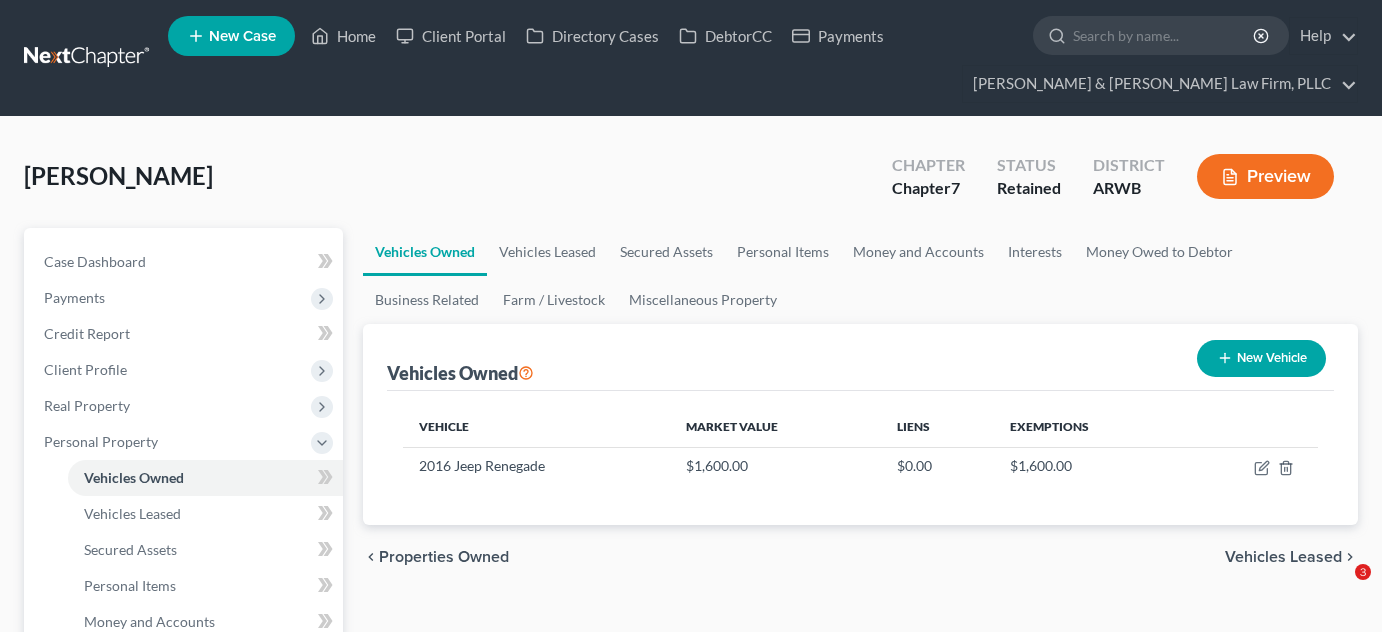 scroll, scrollTop: 0, scrollLeft: 0, axis: both 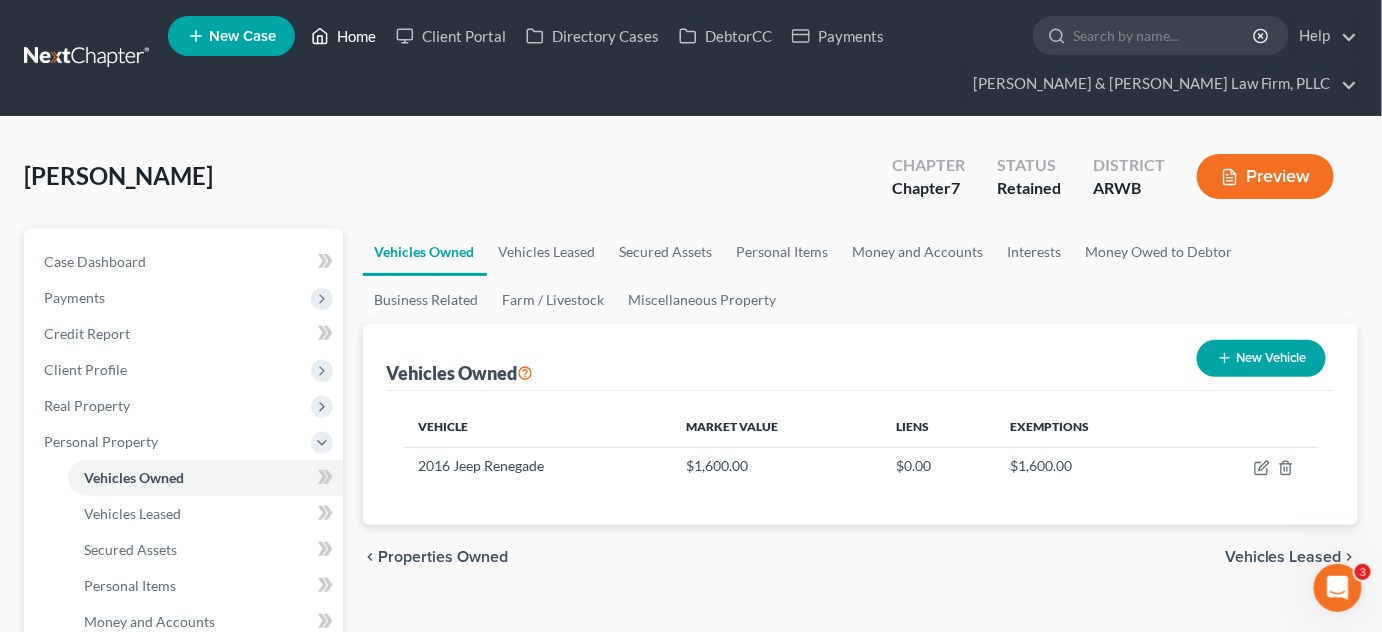 click on "Home" at bounding box center (343, 36) 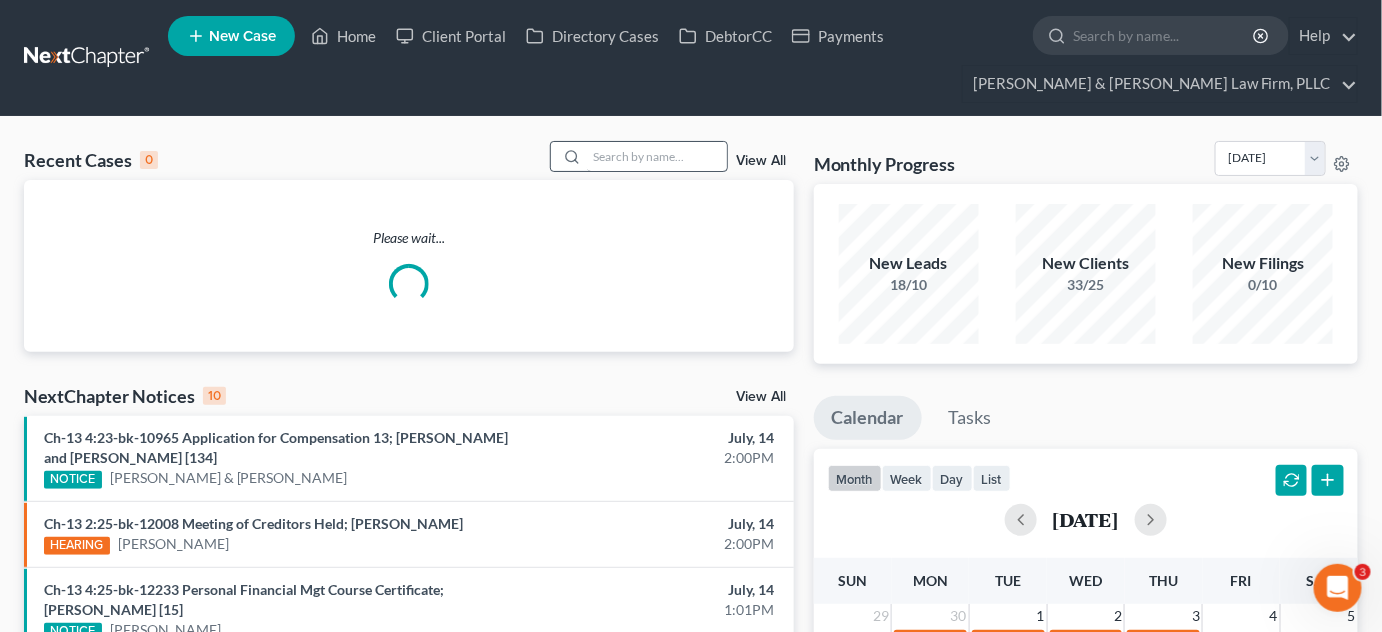 click at bounding box center [639, 156] 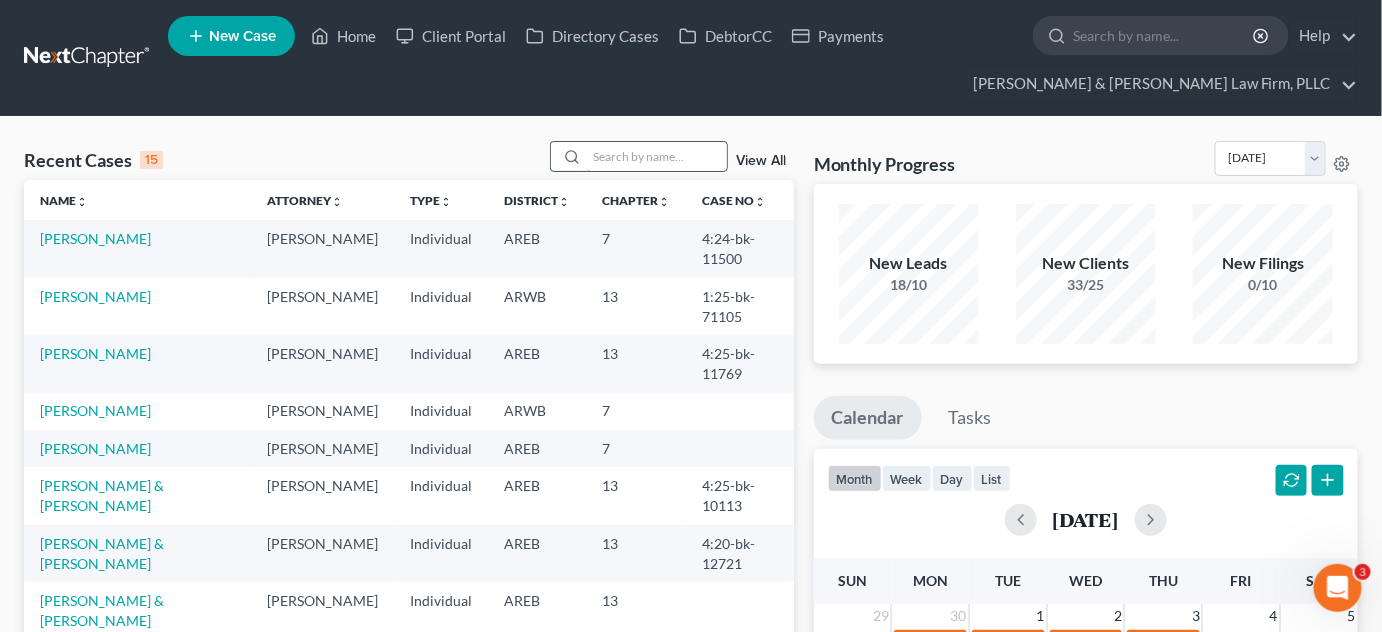 click at bounding box center [657, 156] 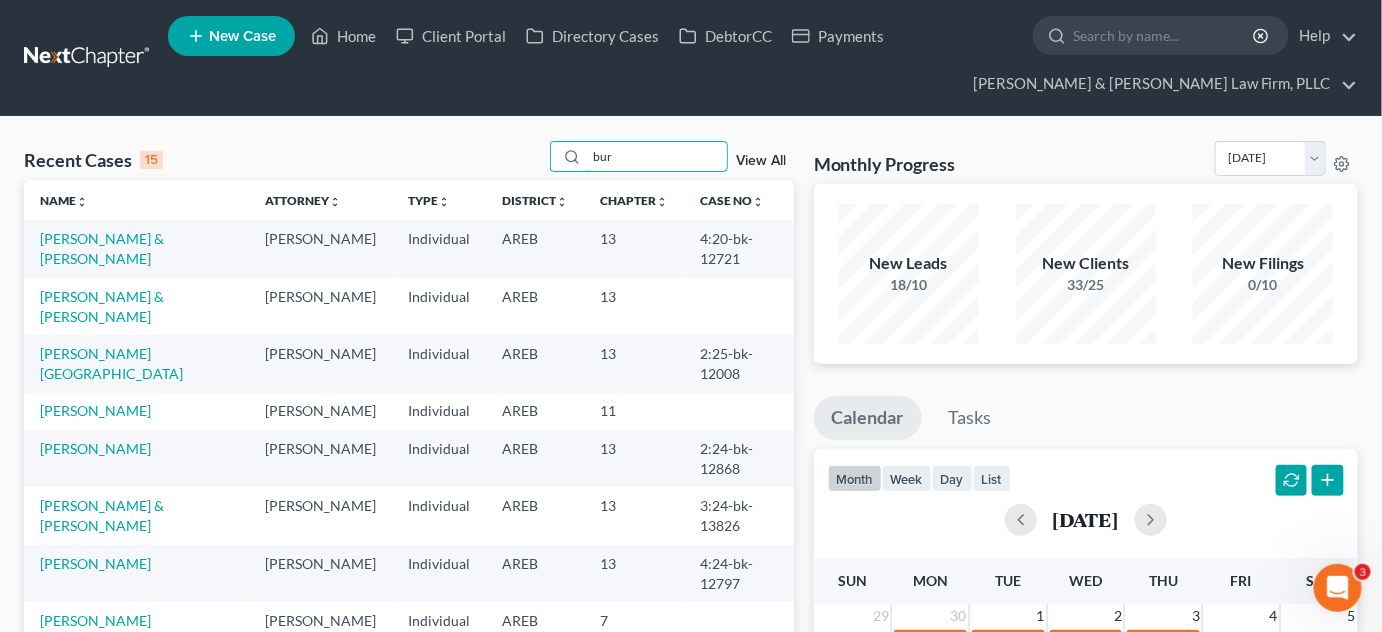 type on "bur" 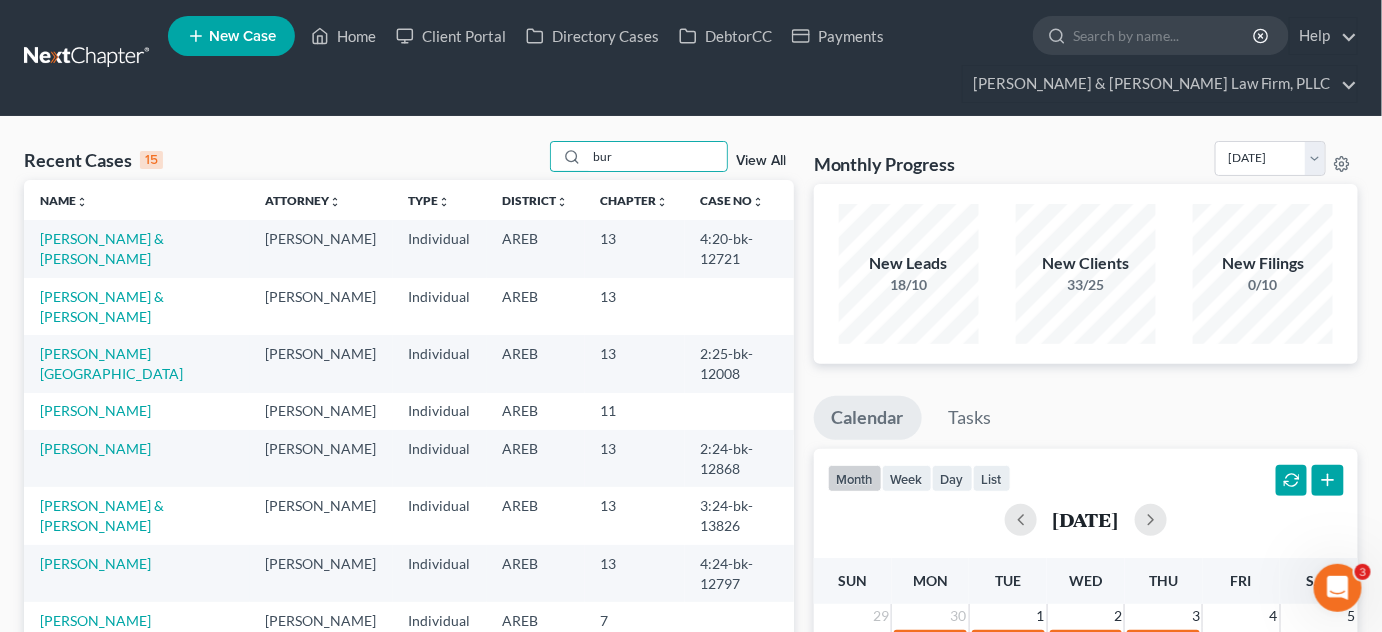click on "[PERSON_NAME] & [PERSON_NAME]" at bounding box center [137, 306] 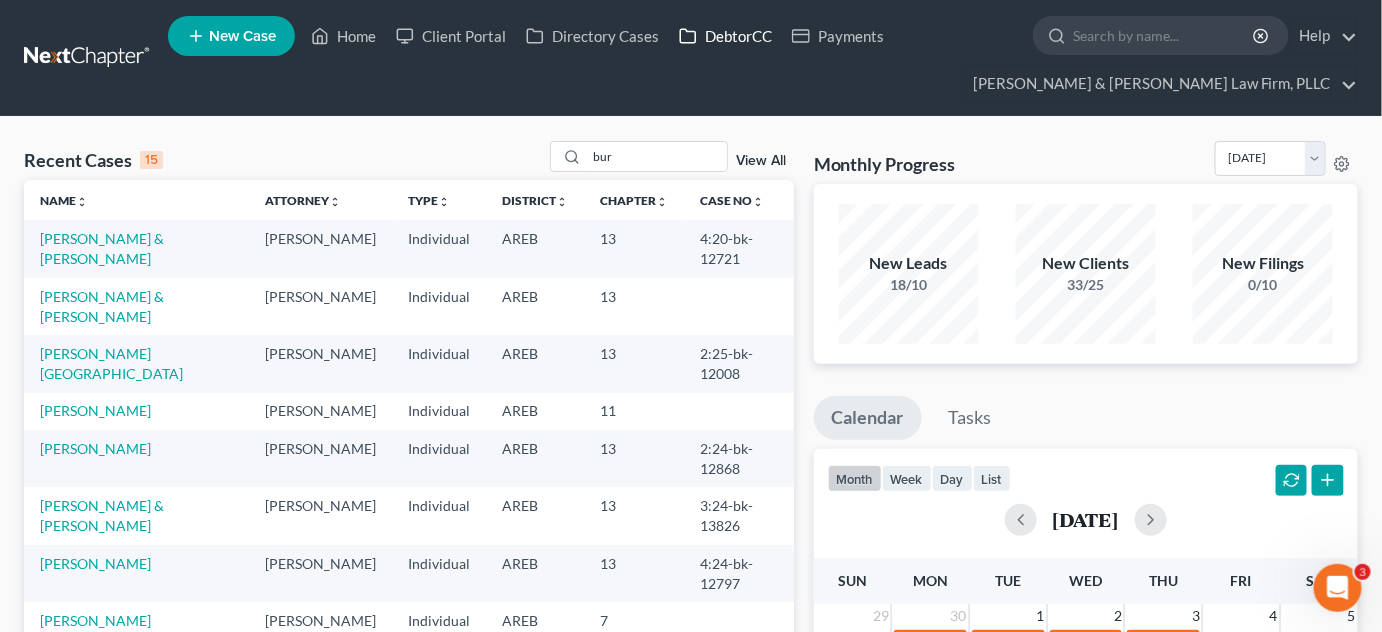 click on "DebtorCC" at bounding box center [725, 36] 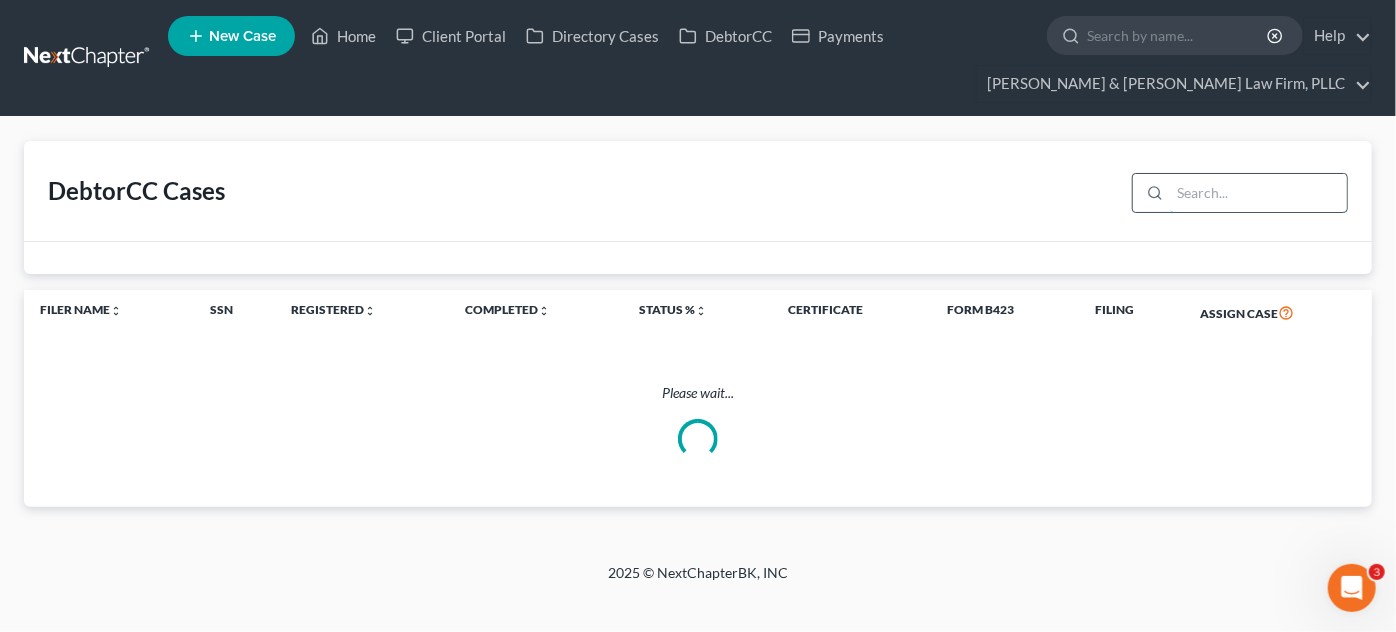 click at bounding box center [1258, 193] 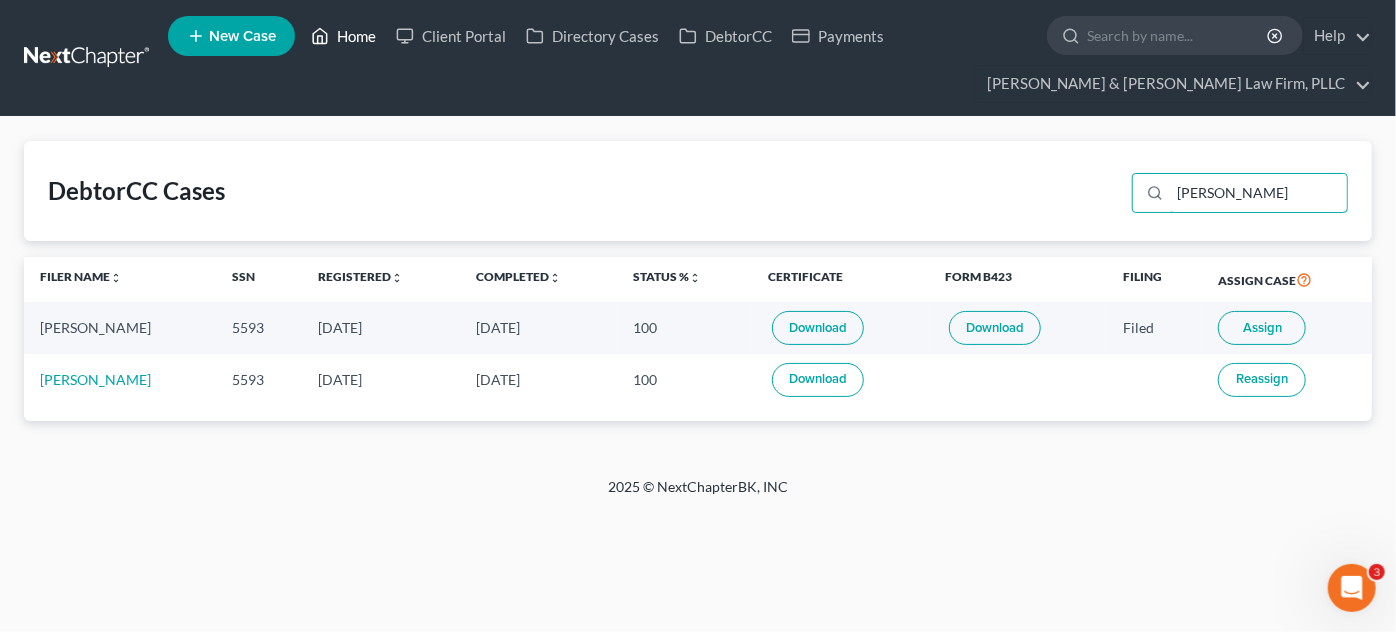 type on "[PERSON_NAME]" 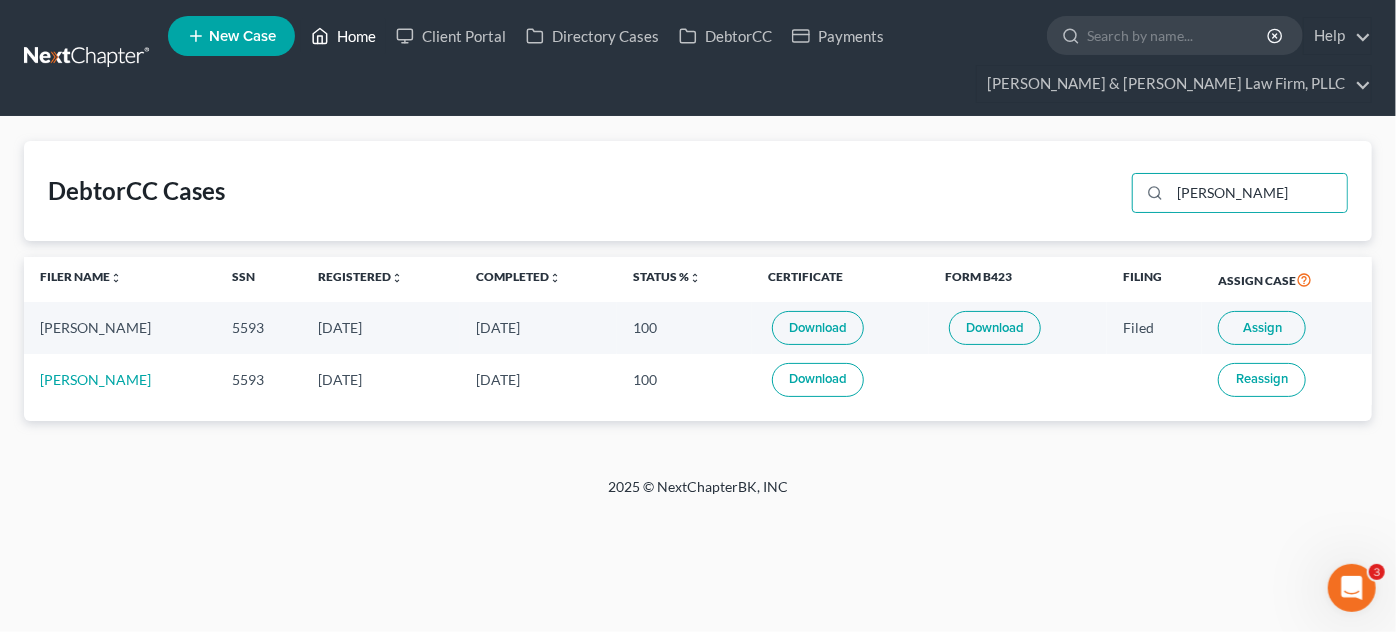 click on "Home" at bounding box center (343, 36) 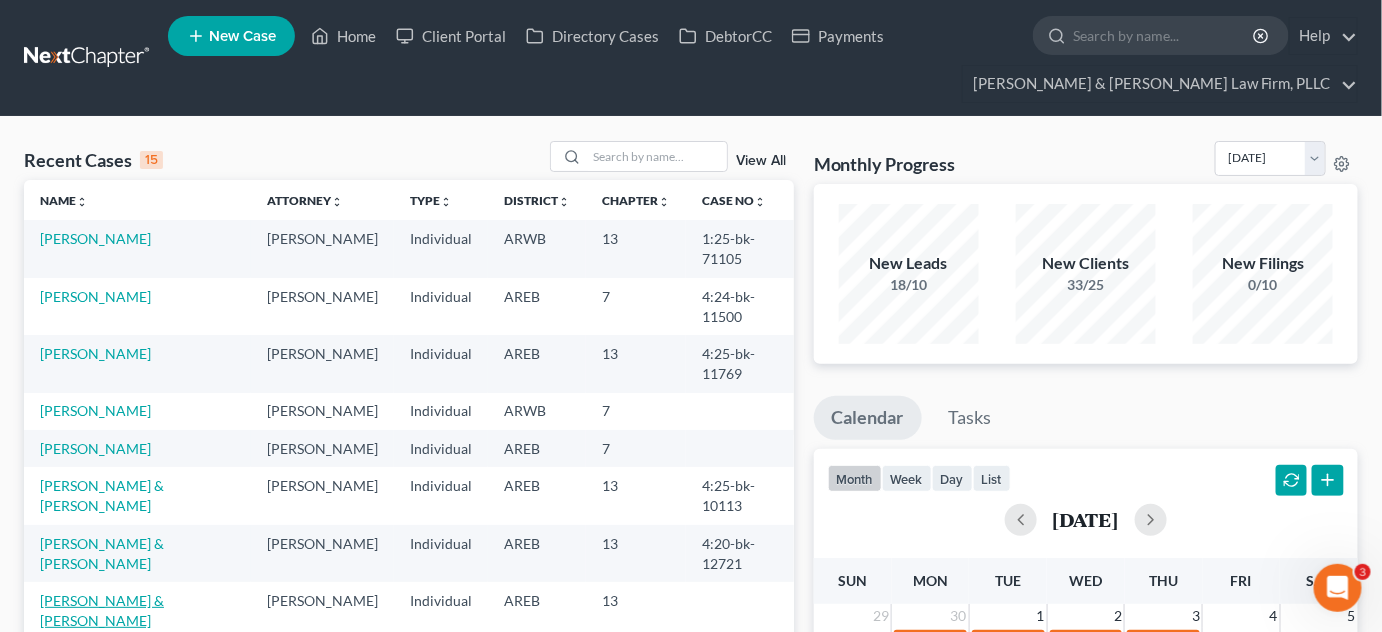 click on "[PERSON_NAME] & [PERSON_NAME]" at bounding box center [102, 610] 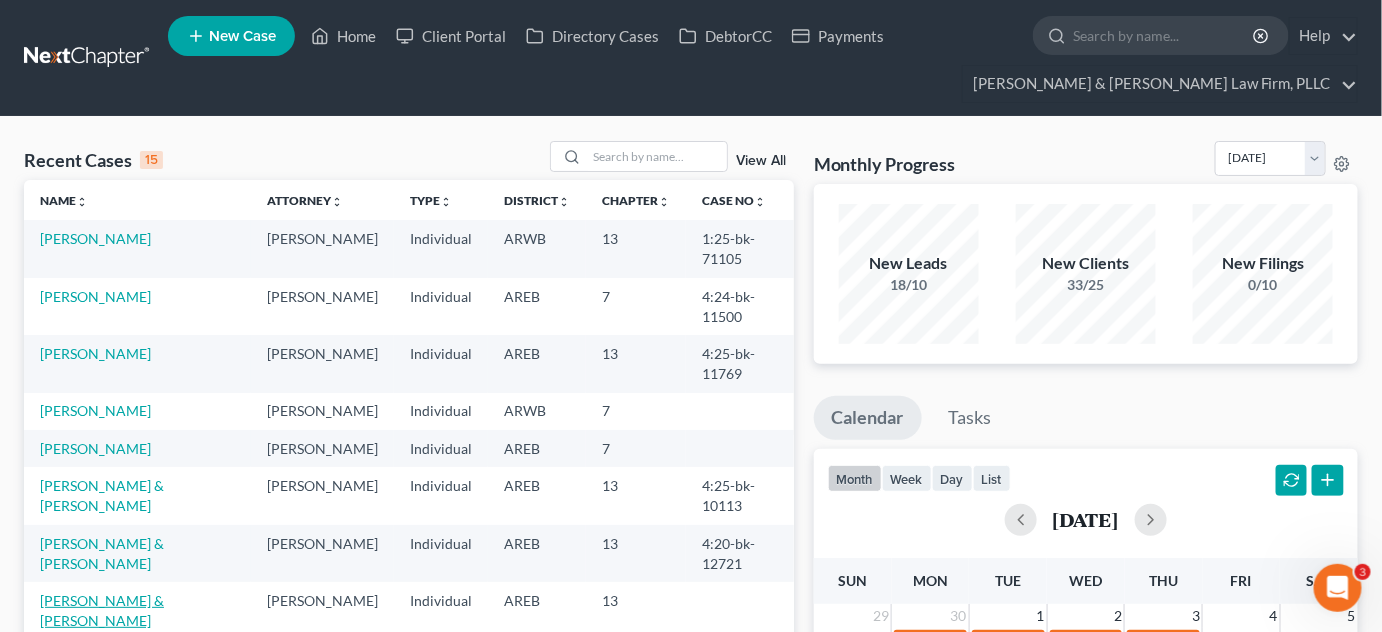 select on "2" 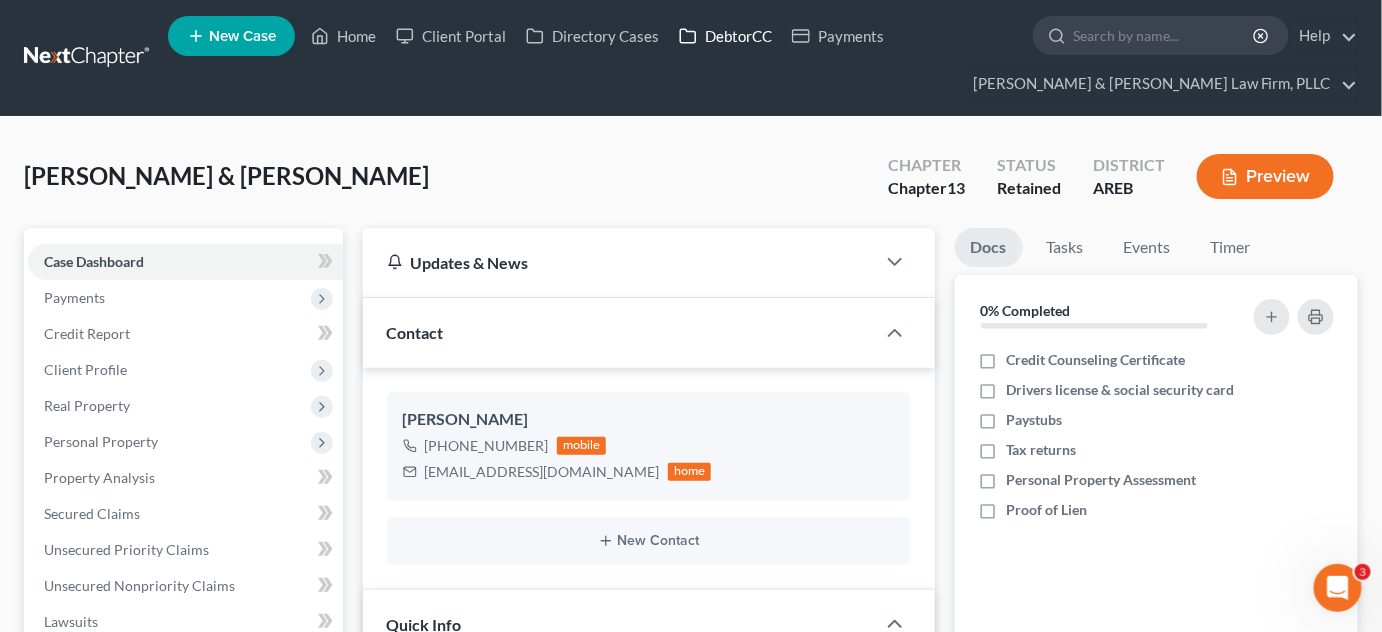 click on "DebtorCC" at bounding box center (725, 36) 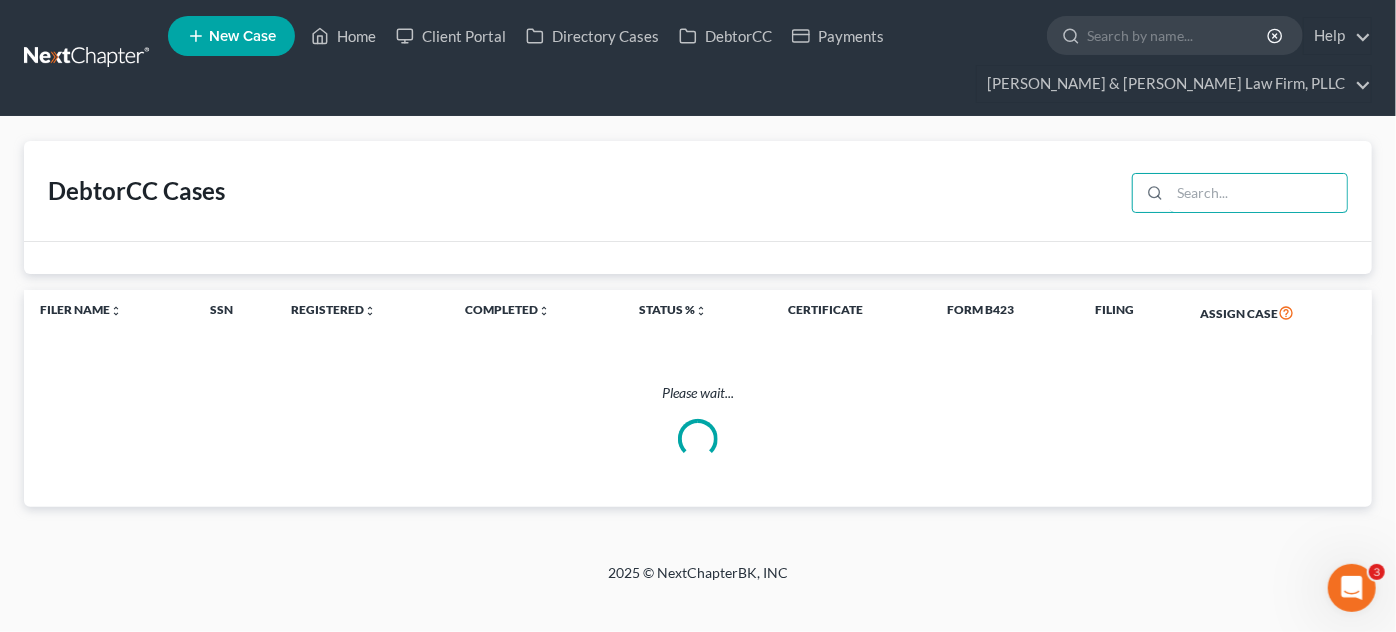 drag, startPoint x: 1216, startPoint y: 204, endPoint x: 545, endPoint y: 370, distance: 691.22864 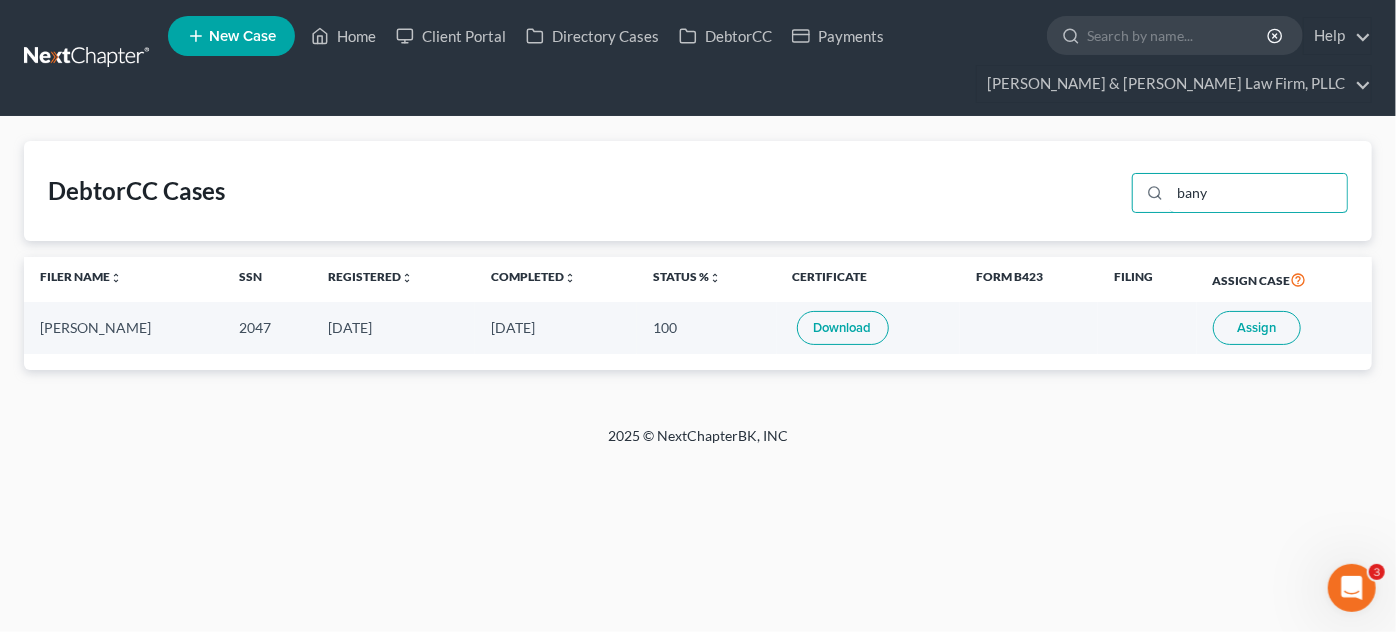 type on "bany" 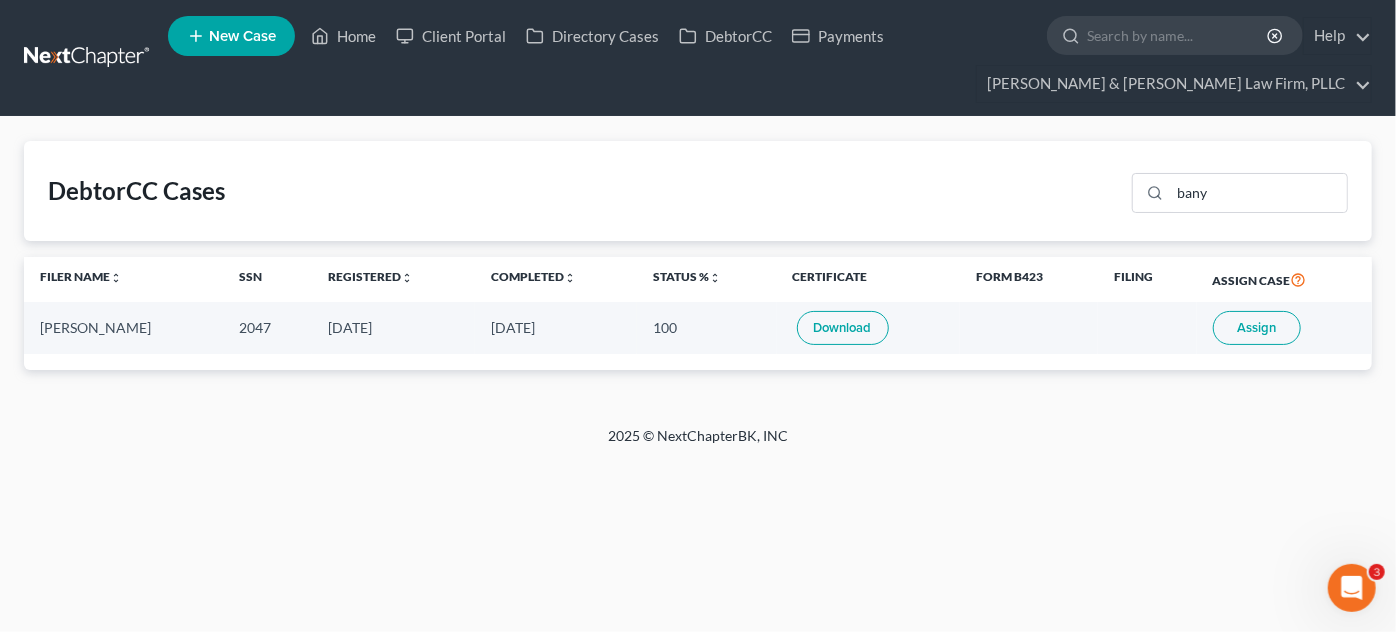 click on "Assign" at bounding box center [1257, 328] 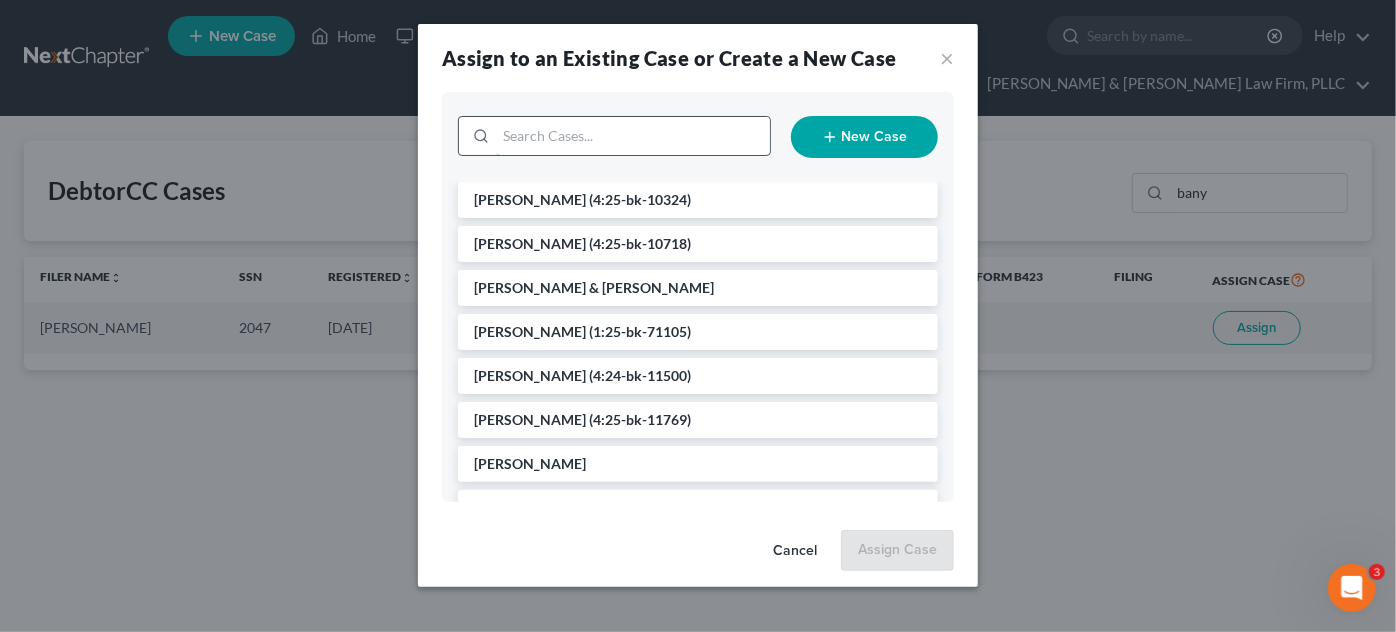 click at bounding box center (633, 136) 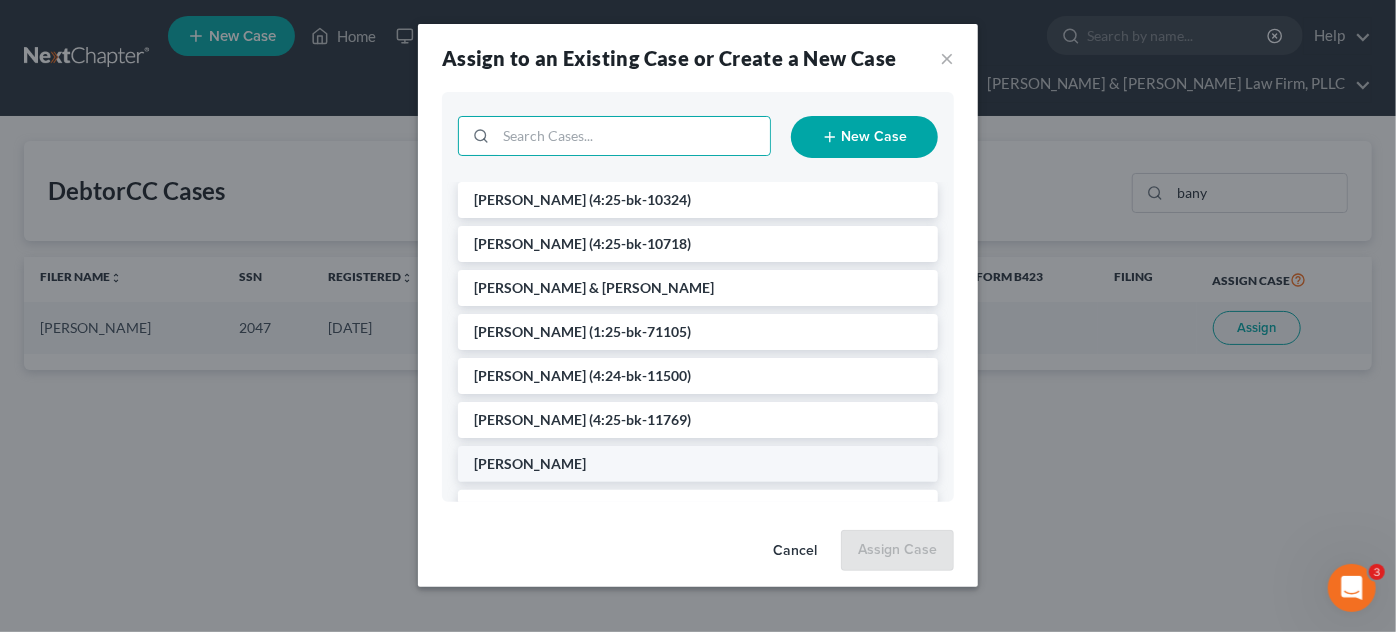 click on "[PERSON_NAME]" at bounding box center [530, 463] 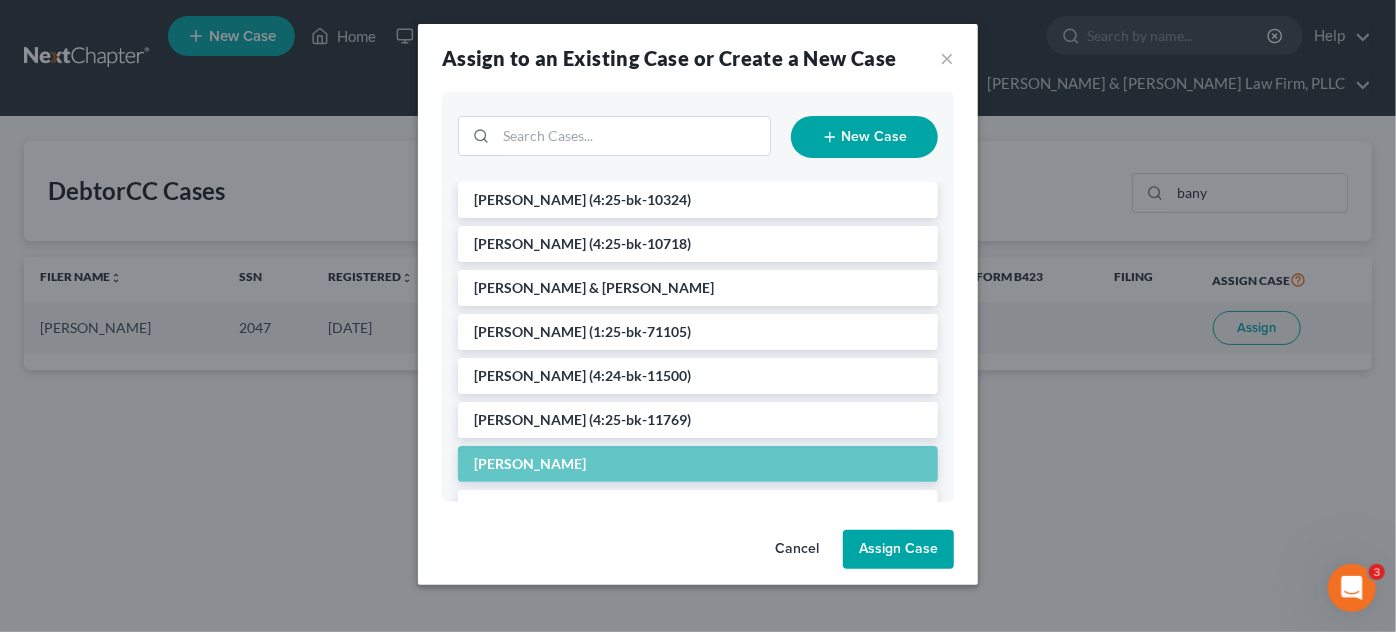 click on "Cancel Assign Case" at bounding box center (698, 554) 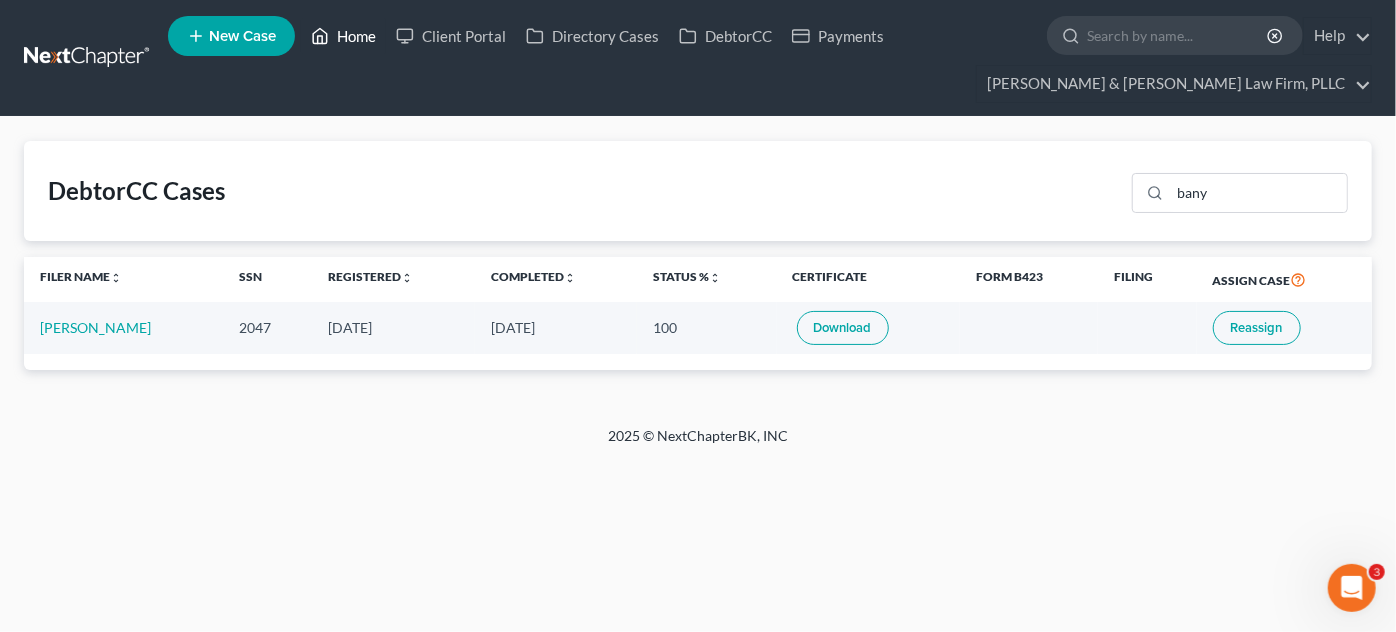 click on "Home" at bounding box center (343, 36) 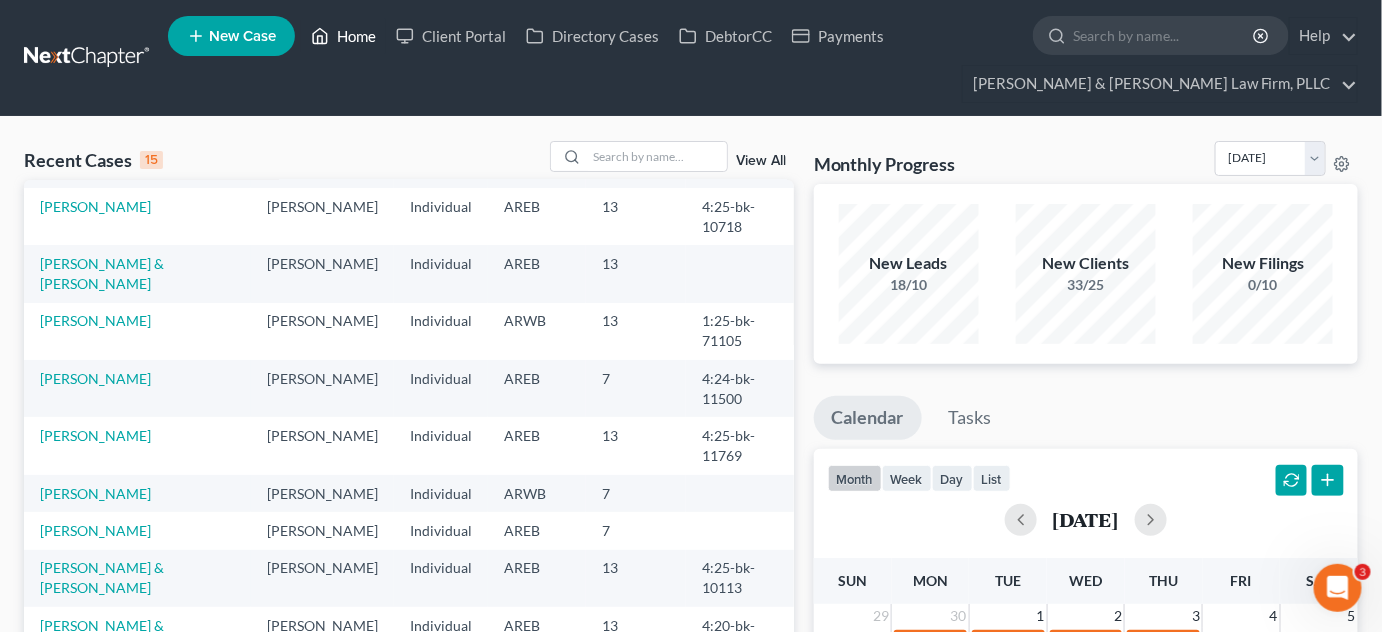 scroll, scrollTop: 136, scrollLeft: 0, axis: vertical 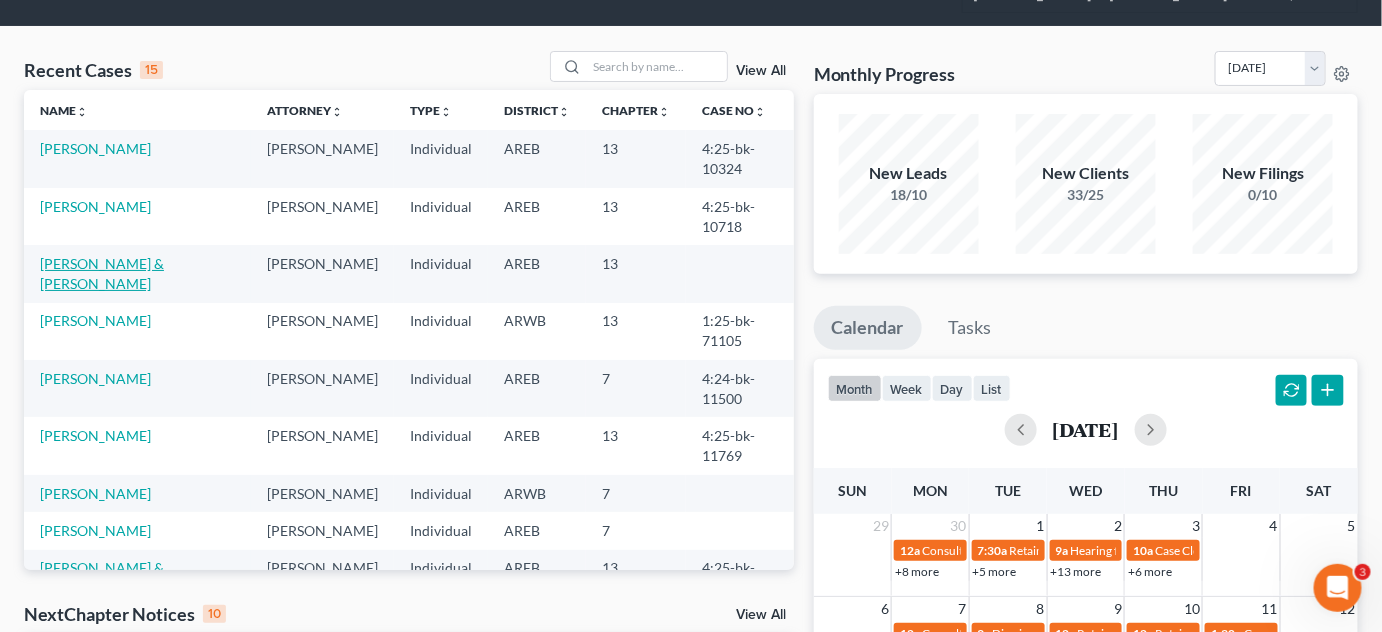 click on "[PERSON_NAME] & [PERSON_NAME]" at bounding box center [102, 273] 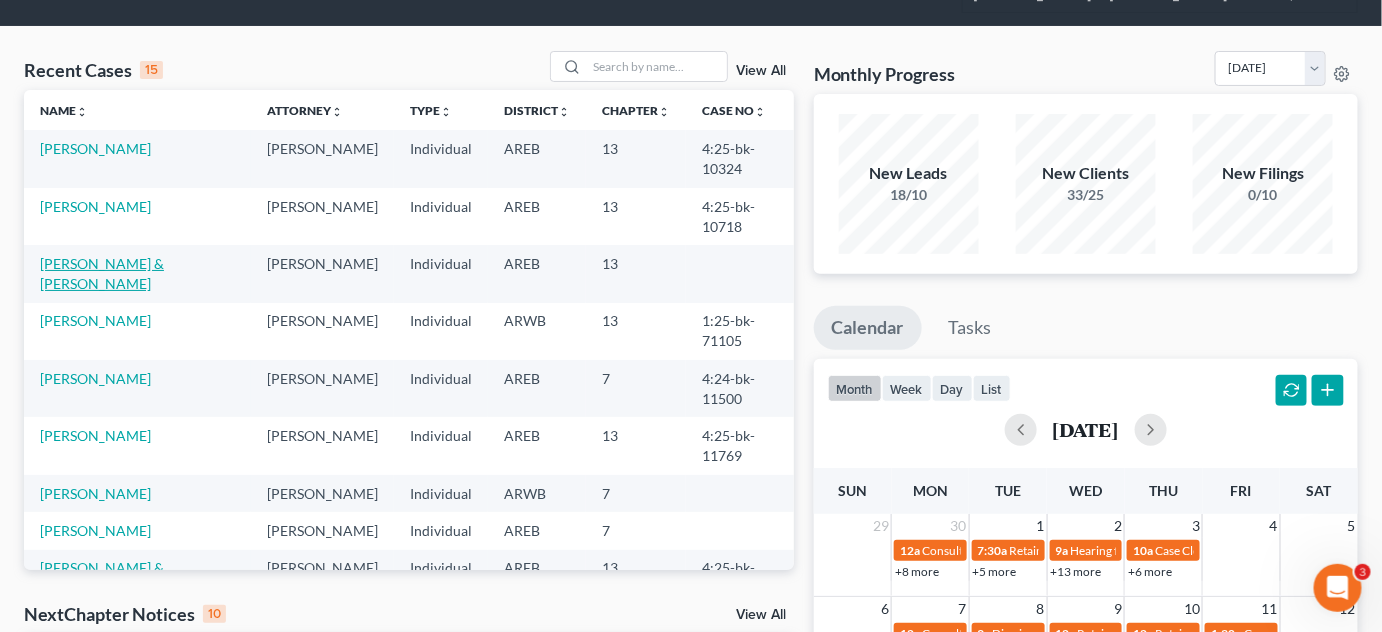 select on "8" 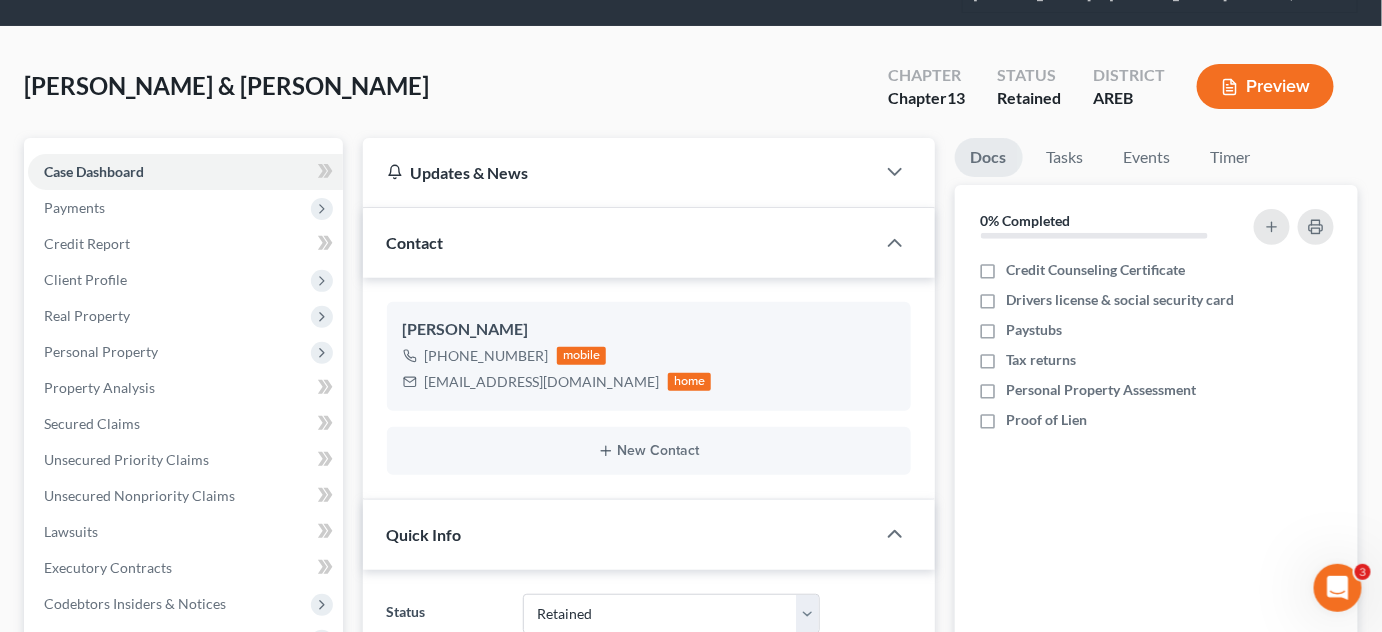 scroll, scrollTop: 0, scrollLeft: 0, axis: both 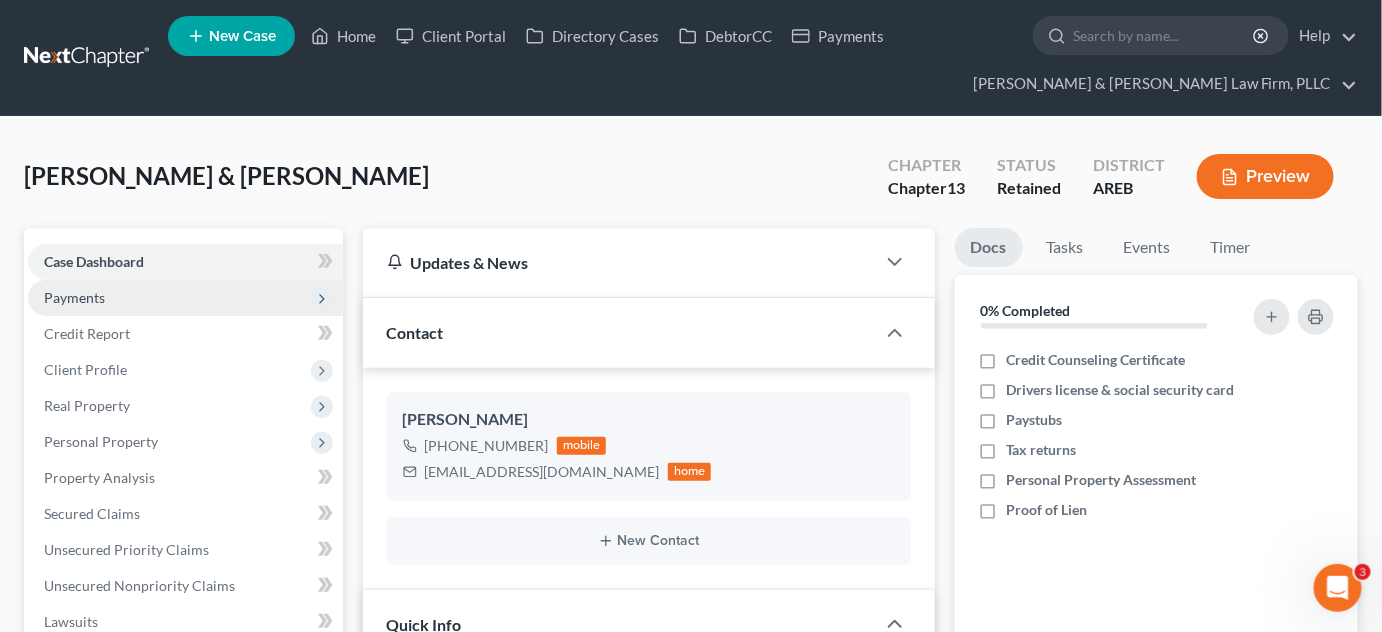 click on "Payments" at bounding box center (74, 297) 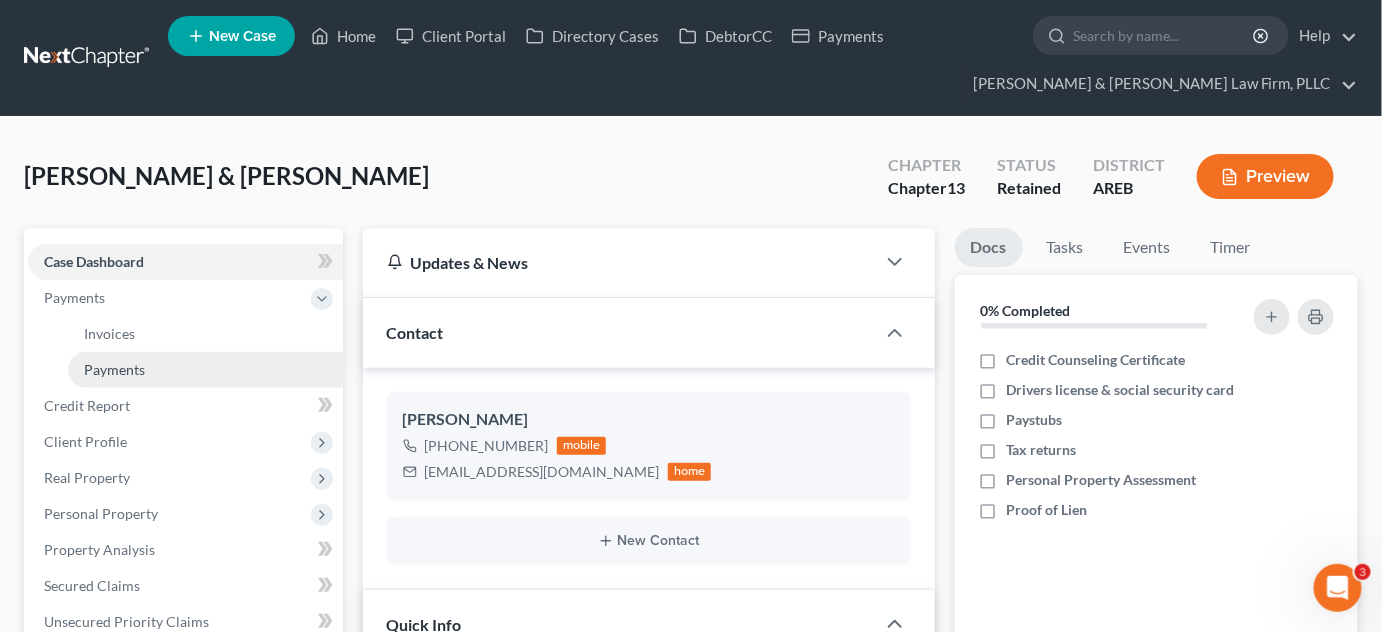 drag, startPoint x: 100, startPoint y: 369, endPoint x: 124, endPoint y: 367, distance: 24.083189 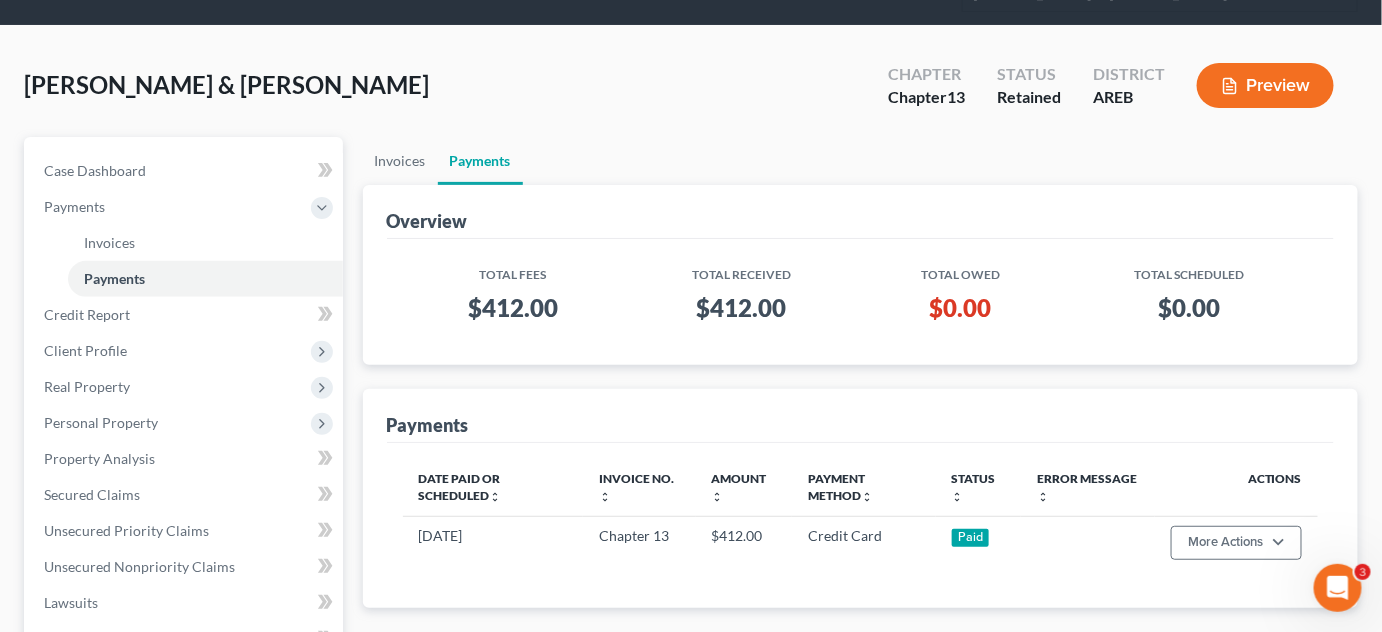 scroll, scrollTop: 90, scrollLeft: 0, axis: vertical 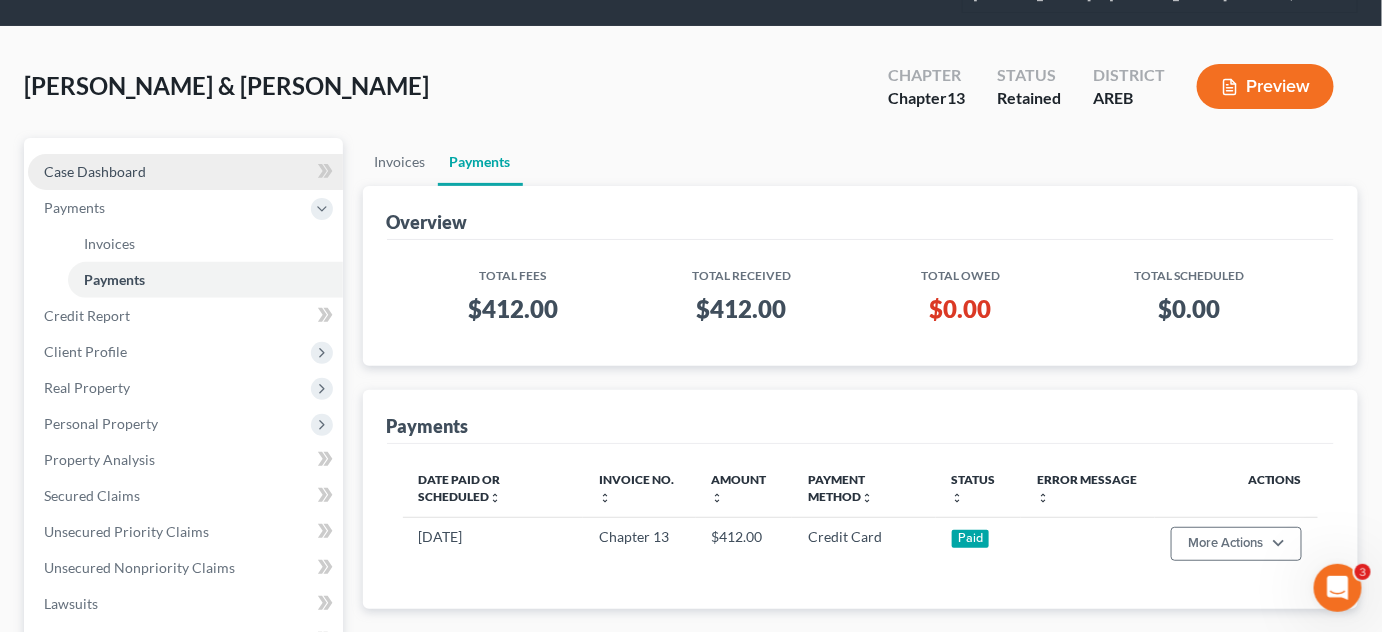 click on "Case Dashboard" at bounding box center (95, 171) 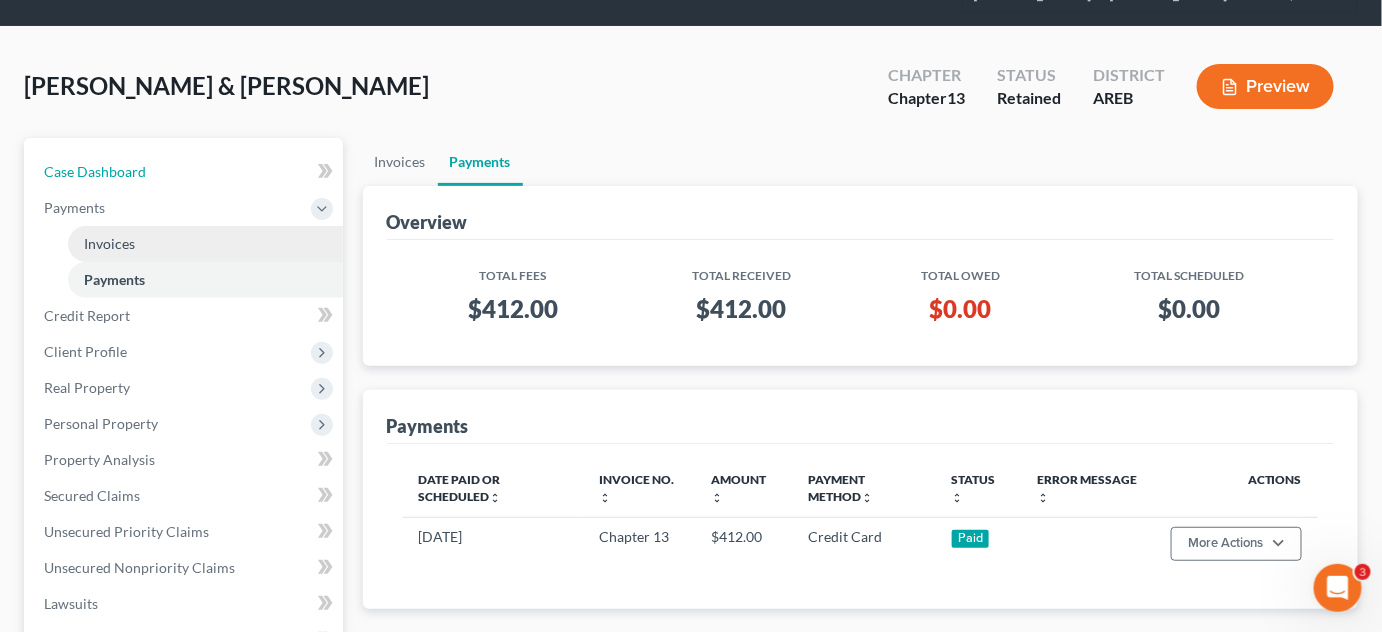 select on "2" 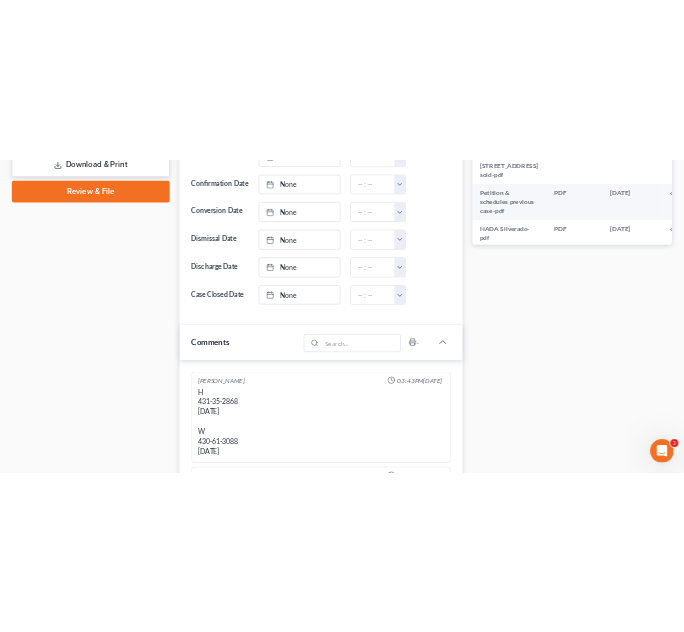 scroll, scrollTop: 1181, scrollLeft: 0, axis: vertical 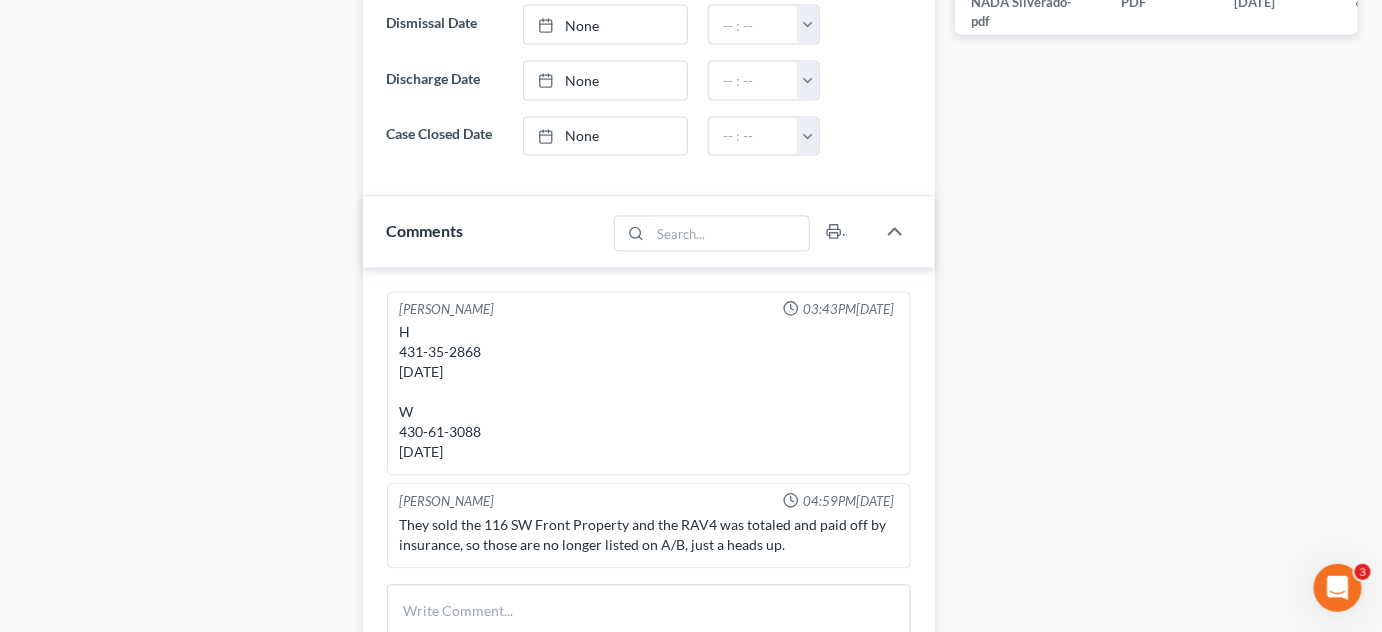 drag, startPoint x: 482, startPoint y: 467, endPoint x: 397, endPoint y: 367, distance: 131.24405 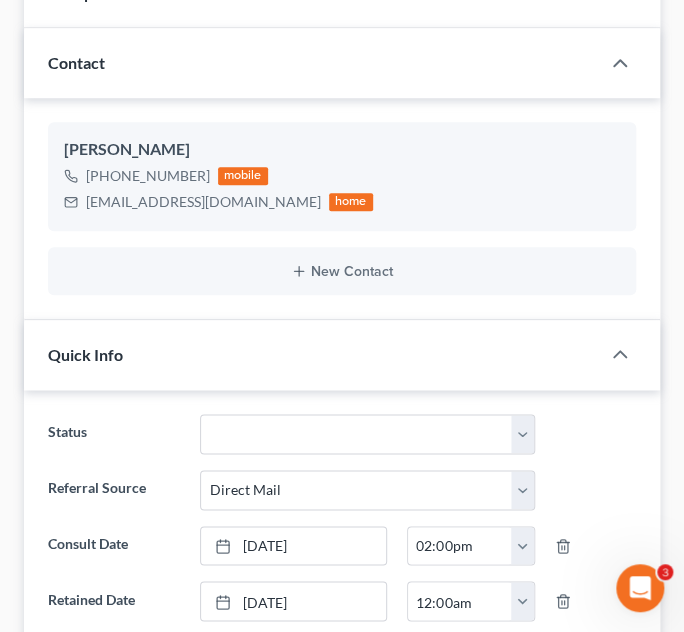scroll, scrollTop: 0, scrollLeft: 0, axis: both 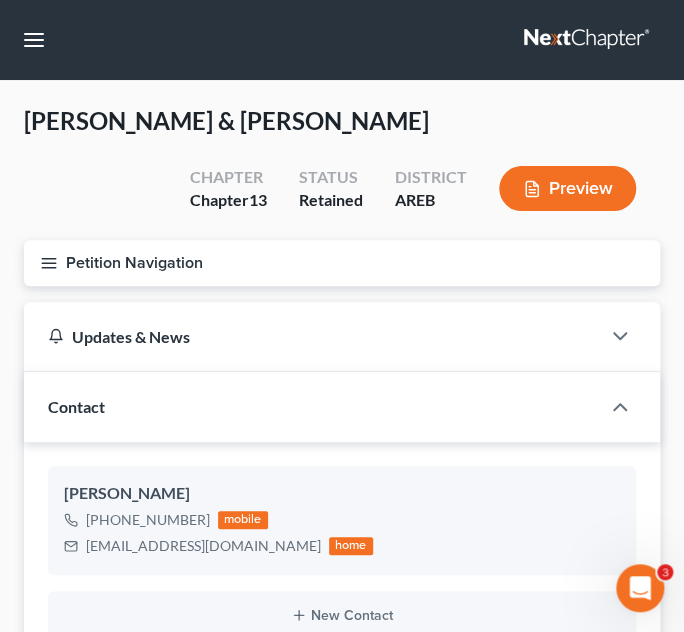 click 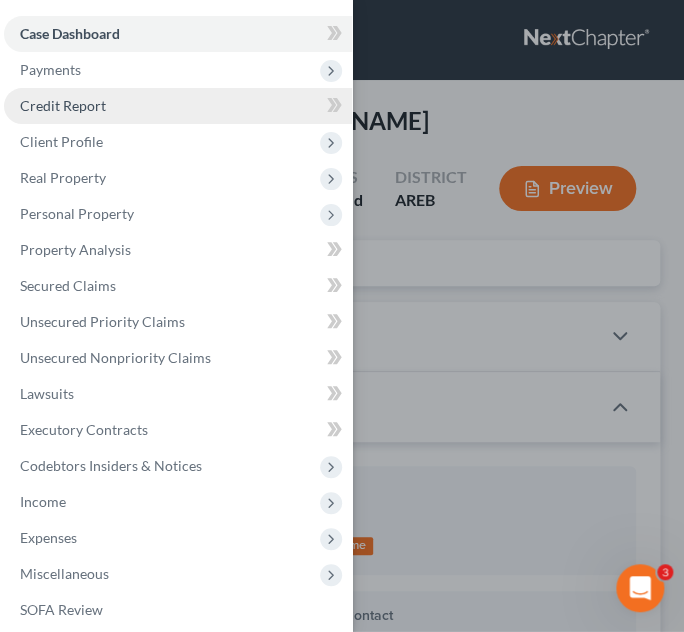 click on "Credit Report" at bounding box center [63, 105] 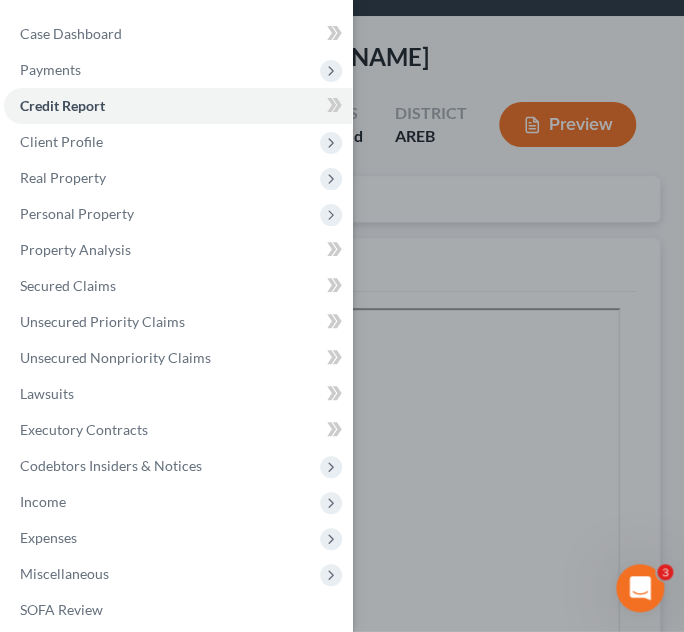 scroll, scrollTop: 272, scrollLeft: 0, axis: vertical 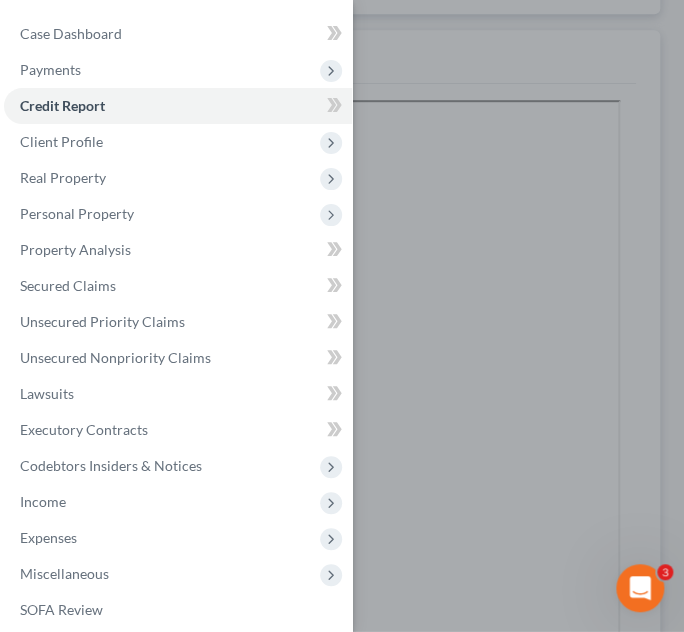 click on "Case Dashboard
Payments
Invoices
Payments
Payments
Credit Report
Client Profile" at bounding box center (342, 316) 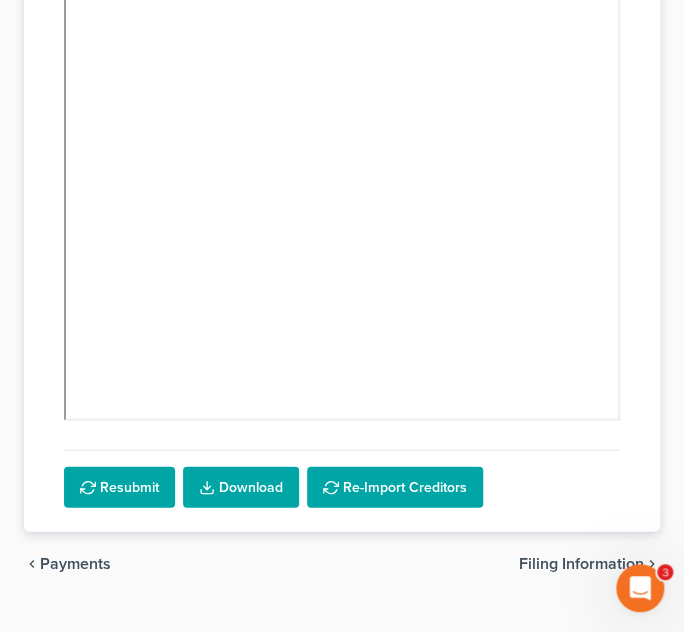 scroll, scrollTop: 789, scrollLeft: 0, axis: vertical 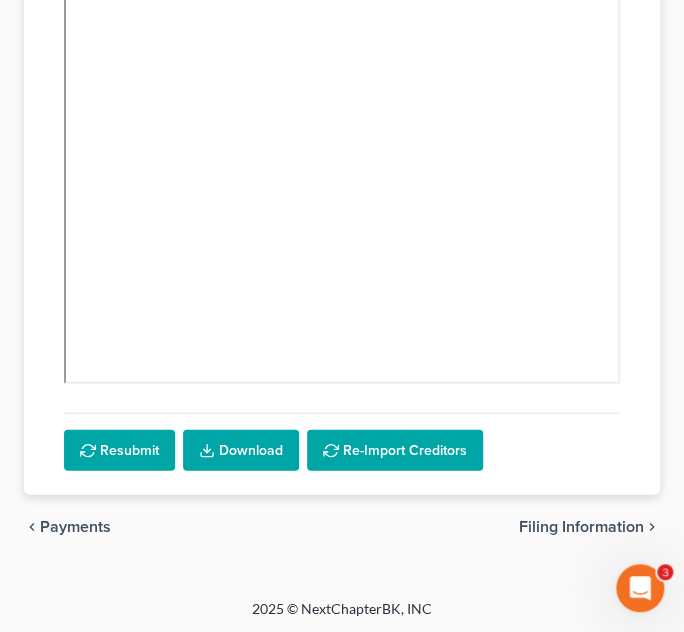 click on "Filing Information" at bounding box center [581, 526] 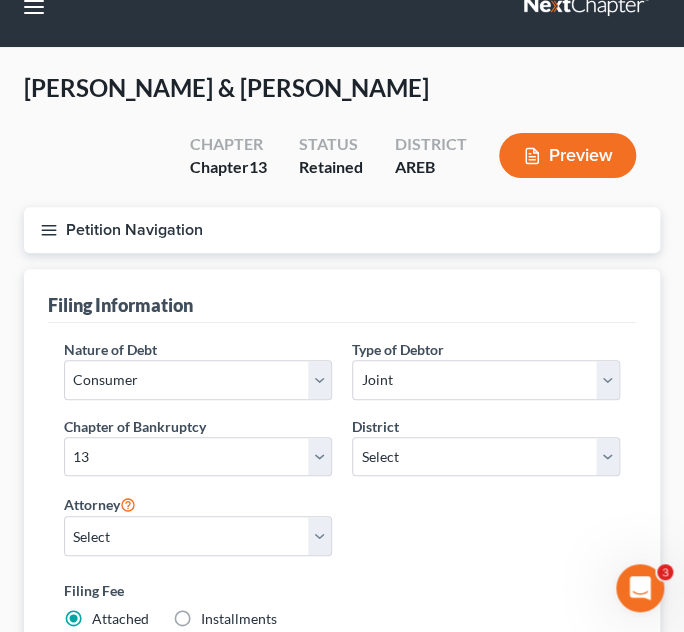 scroll, scrollTop: 0, scrollLeft: 0, axis: both 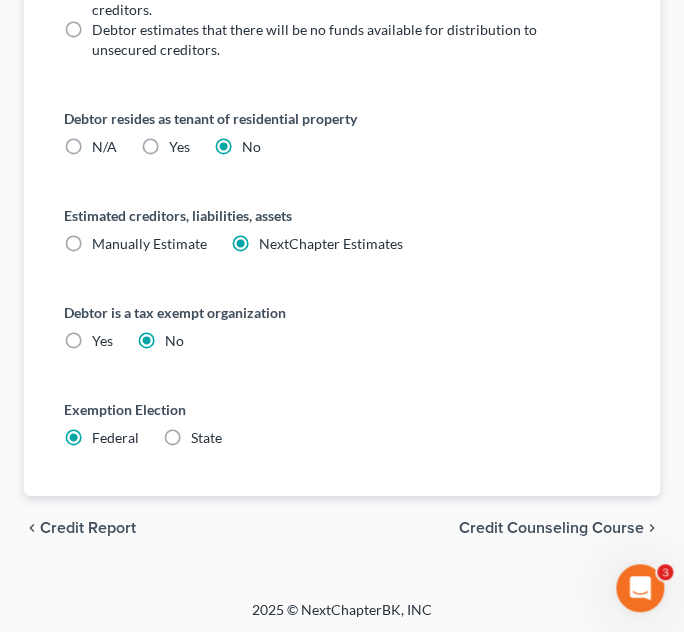 click on "Credit Counseling Course" at bounding box center (551, 528) 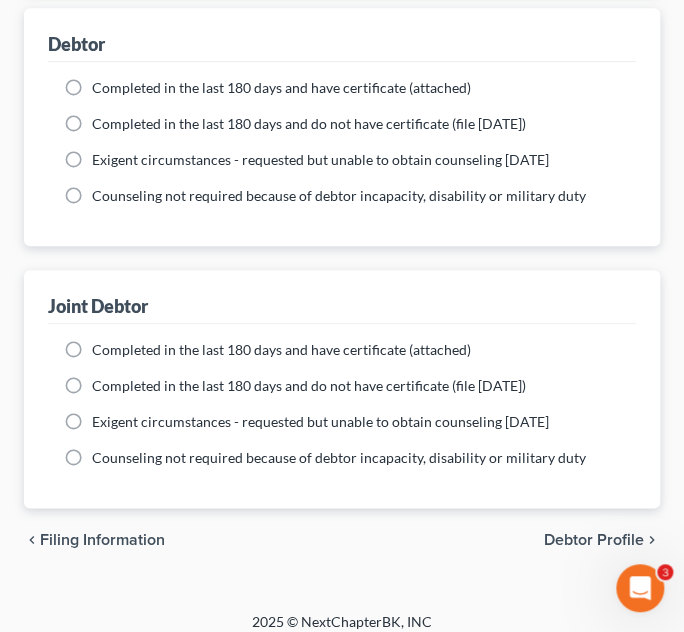 scroll, scrollTop: 308, scrollLeft: 0, axis: vertical 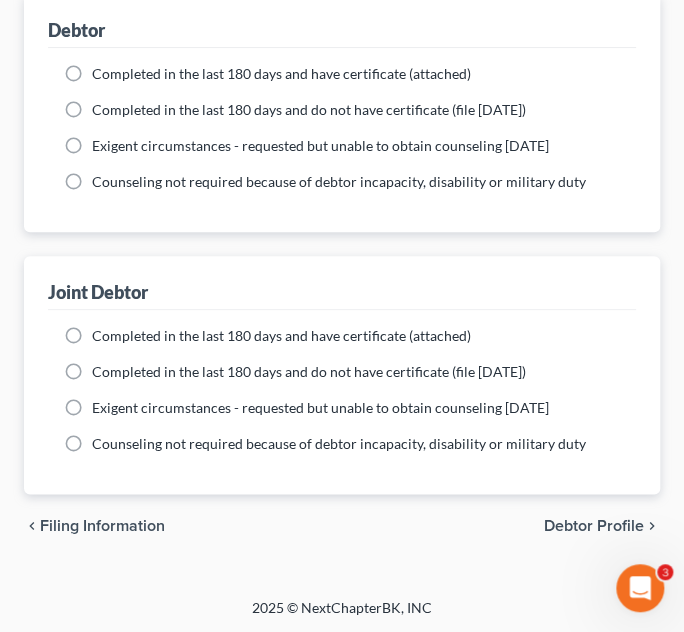 click on "Debtor Profile" at bounding box center (594, 526) 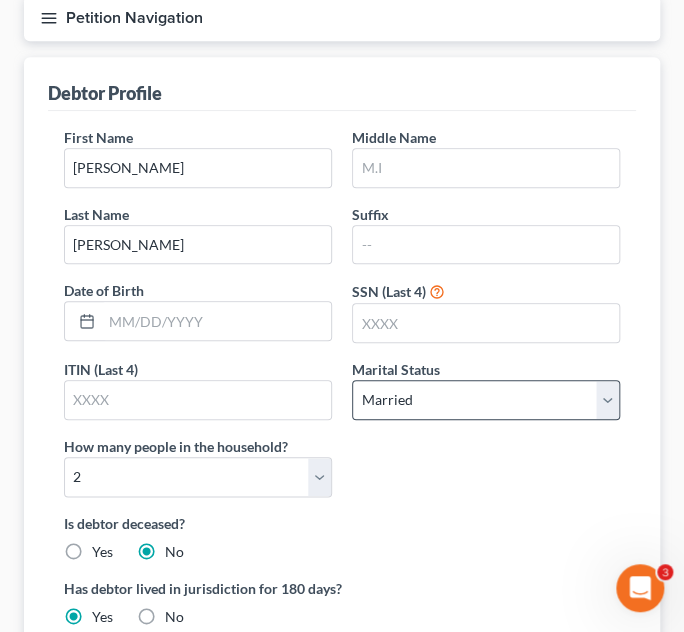 scroll, scrollTop: 272, scrollLeft: 0, axis: vertical 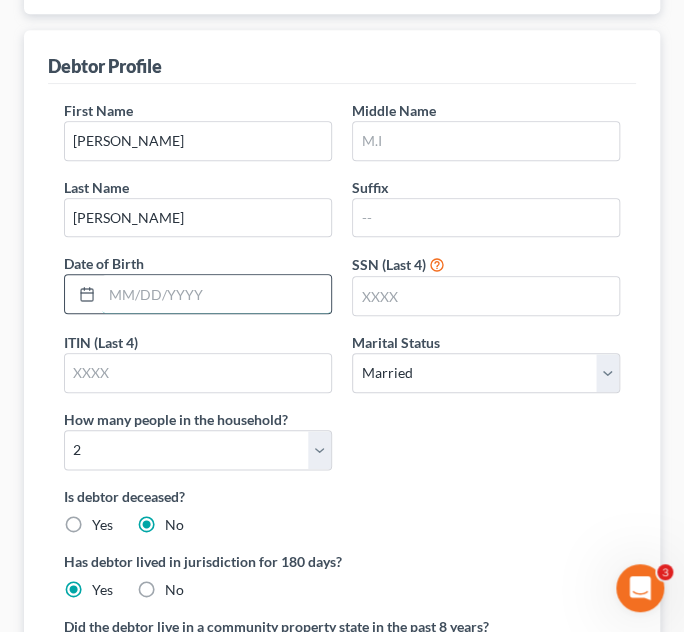 click at bounding box center (216, 294) 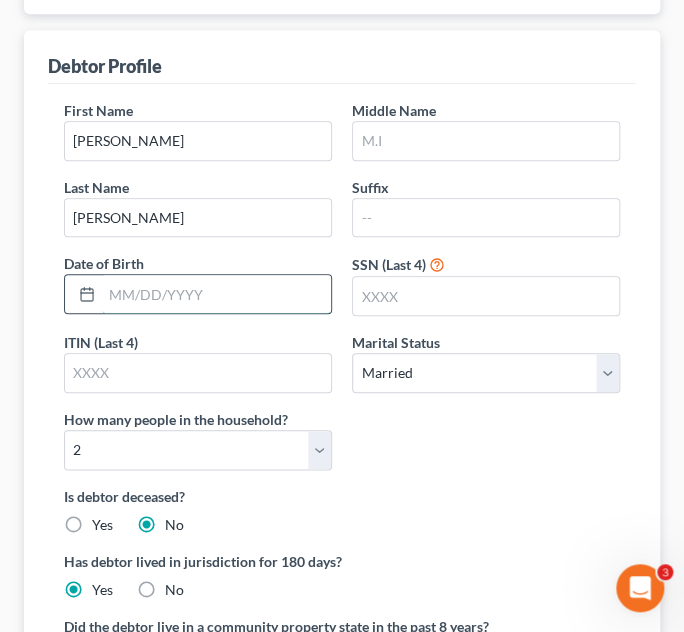 click at bounding box center [216, 294] 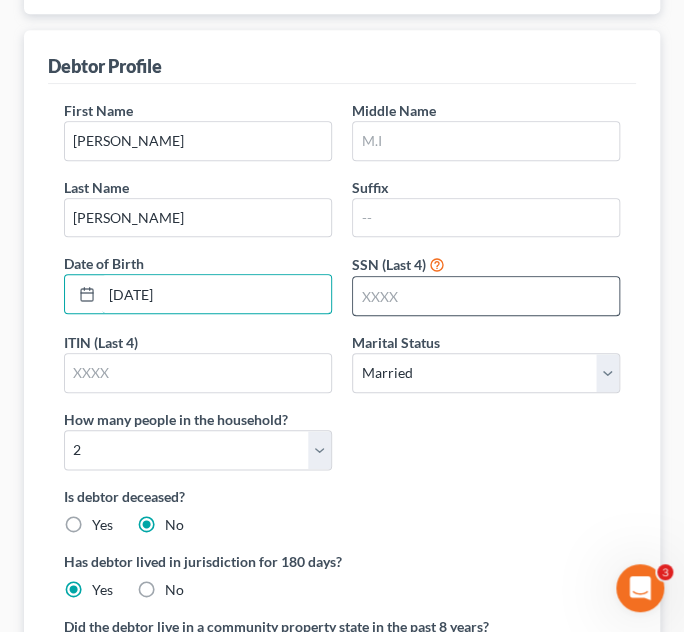 type on "[DATE]" 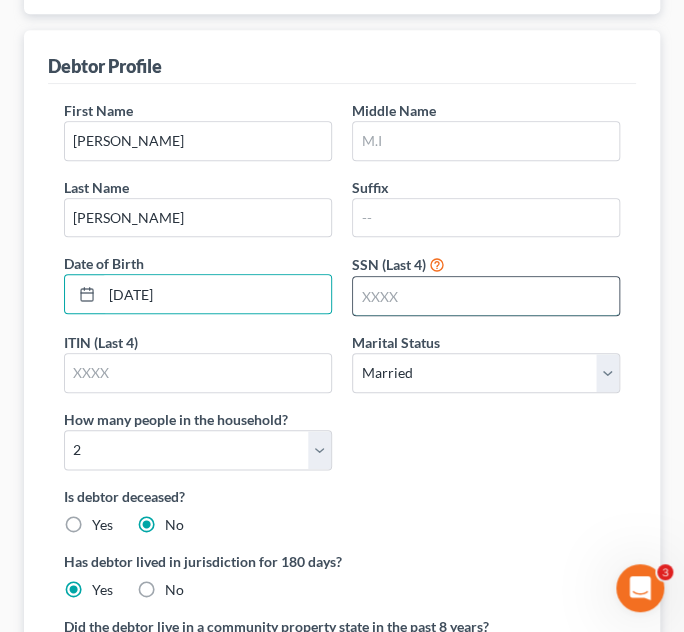 click at bounding box center [486, 296] 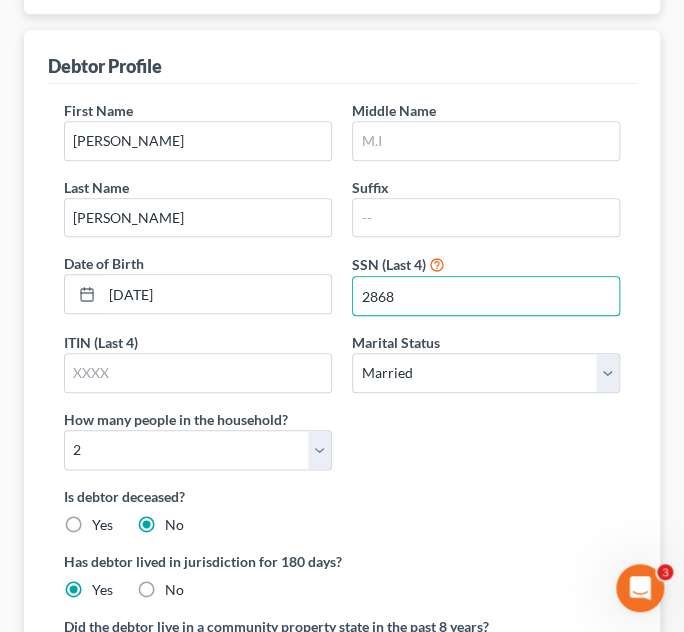 type on "2868" 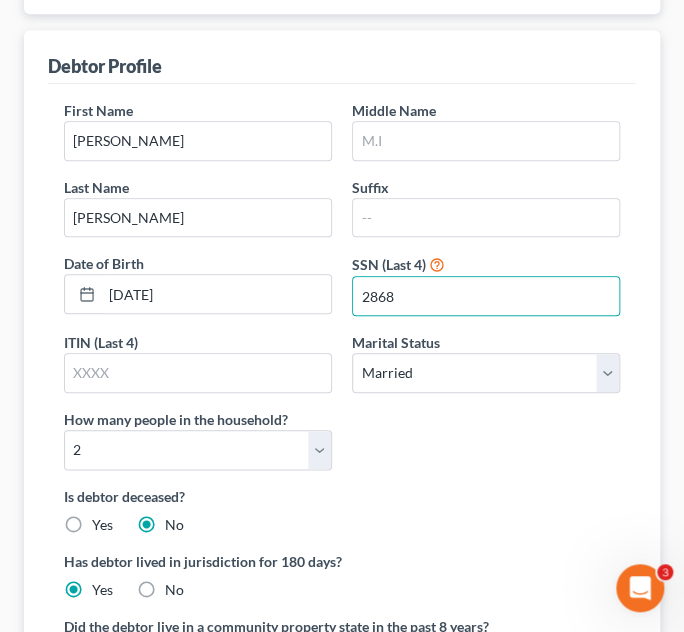 click on "First Name [PERSON_NAME] Middle Name Last Name [PERSON_NAME] Date of Birth         [DEMOGRAPHIC_DATA] SSN (Last 4)   2868 ITIN (Last 4) Marital Status Select [DEMOGRAPHIC_DATA] Married [DEMOGRAPHIC_DATA] Divorced Widowed How many people in the household? Select 1 2 3 4 5 6 7 8 9 10 11 12 13 14 15 16 17 18 19 20" at bounding box center [342, 293] 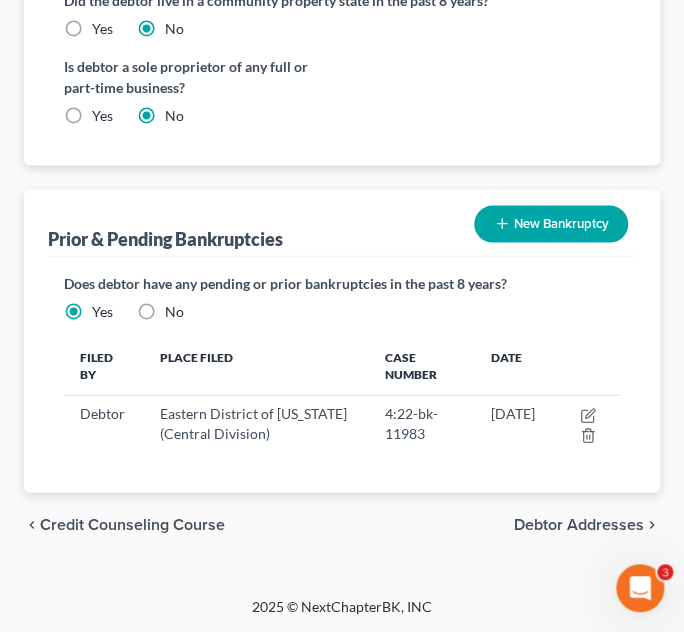 scroll, scrollTop: 909, scrollLeft: 0, axis: vertical 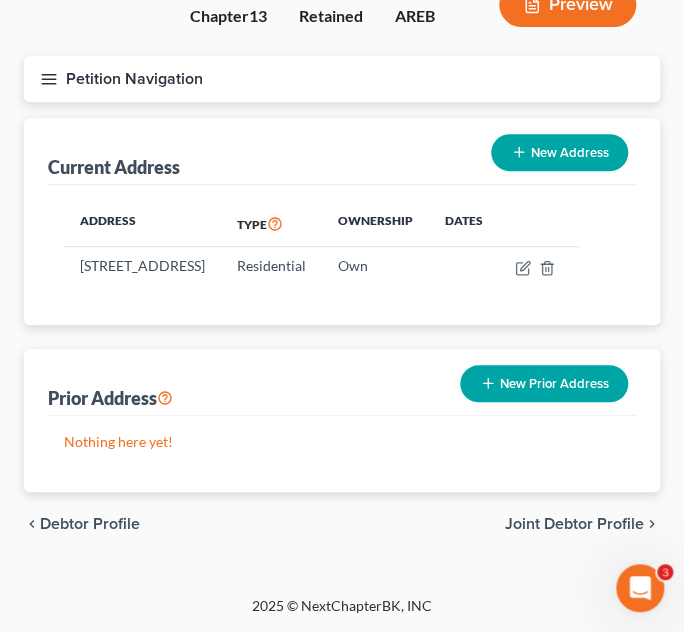 click on "Joint Debtor Profile" at bounding box center (574, 524) 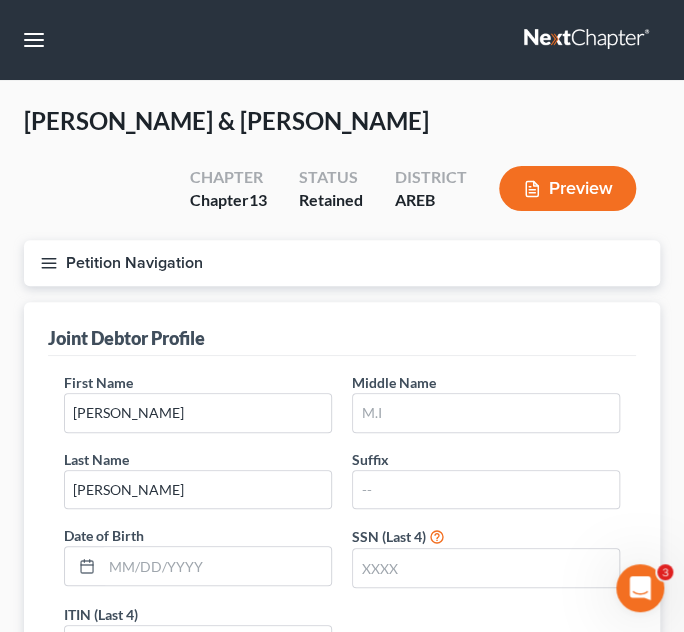 scroll, scrollTop: 181, scrollLeft: 0, axis: vertical 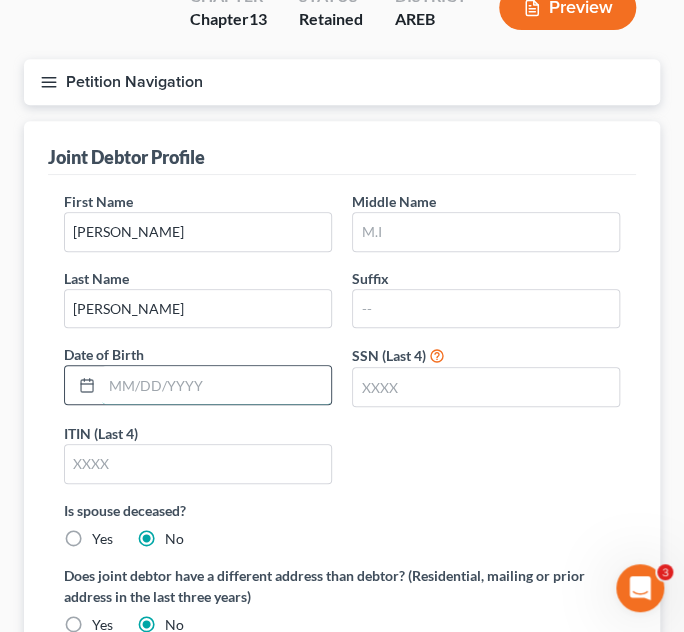click at bounding box center (216, 385) 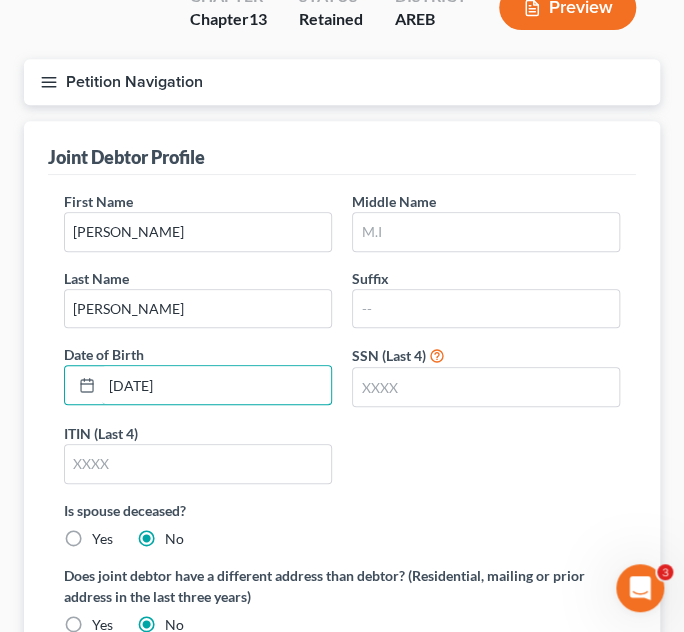 type on "[DATE]" 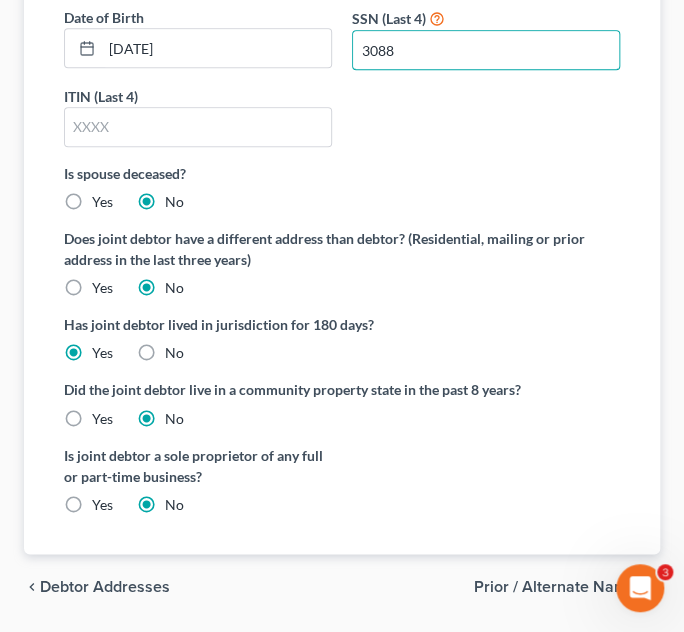 scroll, scrollTop: 576, scrollLeft: 0, axis: vertical 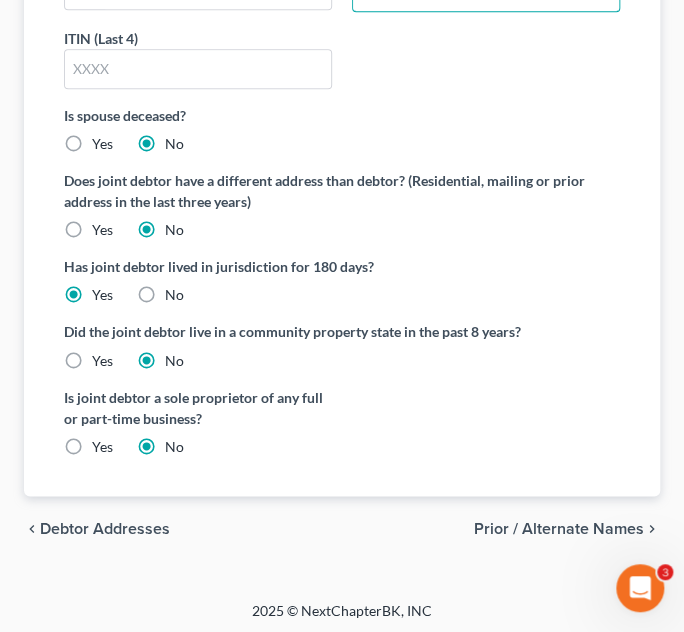 type on "3088" 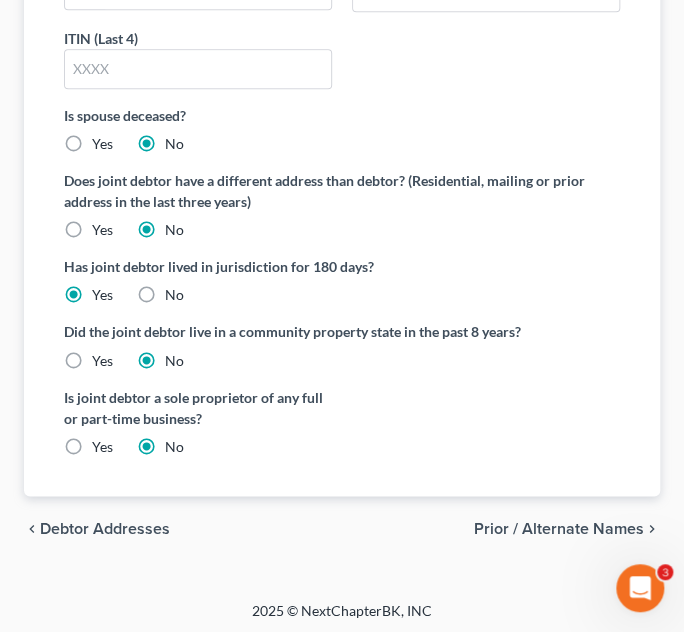 click on "Prior / Alternate Names" at bounding box center (559, 528) 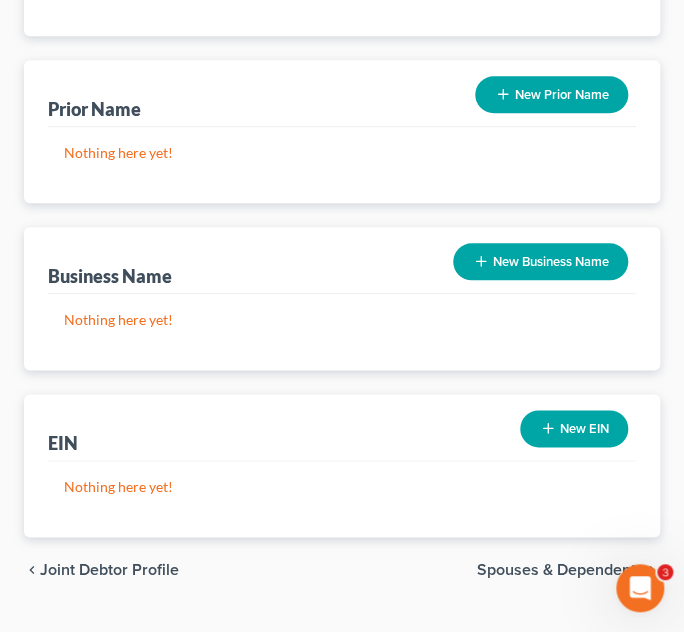 scroll, scrollTop: 451, scrollLeft: 0, axis: vertical 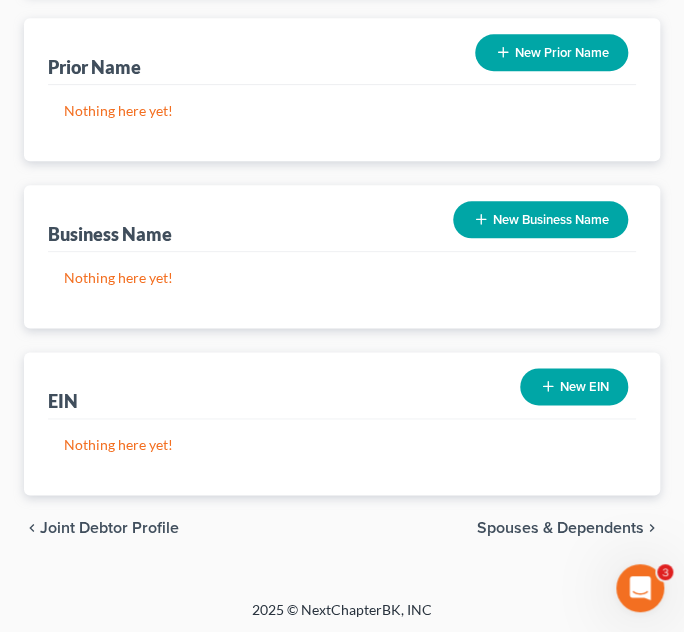 click on "Spouses & Dependents" at bounding box center [560, 527] 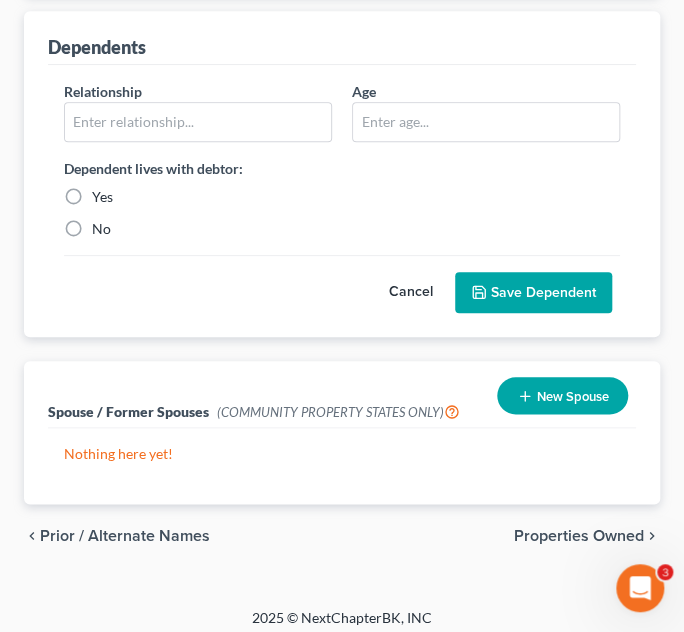 scroll, scrollTop: 301, scrollLeft: 0, axis: vertical 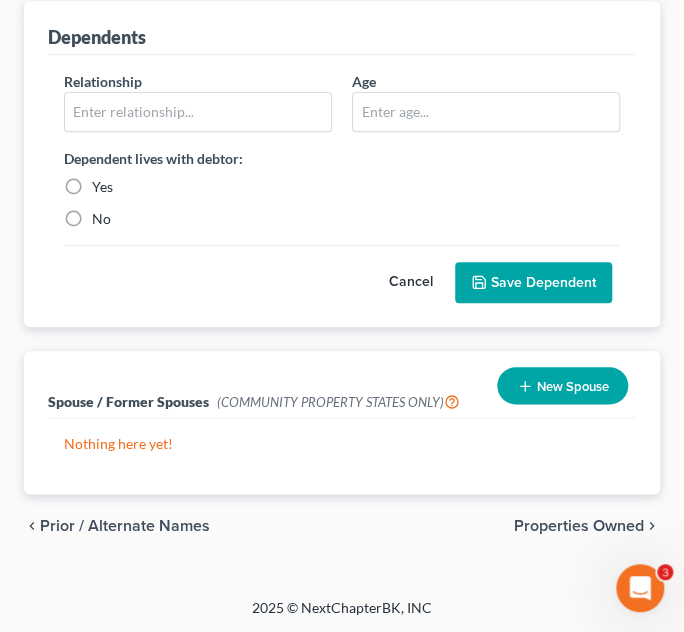 click on "Properties Owned" at bounding box center [579, 526] 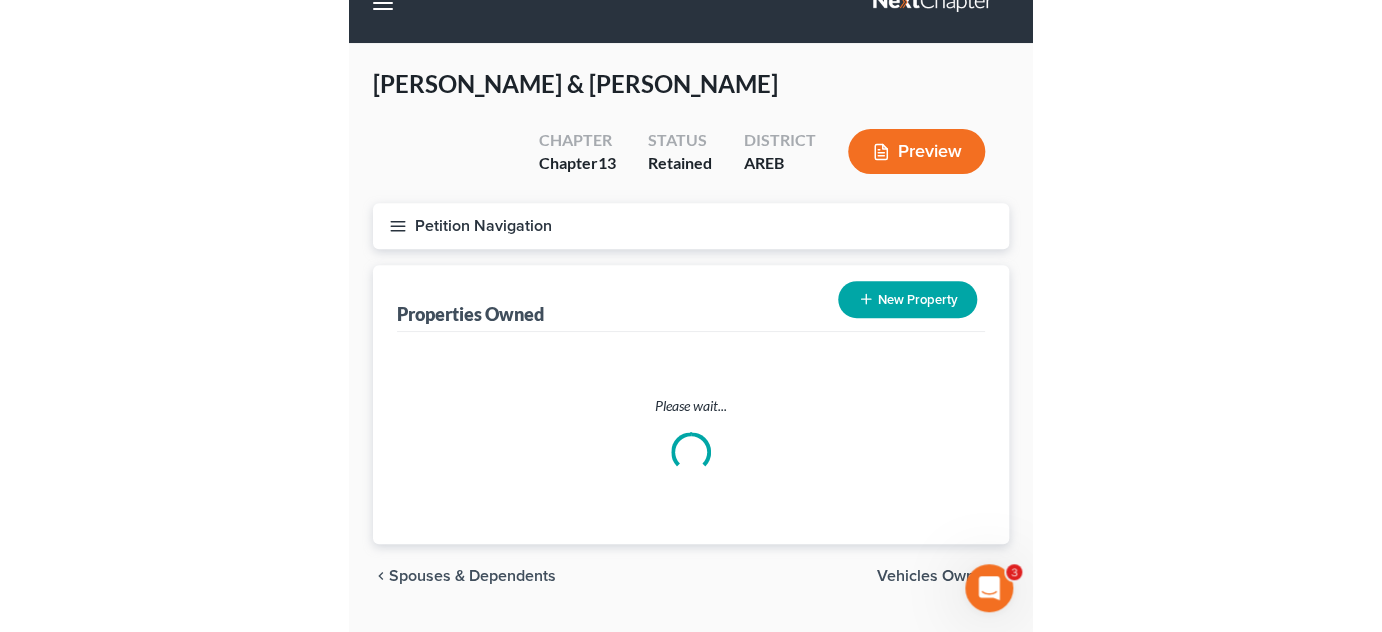 scroll, scrollTop: 0, scrollLeft: 0, axis: both 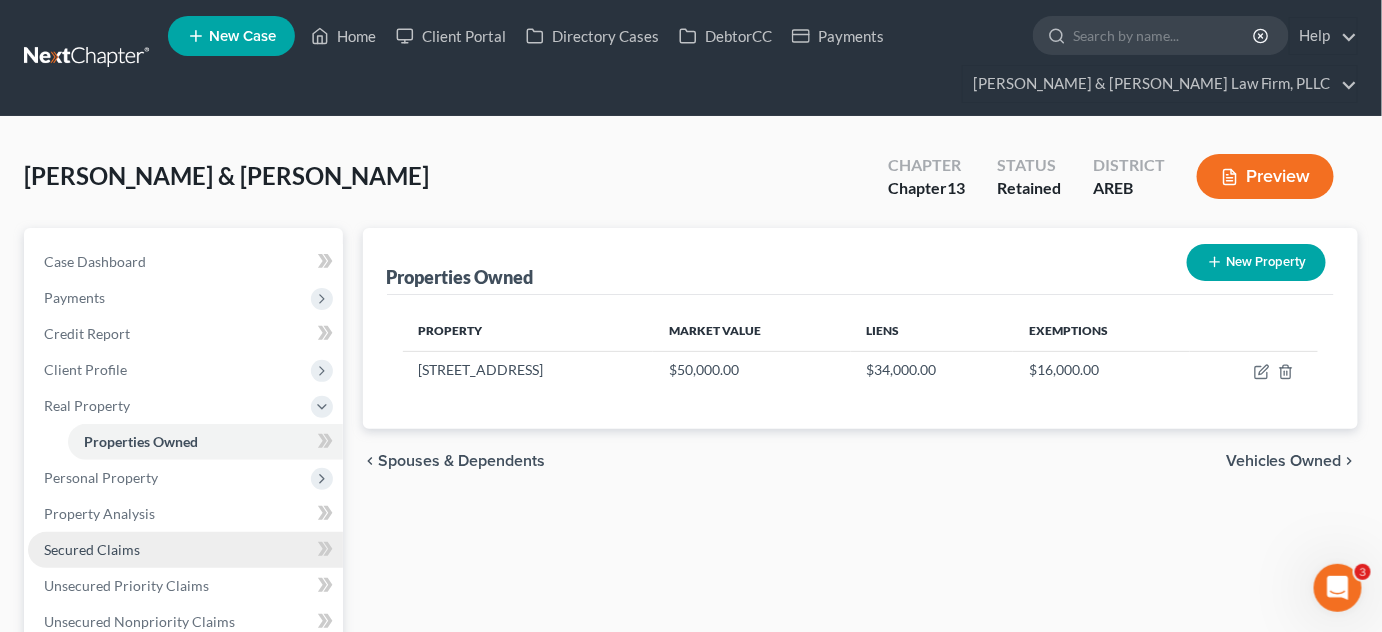 click on "Secured Claims" at bounding box center [185, 550] 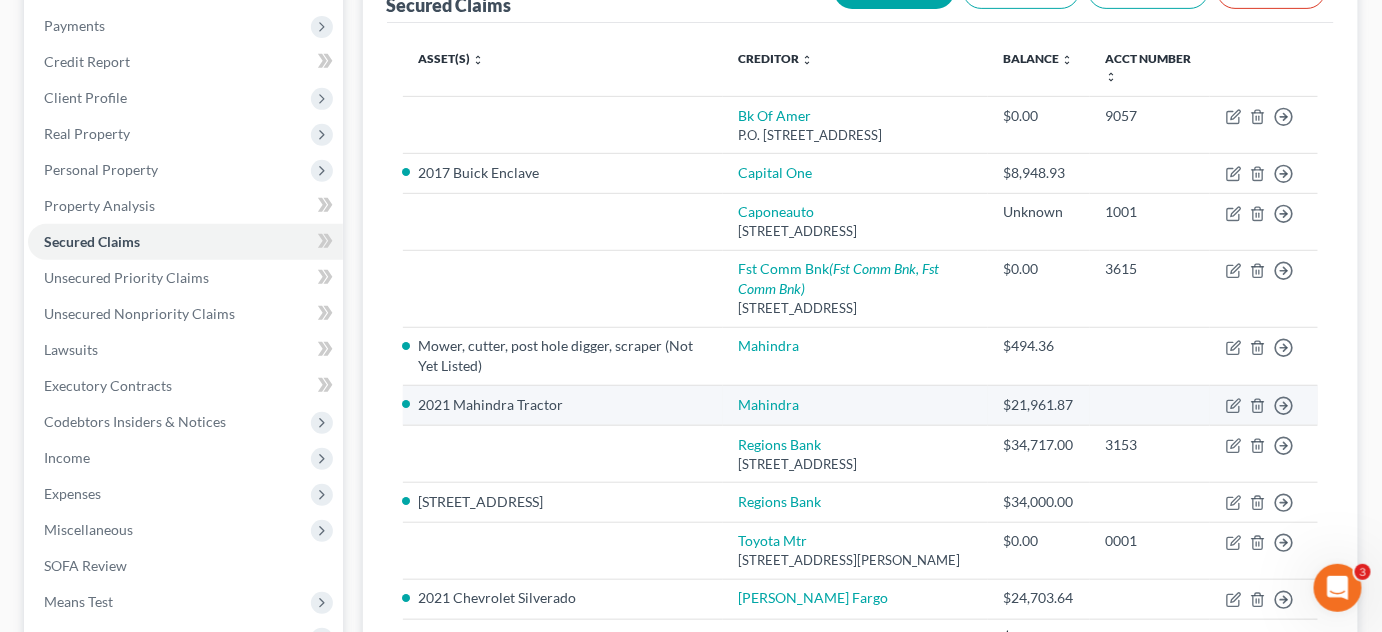 scroll, scrollTop: 181, scrollLeft: 0, axis: vertical 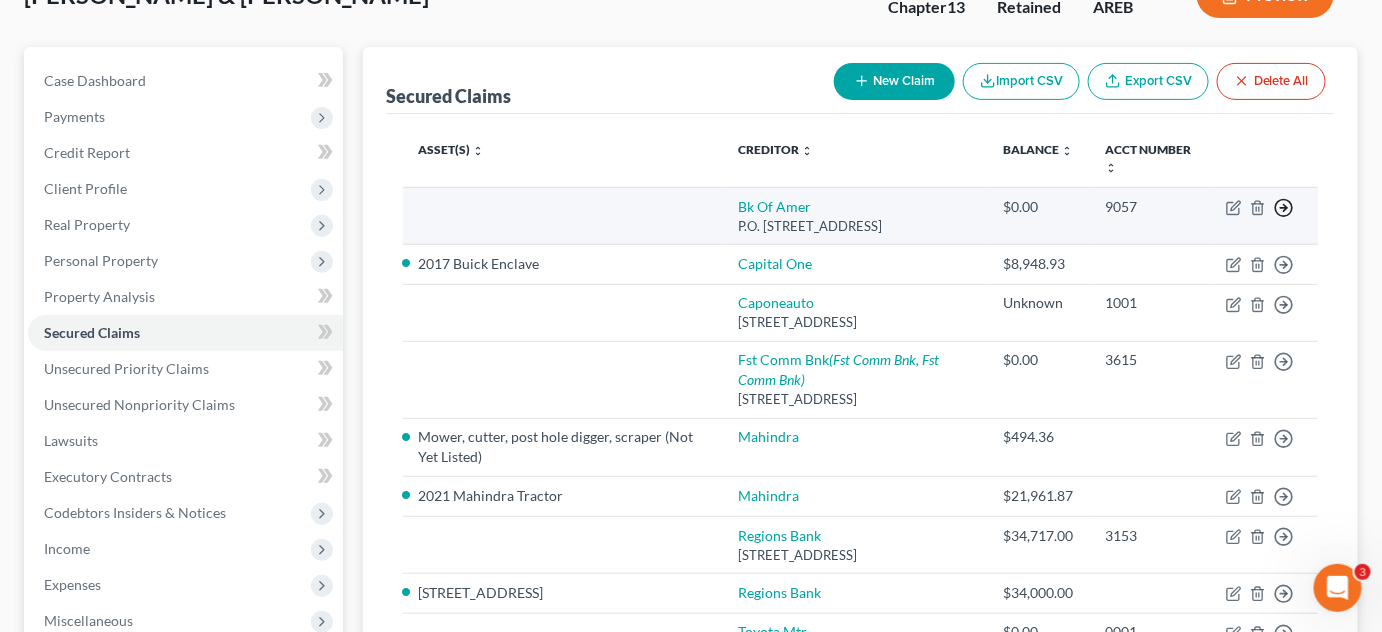click 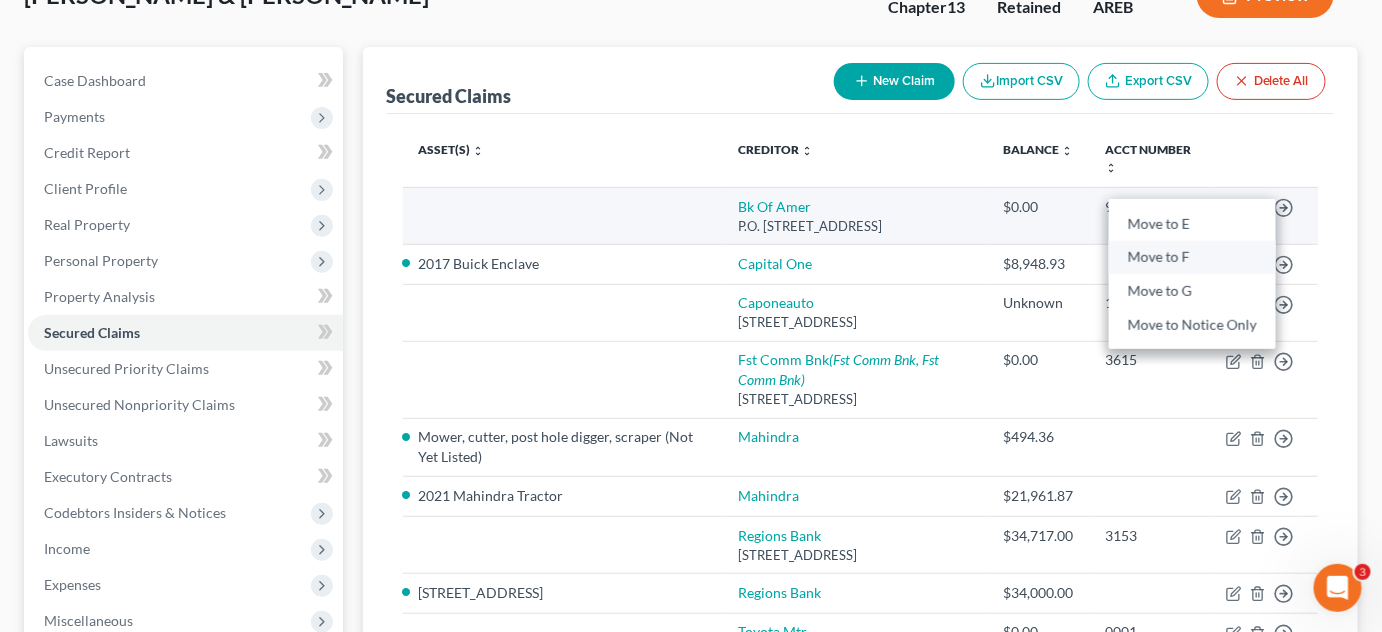 click on "Move to F" at bounding box center [1192, 257] 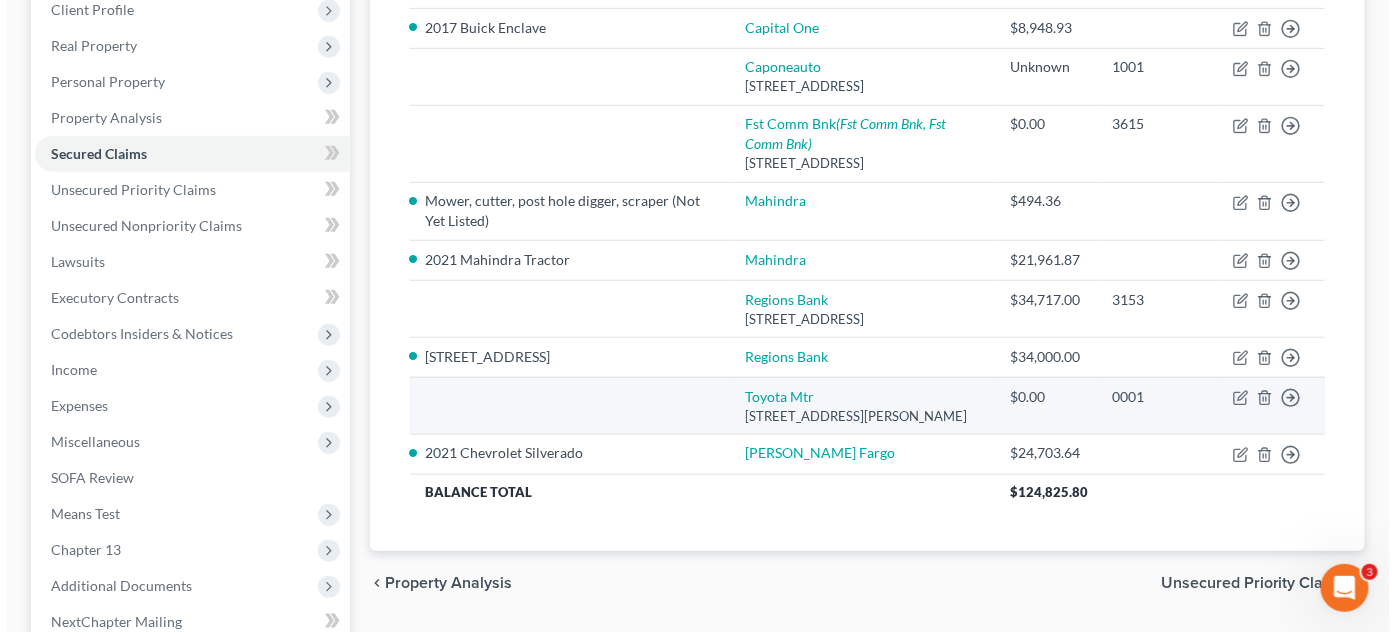 scroll, scrollTop: 363, scrollLeft: 0, axis: vertical 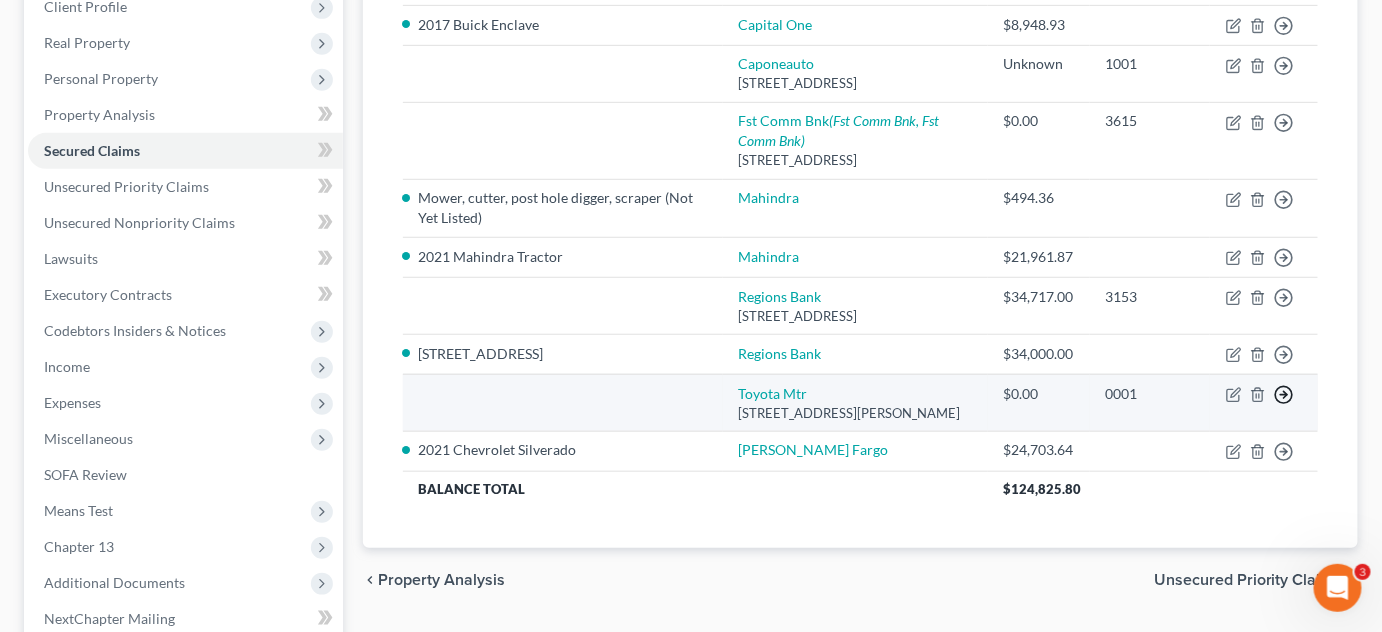 click 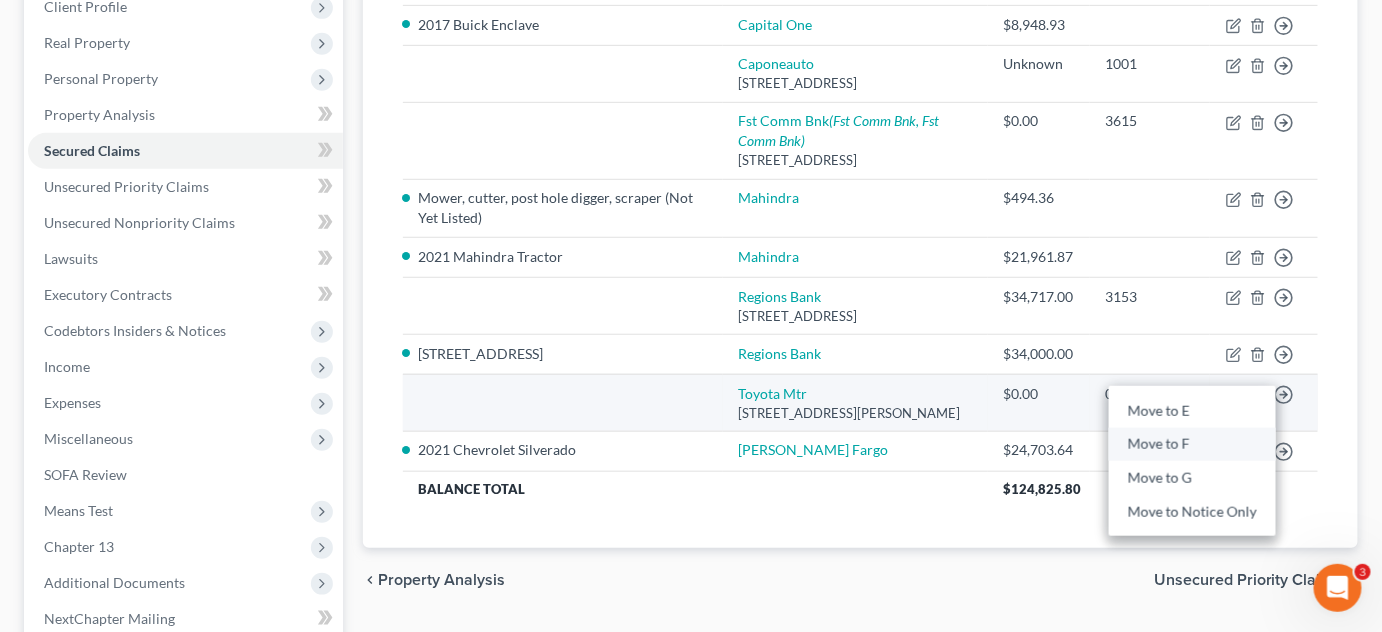 click on "Move to F" at bounding box center (1192, 444) 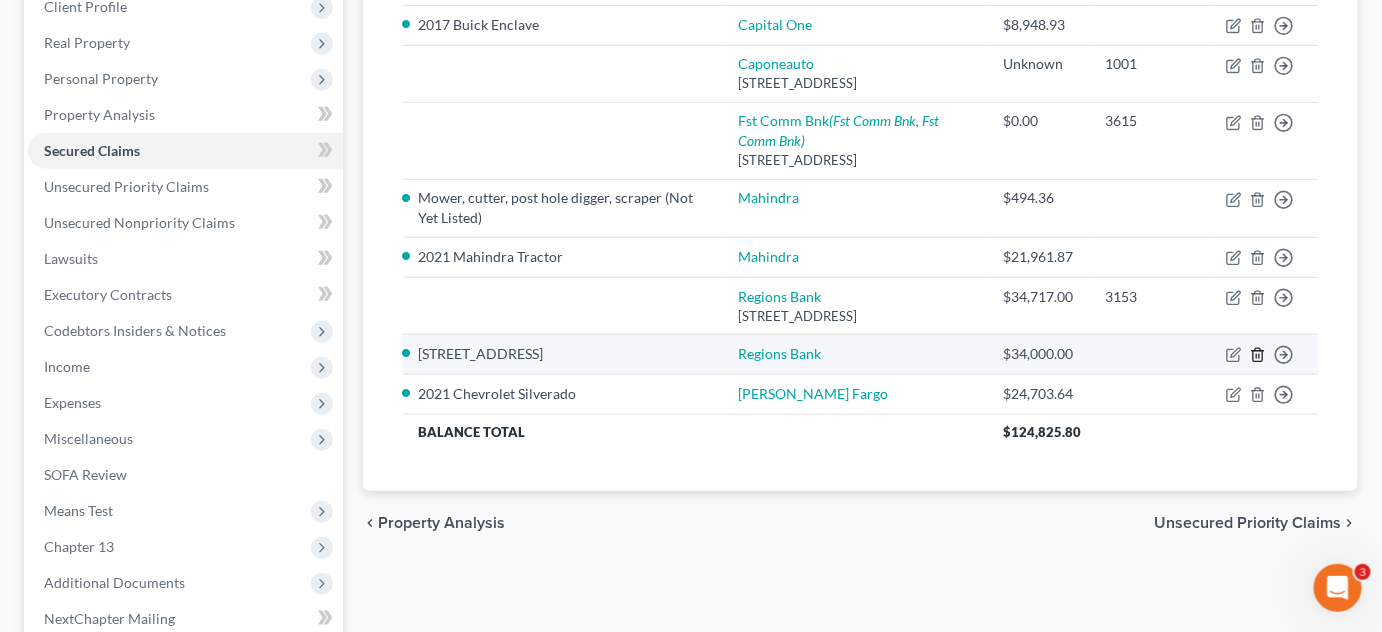 click 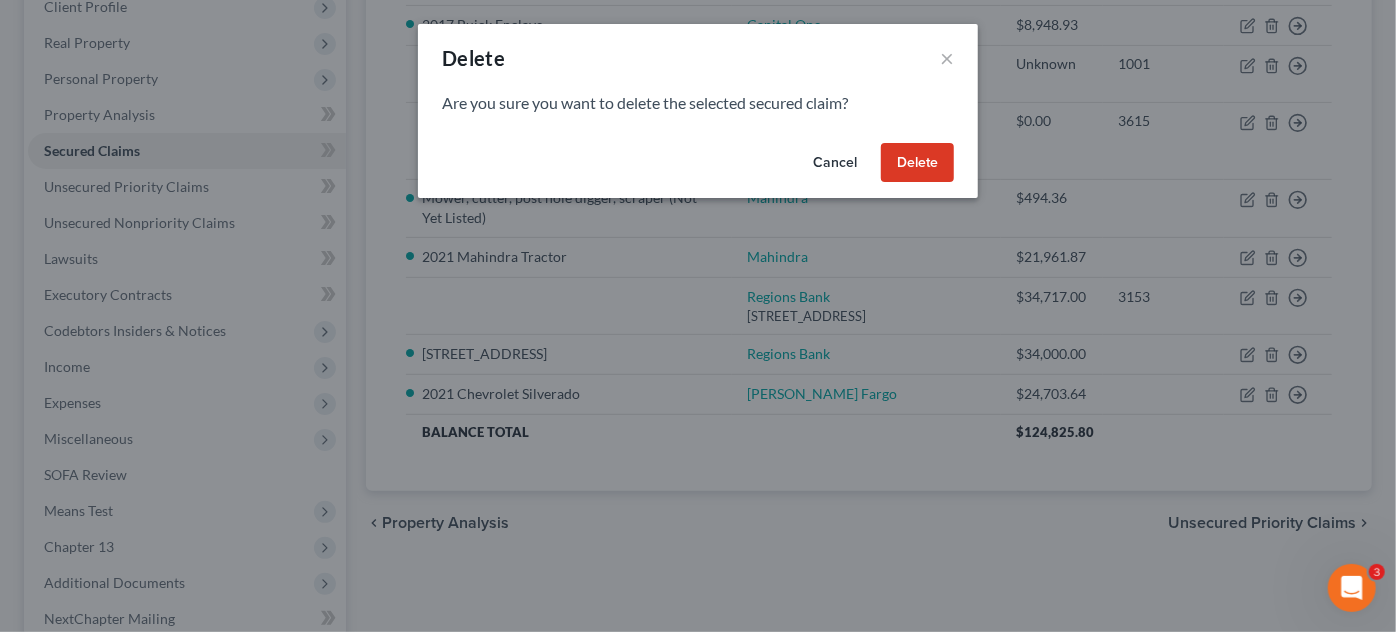 click on "Delete" at bounding box center [917, 163] 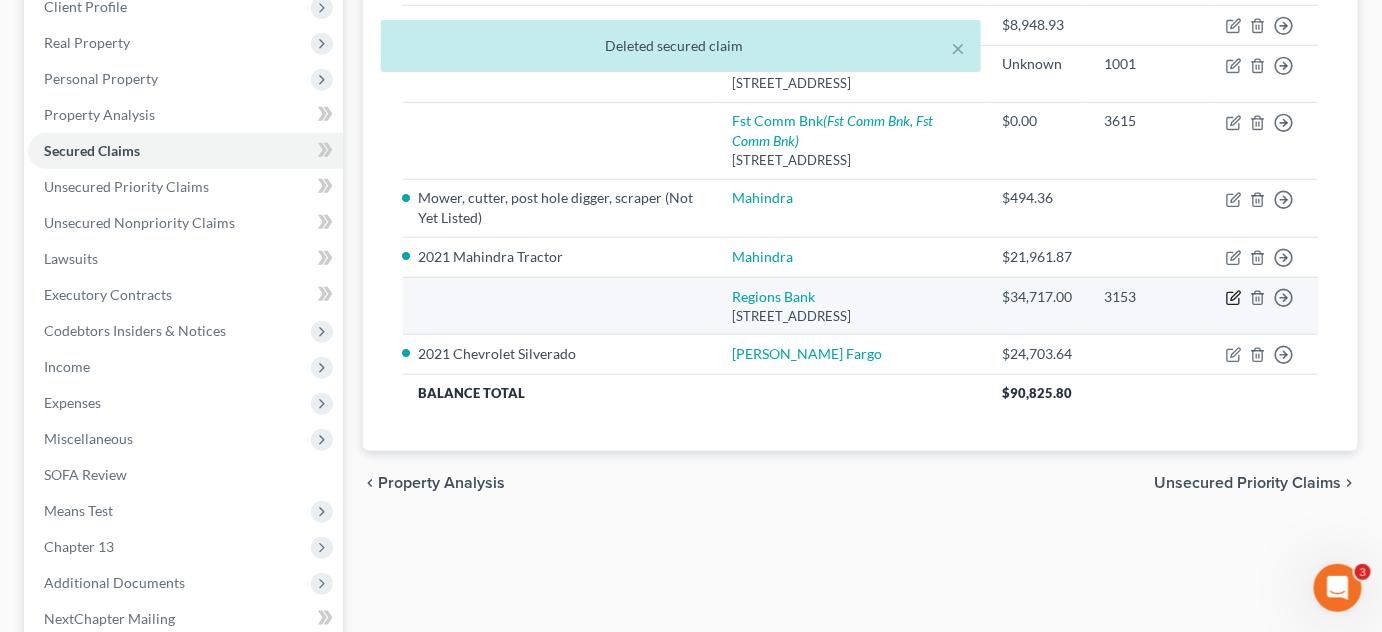 click 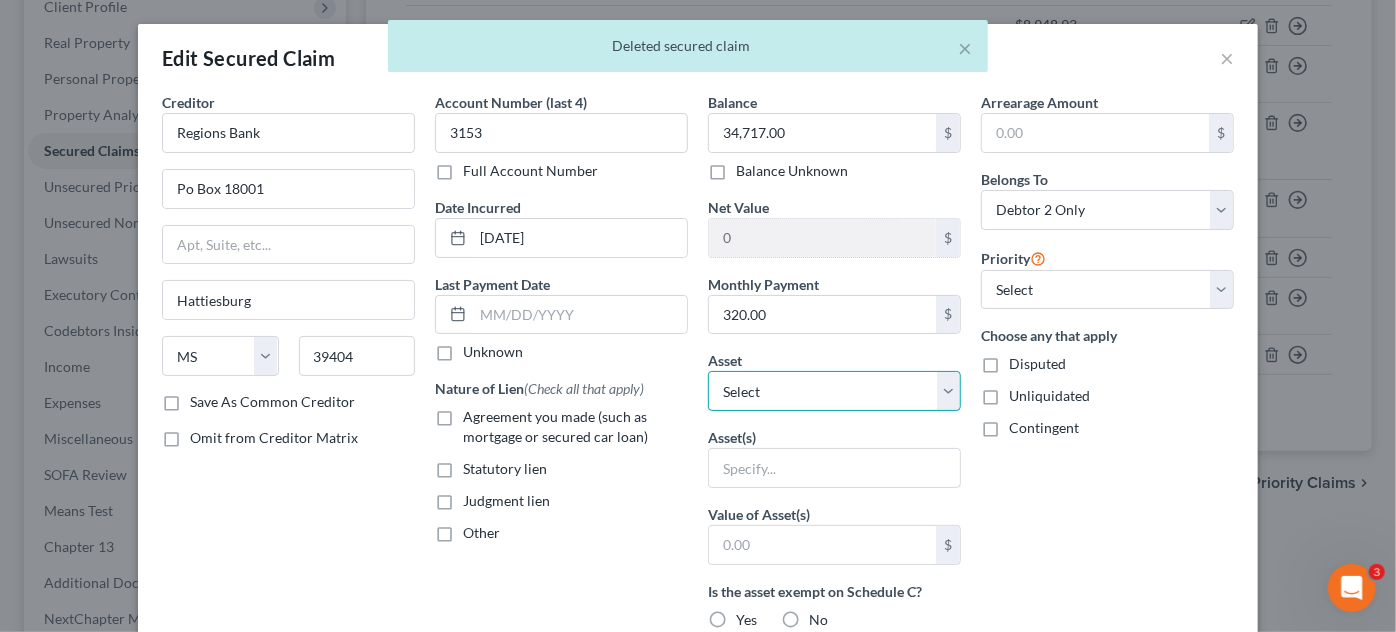 click on "Select Other Multiple Assets [US_STATE] Power Dry Inc - $3000.0 601 Hwy 87 - $50000.0 [PERSON_NAME] (Transfer) - $5000.0 2021 Chevrolet Silverado - $26430.0 2017 Buick Enclave - $0.0 Mower, cutter, post hole digger, scraper (Not Yet Listed) - $1000.0 2021 Mahindra Tractor - $21000.0" at bounding box center [834, 391] 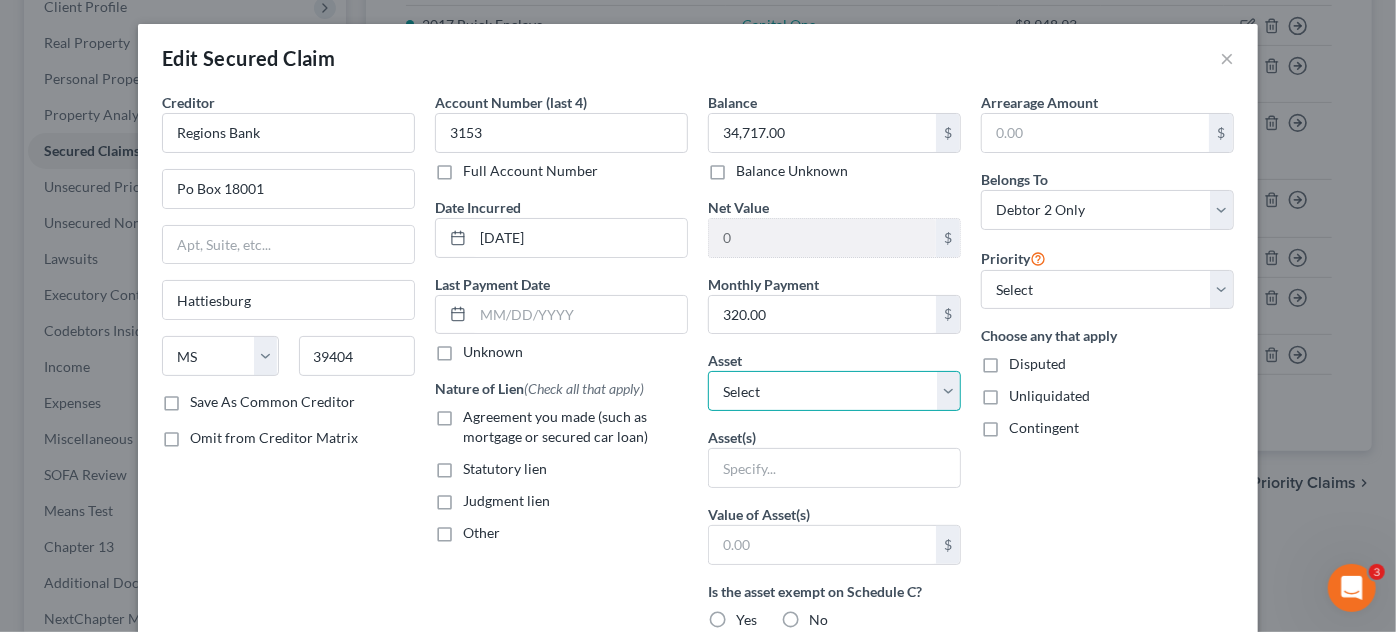 select on "3" 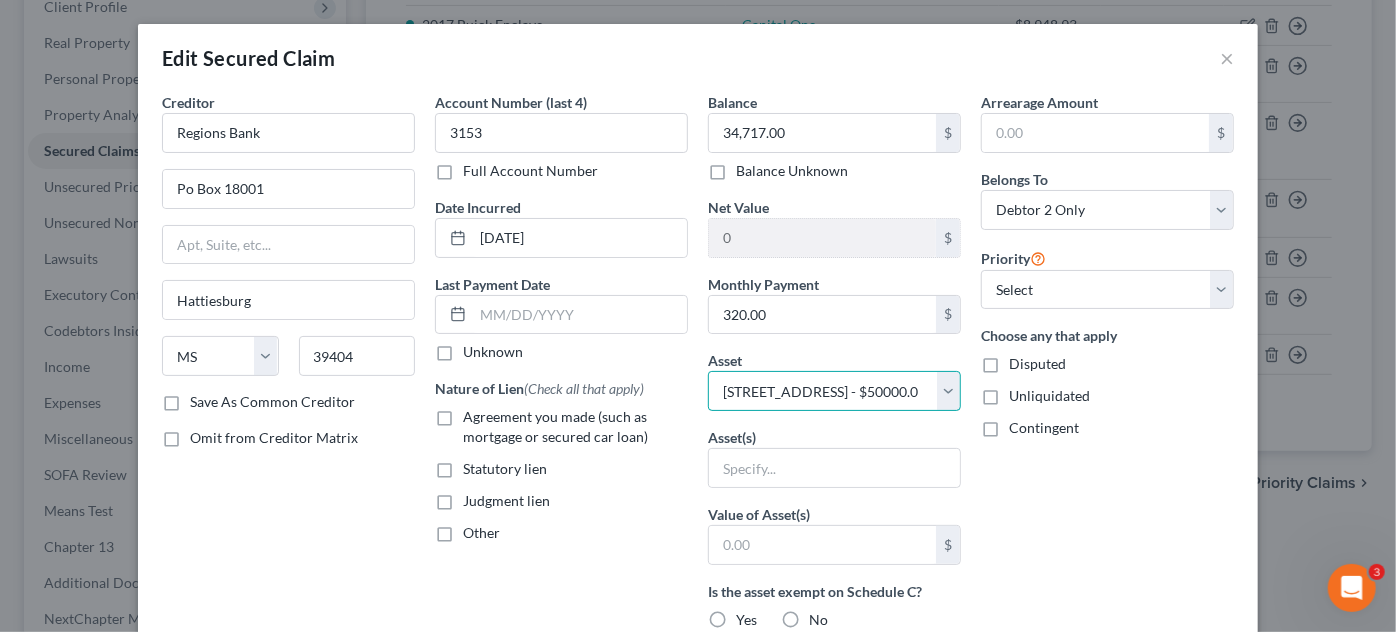 click on "Select Other Multiple Assets [US_STATE] Power Dry Inc - $3000.0 601 Hwy 87 - $50000.0 [PERSON_NAME] (Transfer) - $5000.0 2021 Chevrolet Silverado - $26430.0 2017 Buick Enclave - $0.0 Mower, cutter, post hole digger, scraper (Not Yet Listed) - $1000.0 2021 Mahindra Tractor - $21000.0" at bounding box center [834, 391] 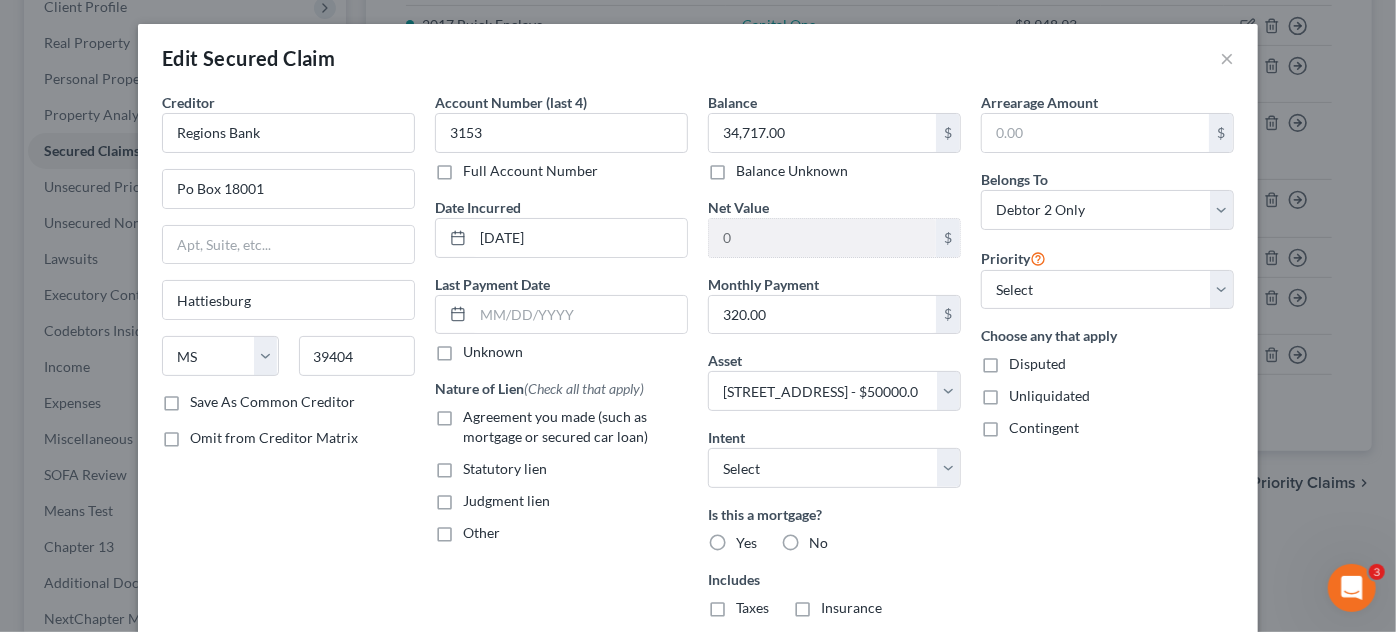click on "Agreement you made (such as mortgage or secured car loan)" at bounding box center [575, 427] 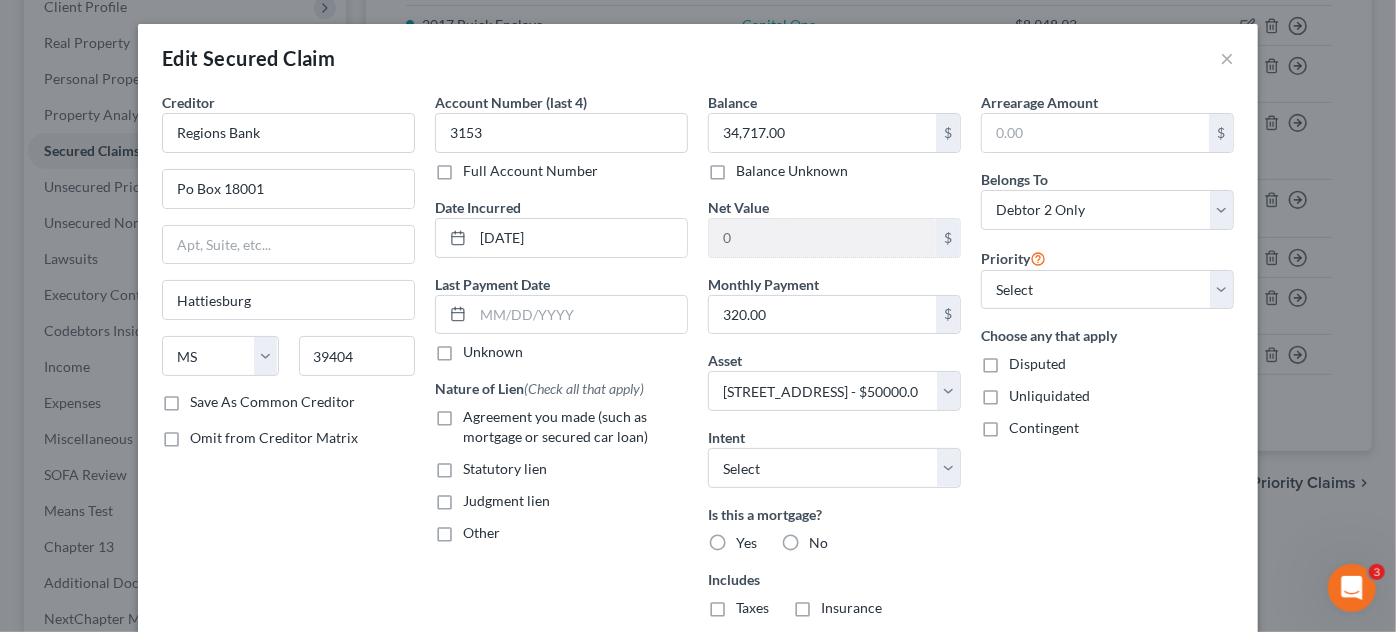 click on "Agreement you made (such as mortgage or secured car loan)" at bounding box center [477, 413] 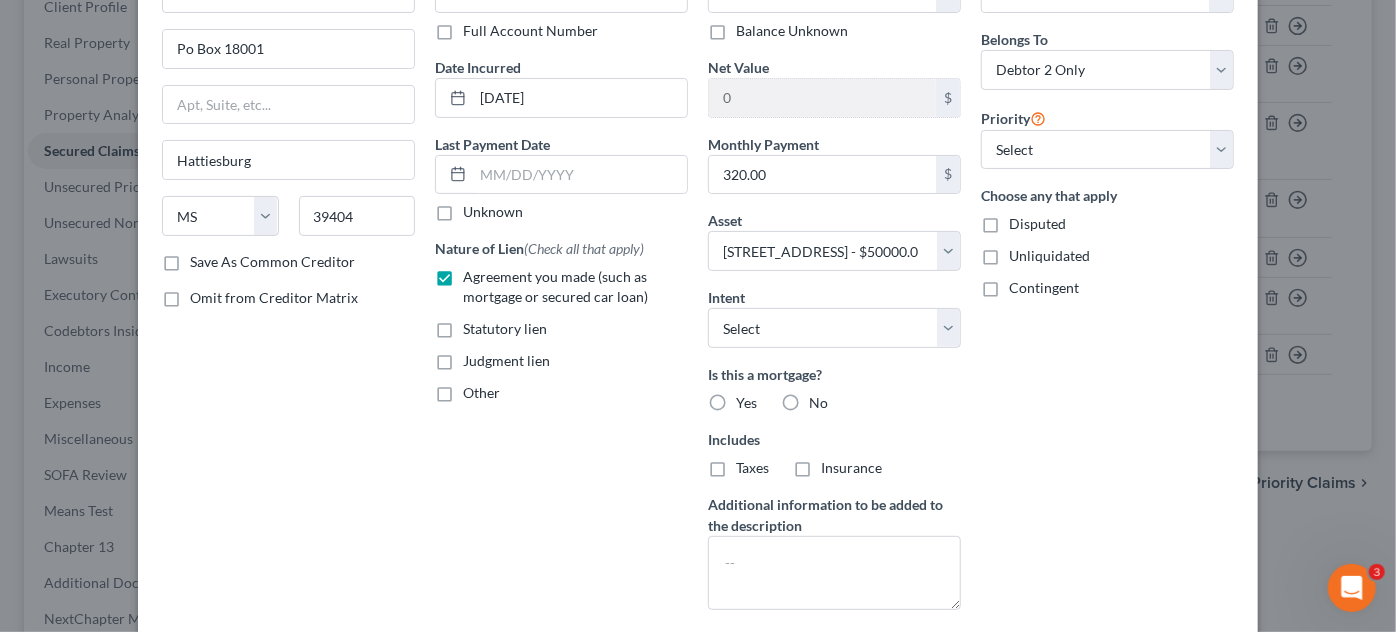 scroll, scrollTop: 181, scrollLeft: 0, axis: vertical 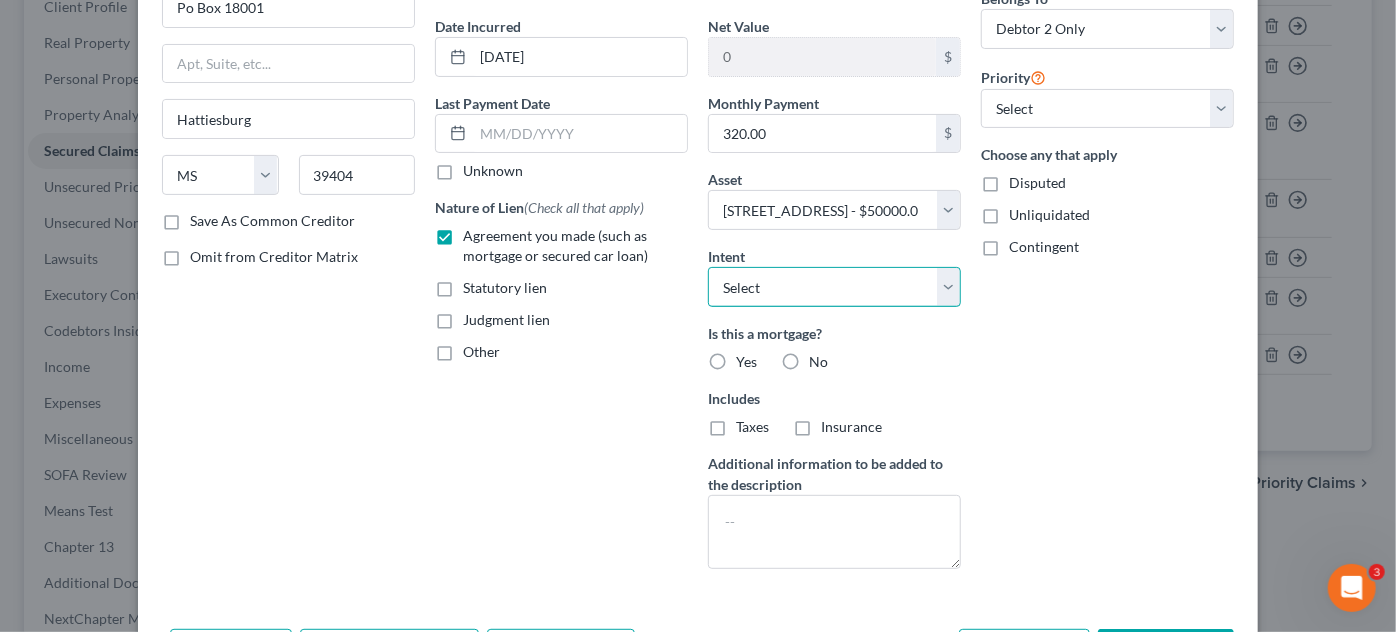 click on "Select Surrender Redeem Reaffirm Avoid Other" at bounding box center [834, 287] 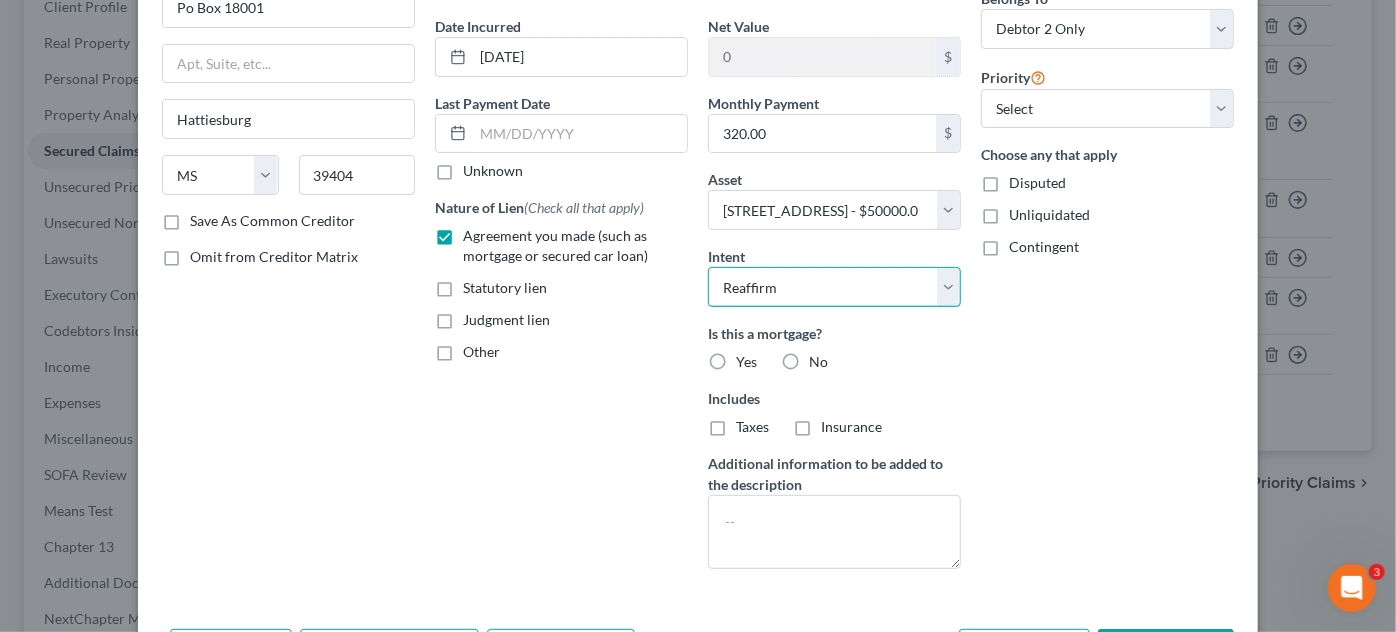 click on "Select Surrender Redeem Reaffirm Avoid Other" at bounding box center (834, 287) 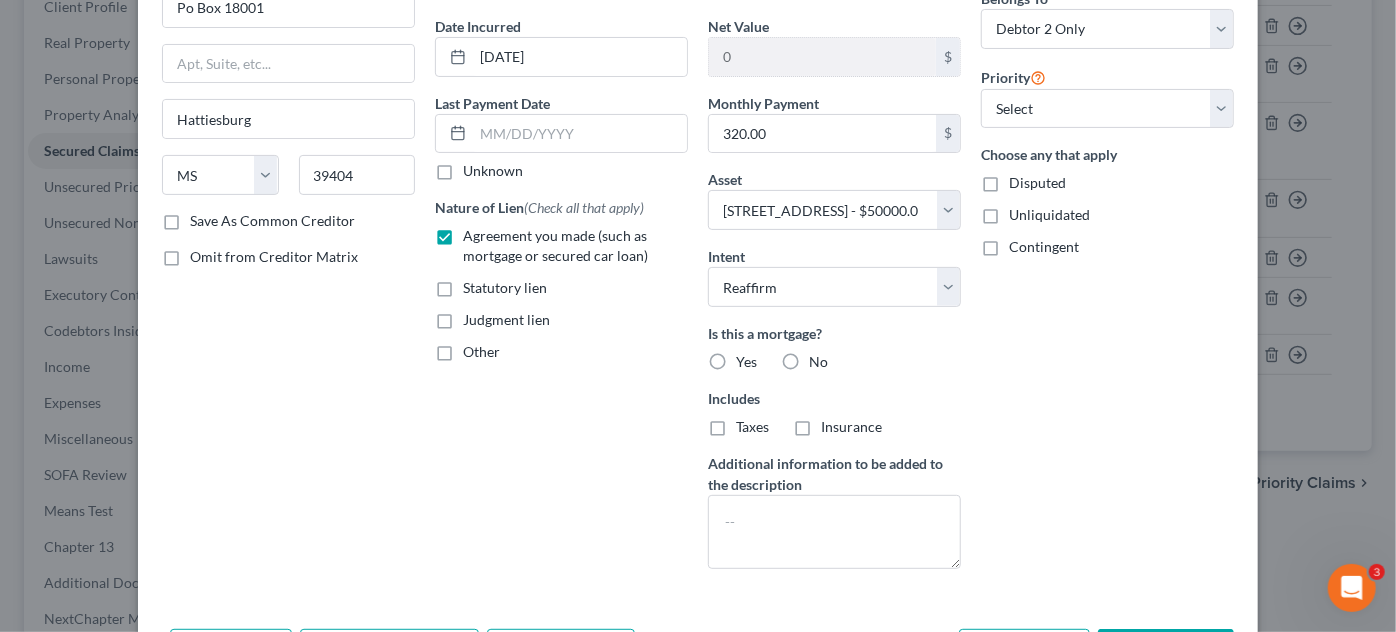 click on "Yes" at bounding box center [746, 362] 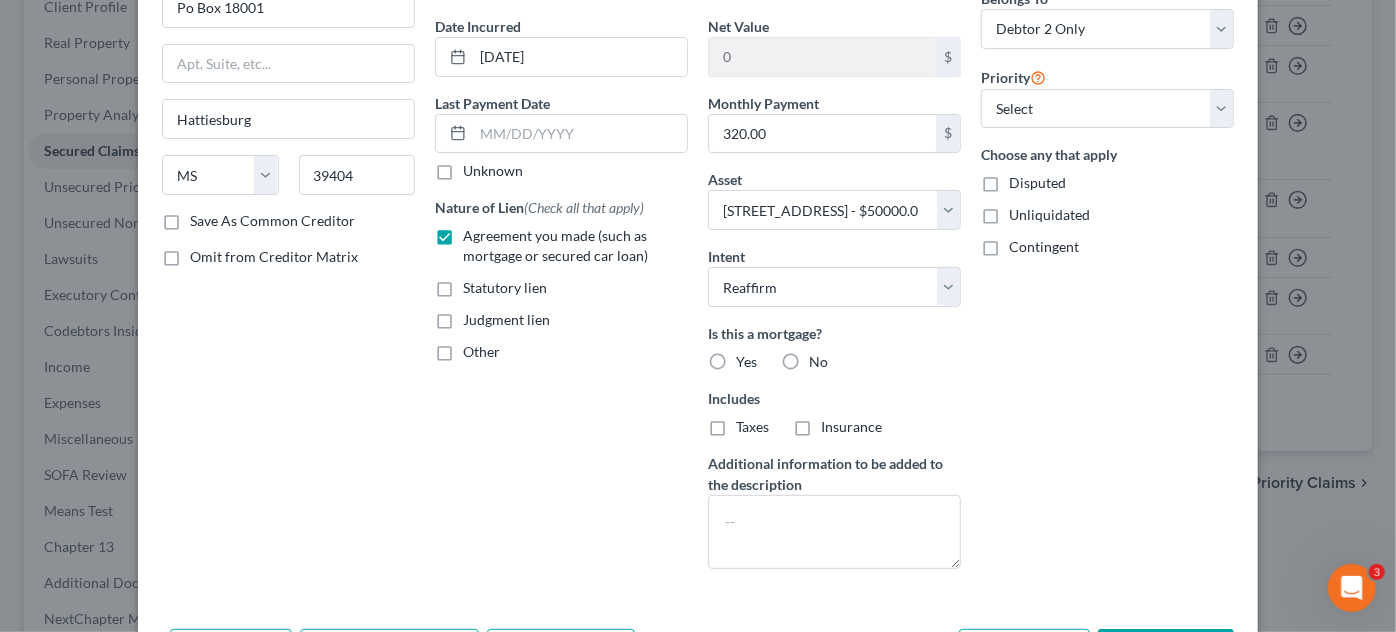 click on "Yes" at bounding box center [750, 358] 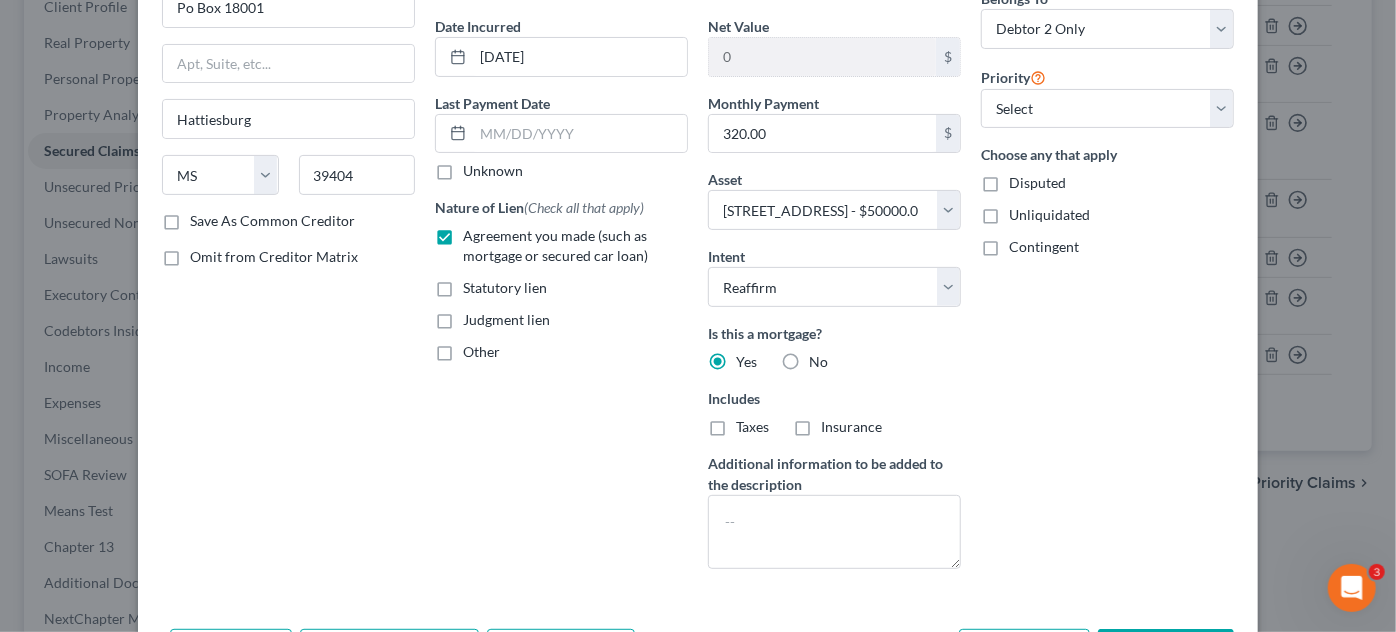 click on "Taxes" at bounding box center (752, 427) 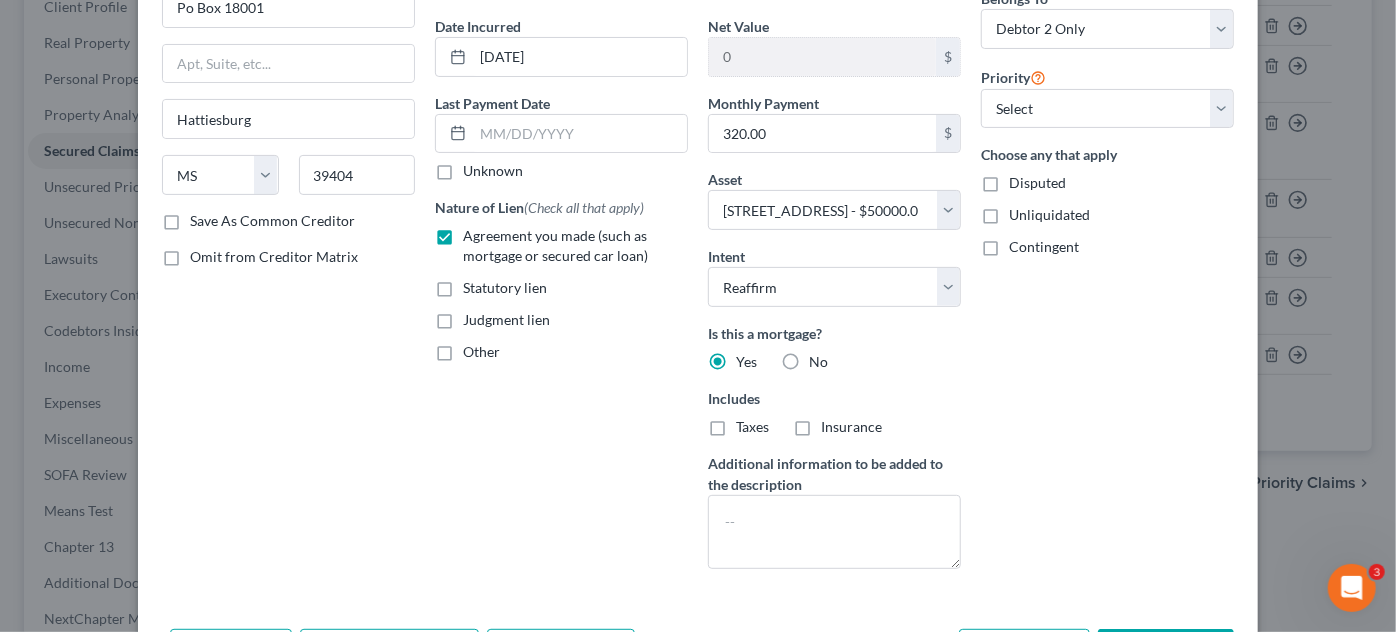 click on "Taxes" at bounding box center [750, 423] 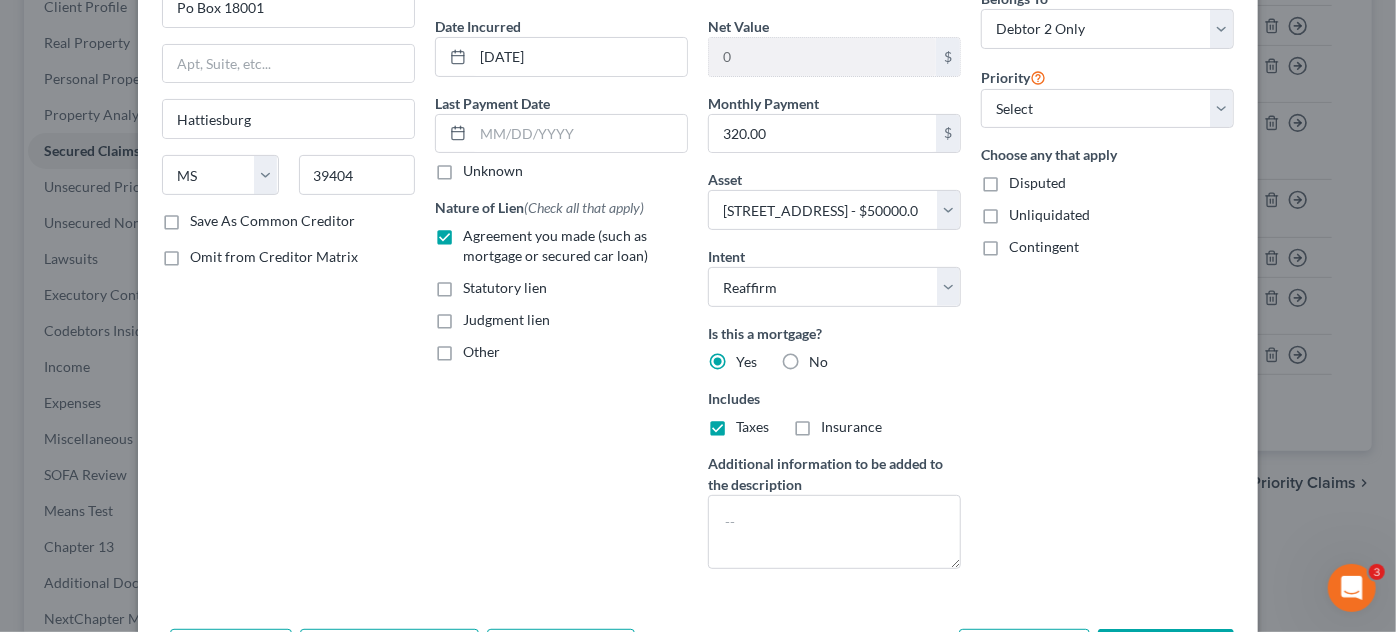 click on "Insurance" at bounding box center [851, 427] 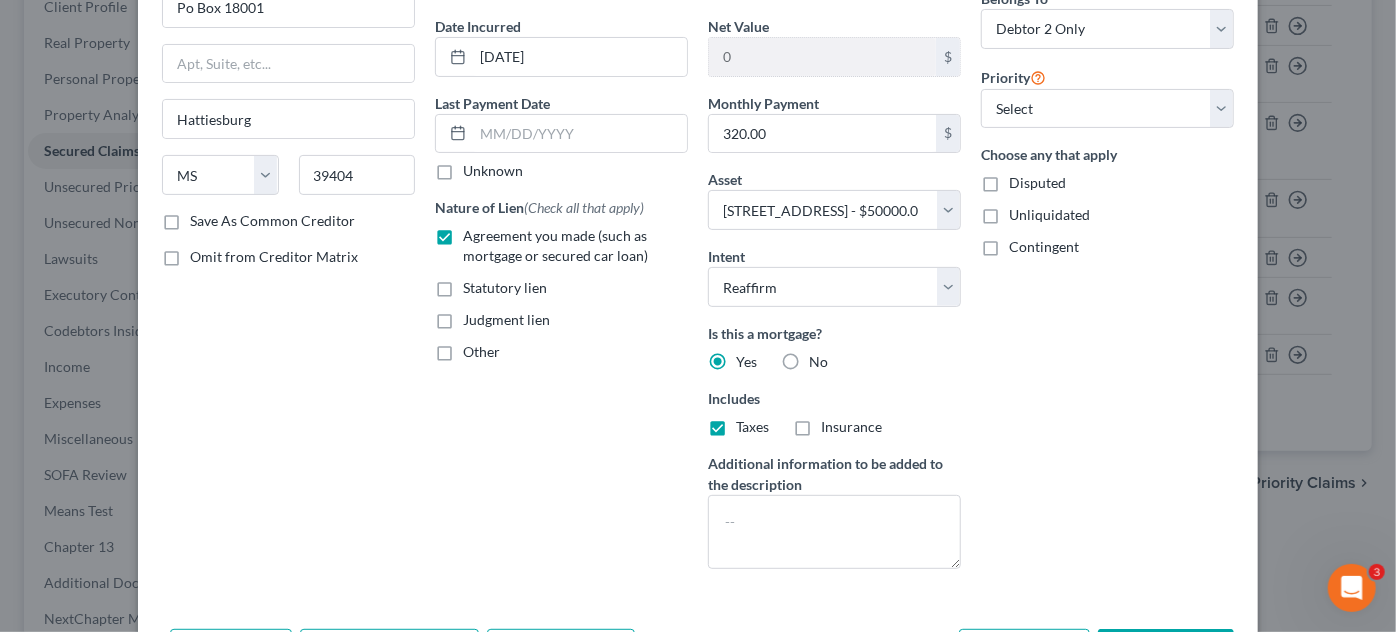 click on "Insurance" at bounding box center [835, 423] 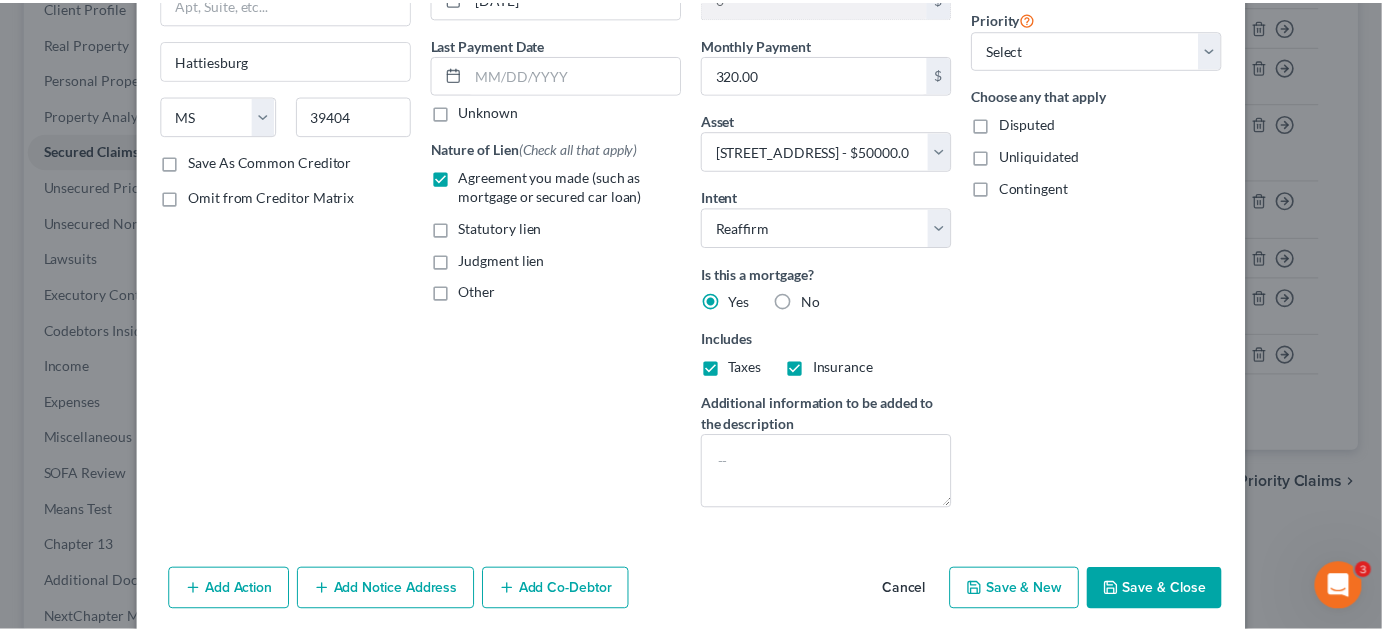 scroll, scrollTop: 314, scrollLeft: 0, axis: vertical 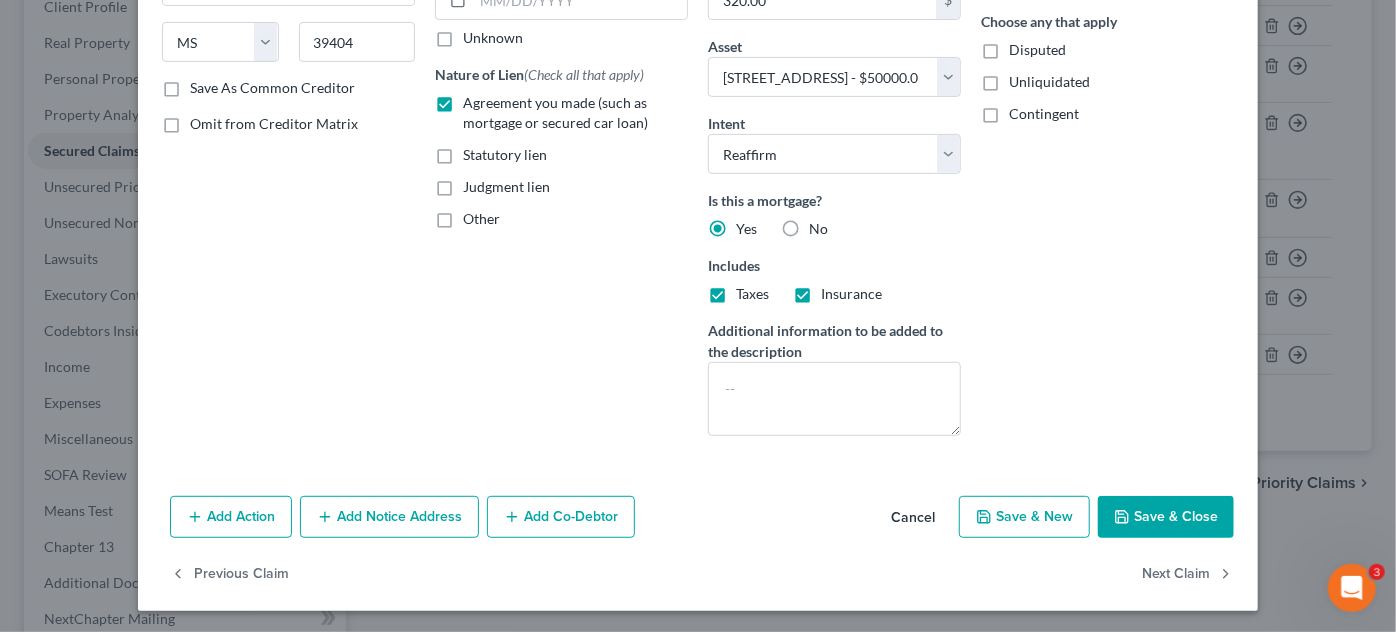 click on "Save & Close" at bounding box center (1166, 517) 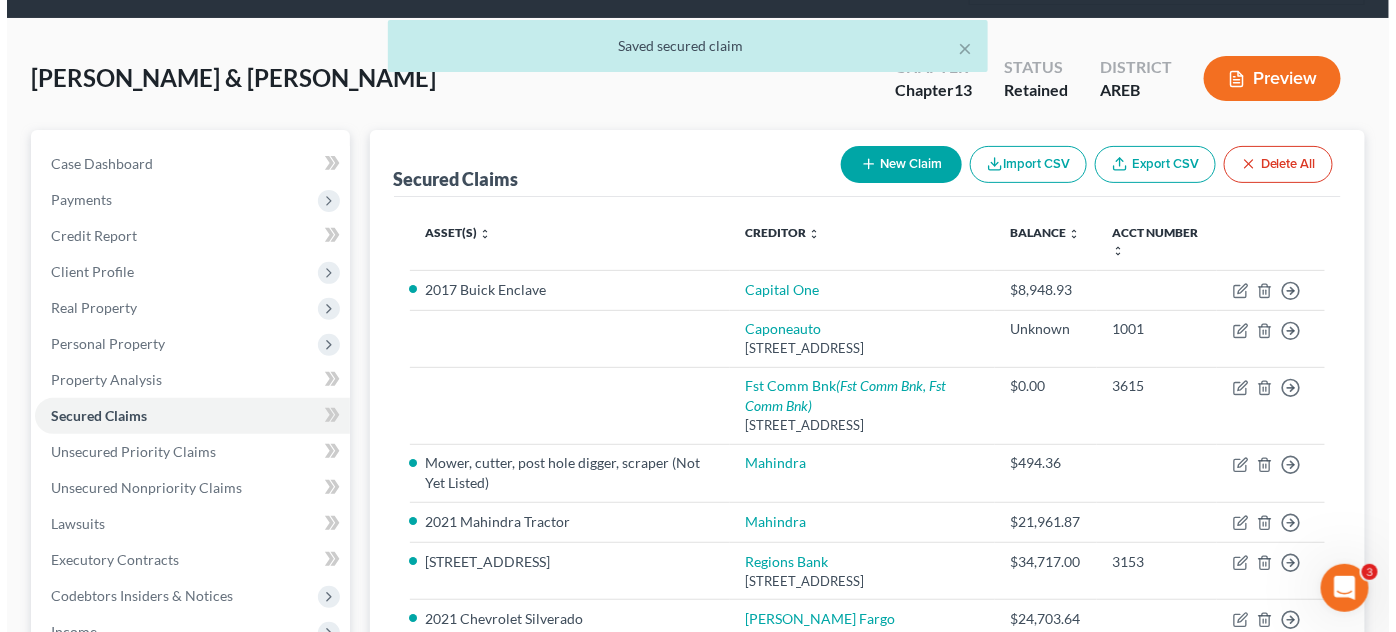 scroll, scrollTop: 90, scrollLeft: 0, axis: vertical 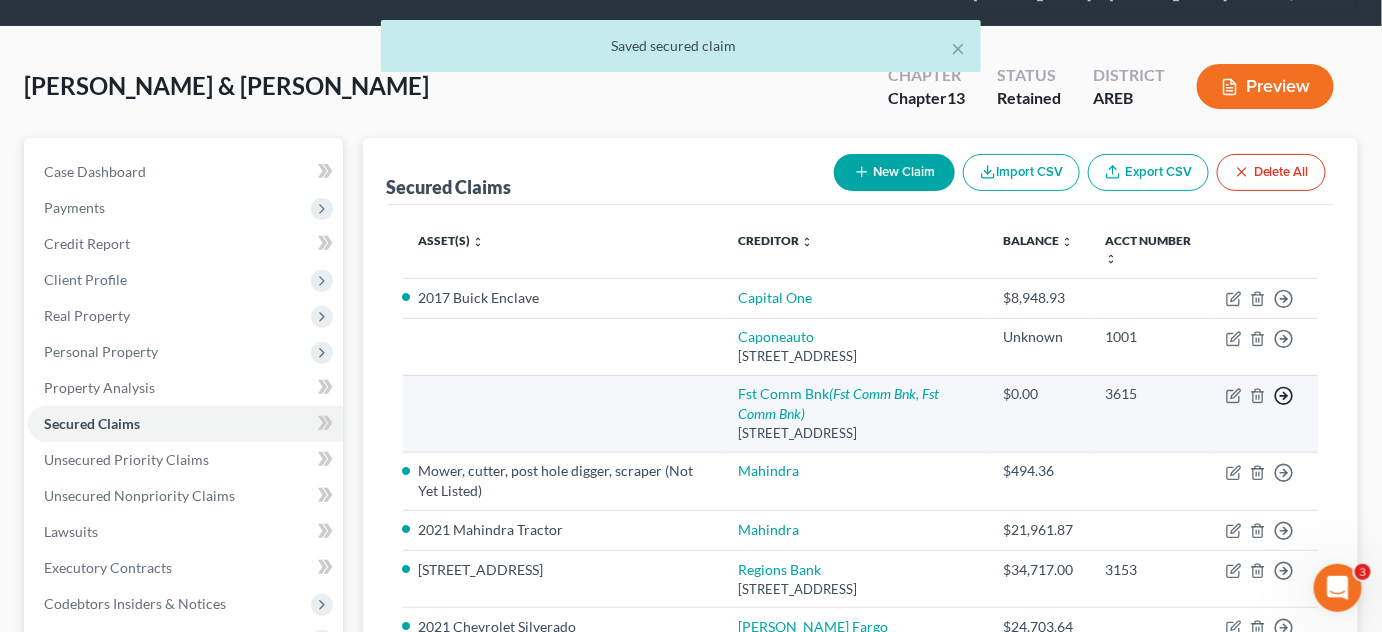 click 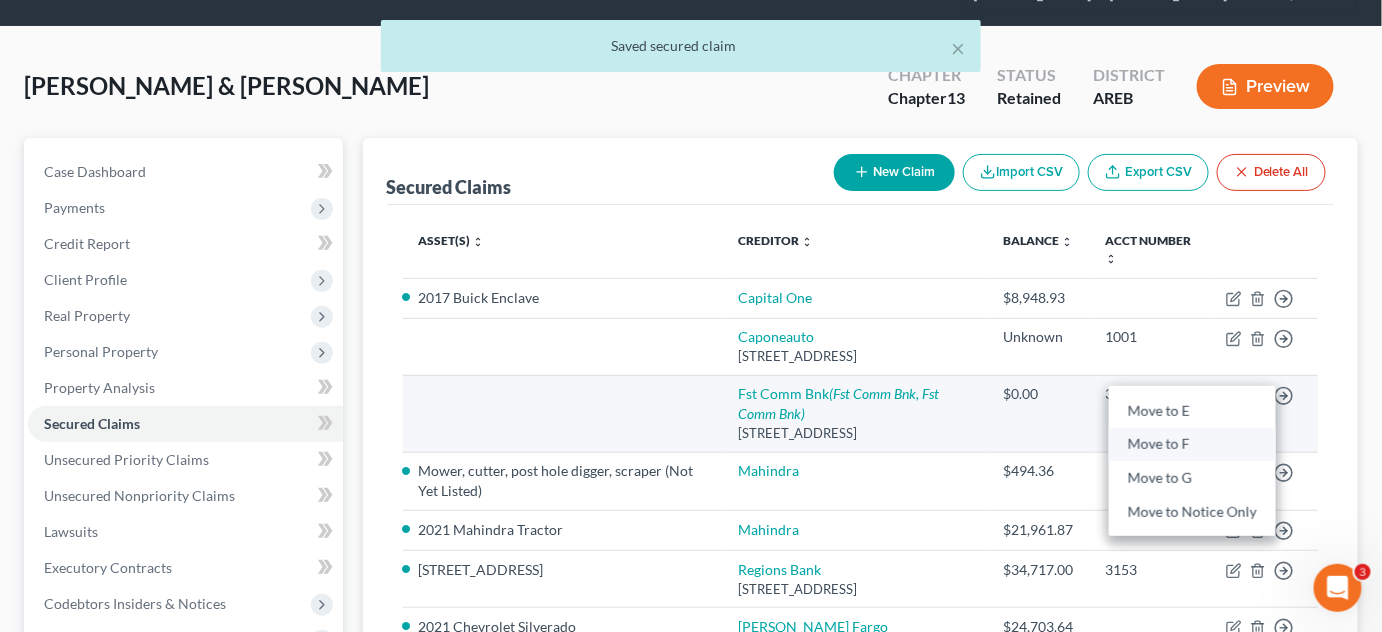 click on "Move to F" at bounding box center (1192, 445) 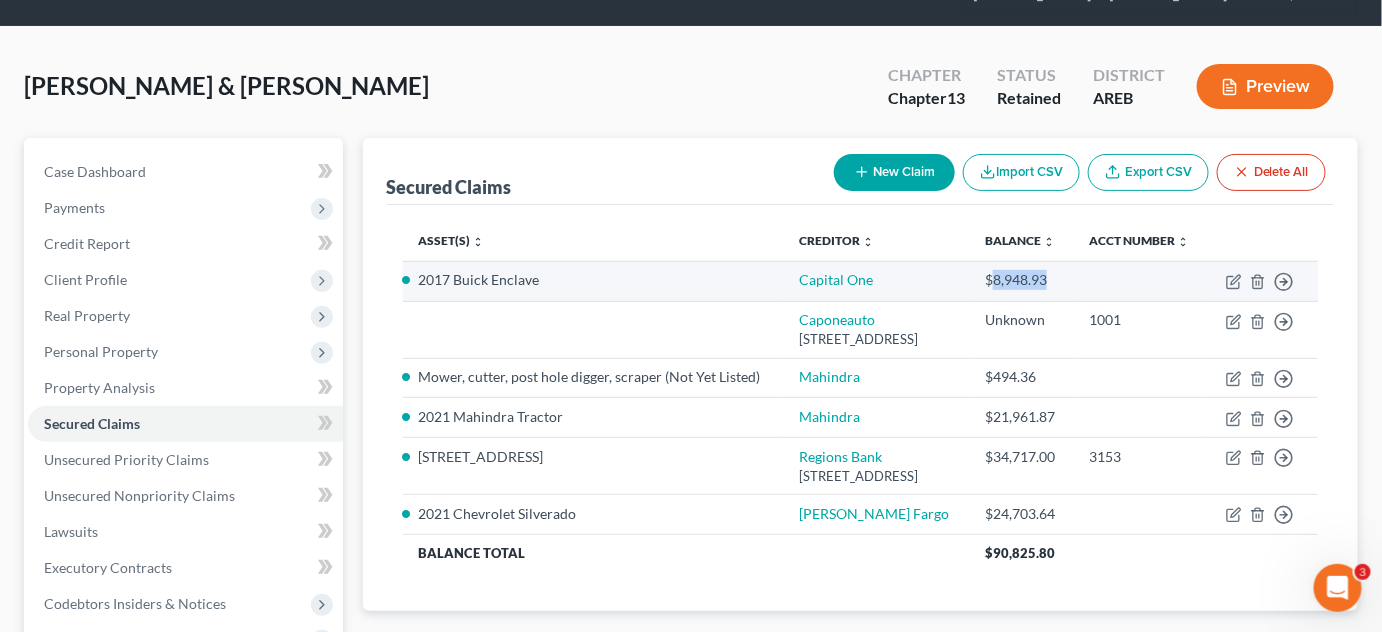 drag, startPoint x: 1063, startPoint y: 298, endPoint x: 1007, endPoint y: 288, distance: 56.88585 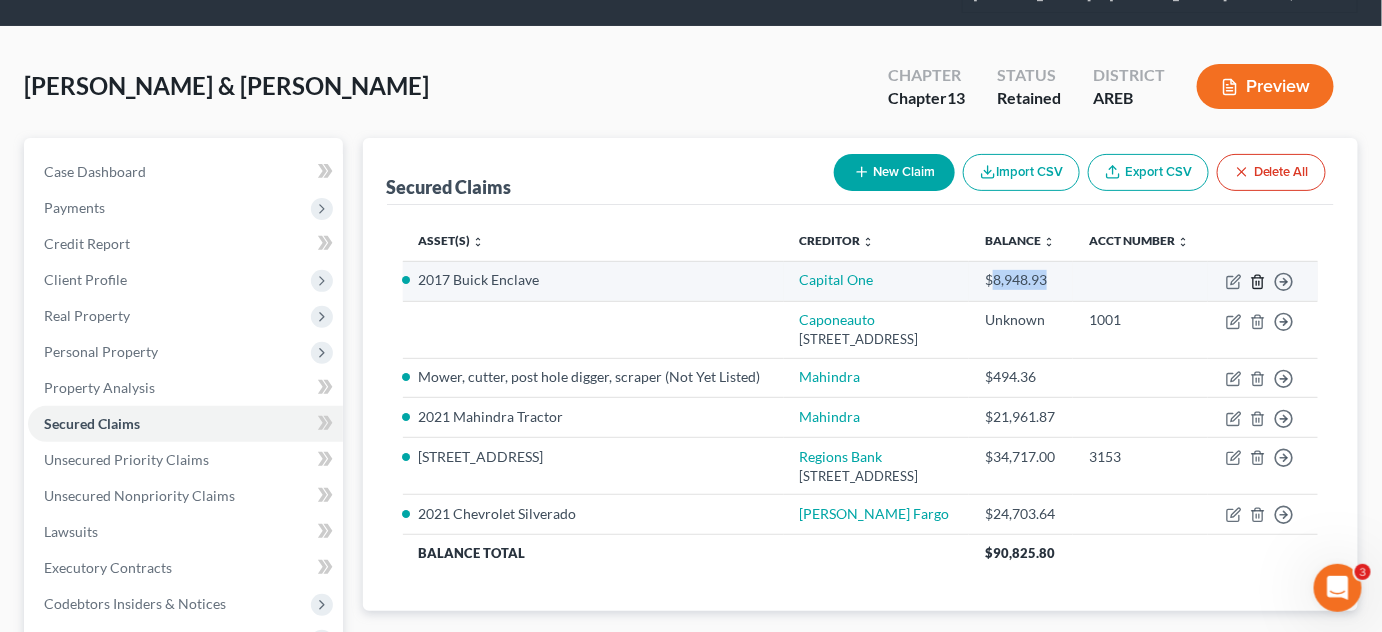 click 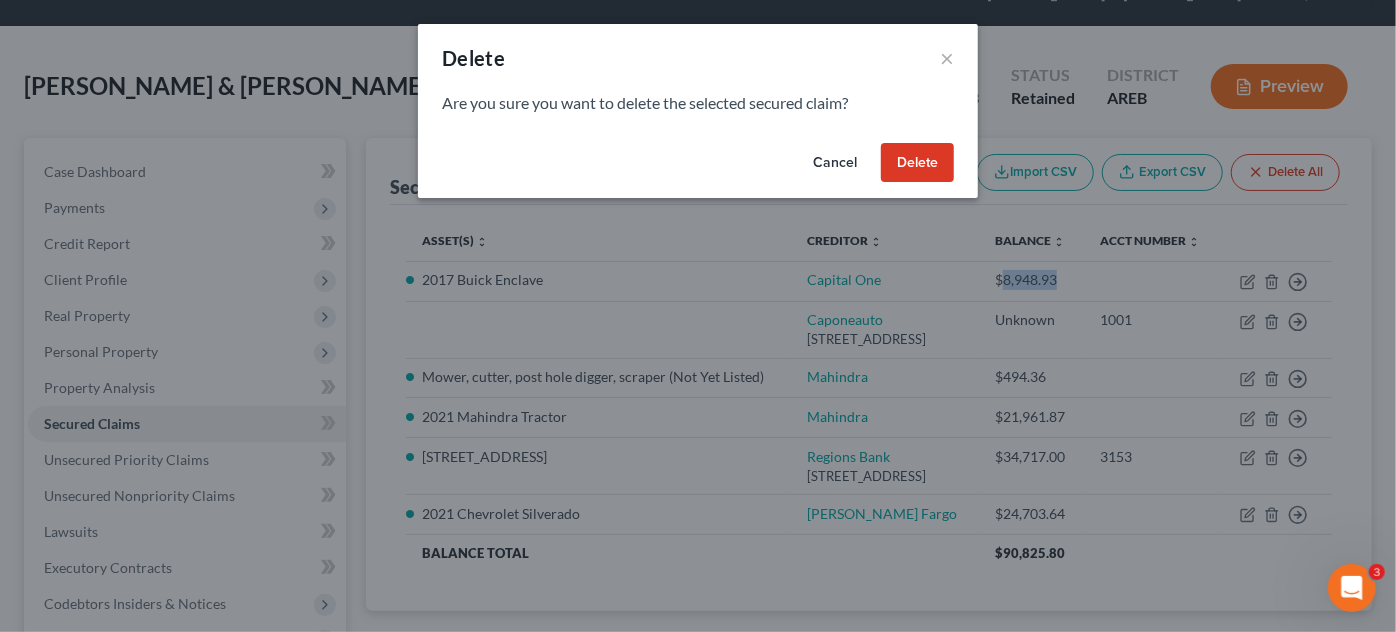 click on "Delete" at bounding box center [917, 163] 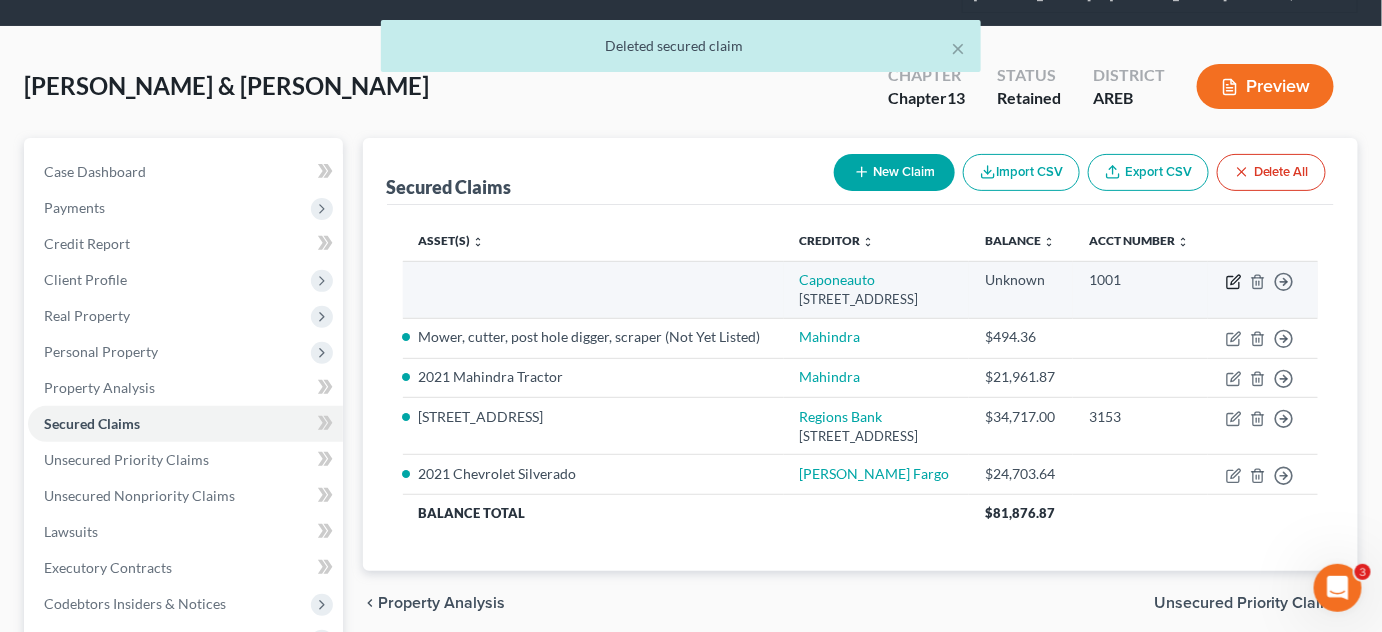 click 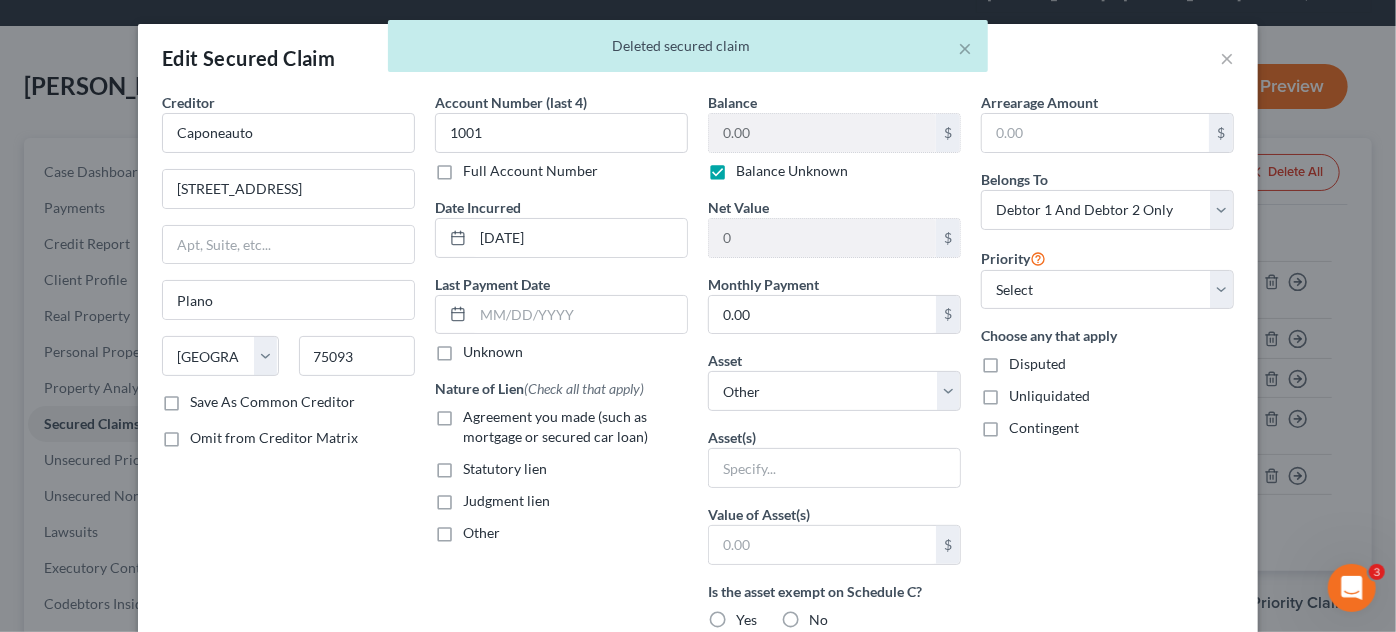 click on "Balance Unknown" at bounding box center [792, 171] 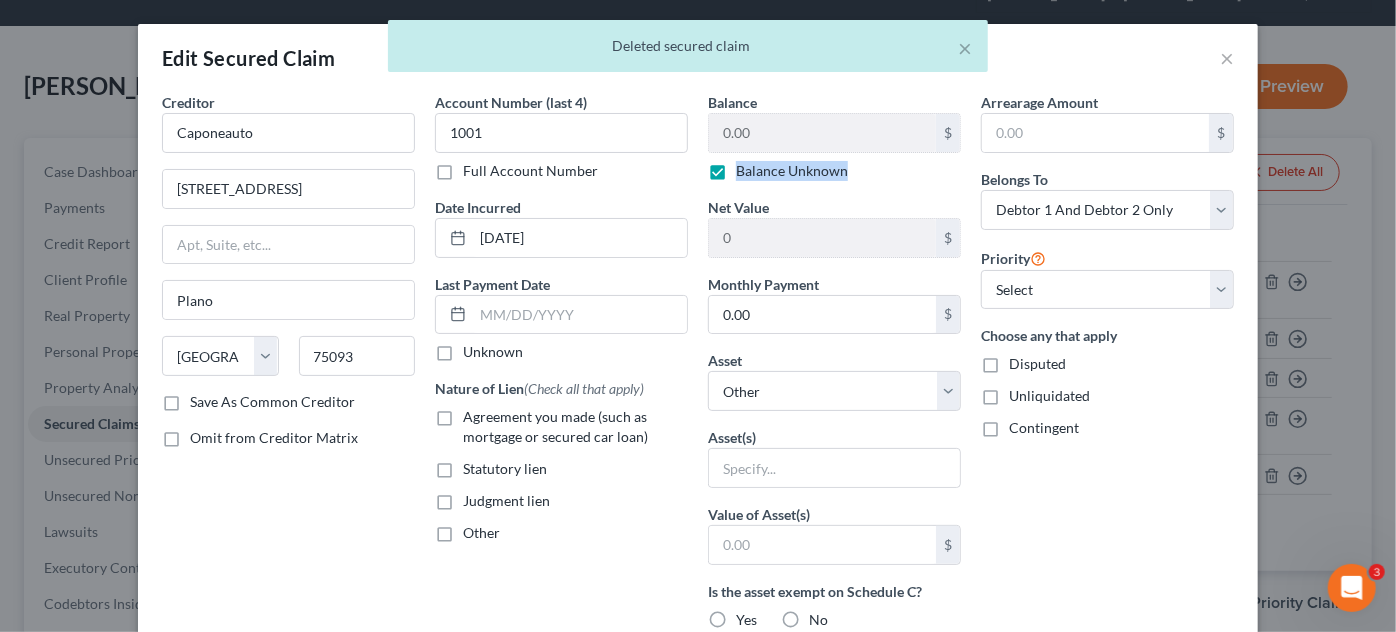 click on "Balance Unknown" at bounding box center (792, 171) 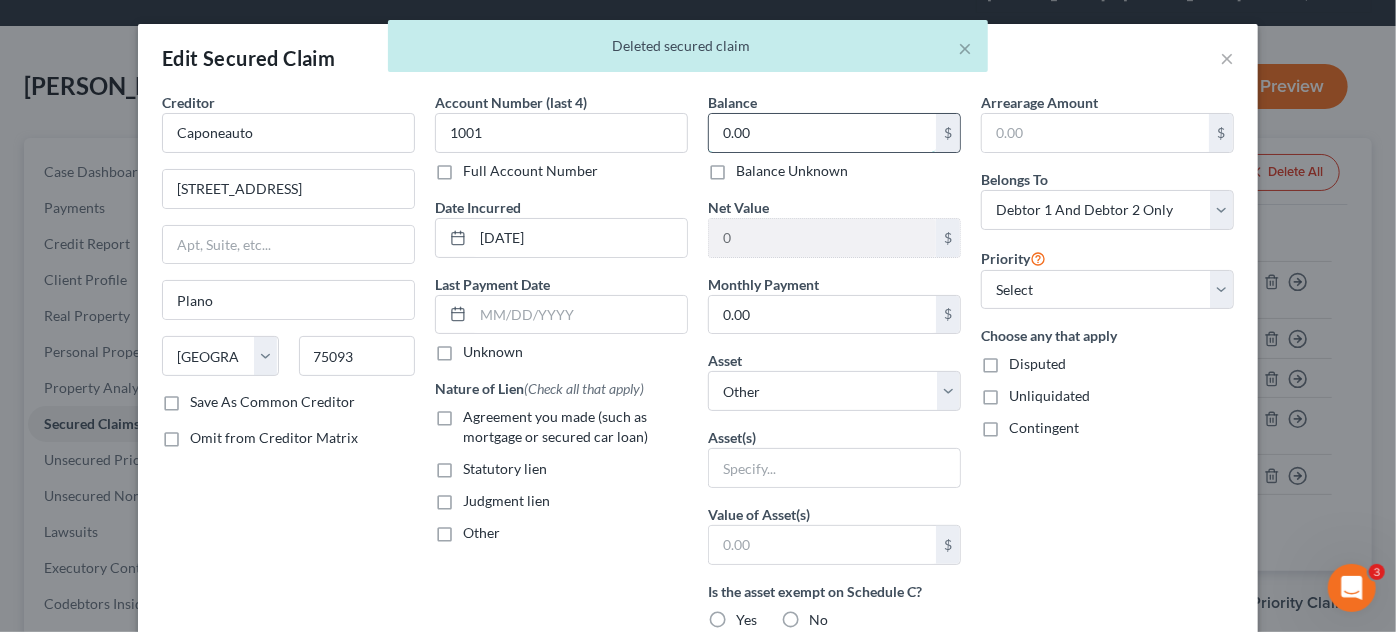 type 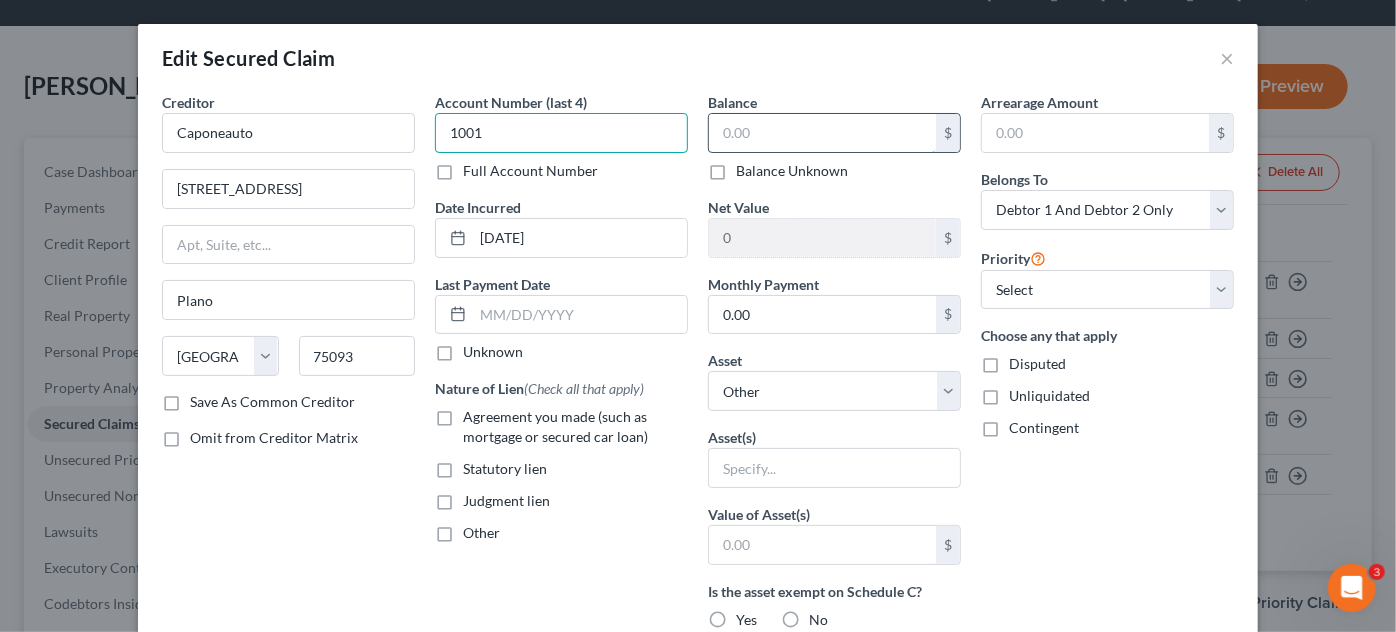 paste 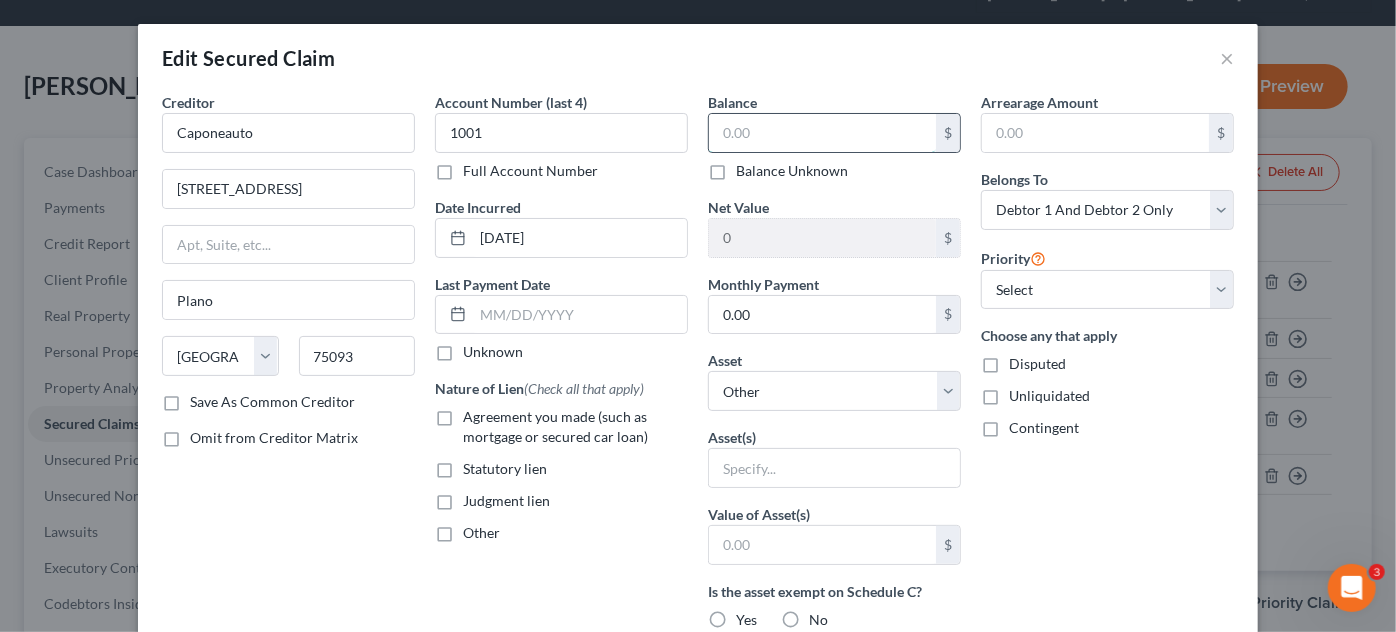 click at bounding box center [822, 133] 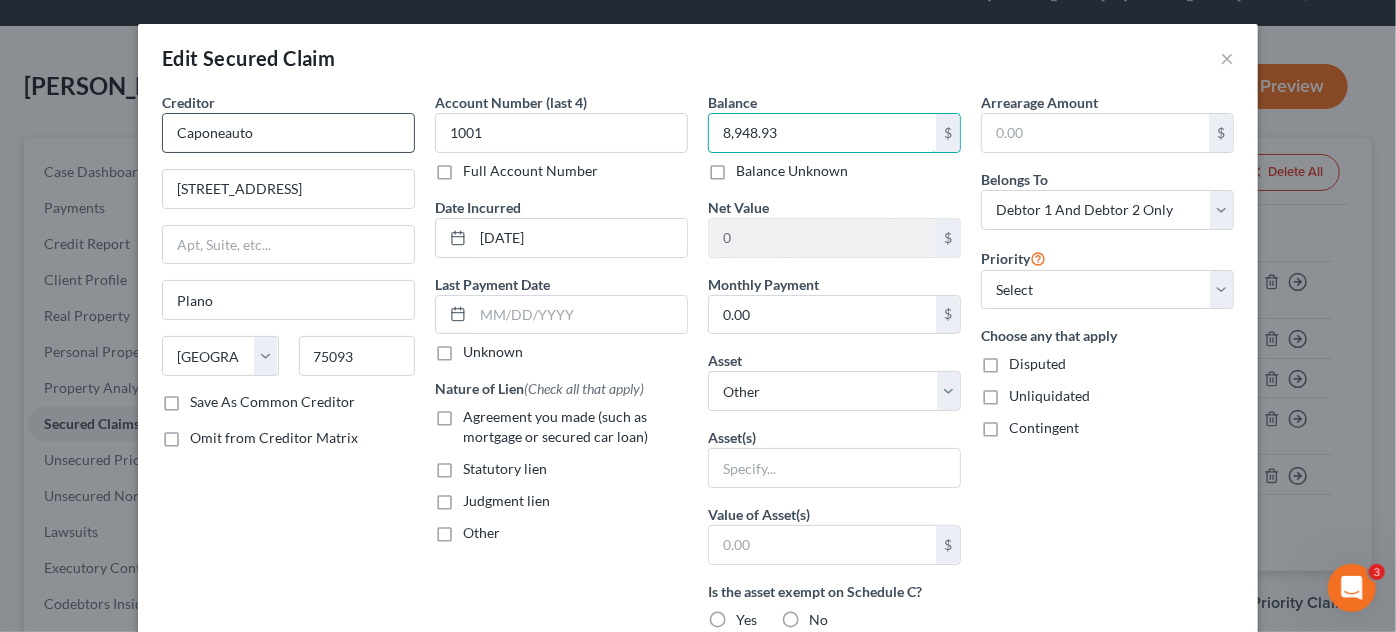 type on "8,948.93" 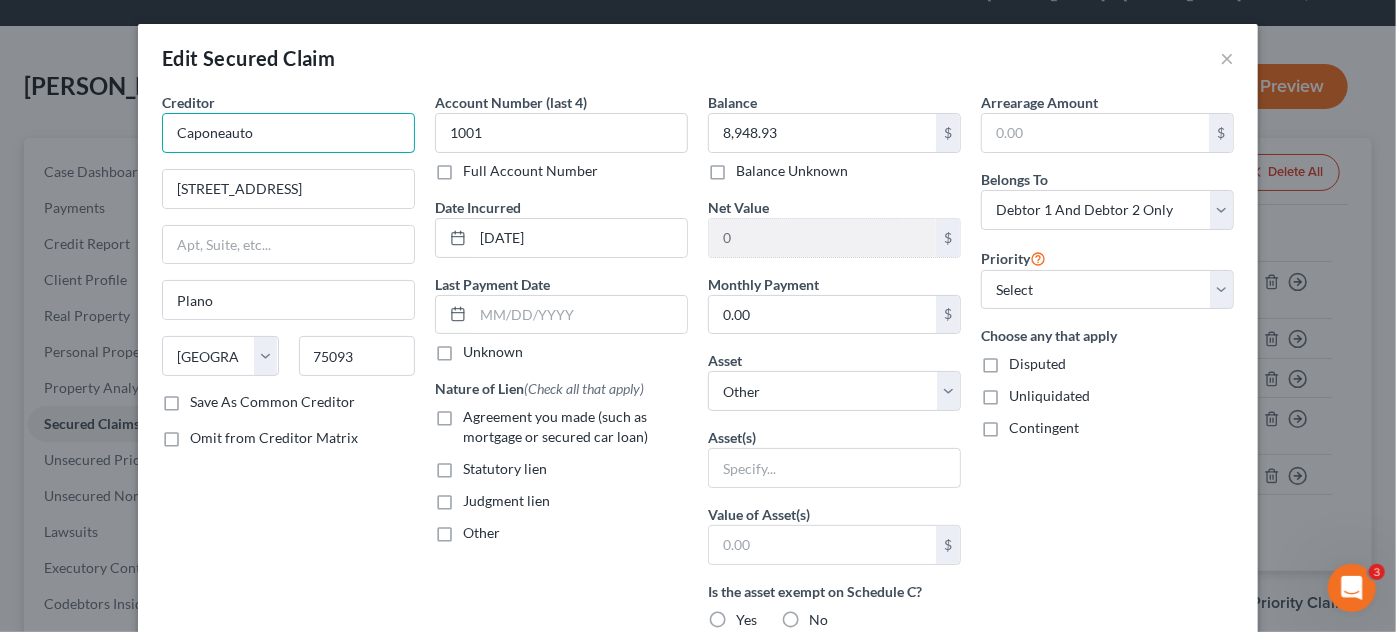 click on "Caponeauto" at bounding box center (288, 133) 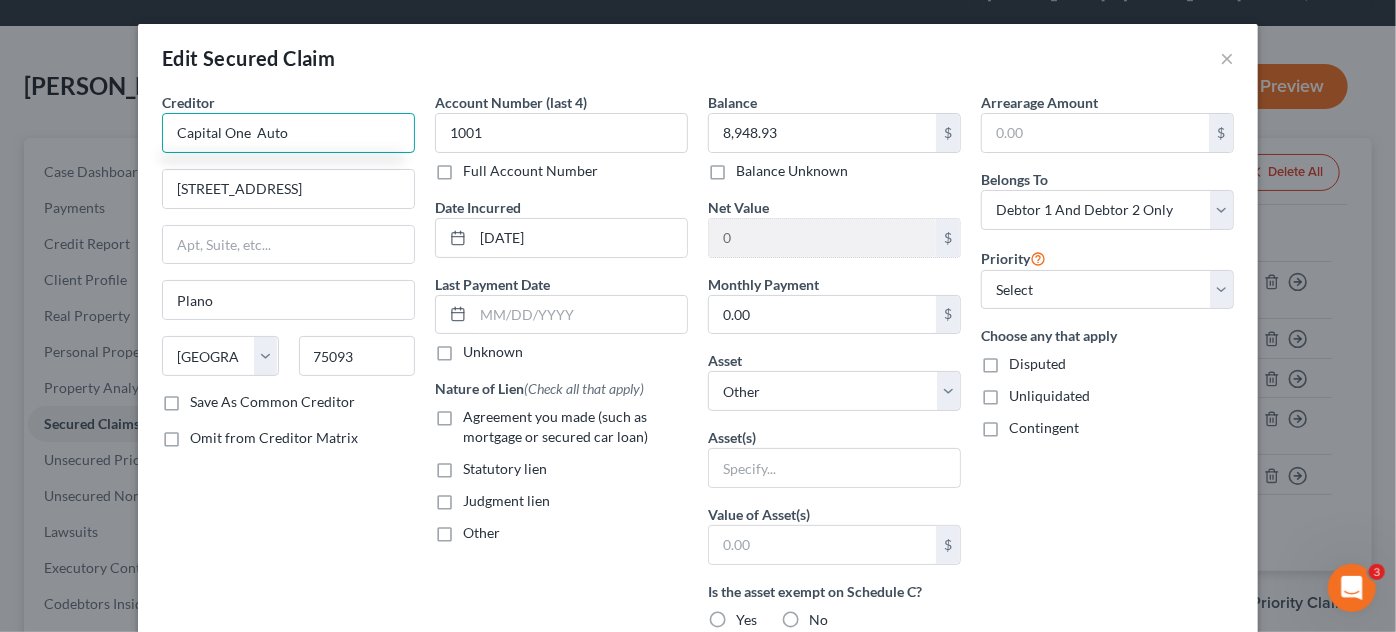 type on "Capital One  Auto" 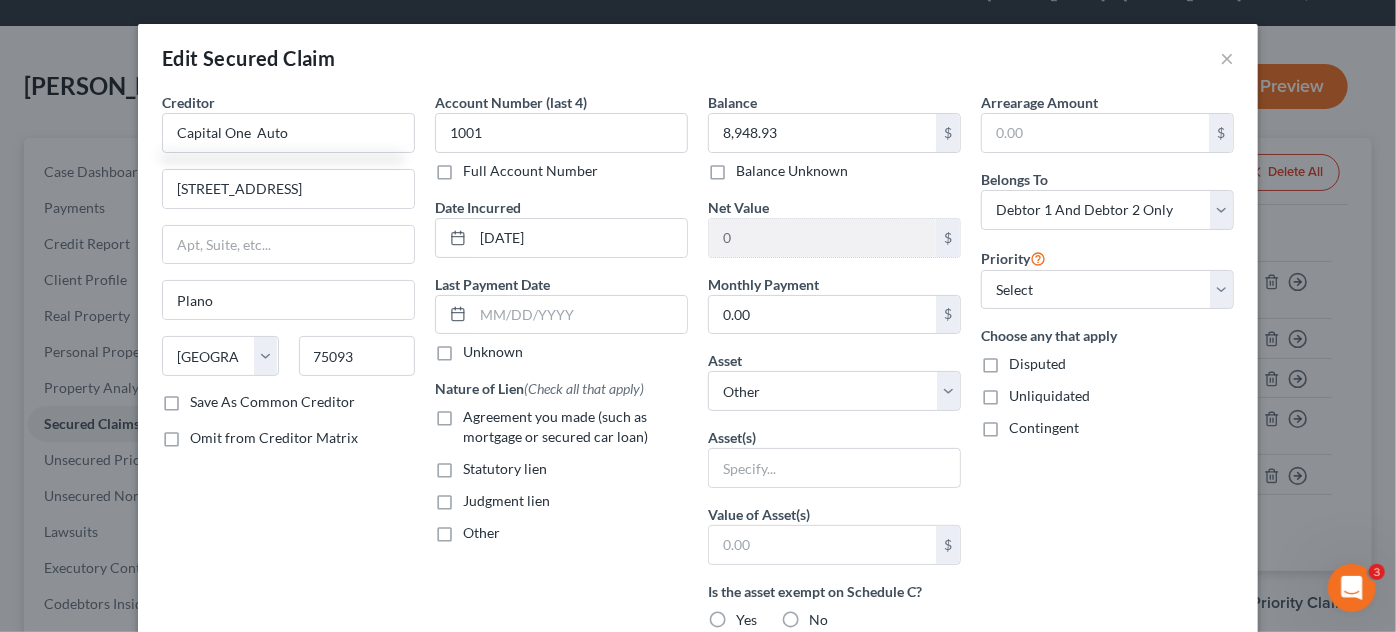 click on "Agreement you made (such as mortgage or secured car loan)" at bounding box center (575, 427) 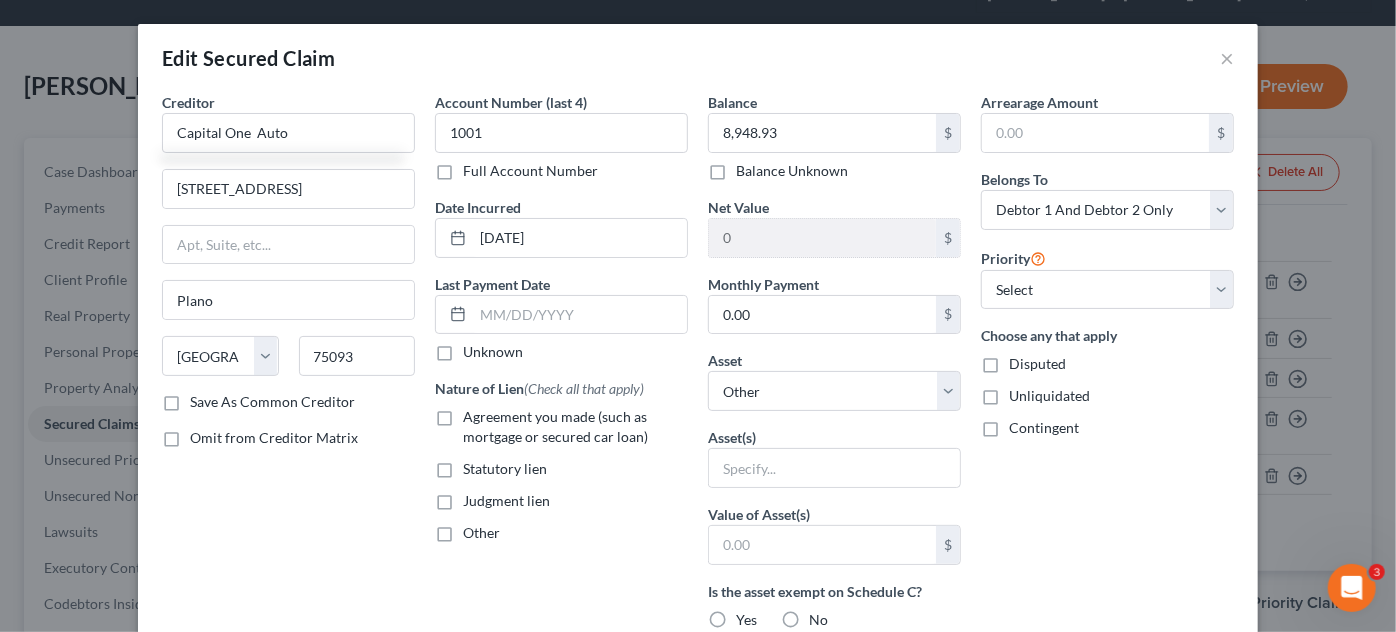 click on "Agreement you made (such as mortgage or secured car loan)" at bounding box center (477, 413) 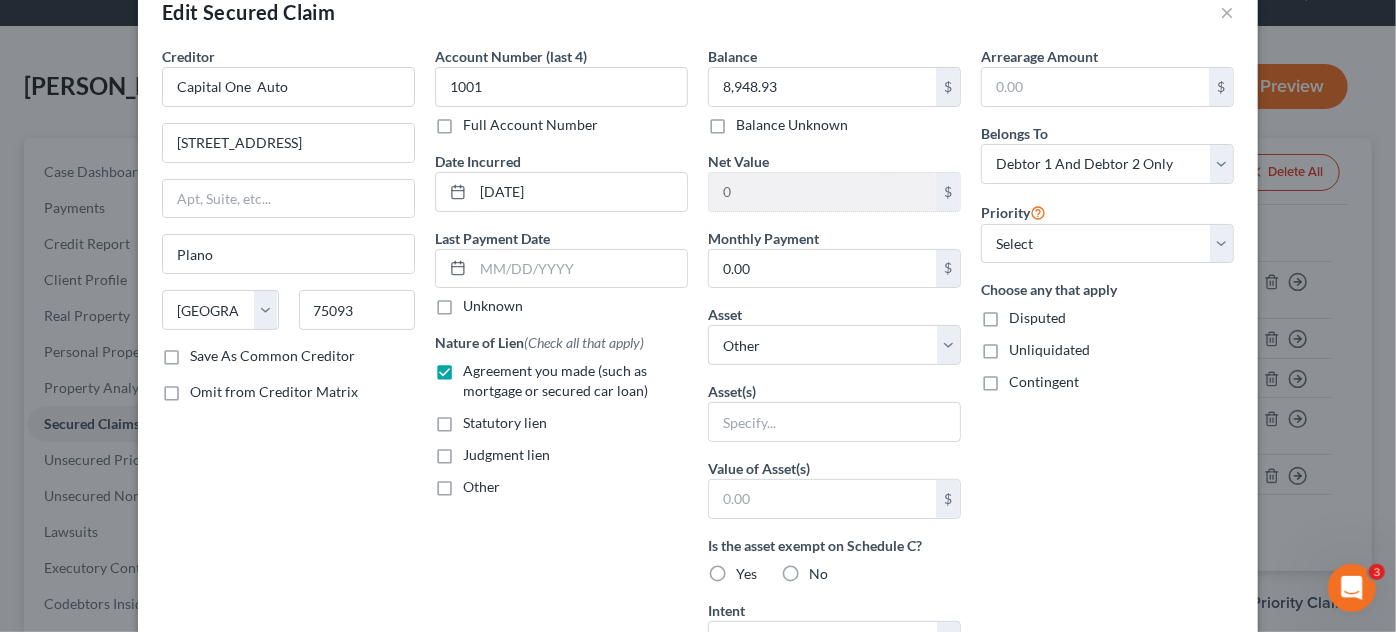 scroll, scrollTop: 90, scrollLeft: 0, axis: vertical 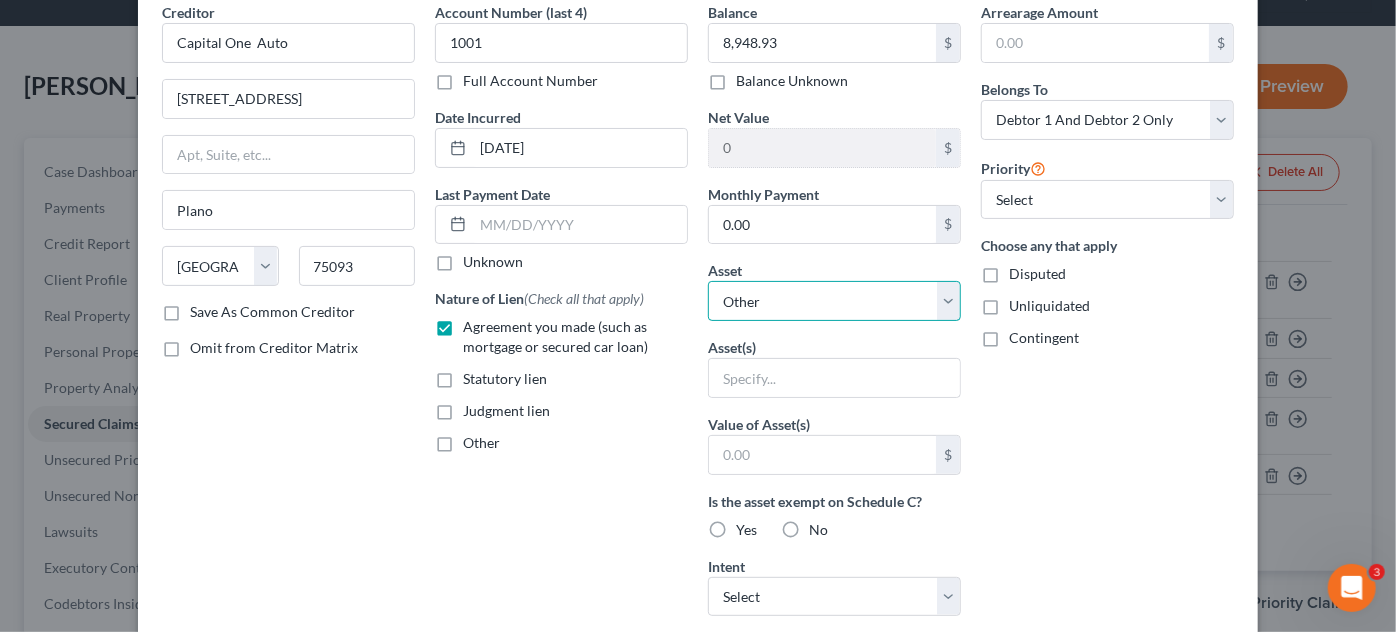 click on "Select Other Multiple Assets [US_STATE] Power Dry Inc - $3000.0 601 Hwy 87 - $50000.0 [PERSON_NAME] (Transfer) - $5000.0 2021 Chevrolet Silverado - $26430.0 2017 Buick Enclave - $0.0 Mower, cutter, post hole digger, scraper (Not Yet Listed) - $1000.0 2021 Mahindra Tractor - $21000.0" at bounding box center (834, 301) 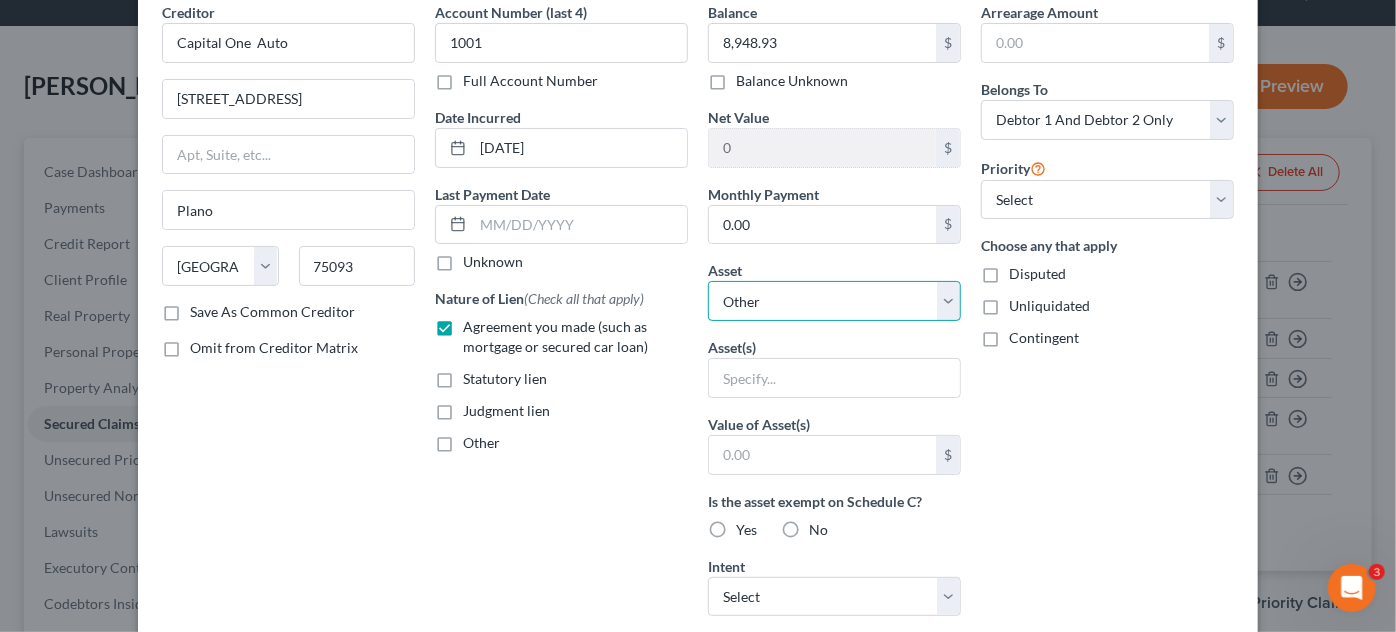 select on "6" 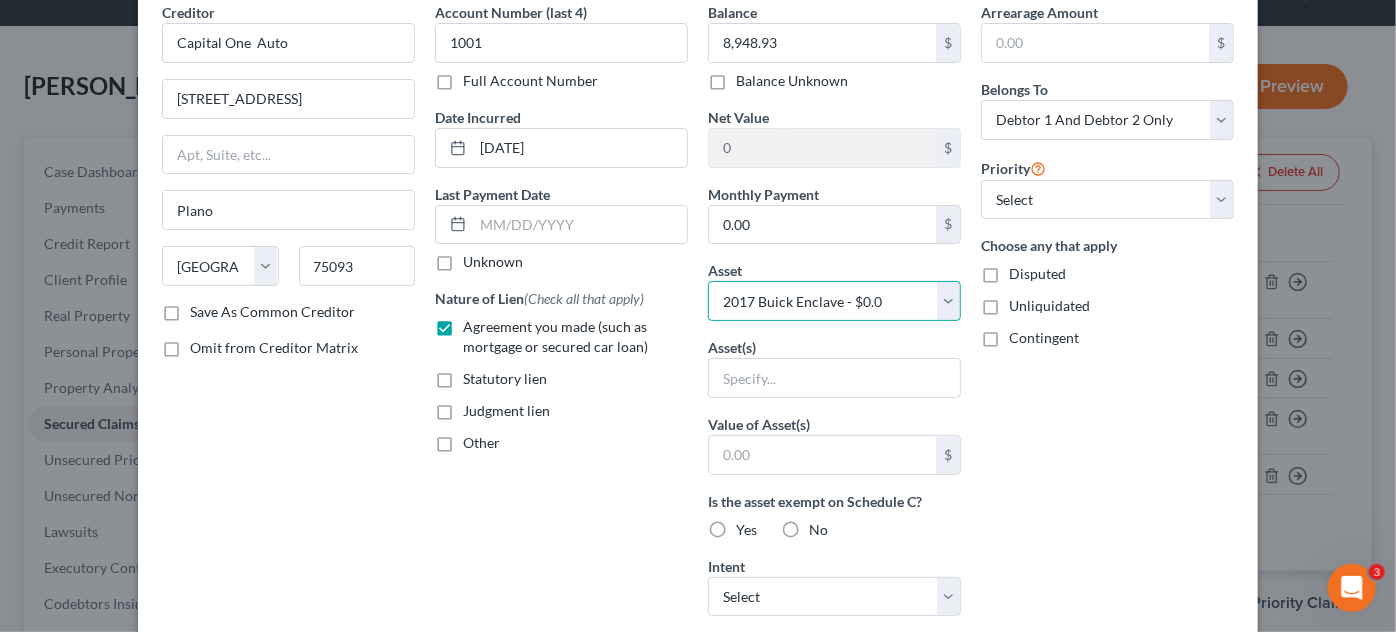 click on "Select Other Multiple Assets [US_STATE] Power Dry Inc - $3000.0 601 Hwy 87 - $50000.0 [PERSON_NAME] (Transfer) - $5000.0 2021 Chevrolet Silverado - $26430.0 2017 Buick Enclave - $0.0 Mower, cutter, post hole digger, scraper (Not Yet Listed) - $1000.0 2021 Mahindra Tractor - $21000.0" at bounding box center [834, 301] 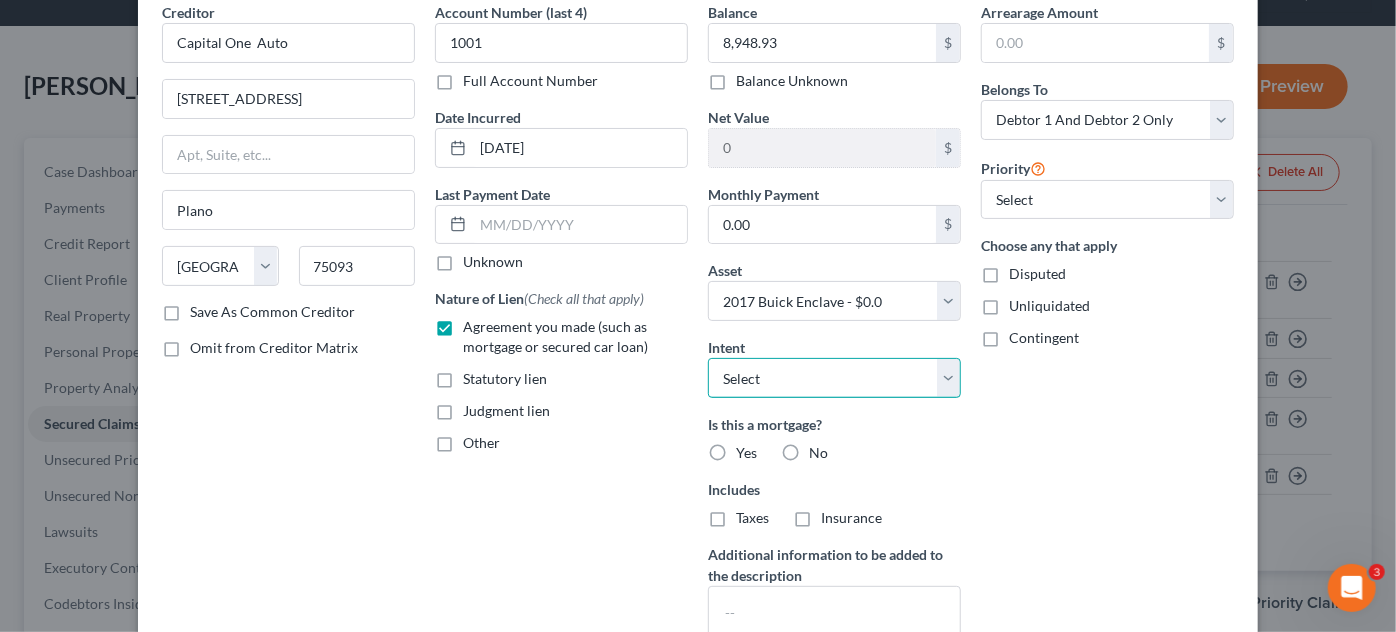 click on "Select Surrender Redeem Reaffirm Avoid Other" at bounding box center [834, 378] 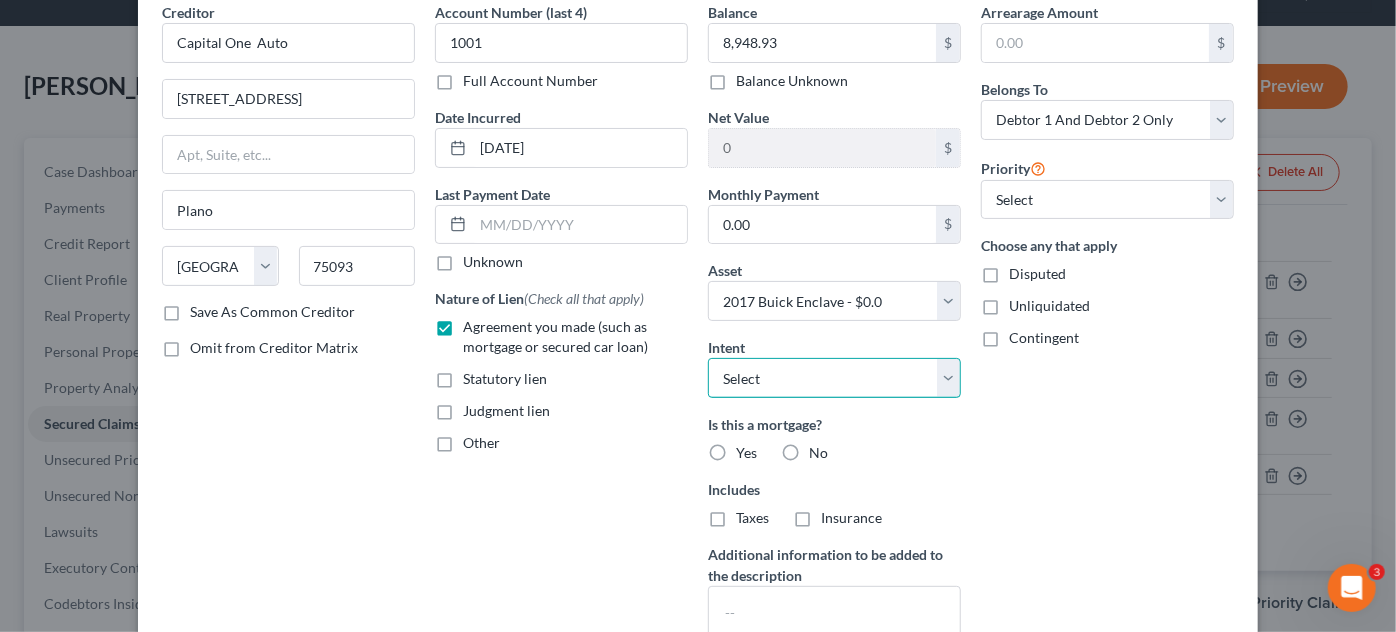 select on "2" 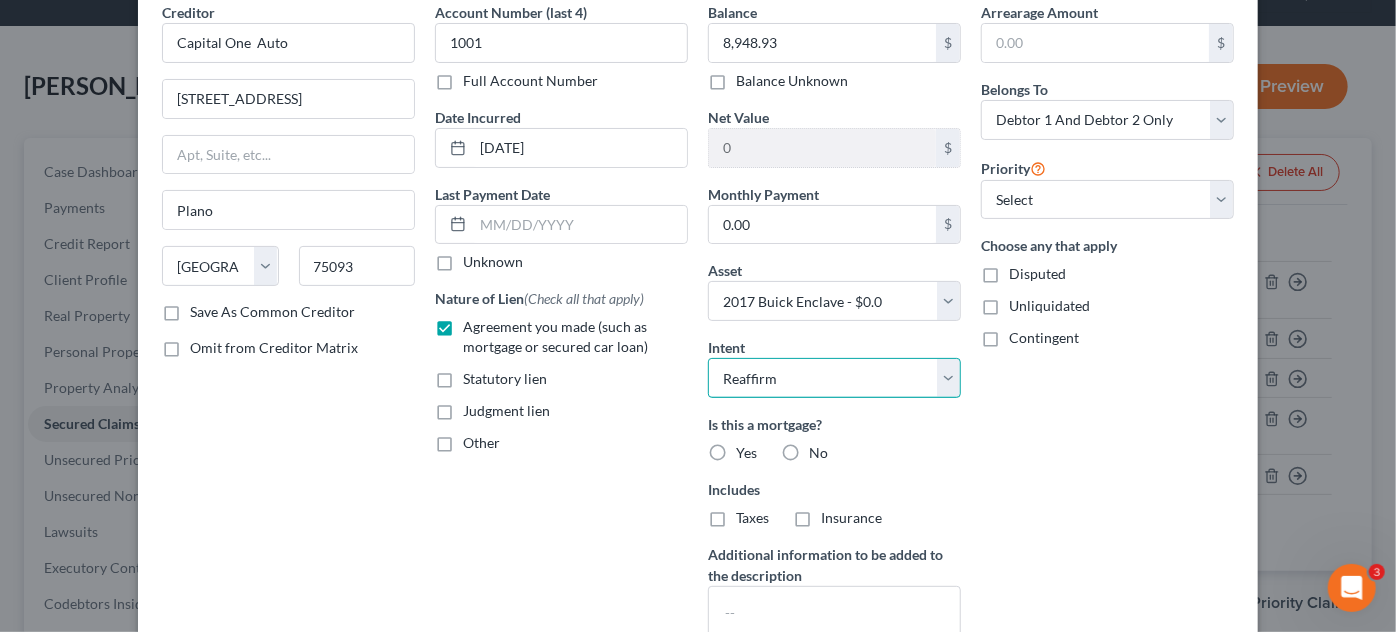 click on "Select Surrender Redeem Reaffirm Avoid Other" at bounding box center (834, 378) 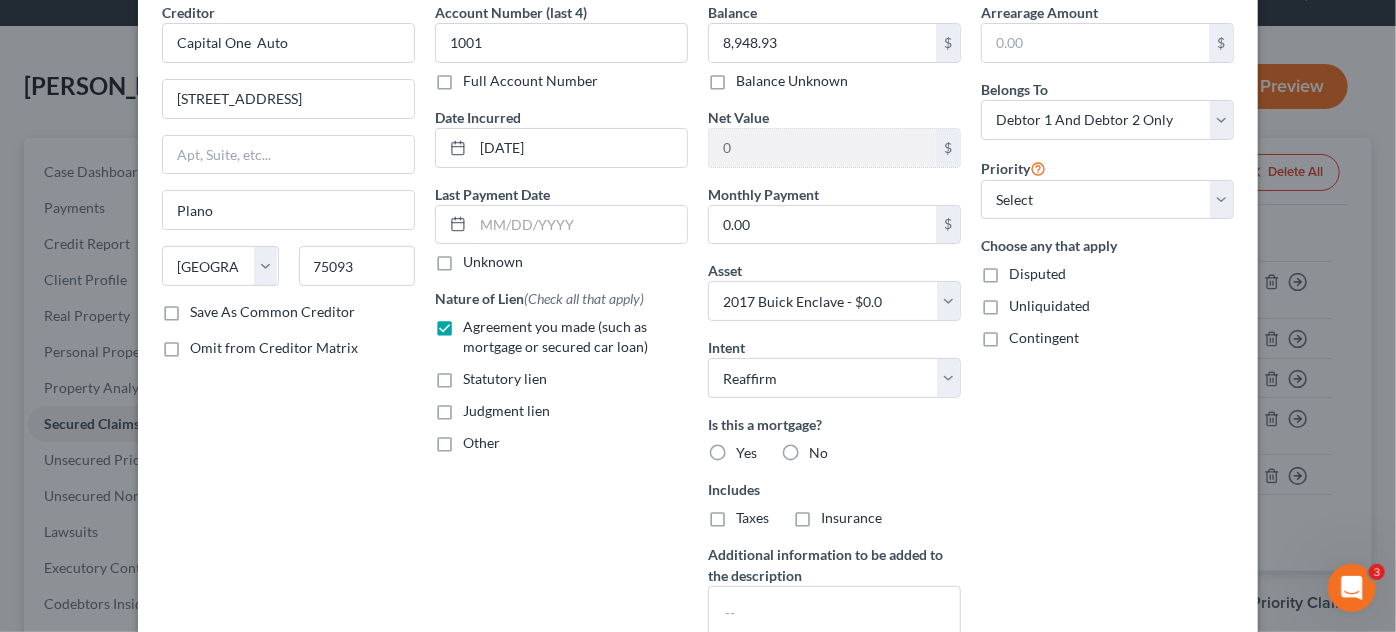 click on "No" at bounding box center [818, 453] 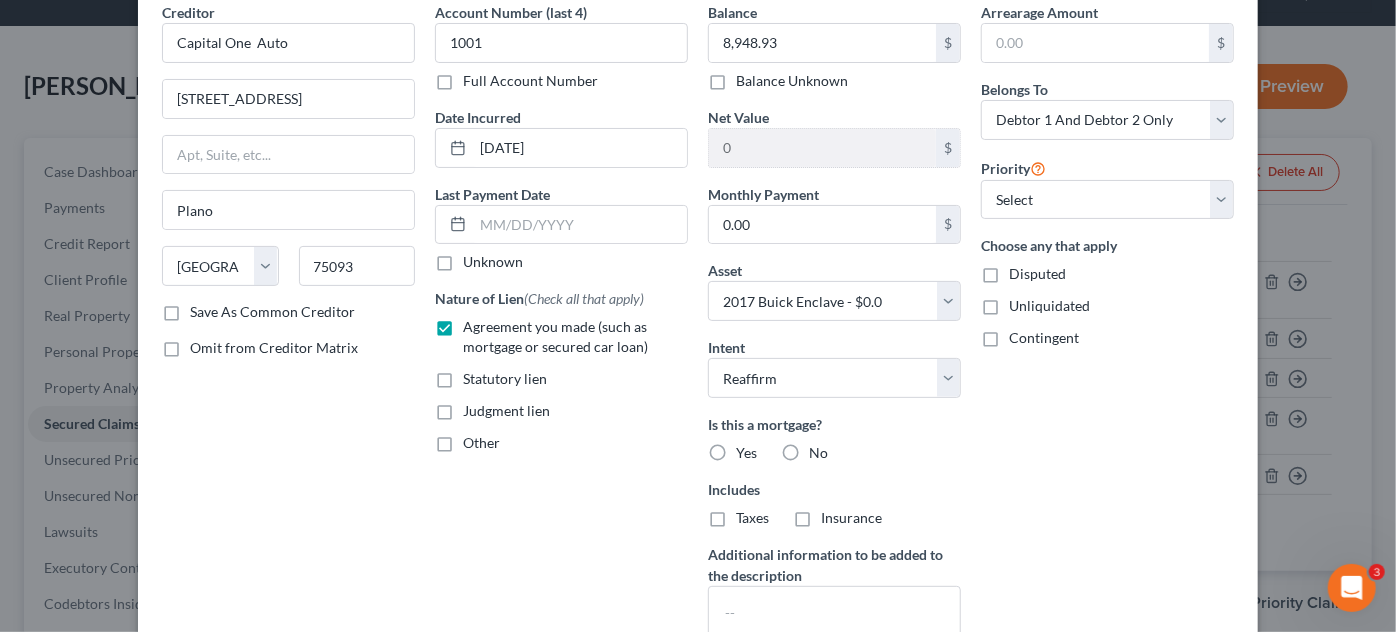 click on "No" at bounding box center (823, 449) 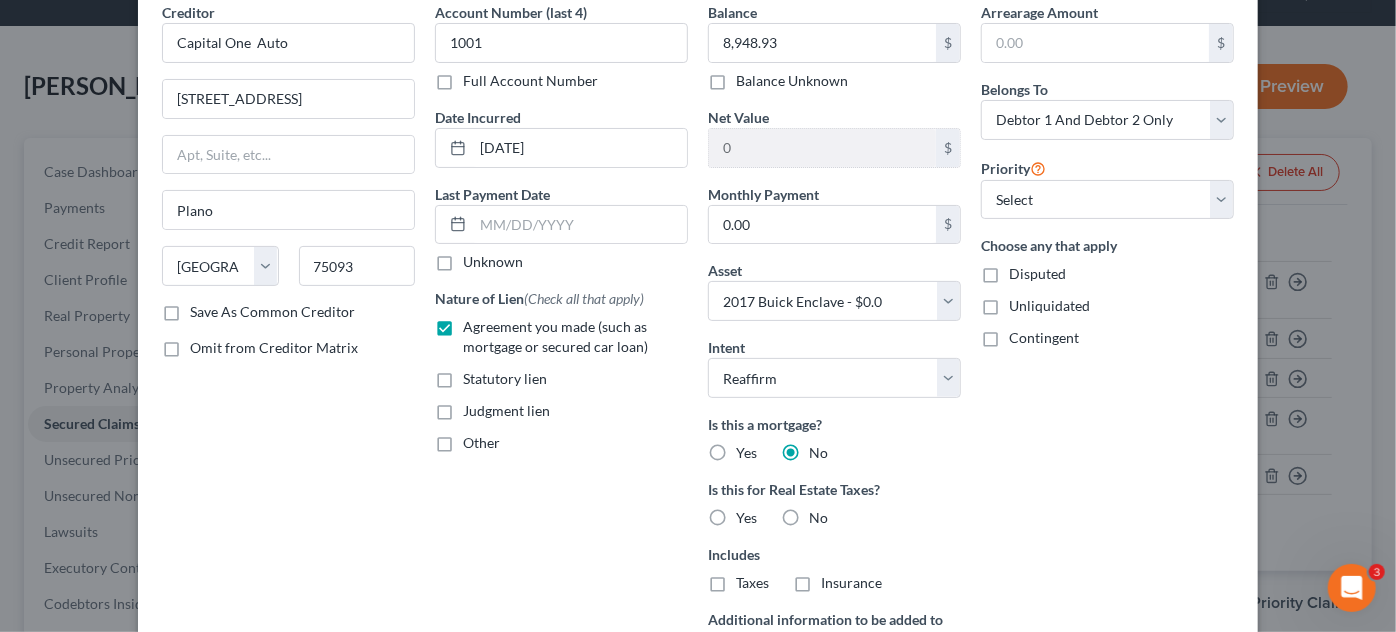 click on "No" at bounding box center [818, 518] 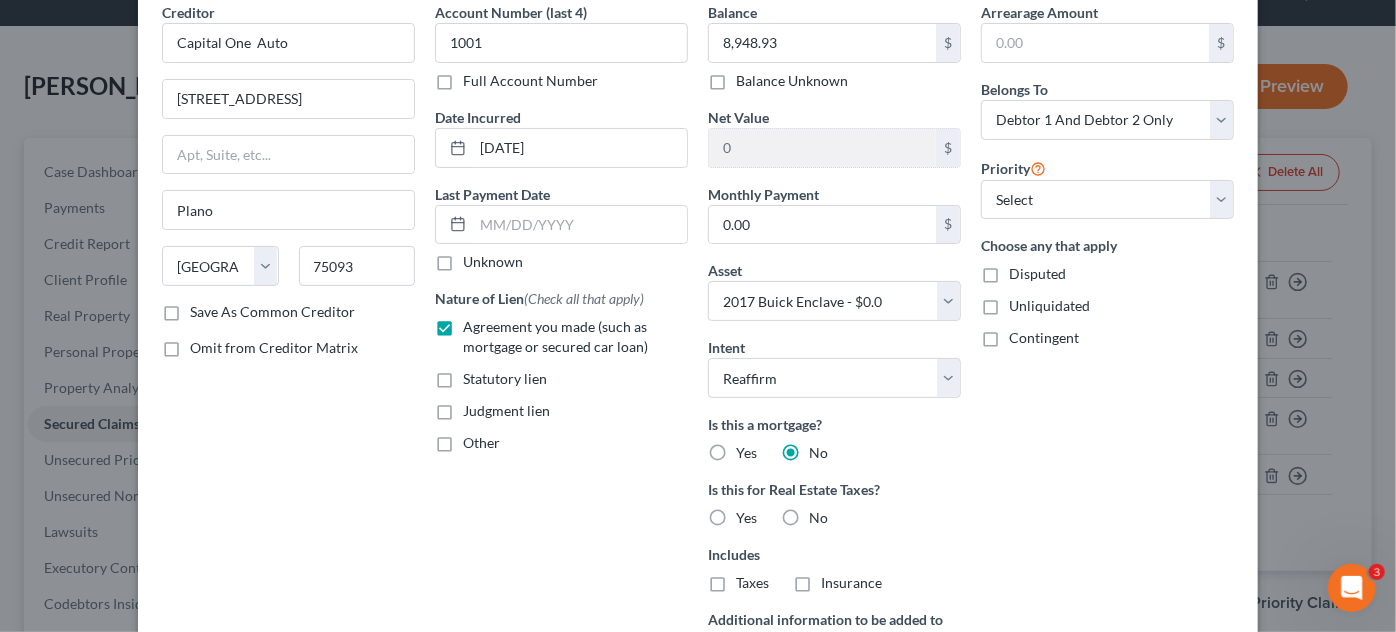 click on "No" at bounding box center [823, 514] 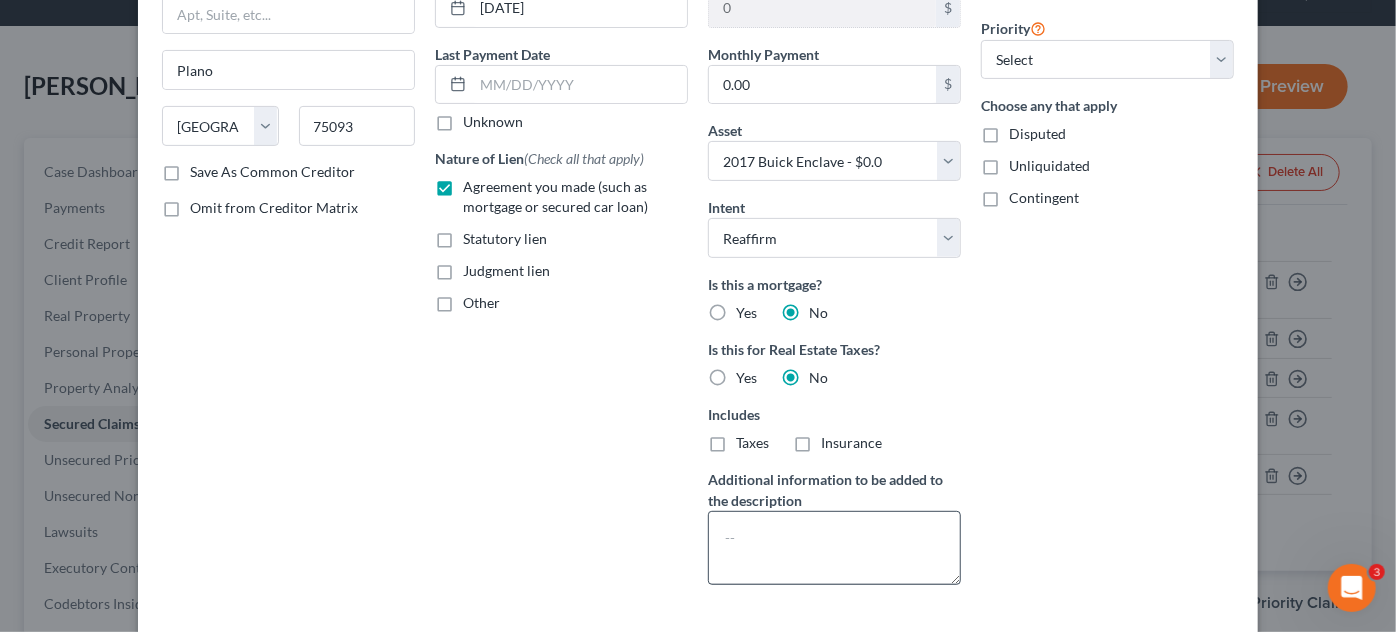 scroll, scrollTop: 378, scrollLeft: 0, axis: vertical 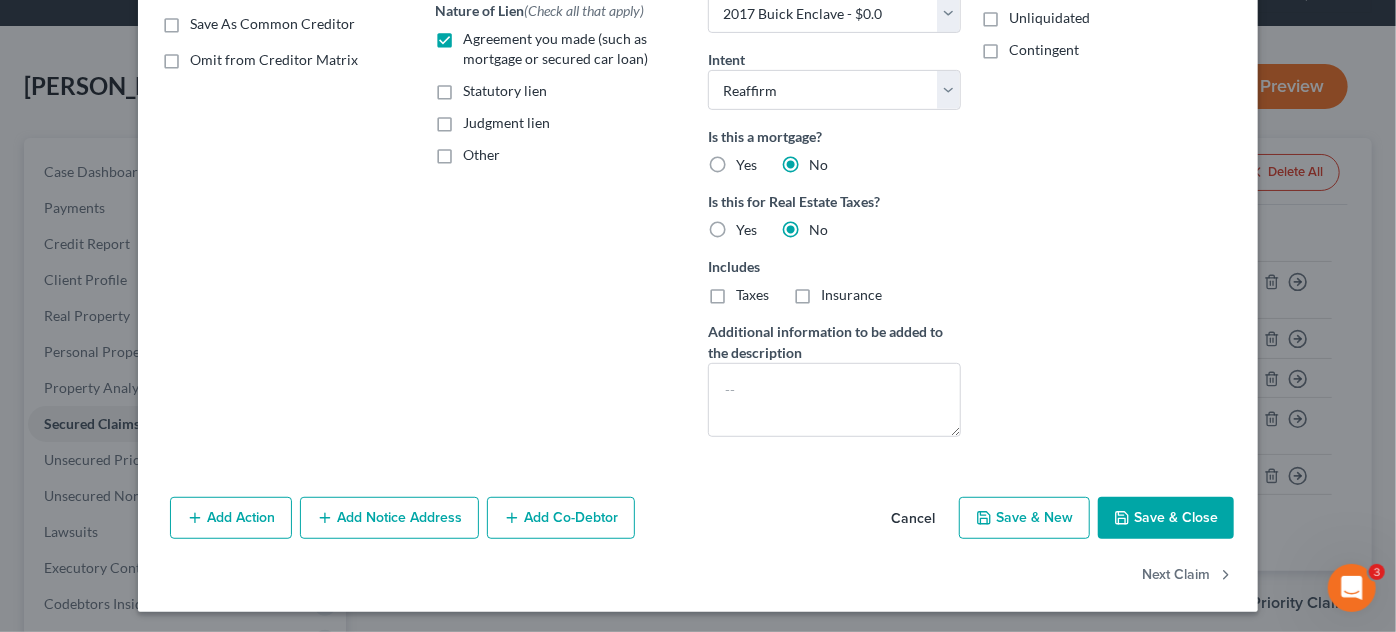 click on "Add Notice Address" at bounding box center (389, 518) 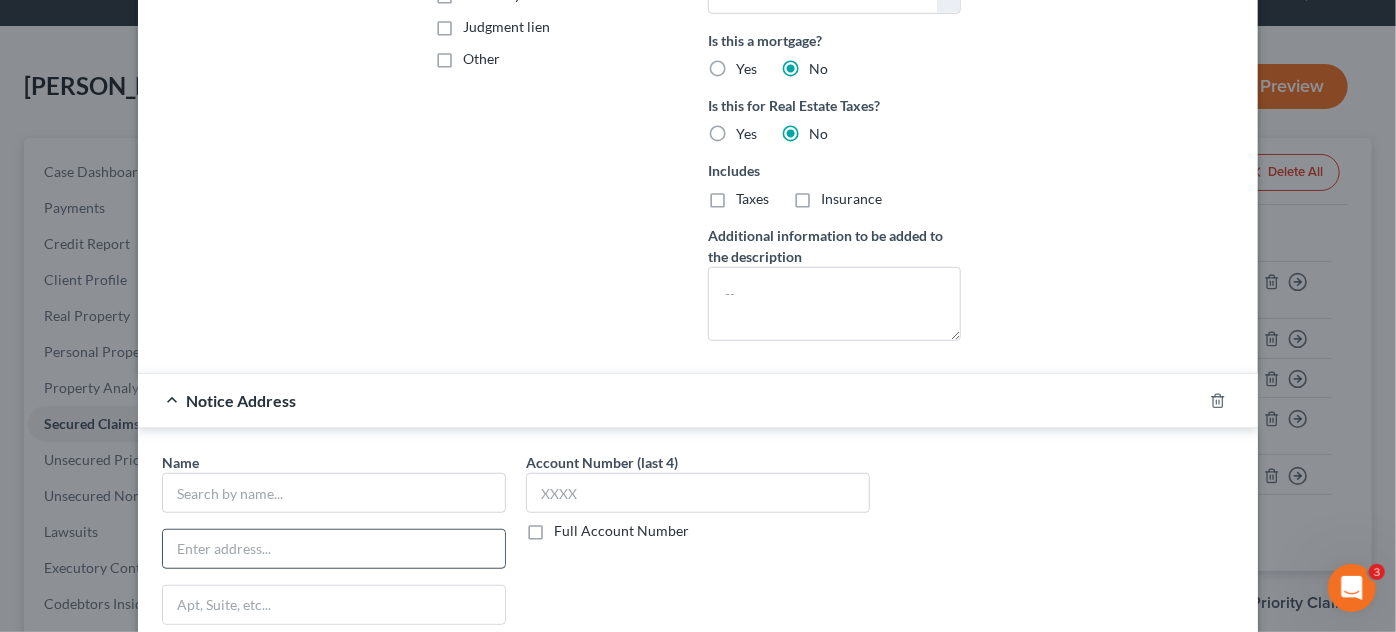 scroll, scrollTop: 727, scrollLeft: 0, axis: vertical 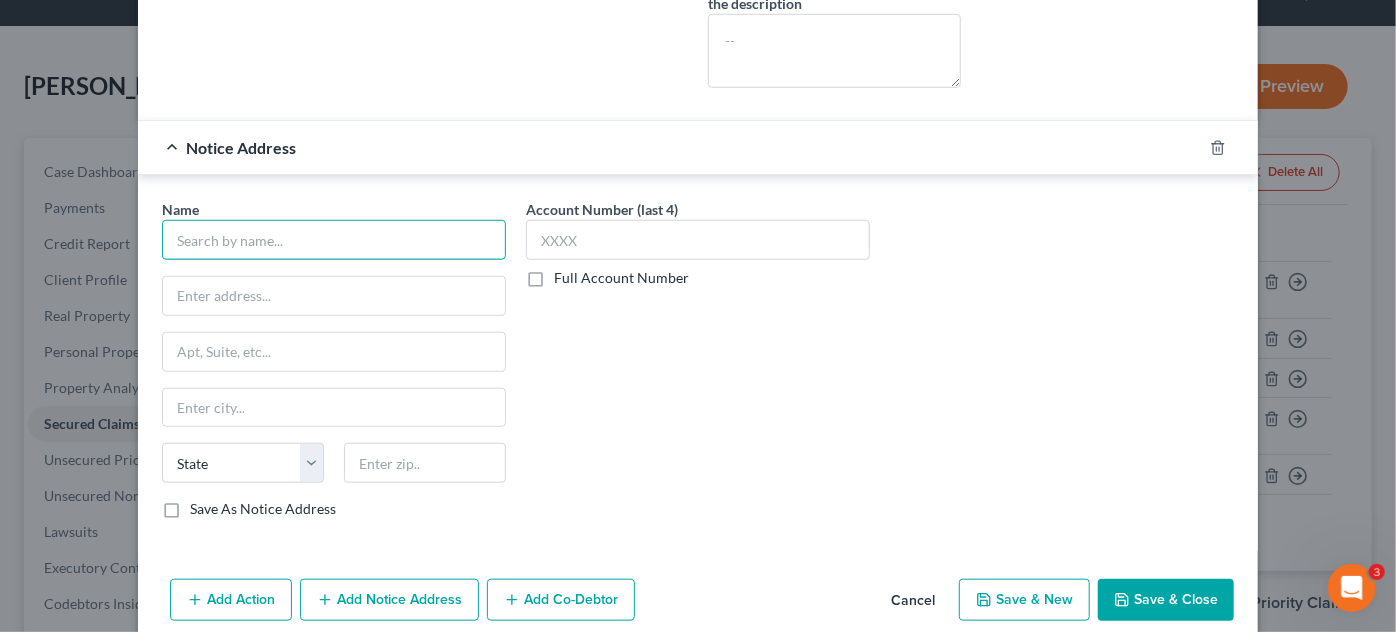 click at bounding box center (334, 240) 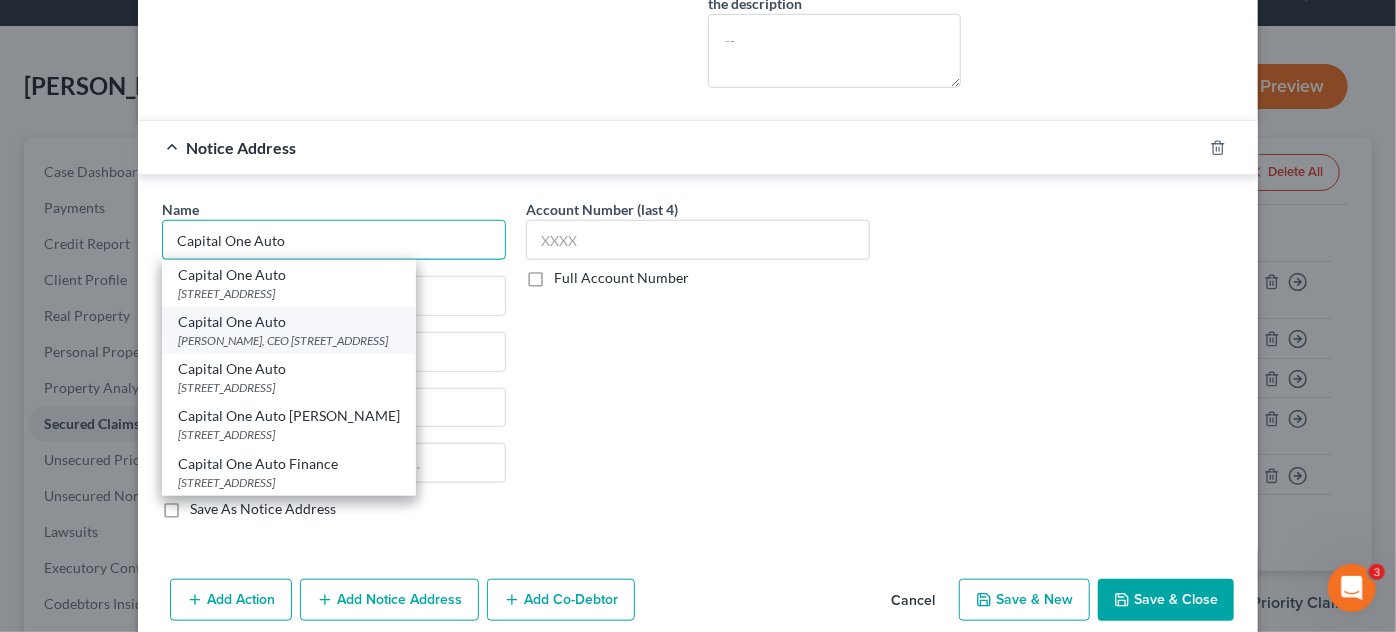 type on "Capital One Auto" 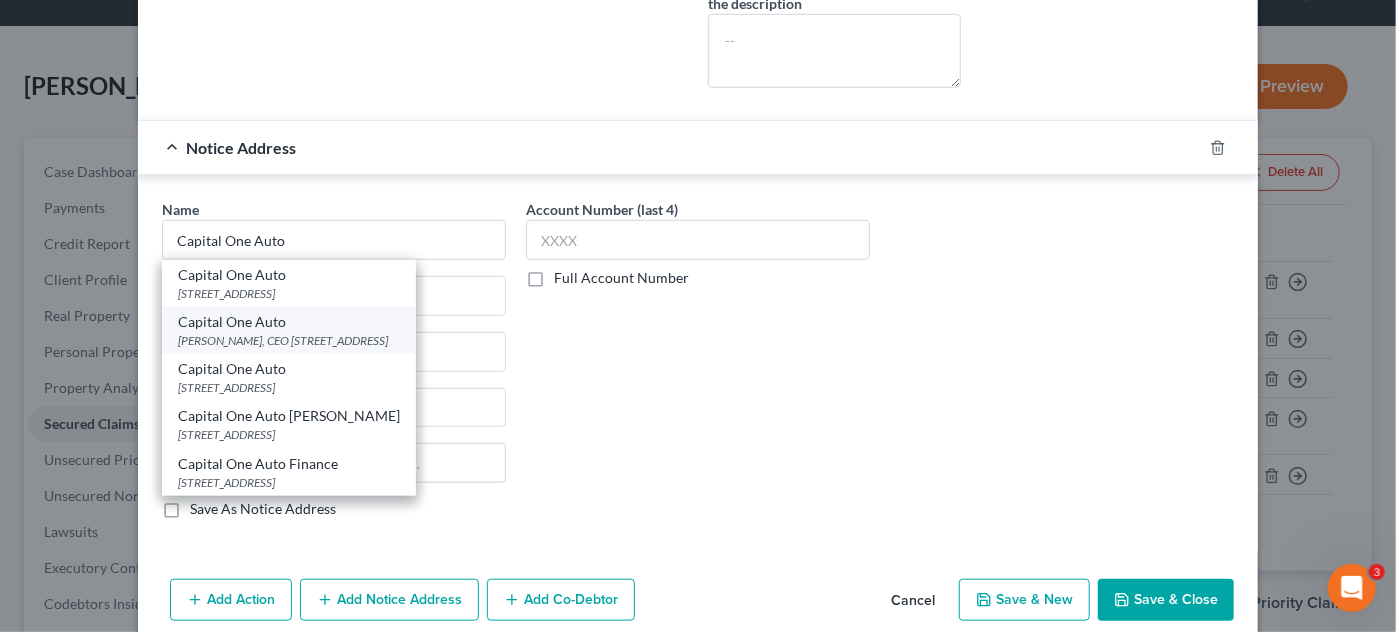 click on "[PERSON_NAME], CEO [STREET_ADDRESS]" at bounding box center (289, 340) 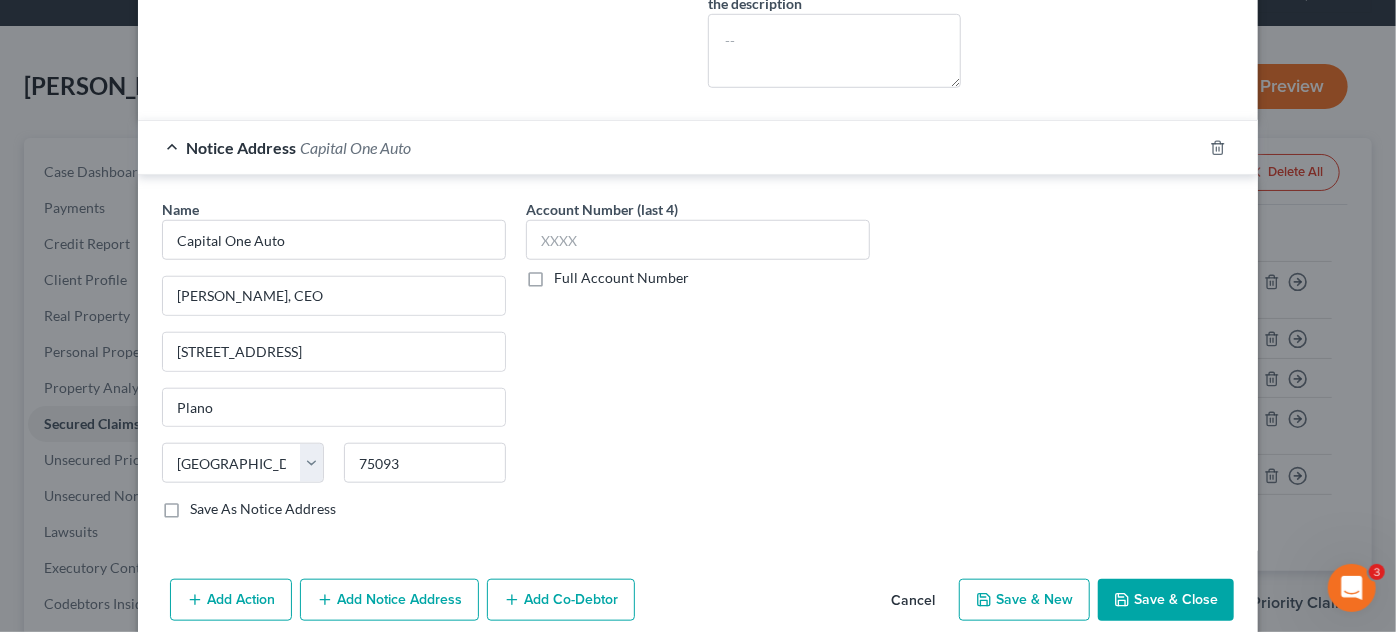 click on "Account Number (last 4)
Full Account Number" at bounding box center (698, 367) 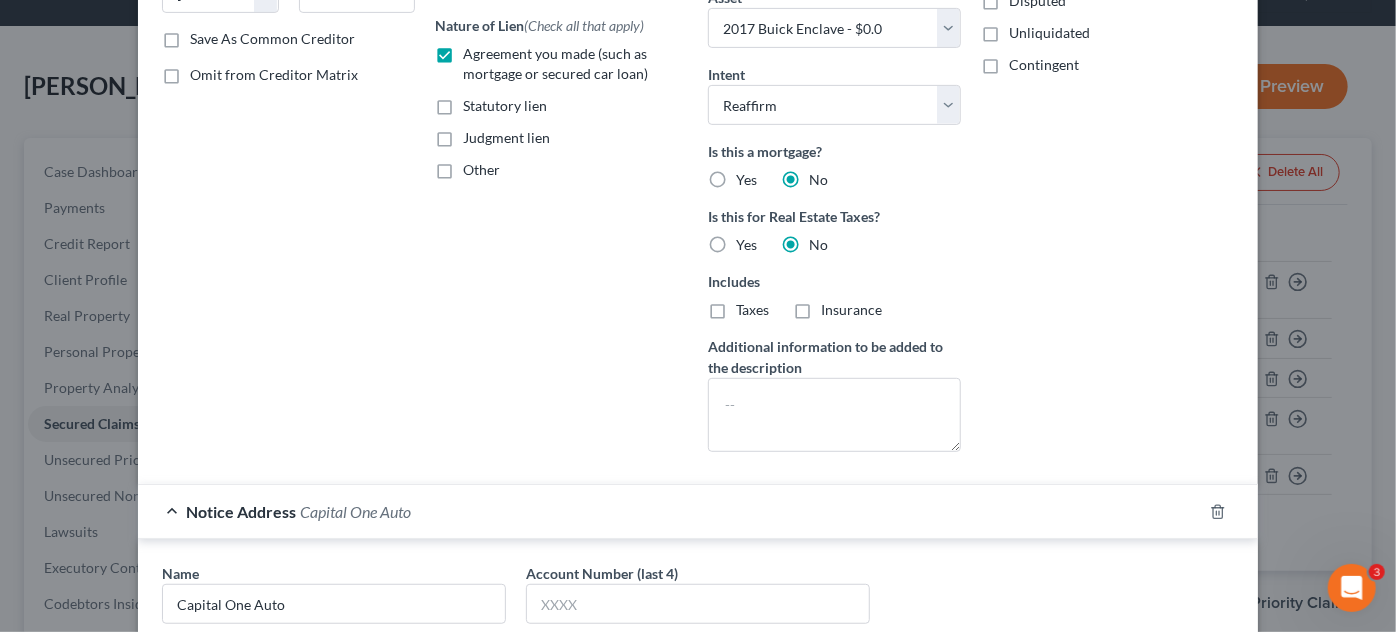 scroll, scrollTop: 454, scrollLeft: 0, axis: vertical 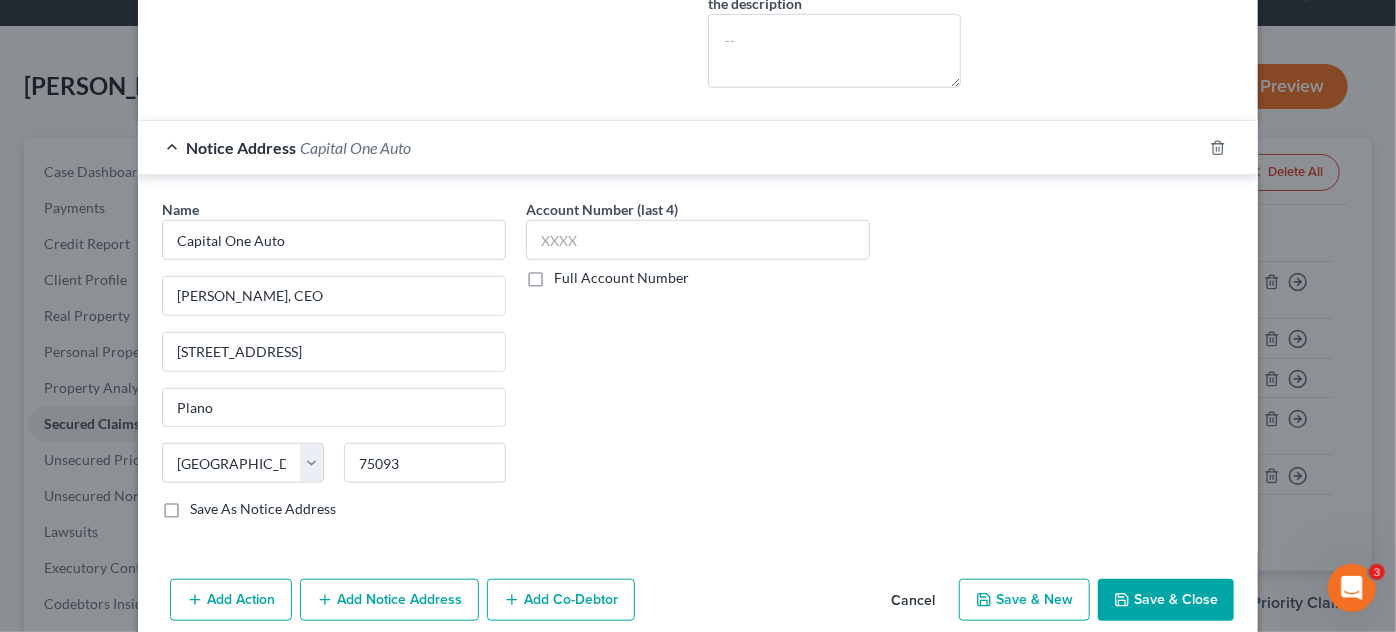 click on "Save & Close" at bounding box center (1166, 600) 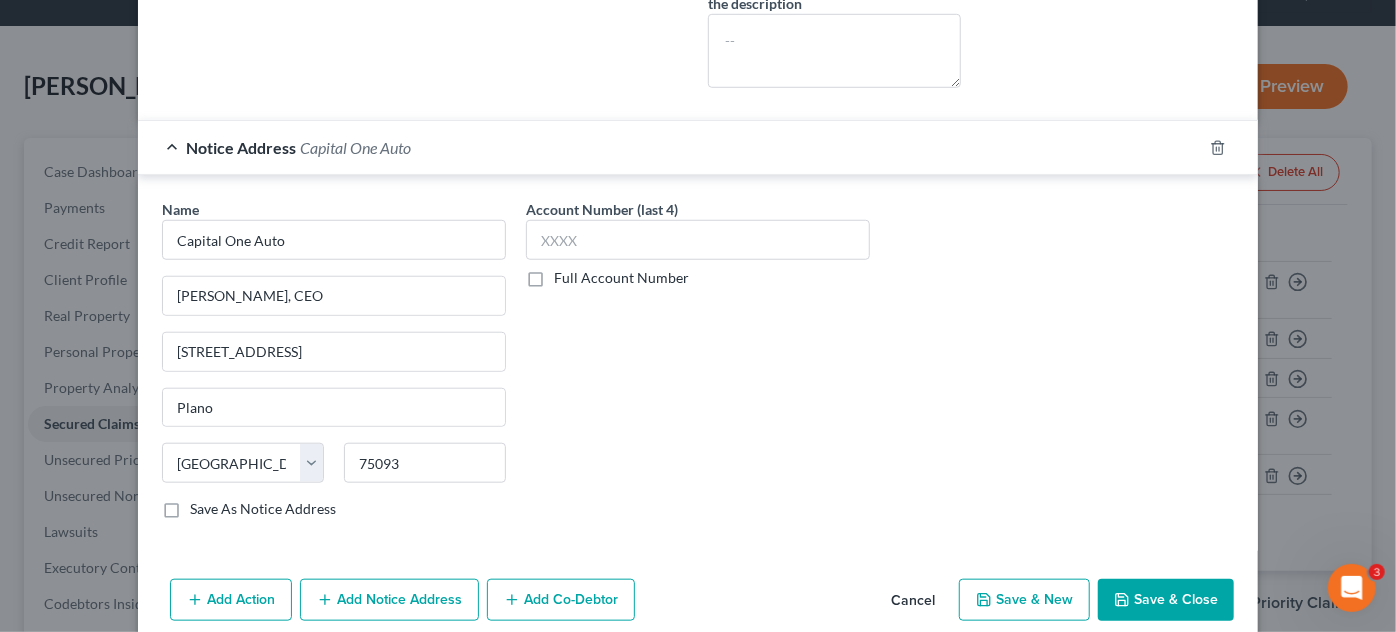 select 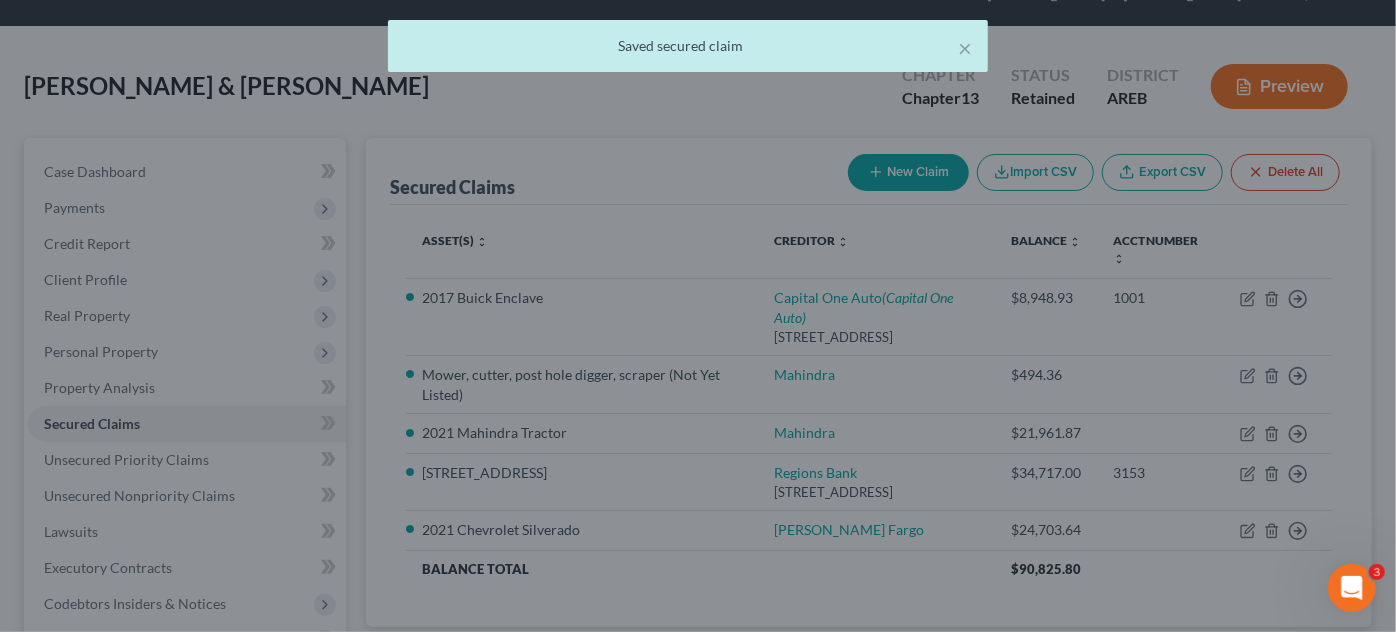 scroll, scrollTop: 0, scrollLeft: 0, axis: both 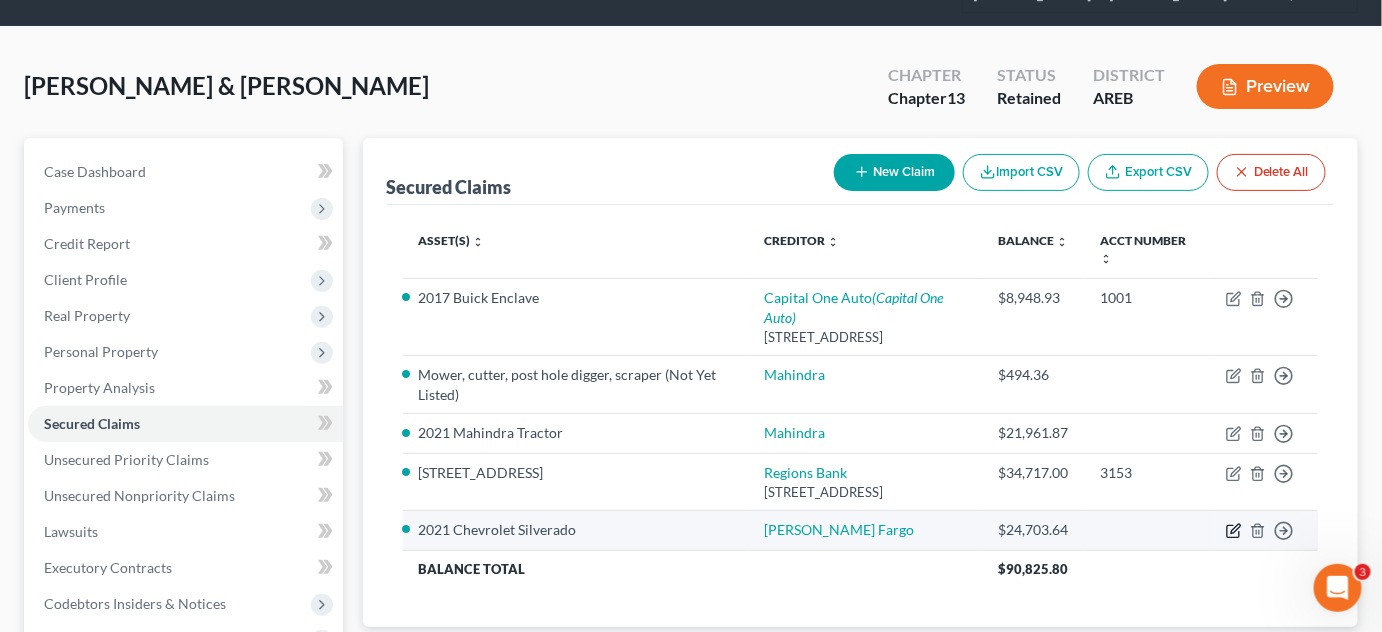 click 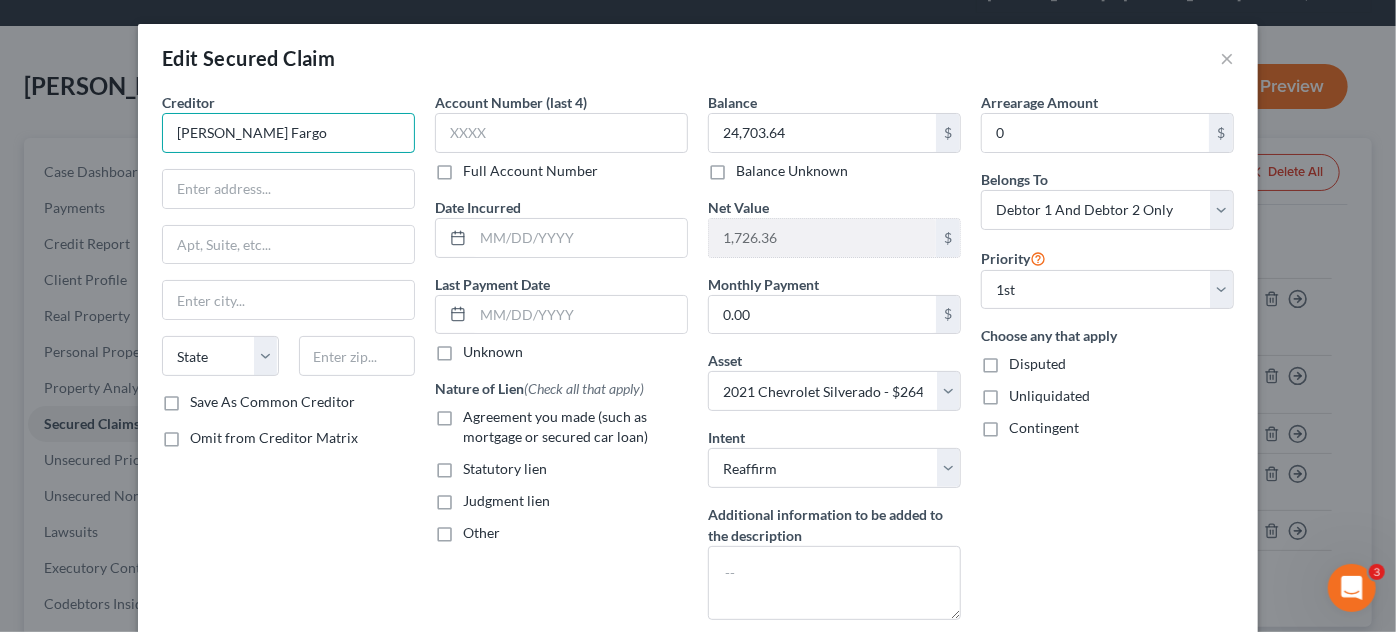 click on "[PERSON_NAME] Fargo" at bounding box center (288, 133) 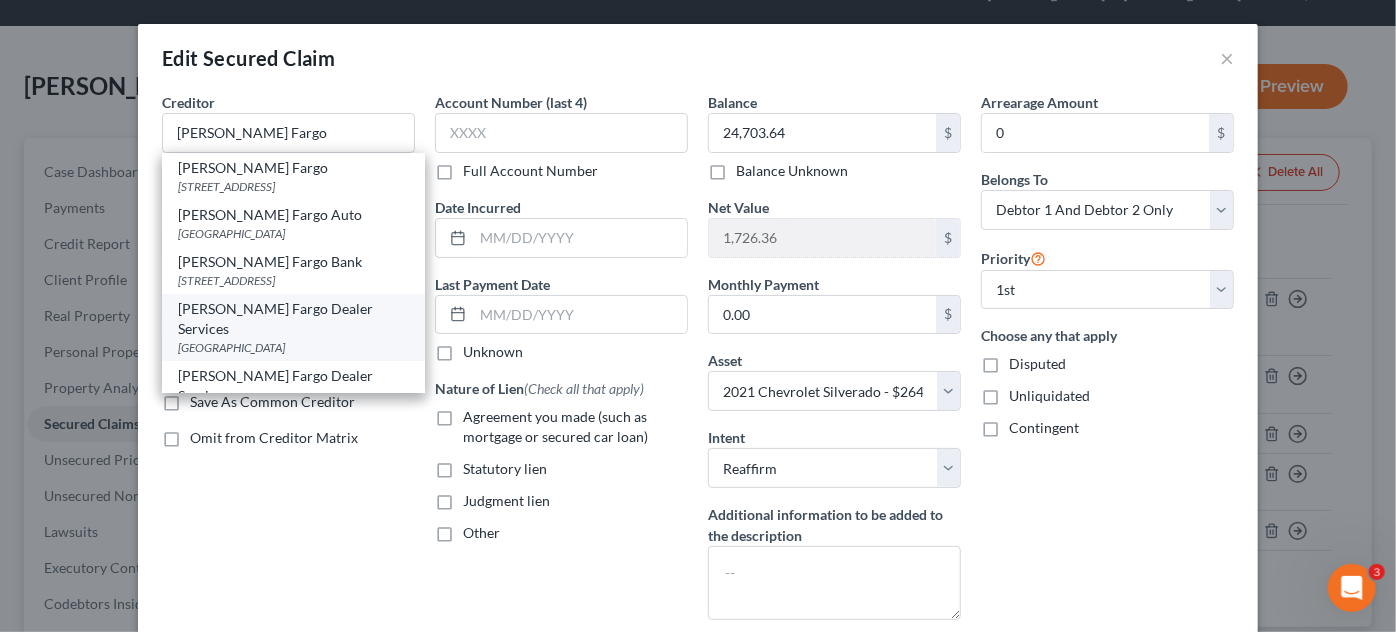 click on "[PERSON_NAME] Fargo Dealer Services" at bounding box center [293, 319] 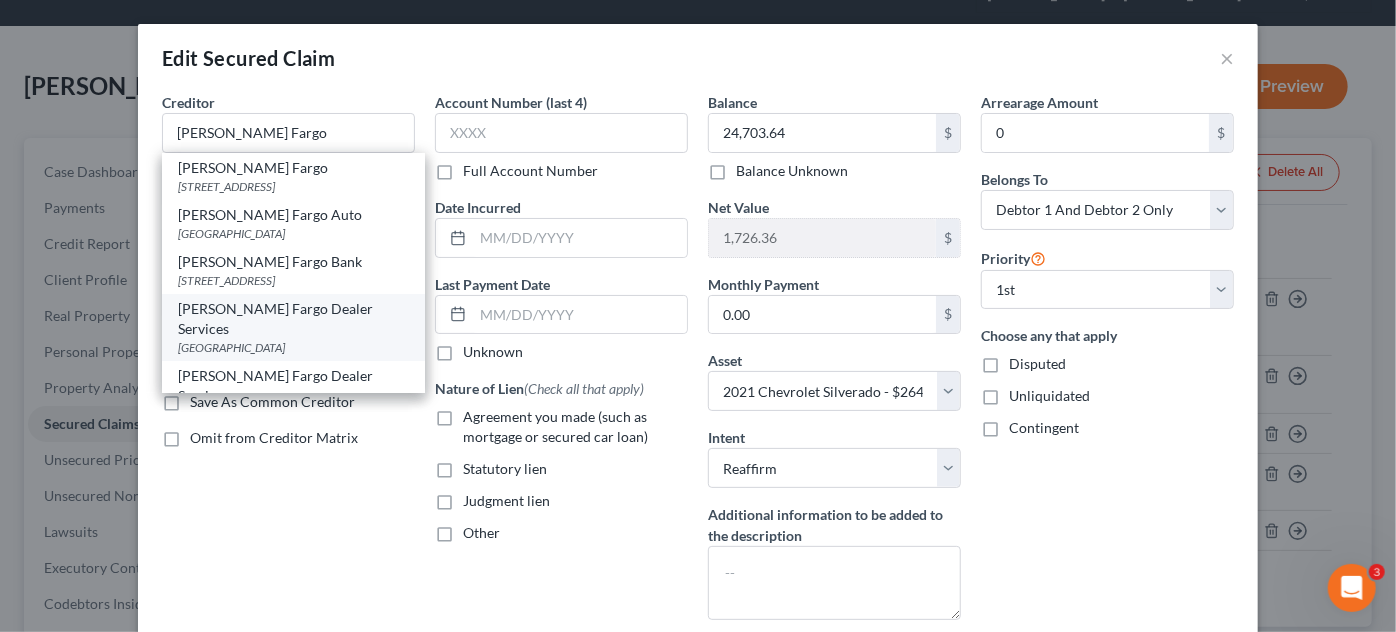 type on "28590" 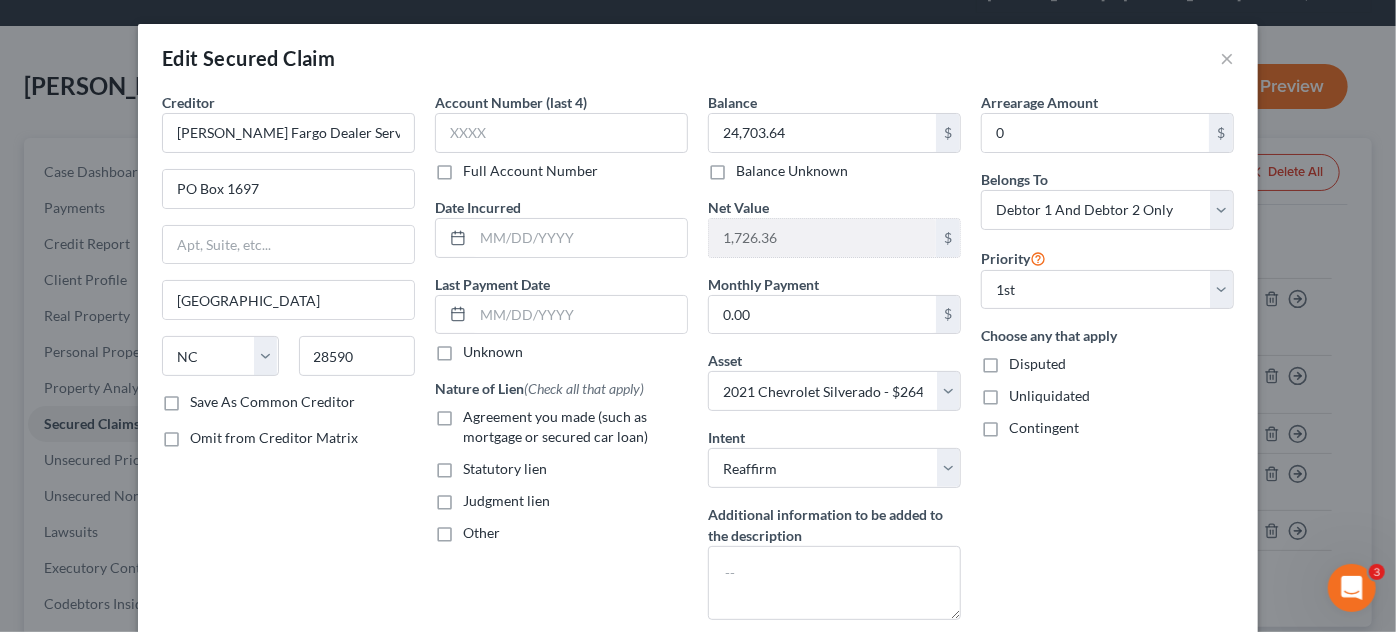 click on "Creditor *    [PERSON_NAME] Fargo Dealer Services                      PO Box [GEOGRAPHIC_DATA] [US_STATE] AK AR [GEOGRAPHIC_DATA] [GEOGRAPHIC_DATA] [GEOGRAPHIC_DATA] [GEOGRAPHIC_DATA] DE DC [GEOGRAPHIC_DATA] [GEOGRAPHIC_DATA] GU HI ID [GEOGRAPHIC_DATA] IN [GEOGRAPHIC_DATA] [GEOGRAPHIC_DATA] [GEOGRAPHIC_DATA] [GEOGRAPHIC_DATA] MD [GEOGRAPHIC_DATA] [GEOGRAPHIC_DATA] [GEOGRAPHIC_DATA] [GEOGRAPHIC_DATA] [GEOGRAPHIC_DATA] MT [GEOGRAPHIC_DATA] [GEOGRAPHIC_DATA] [GEOGRAPHIC_DATA] [GEOGRAPHIC_DATA] [GEOGRAPHIC_DATA] [GEOGRAPHIC_DATA] [GEOGRAPHIC_DATA] [GEOGRAPHIC_DATA] [GEOGRAPHIC_DATA] [GEOGRAPHIC_DATA] OR [GEOGRAPHIC_DATA] PR RI SC SD [GEOGRAPHIC_DATA] [GEOGRAPHIC_DATA] [GEOGRAPHIC_DATA] VI VA [GEOGRAPHIC_DATA] [GEOGRAPHIC_DATA] WV [GEOGRAPHIC_DATA] WY 28590 Save As Common Creditor Omit from Creditor Matrix" at bounding box center [288, 364] 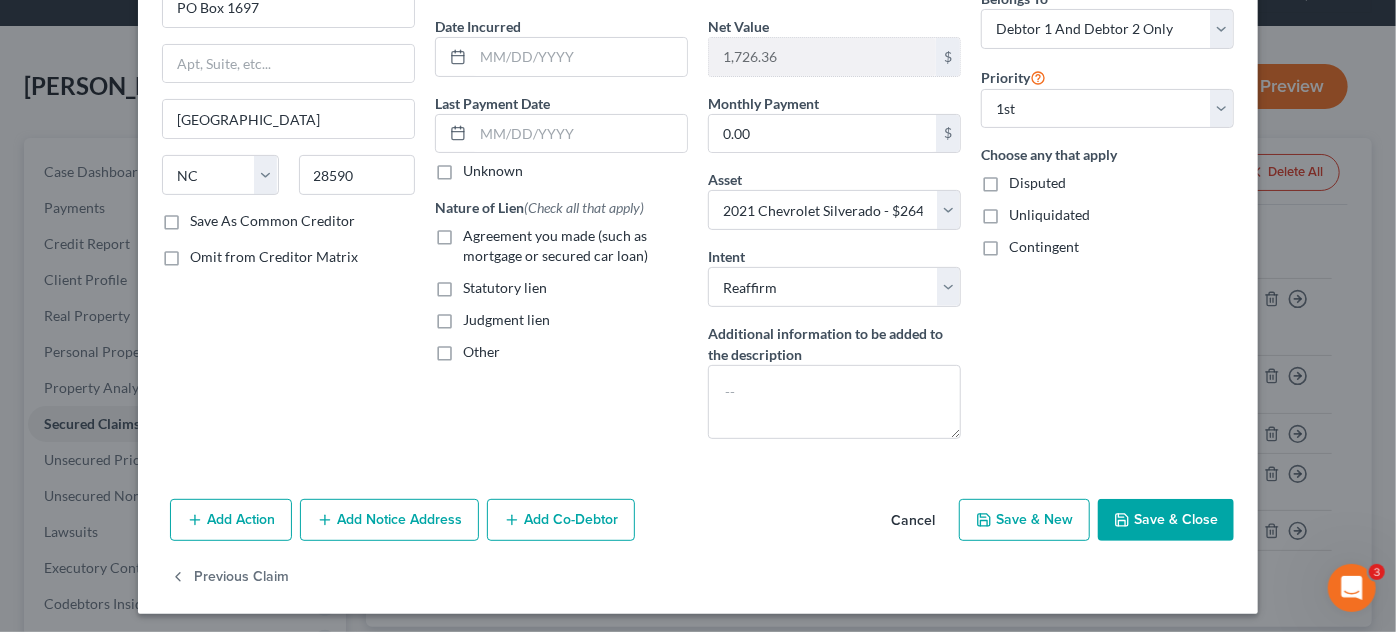 scroll, scrollTop: 184, scrollLeft: 0, axis: vertical 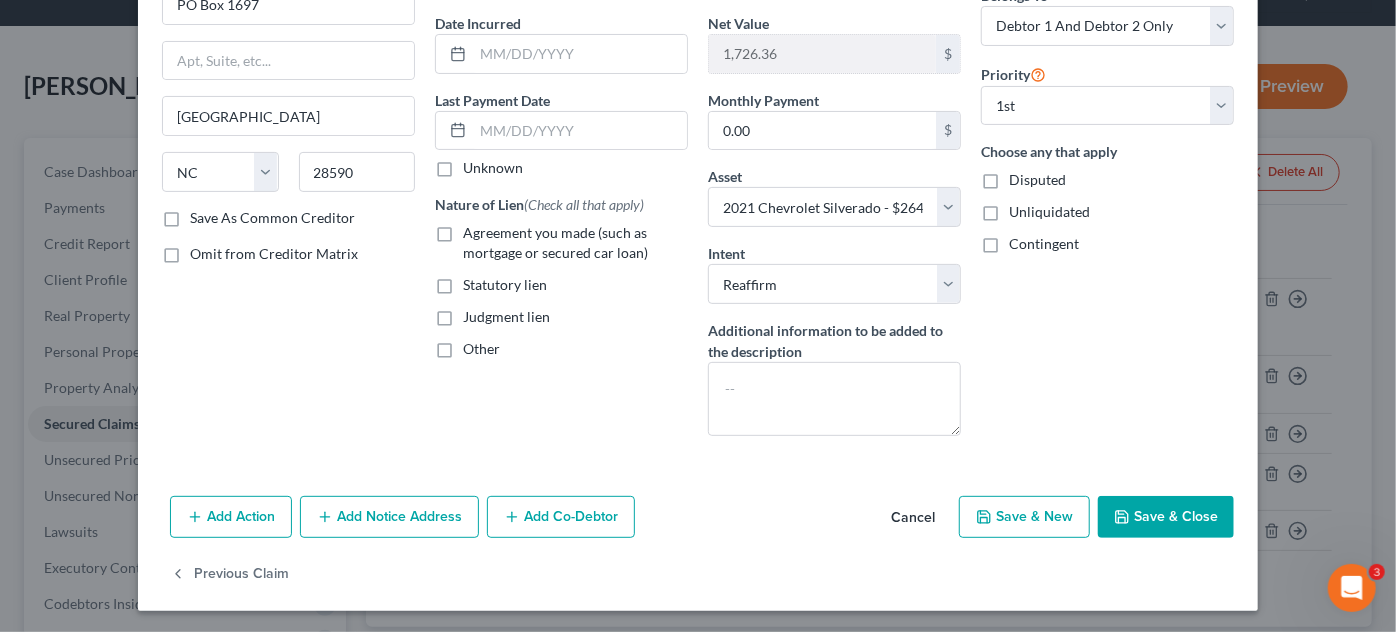 click on "Add Notice Address" at bounding box center (389, 517) 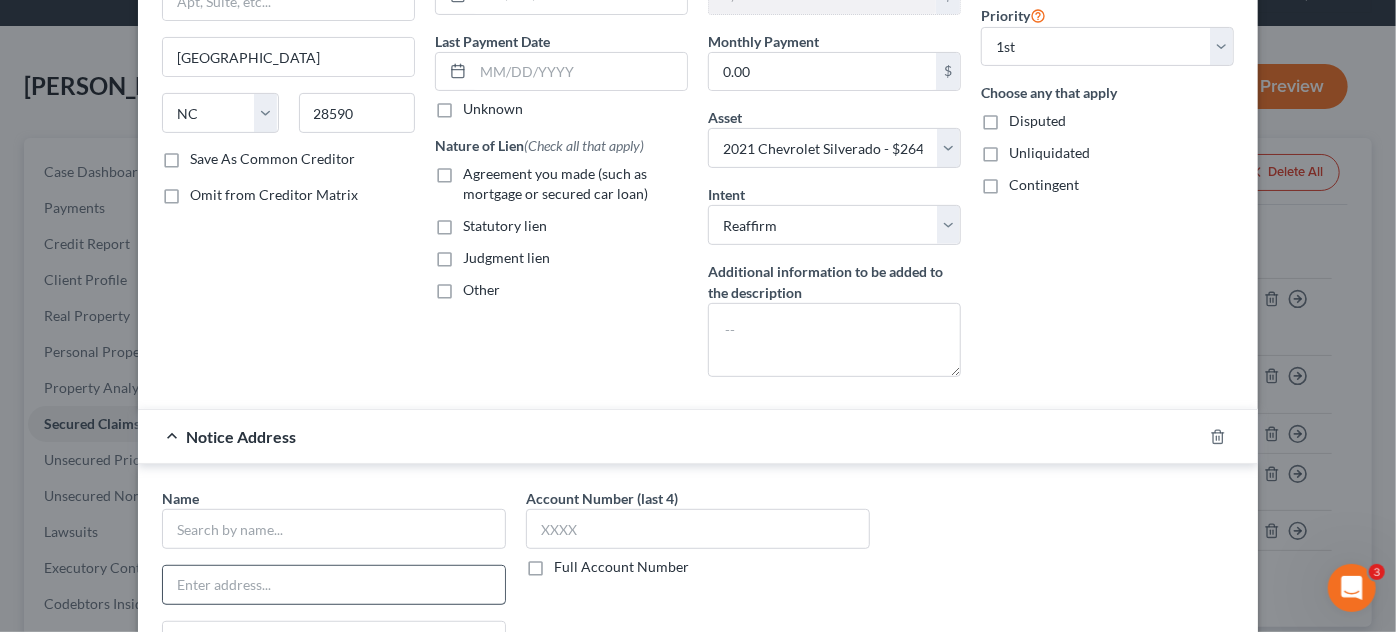 scroll, scrollTop: 274, scrollLeft: 0, axis: vertical 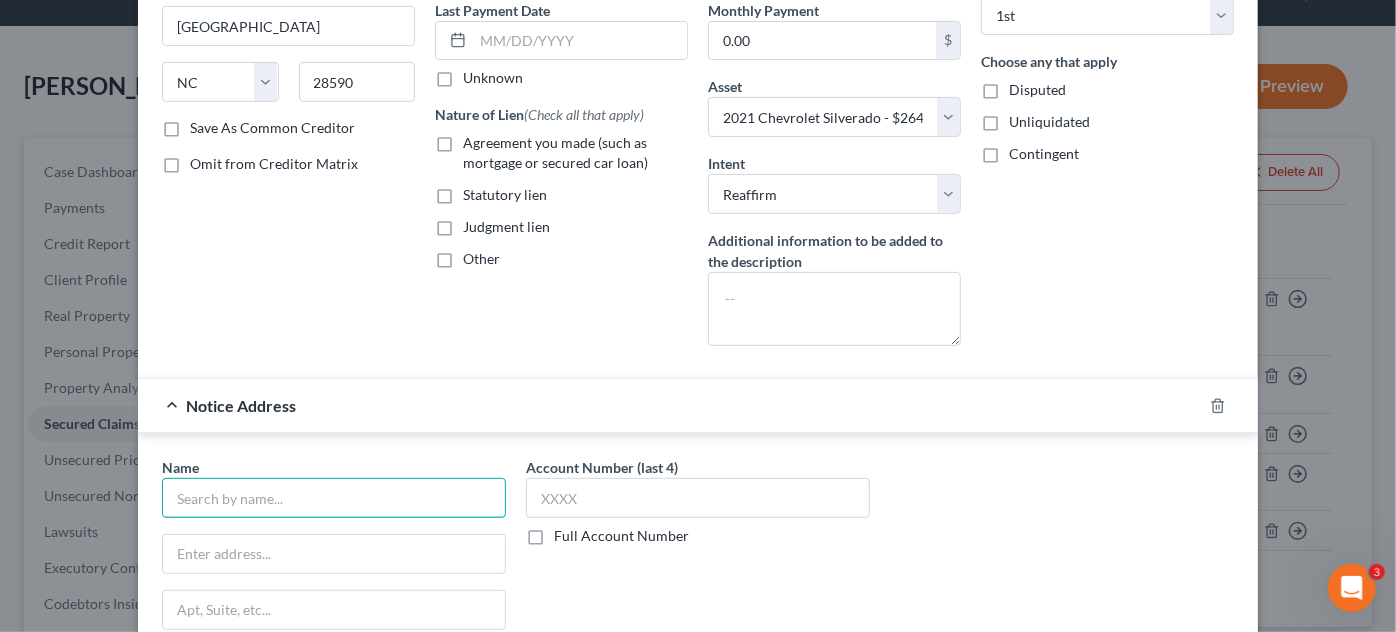 click at bounding box center (334, 498) 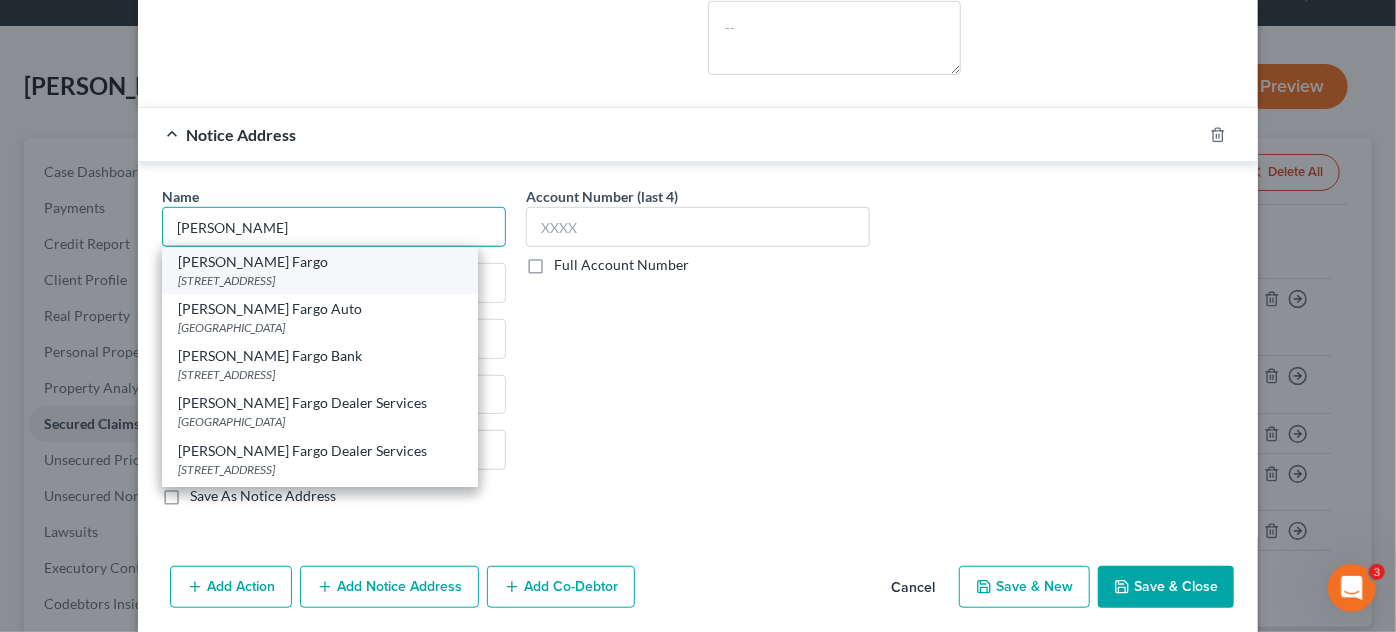 scroll, scrollTop: 547, scrollLeft: 0, axis: vertical 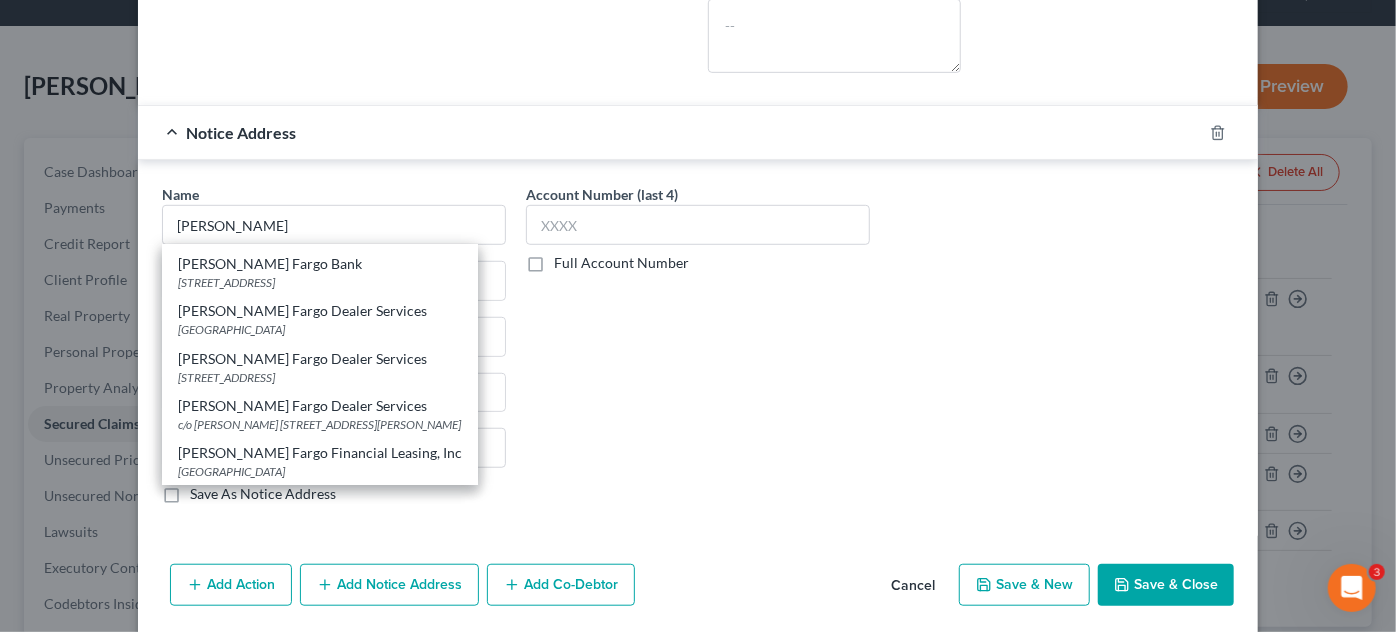 click on "c/o [PERSON_NAME] [STREET_ADDRESS][PERSON_NAME]" at bounding box center [320, 424] 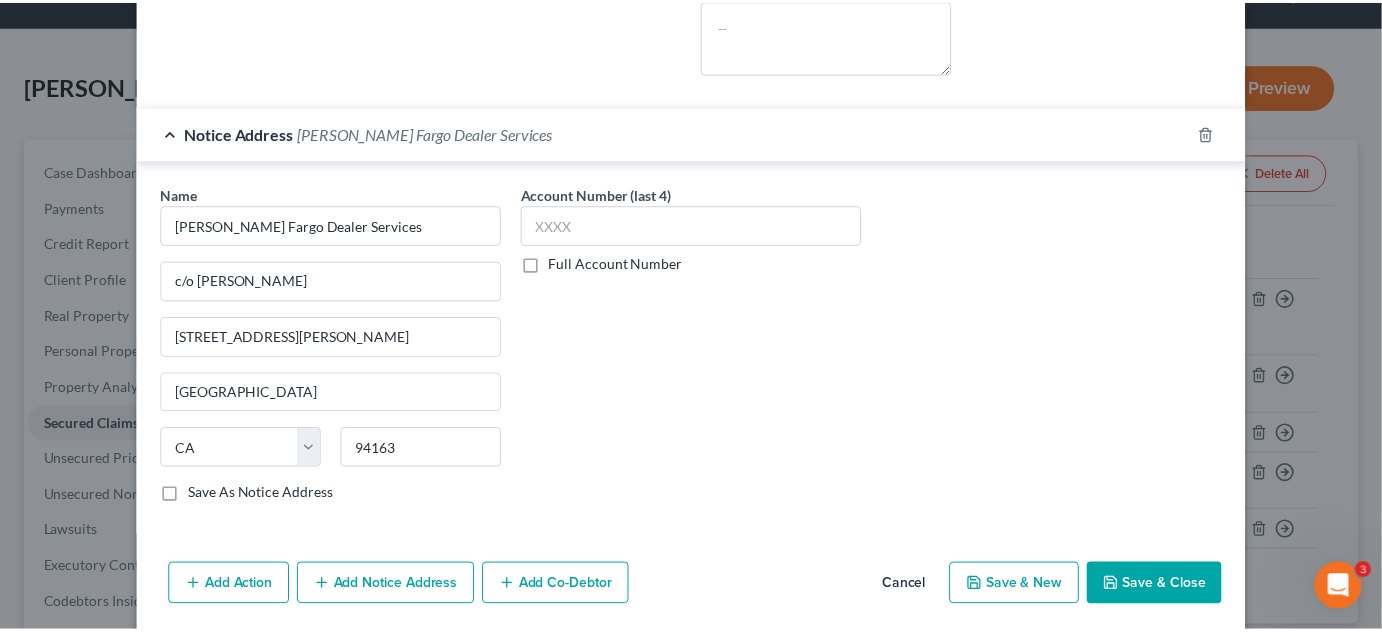 scroll, scrollTop: 0, scrollLeft: 0, axis: both 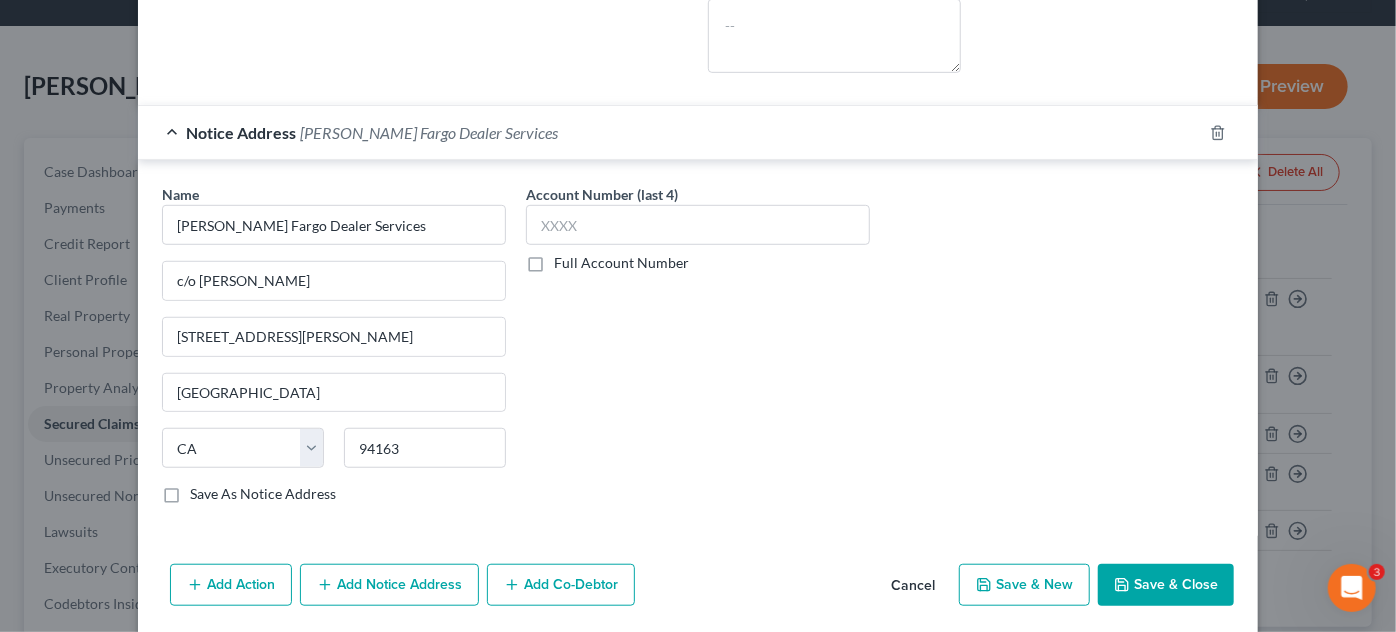 click on "Account Number (last 4)
Full Account Number" at bounding box center [698, 352] 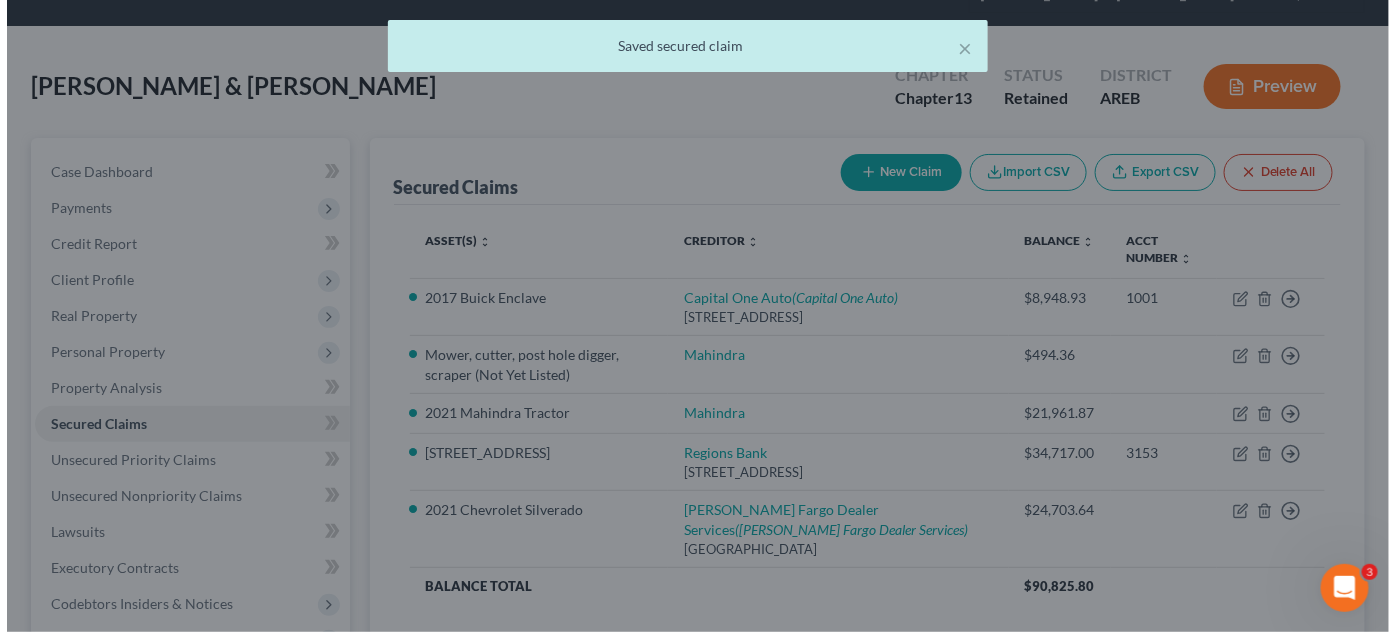 scroll, scrollTop: 0, scrollLeft: 0, axis: both 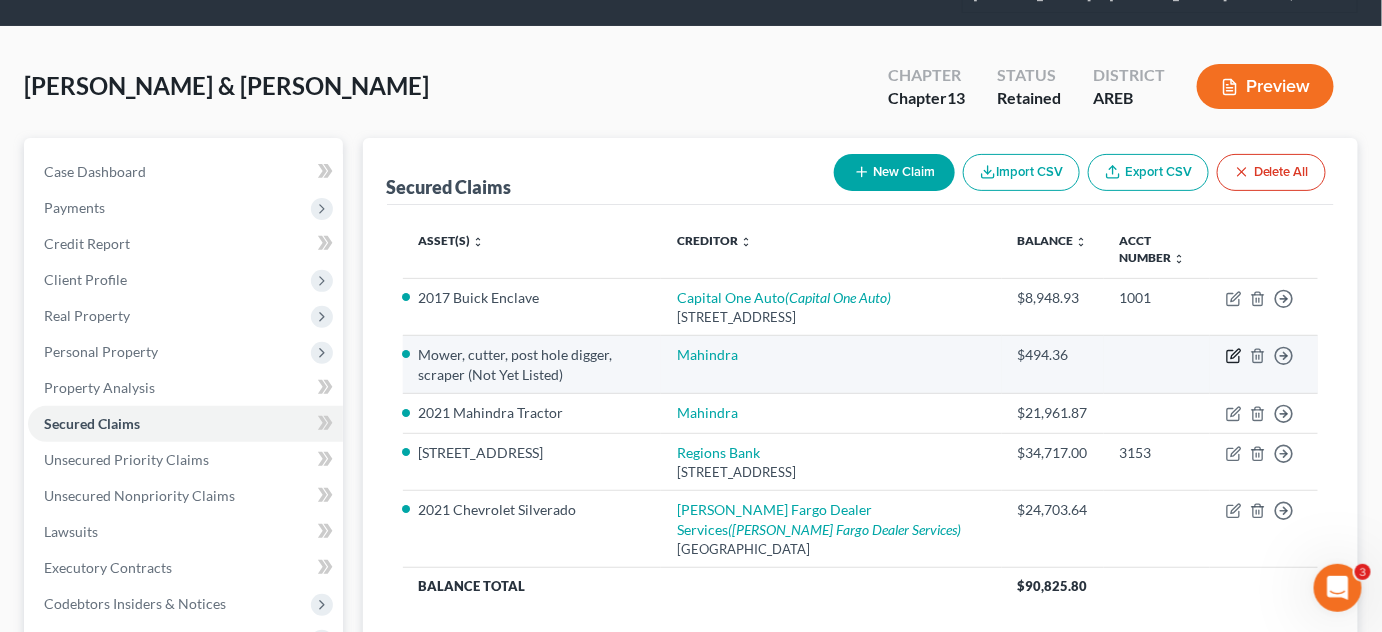 click 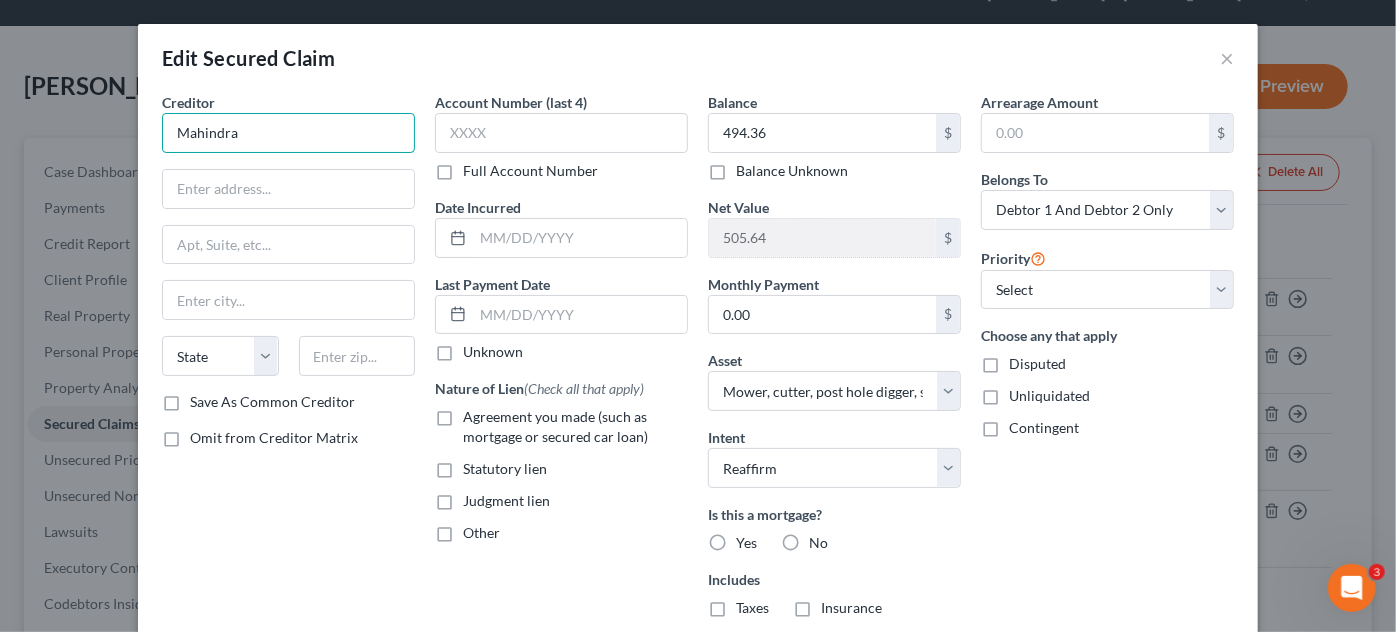 click on "Mahindra" at bounding box center [288, 133] 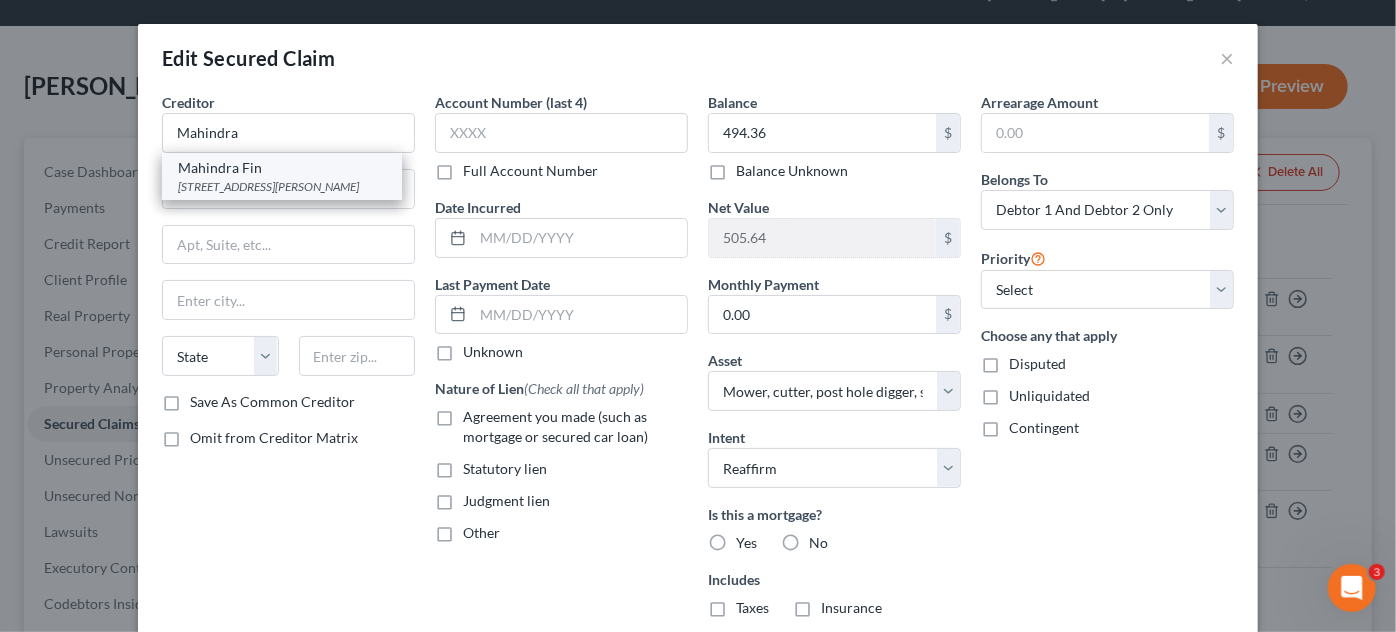 click on "Mahindra Fin" at bounding box center (282, 168) 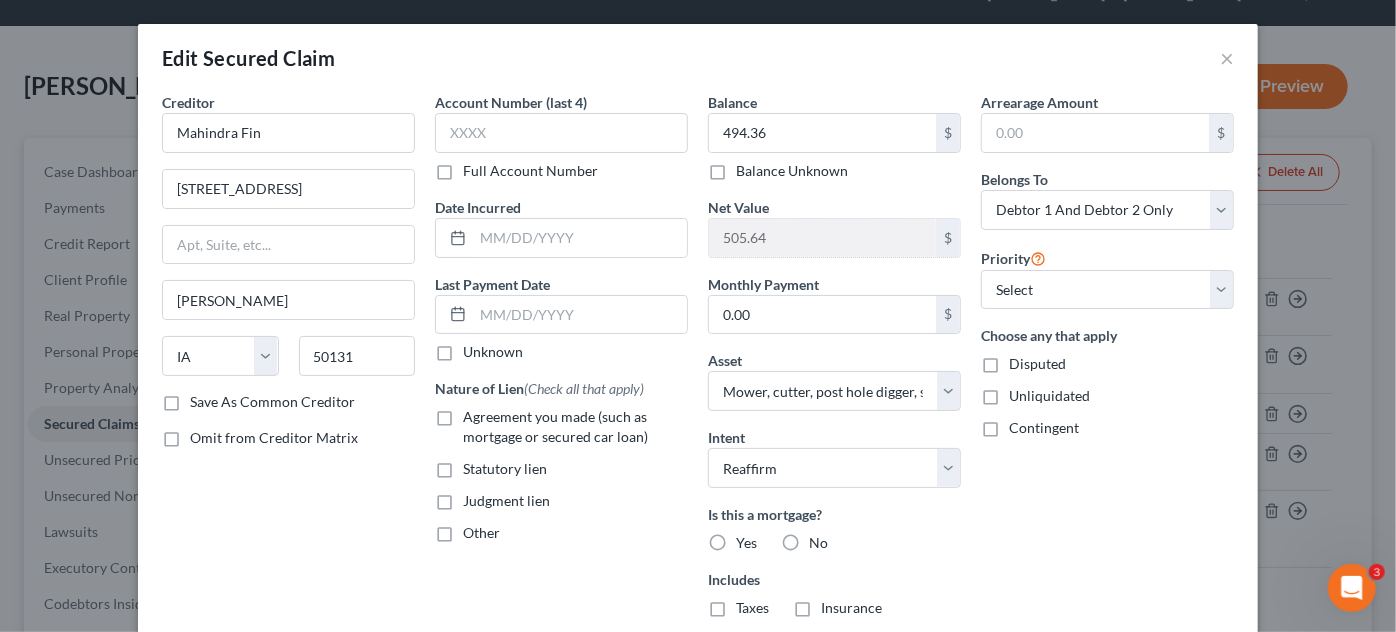click on "Creditor *    Mahindra Fin                      8001 Birchwood Ct [PERSON_NAME][GEOGRAPHIC_DATA] [US_STATE] AK AR AZ [GEOGRAPHIC_DATA] CO [GEOGRAPHIC_DATA] DE DC [GEOGRAPHIC_DATA] [GEOGRAPHIC_DATA] GU HI ID IL IN [GEOGRAPHIC_DATA] [GEOGRAPHIC_DATA] [GEOGRAPHIC_DATA] [GEOGRAPHIC_DATA] [GEOGRAPHIC_DATA] [GEOGRAPHIC_DATA] [GEOGRAPHIC_DATA] [GEOGRAPHIC_DATA] [GEOGRAPHIC_DATA] MT [GEOGRAPHIC_DATA] [GEOGRAPHIC_DATA] [GEOGRAPHIC_DATA] [GEOGRAPHIC_DATA] [GEOGRAPHIC_DATA] [GEOGRAPHIC_DATA] [GEOGRAPHIC_DATA] [GEOGRAPHIC_DATA] [GEOGRAPHIC_DATA] [GEOGRAPHIC_DATA] OR [GEOGRAPHIC_DATA] PR RI SC SD [GEOGRAPHIC_DATA] [GEOGRAPHIC_DATA] [GEOGRAPHIC_DATA] VI VA [GEOGRAPHIC_DATA] [GEOGRAPHIC_DATA] WV [GEOGRAPHIC_DATA] WY 50131 Save As Common Creditor Omit from Creditor Matrix" at bounding box center [288, 429] 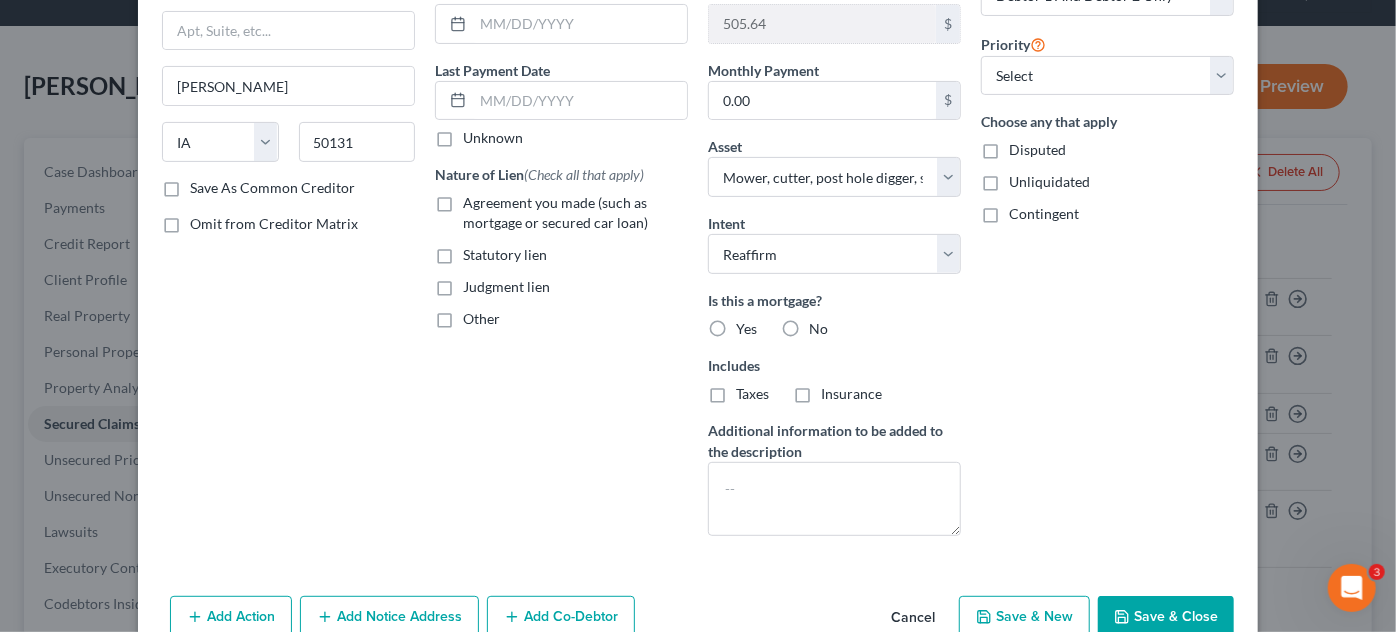 scroll, scrollTop: 272, scrollLeft: 0, axis: vertical 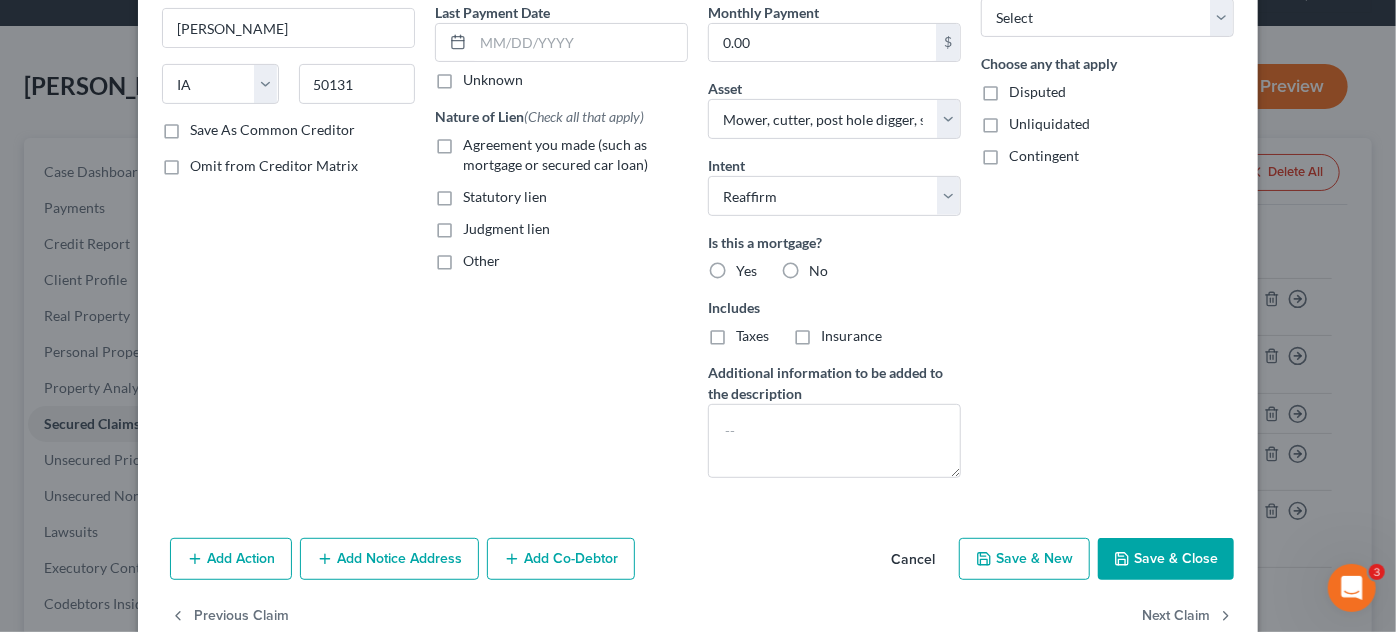 click on "Agreement you made (such as mortgage or secured car loan)" at bounding box center (575, 155) 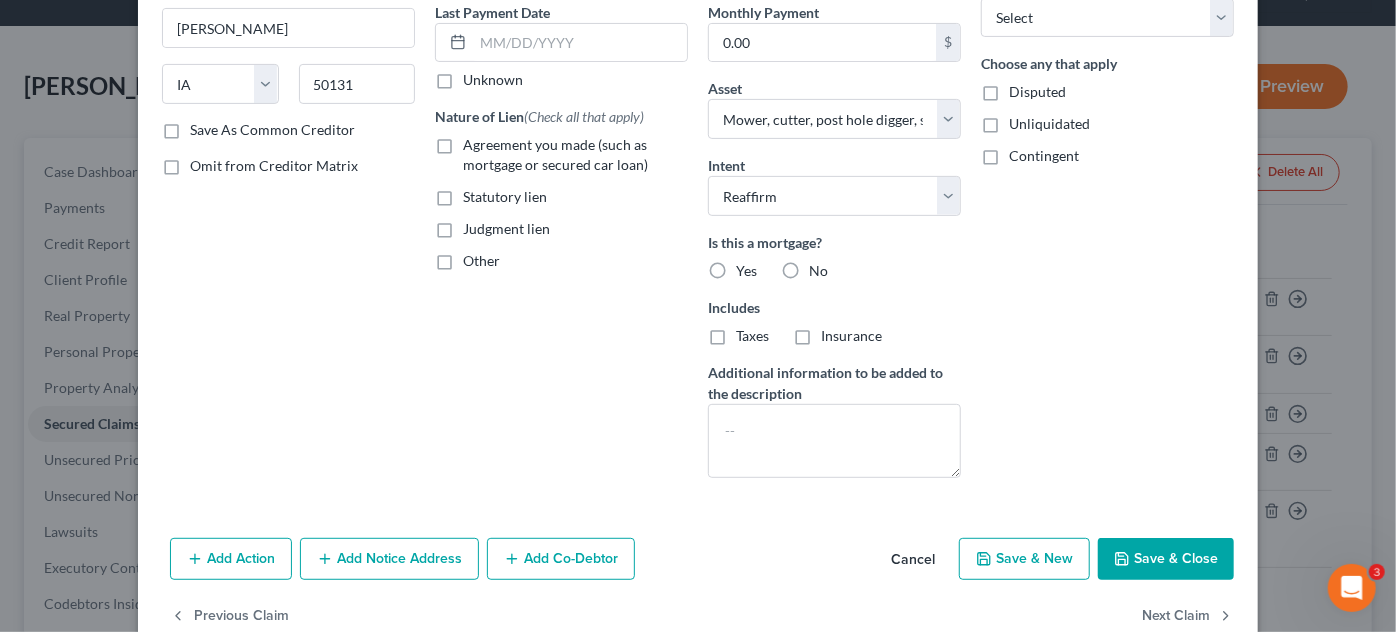 click on "Agreement you made (such as mortgage or secured car loan)" at bounding box center [477, 141] 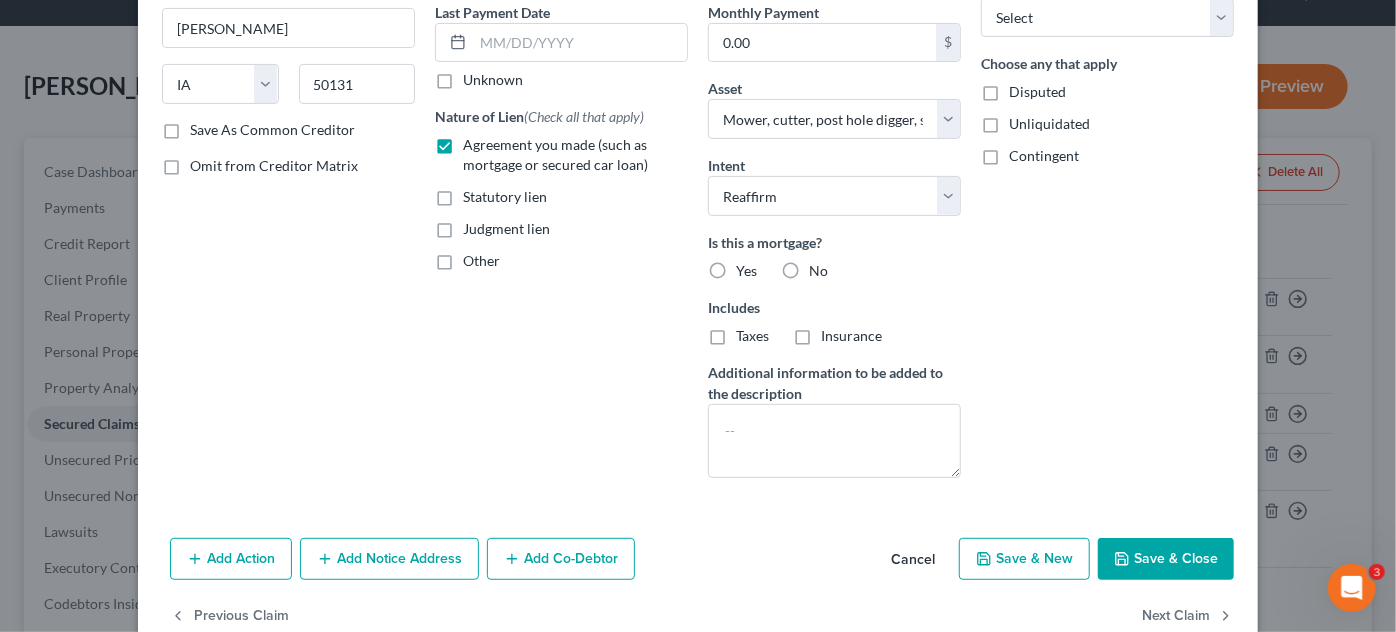 click on "No" at bounding box center (818, 271) 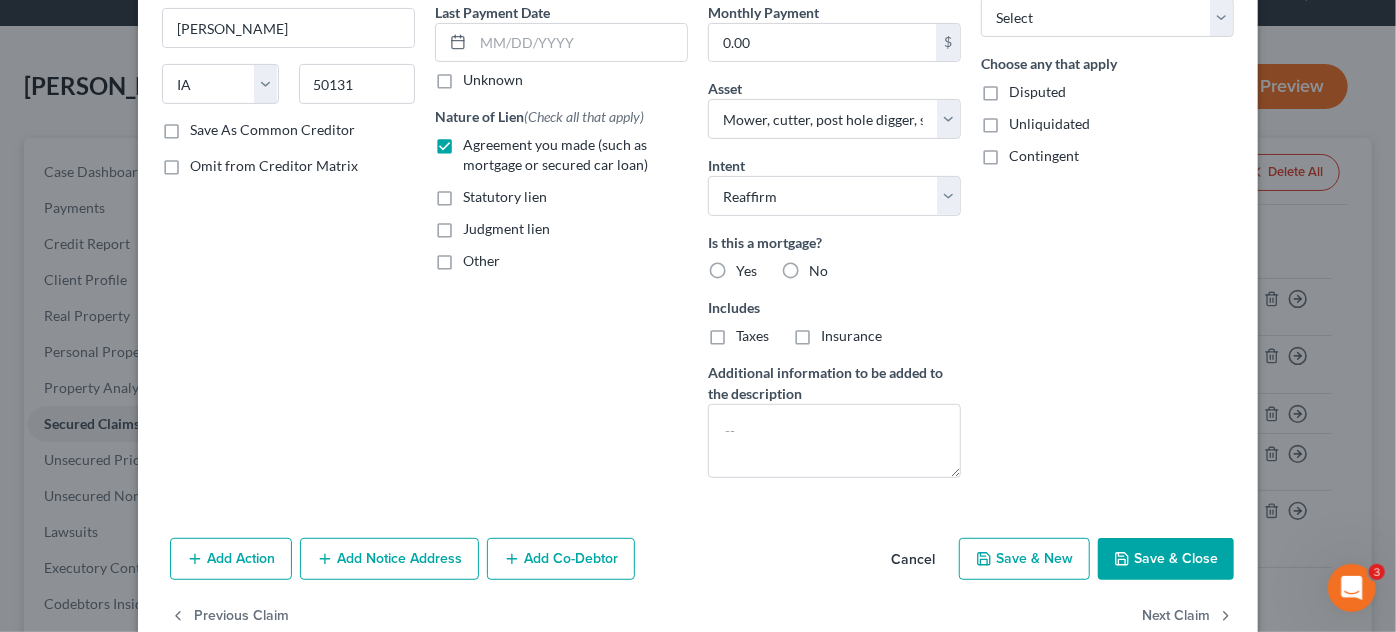 click on "No" at bounding box center (823, 267) 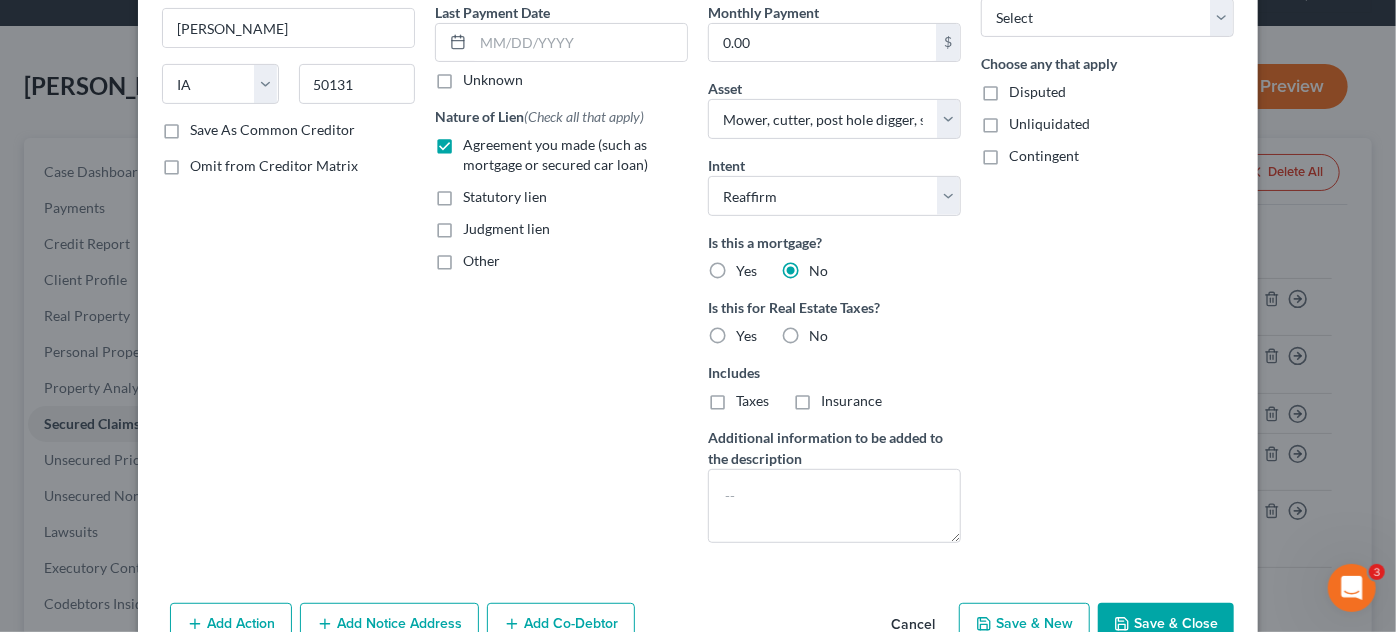 click on "No" at bounding box center [818, 336] 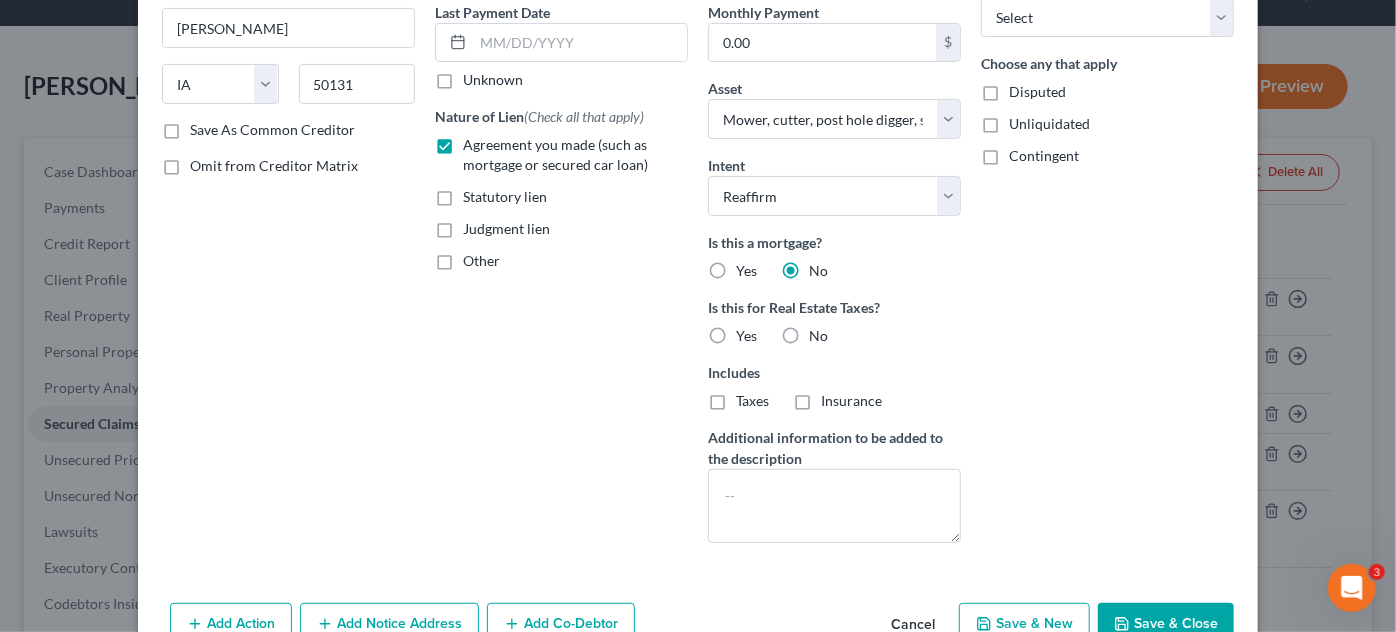 click on "No" at bounding box center [823, 332] 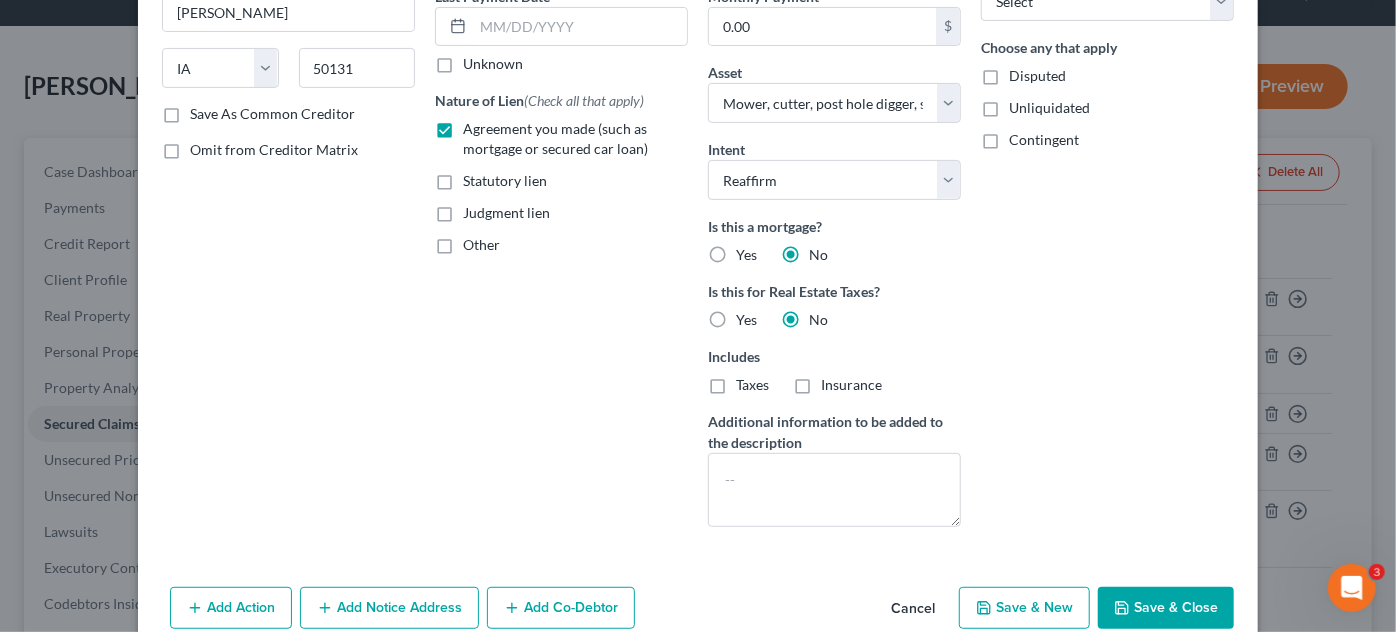 scroll, scrollTop: 378, scrollLeft: 0, axis: vertical 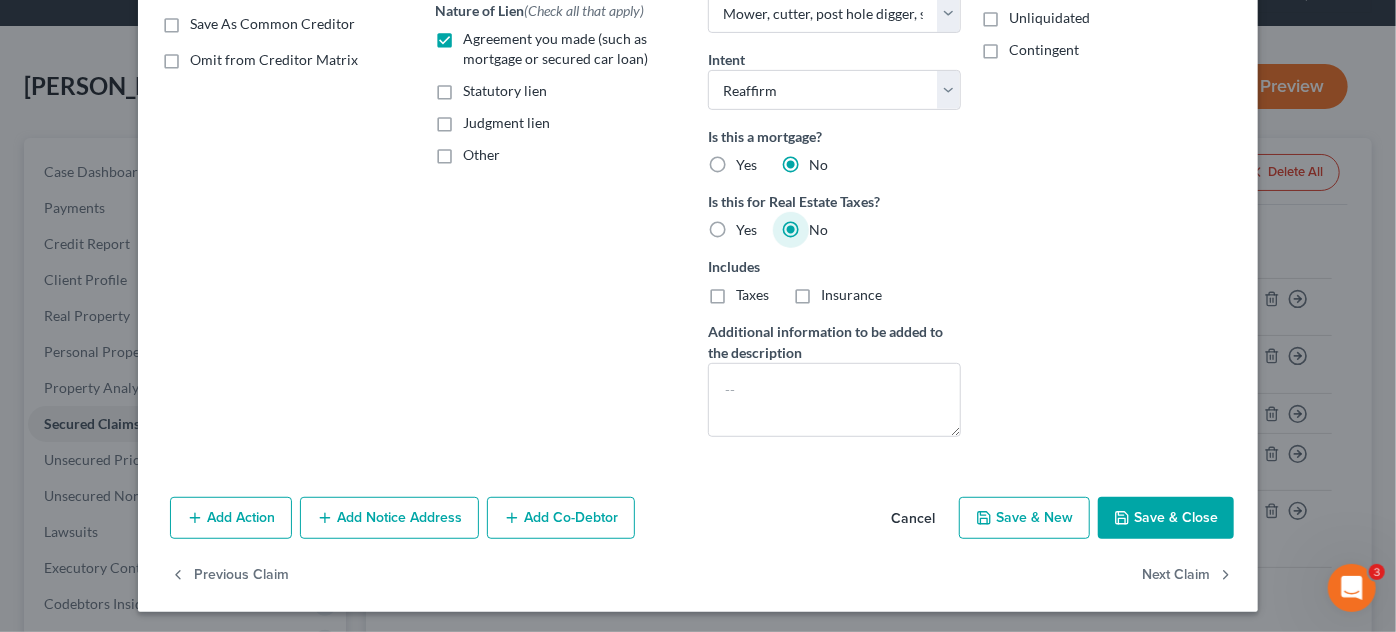 click on "Add Notice Address" at bounding box center [389, 518] 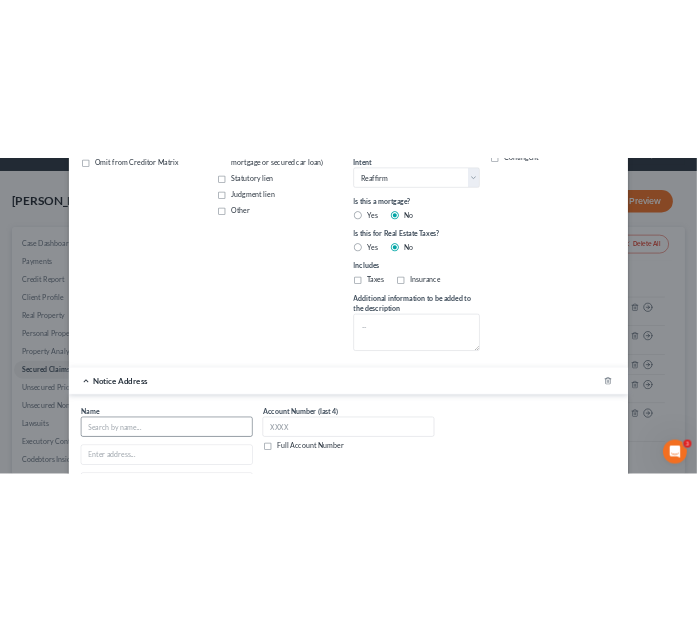 scroll, scrollTop: 469, scrollLeft: 0, axis: vertical 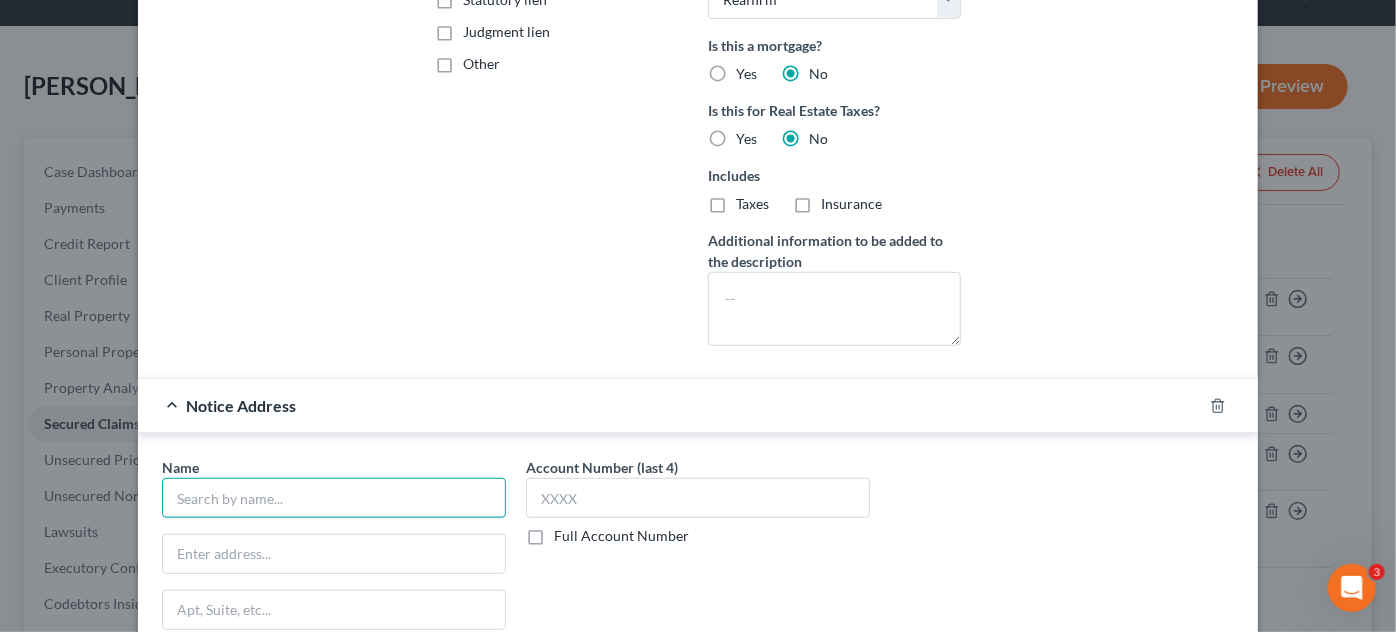 click at bounding box center (334, 498) 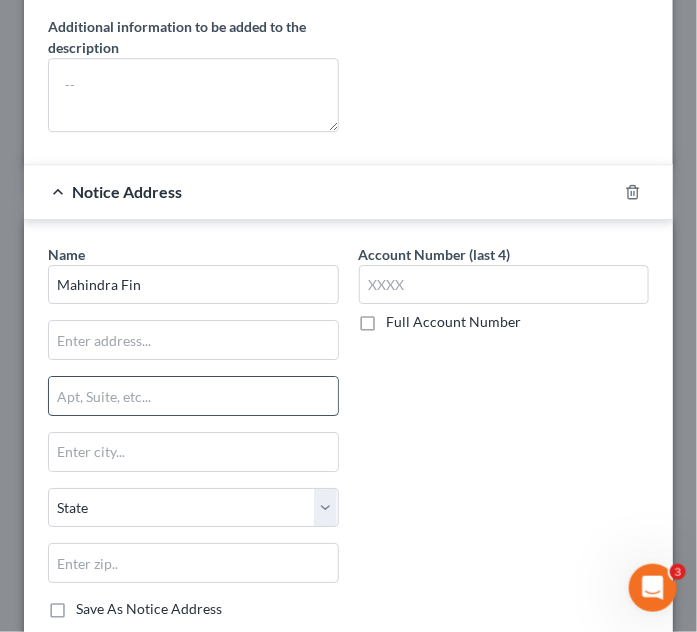 scroll, scrollTop: 1181, scrollLeft: 0, axis: vertical 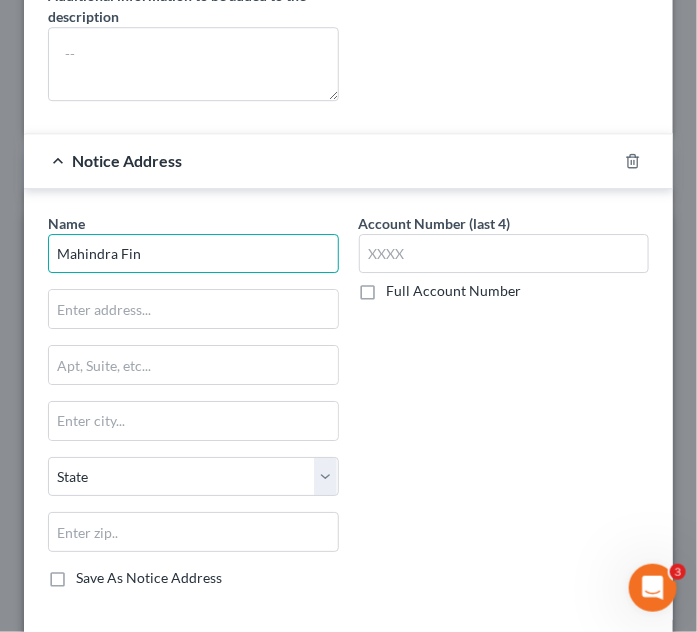 click on "Mahindra Fin" at bounding box center (193, 254) 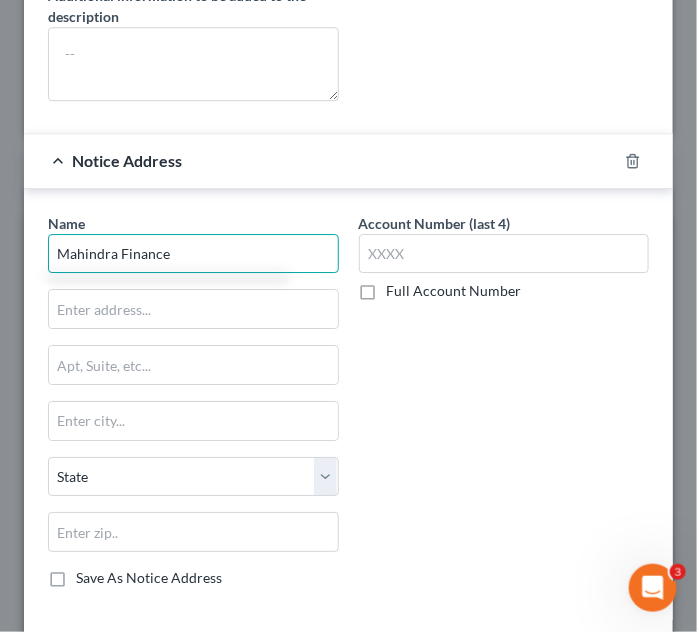 type on "Mahindra Finance" 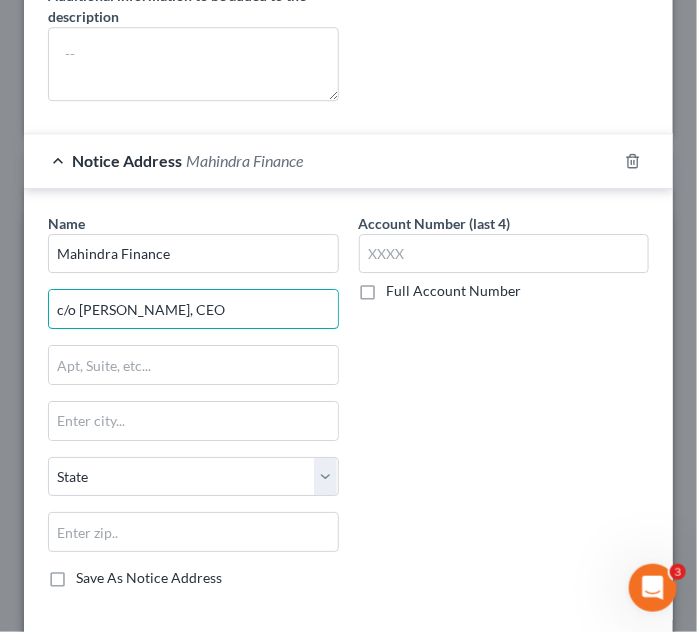 type on "c/o [PERSON_NAME], CEO" 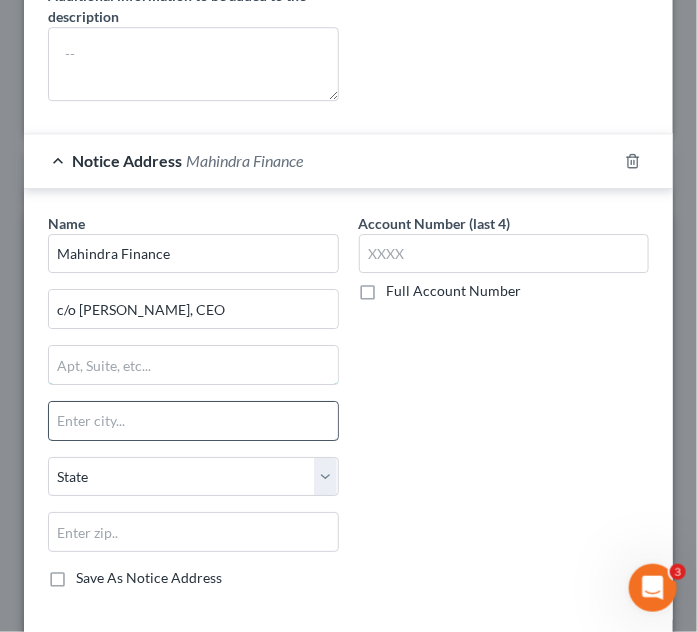 drag, startPoint x: 93, startPoint y: 359, endPoint x: 86, endPoint y: 426, distance: 67.36468 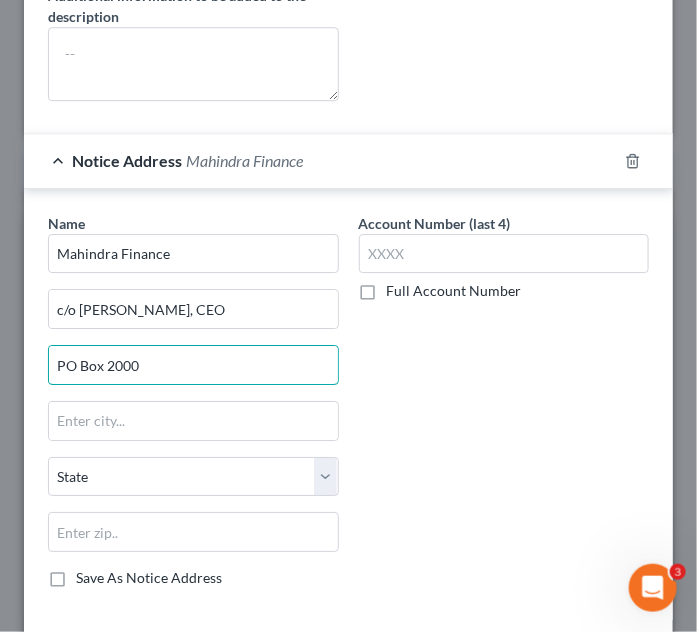 type on "PO Box 2000" 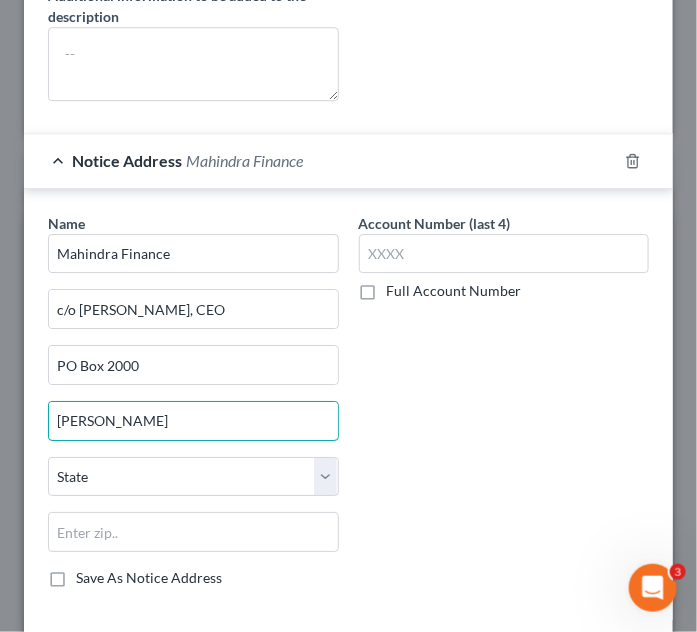 type on "[PERSON_NAME]" 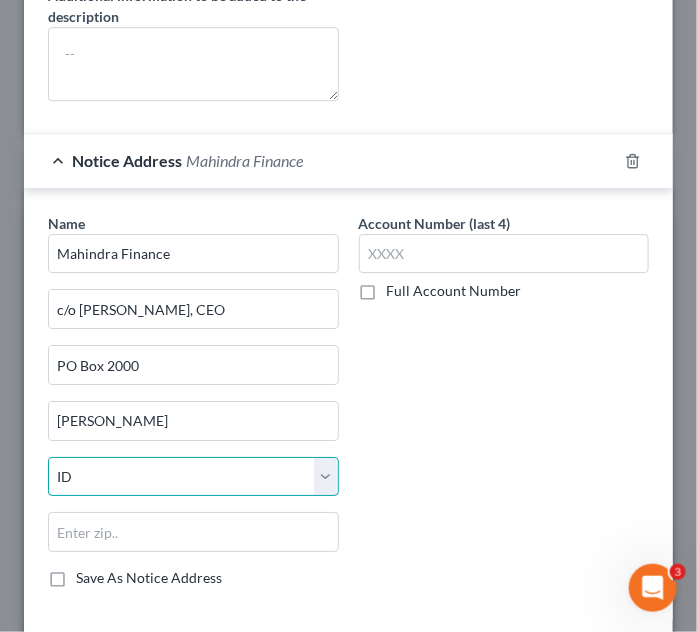 select on "16" 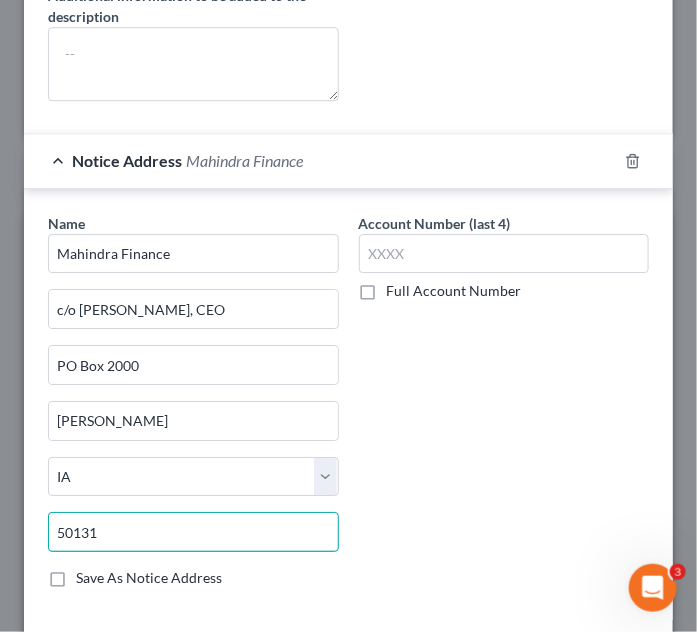 scroll, scrollTop: 1272, scrollLeft: 0, axis: vertical 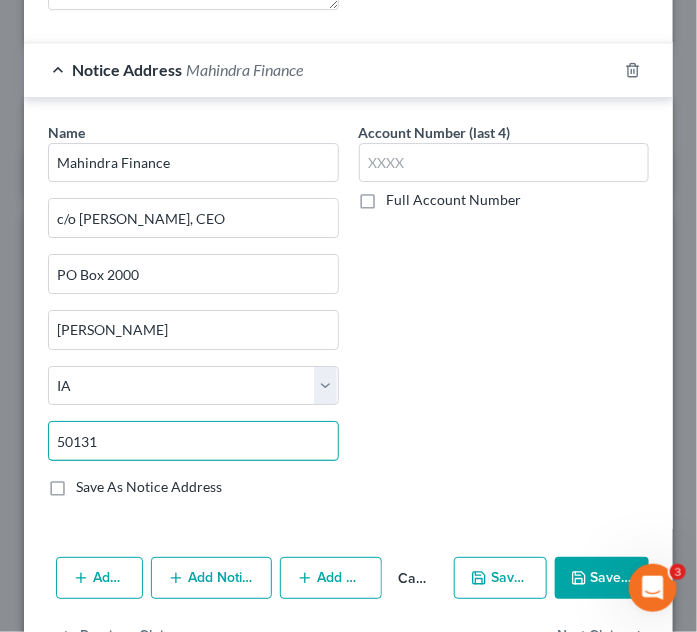 type on "50131" 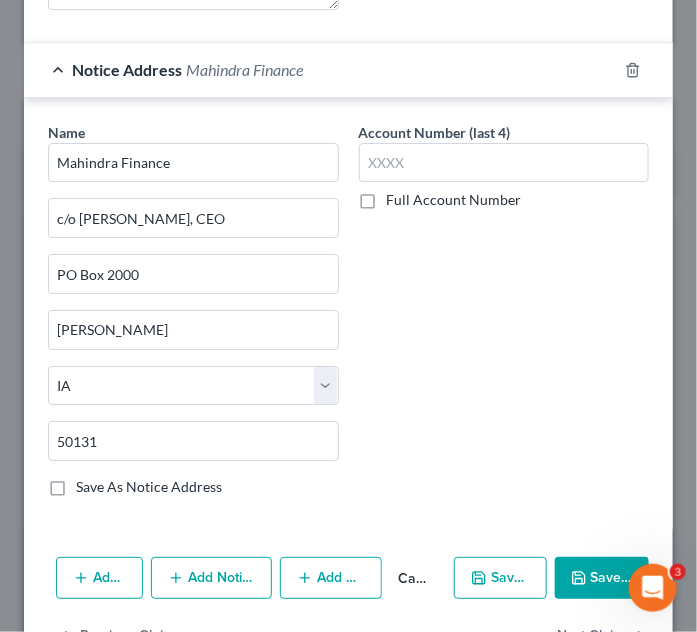 click on "Save As Notice Address" at bounding box center (149, 487) 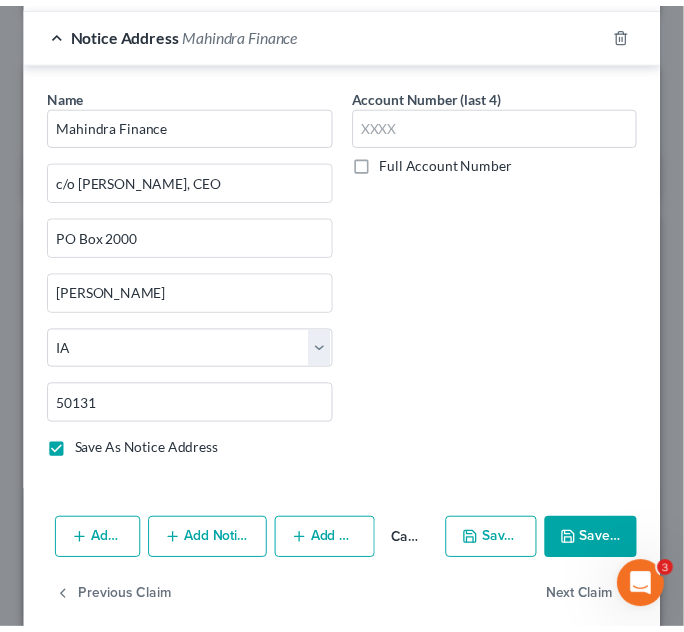 scroll, scrollTop: 1328, scrollLeft: 0, axis: vertical 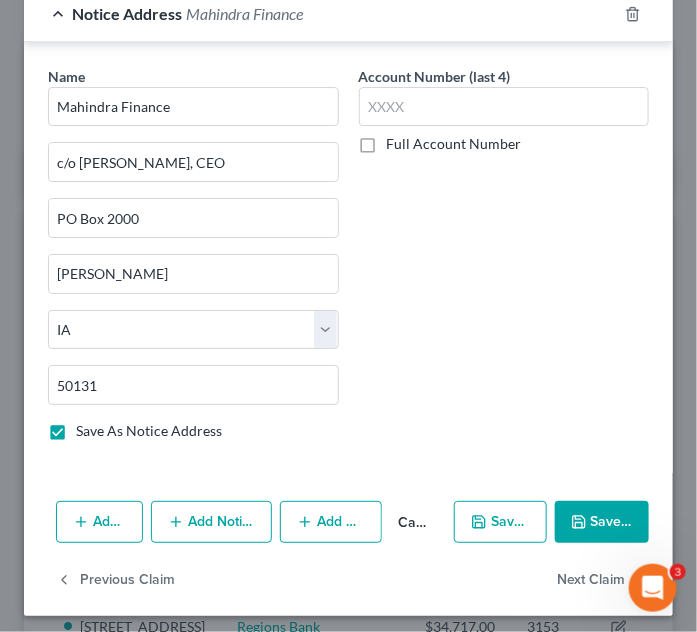 click on "Save & Close" at bounding box center [602, 522] 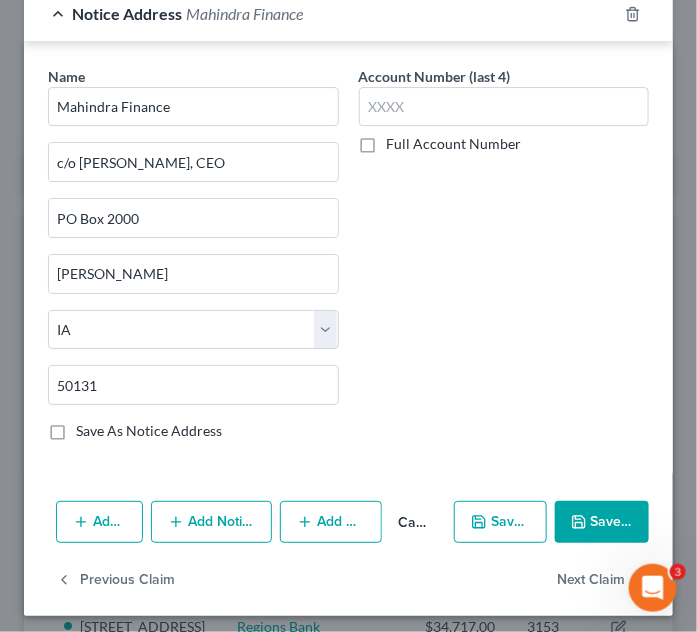 select 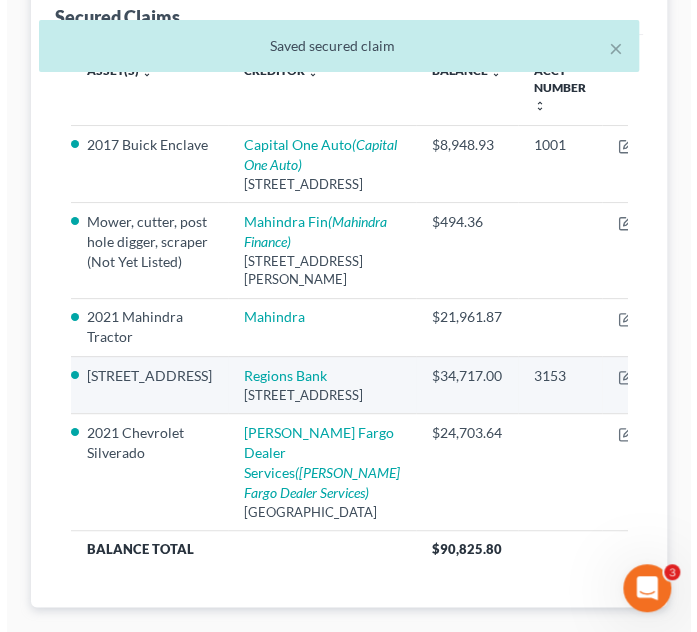 scroll, scrollTop: 363, scrollLeft: 0, axis: vertical 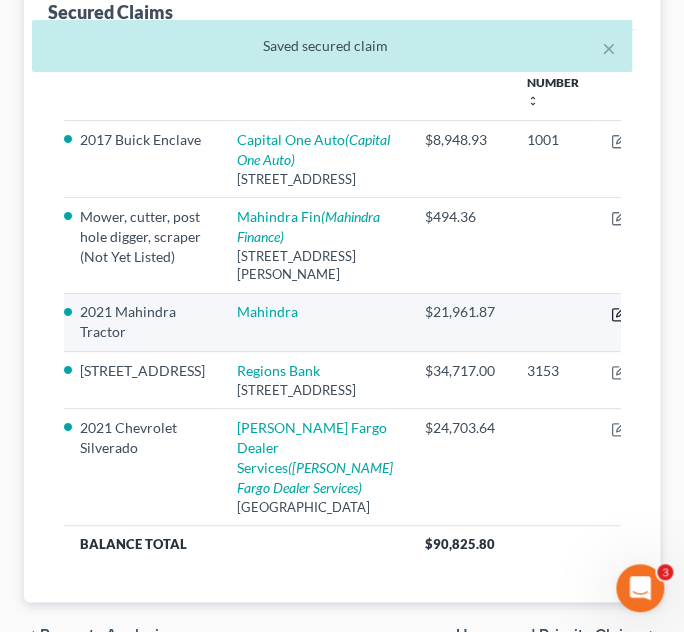 click 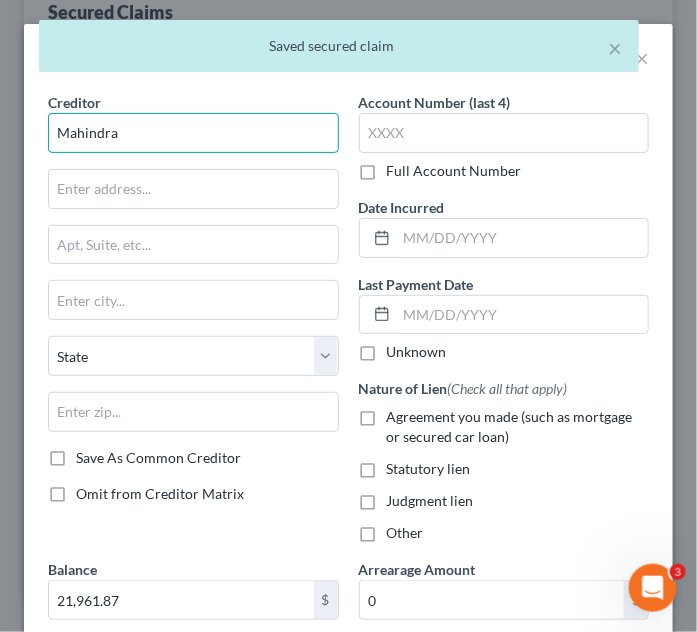 drag, startPoint x: 191, startPoint y: 128, endPoint x: 100, endPoint y: 210, distance: 122.494896 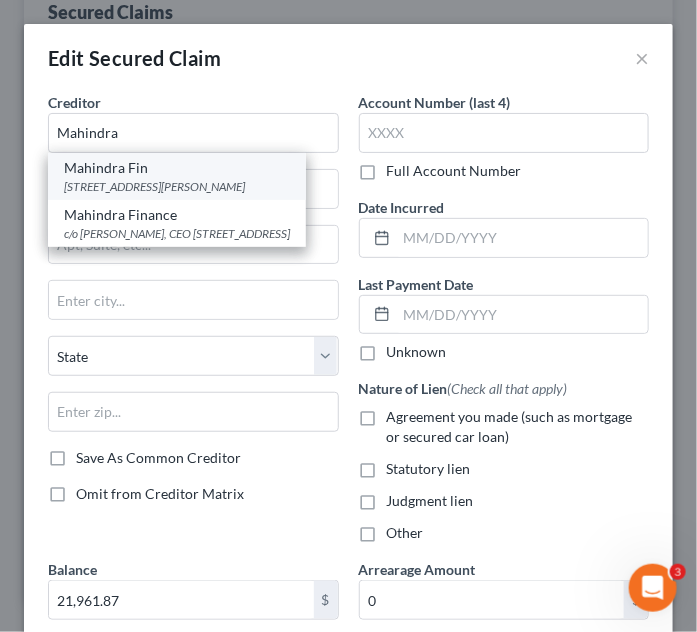 click on "[STREET_ADDRESS][PERSON_NAME]" at bounding box center [177, 186] 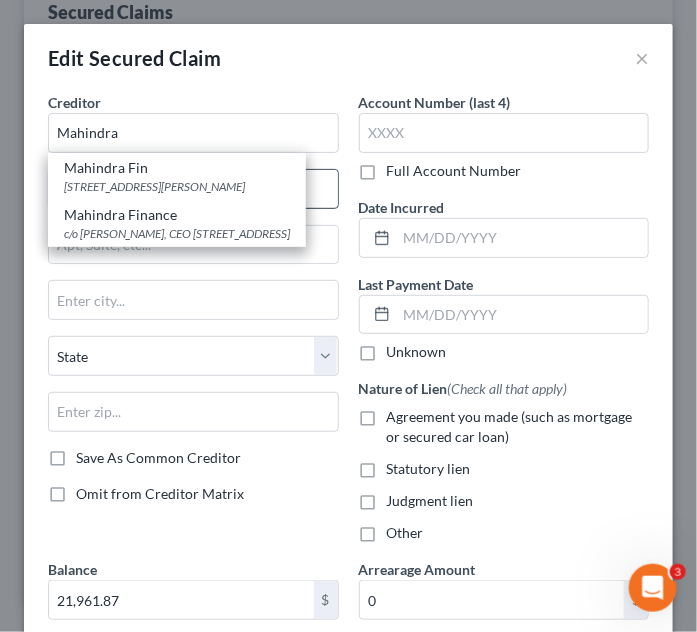 type on "Mahindra Fin" 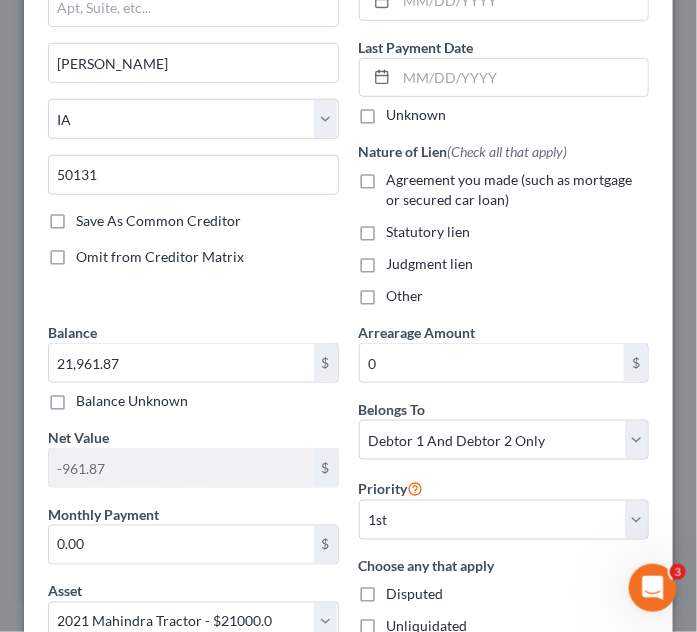 scroll, scrollTop: 194, scrollLeft: 0, axis: vertical 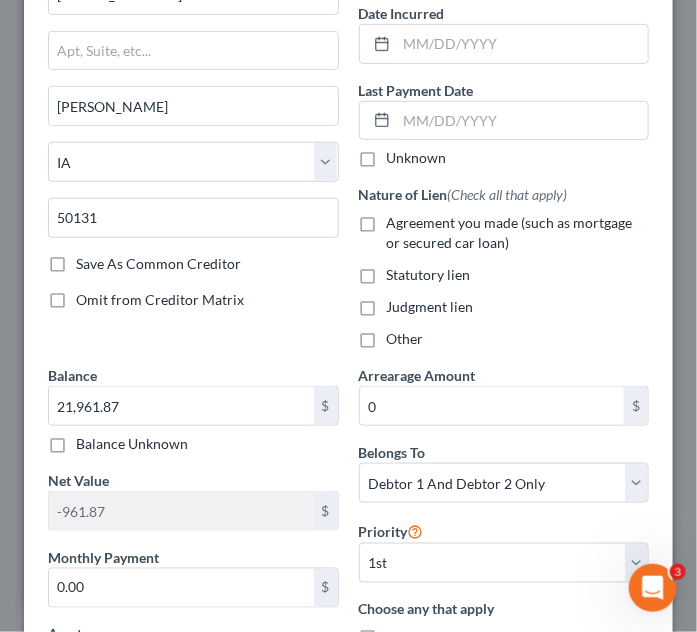 click on "Agreement you made (such as mortgage or secured car loan)" at bounding box center (518, 233) 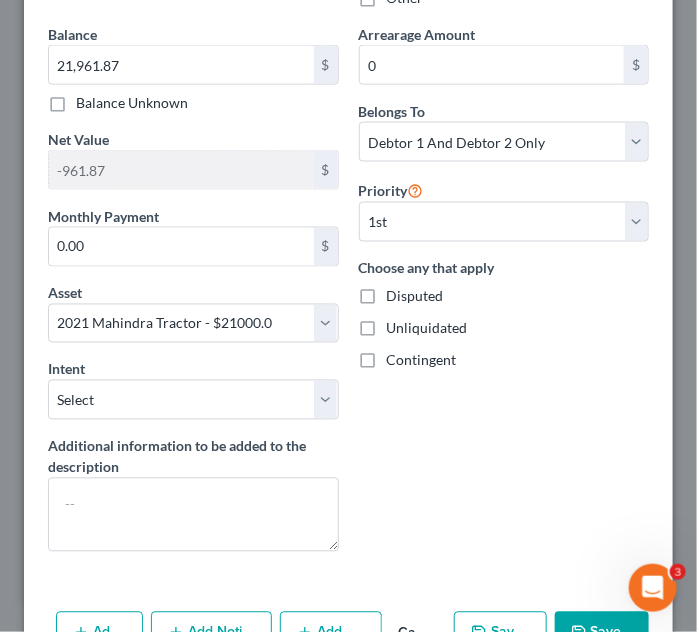 scroll, scrollTop: 558, scrollLeft: 0, axis: vertical 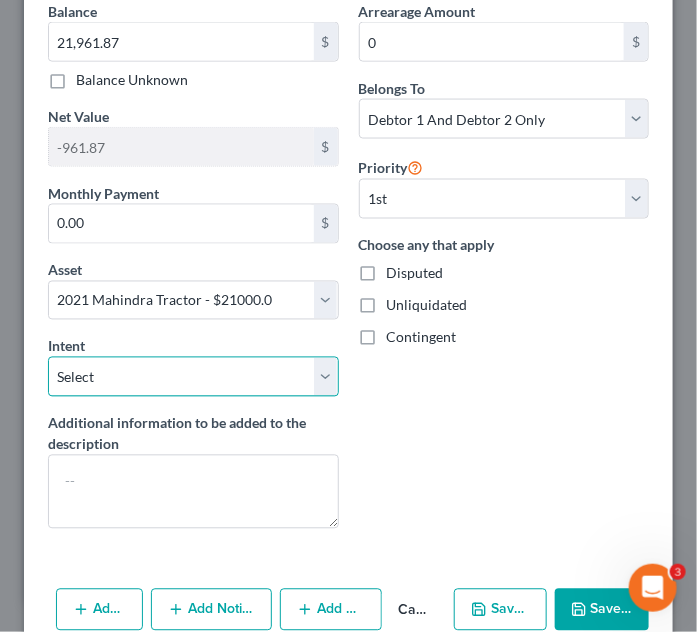 click on "Select Surrender Redeem Reaffirm Avoid Other" at bounding box center [193, 377] 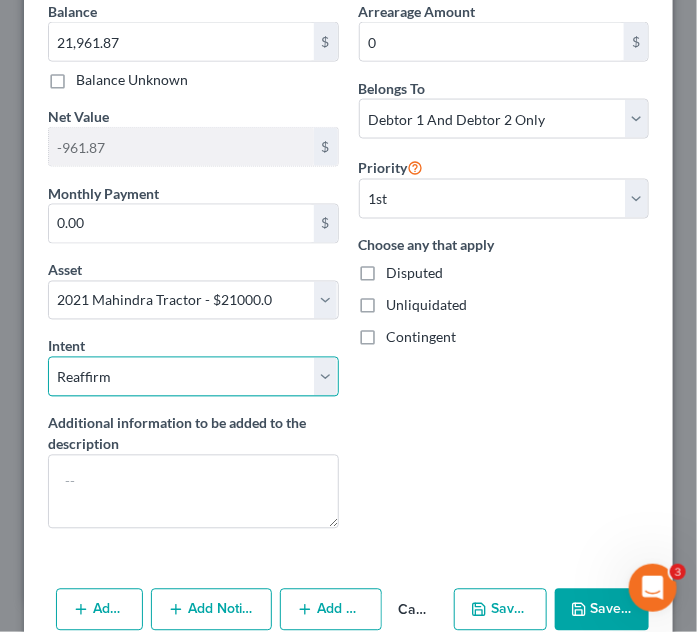 click on "Select Surrender Redeem Reaffirm Avoid Other" at bounding box center (193, 377) 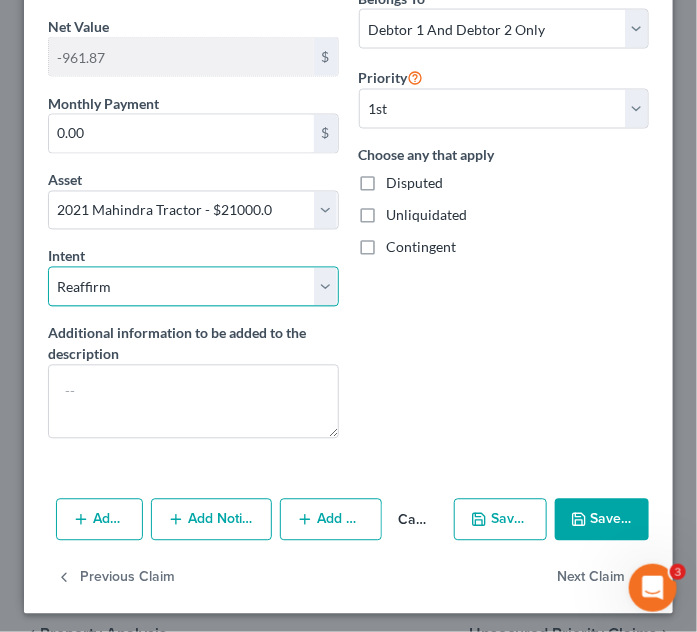 scroll, scrollTop: 649, scrollLeft: 0, axis: vertical 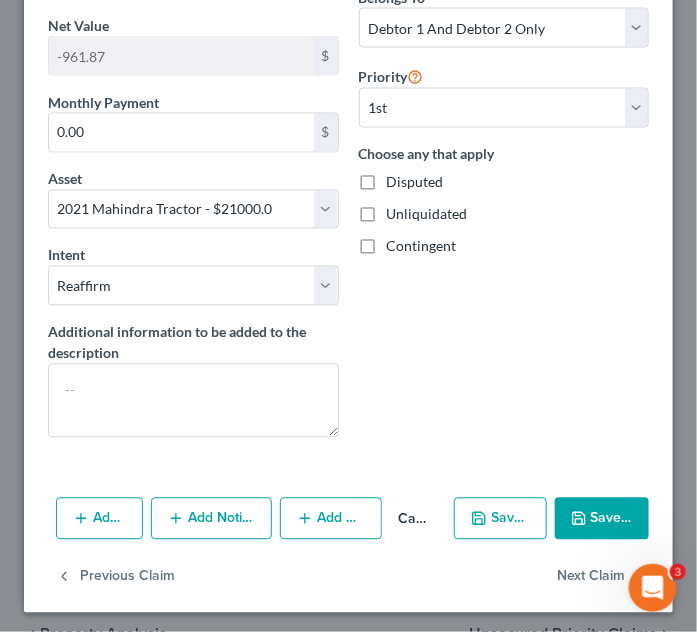 click on "Add Notice Address" at bounding box center (211, 519) 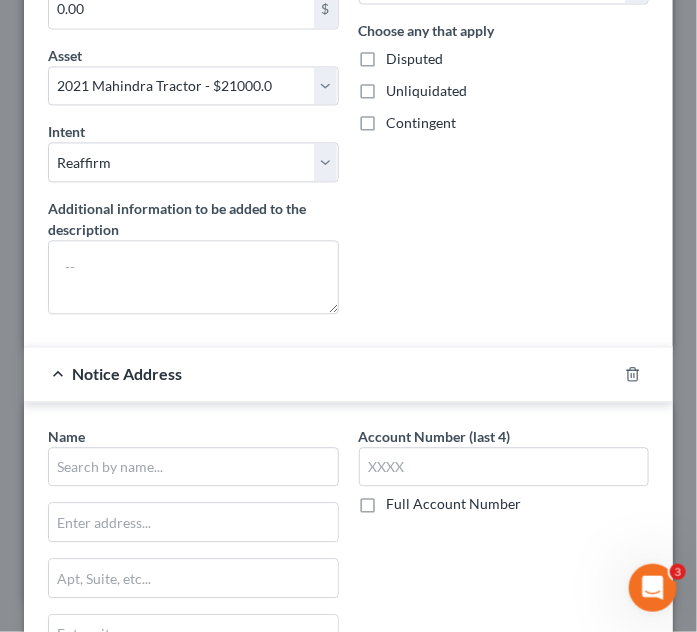 scroll, scrollTop: 922, scrollLeft: 0, axis: vertical 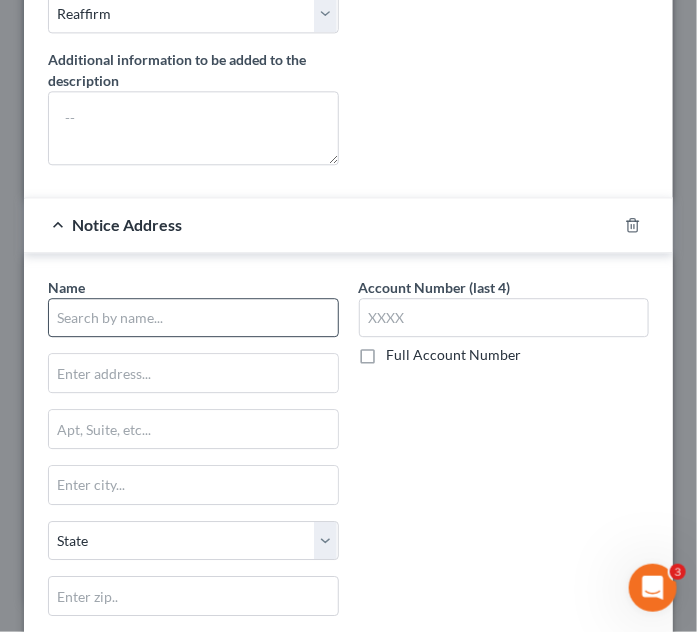 click on "Name
*" at bounding box center [193, 307] 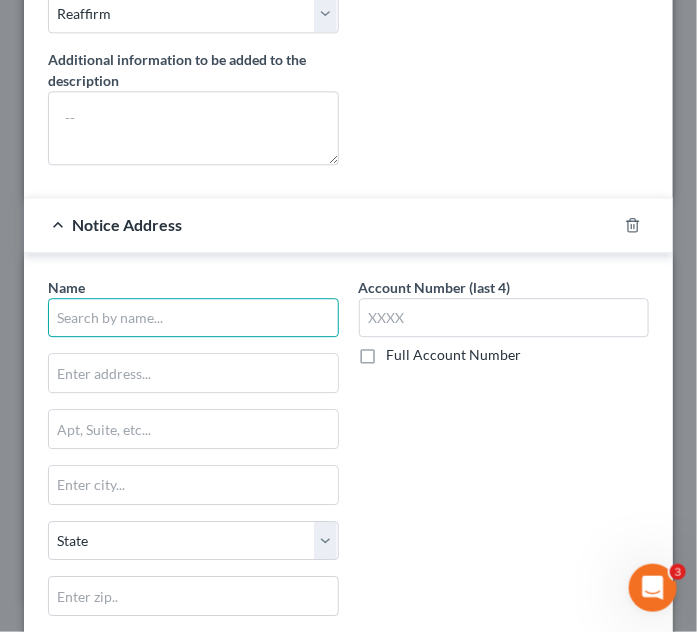 click at bounding box center [193, 318] 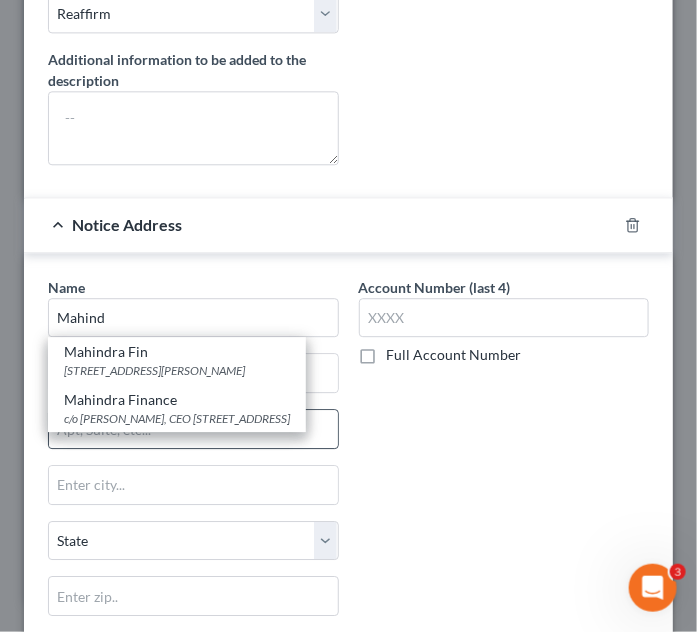 click on "c/o [PERSON_NAME], CEO [STREET_ADDRESS]" at bounding box center (177, 418) 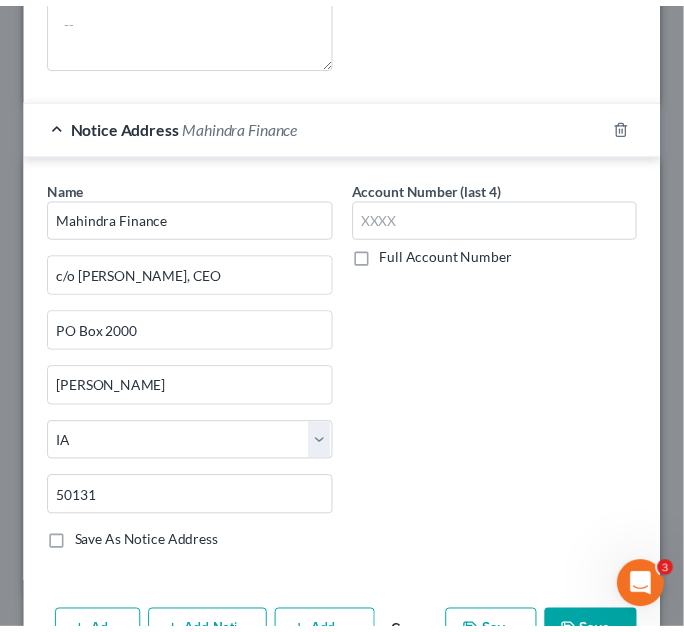 scroll, scrollTop: 1133, scrollLeft: 0, axis: vertical 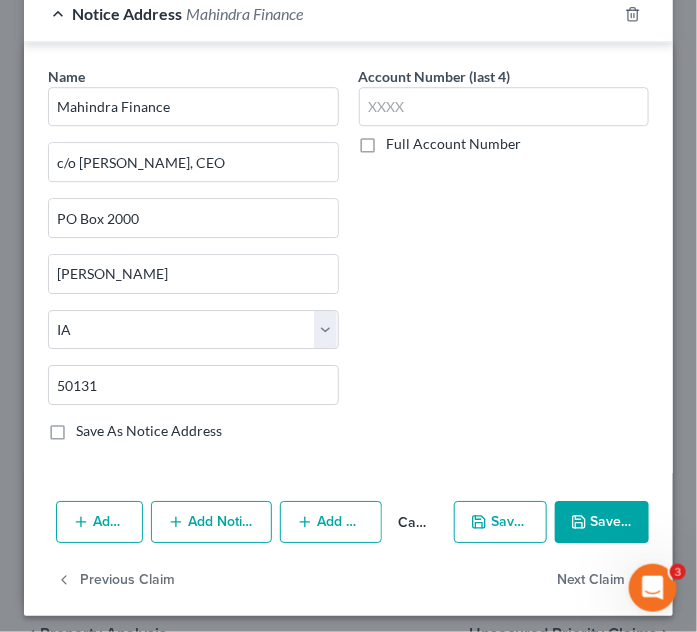 click on "Add Action Add Notice Address Add Co-Debtor Cancel Save & New Save & Close" at bounding box center (348, 526) 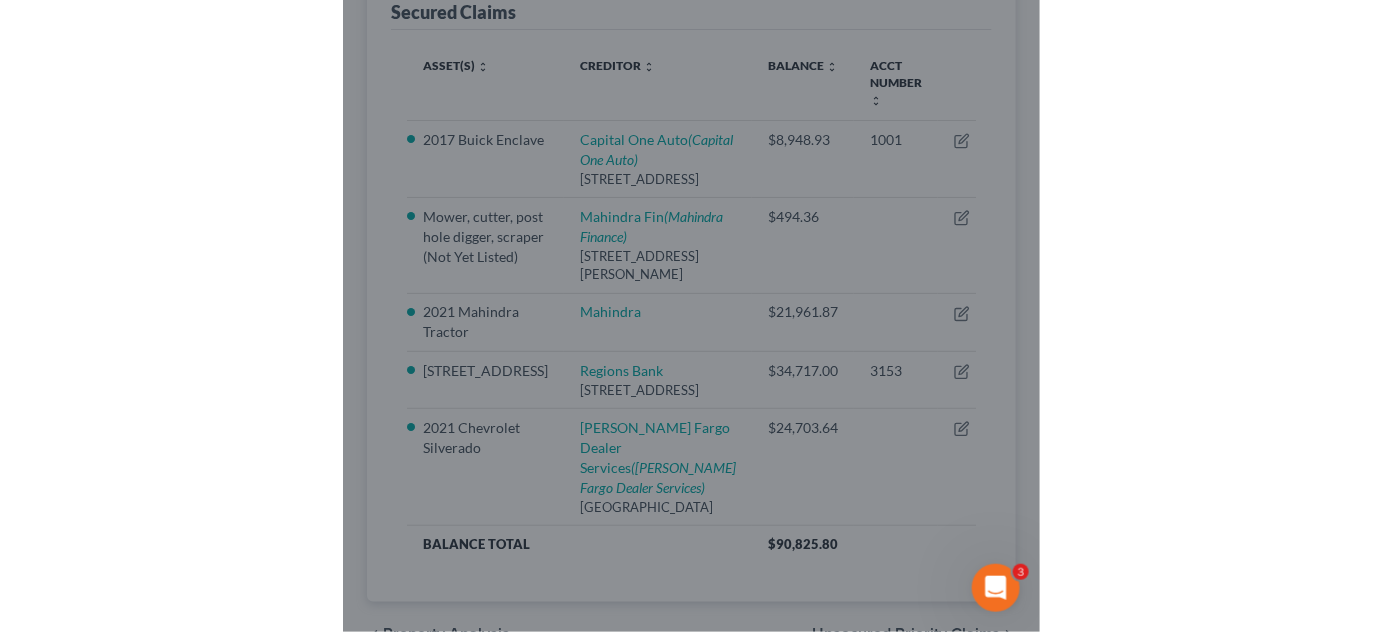 scroll, scrollTop: 0, scrollLeft: 0, axis: both 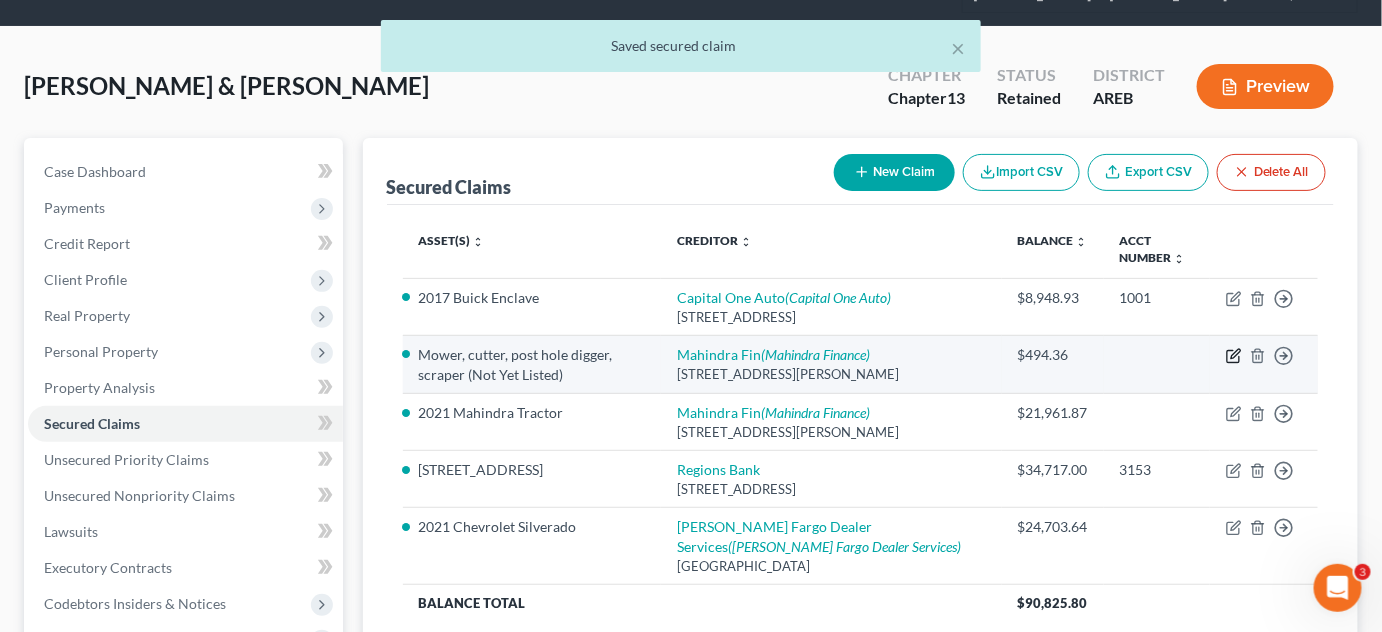 click 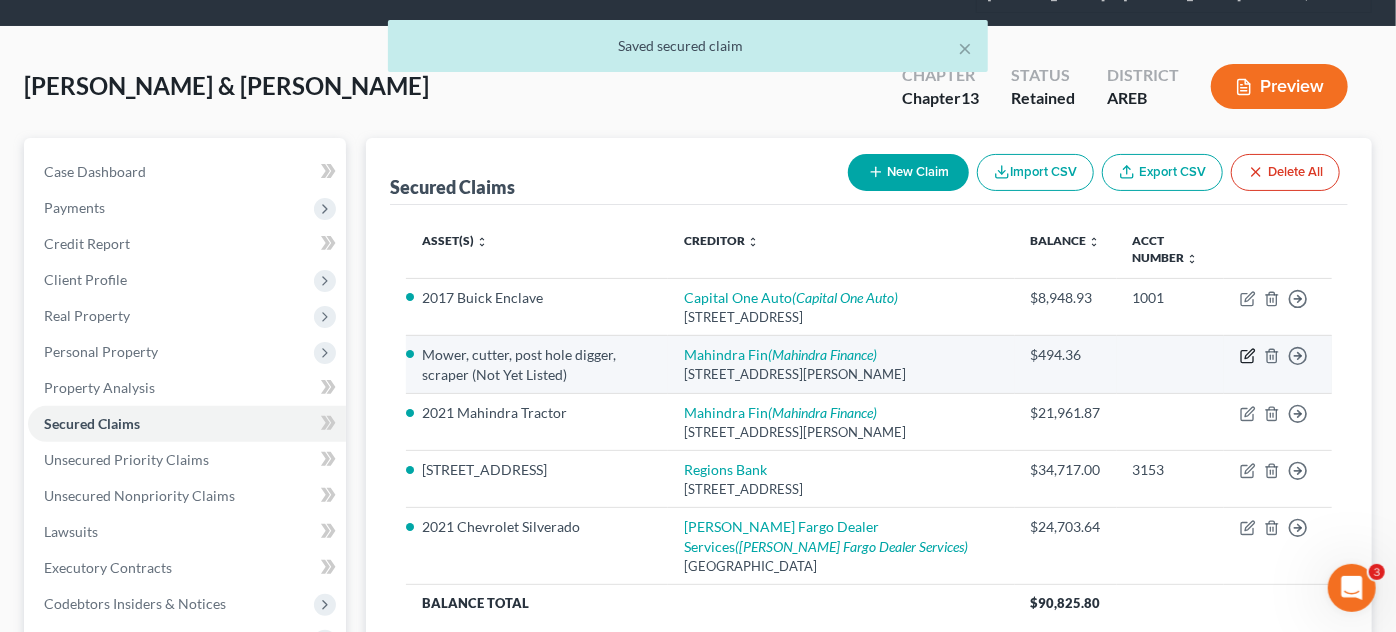 select on "16" 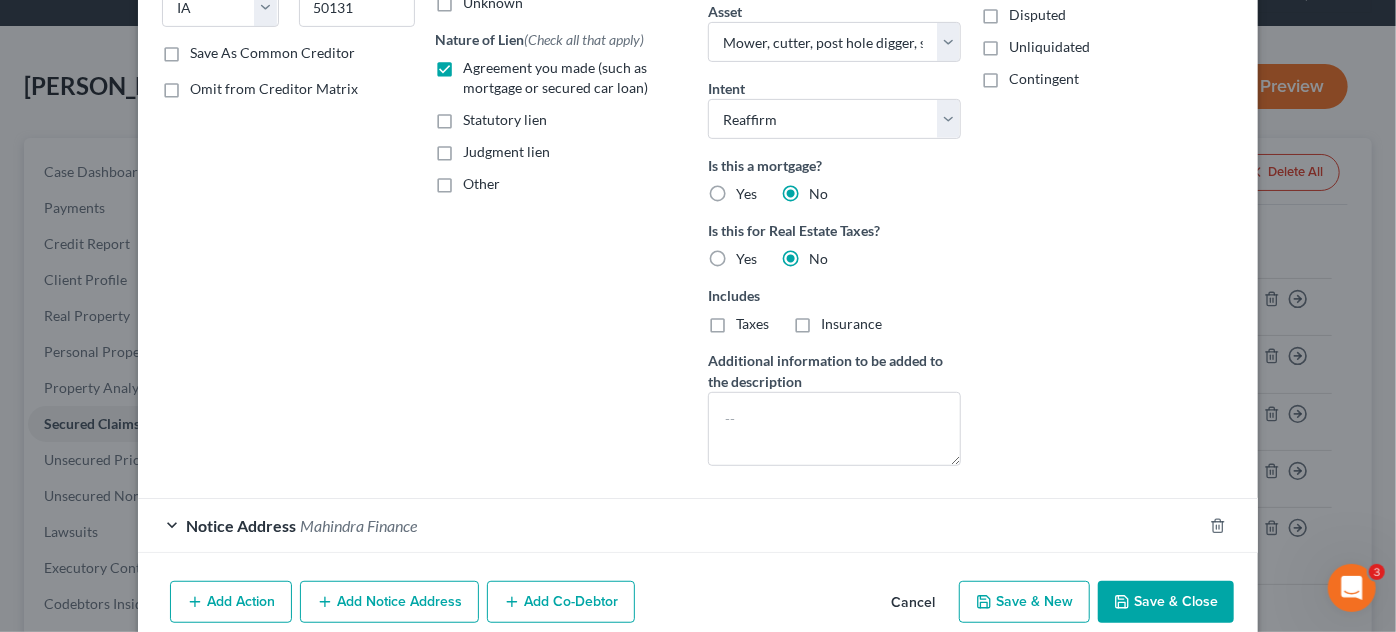 scroll, scrollTop: 363, scrollLeft: 0, axis: vertical 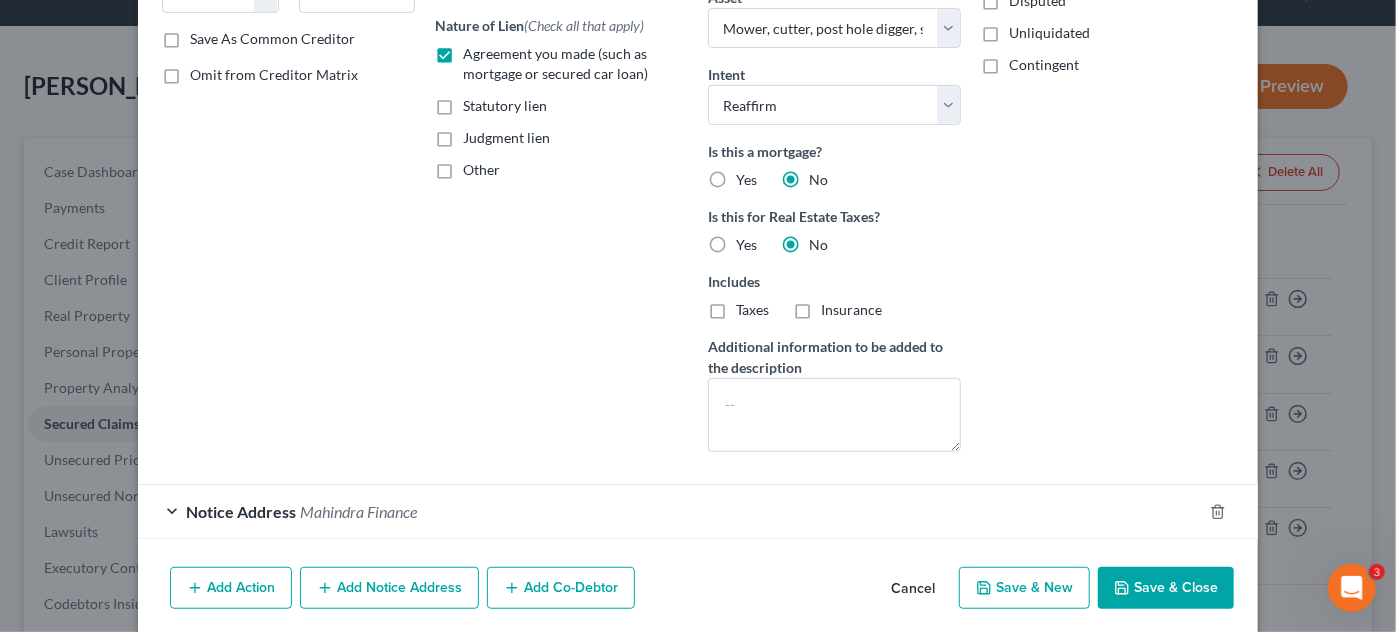 click on "Save & Close" at bounding box center [1166, 588] 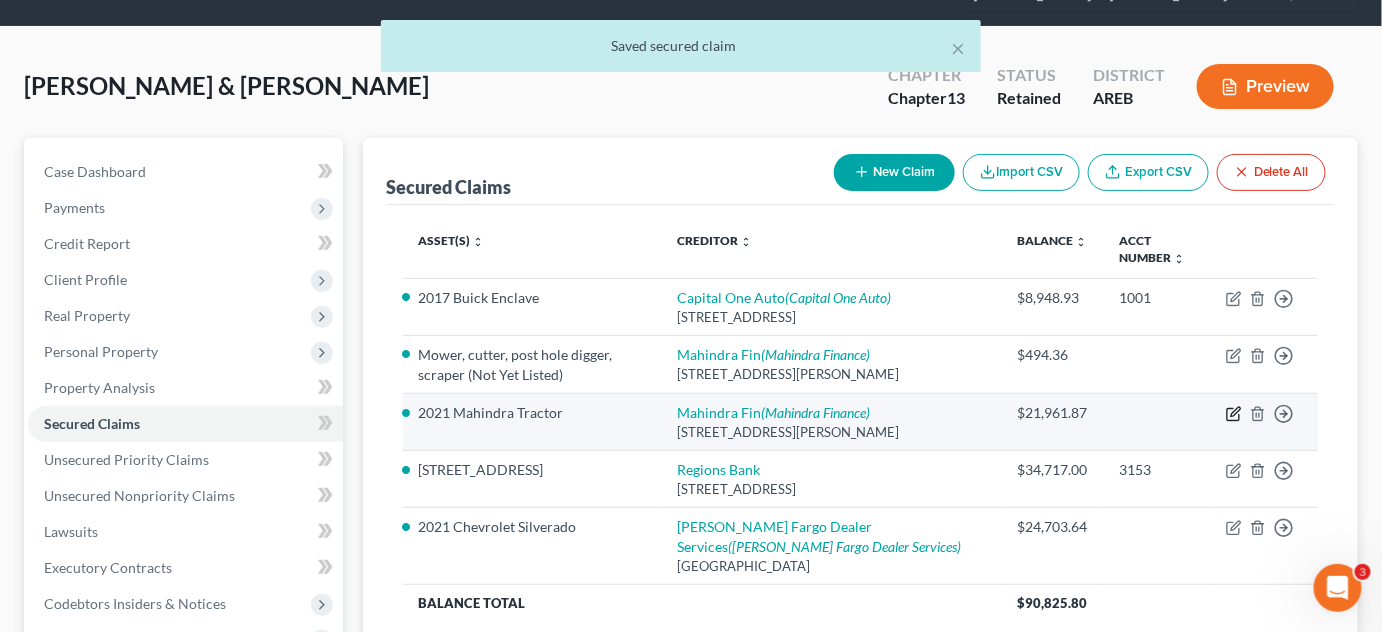 click 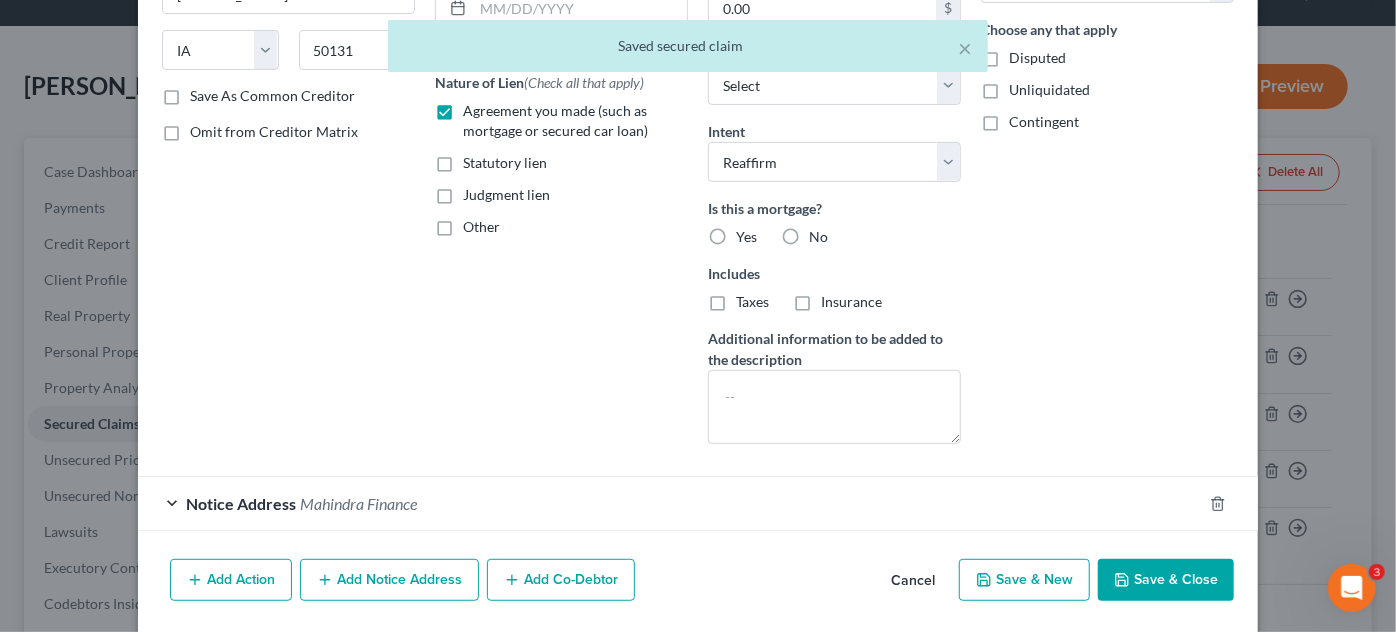scroll, scrollTop: 277, scrollLeft: 0, axis: vertical 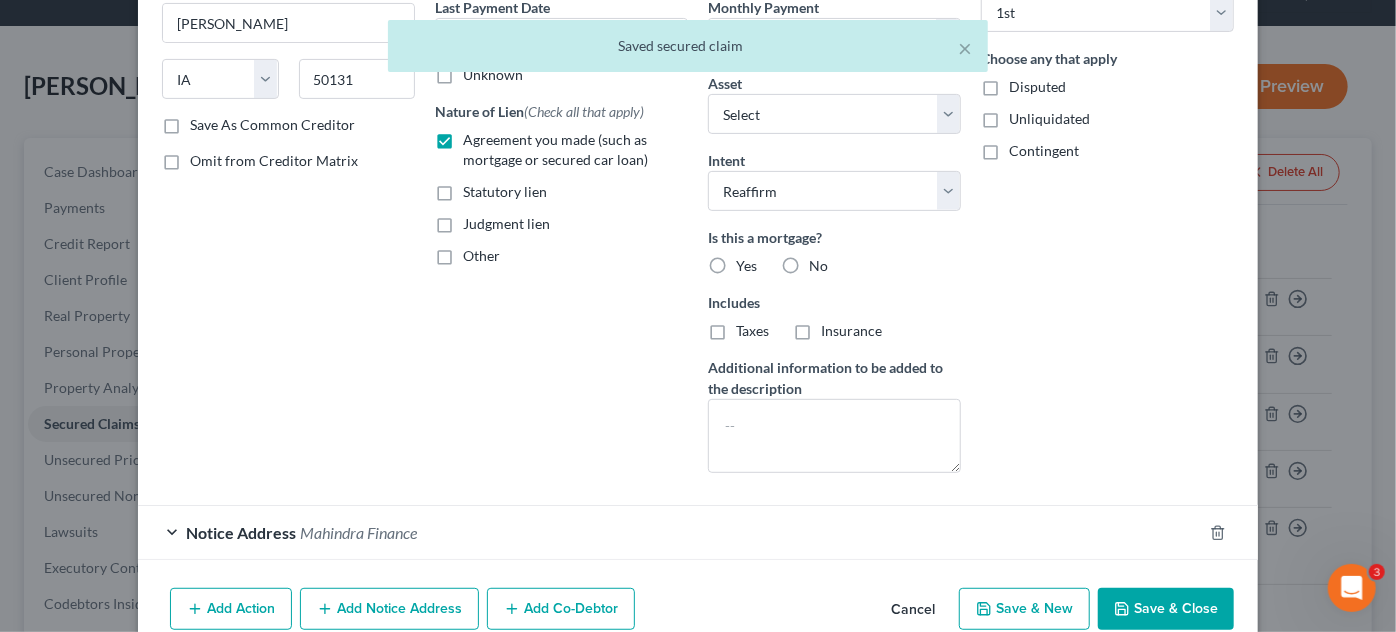 click on "No" at bounding box center (818, 266) 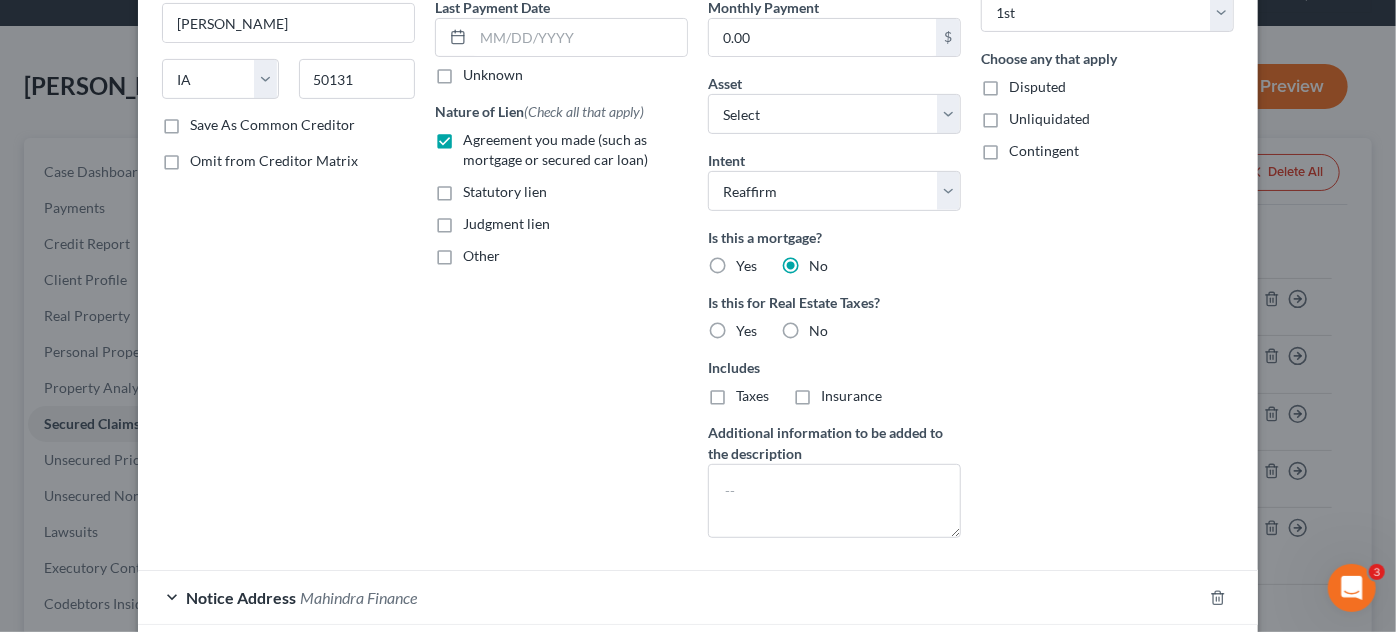 click on "No" at bounding box center [818, 266] 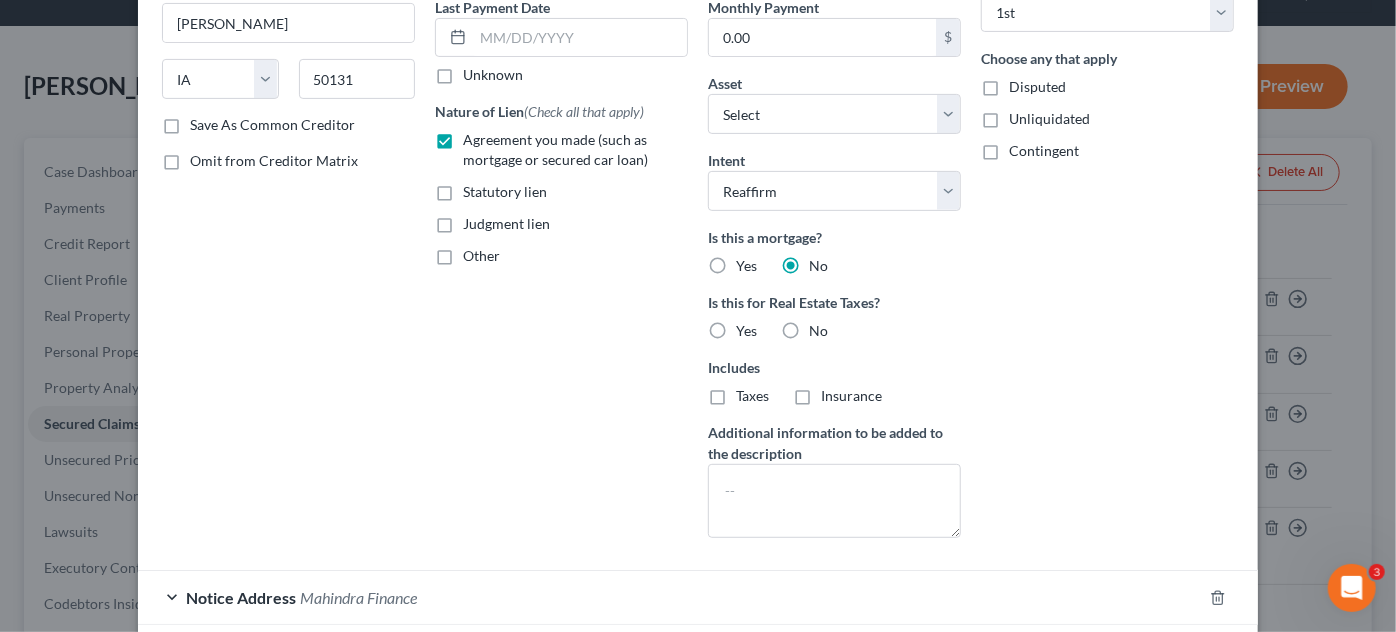 click on "No" at bounding box center (823, 262) 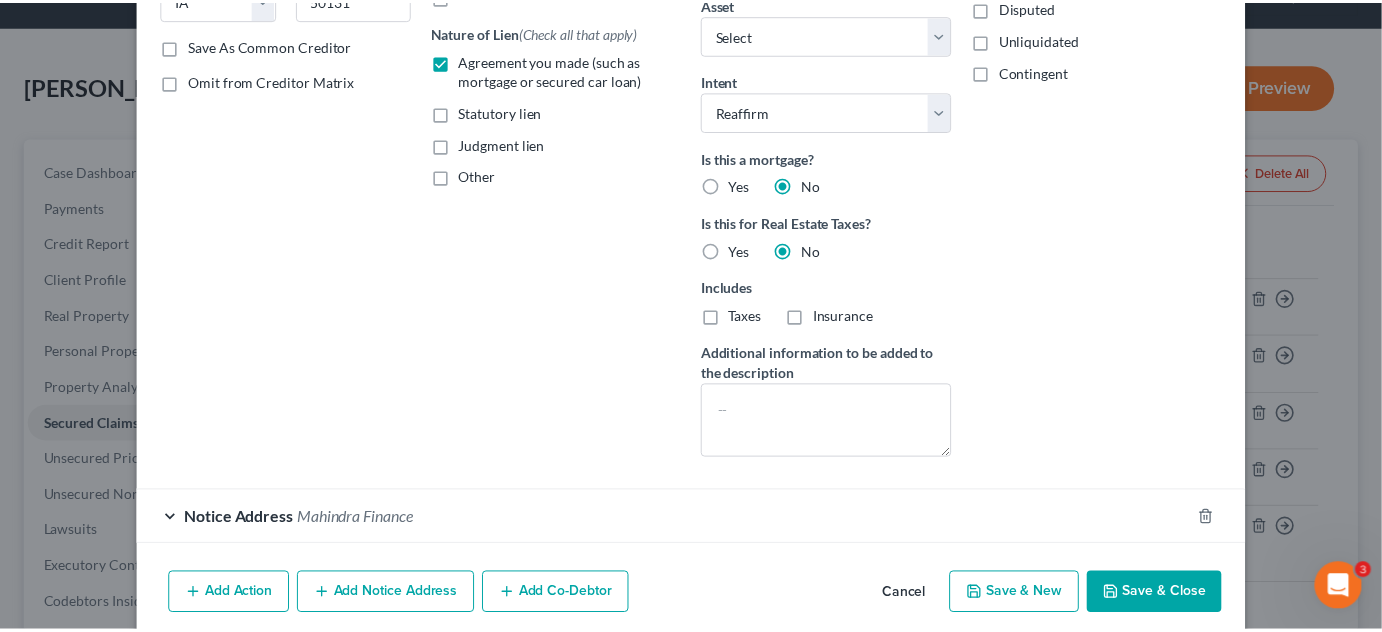 scroll, scrollTop: 433, scrollLeft: 0, axis: vertical 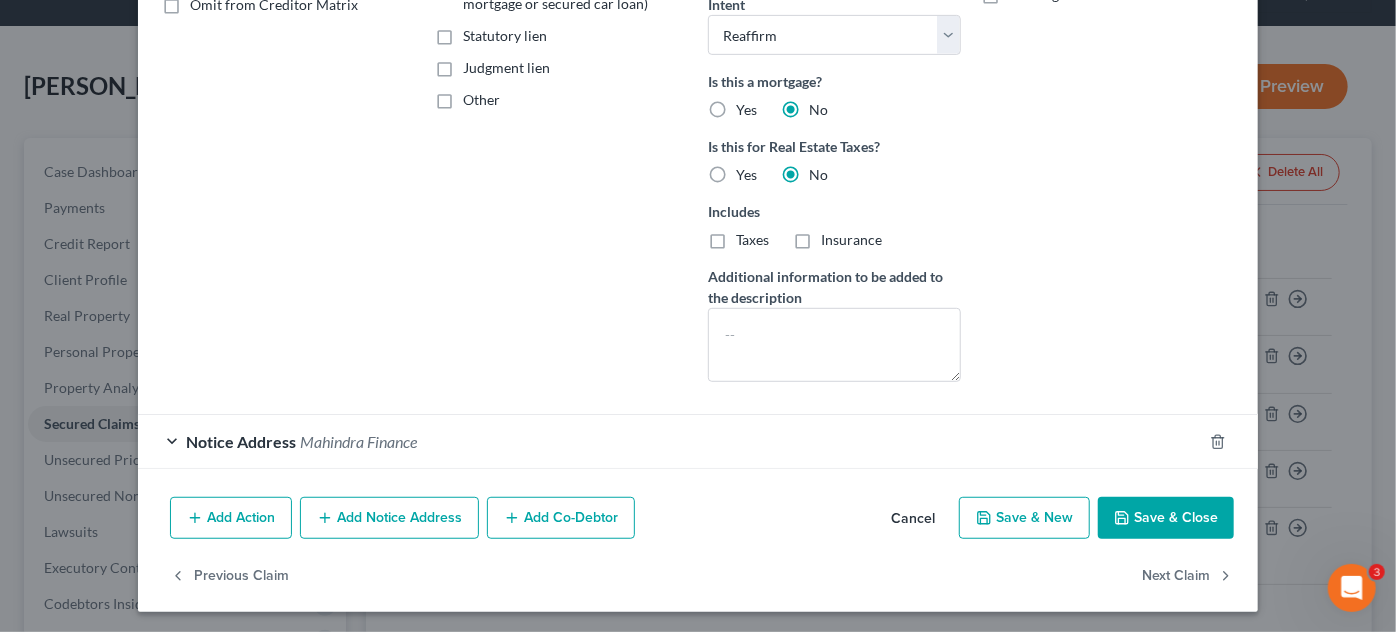click on "Save & Close" at bounding box center [1166, 518] 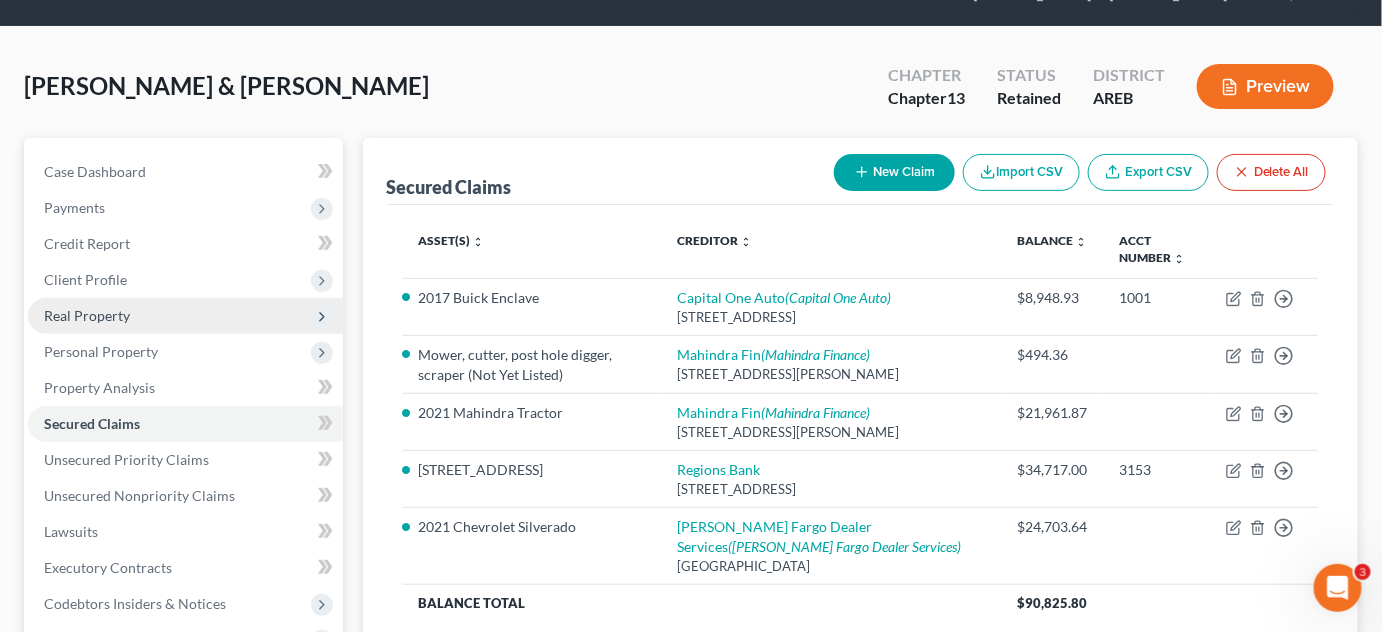 click on "Real Property" at bounding box center [87, 315] 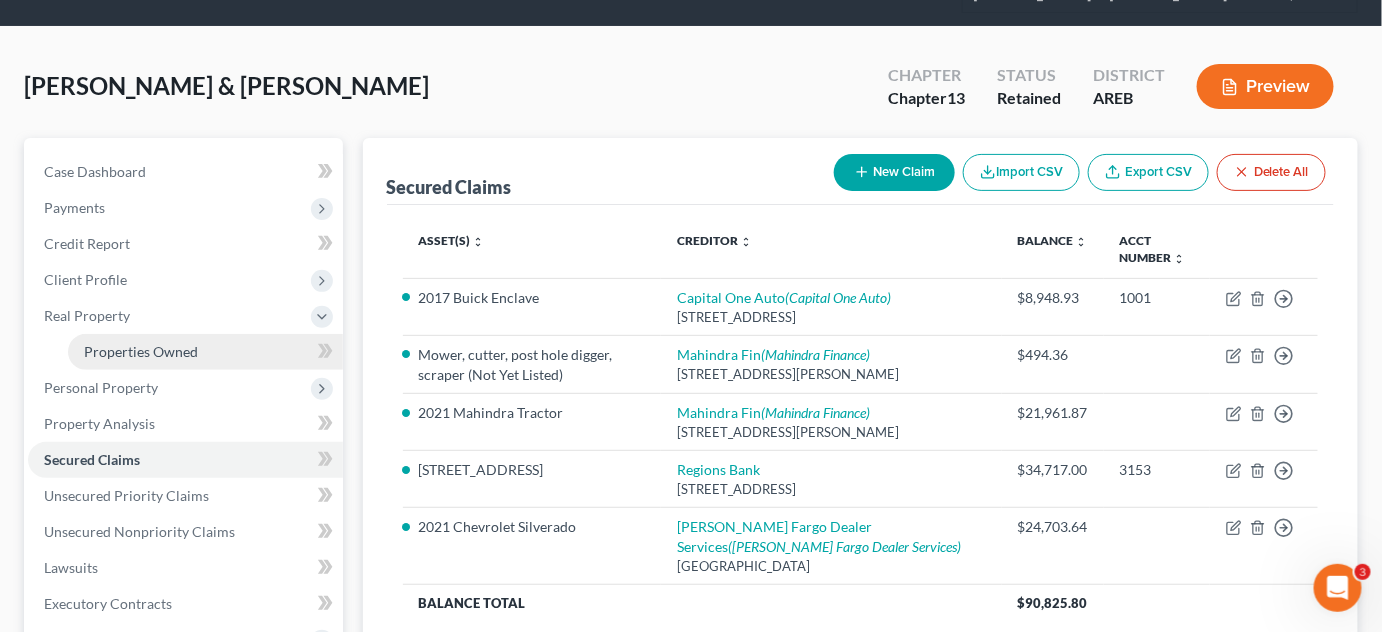 click on "Properties Owned" at bounding box center (141, 351) 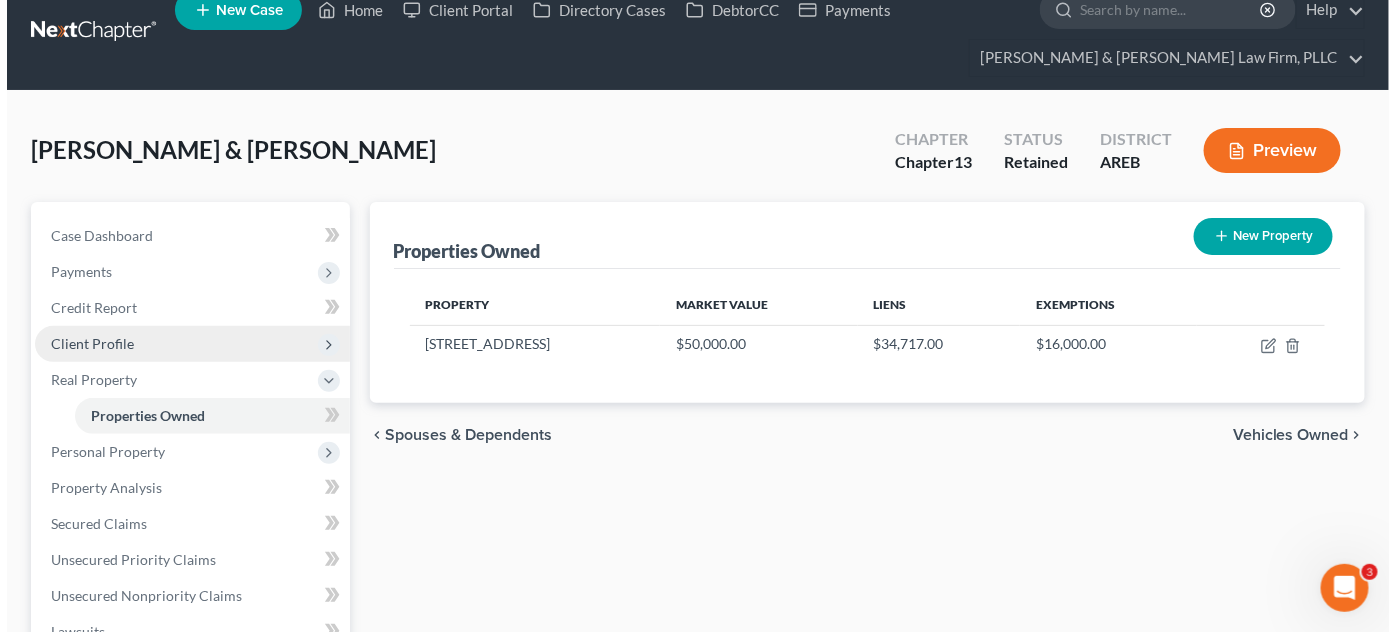 scroll, scrollTop: 0, scrollLeft: 0, axis: both 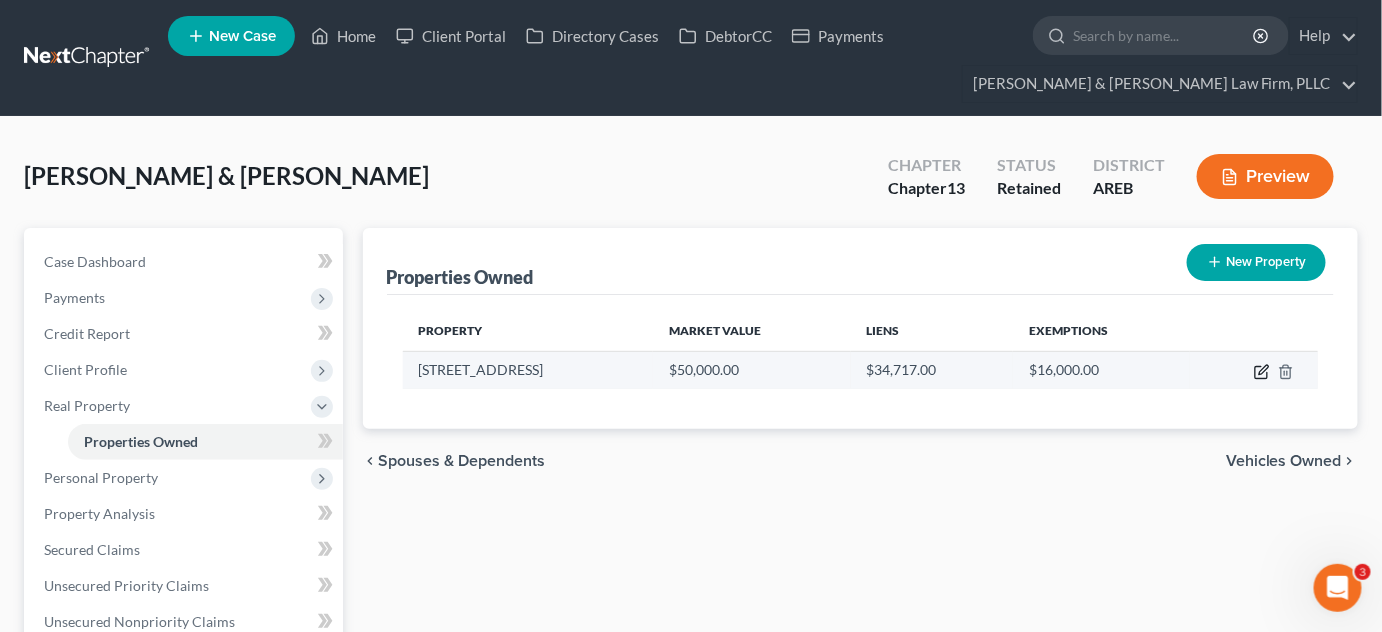 click 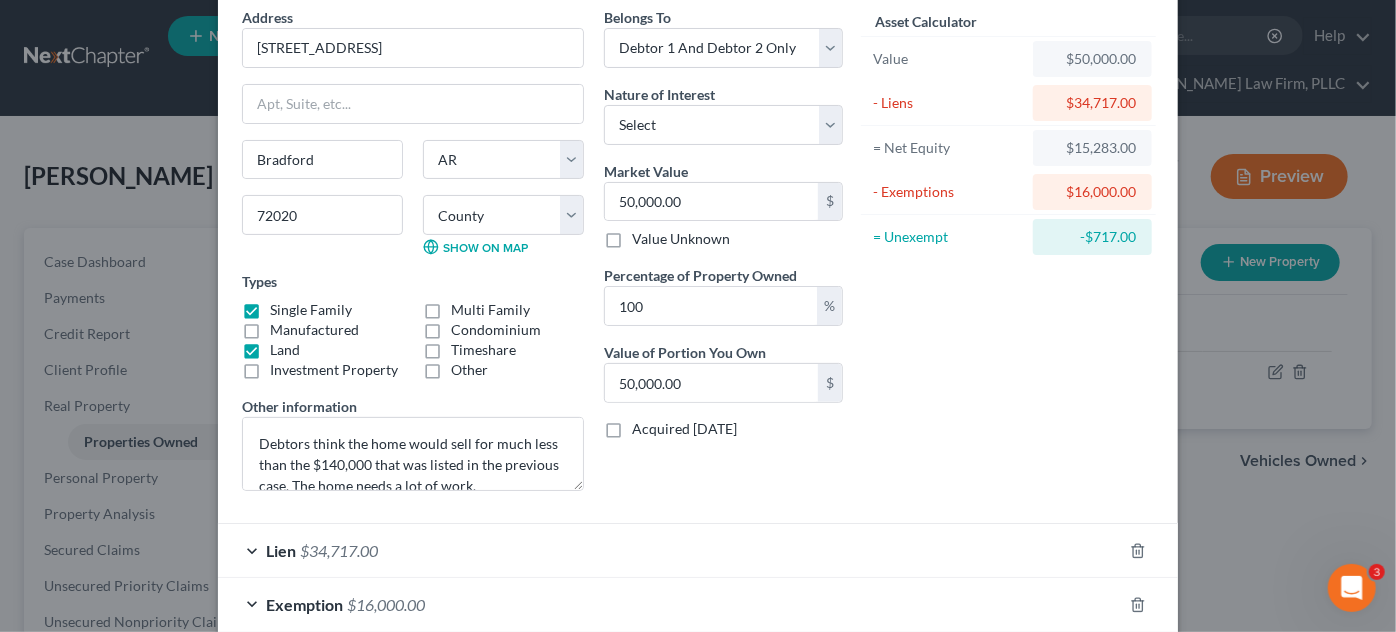 scroll, scrollTop: 192, scrollLeft: 0, axis: vertical 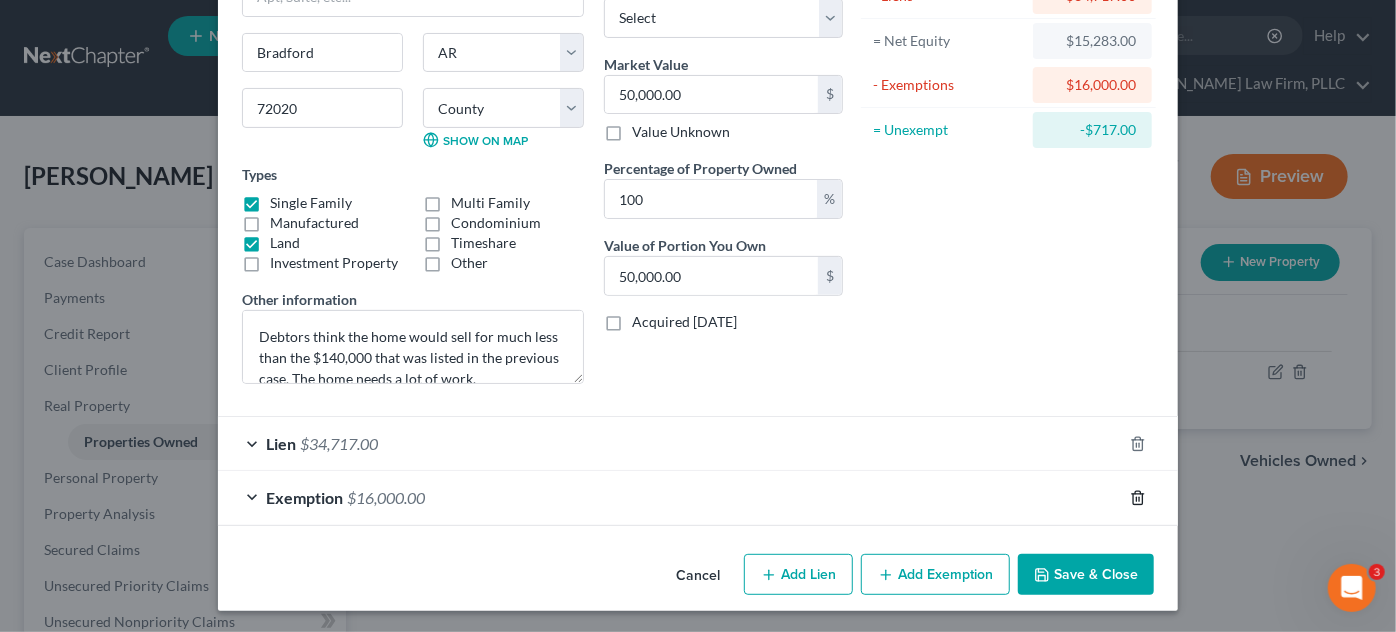 click 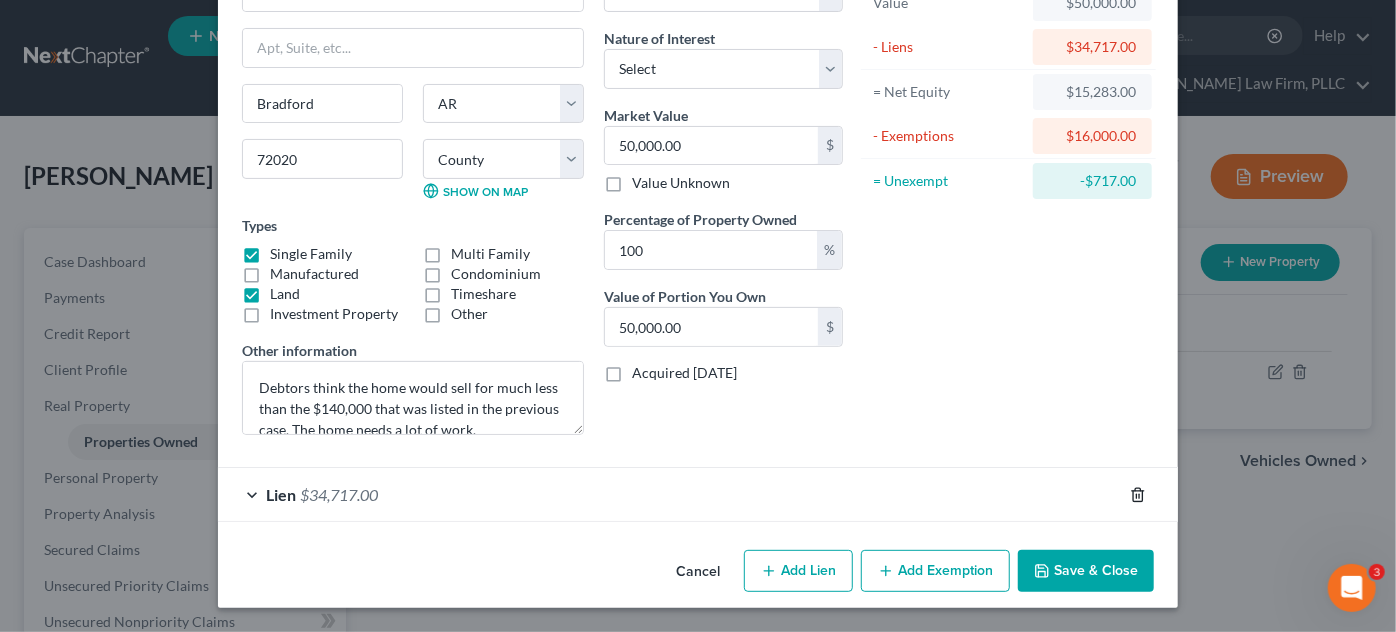 scroll, scrollTop: 138, scrollLeft: 0, axis: vertical 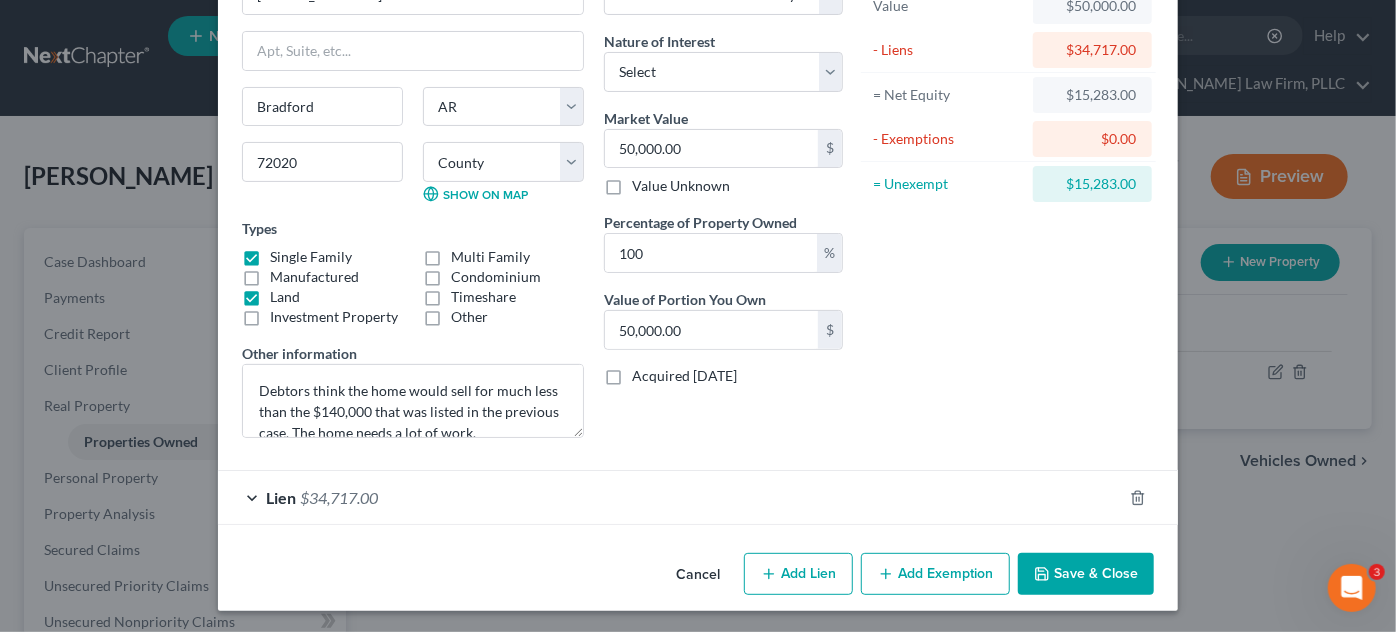 click on "Add Exemption" at bounding box center [935, 574] 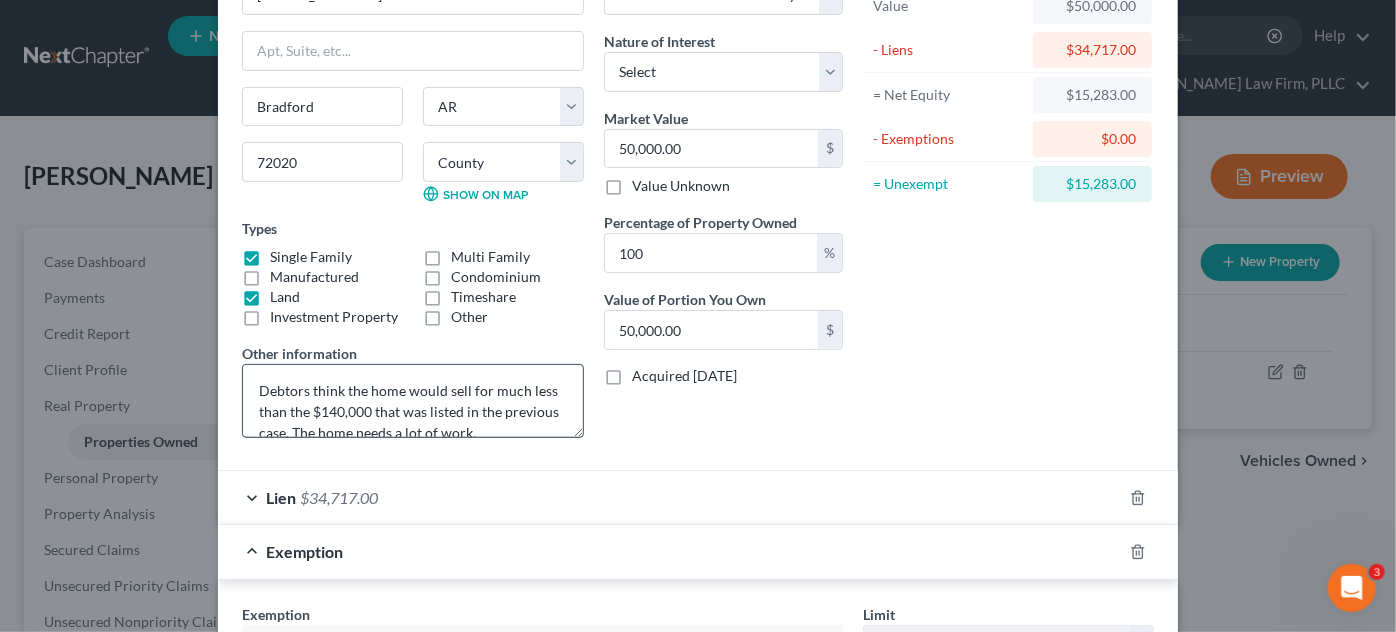 scroll, scrollTop: 410, scrollLeft: 0, axis: vertical 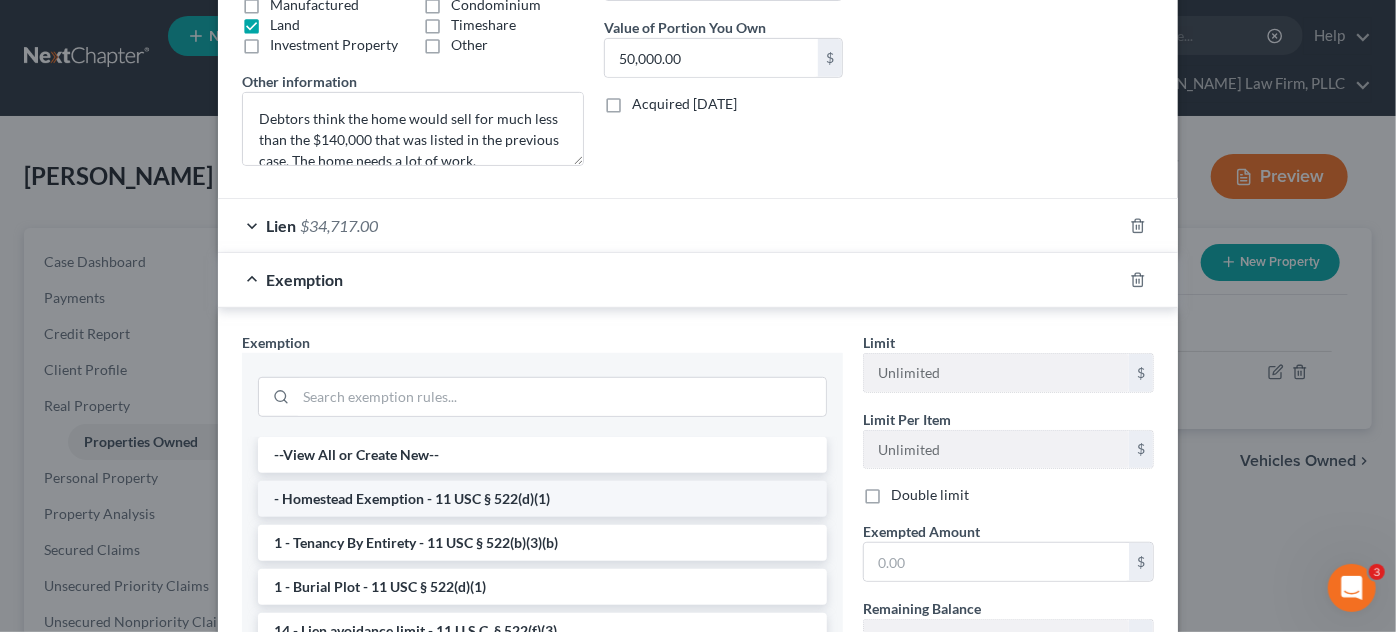 click on "- Homestead Exemption - 11 USC § 522(d)(1)" at bounding box center (542, 499) 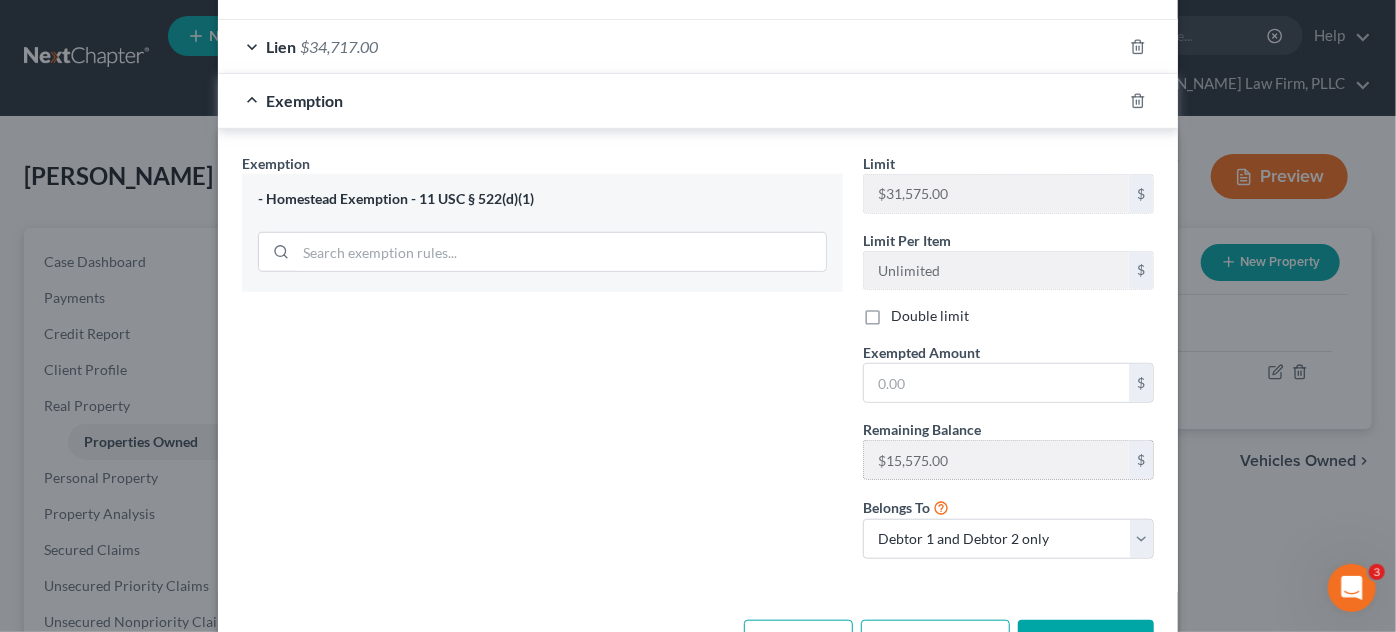 scroll, scrollTop: 592, scrollLeft: 0, axis: vertical 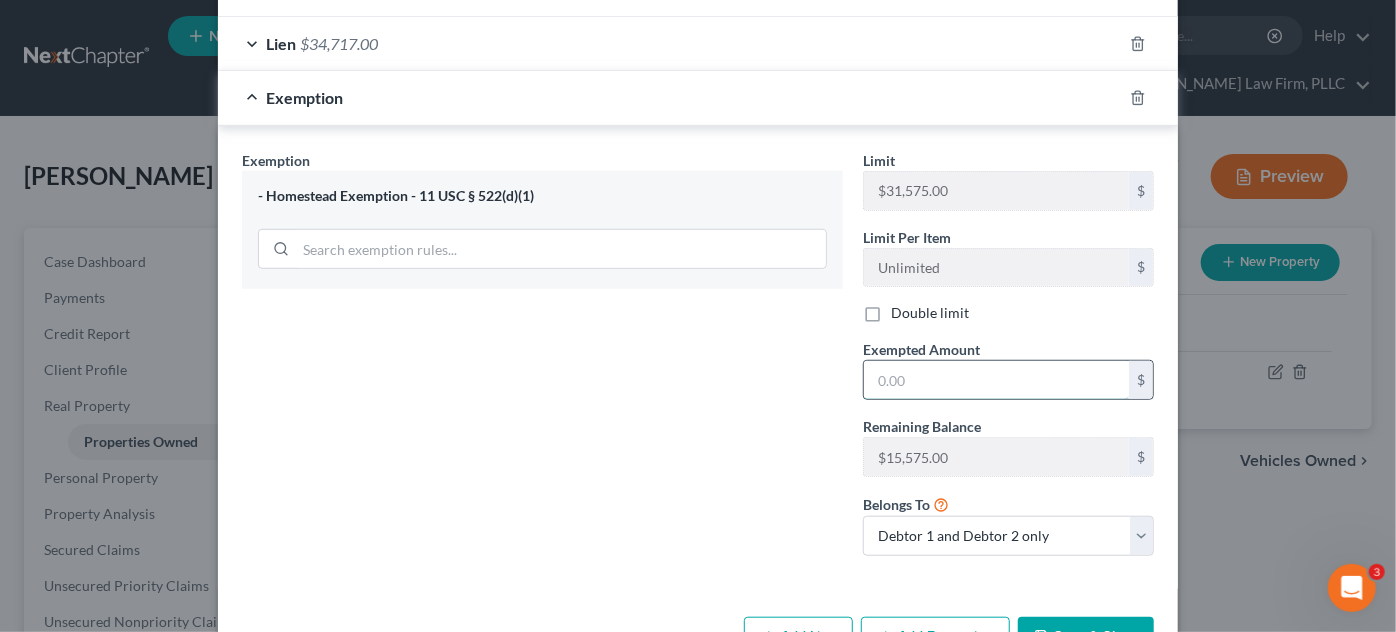 click at bounding box center [996, 380] 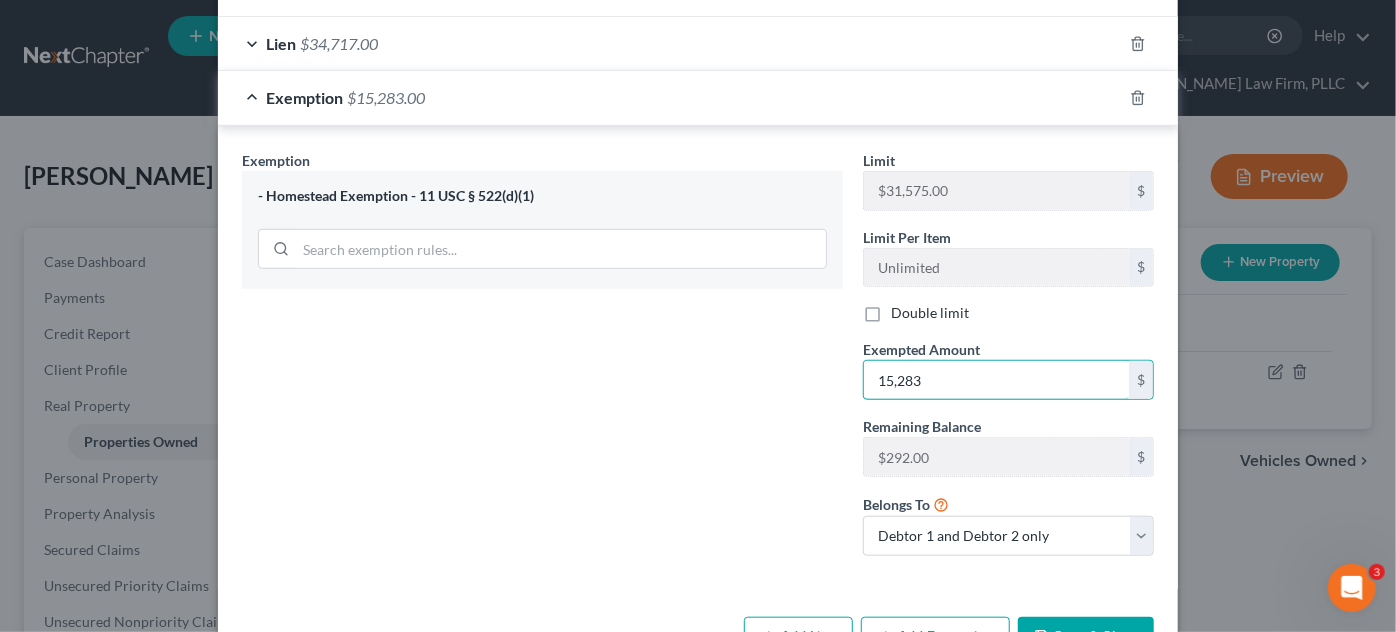 type on "15,283" 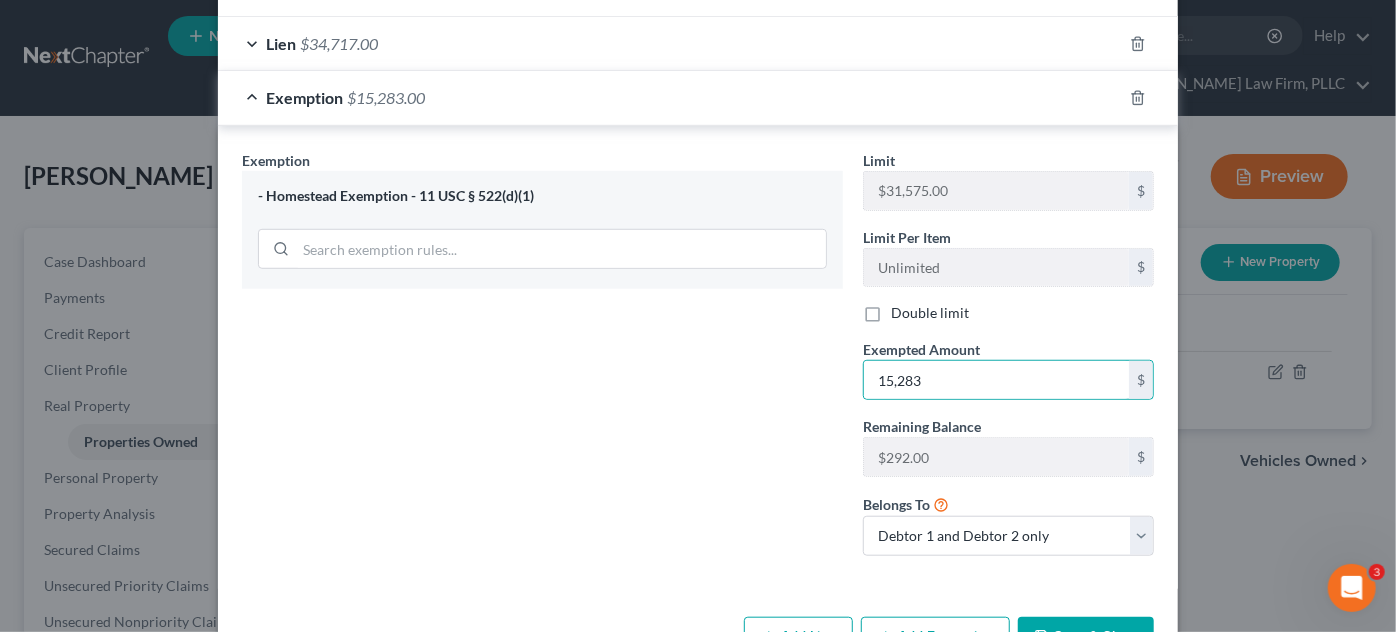 drag, startPoint x: 621, startPoint y: 438, endPoint x: 629, endPoint y: 452, distance: 16.124516 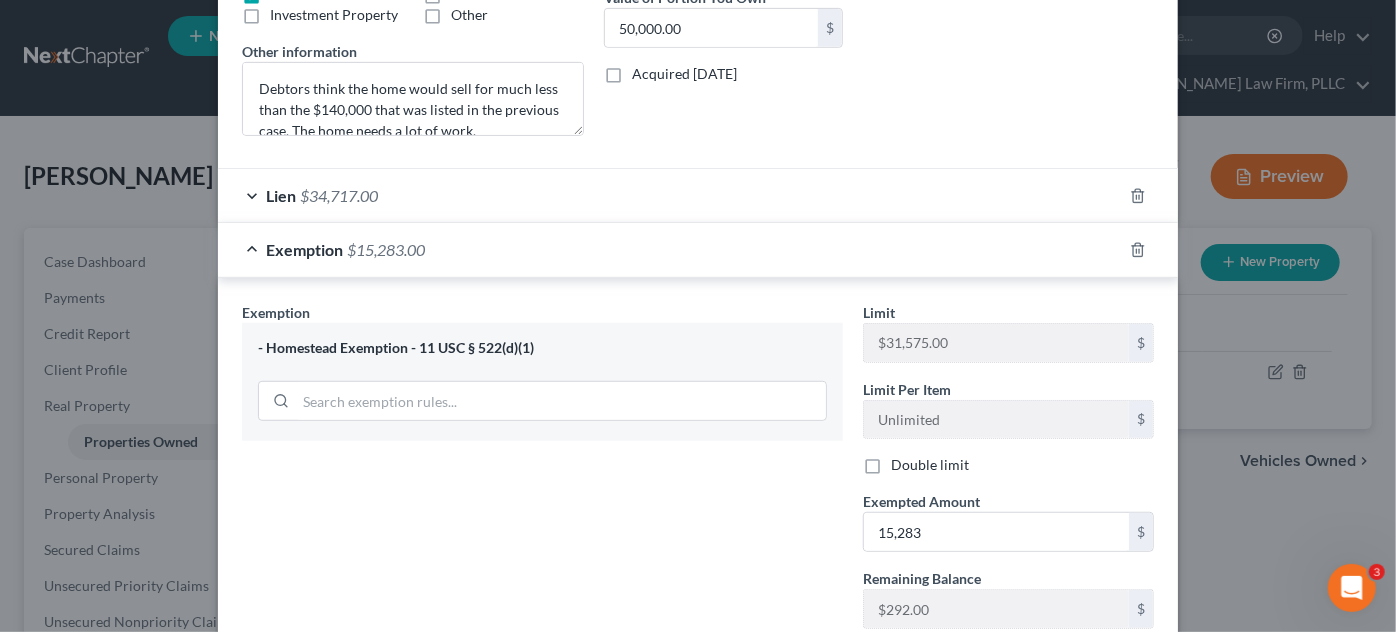 scroll, scrollTop: 652, scrollLeft: 0, axis: vertical 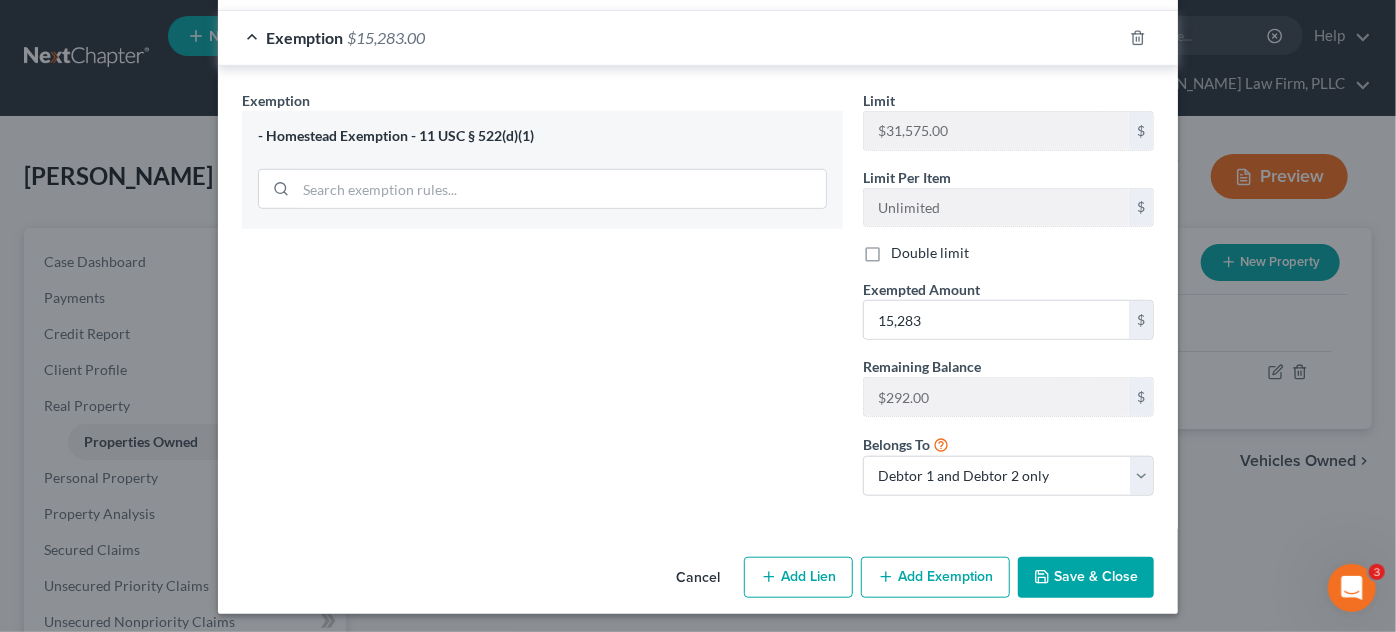 click on "Save & Close" at bounding box center (1086, 578) 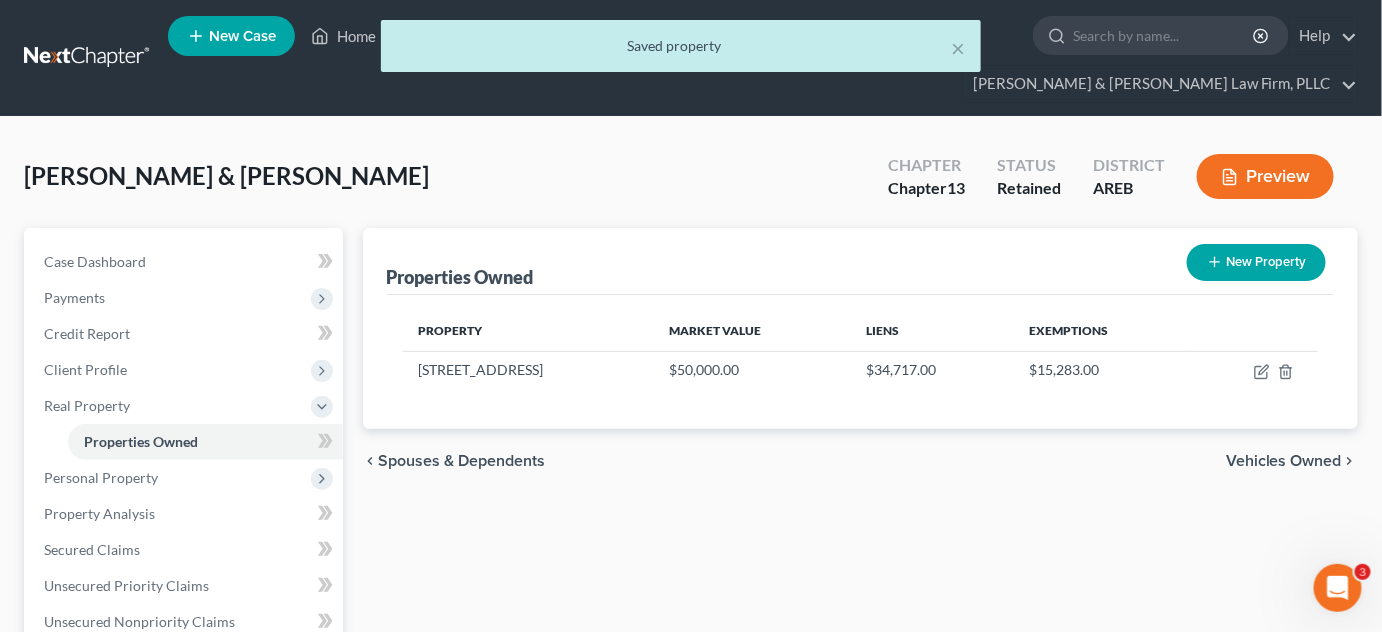 click on "Vehicles Owned" at bounding box center (1284, 461) 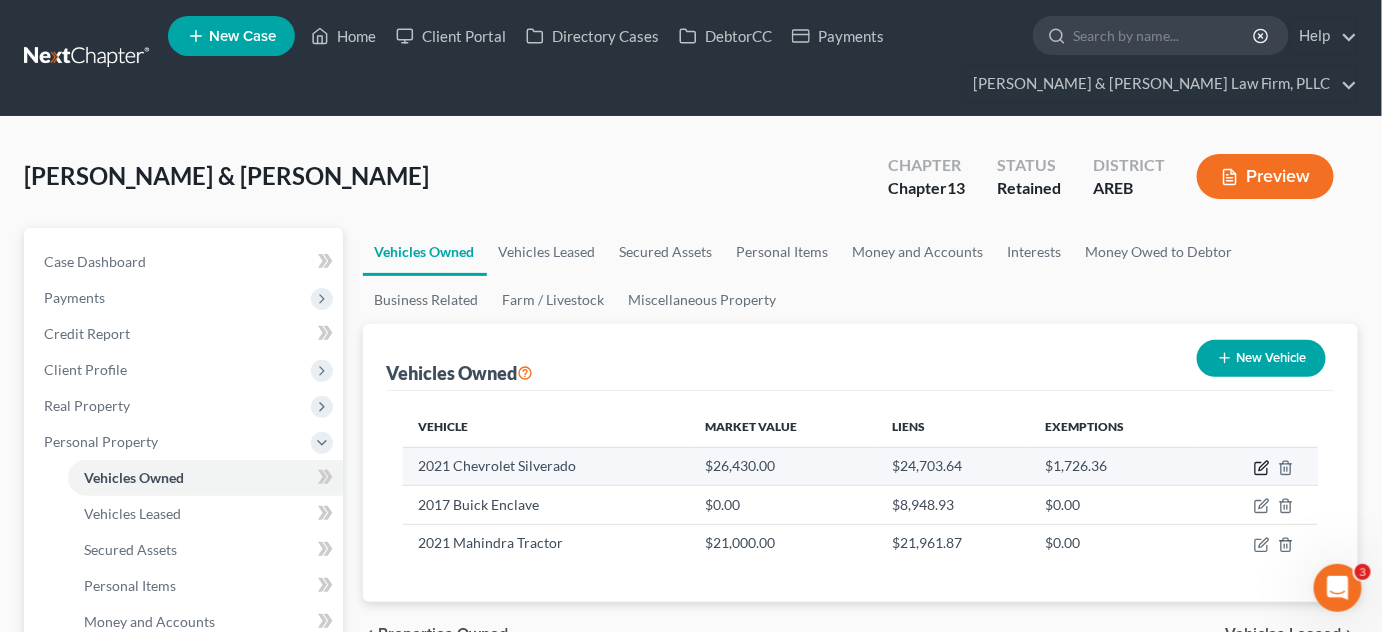 click at bounding box center [1257, 466] 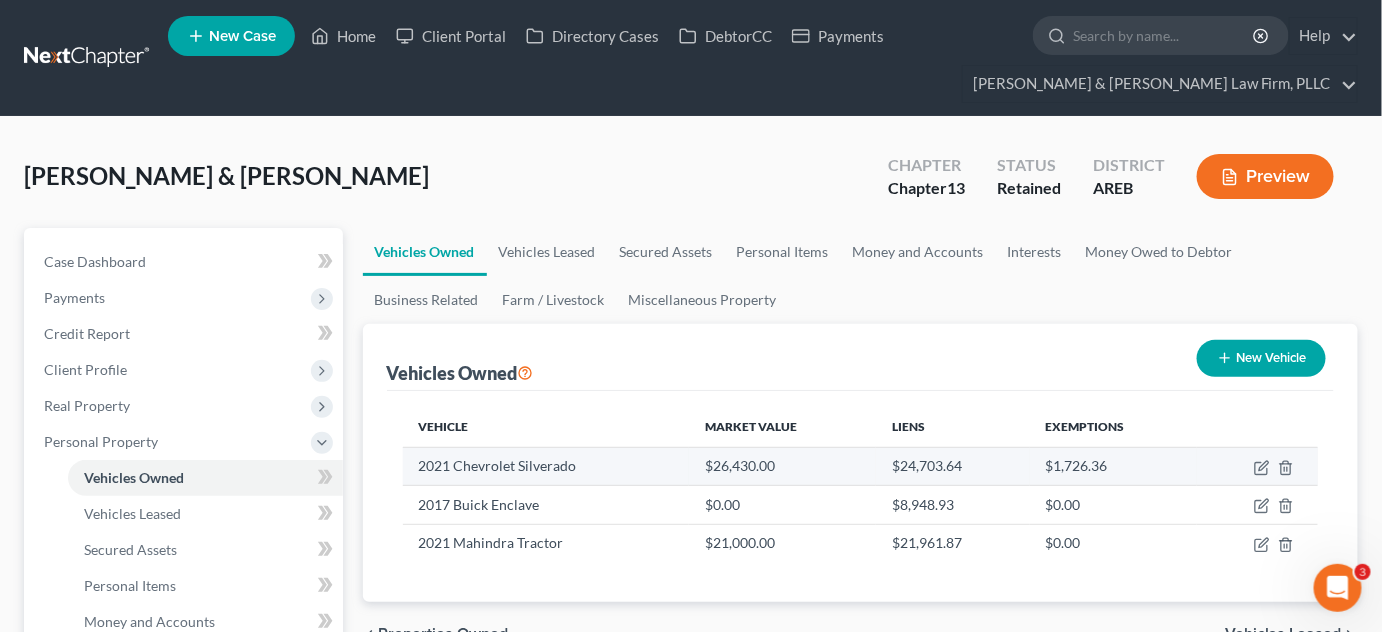 select on "0" 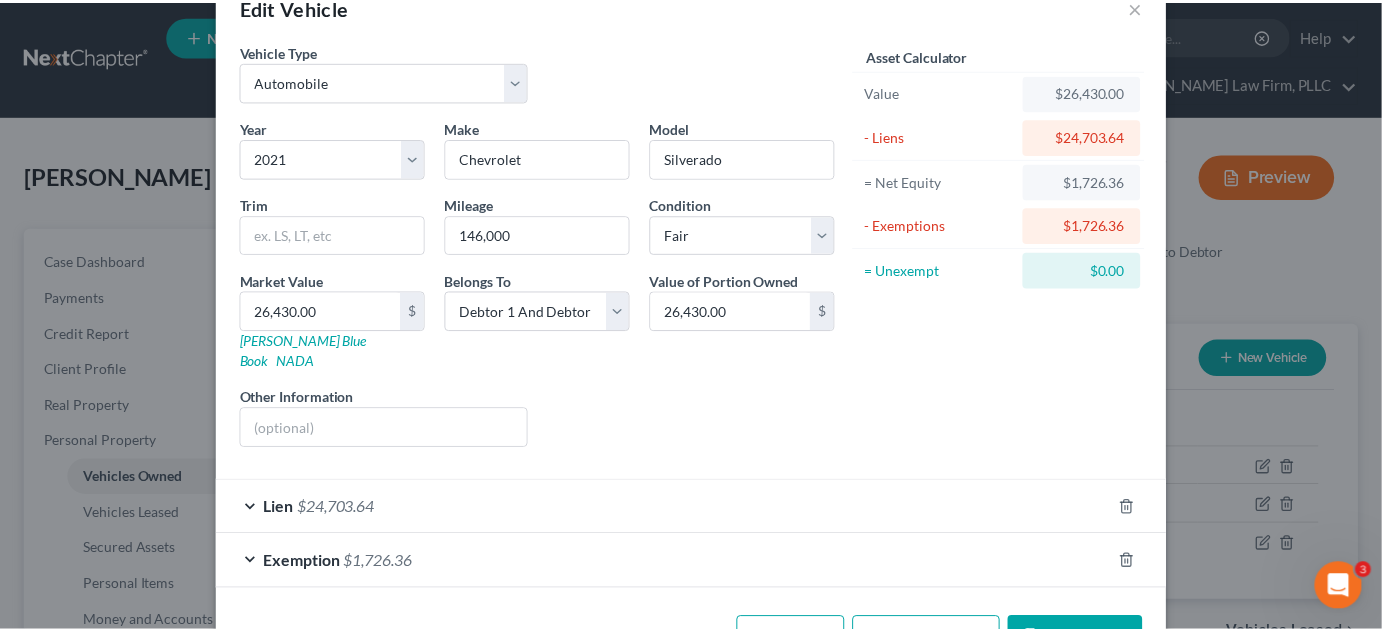 scroll, scrollTop: 96, scrollLeft: 0, axis: vertical 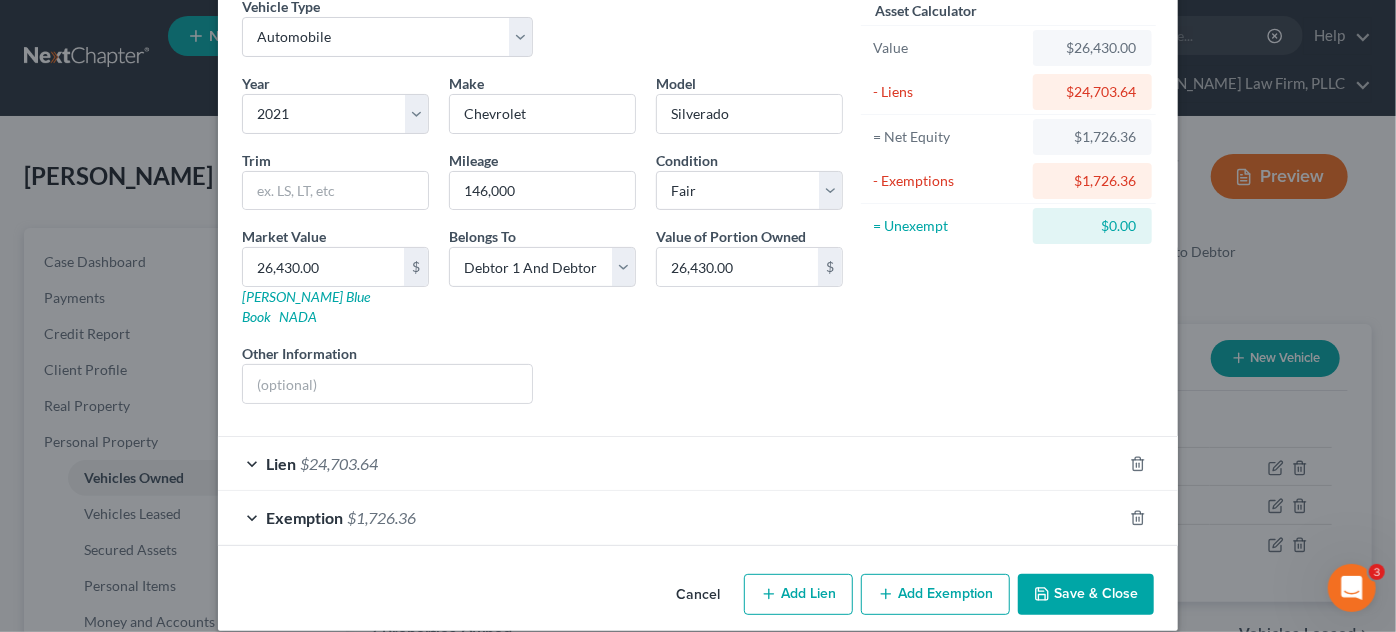 click on "Save & Close" at bounding box center [1086, 595] 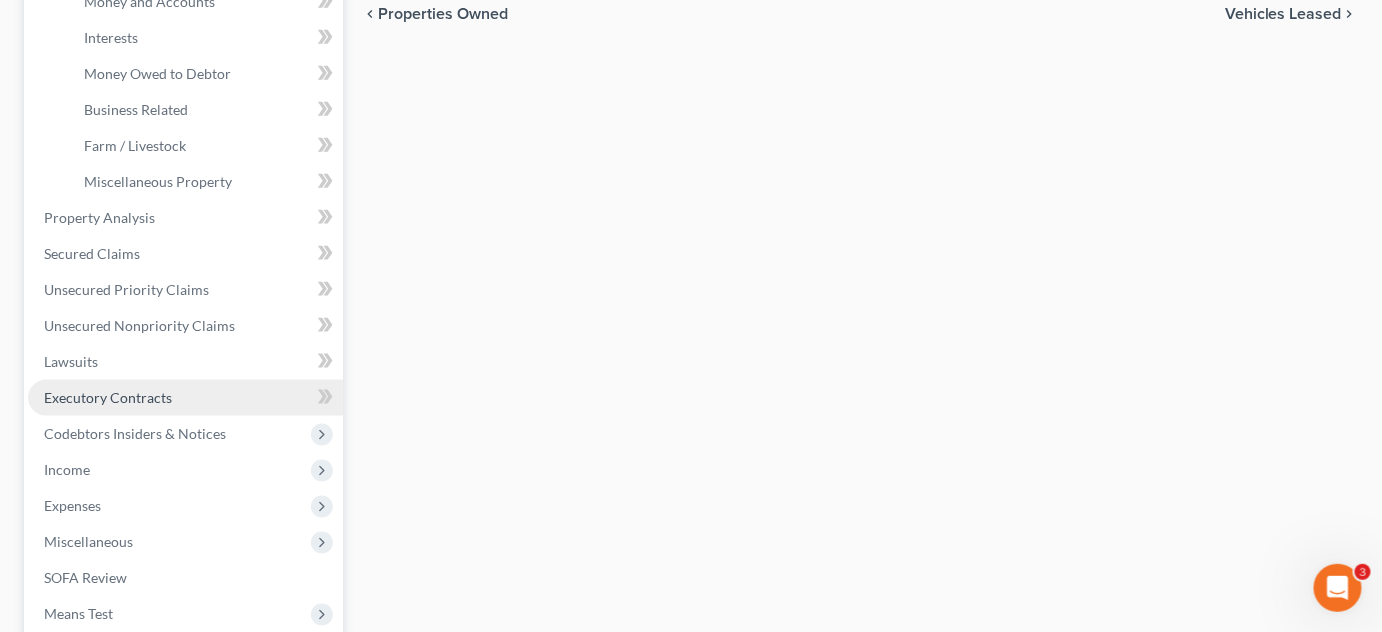 scroll, scrollTop: 636, scrollLeft: 0, axis: vertical 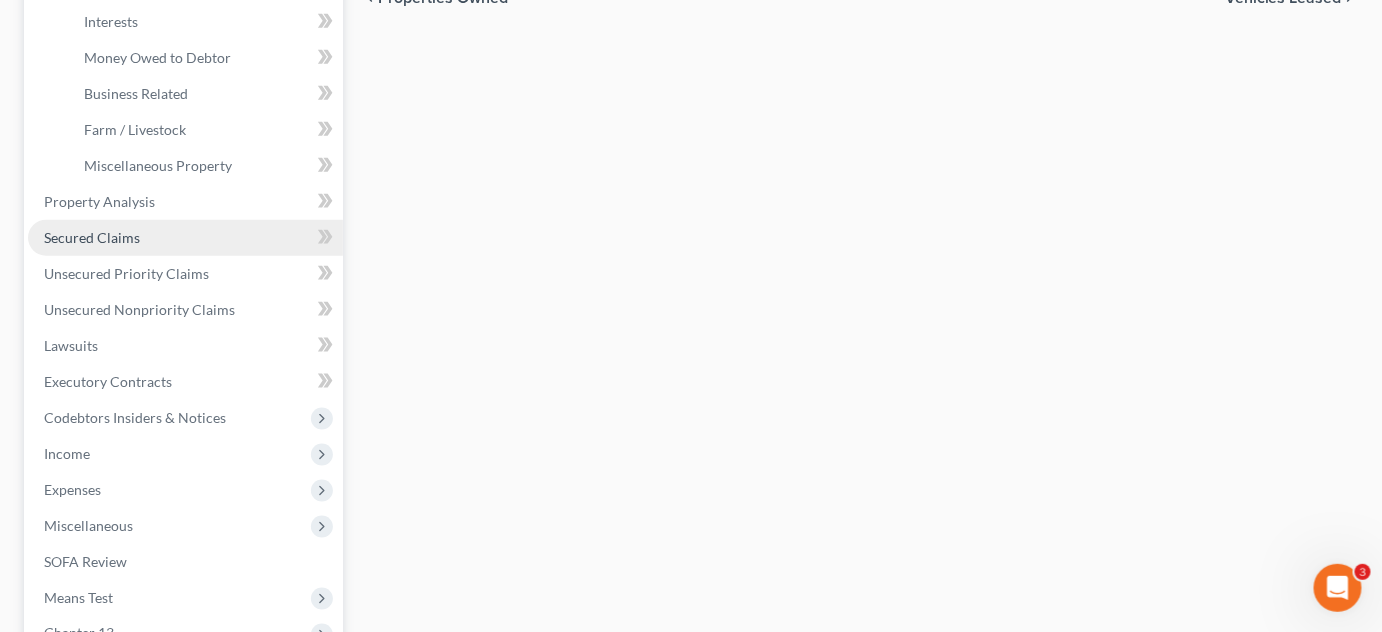 click on "Secured Claims" at bounding box center [92, 237] 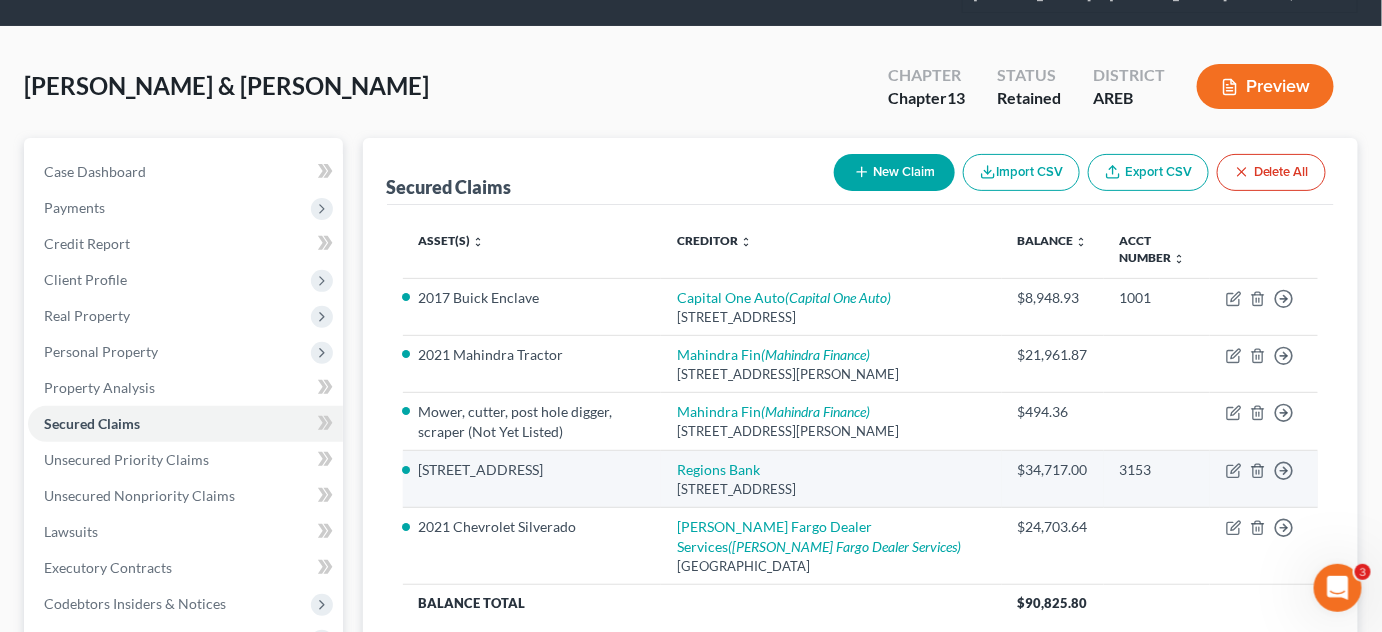 scroll, scrollTop: 181, scrollLeft: 0, axis: vertical 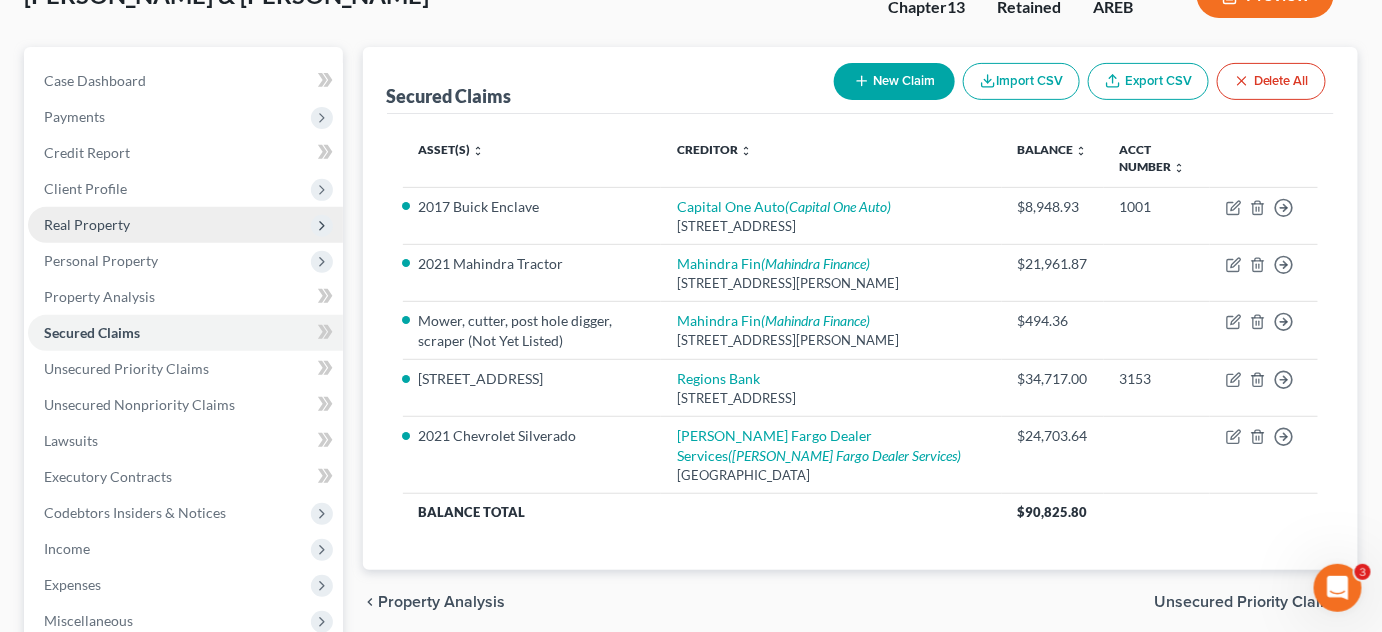 click on "Real Property" at bounding box center [87, 224] 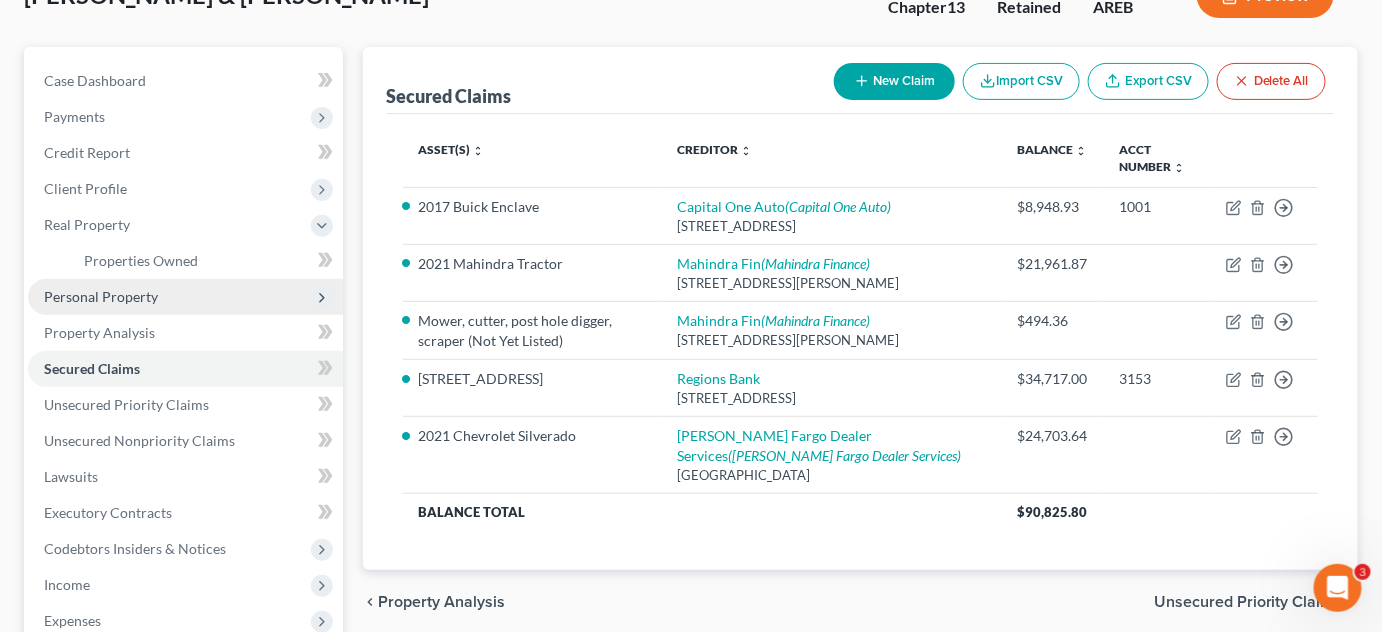 click on "Personal Property" at bounding box center [101, 296] 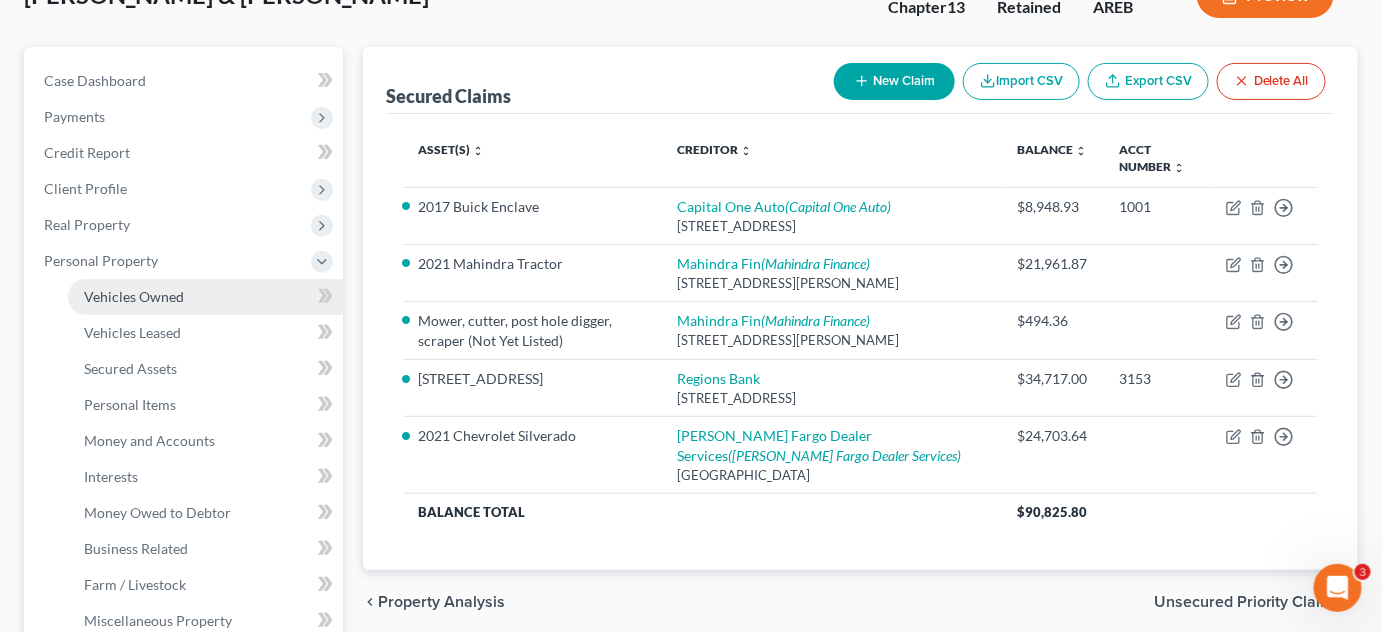 click on "Vehicles Owned" at bounding box center (134, 296) 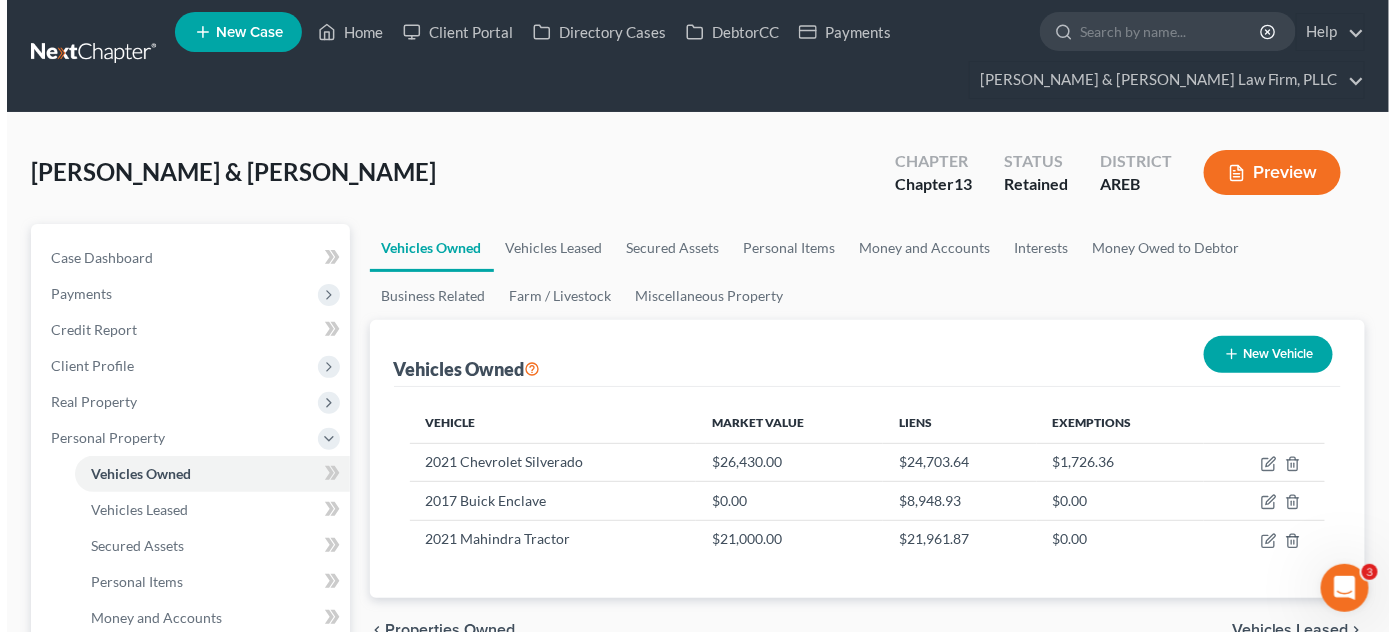 scroll, scrollTop: 0, scrollLeft: 0, axis: both 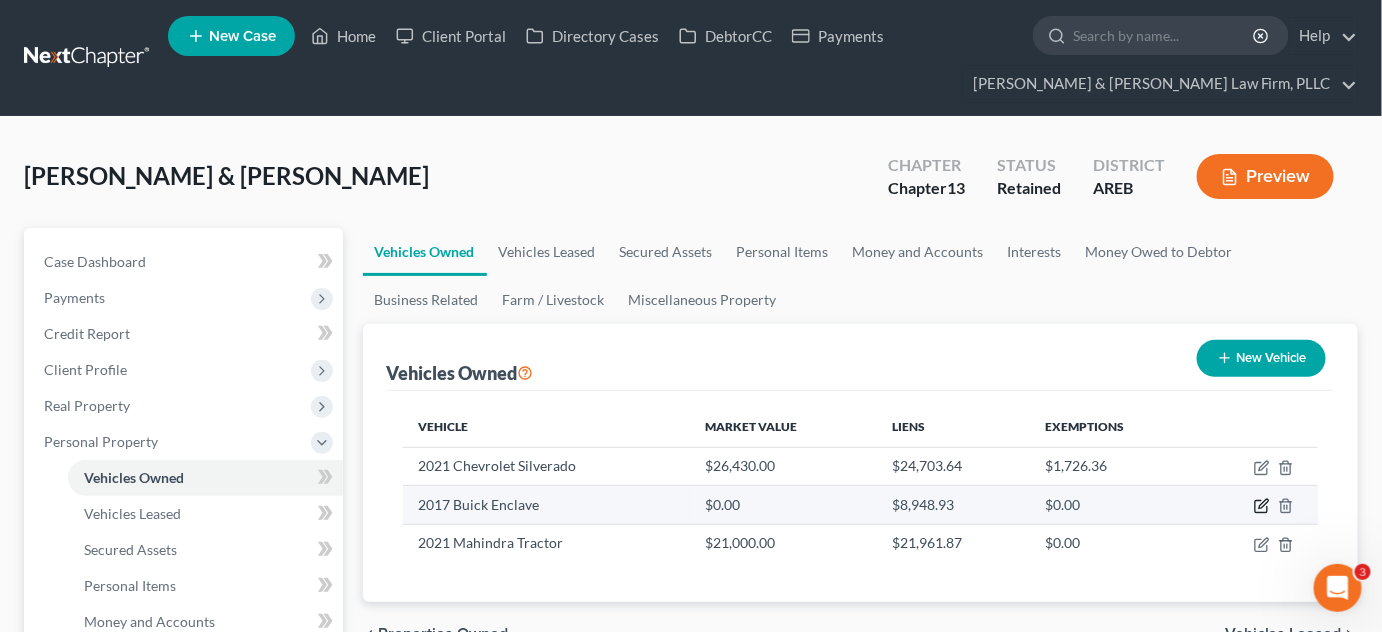click 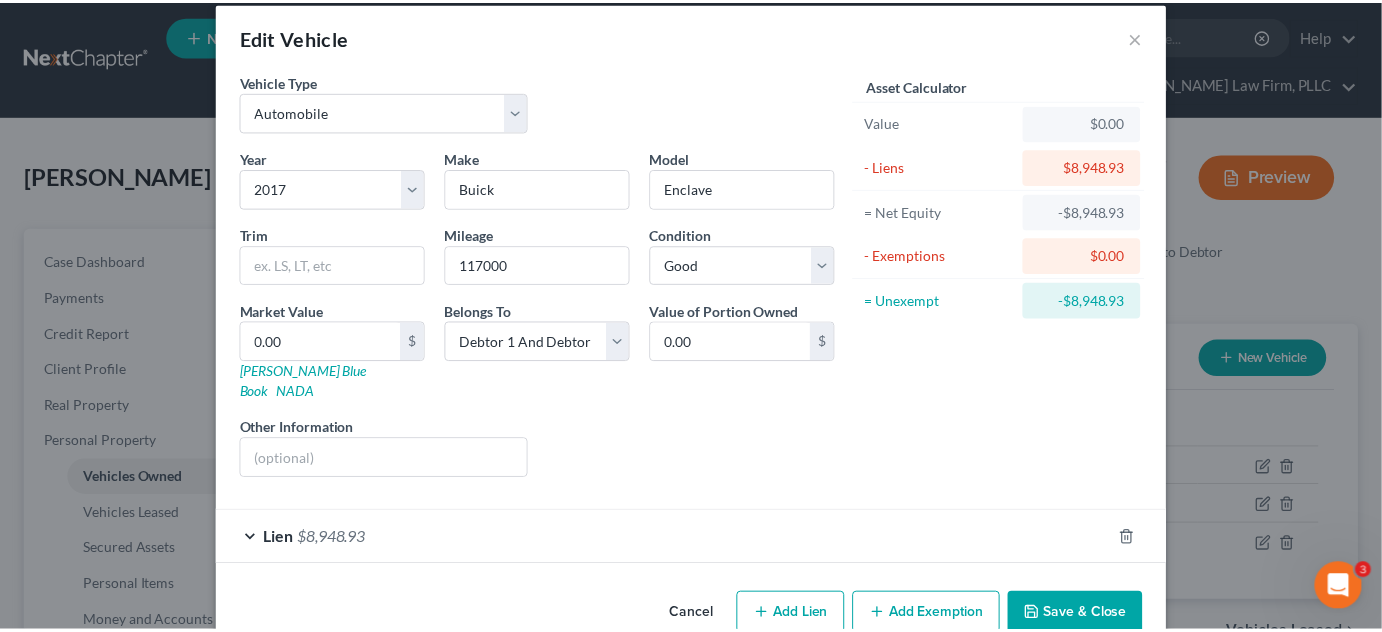 scroll, scrollTop: 41, scrollLeft: 0, axis: vertical 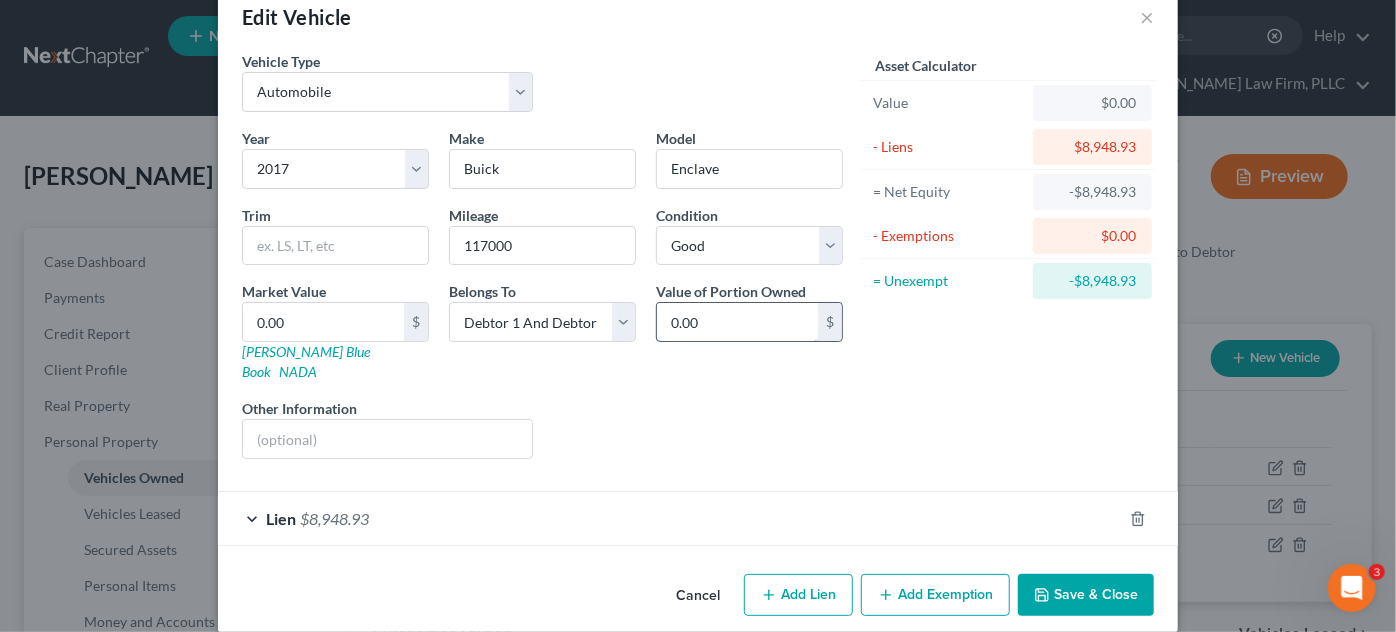 click on "0.00" at bounding box center [737, 322] 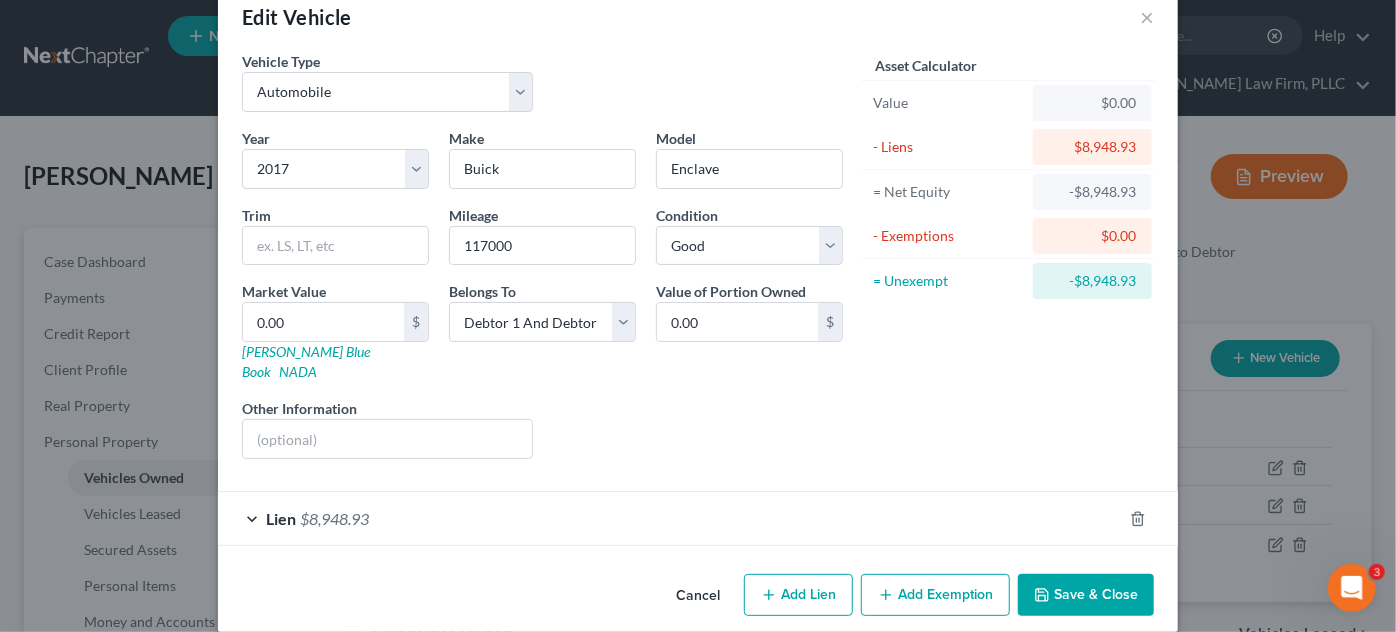 click on "Liens
Select" at bounding box center (698, 428) 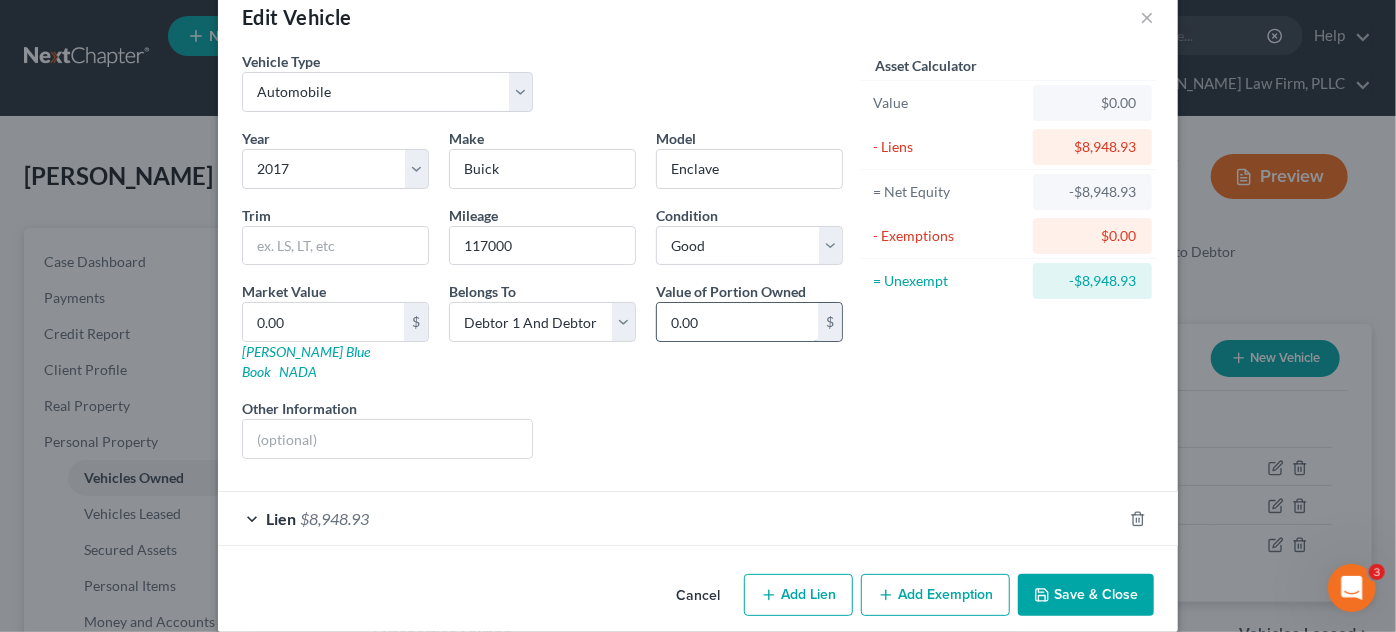 click on "0.00" at bounding box center (737, 322) 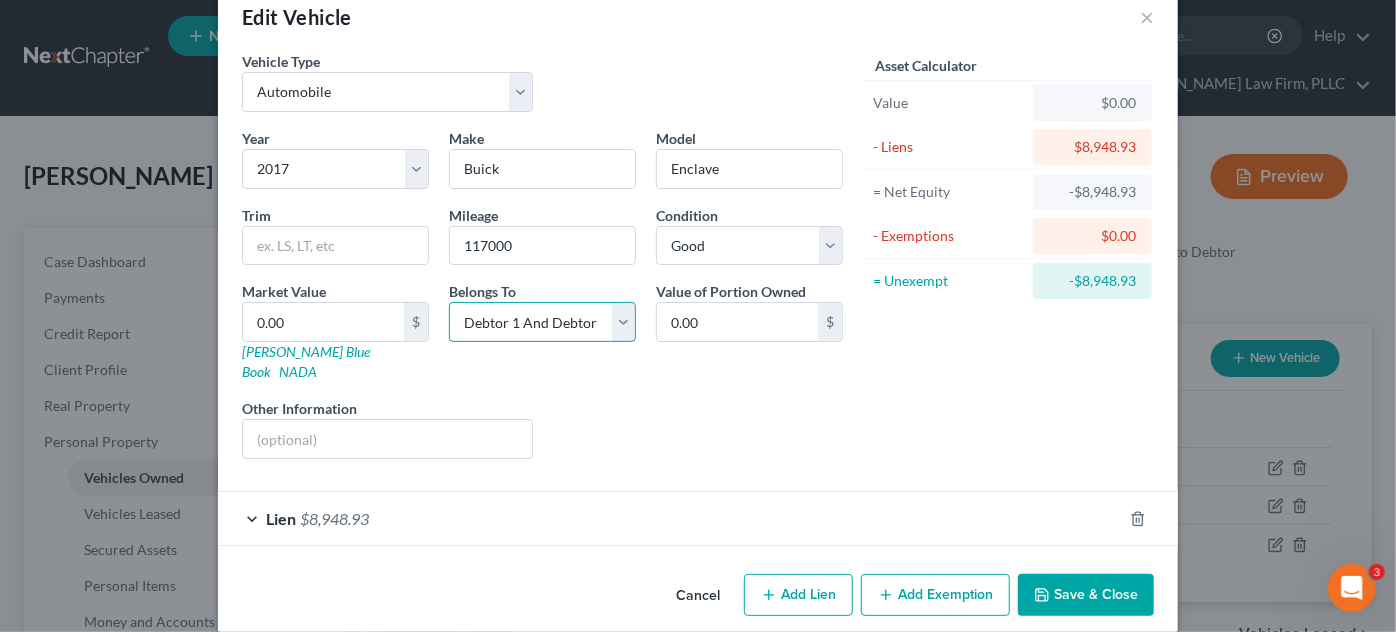 click on "Select Debtor 1 Only Debtor 2 Only Debtor 1 And Debtor 2 Only At Least One Of The Debtors And Another Community Property" at bounding box center (542, 322) 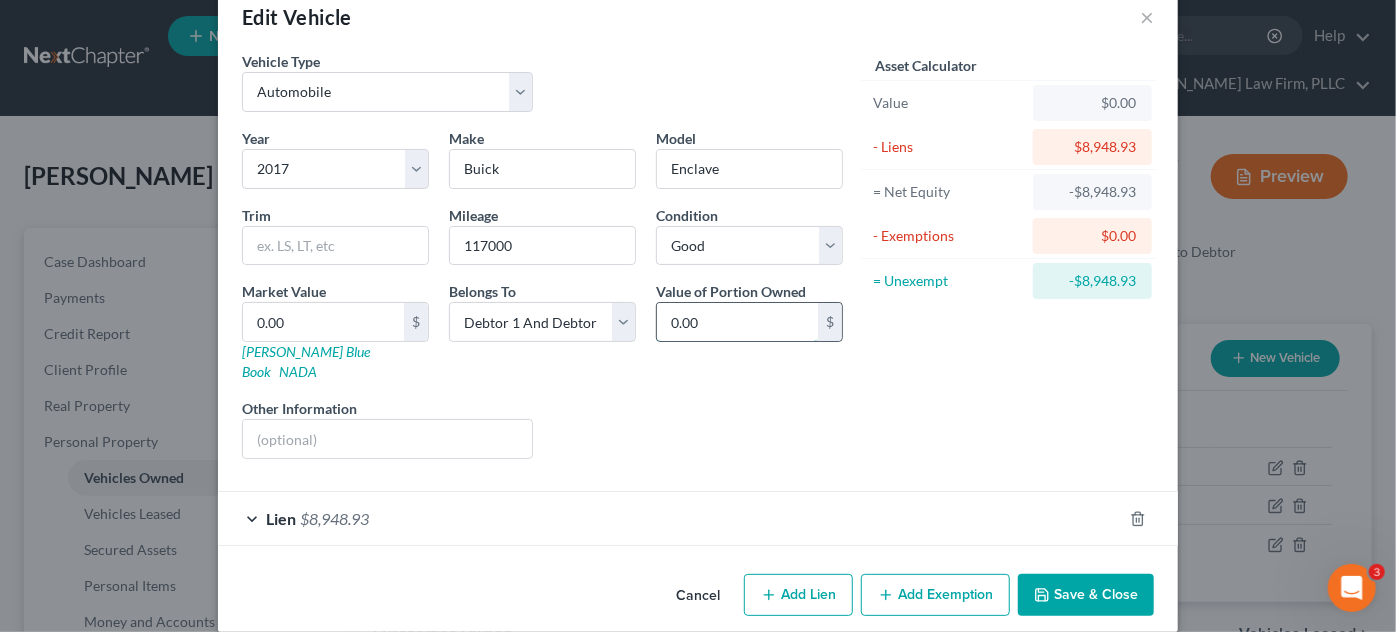 click on "0.00" at bounding box center [737, 322] 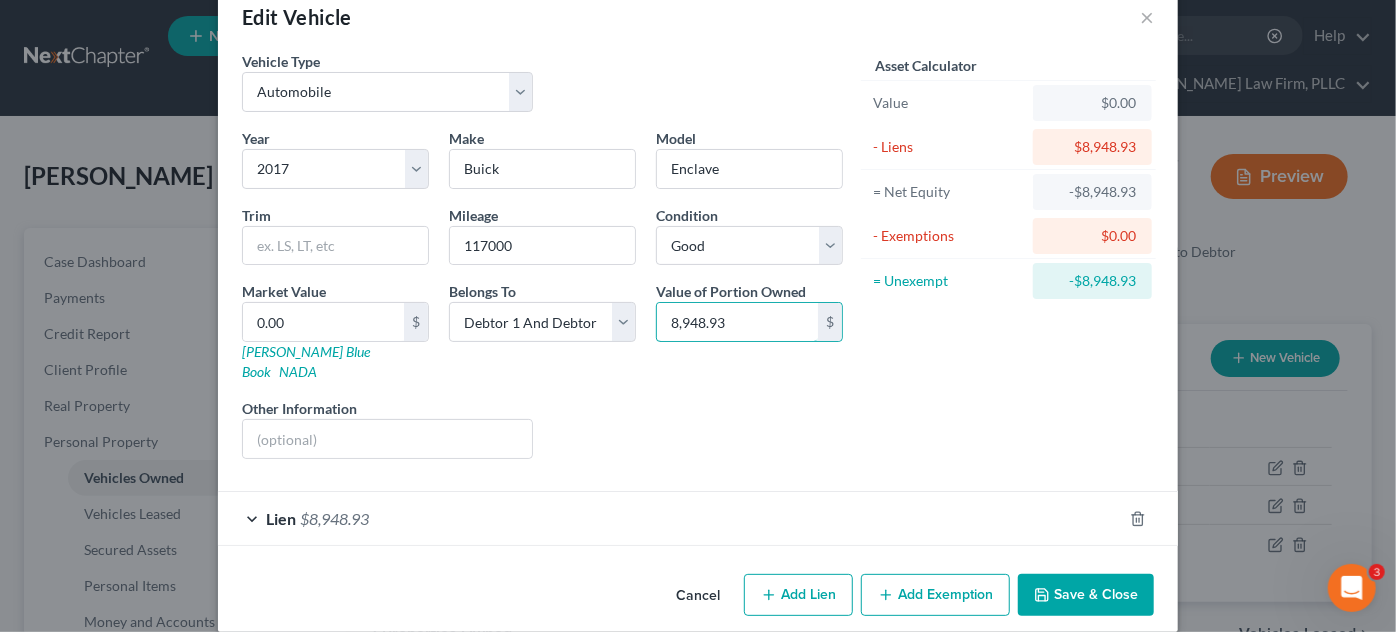 type on "8,948.93" 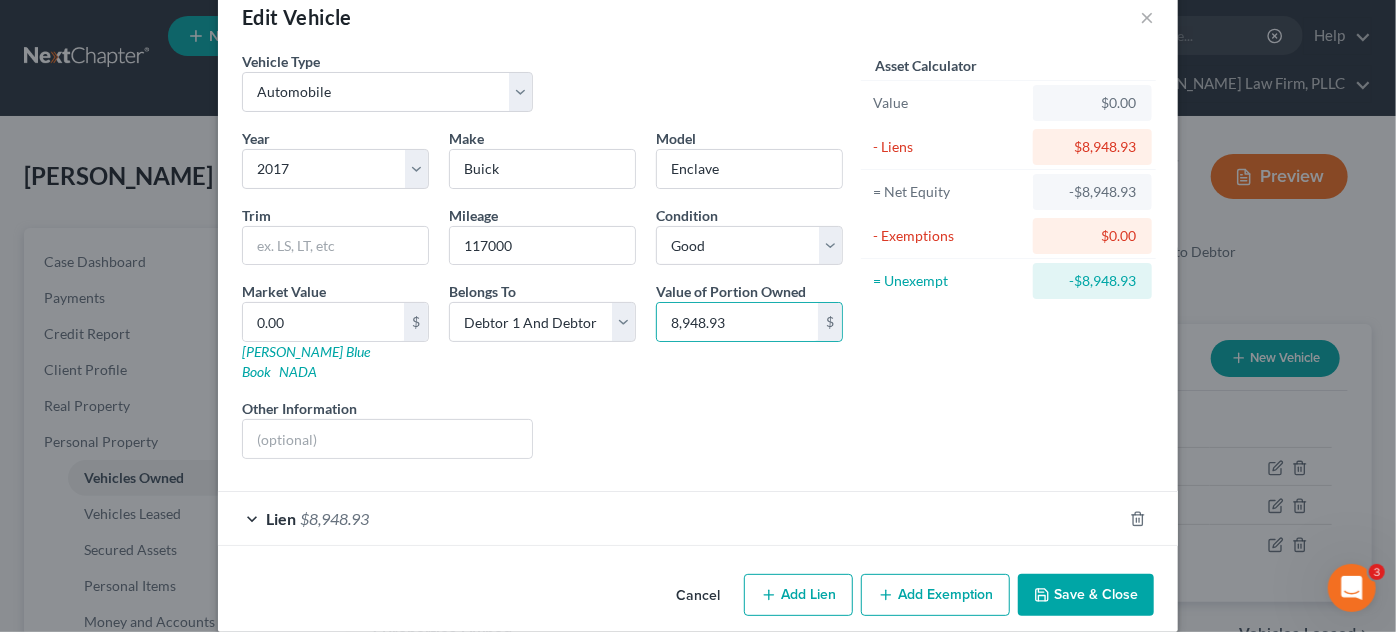 click on "Year Select 2026 2025 2024 2023 2022 2021 2020 2019 2018 2017 2016 2015 2014 2013 2012 2011 2010 2009 2008 2007 2006 2005 2004 2003 2002 2001 2000 1999 1998 1997 1996 1995 1994 1993 1992 1991 1990 1989 1988 1987 1986 1985 1984 1983 1982 1981 1980 1979 1978 1977 1976 1975 1974 1973 1972 1971 1970 1969 1968 1967 1966 1965 1964 1963 1962 1961 1960 1959 1958 1957 1956 1955 1954 1953 1952 1951 1950 1949 1948 1947 1946 1945 1944 1943 1942 1941 1940 1939 1938 1937 1936 1935 1934 1933 1932 1931 1930 1929 1928 1927 1926 1925 1924 1923 1922 1921 1920 1919 1918 1917 1916 1915 1914 1913 1912 1911 1910 1909 1908 1907 1906 1905 1904 1903 1902 1901
Make
*
Buick Model Enclave Trim Mileage 117000 Condition Select Excellent Very Good Good Fair Poor Market Value 0.00 $ [PERSON_NAME] Blue Book NADA
Belongs To
*
Select Debtor 1 Only Debtor 2 Only Debtor 1 And Debtor 2 Only At Least One Of The Debtors And Another Community Property Value of Portion Owned 8,948.93 $ Other Information
Liens
Select" at bounding box center [542, 301] 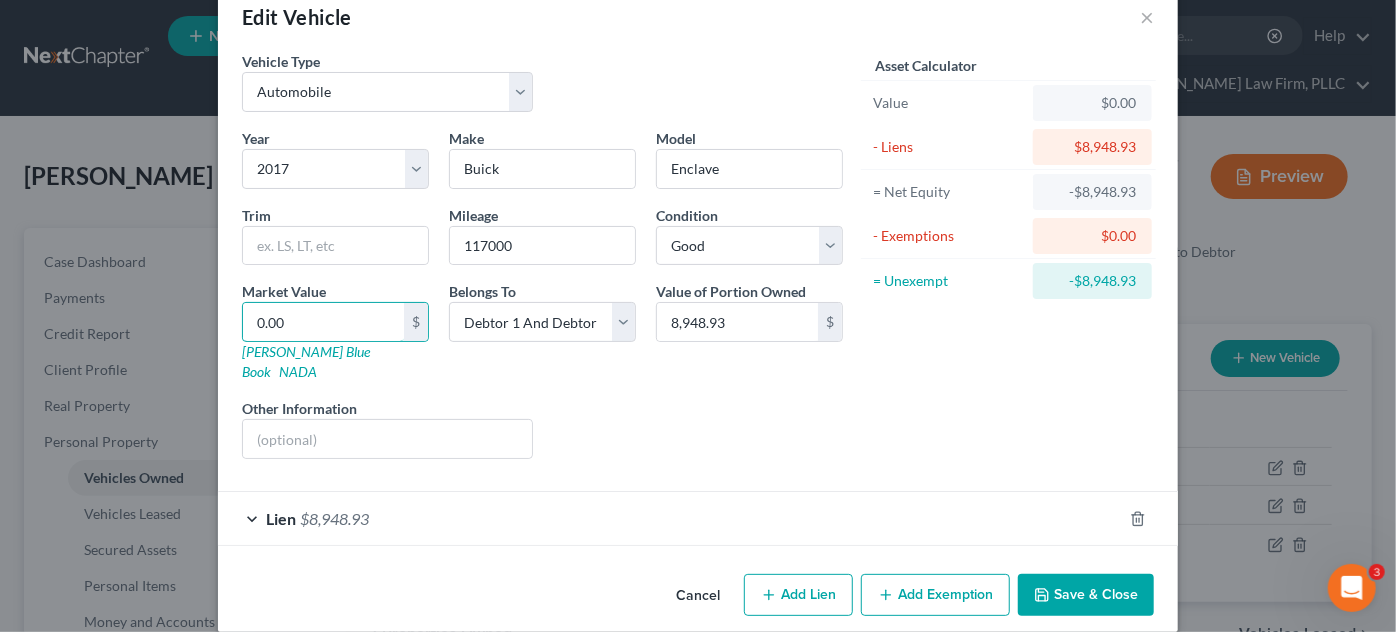 type on "8" 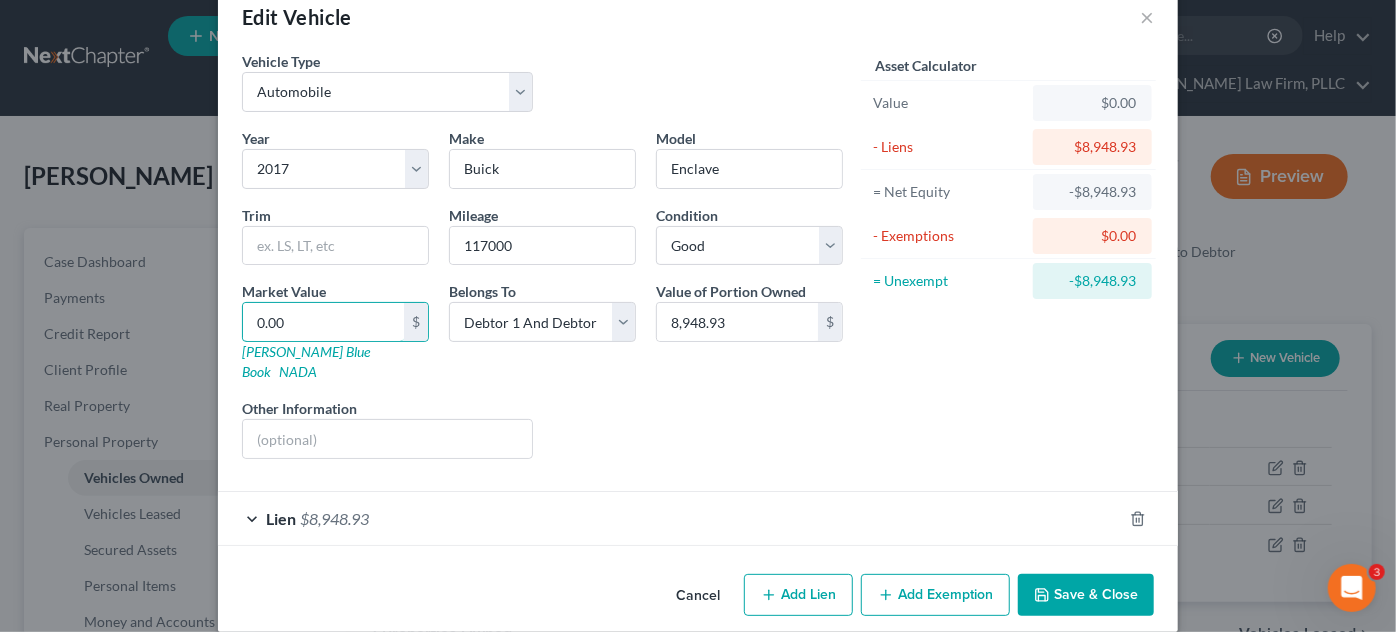 type on "8.00" 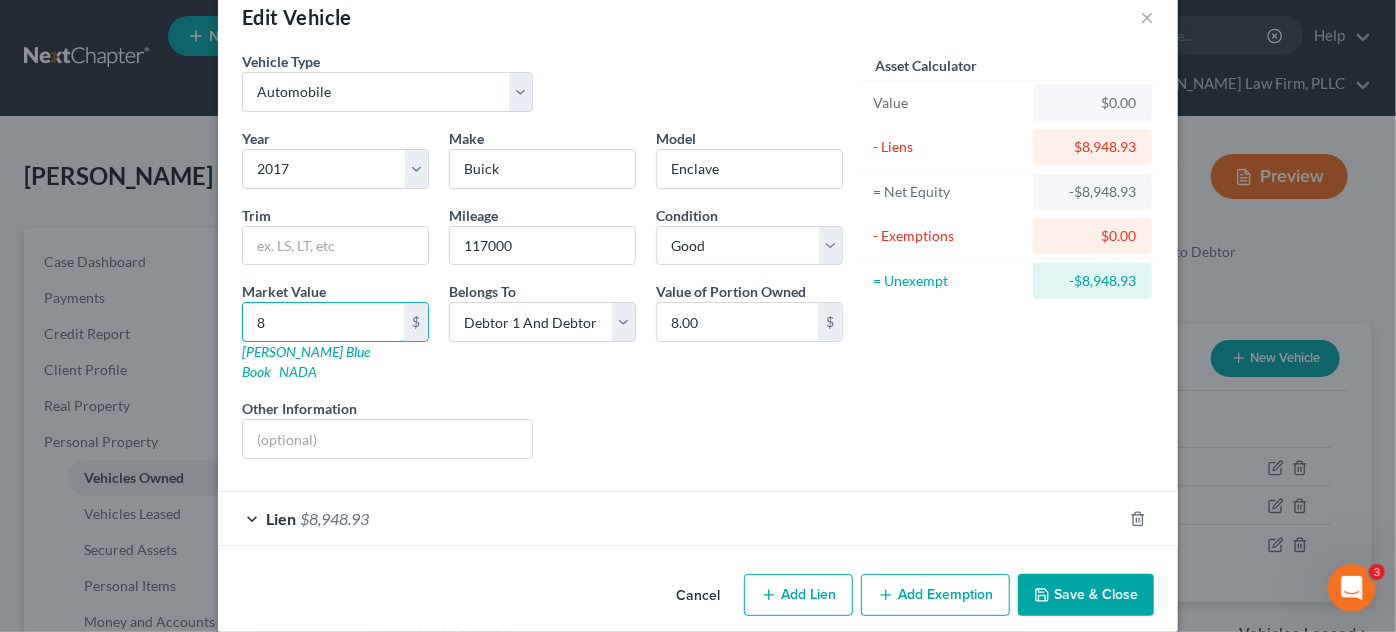 type on "89" 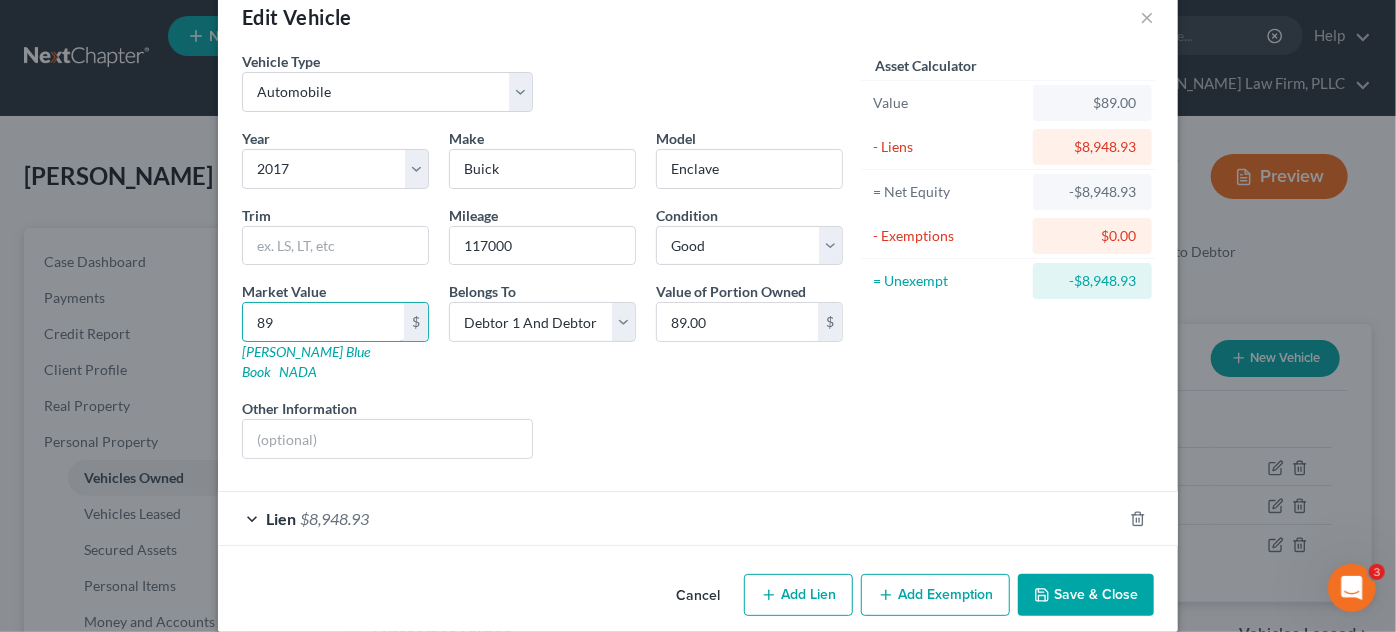 type on "894" 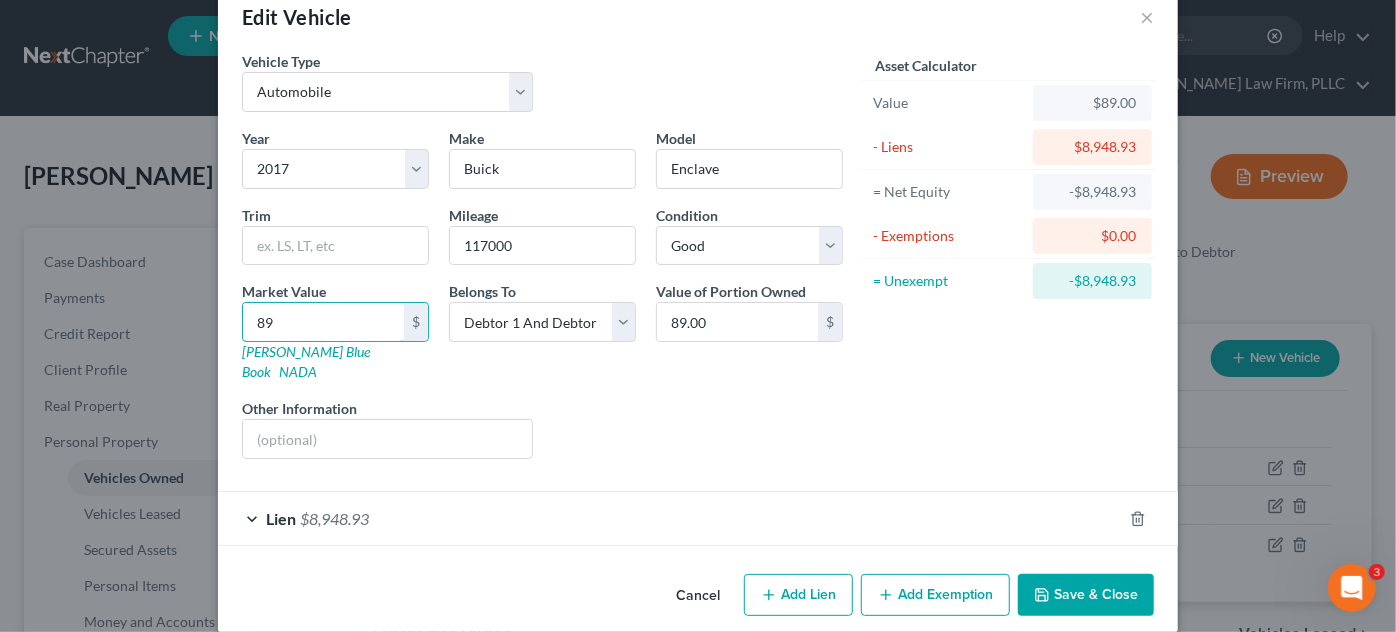 type on "894.00" 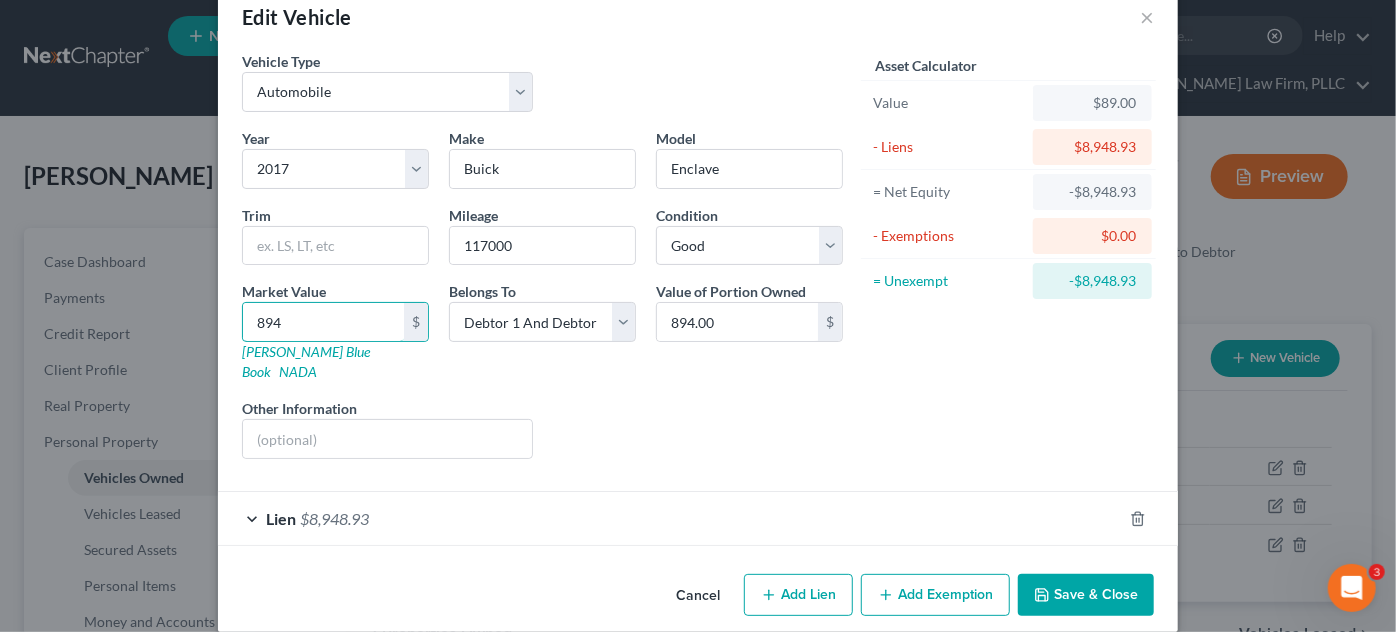 type on "8948" 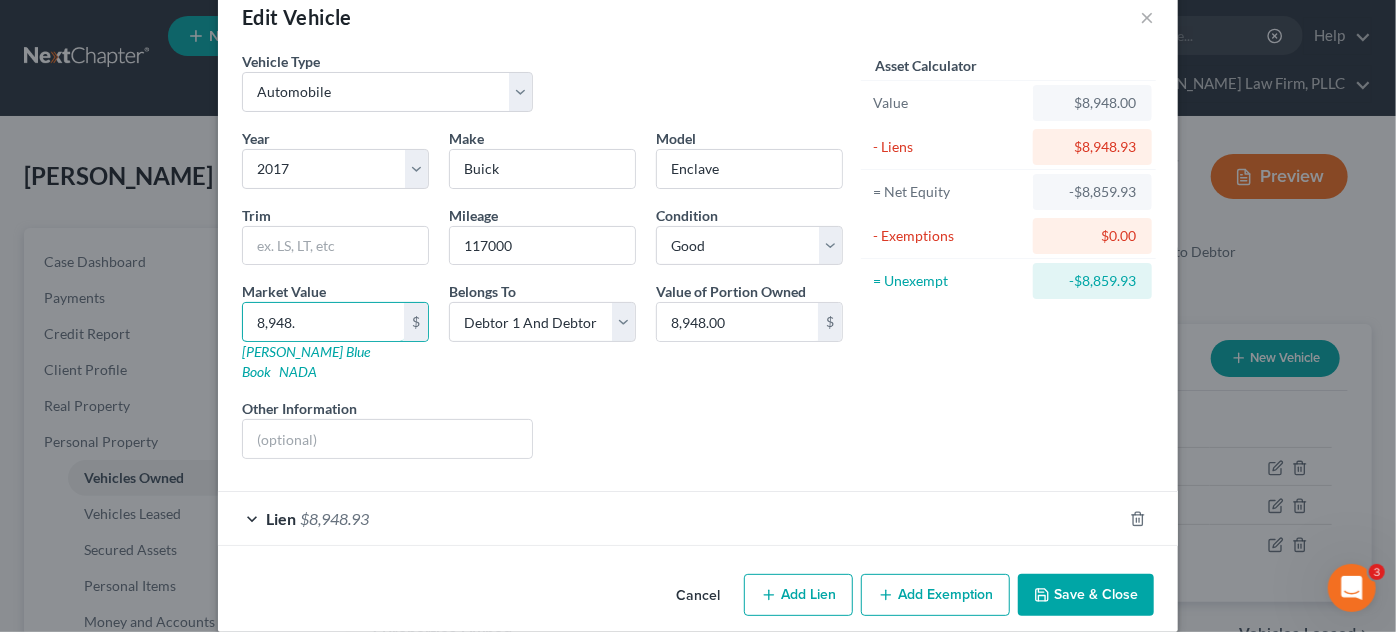 type on "8,948.9" 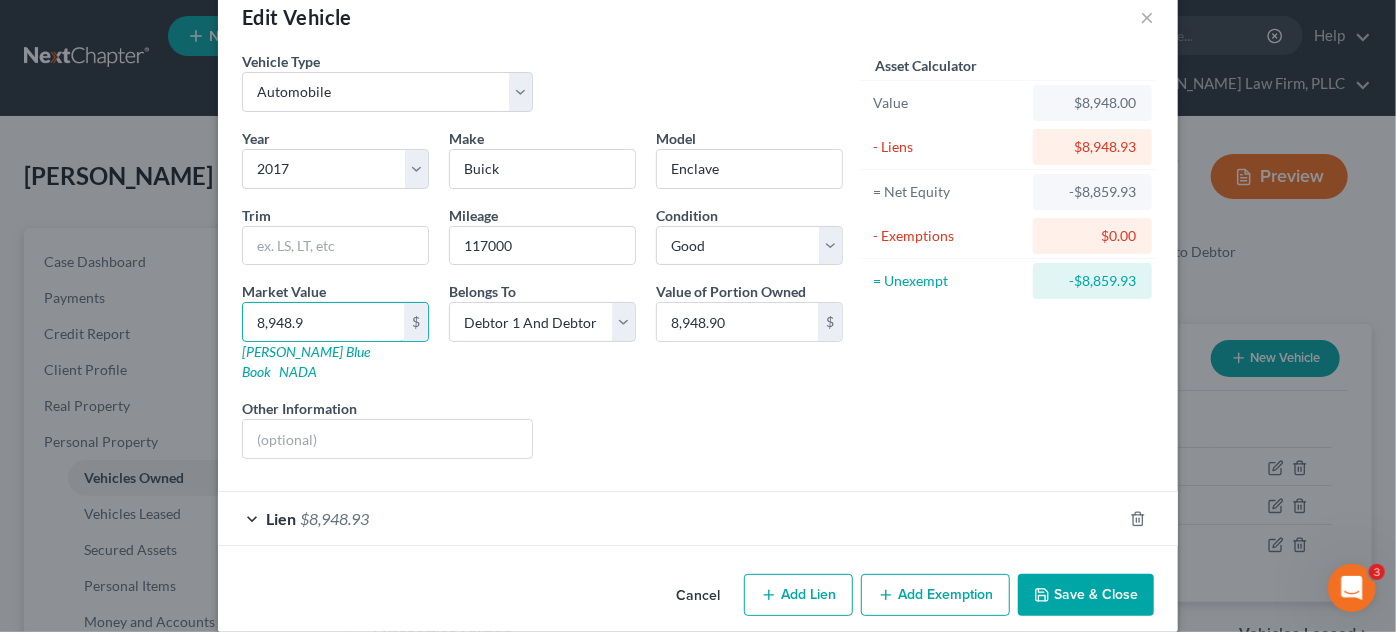 type on "8,948.93" 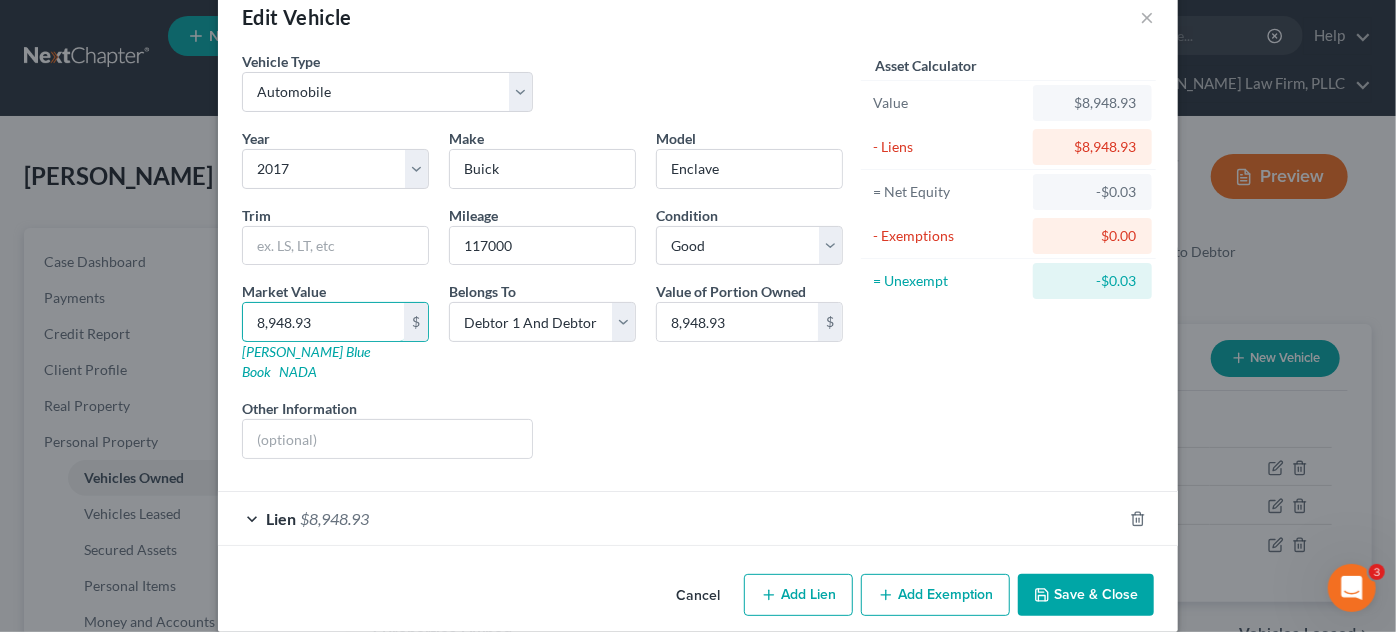 type on "8,948.93" 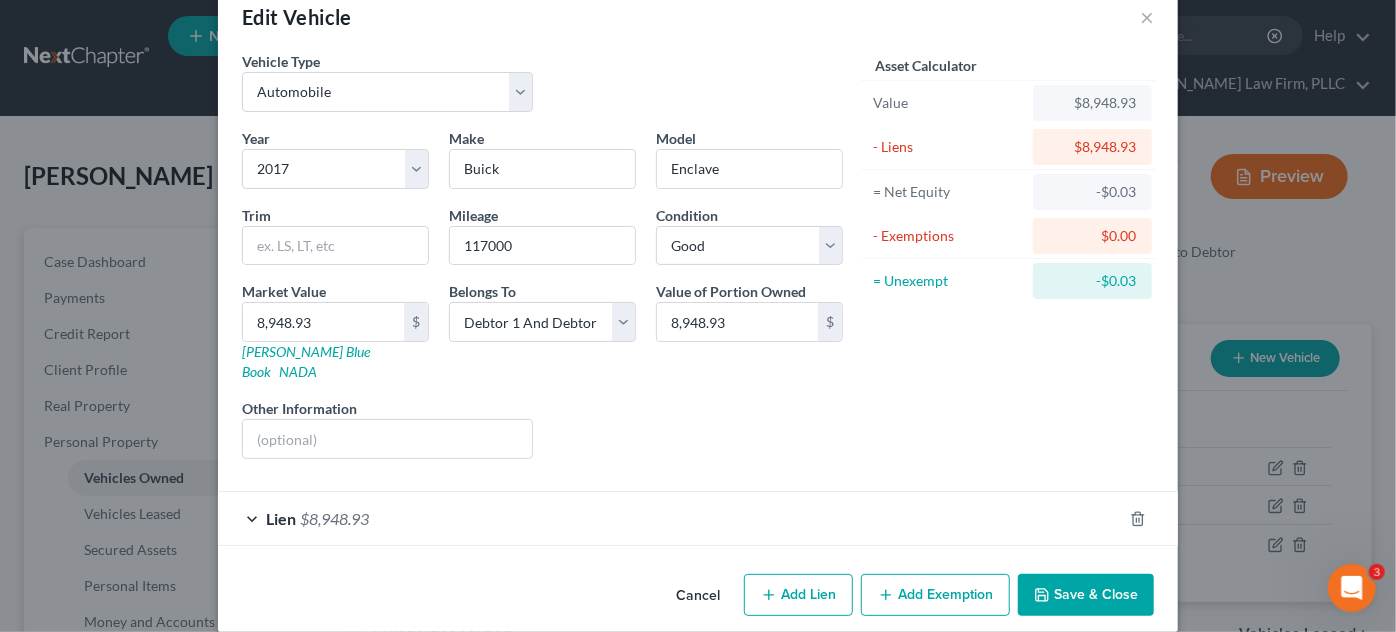 click on "Liens
Select" at bounding box center [698, 428] 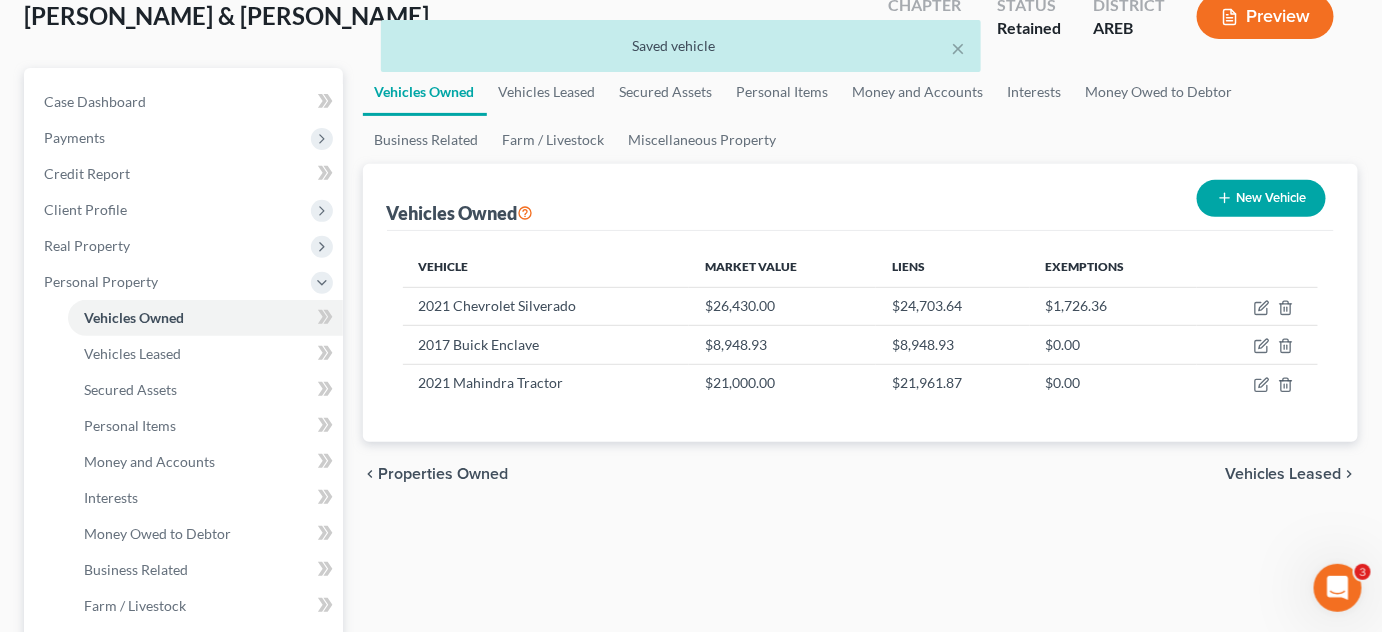 scroll, scrollTop: 181, scrollLeft: 0, axis: vertical 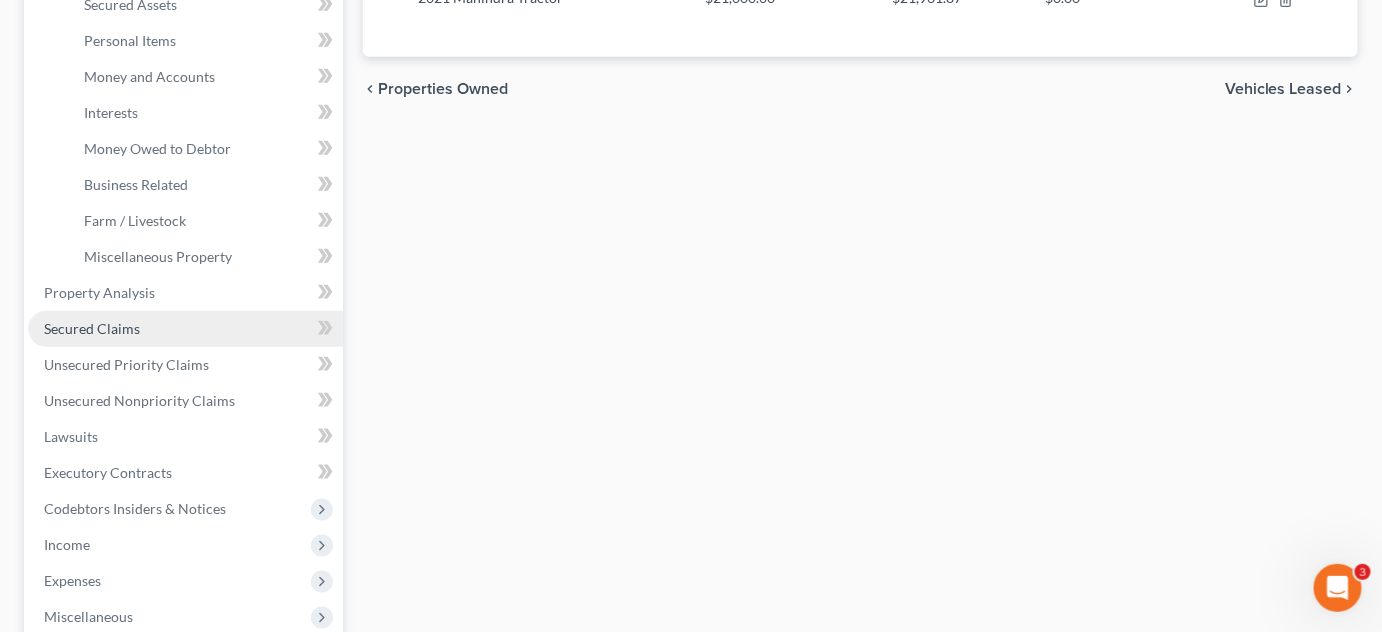 click on "Secured Claims" at bounding box center (92, 328) 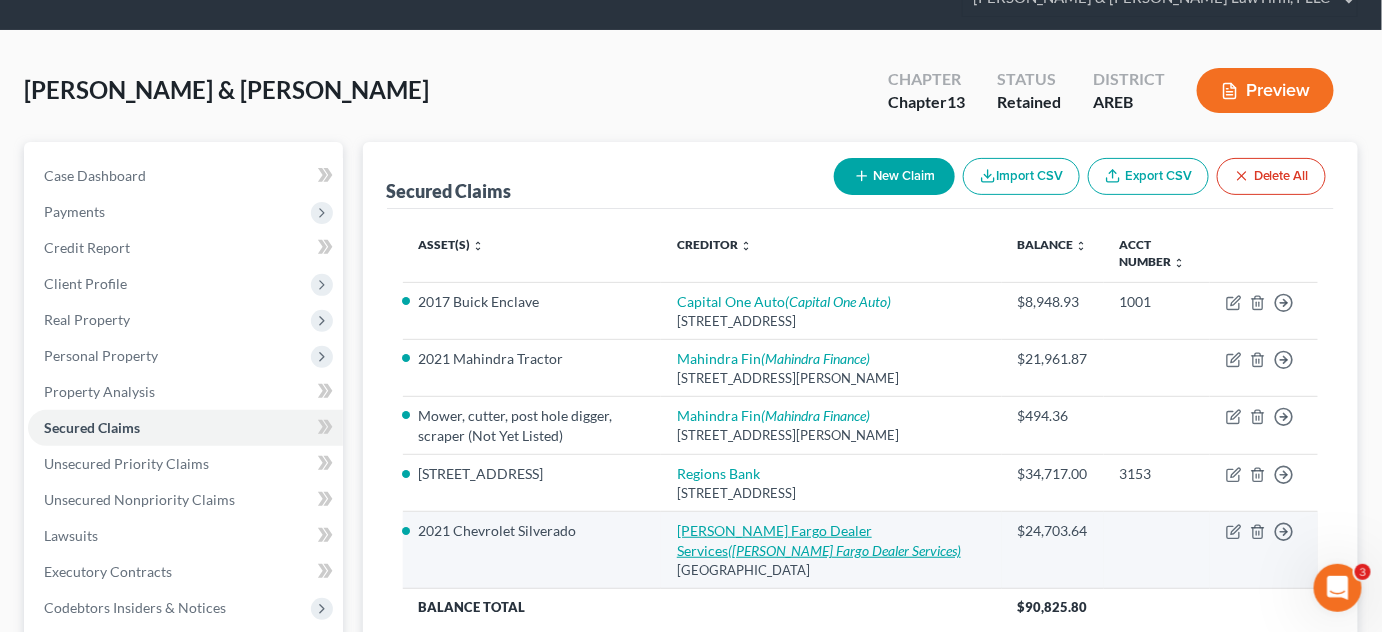 scroll, scrollTop: 90, scrollLeft: 0, axis: vertical 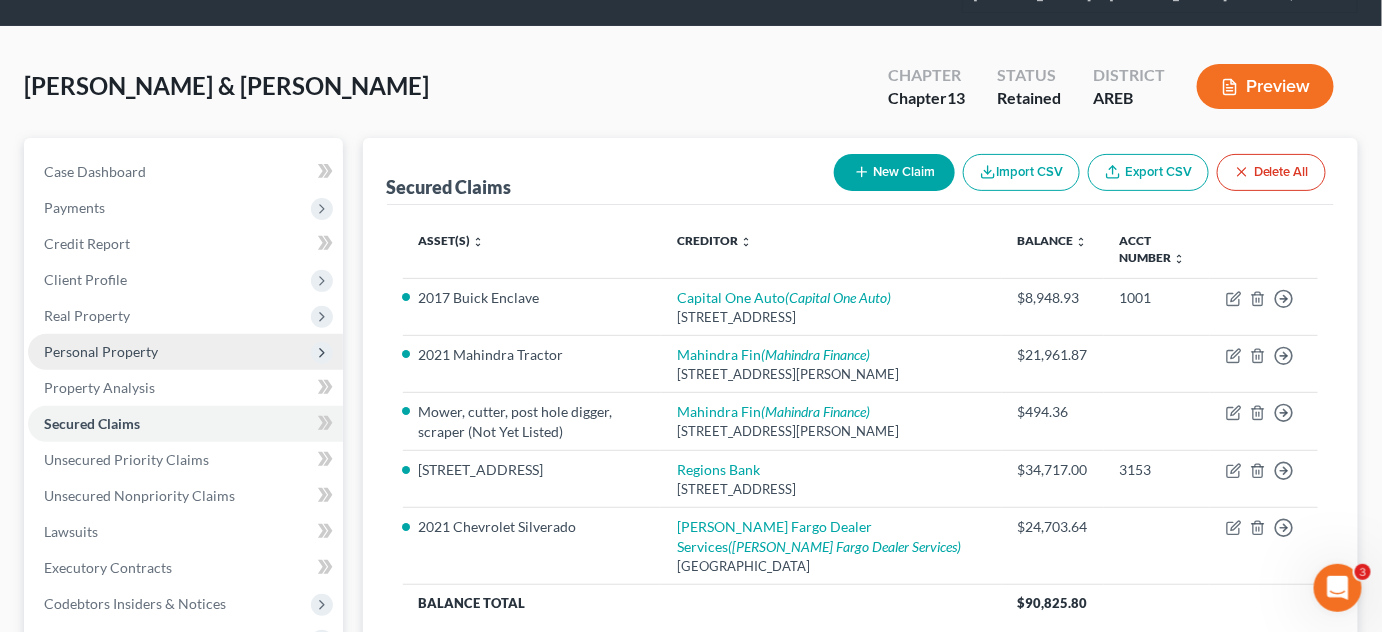 click on "Personal Property" at bounding box center (185, 352) 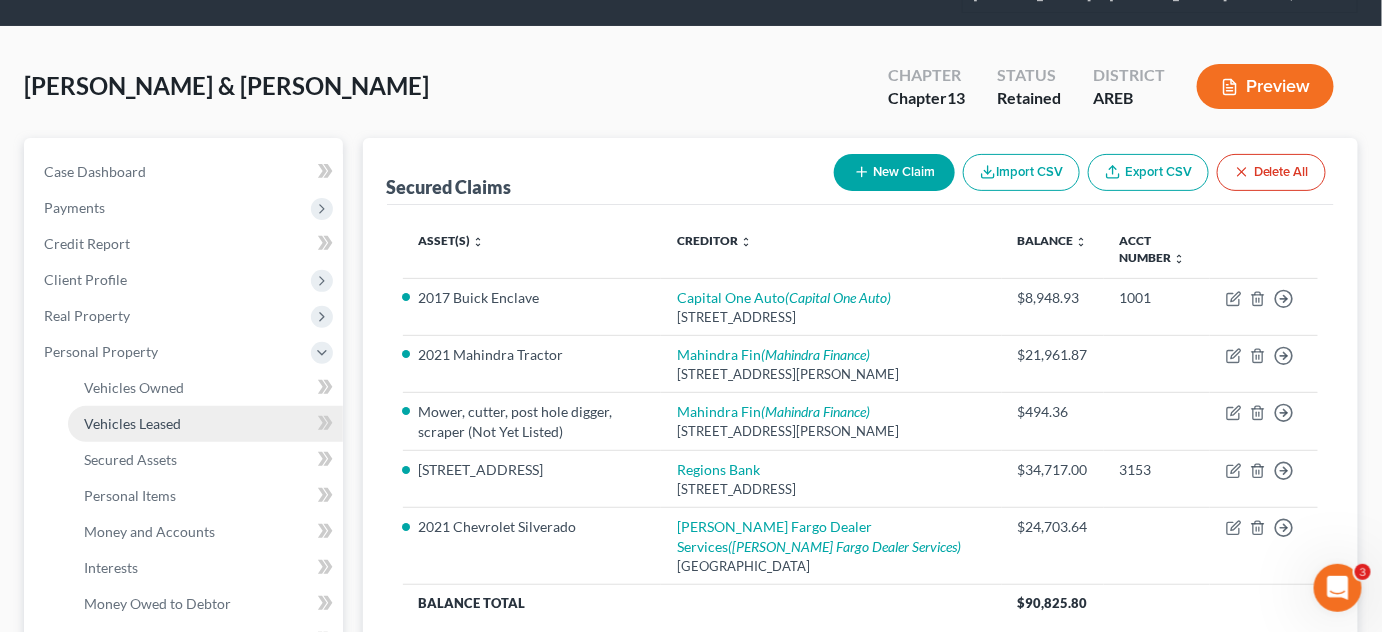 click on "Vehicles Leased" at bounding box center [132, 423] 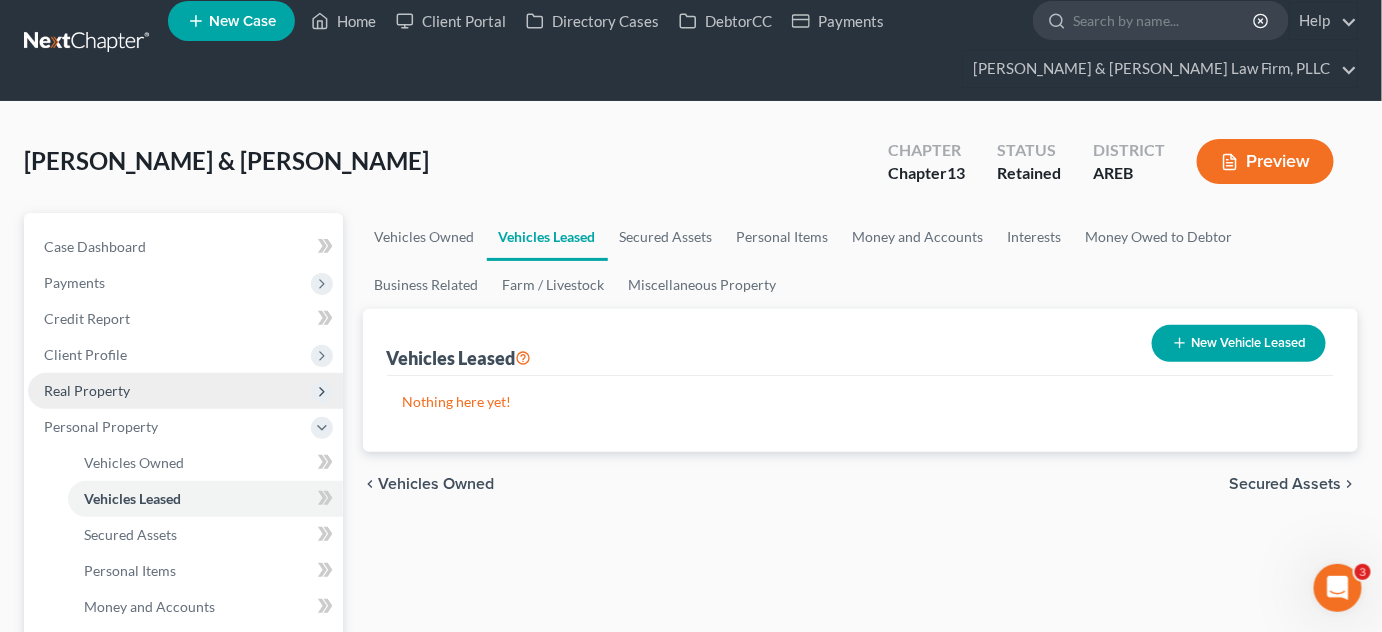 scroll, scrollTop: 0, scrollLeft: 0, axis: both 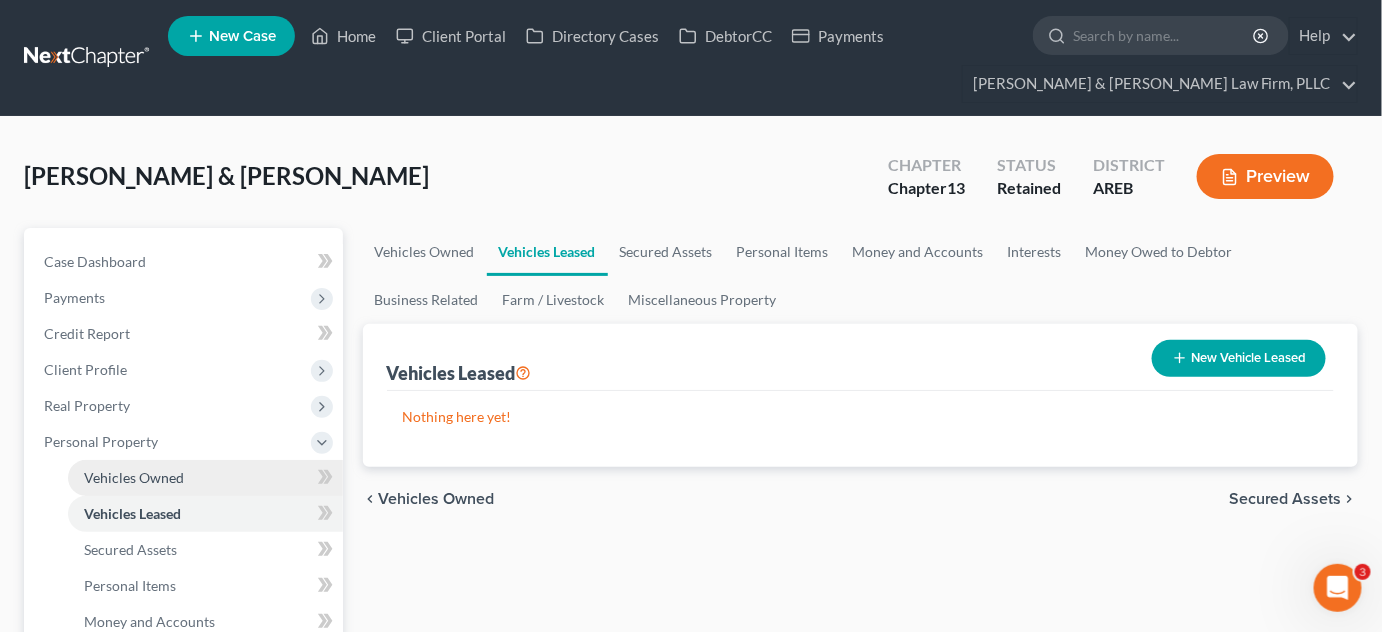 click on "Vehicles Owned" at bounding box center [205, 478] 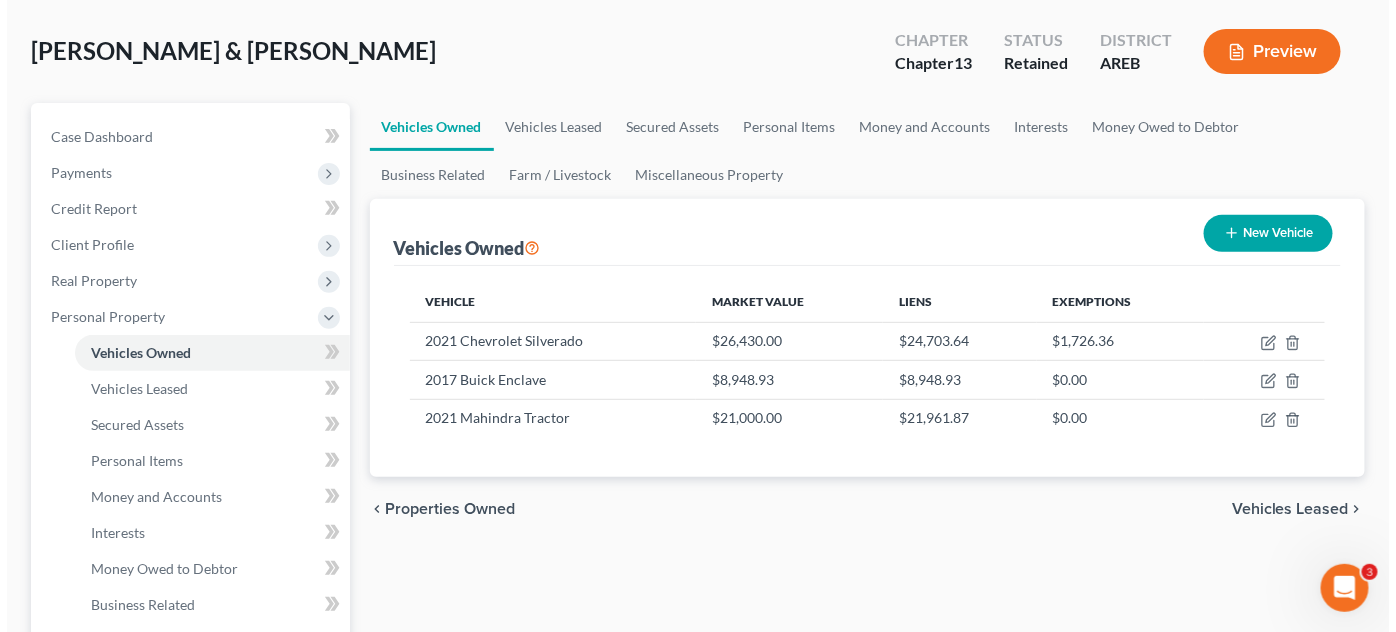 scroll, scrollTop: 181, scrollLeft: 0, axis: vertical 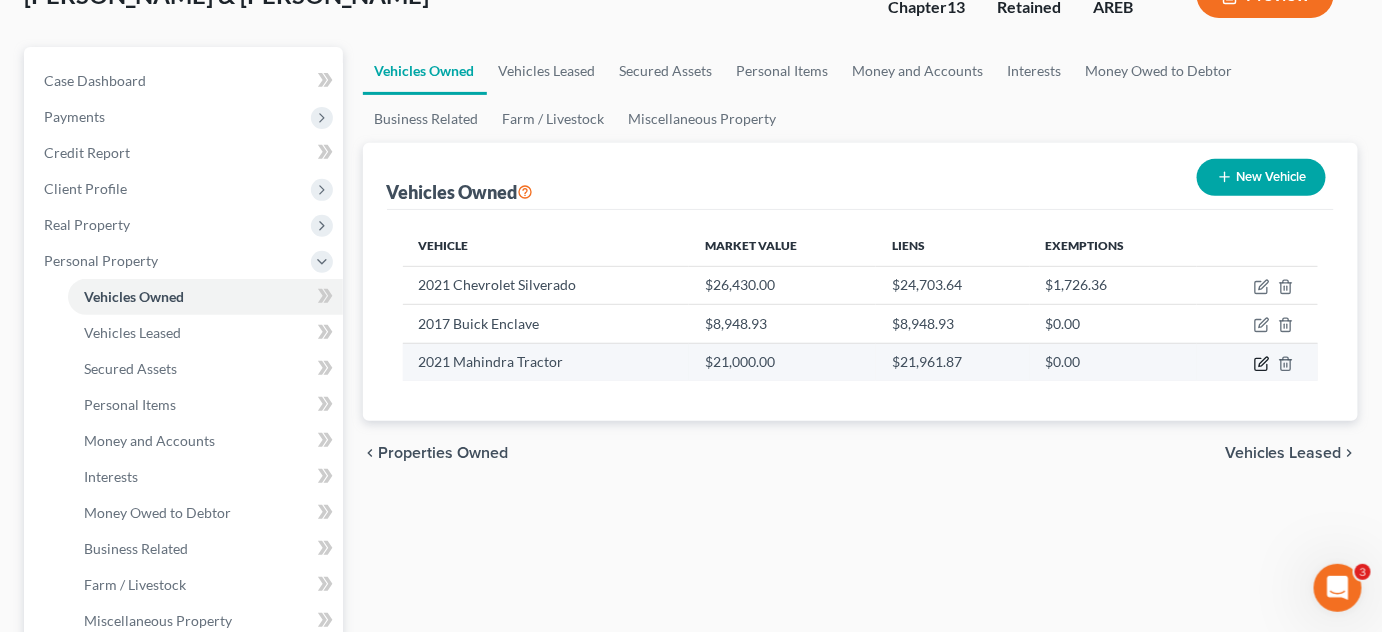 click 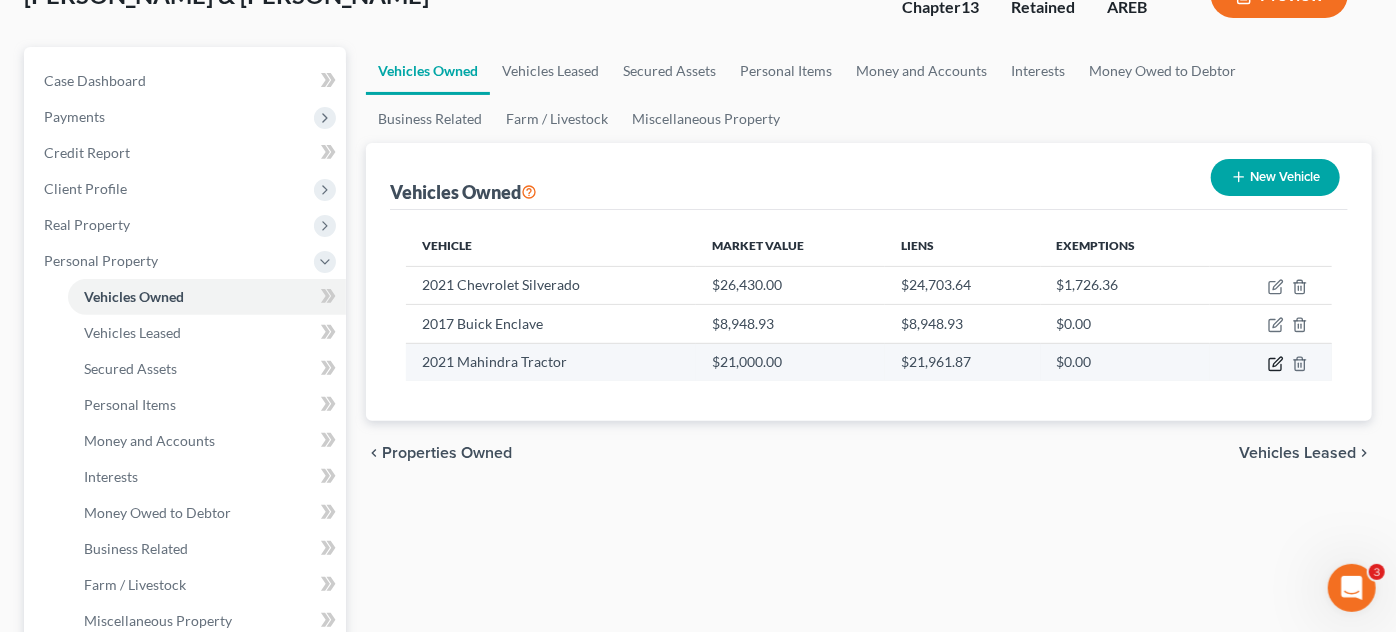 select on "7" 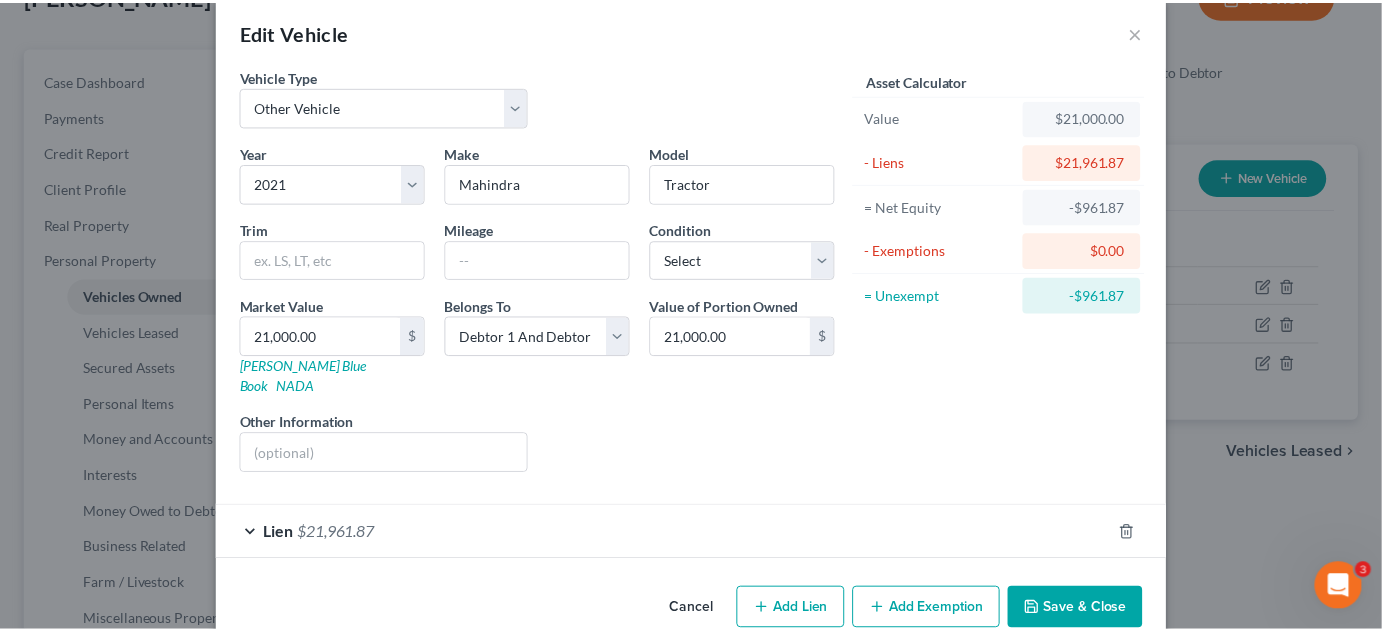 scroll, scrollTop: 41, scrollLeft: 0, axis: vertical 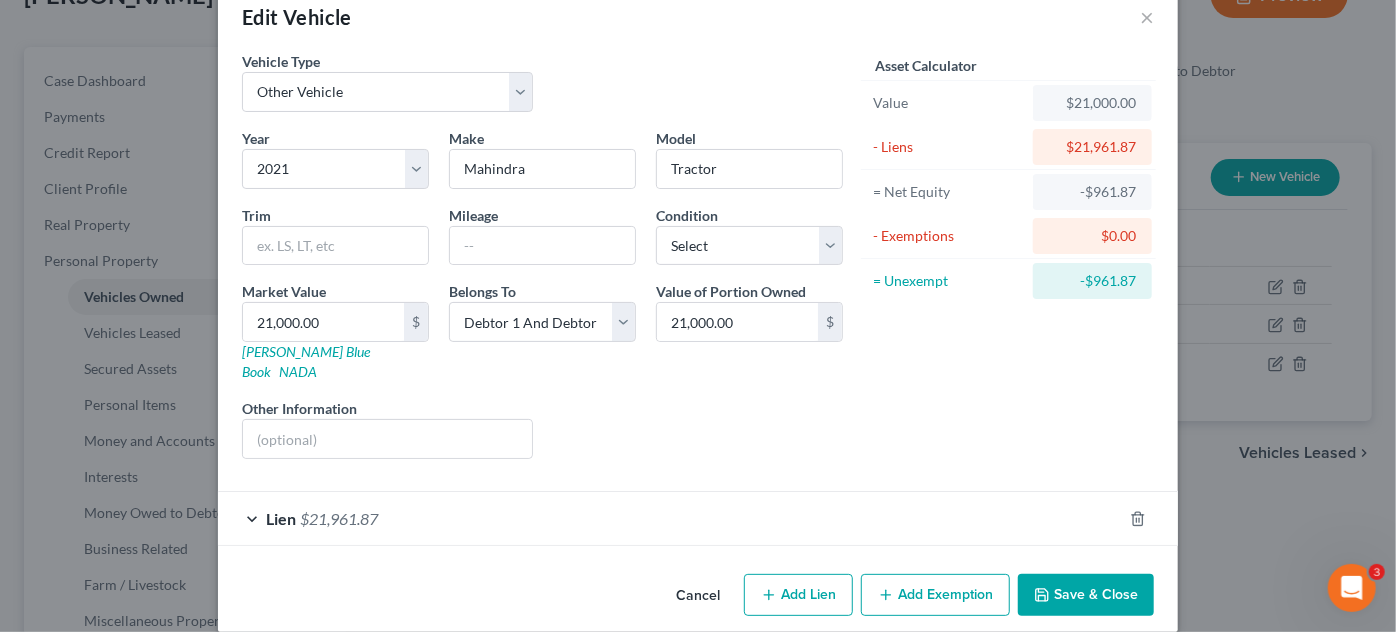click on "Cancel" at bounding box center (698, 596) 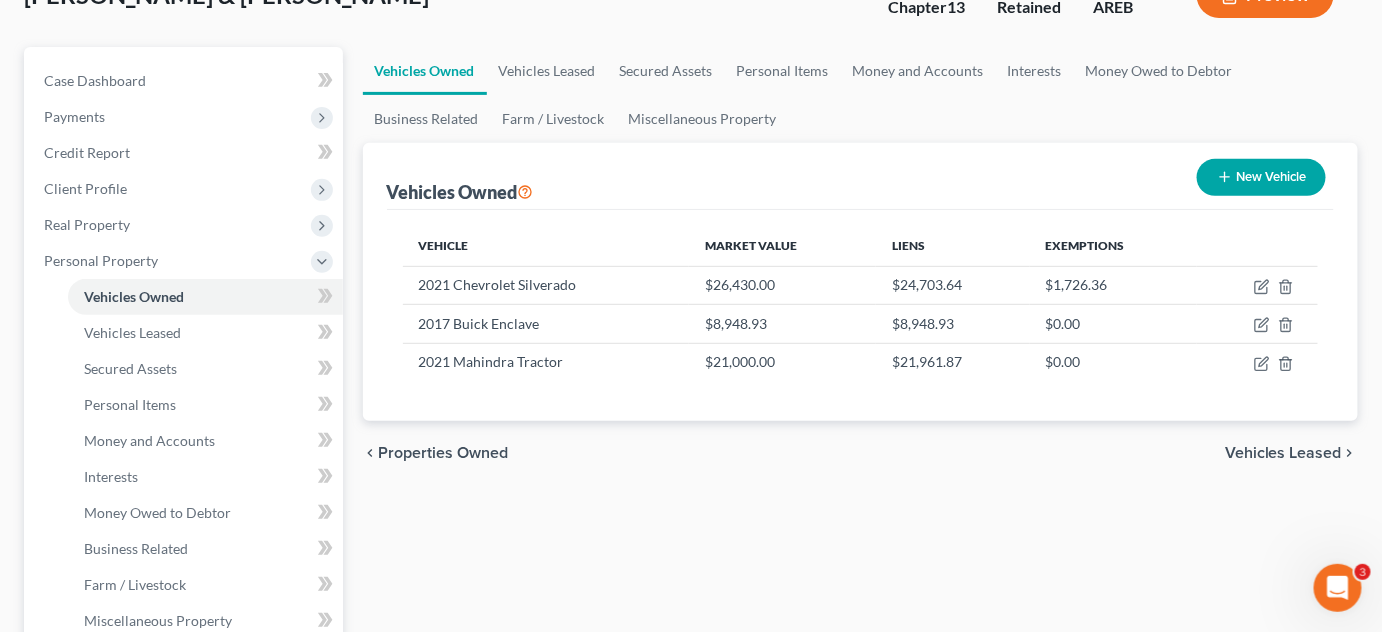 click on "Vehicles Owned
Vehicles Leased
Secured Assets
Personal Items
Money and Accounts
Interests
Money Owed to Debtor
Business Related
Farm / Livestock
Miscellaneous Property
Vehicles Owned  New Vehicle
Vehicle Market Value Liens Exemptions 2021 Chevrolet Silverado $26,430.00 $24,703.64 $1,726.36 2017 Buick Enclave $8,948.93 $8,948.93 $0.00 2021 Mahindra Tractor $21,000.00 $21,961.87 $0.00
chevron_left
Properties Owned
Vehicles Leased
chevron_right" at bounding box center (861, 678) 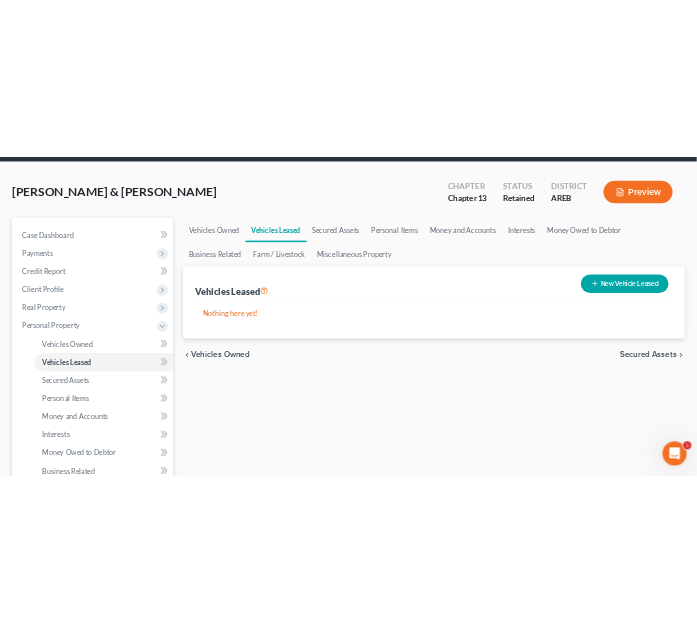 scroll, scrollTop: 0, scrollLeft: 0, axis: both 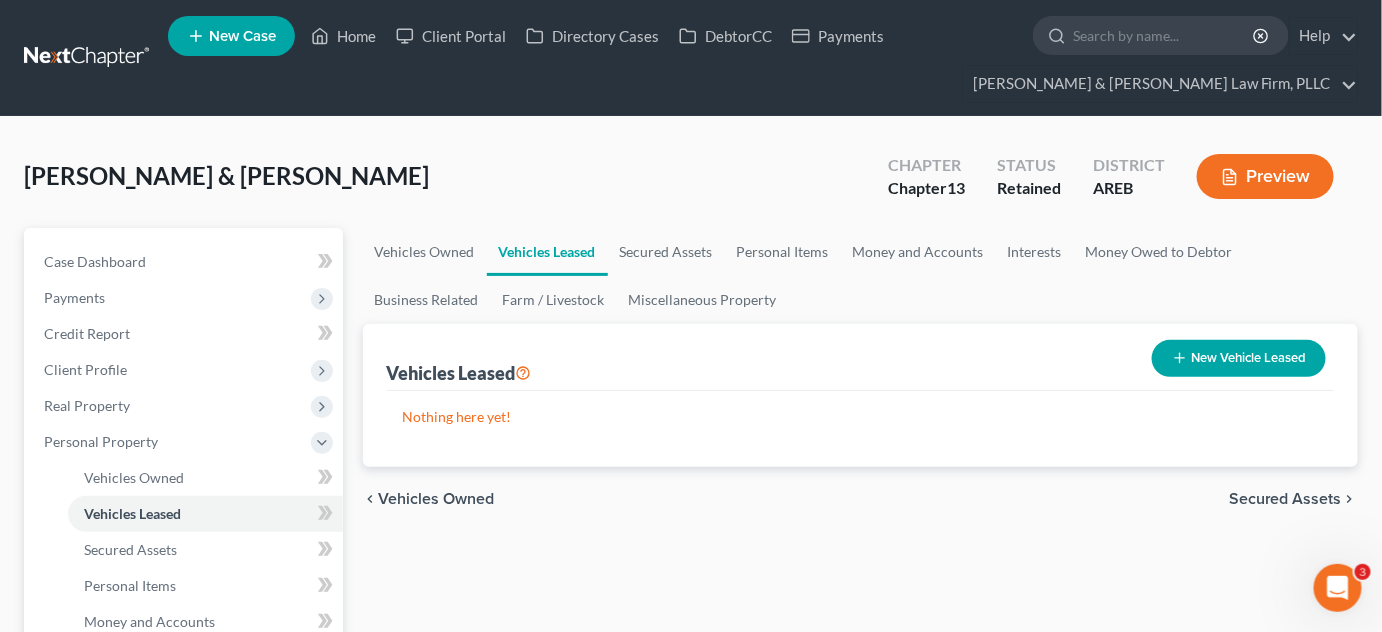 click on "Secured Assets" at bounding box center [1285, 499] 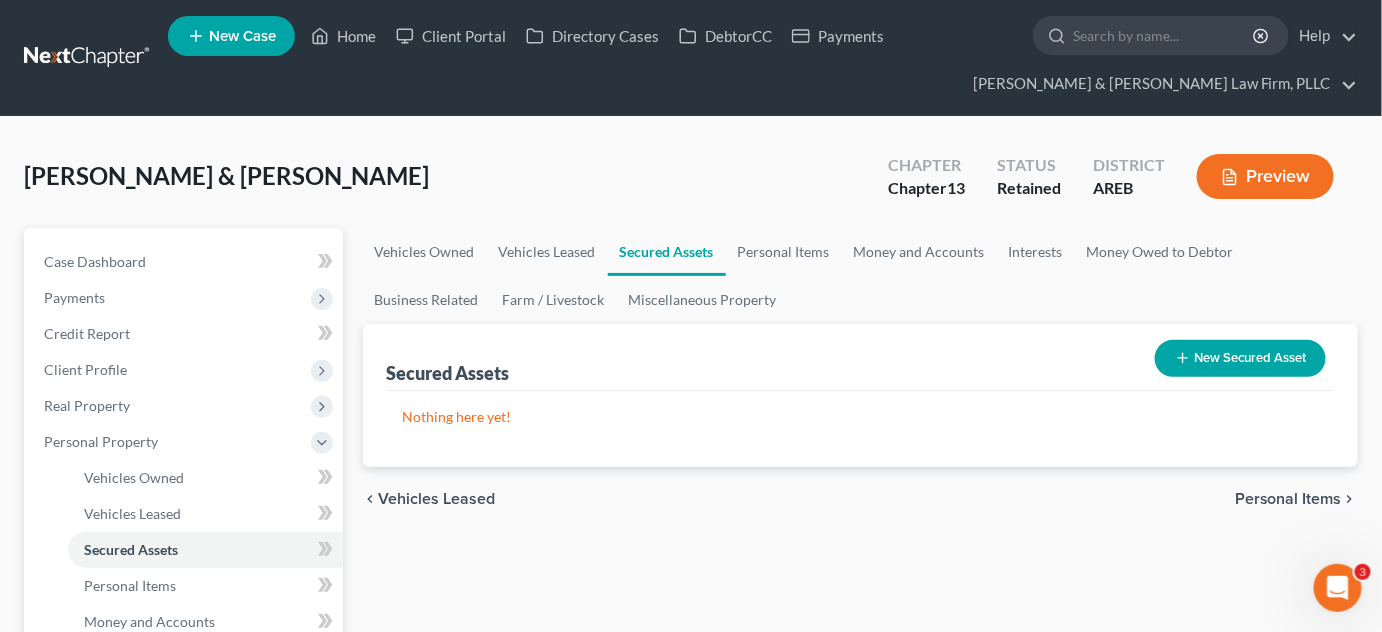 click on "Personal Items" at bounding box center [1288, 499] 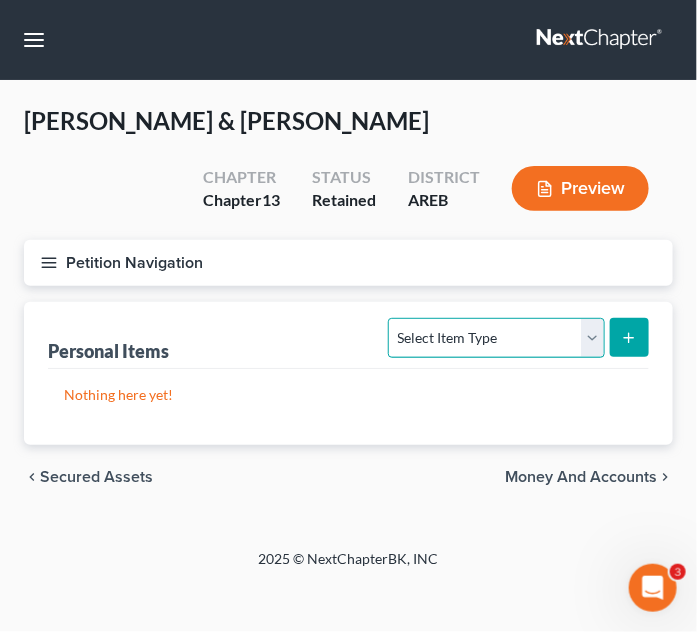click on "Select Item Type Clothing Collectibles Of Value Electronics Firearms Household Goods Jewelry Other Pet(s) Sports & Hobby Equipment" at bounding box center [496, 338] 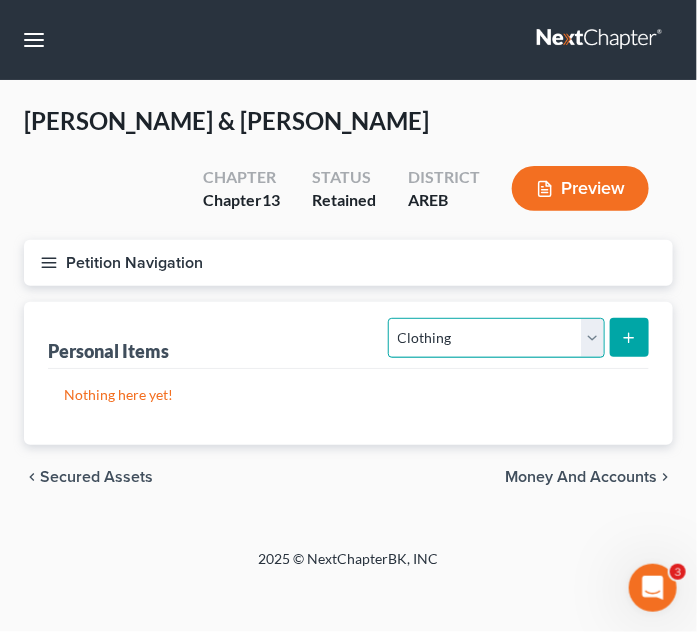 click on "Select Item Type Clothing Collectibles Of Value Electronics Firearms Household Goods Jewelry Other Pet(s) Sports & Hobby Equipment" at bounding box center (496, 338) 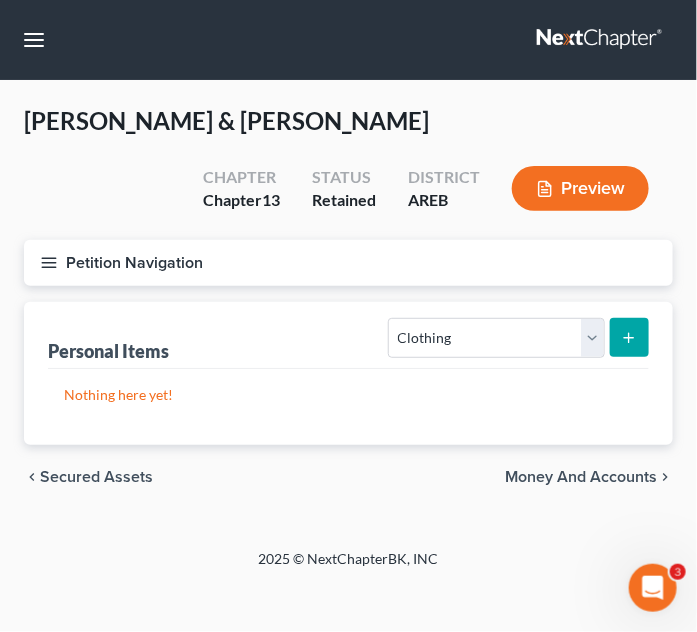 click 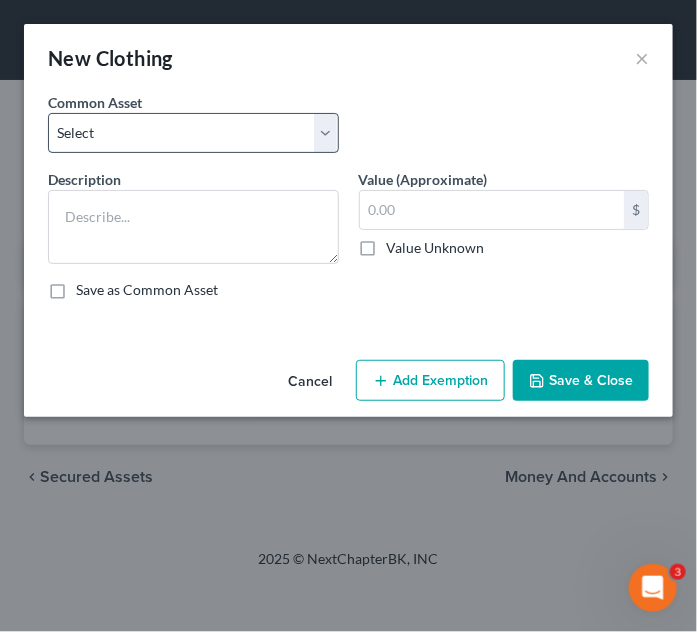 click on "Common Asset Select Clothing" at bounding box center (348, 130) 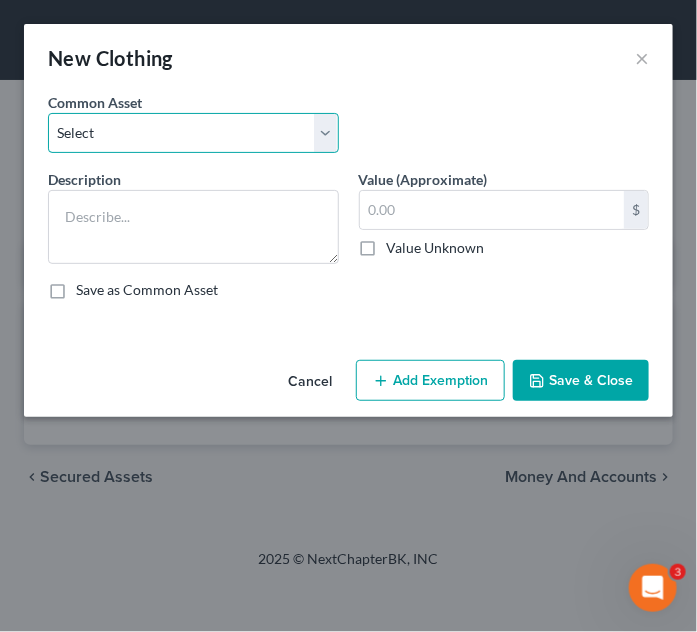click on "Select Clothing" at bounding box center [193, 133] 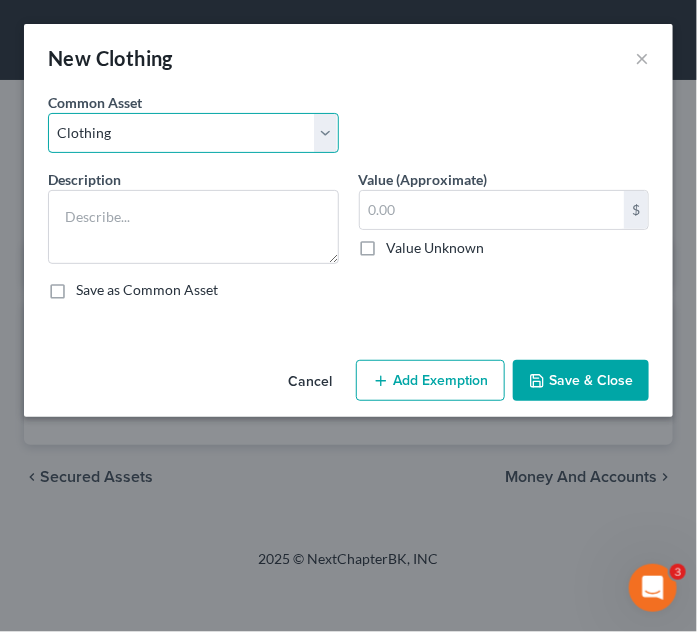 click on "Select Clothing" at bounding box center (193, 133) 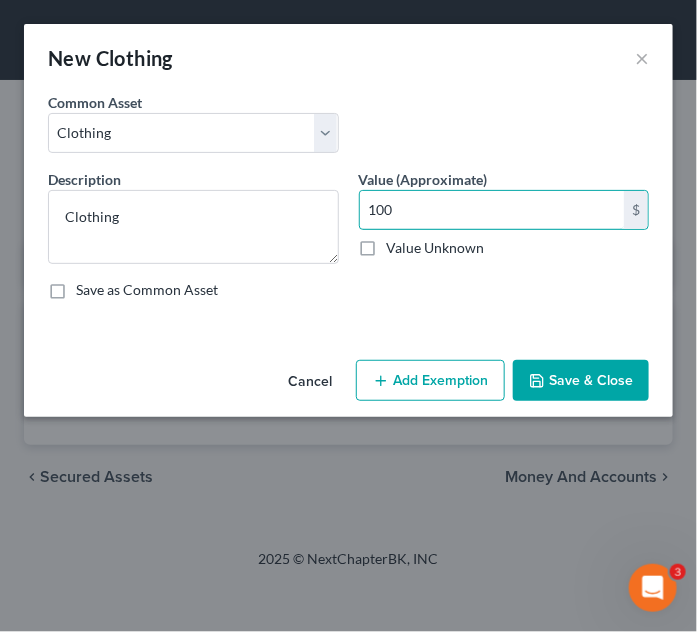 type on "100" 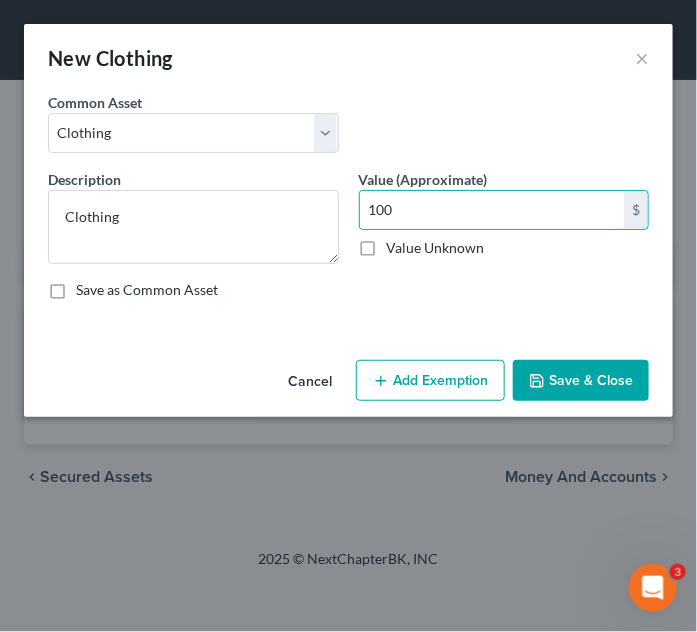 click on "Add Exemption" at bounding box center [430, 381] 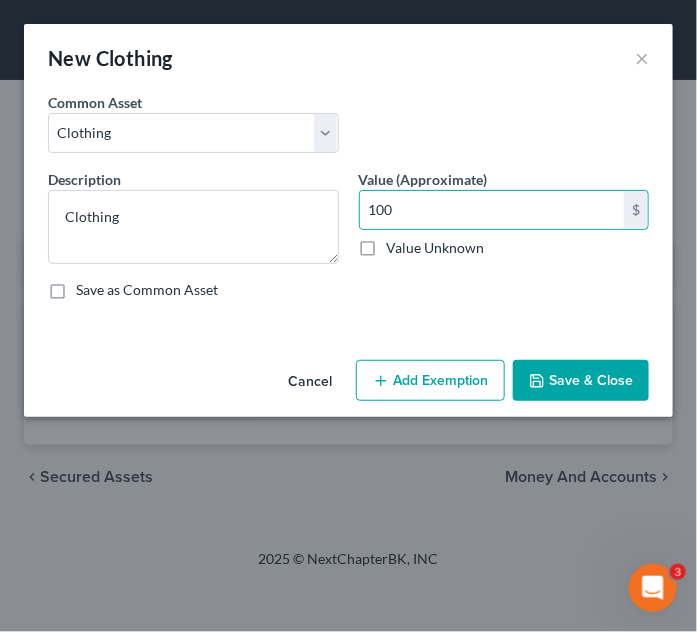 select on "2" 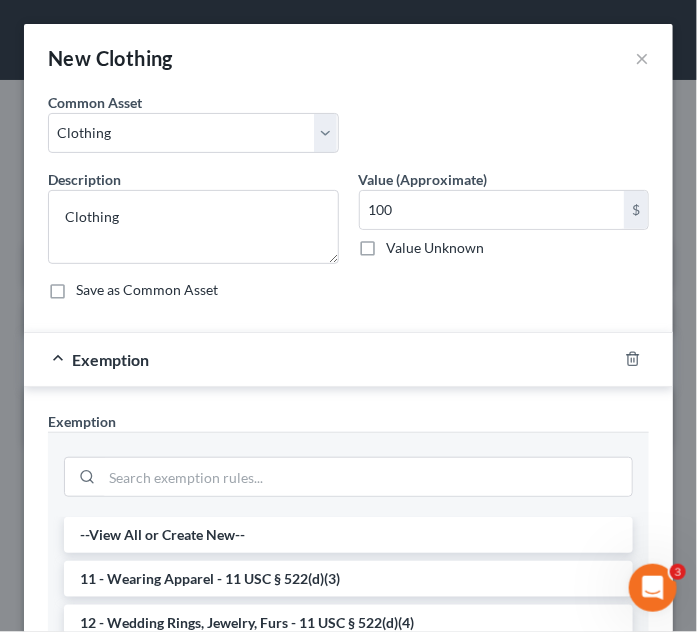 click on "11 - Wearing Apparel - 11 USC § 522(d)(3)" at bounding box center (348, 579) 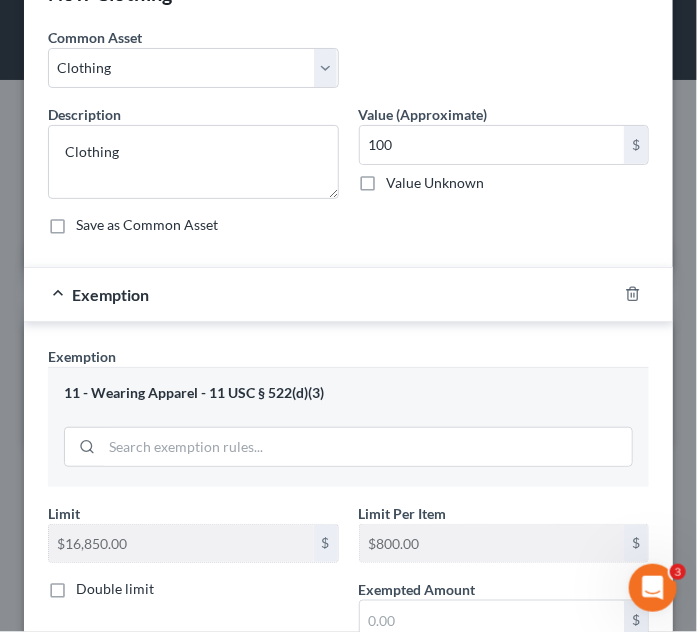 scroll, scrollTop: 272, scrollLeft: 0, axis: vertical 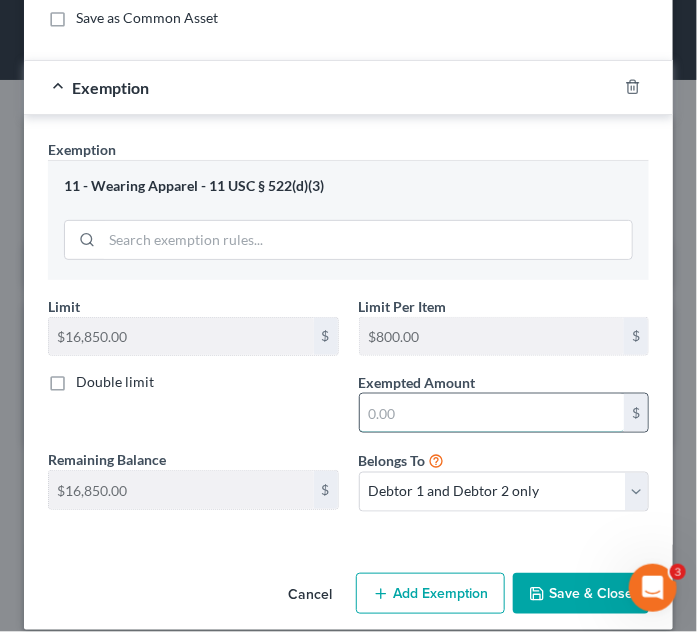 click at bounding box center (492, 413) 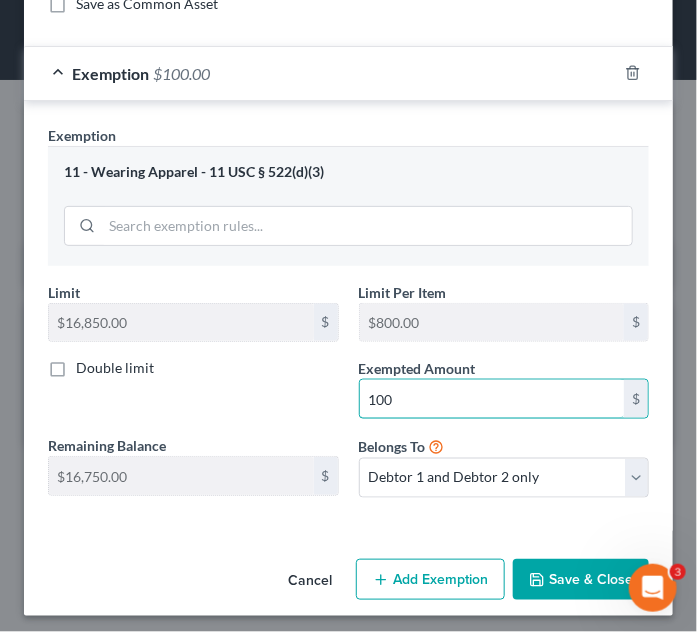 scroll, scrollTop: 290, scrollLeft: 0, axis: vertical 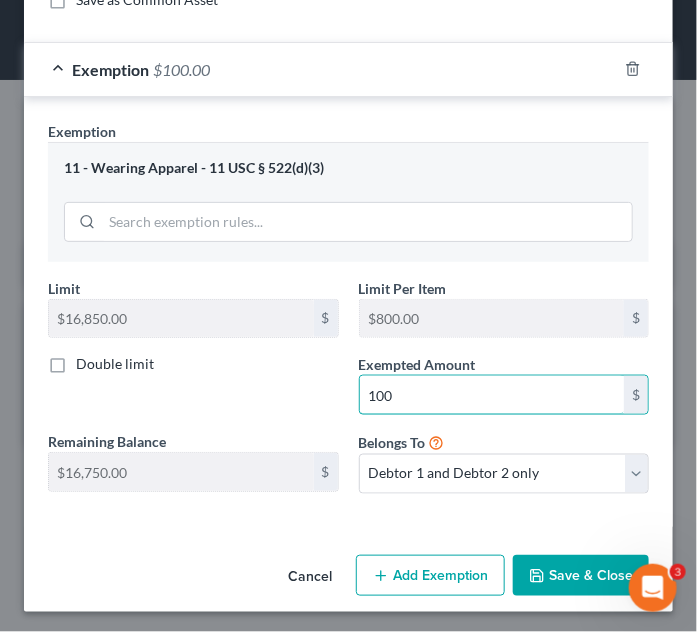 type on "100" 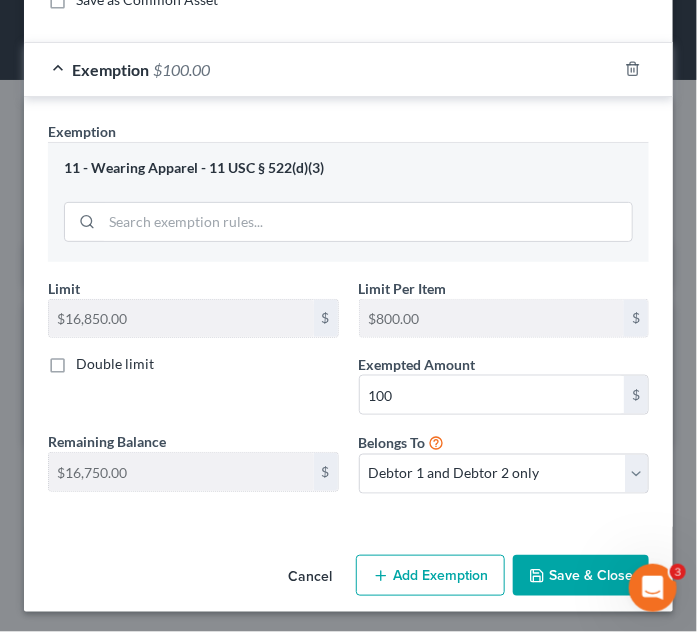 click 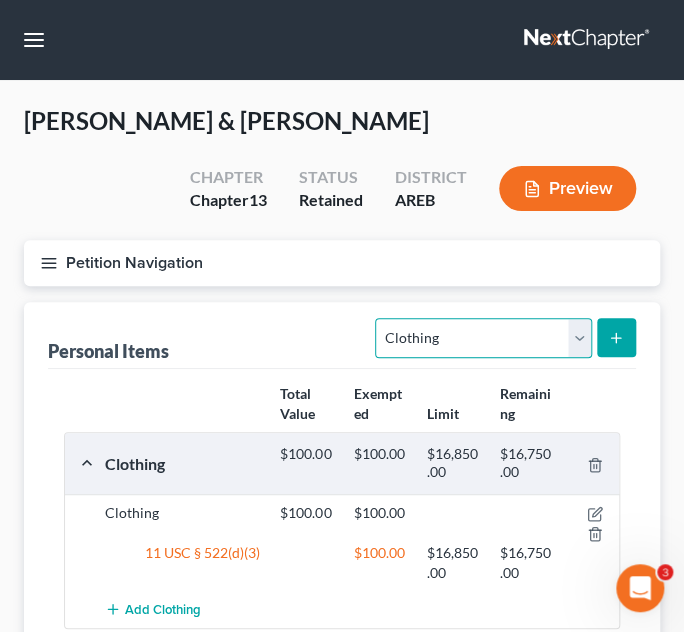 click on "Select Item Type Clothing Collectibles Of Value Electronics Firearms Household Goods Jewelry Other Pet(s) Sports & Hobby Equipment" at bounding box center [483, 338] 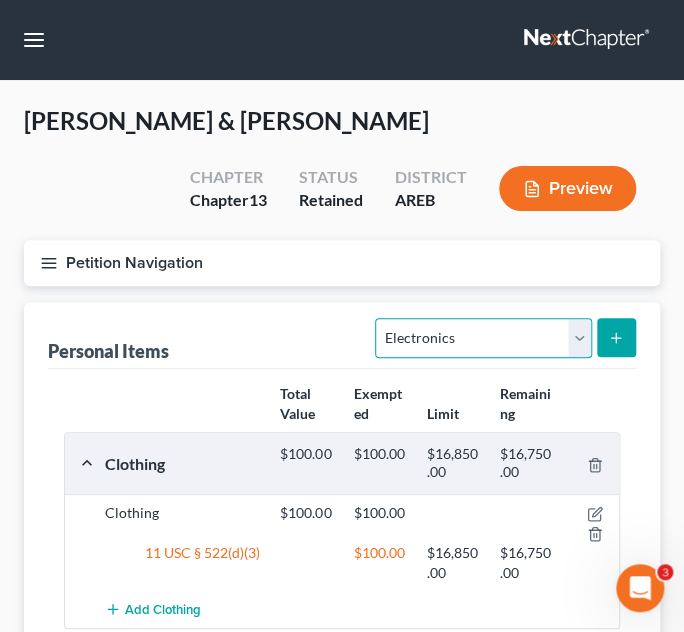 click on "Select Item Type Clothing Collectibles Of Value Electronics Firearms Household Goods Jewelry Other Pet(s) Sports & Hobby Equipment" at bounding box center [483, 338] 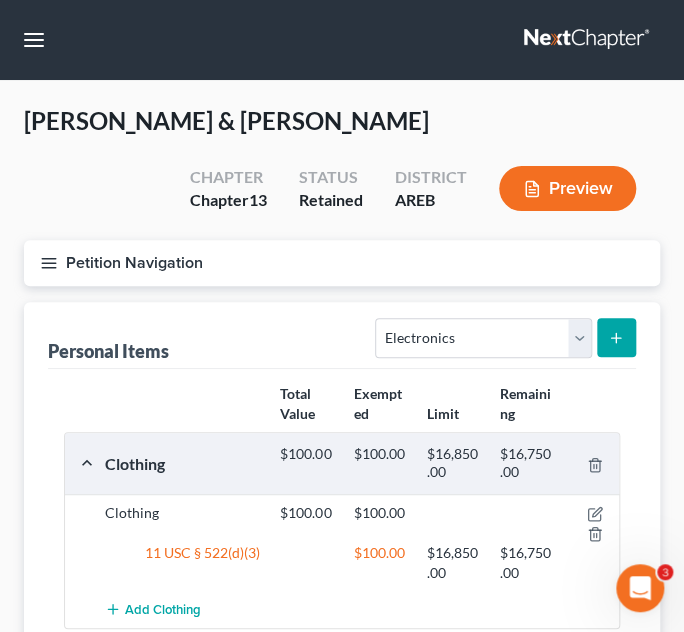 click 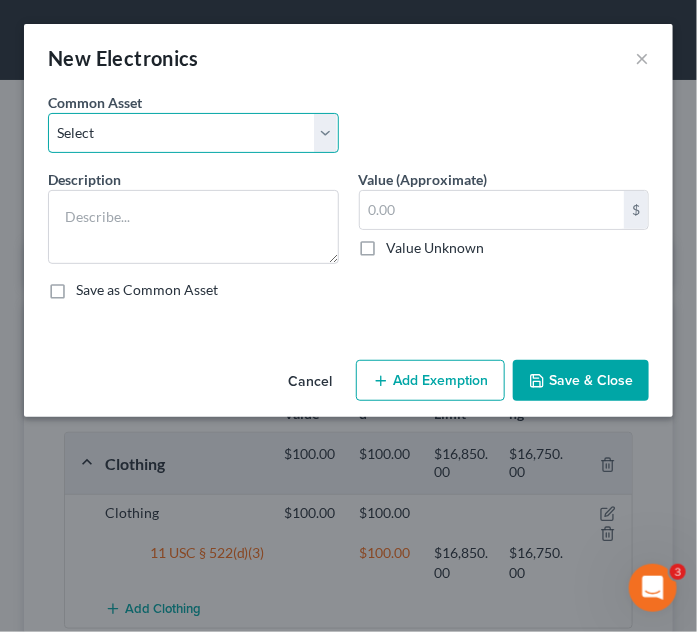 drag, startPoint x: 211, startPoint y: 139, endPoint x: 202, endPoint y: 148, distance: 12.727922 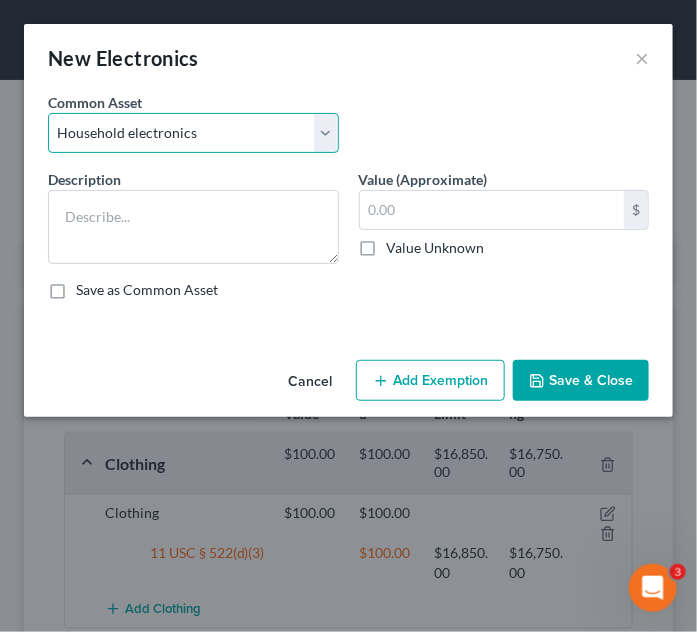 click on "Select Household electronics" at bounding box center (193, 133) 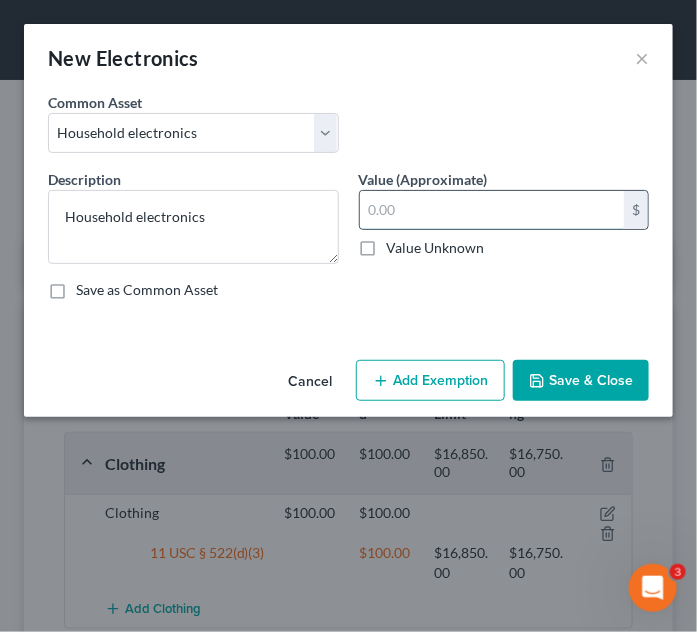 click at bounding box center (492, 210) 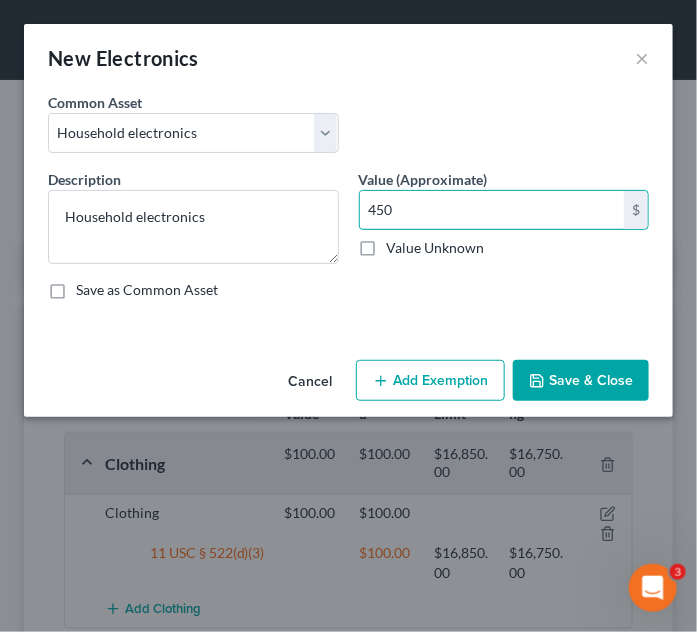 type on "450" 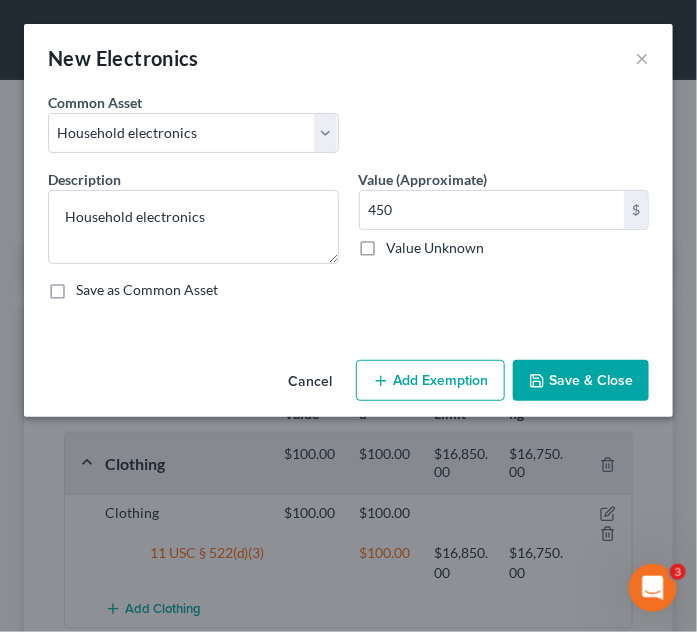 click on "Add Exemption" at bounding box center [430, 381] 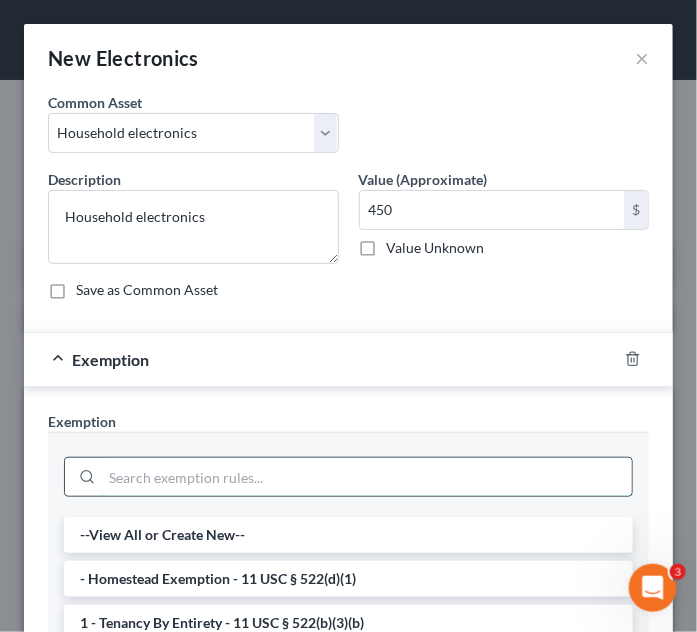 click at bounding box center (367, 477) 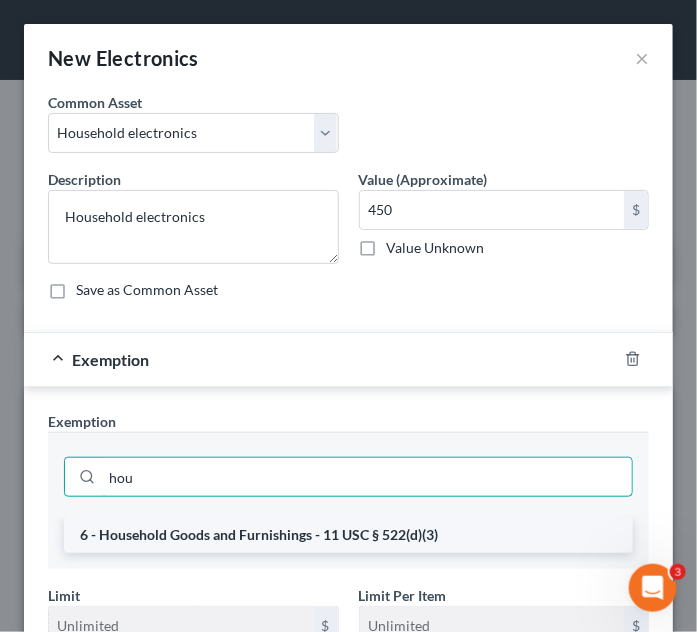type on "hou" 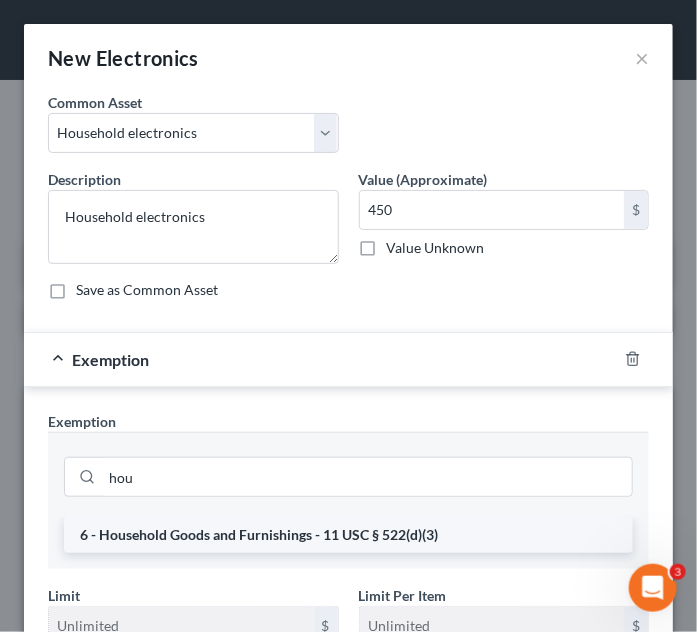 click on "6 - Household Goods and Furnishings - 11 USC § 522(d)(3)" at bounding box center [348, 535] 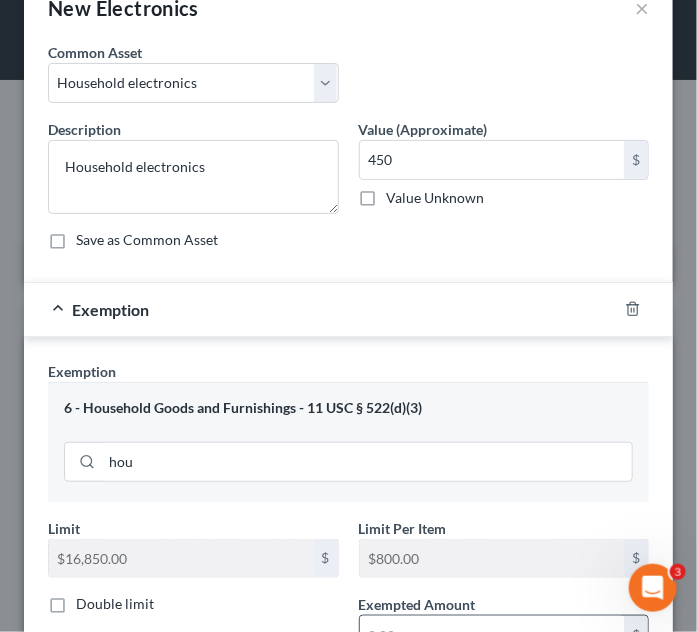scroll, scrollTop: 181, scrollLeft: 0, axis: vertical 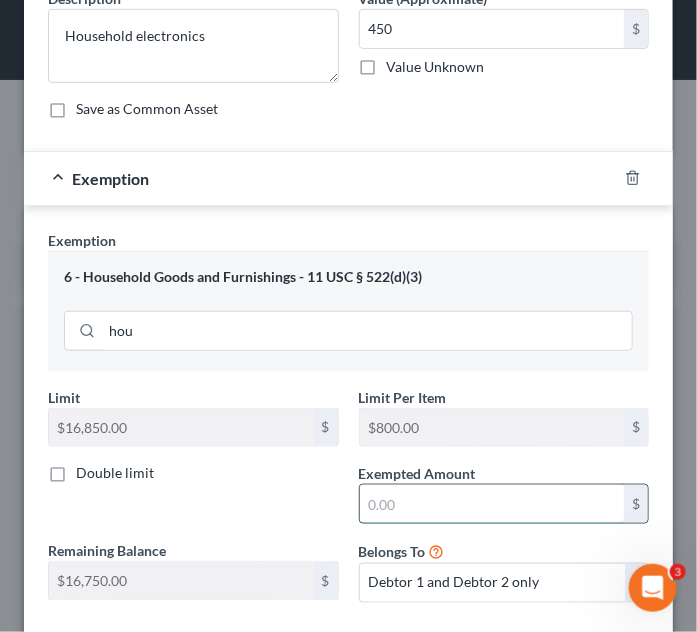 click at bounding box center (492, 504) 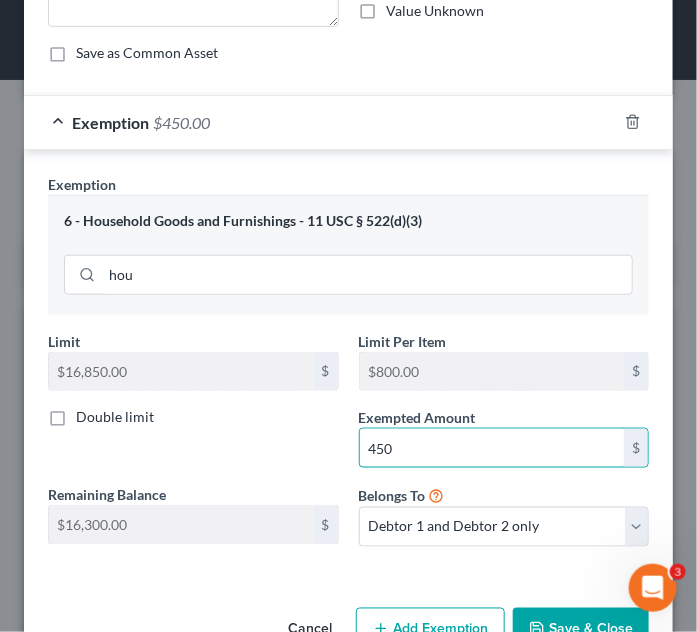 scroll, scrollTop: 290, scrollLeft: 0, axis: vertical 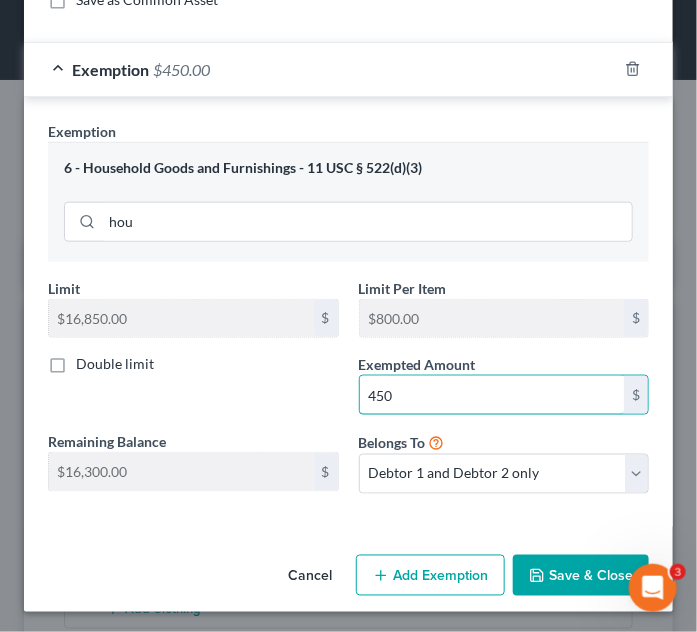 type on "450" 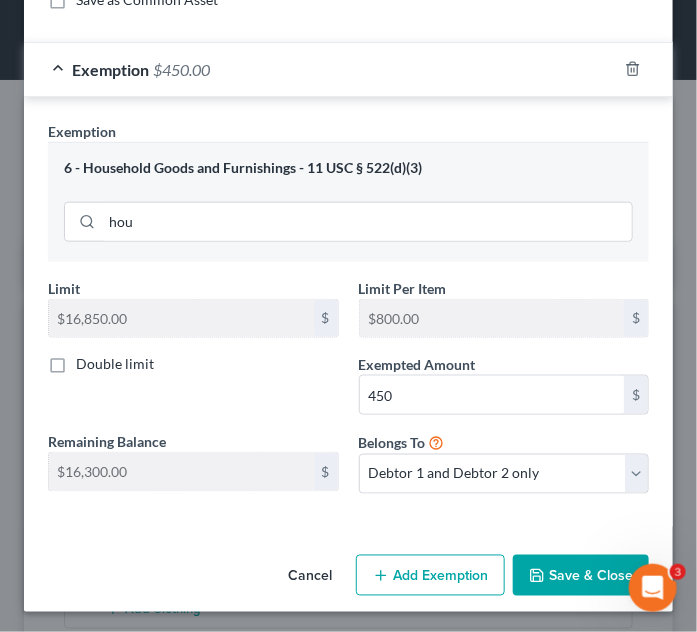 drag, startPoint x: 394, startPoint y: 510, endPoint x: 543, endPoint y: 570, distance: 160.62689 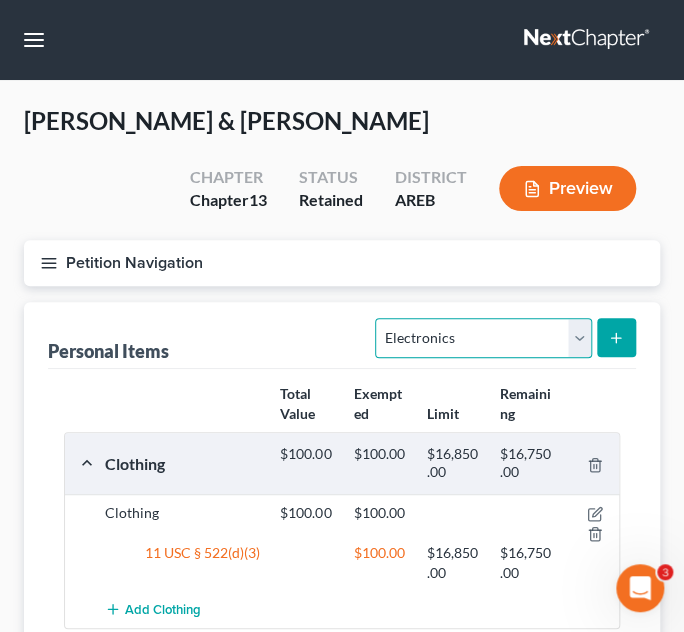 click on "Select Item Type Clothing Collectibles Of Value Electronics Firearms Household Goods Jewelry Other Pet(s) Sports & Hobby Equipment" at bounding box center (483, 338) 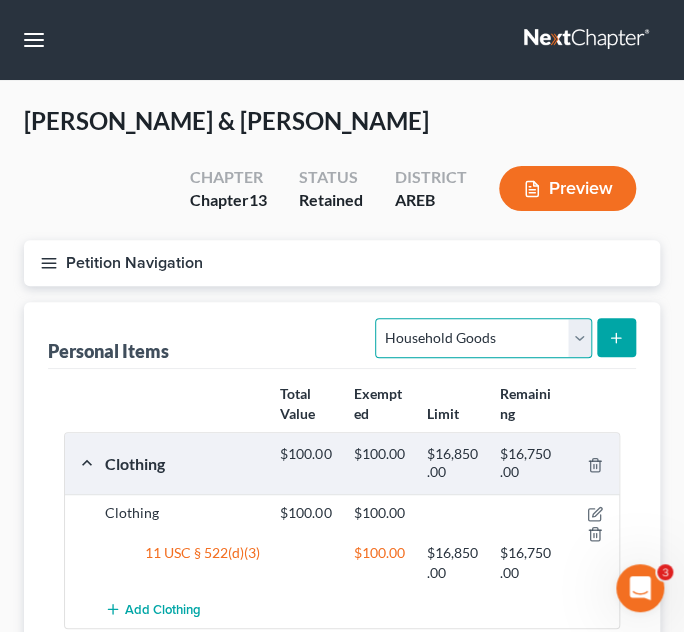 click on "Select Item Type Clothing Collectibles Of Value Electronics Firearms Household Goods Jewelry Other Pet(s) Sports & Hobby Equipment" at bounding box center (483, 338) 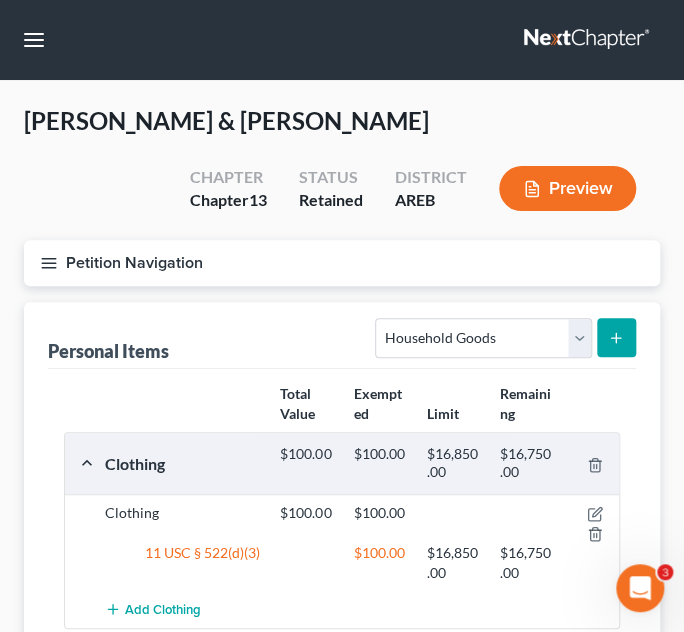 click 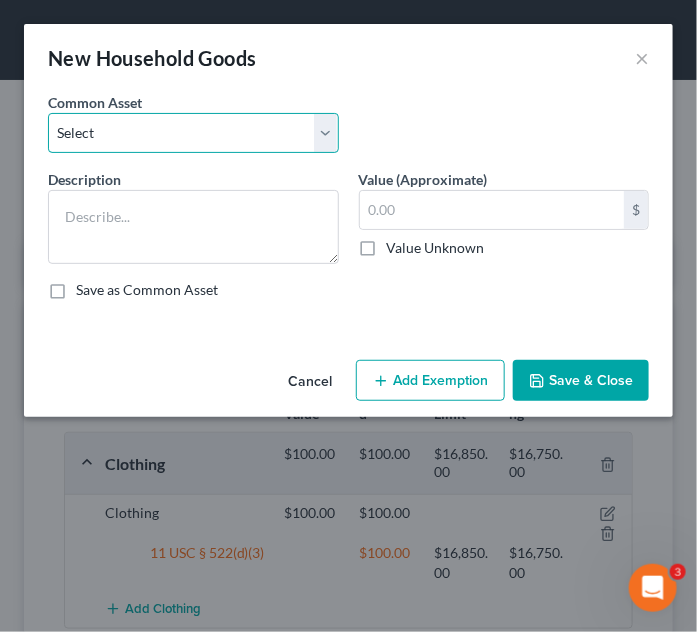 drag, startPoint x: 306, startPoint y: 136, endPoint x: 295, endPoint y: 144, distance: 13.601471 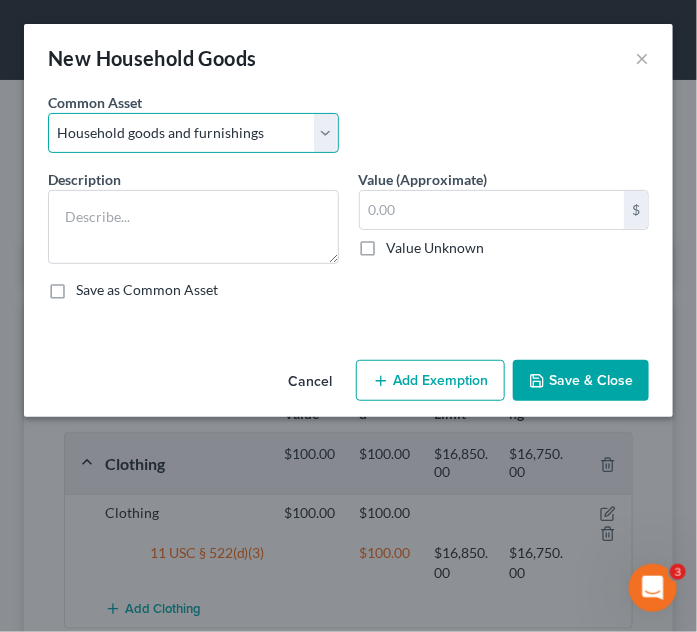 click on "Select Household goods and furnishings" at bounding box center (193, 133) 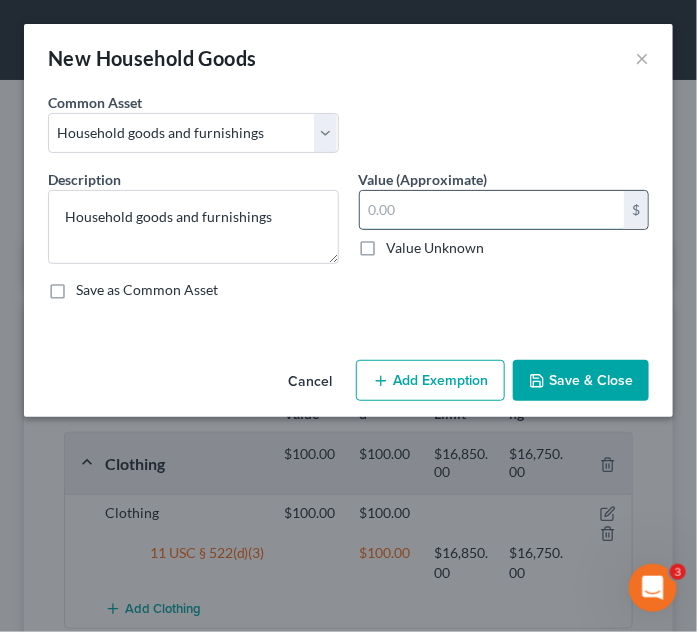 click at bounding box center (492, 210) 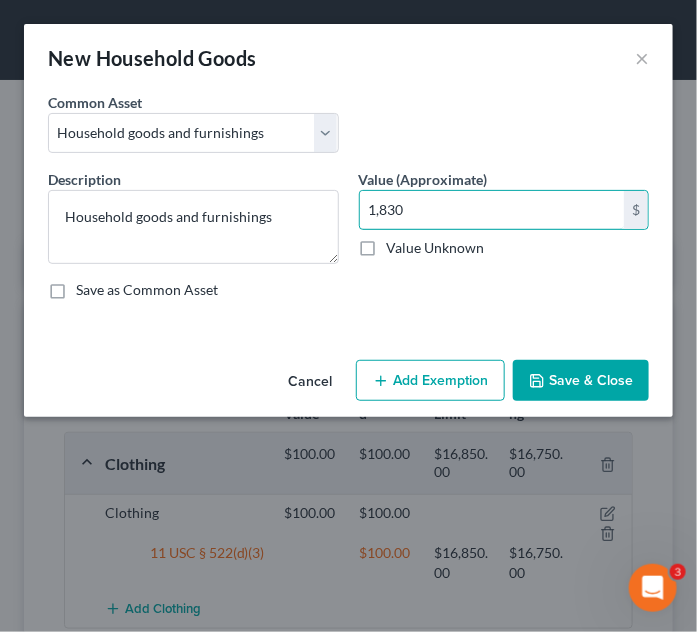 type on "1,830" 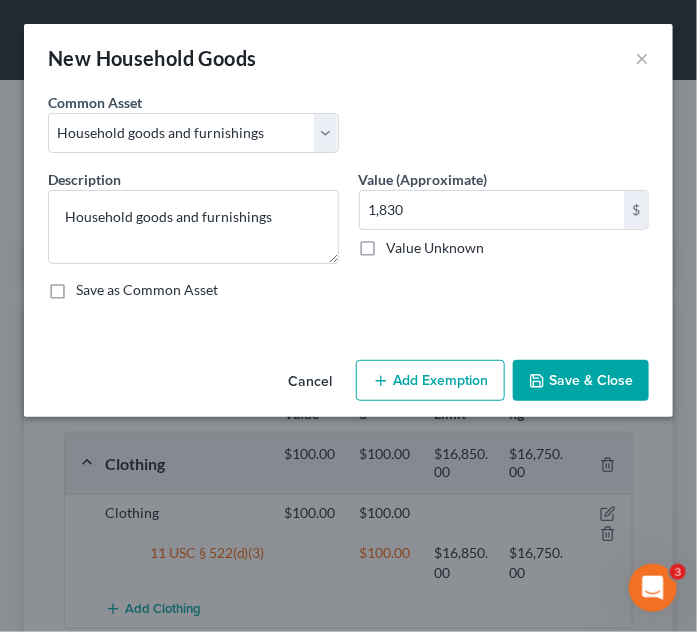 click on "Add Exemption" at bounding box center (430, 381) 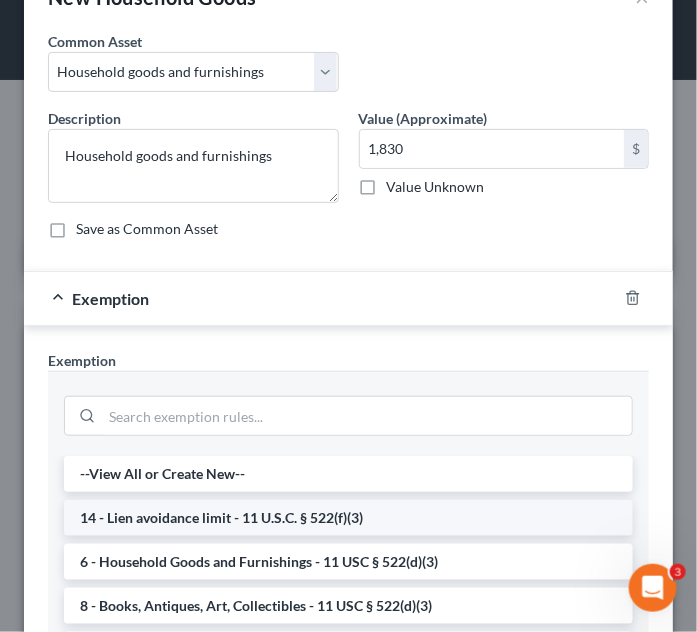 scroll, scrollTop: 181, scrollLeft: 0, axis: vertical 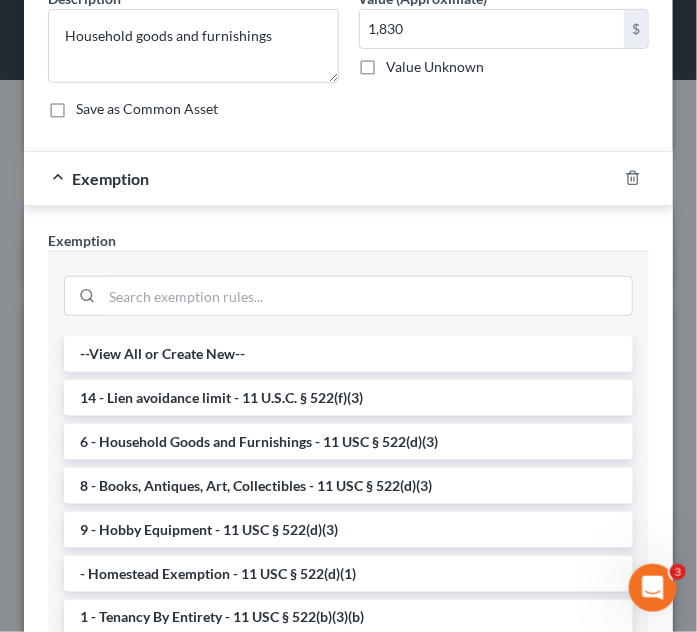 click on "6 - Household Goods and Furnishings - 11 USC § 522(d)(3)" at bounding box center [348, 442] 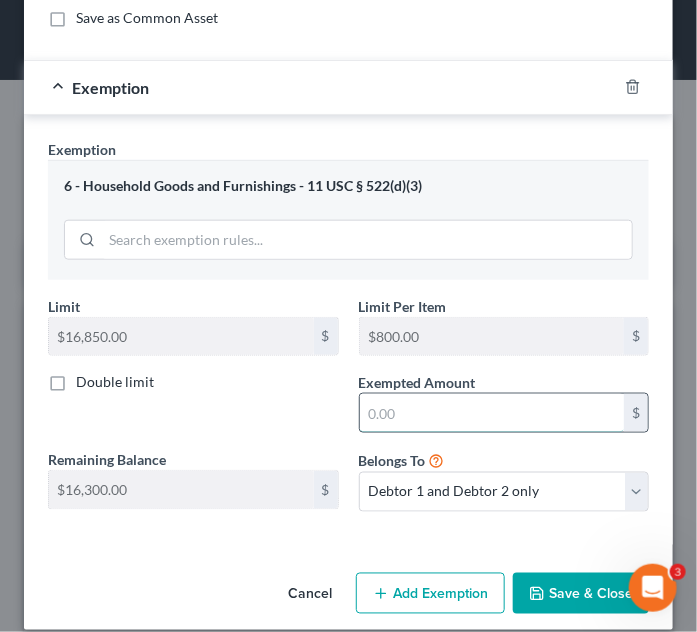 click at bounding box center [492, 413] 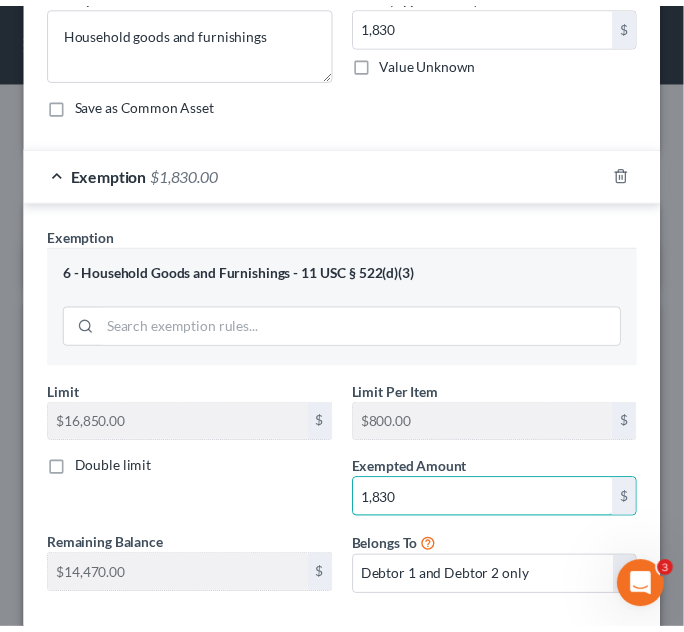 scroll, scrollTop: 290, scrollLeft: 0, axis: vertical 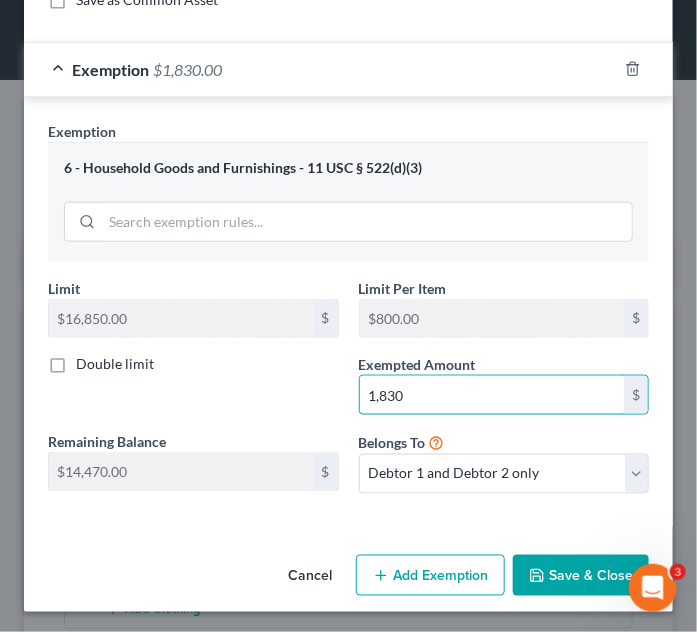 type on "1,830" 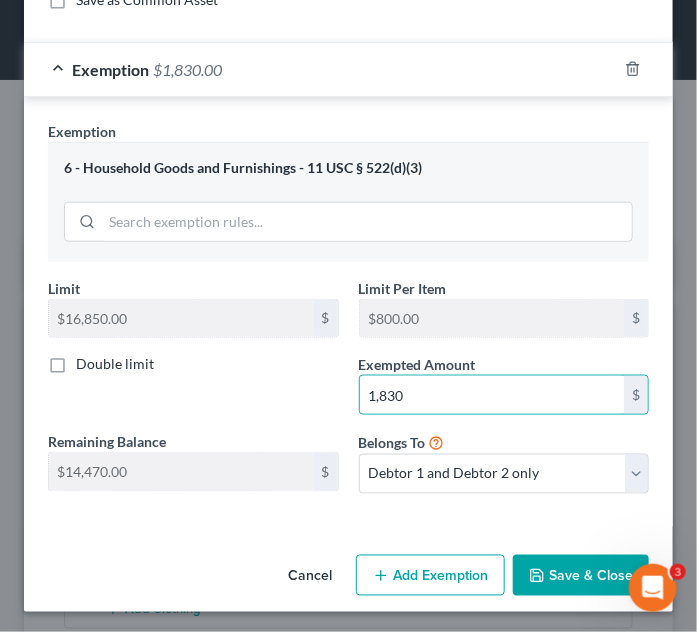 click on "Save & Close" at bounding box center (581, 576) 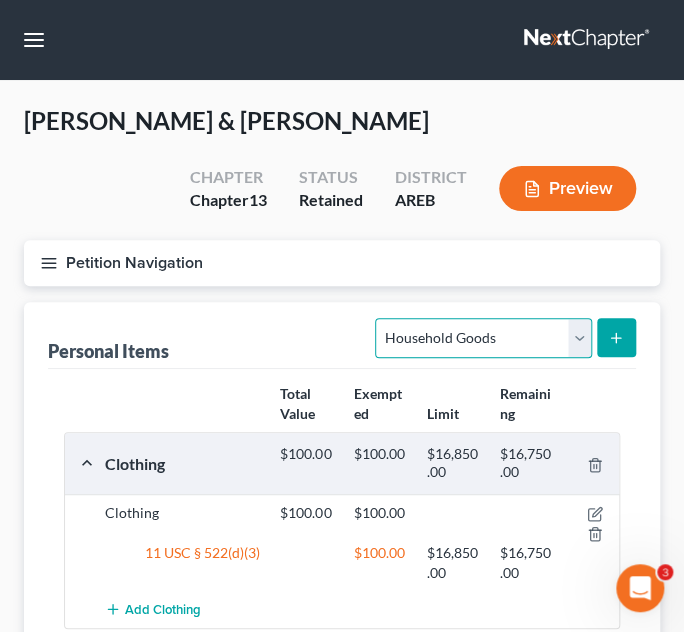 click on "Select Item Type Clothing Collectibles Of Value Electronics Firearms Household Goods Jewelry Other Pet(s) Sports & Hobby Equipment" at bounding box center (483, 338) 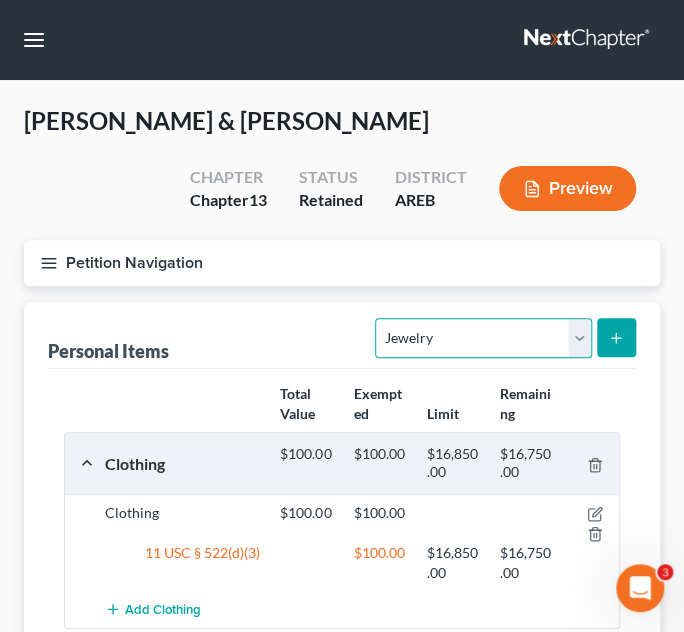 click on "Select Item Type Clothing Collectibles Of Value Electronics Firearms Household Goods Jewelry Other Pet(s) Sports & Hobby Equipment" at bounding box center (483, 338) 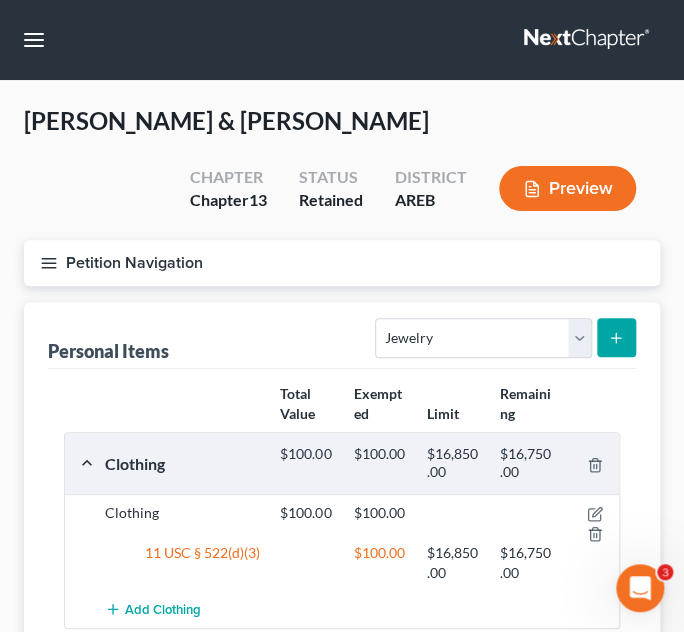 click 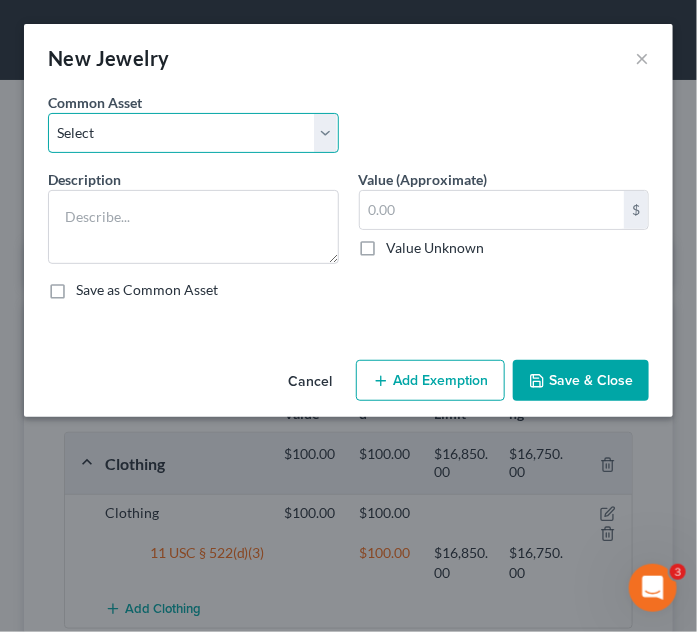 click on "Select Jewelry" at bounding box center (193, 133) 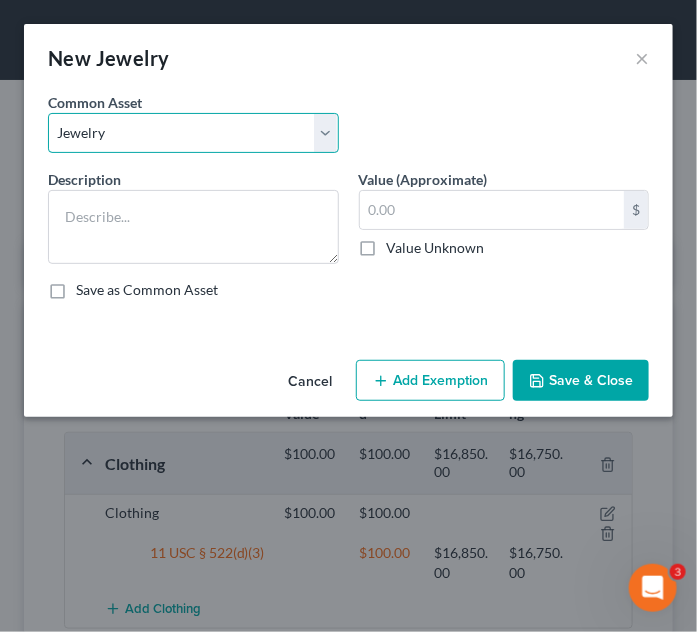 click on "Select Jewelry" at bounding box center [193, 133] 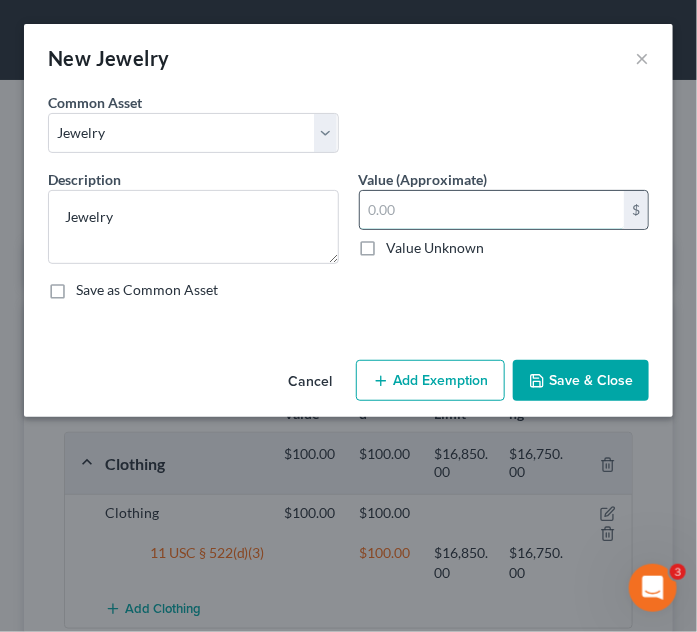 click at bounding box center [492, 210] 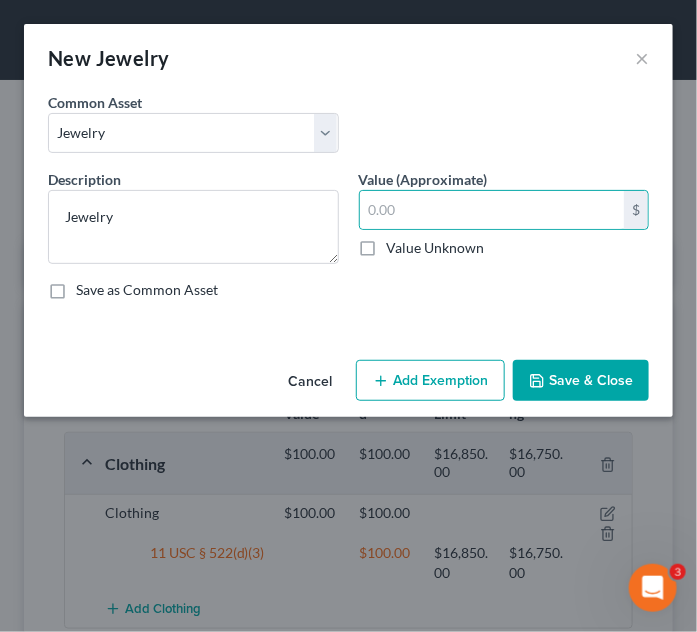 click on "Cancel" at bounding box center (310, 382) 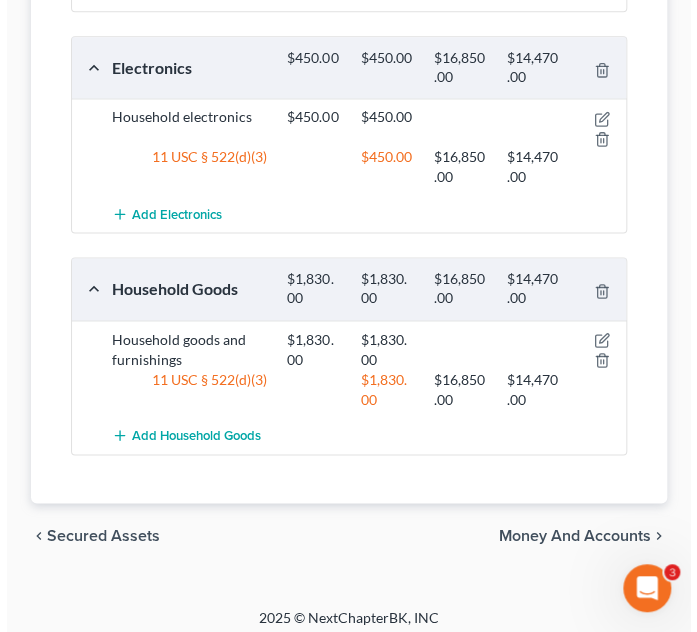scroll, scrollTop: 77, scrollLeft: 0, axis: vertical 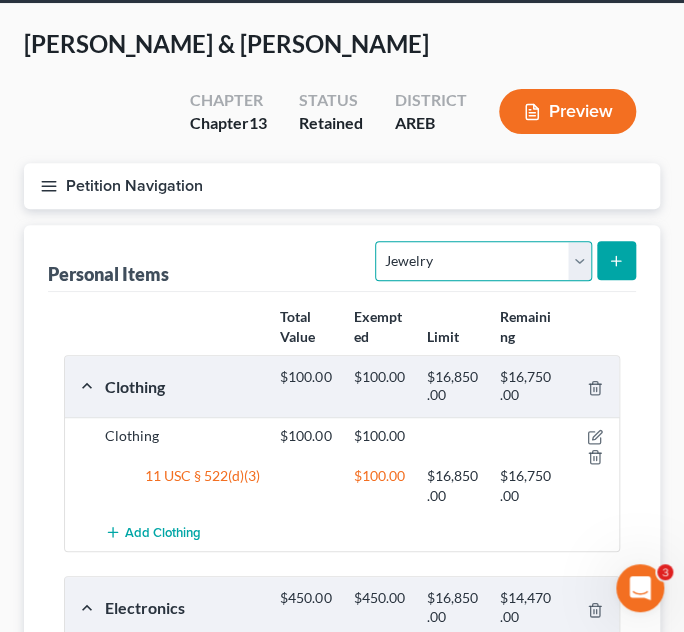 click on "Select Item Type Clothing Collectibles Of Value Electronics Firearms Household Goods Jewelry Other Pet(s) Sports & Hobby Equipment" at bounding box center [483, 261] 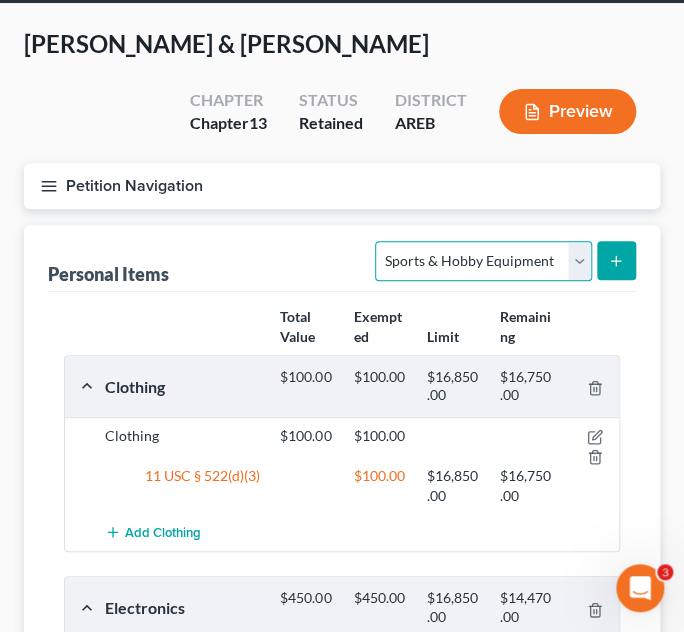 click on "Select Item Type Clothing Collectibles Of Value Electronics Firearms Household Goods Jewelry Other Pet(s) Sports & Hobby Equipment" at bounding box center (483, 261) 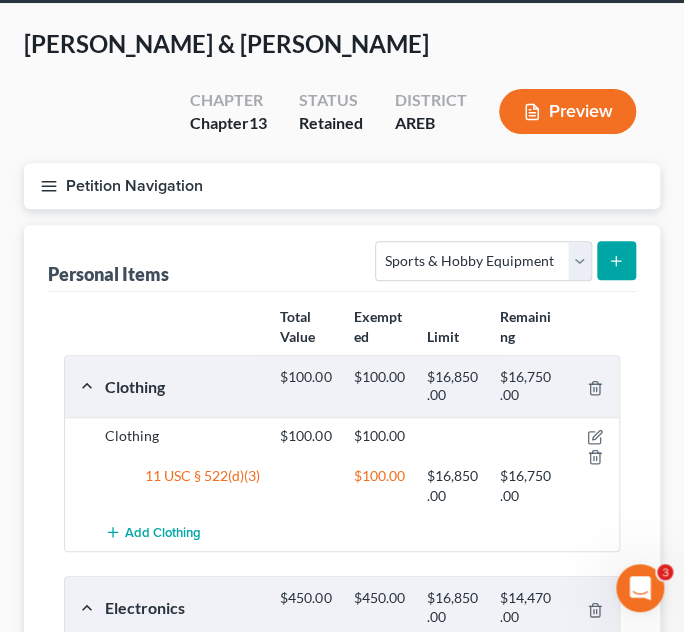 click at bounding box center [616, 260] 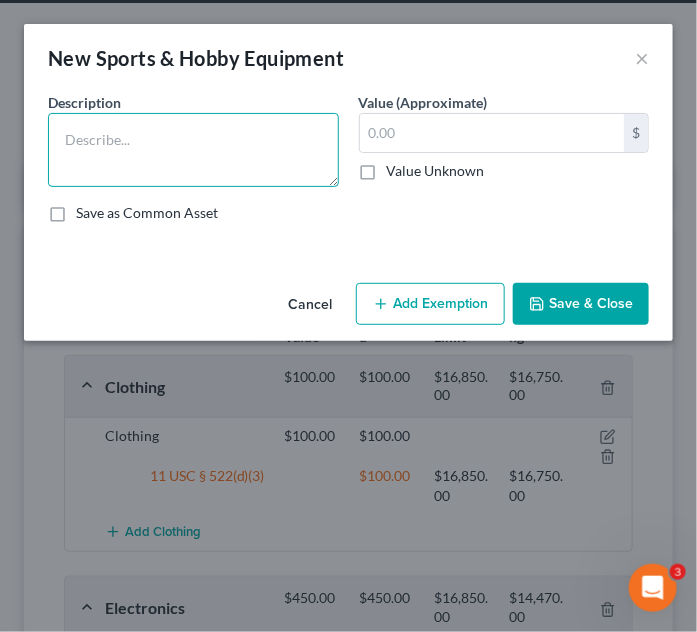 click at bounding box center (193, 150) 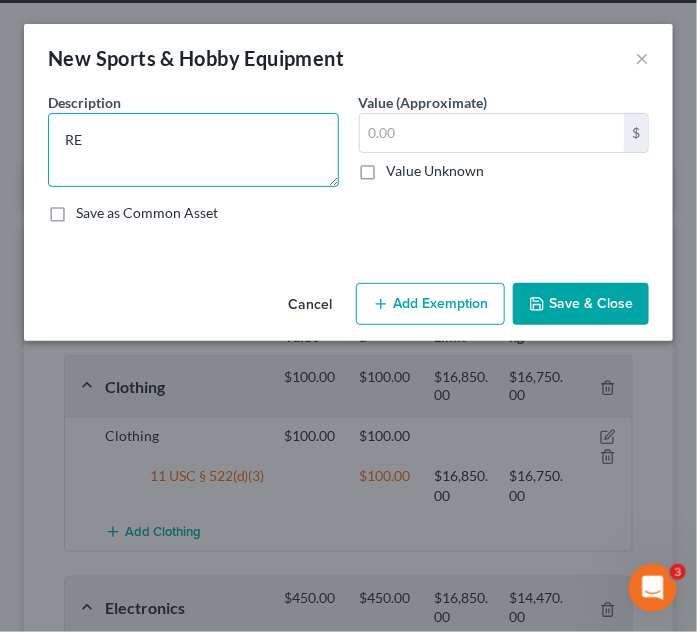 type on "R" 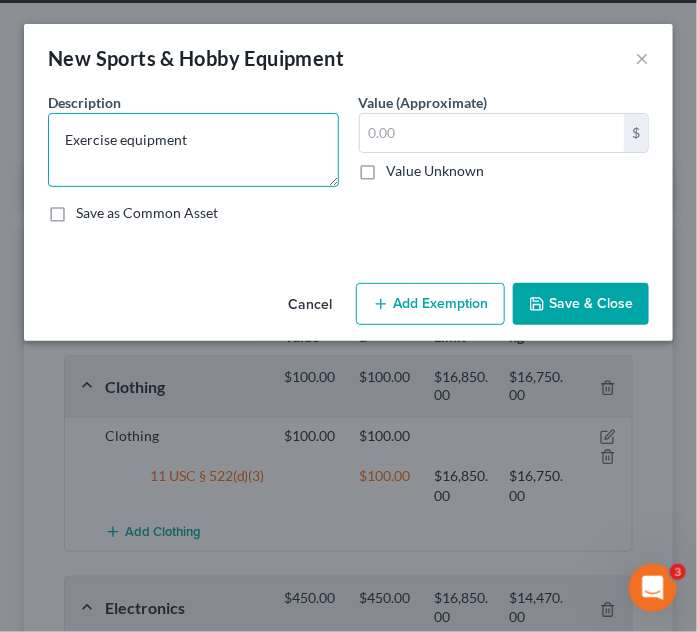 type on "Exercise equipment" 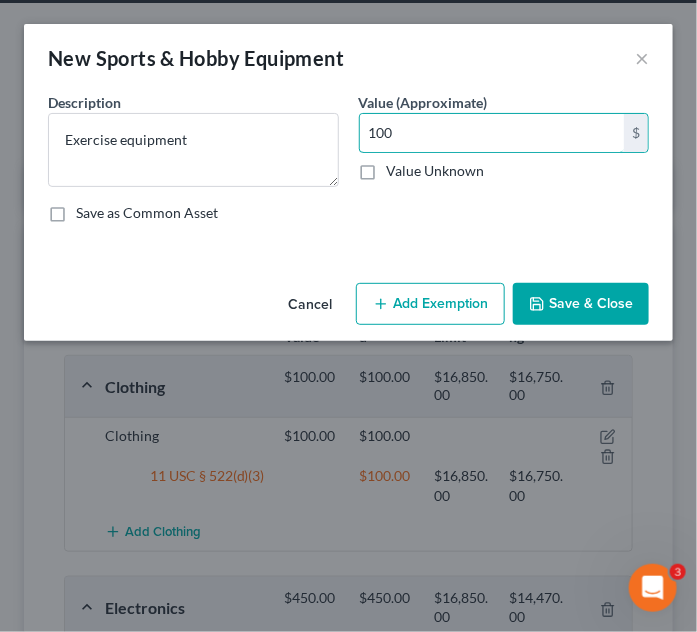 type on "100" 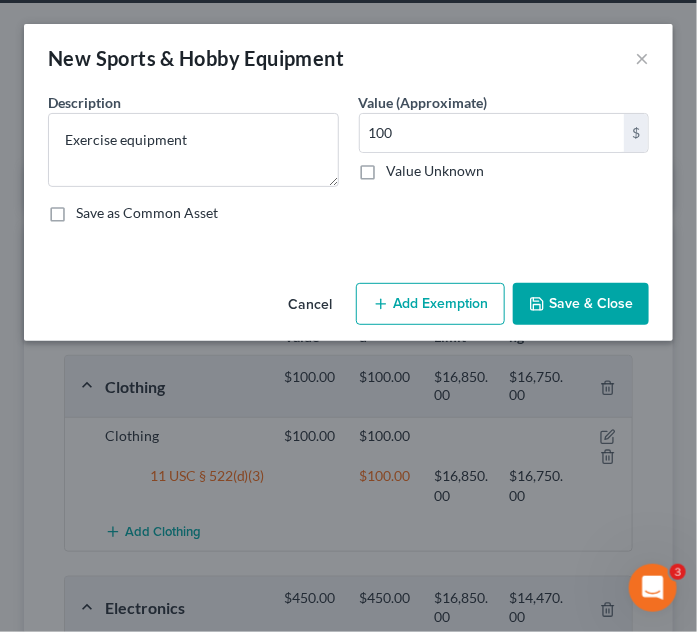 click on "Add Exemption" at bounding box center [430, 304] 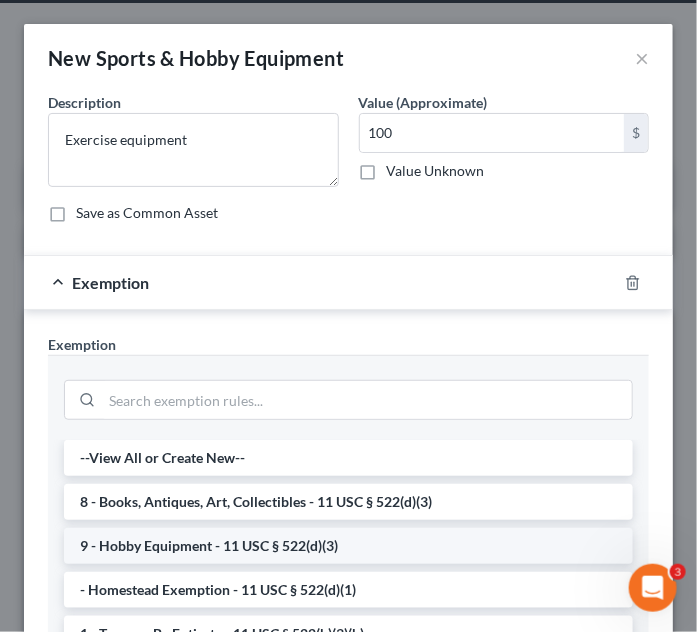 click on "9 - Hobby Equipment  - 11 USC § 522(d)(3)" at bounding box center [348, 546] 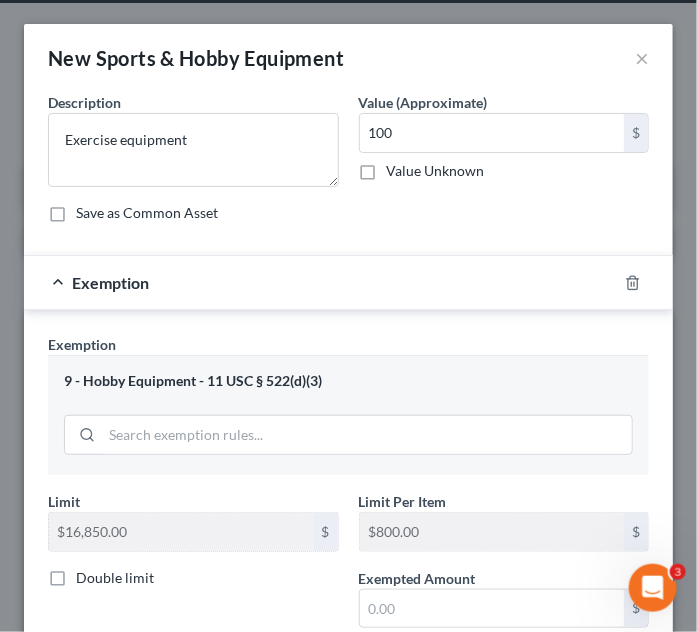 click on "Exempted Amount" at bounding box center (417, 578) 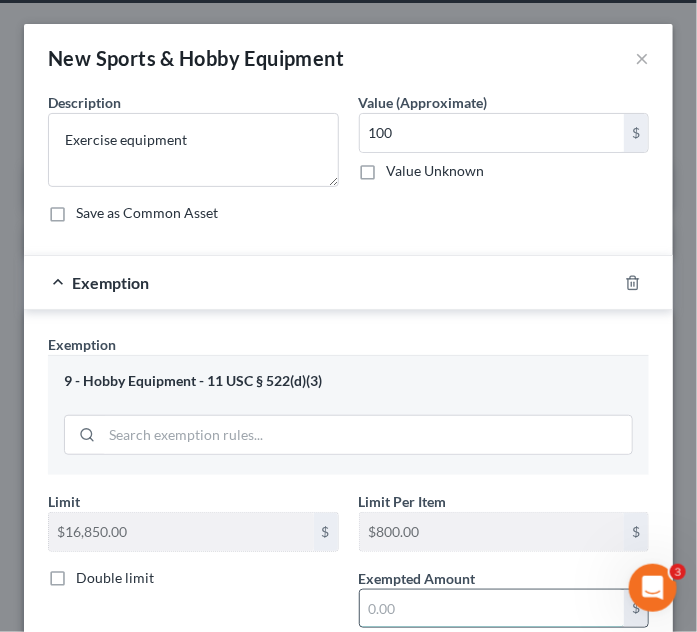 drag, startPoint x: 376, startPoint y: 604, endPoint x: 352, endPoint y: 615, distance: 26.400757 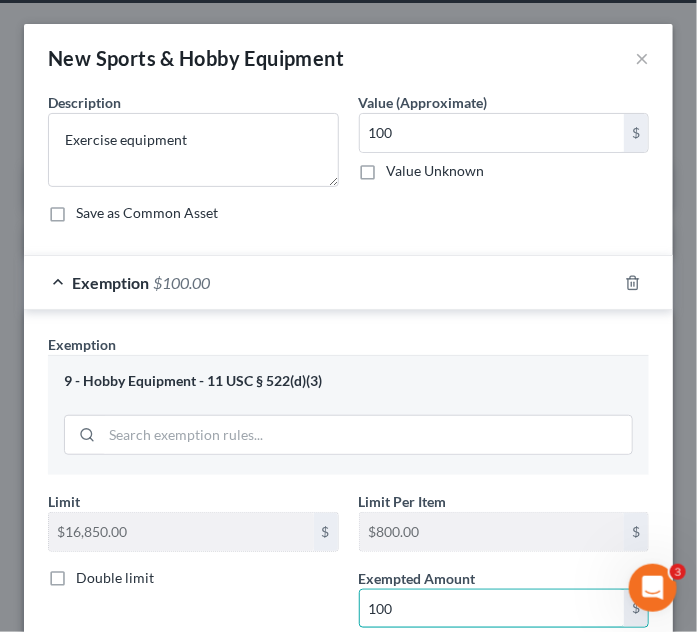 type on "100" 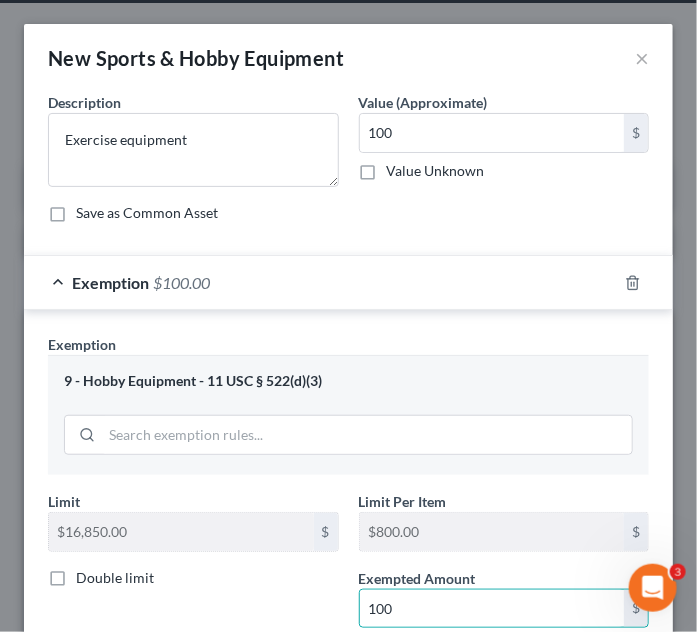 click on "Double limit" at bounding box center [193, 578] 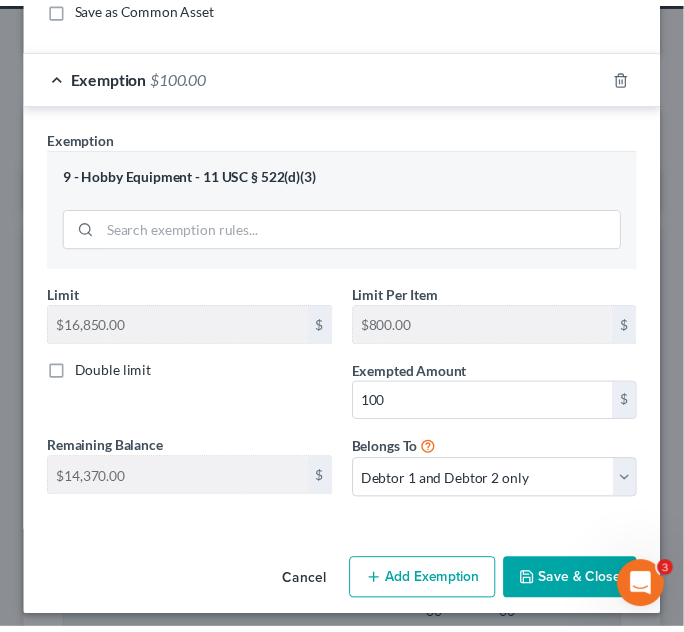 scroll, scrollTop: 214, scrollLeft: 0, axis: vertical 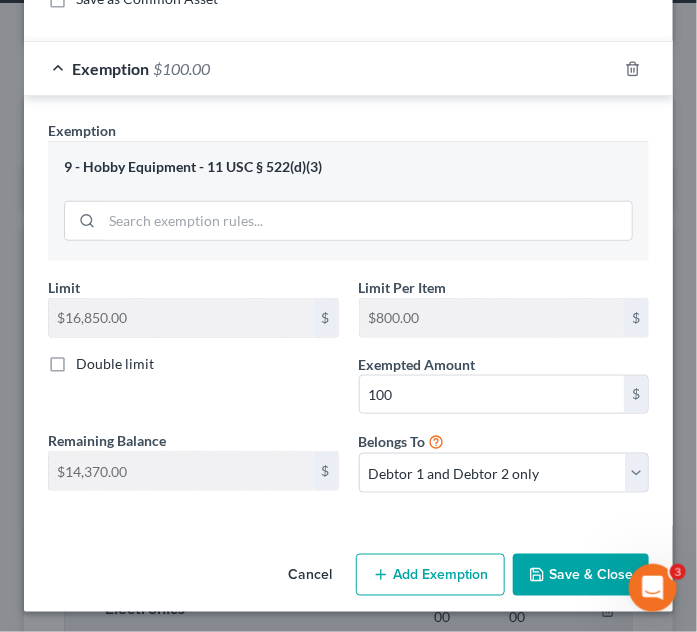 drag, startPoint x: 523, startPoint y: 575, endPoint x: 514, endPoint y: 567, distance: 12.0415945 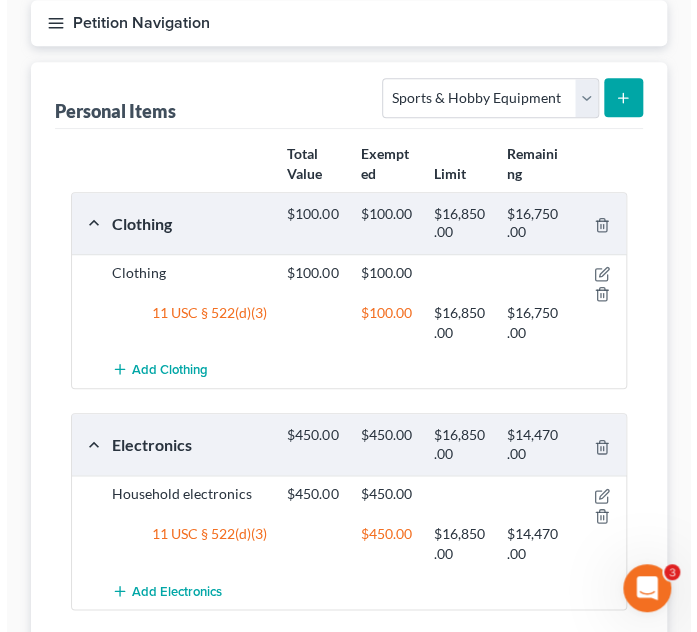 scroll, scrollTop: 77, scrollLeft: 0, axis: vertical 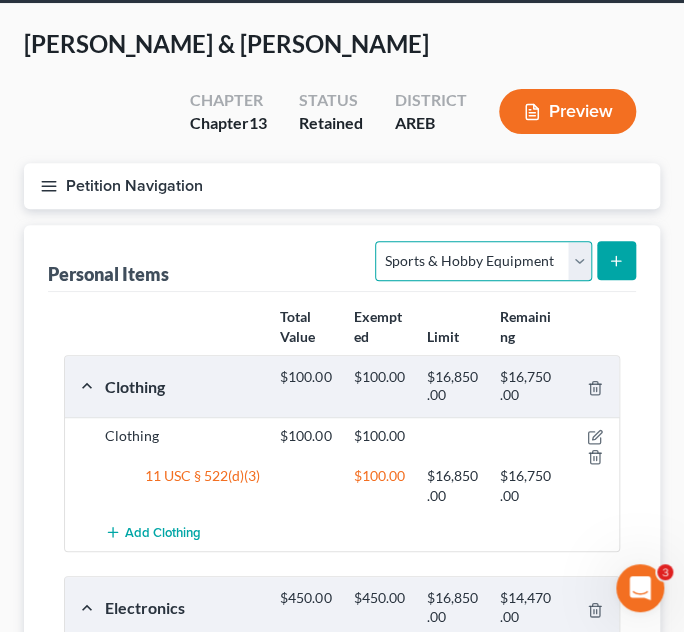click on "Select Item Type Clothing Collectibles Of Value Electronics Firearms Household Goods Jewelry Other Pet(s) Sports & Hobby Equipment" at bounding box center (483, 261) 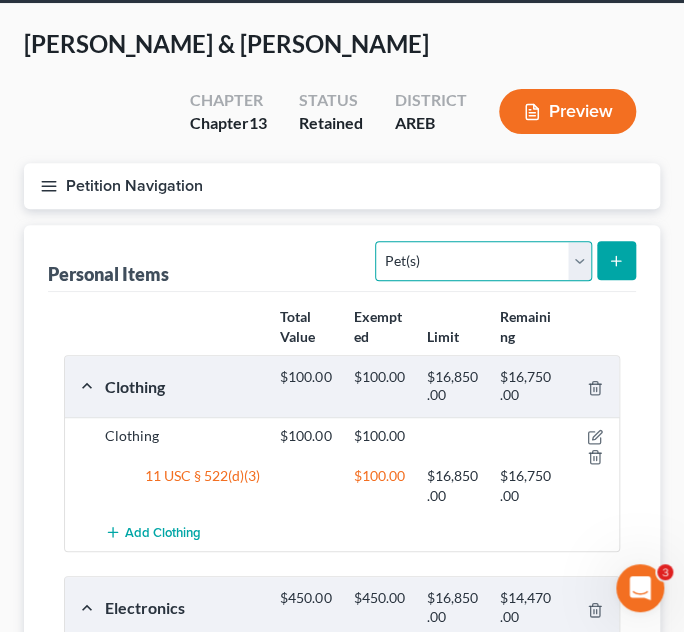 click on "Select Item Type Clothing Collectibles Of Value Electronics Firearms Household Goods Jewelry Other Pet(s) Sports & Hobby Equipment" at bounding box center [483, 261] 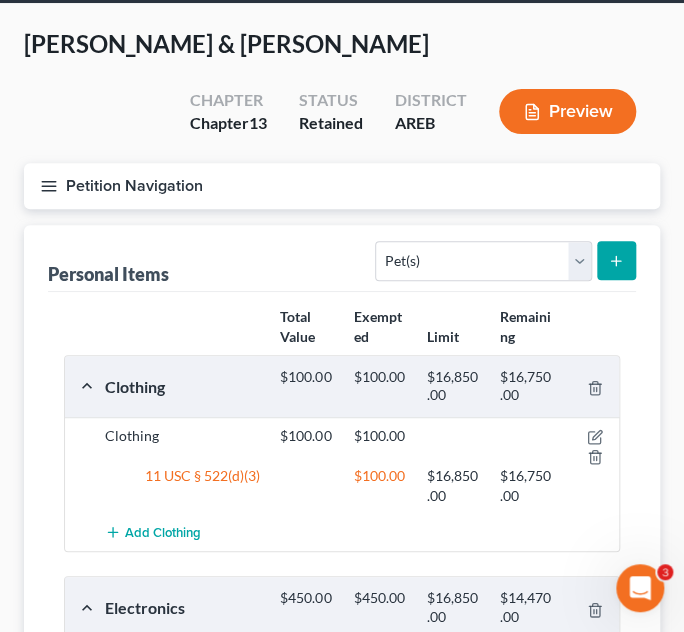 click at bounding box center [616, 260] 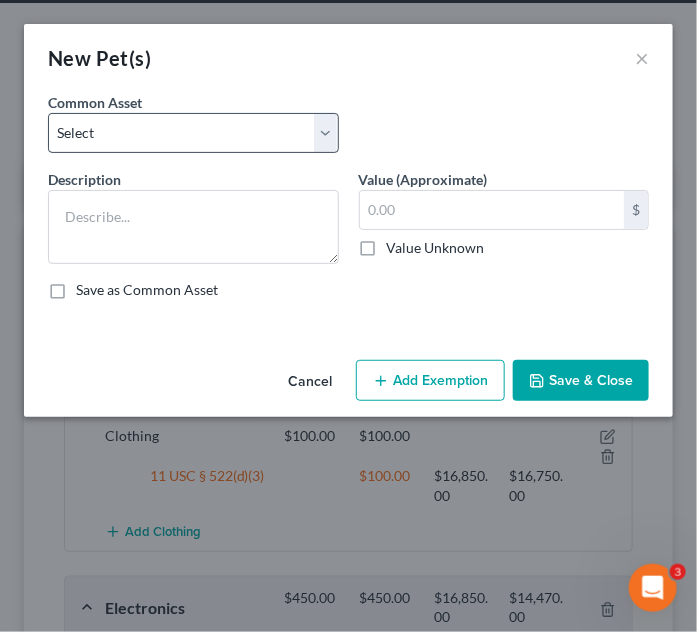 click on "Common Asset Select Pet(s)" at bounding box center [348, 130] 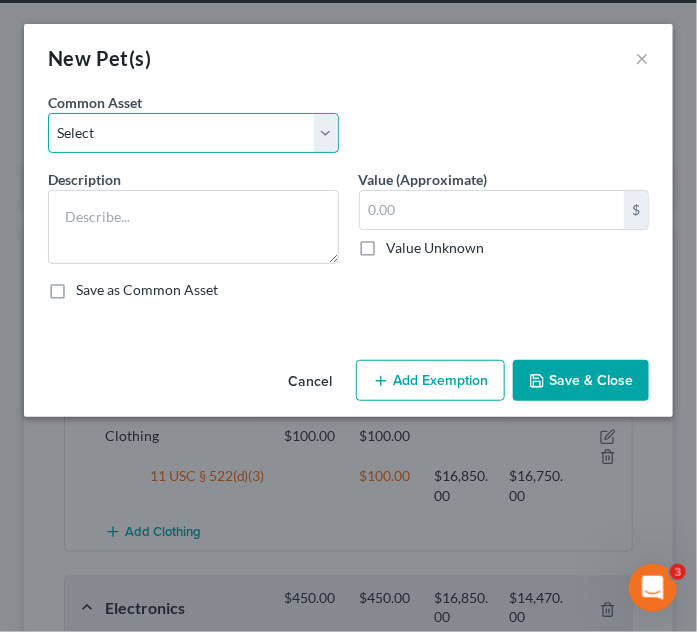 drag, startPoint x: 226, startPoint y: 144, endPoint x: 212, endPoint y: 150, distance: 15.231546 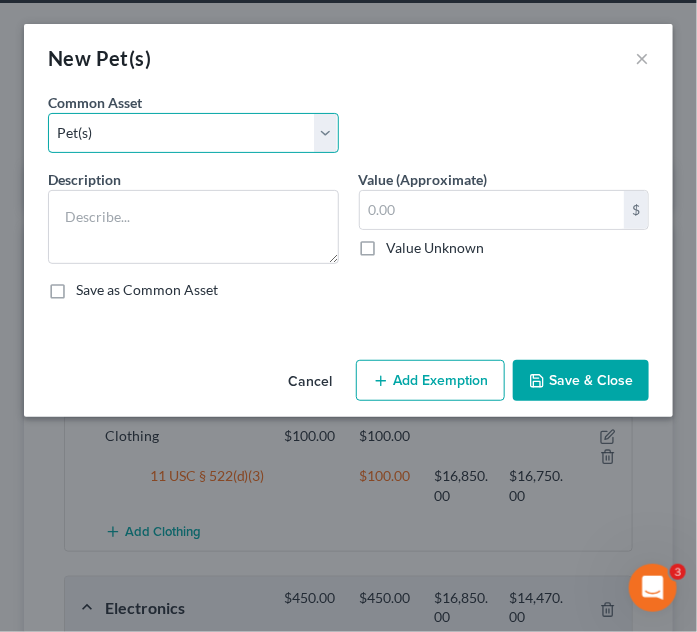 click on "Select Pet(s)" at bounding box center [193, 133] 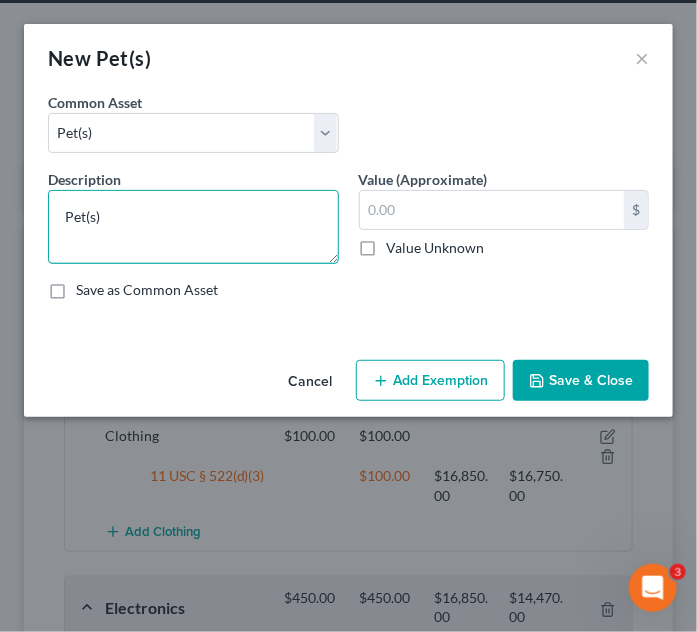 click on "Pet(s)" at bounding box center [193, 227] 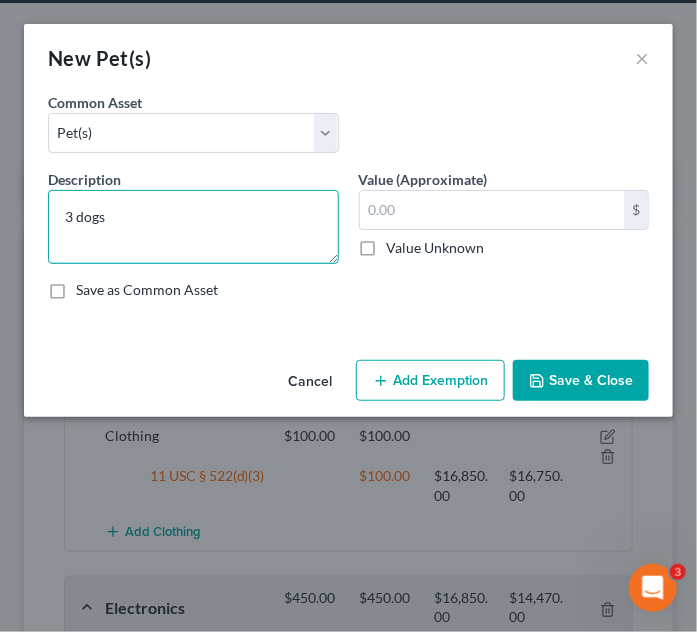 type on "3 dogs" 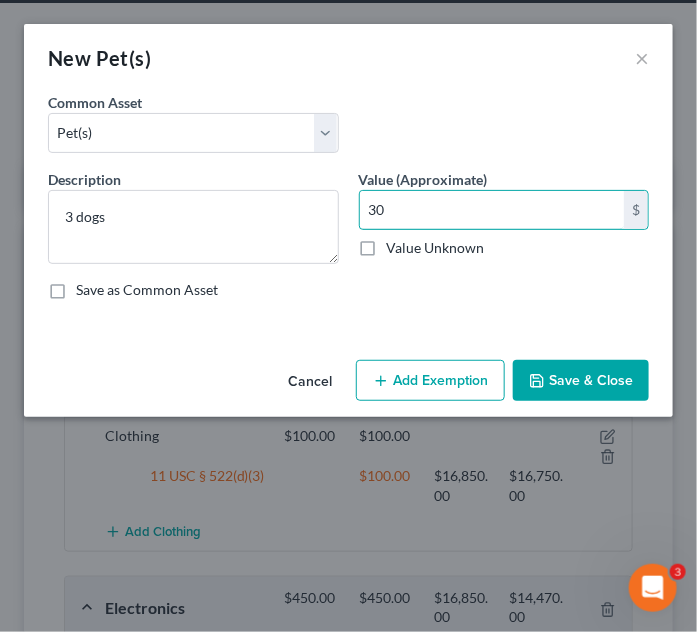 type on "30" 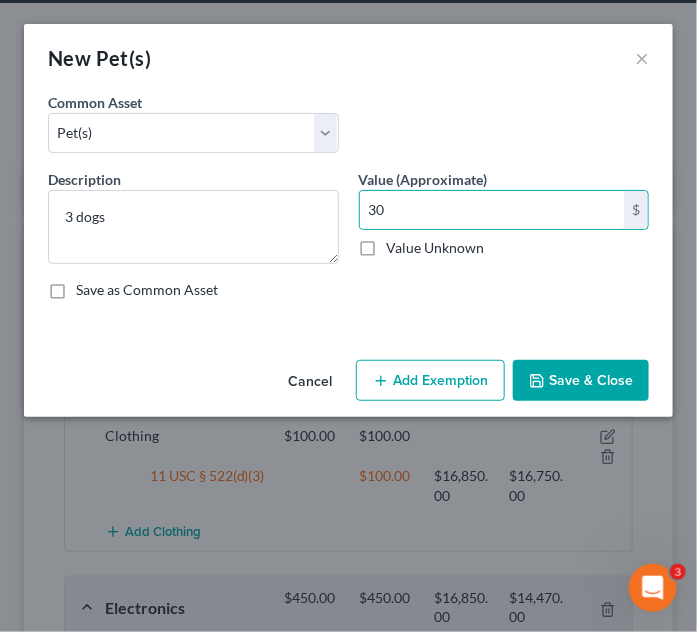 click on "Add Exemption" at bounding box center (430, 381) 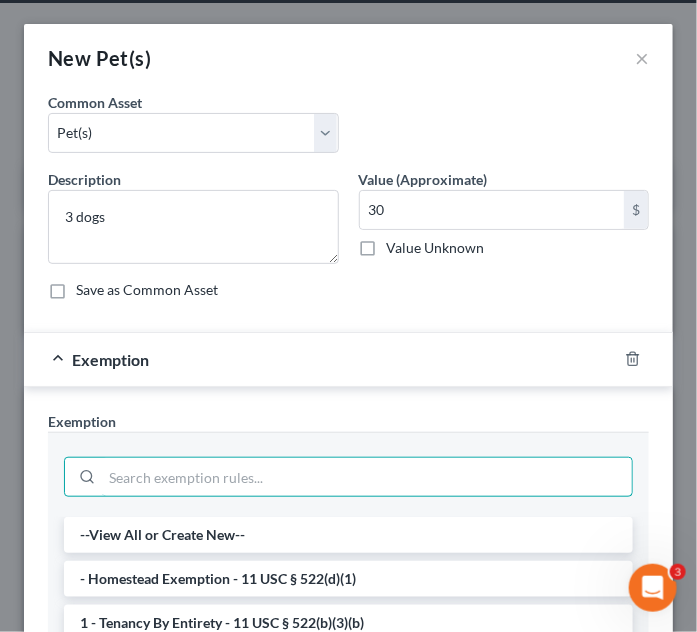 drag, startPoint x: 357, startPoint y: 474, endPoint x: 363, endPoint y: 454, distance: 20.880613 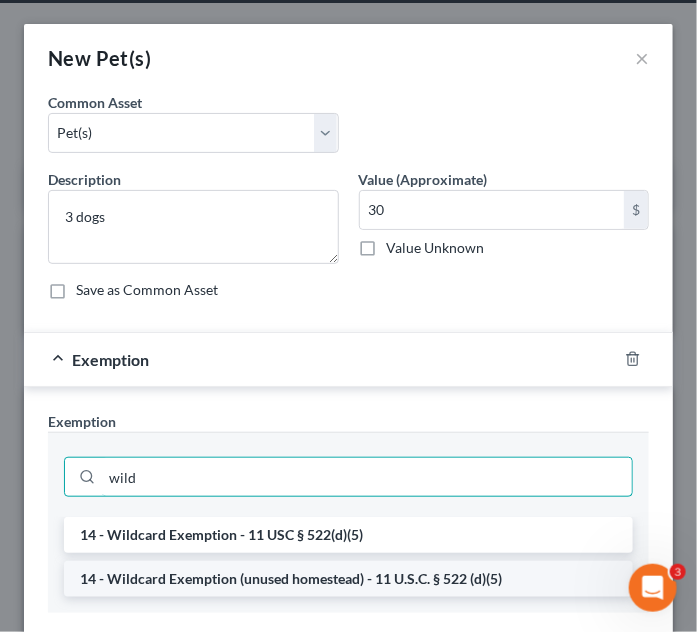 type on "wild" 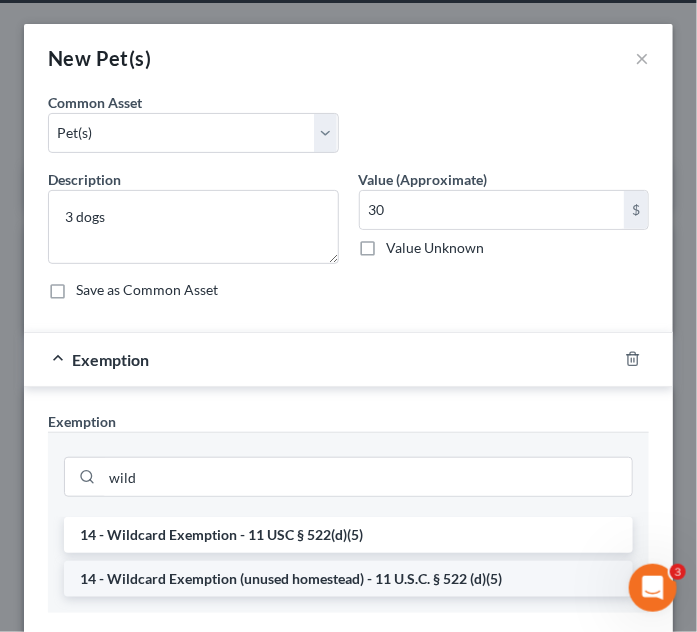click on "14 - Wildcard Exemption (unused homestead) - 11 U.S.C. § 522 (d)(5)" at bounding box center (348, 579) 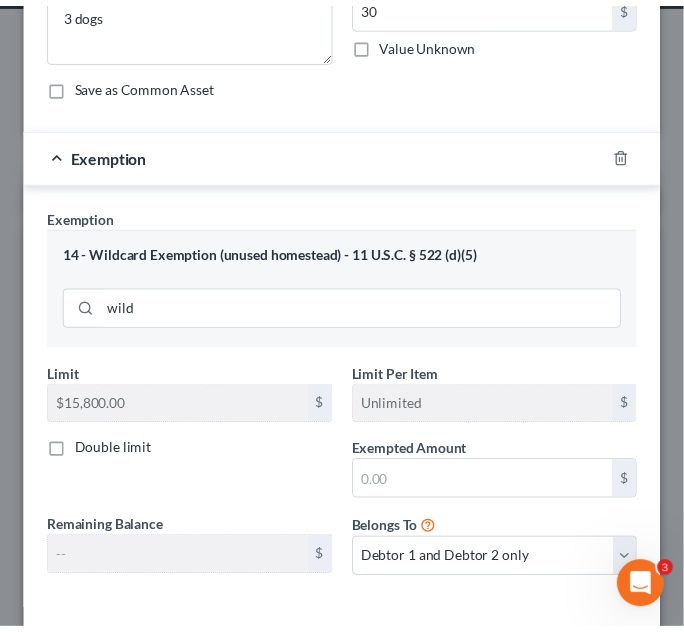 scroll, scrollTop: 290, scrollLeft: 0, axis: vertical 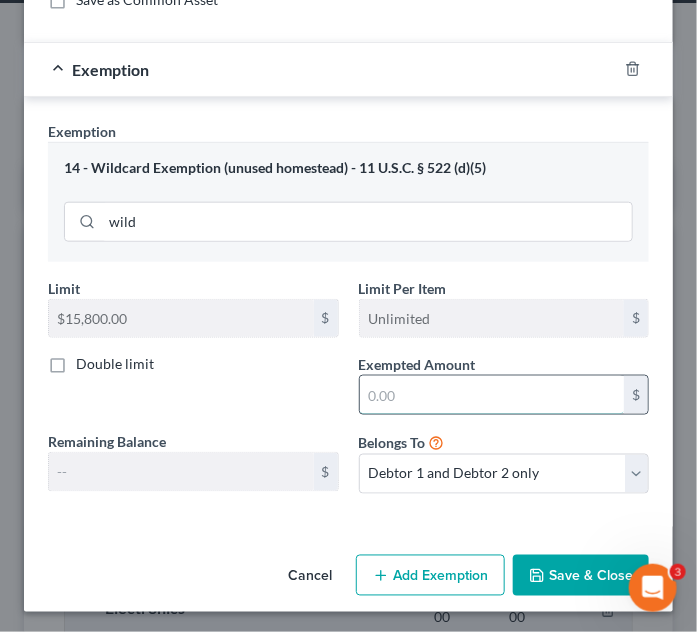 click at bounding box center [492, 395] 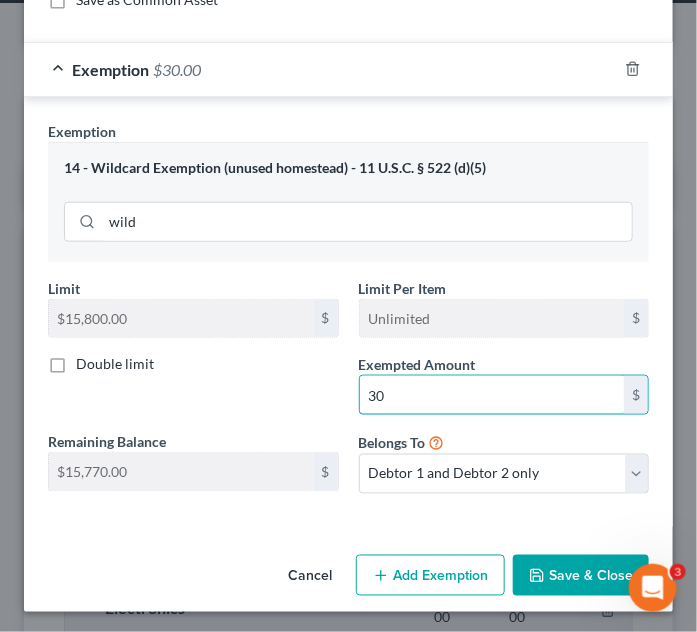 type on "30" 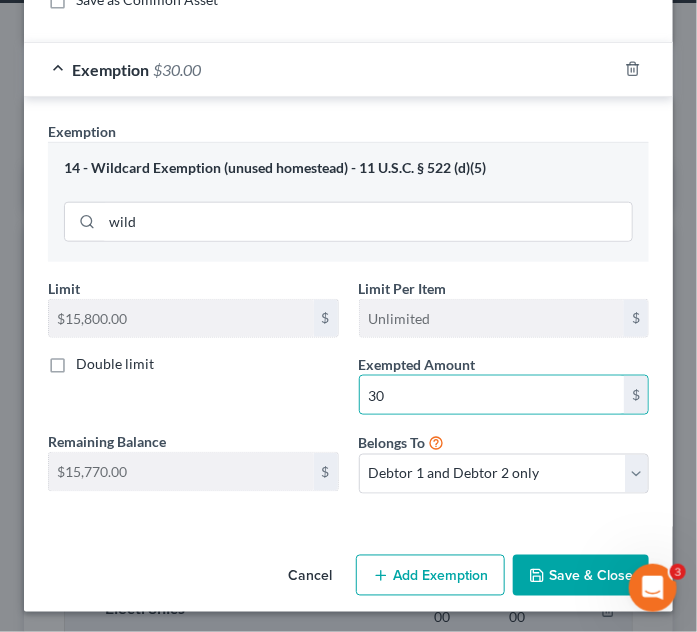 drag, startPoint x: 394, startPoint y: 505, endPoint x: 533, endPoint y: 585, distance: 160.37769 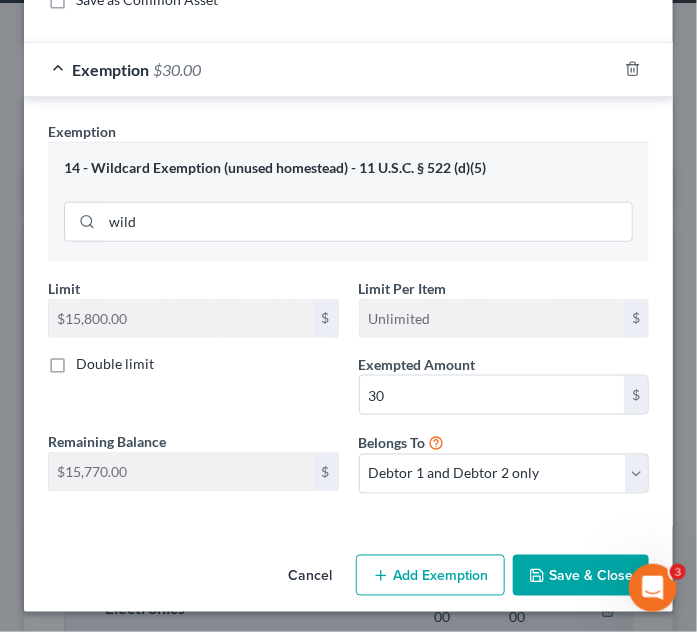 click on "Save & Close" at bounding box center (581, 576) 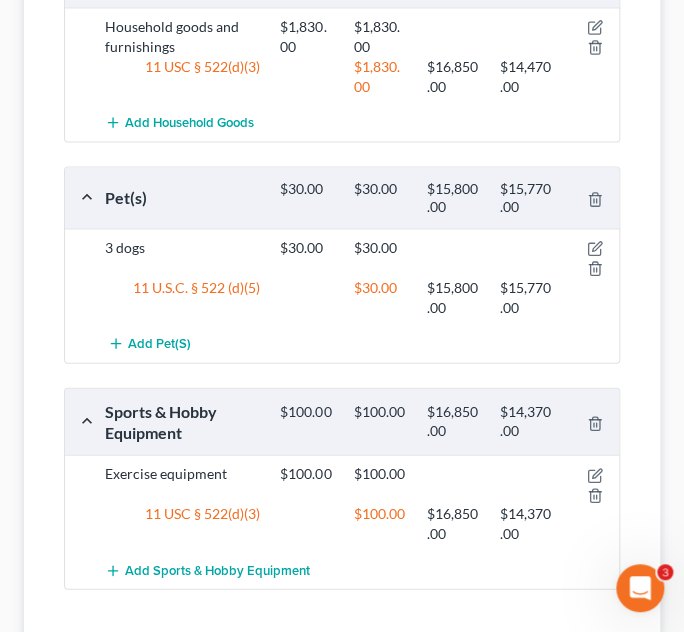 scroll, scrollTop: 1069, scrollLeft: 0, axis: vertical 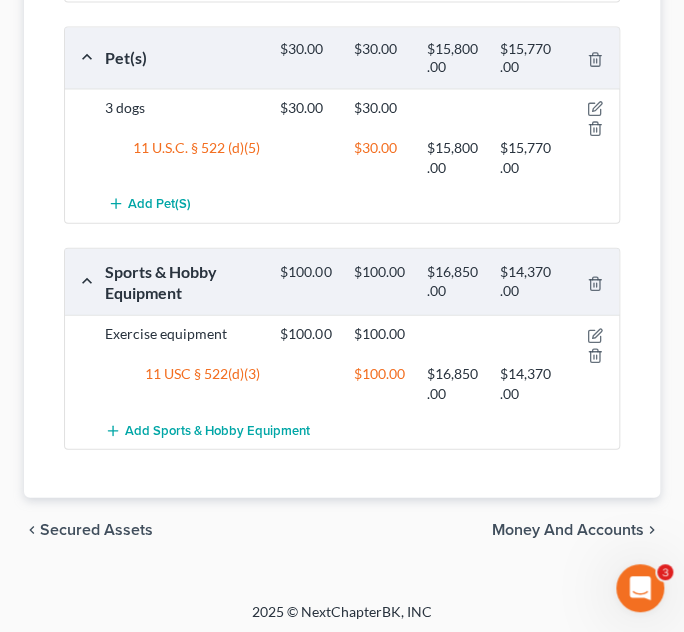 click on "Money and Accounts" at bounding box center (568, 530) 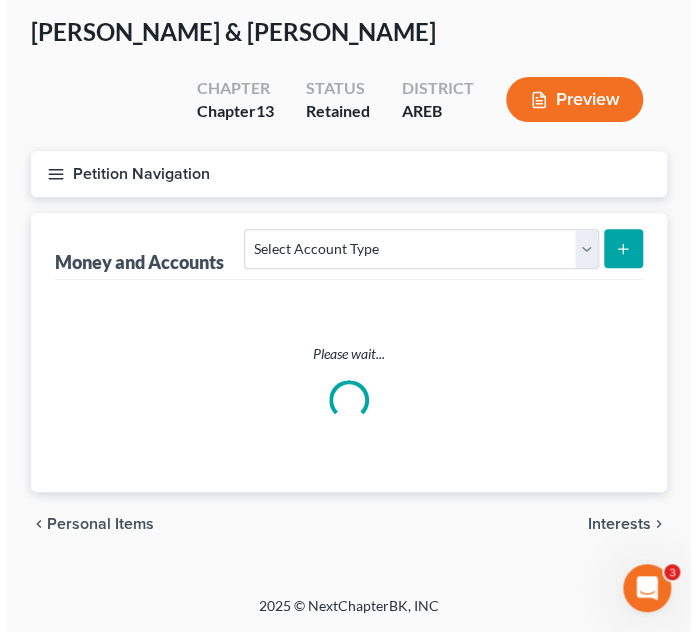 scroll, scrollTop: 0, scrollLeft: 0, axis: both 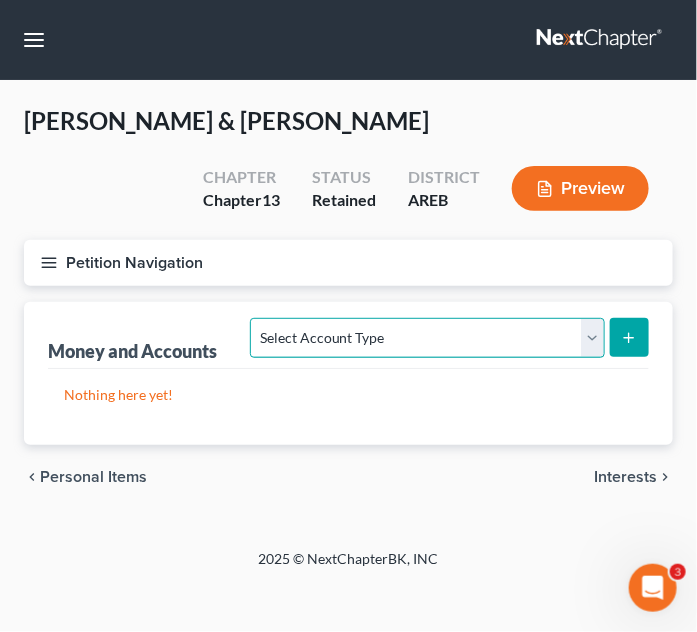 drag, startPoint x: 581, startPoint y: 345, endPoint x: 567, endPoint y: 345, distance: 14 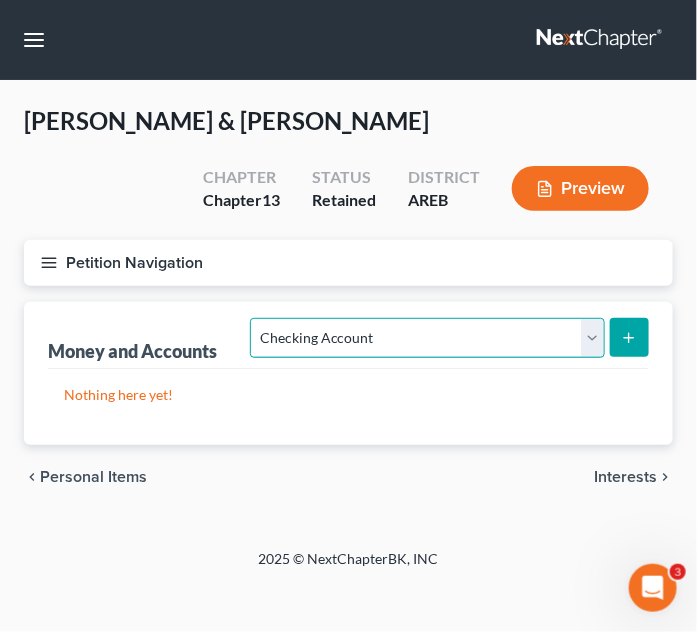 click on "Select Account Type Brokerage Cash on Hand Certificates of Deposit Checking Account Money Market Other (Credit Union, Health Savings Account, etc) Safe Deposit Box Savings Account Security Deposits or Prepayments" at bounding box center [427, 338] 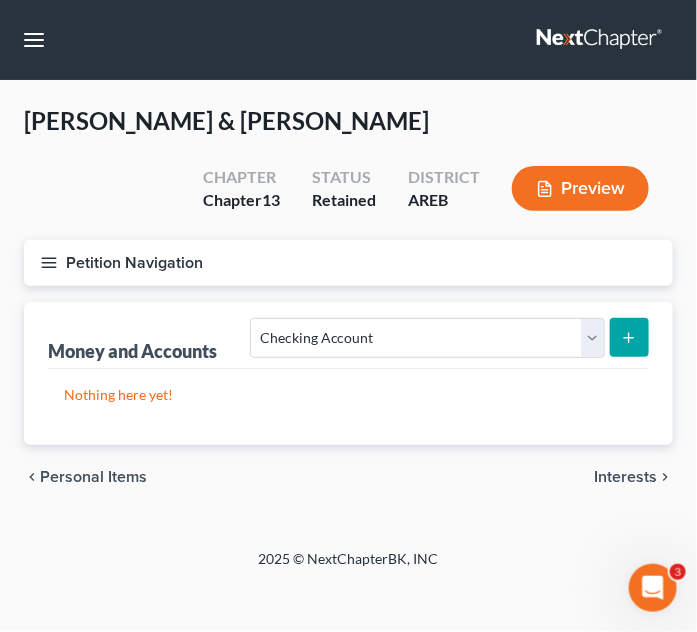 click 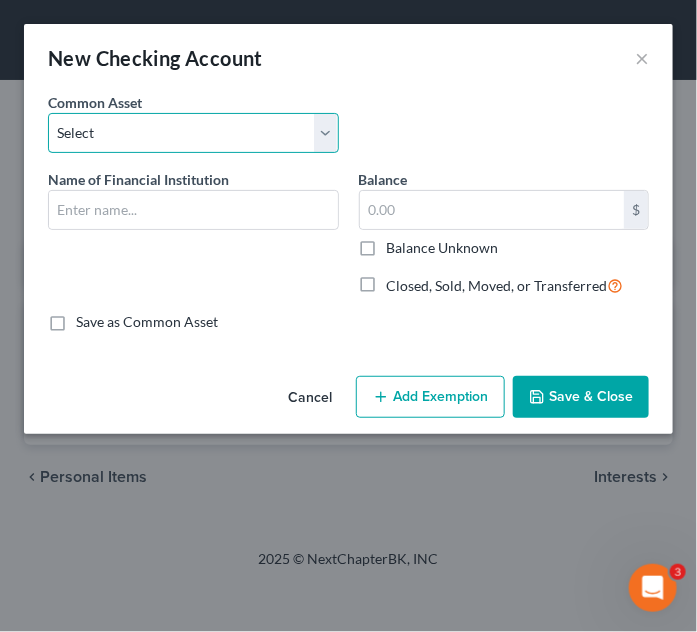 click on "Select Checking account" at bounding box center [193, 133] 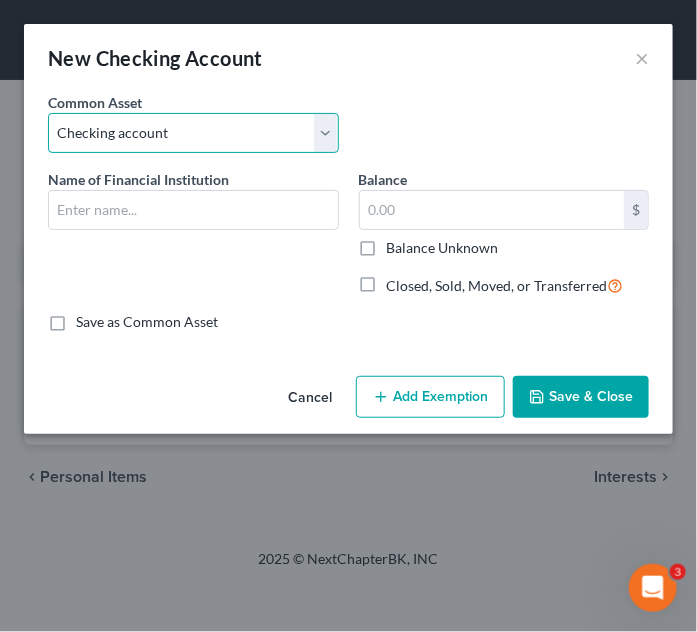 click on "Select Checking account" at bounding box center [193, 133] 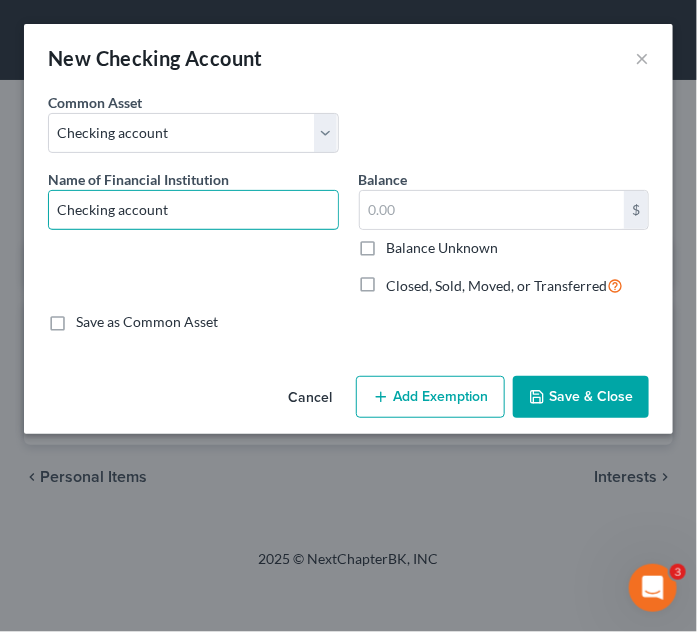 drag, startPoint x: 197, startPoint y: 221, endPoint x: 19, endPoint y: 217, distance: 178.04494 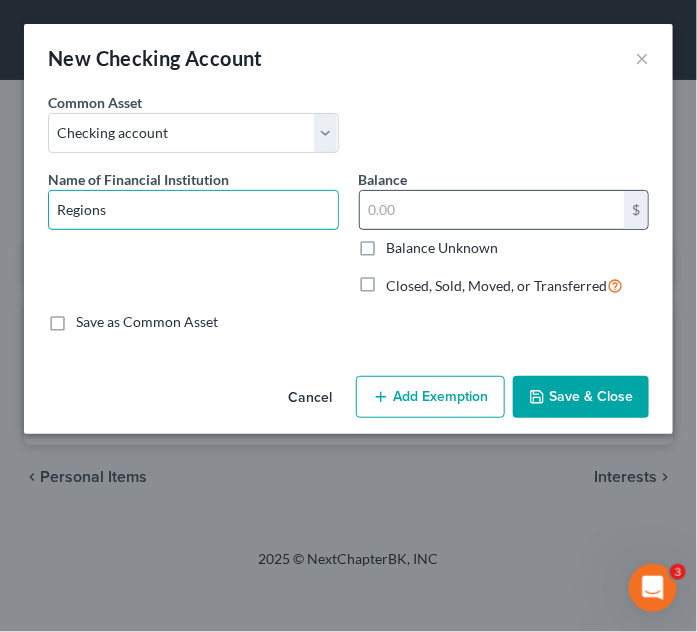 type on "Regions" 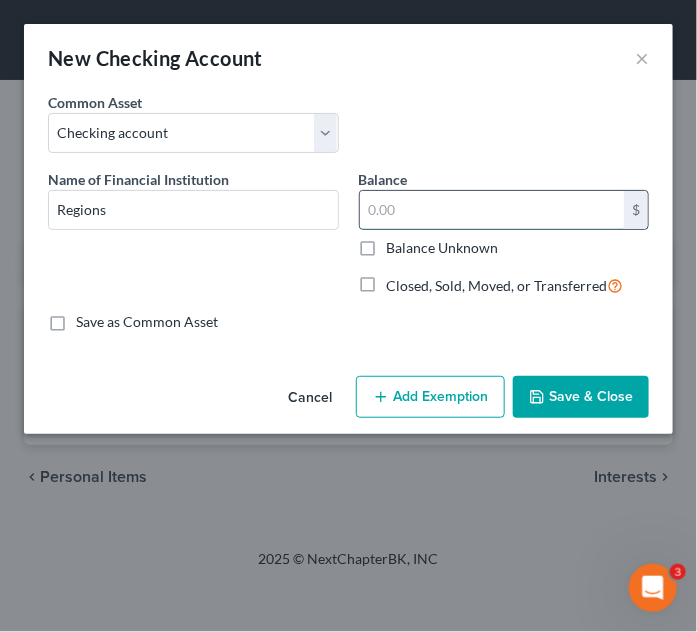 click at bounding box center [492, 210] 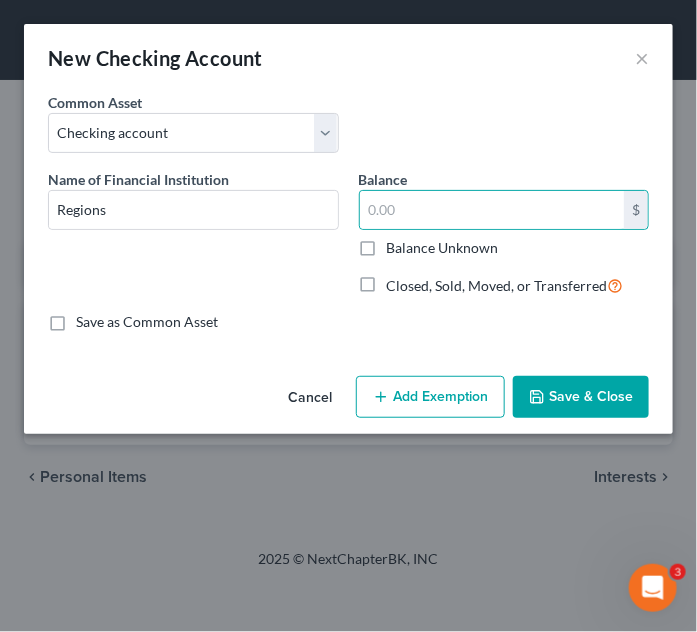 click on "Save & Close" at bounding box center [581, 397] 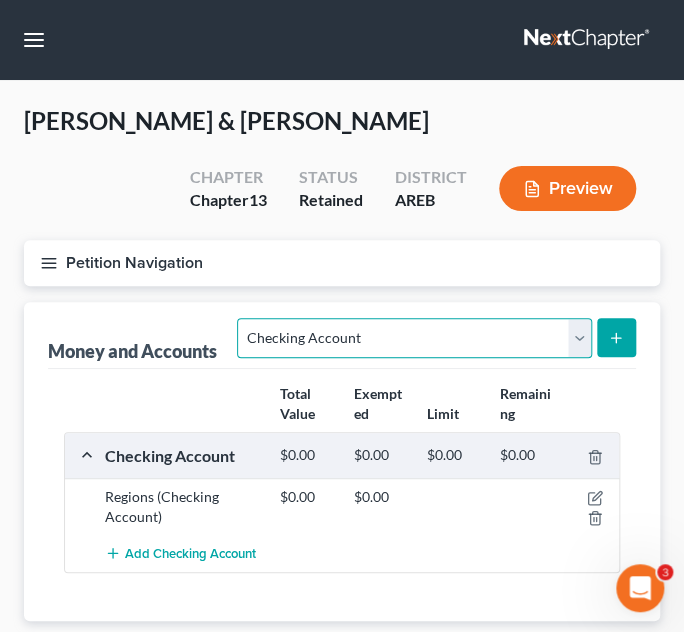 click on "Select Account Type Brokerage Cash on Hand Certificates of Deposit Checking Account Money Market Other (Credit Union, Health Savings Account, etc) Safe Deposit Box Savings Account Security Deposits or Prepayments" at bounding box center (414, 338) 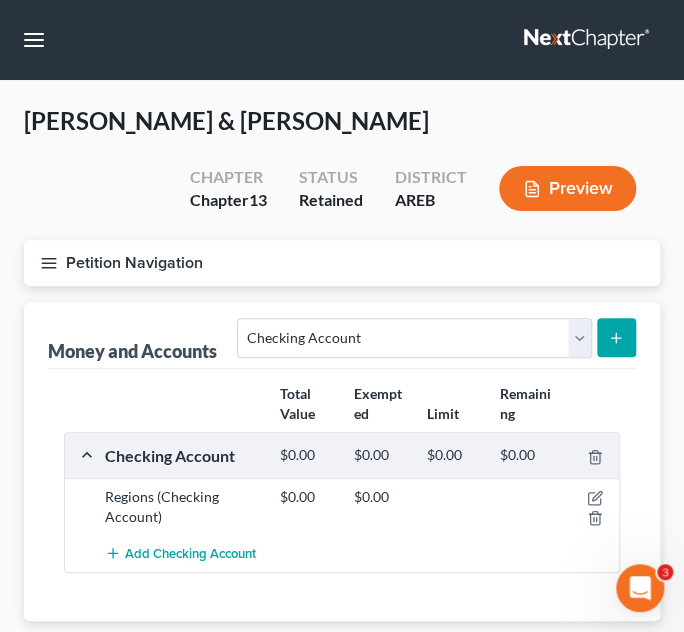 click 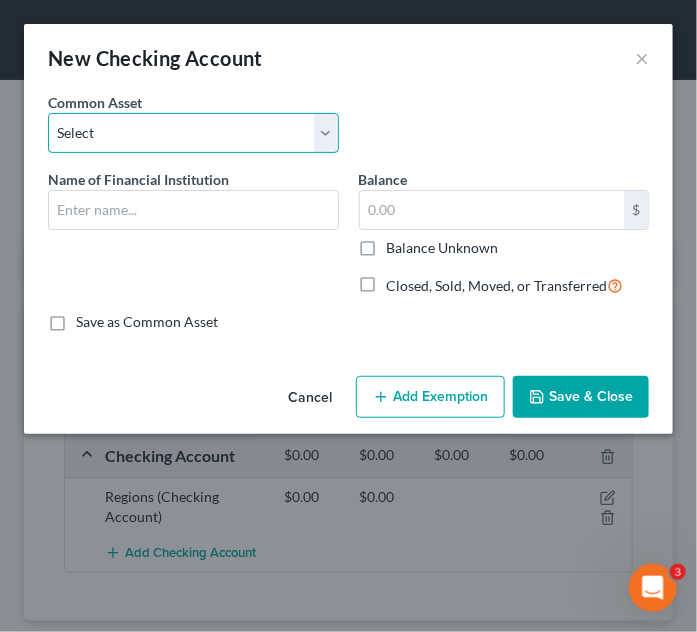 click on "Select Checking account" at bounding box center (193, 133) 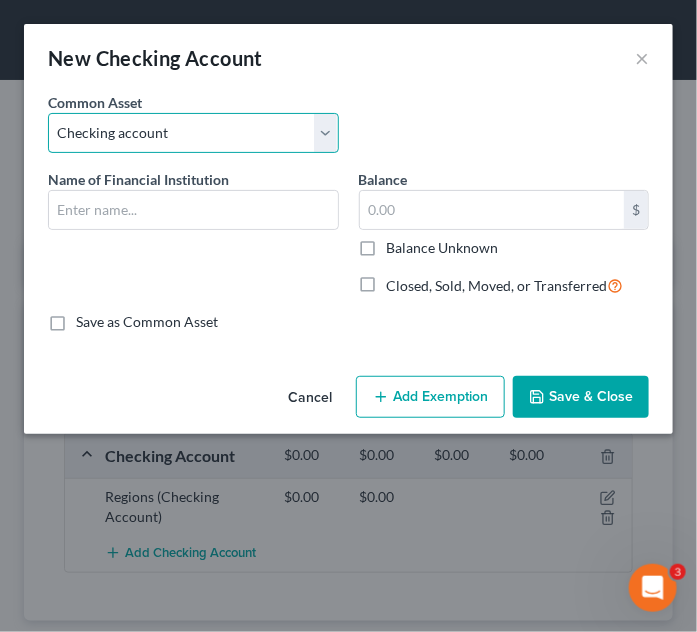 click on "Select Checking account" at bounding box center (193, 133) 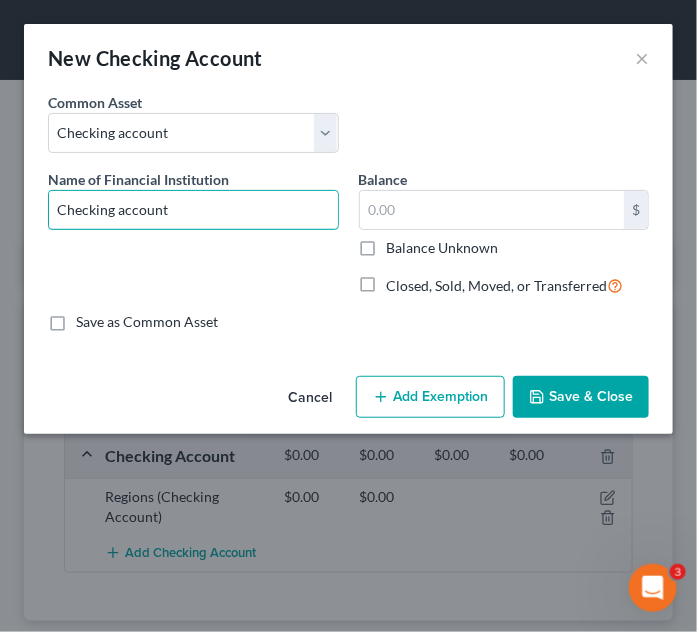 drag, startPoint x: 173, startPoint y: 207, endPoint x: 4, endPoint y: 199, distance: 169.18924 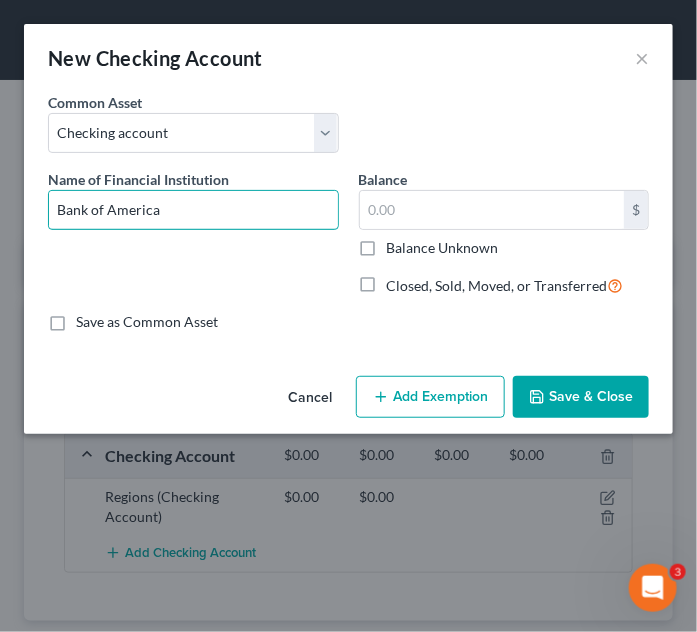 type on "Bank of America" 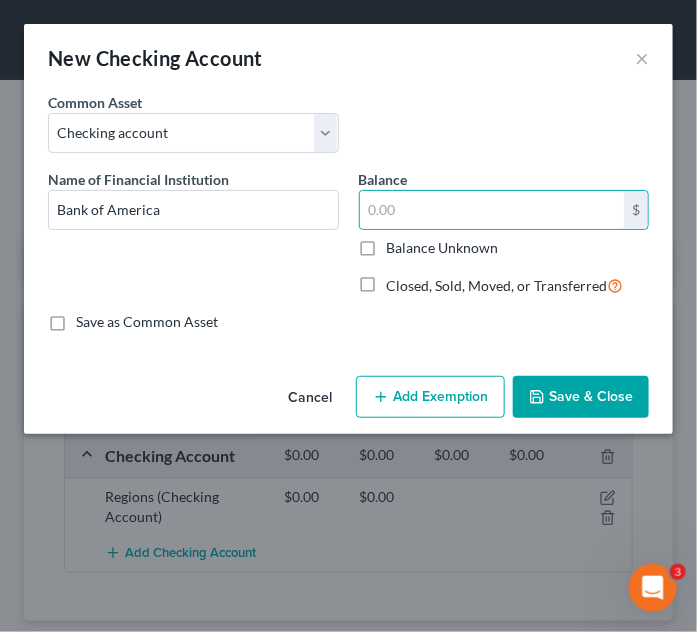 click on "Save & Close" at bounding box center [581, 397] 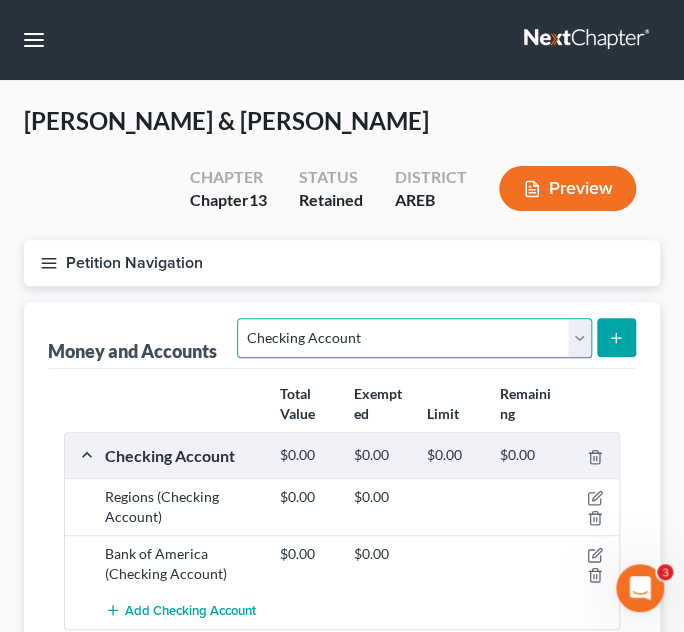 click on "Select Account Type Brokerage Cash on Hand Certificates of Deposit Checking Account Money Market Other (Credit Union, Health Savings Account, etc) Safe Deposit Box Savings Account Security Deposits or Prepayments" at bounding box center [414, 338] 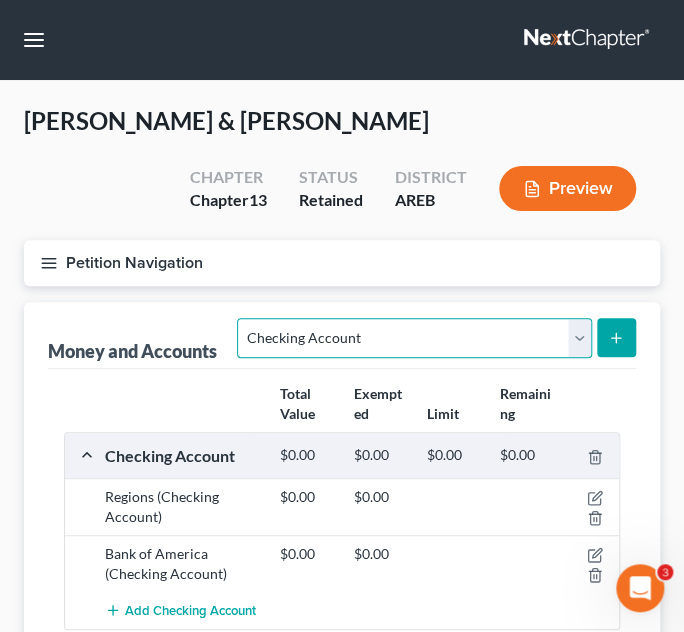 select on "savings" 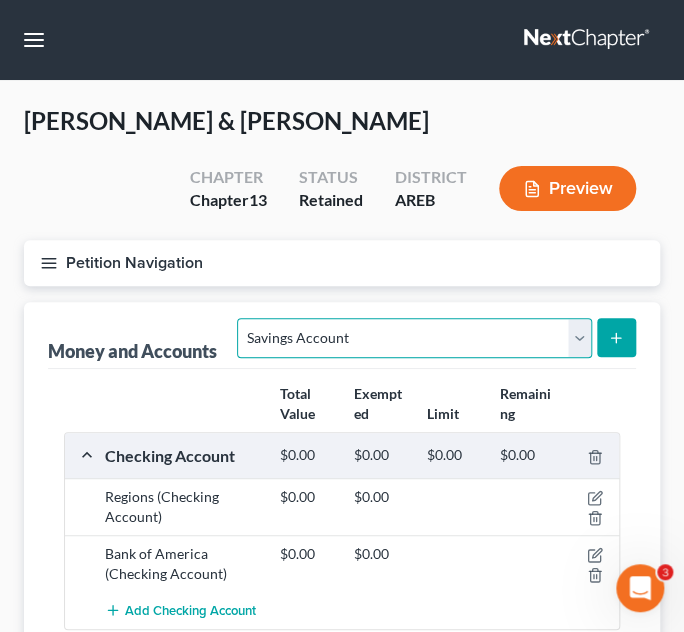 click on "Select Account Type Brokerage Cash on Hand Certificates of Deposit Checking Account Money Market Other (Credit Union, Health Savings Account, etc) Safe Deposit Box Savings Account Security Deposits or Prepayments" at bounding box center (414, 338) 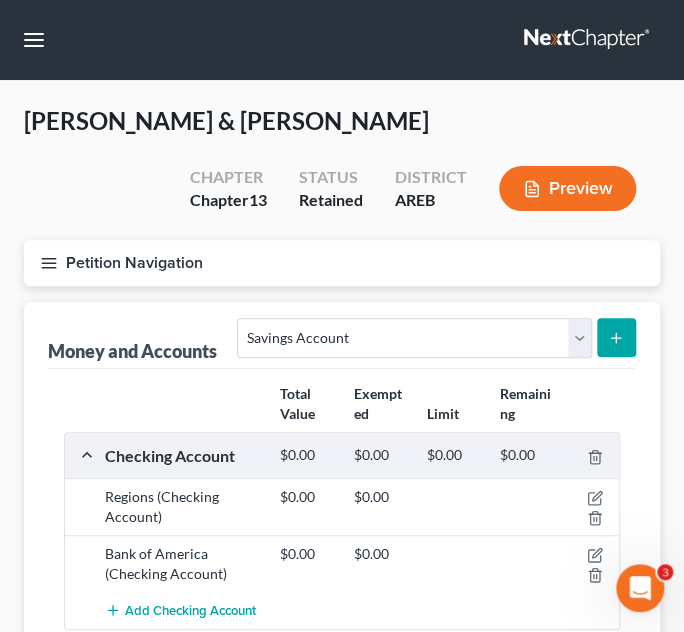 click 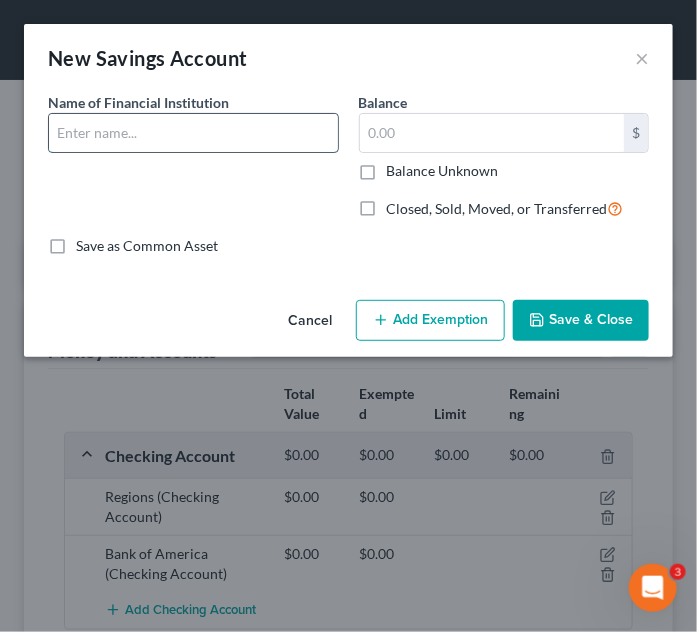 click at bounding box center [193, 133] 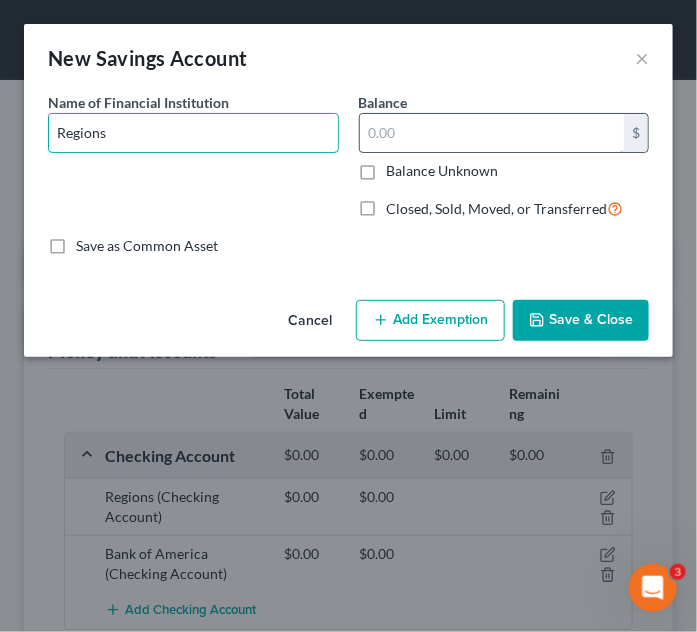 type on "Regions" 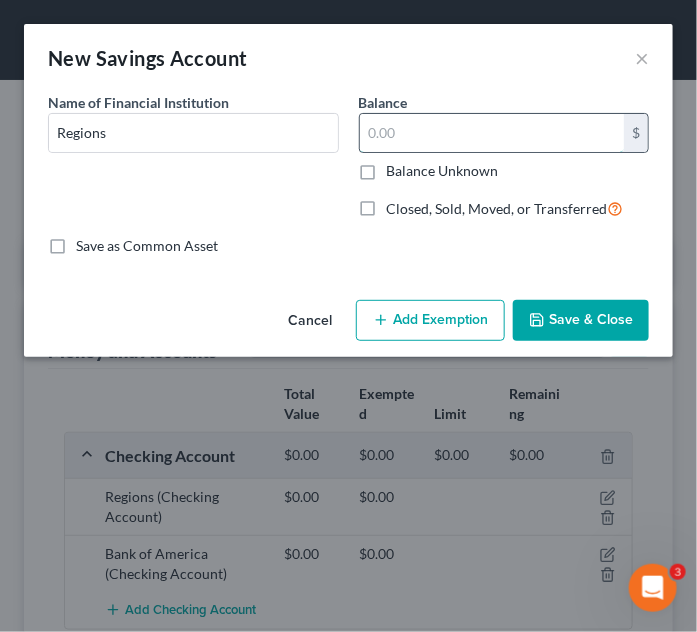 drag, startPoint x: 400, startPoint y: 132, endPoint x: 255, endPoint y: 329, distance: 244.6099 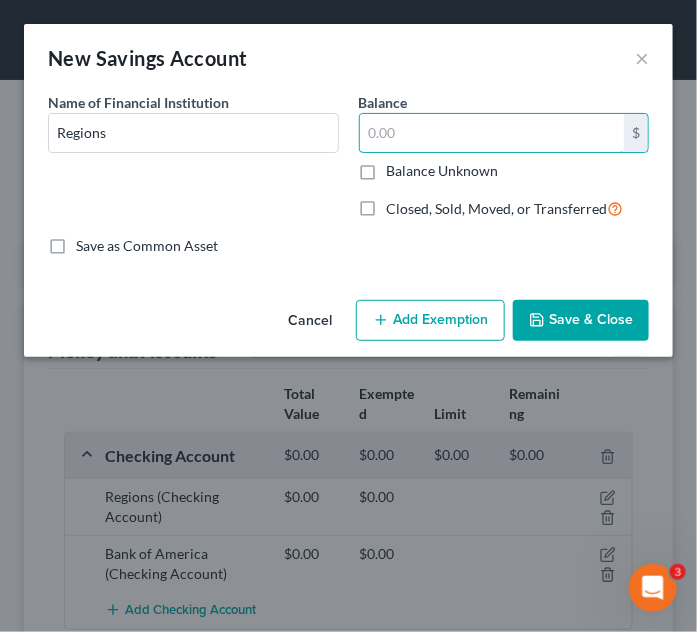 click at bounding box center [492, 133] 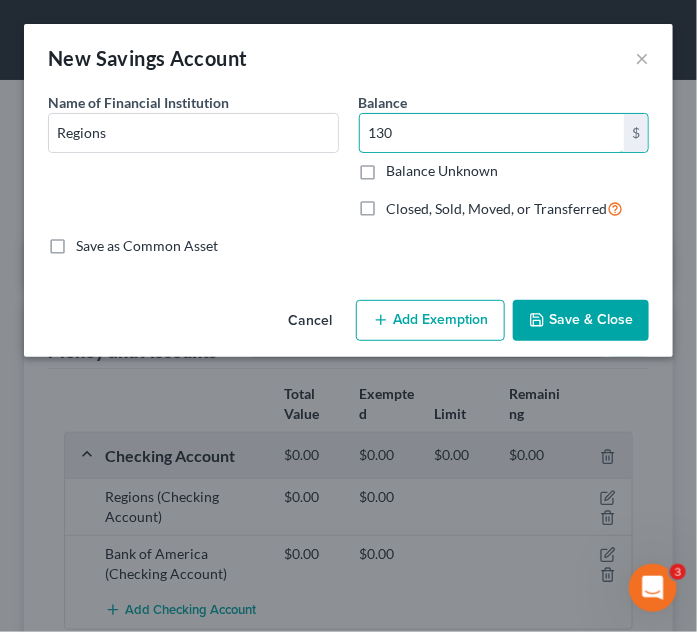 type on "130" 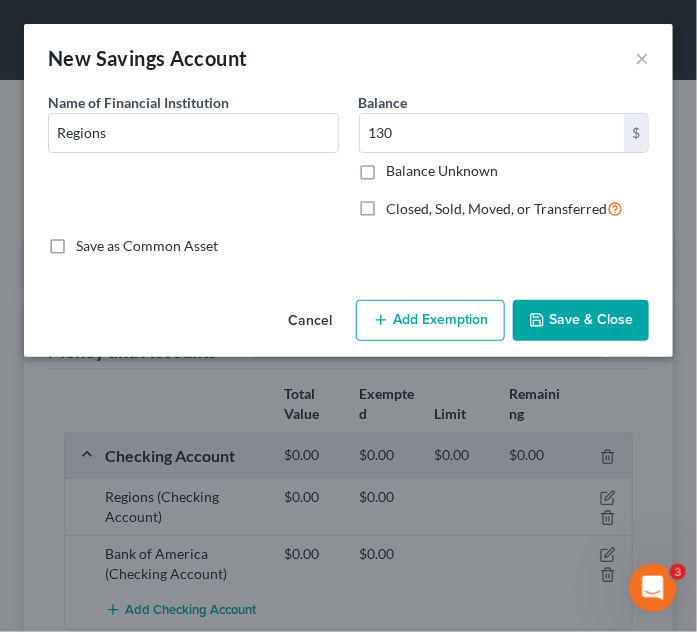 click on "Add Exemption" at bounding box center [430, 321] 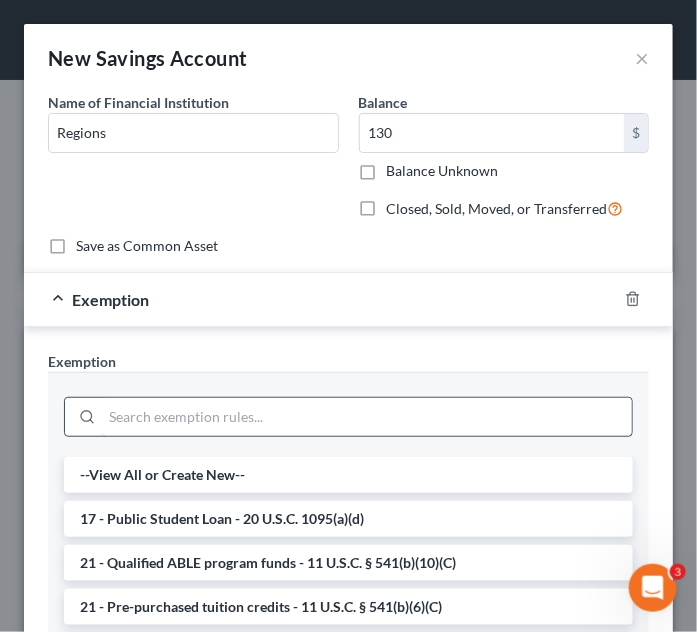 click at bounding box center (367, 417) 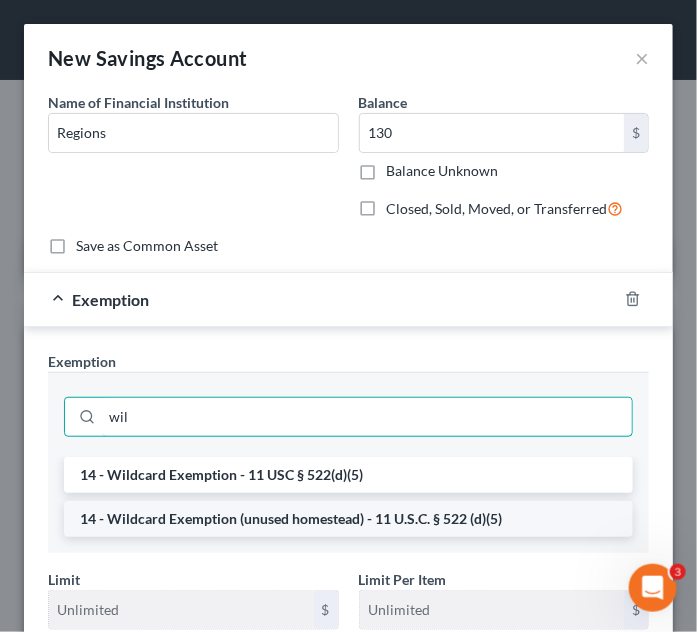 type on "wil" 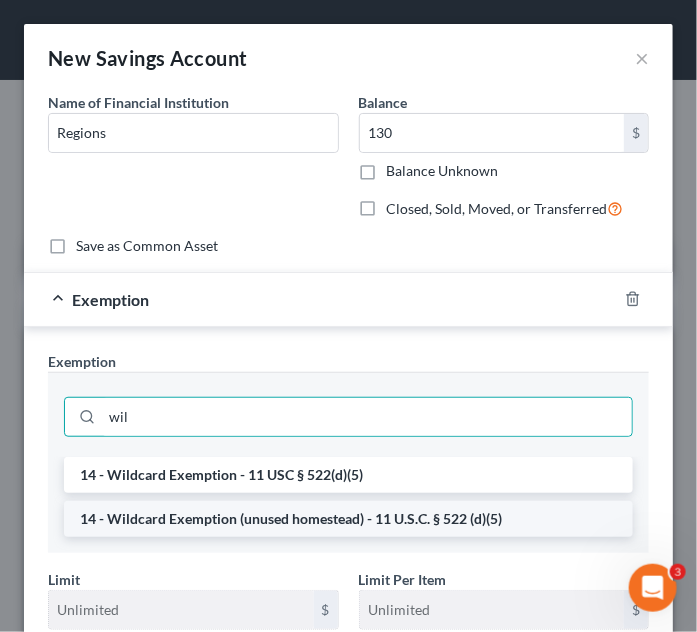 click on "14 - Wildcard Exemption (unused homestead) - 11 U.S.C. § 522 (d)(5)" at bounding box center (348, 519) 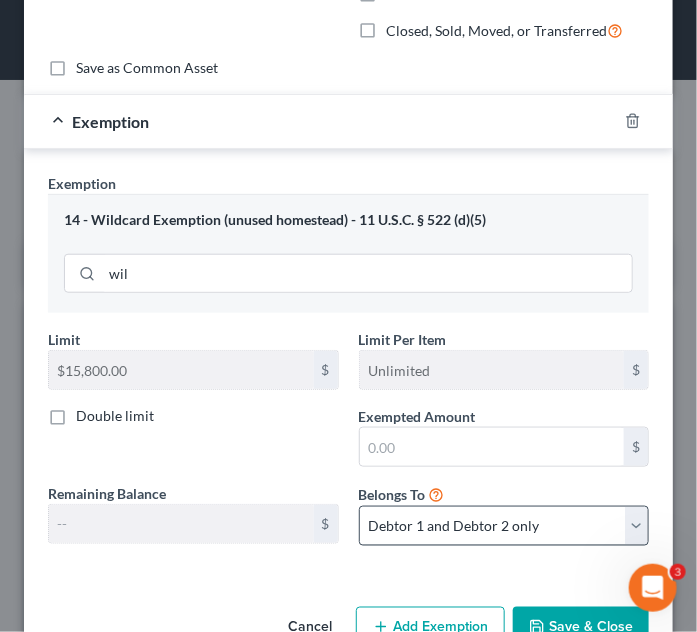 scroll, scrollTop: 181, scrollLeft: 0, axis: vertical 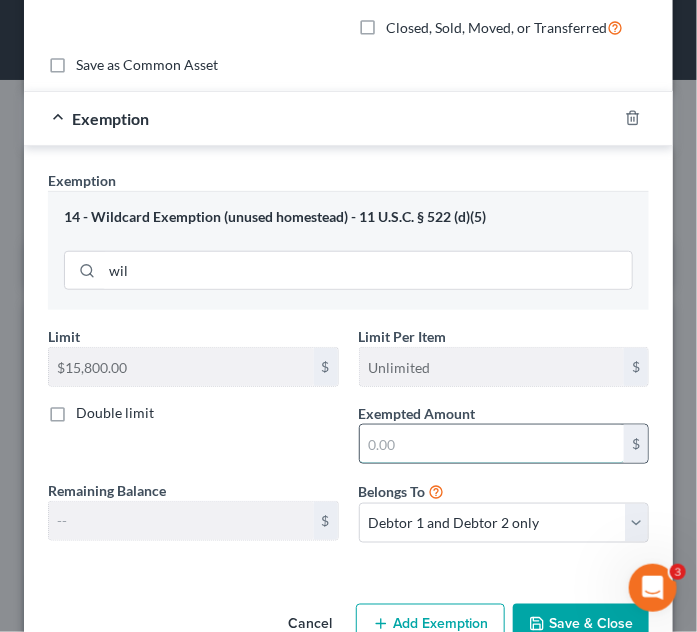 click at bounding box center (492, 444) 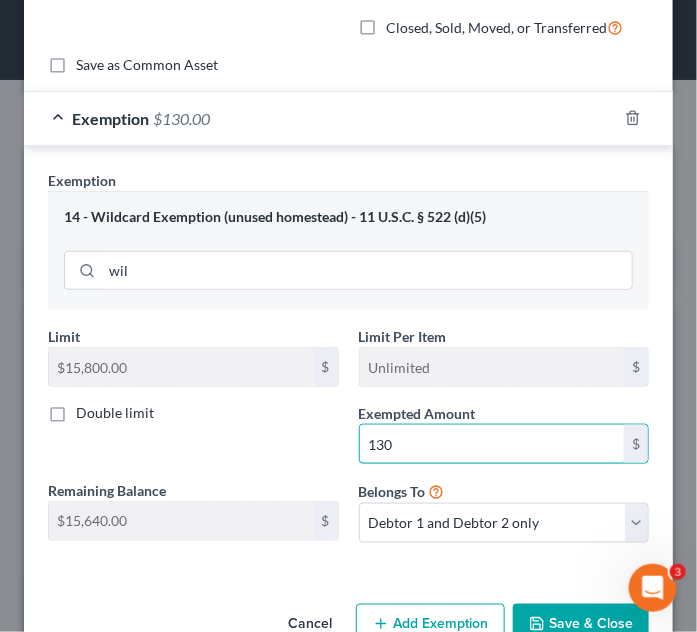 type on "130" 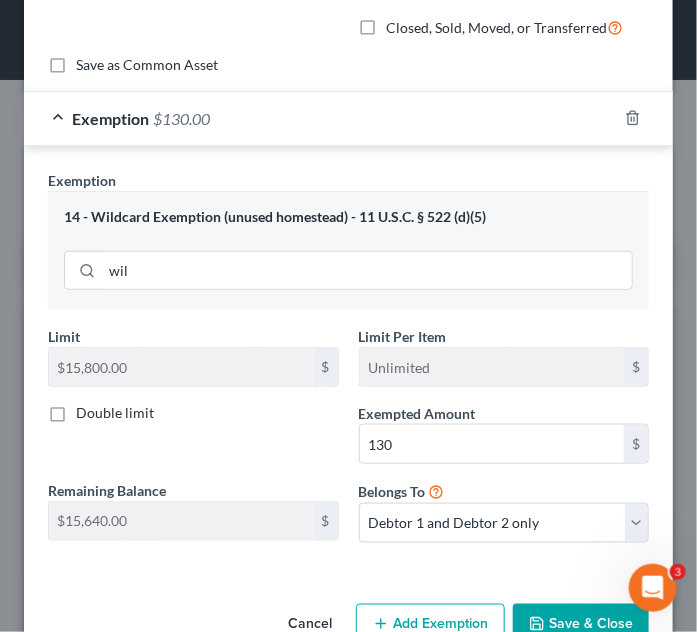 drag, startPoint x: 298, startPoint y: 442, endPoint x: 384, endPoint y: 498, distance: 102.625534 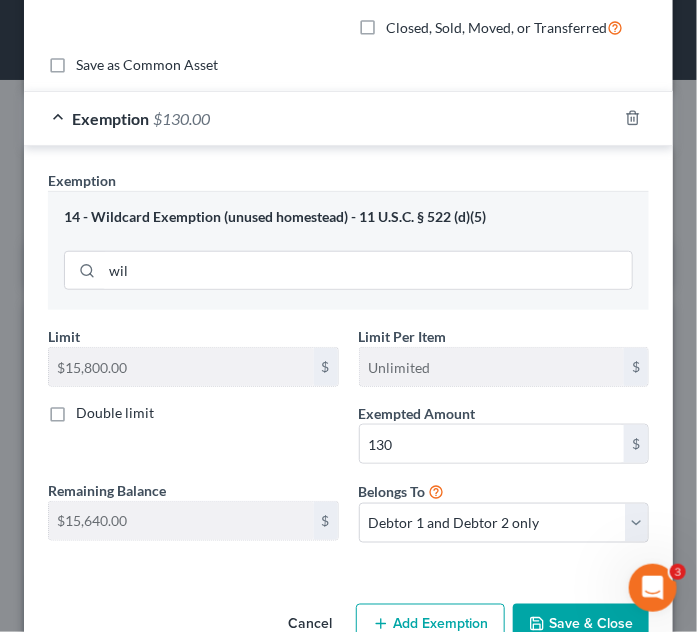 click on "Double limit" at bounding box center (193, 433) 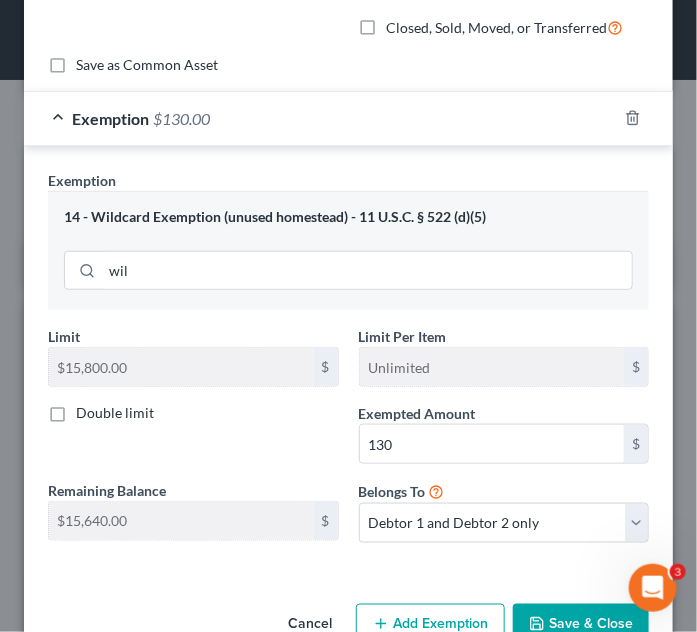 scroll, scrollTop: 231, scrollLeft: 0, axis: vertical 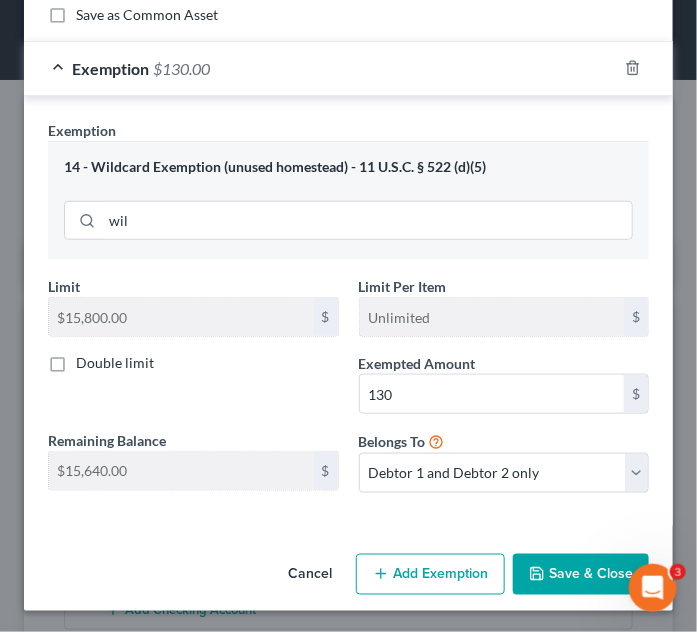 click on "Save & Close" at bounding box center (581, 575) 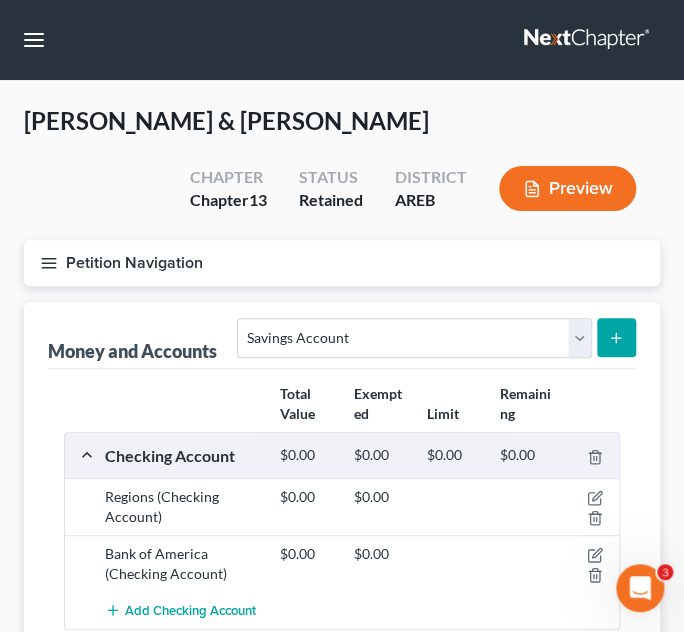 click 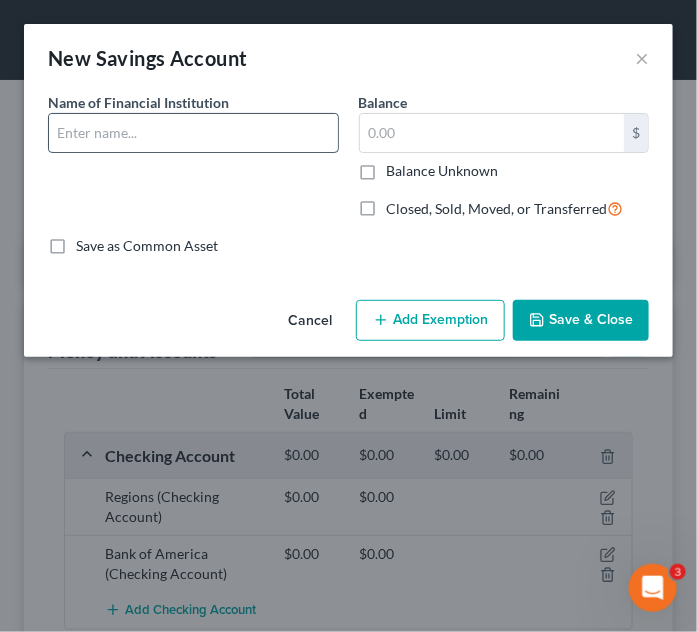 click at bounding box center [193, 133] 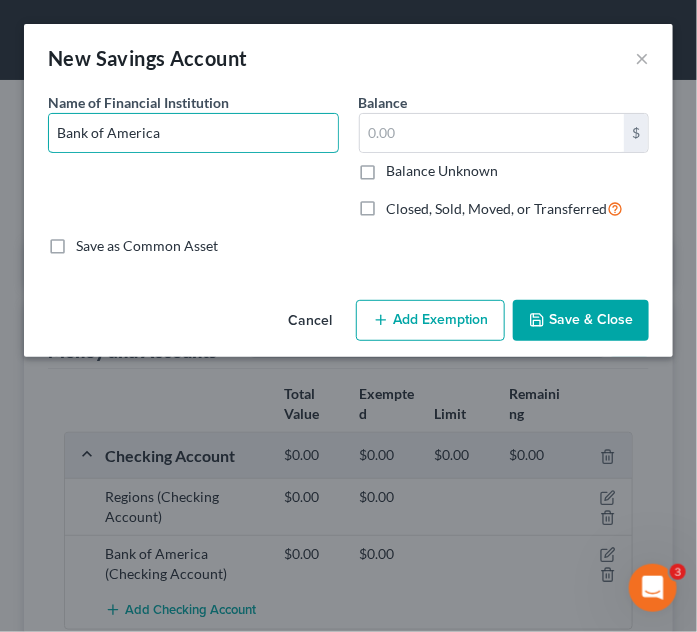 type on "Bank of America" 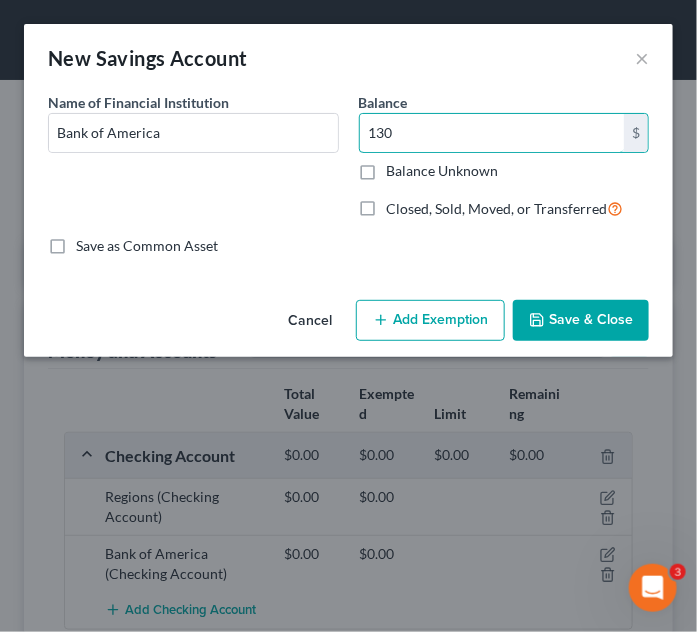 type on "130" 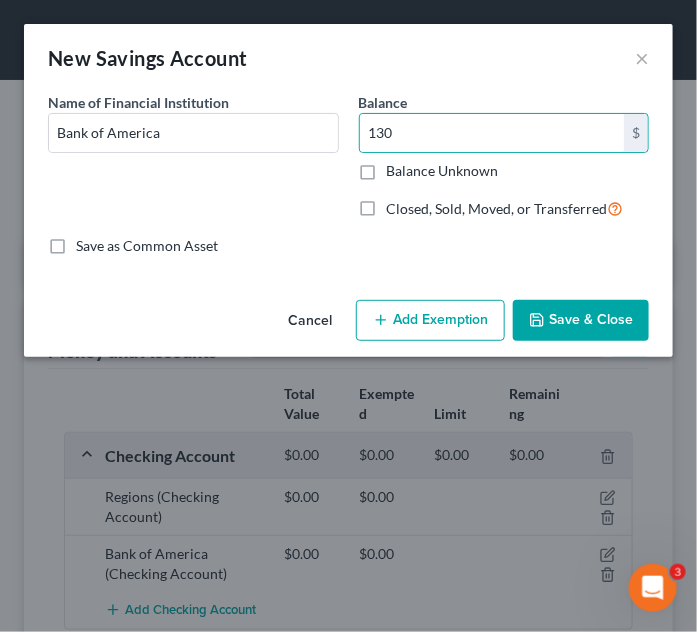 drag, startPoint x: 450, startPoint y: 320, endPoint x: 494, endPoint y: 375, distance: 70.434364 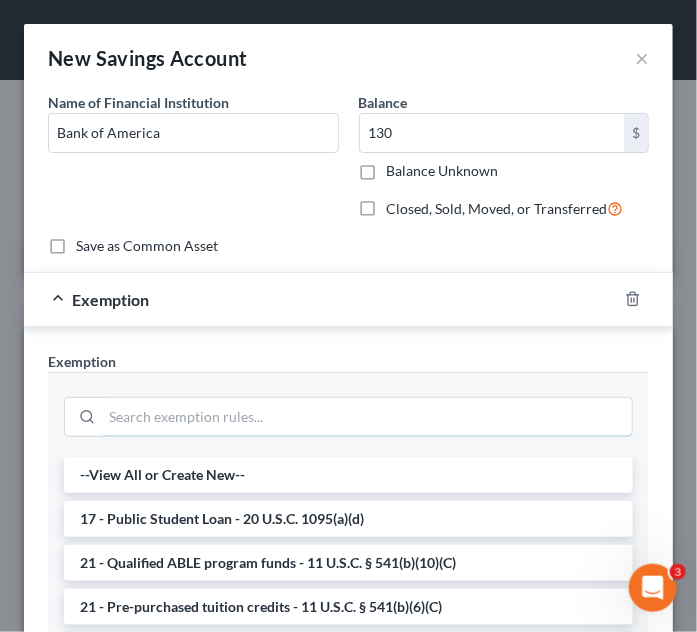 click at bounding box center [367, 417] 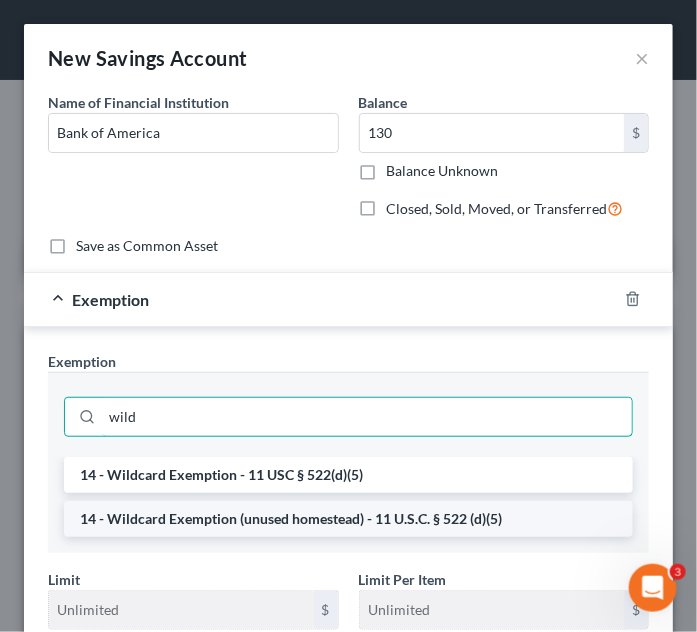 type on "wild" 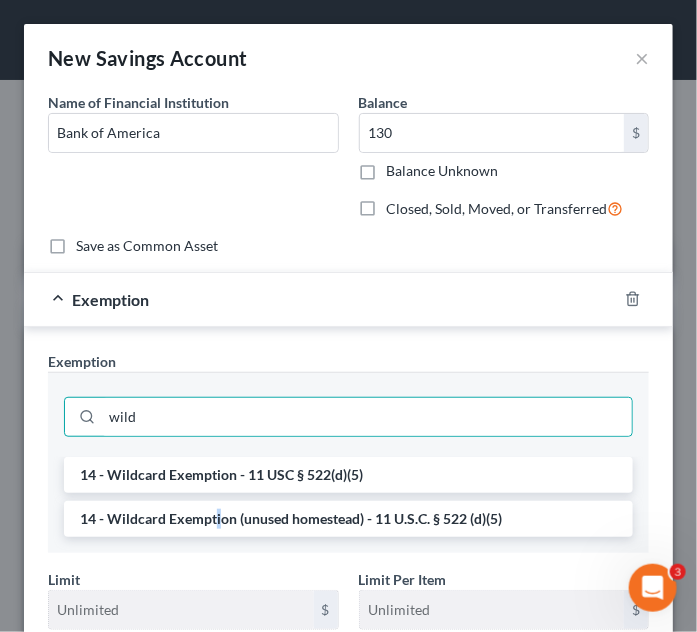 click on "14 - Wildcard Exemption (unused homestead) - 11 U.S.C. § 522 (d)(5)" at bounding box center [348, 519] 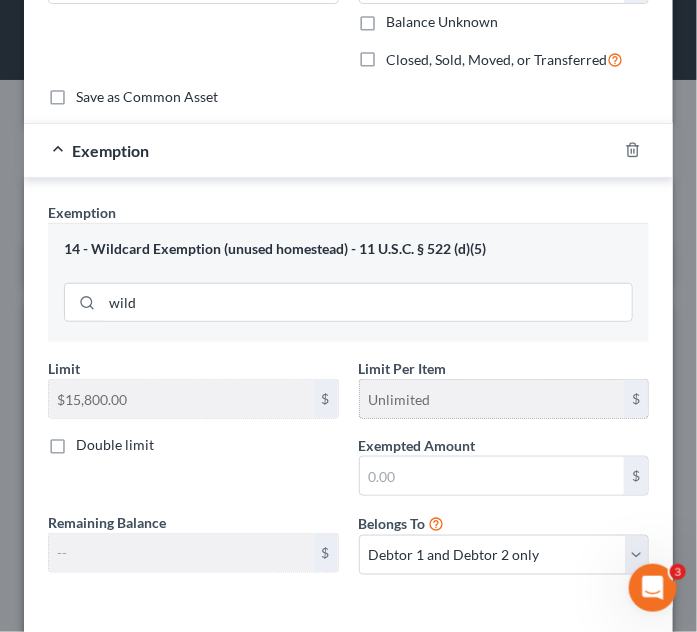 scroll, scrollTop: 181, scrollLeft: 0, axis: vertical 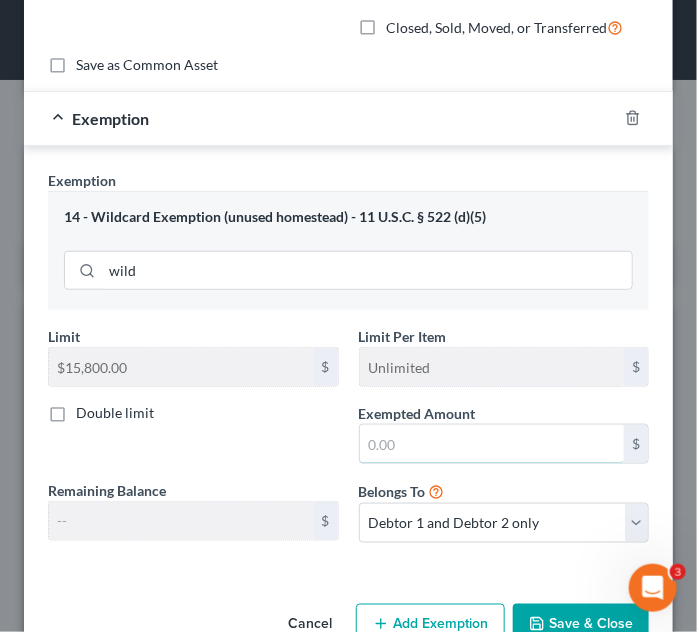 click at bounding box center (492, 444) 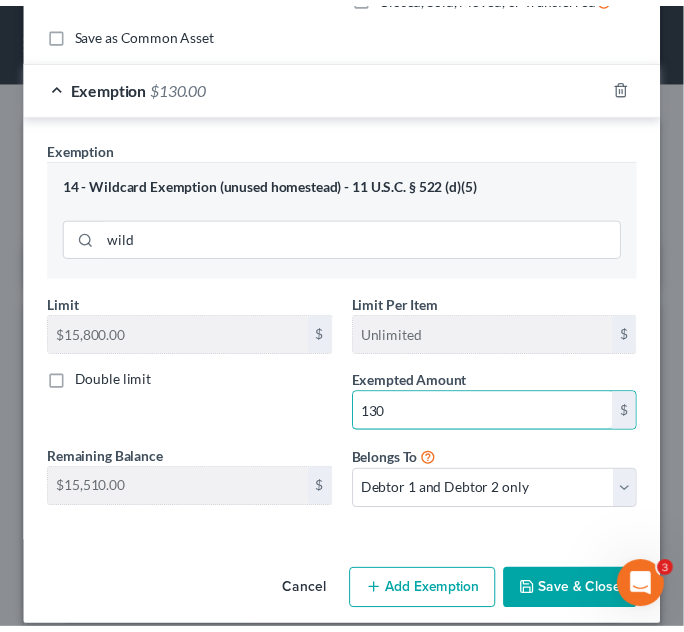 scroll, scrollTop: 231, scrollLeft: 0, axis: vertical 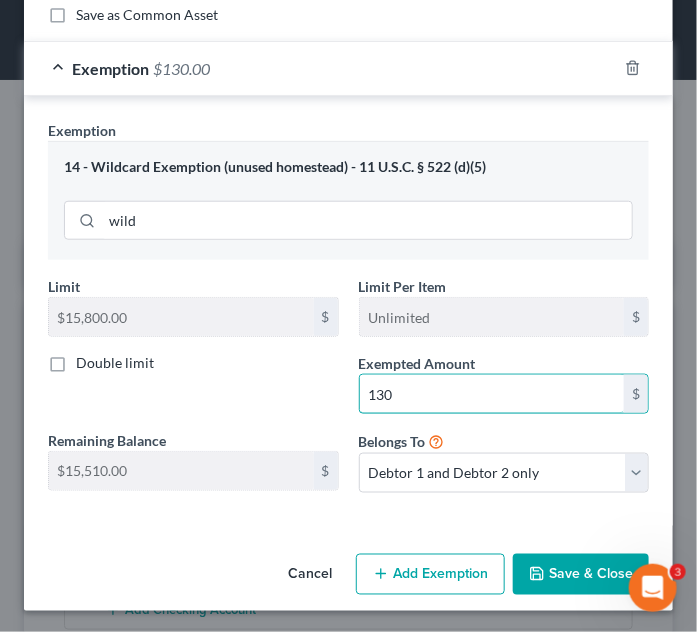 type on "130" 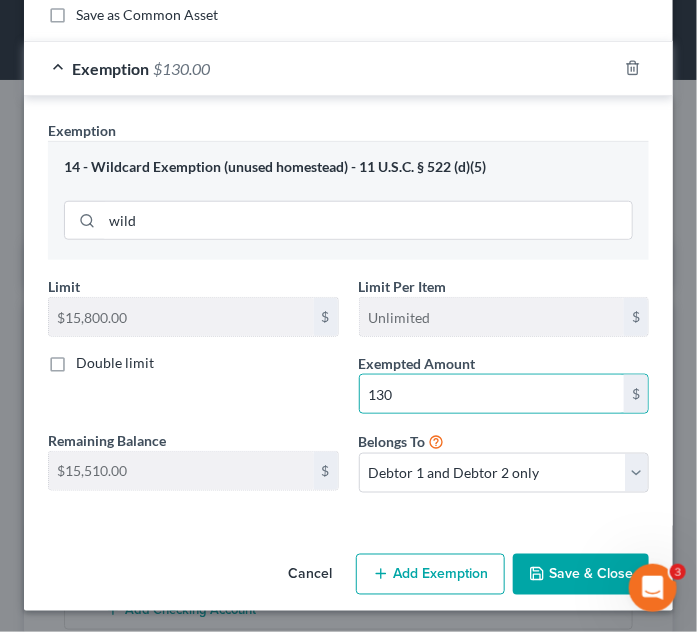 drag, startPoint x: 592, startPoint y: 570, endPoint x: 612, endPoint y: 544, distance: 32.80244 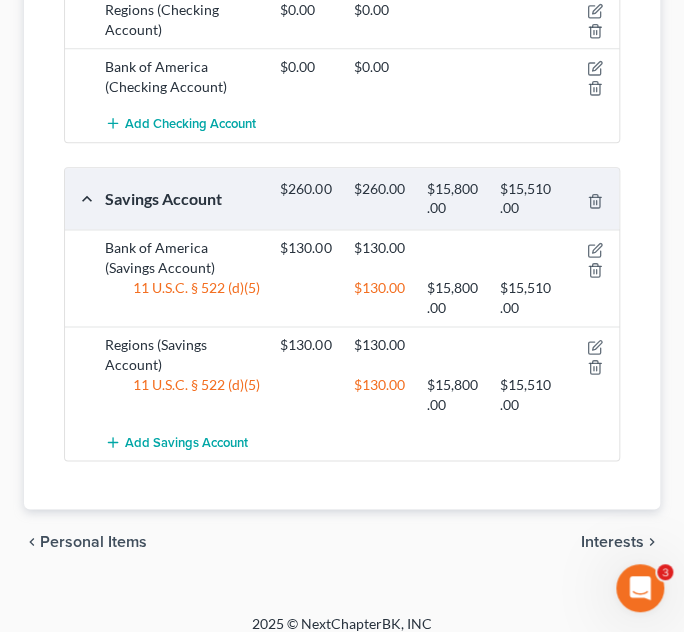scroll, scrollTop: 500, scrollLeft: 0, axis: vertical 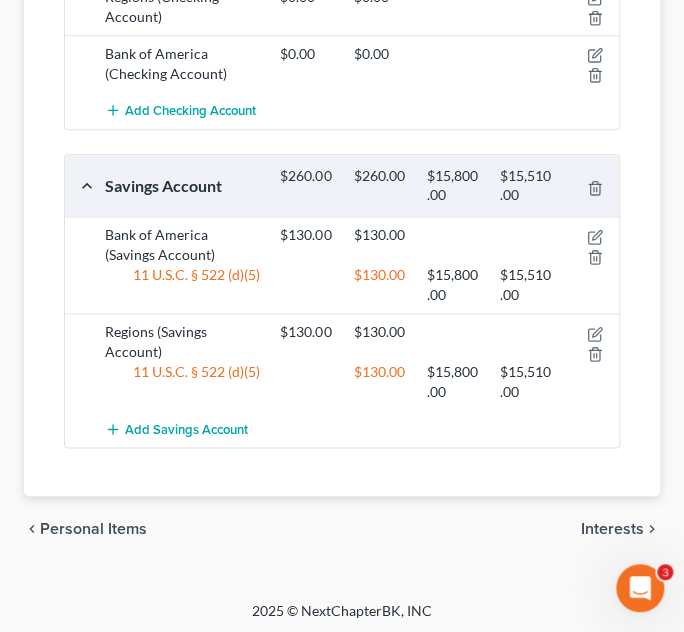 click on "Interests" at bounding box center [612, 528] 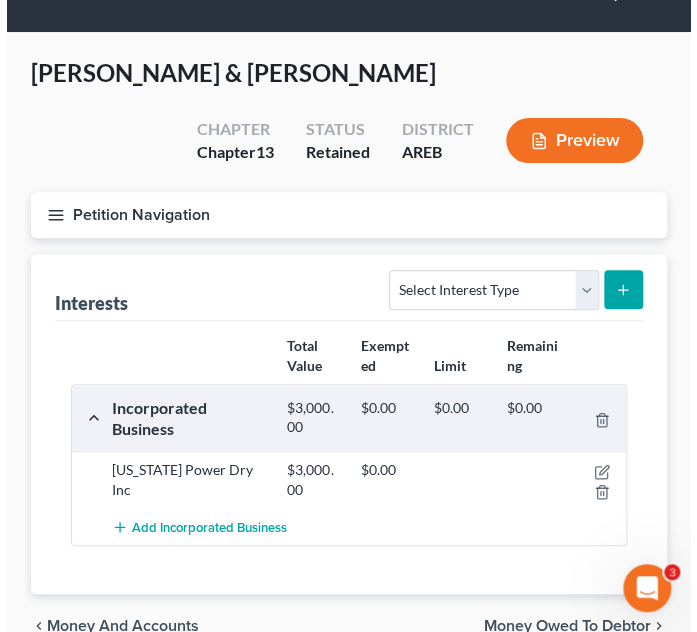 scroll, scrollTop: 90, scrollLeft: 0, axis: vertical 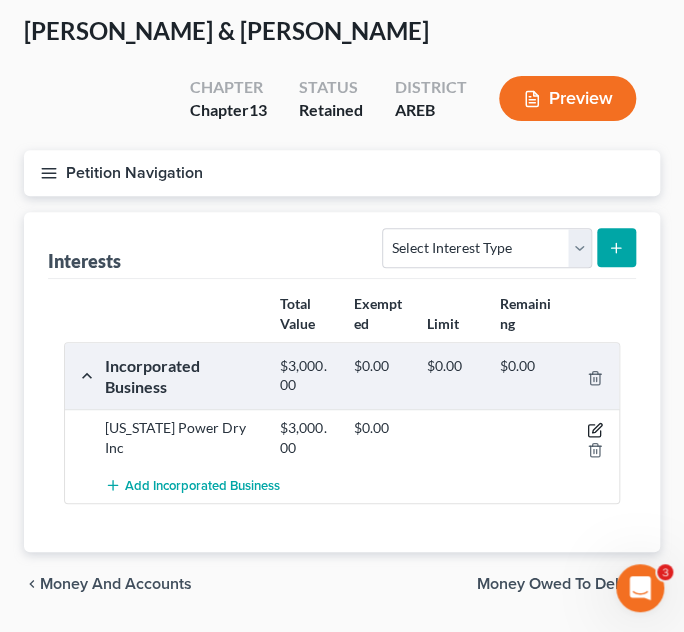 click 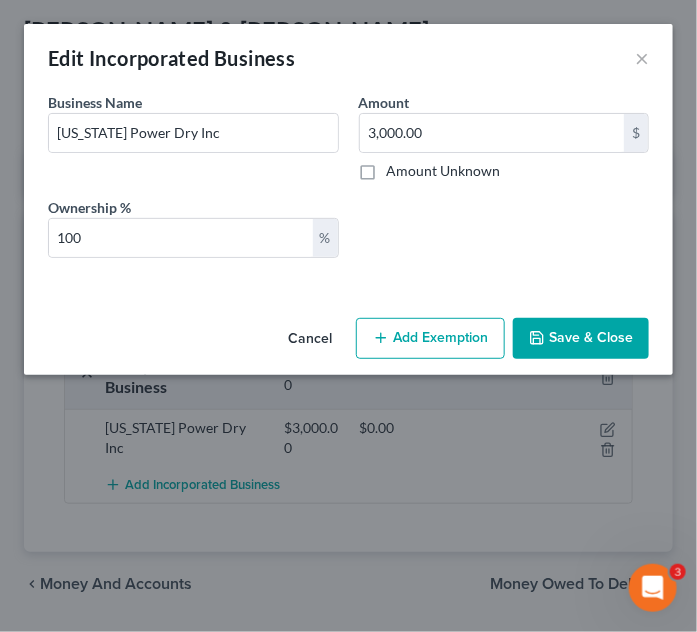 click on "Add Exemption" at bounding box center [430, 339] 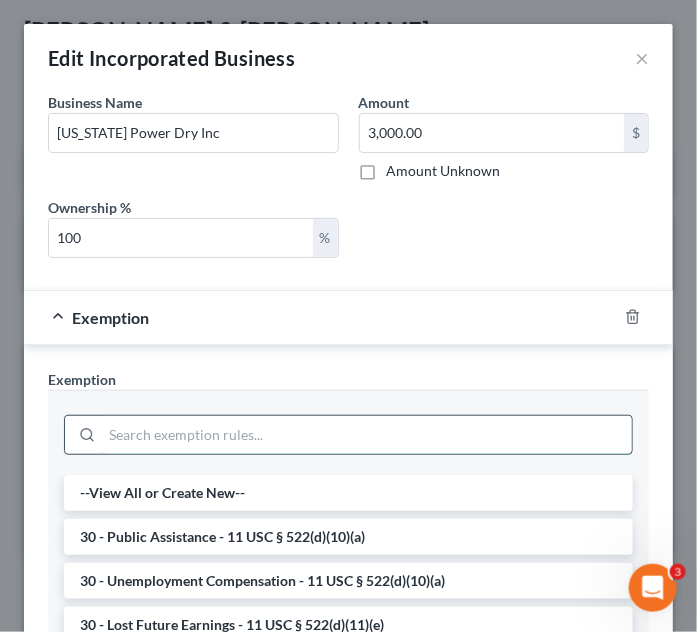 click at bounding box center (367, 435) 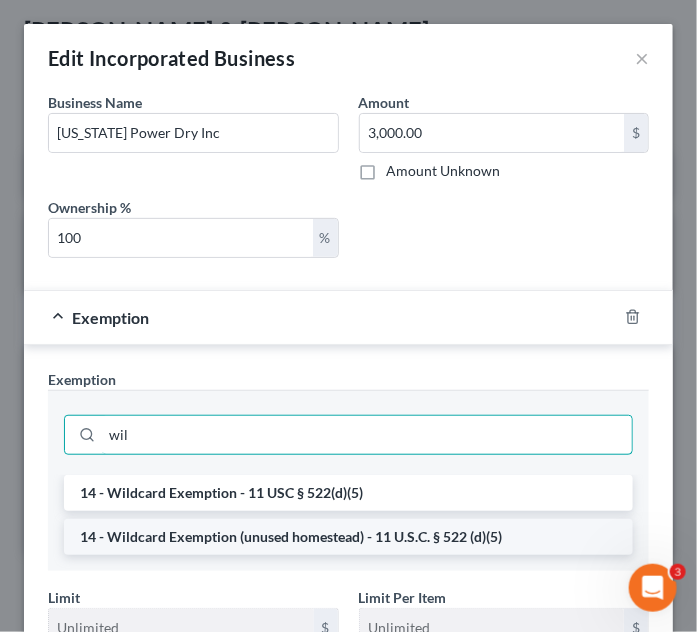 type on "wil" 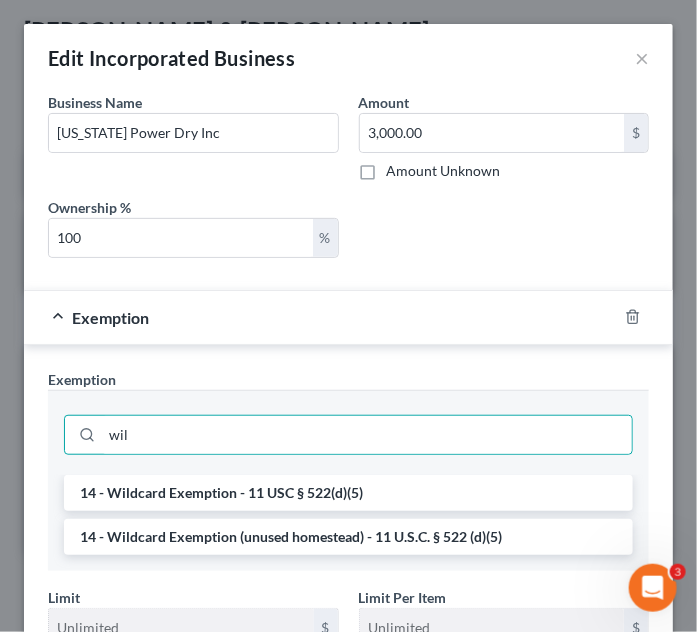click on "14 - Wildcard Exemption (unused homestead) - 11 U.S.C. § 522 (d)(5)" at bounding box center (348, 537) 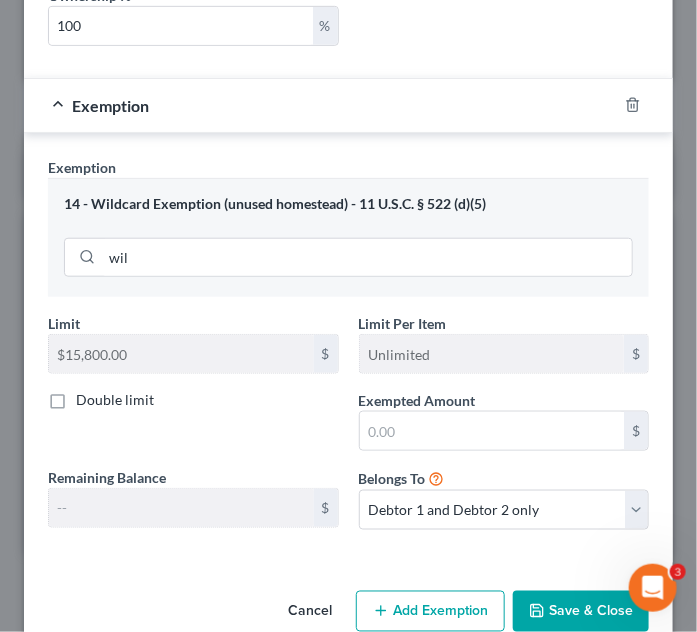scroll, scrollTop: 248, scrollLeft: 0, axis: vertical 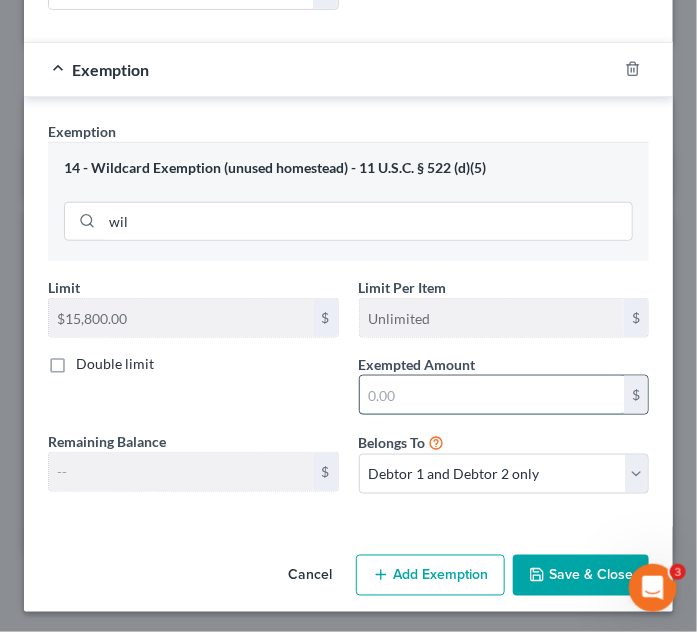click at bounding box center [492, 395] 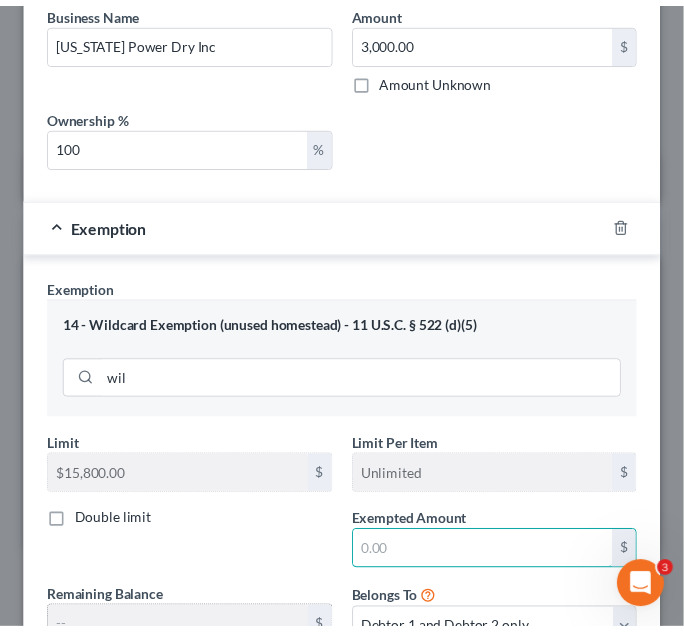 scroll, scrollTop: 248, scrollLeft: 0, axis: vertical 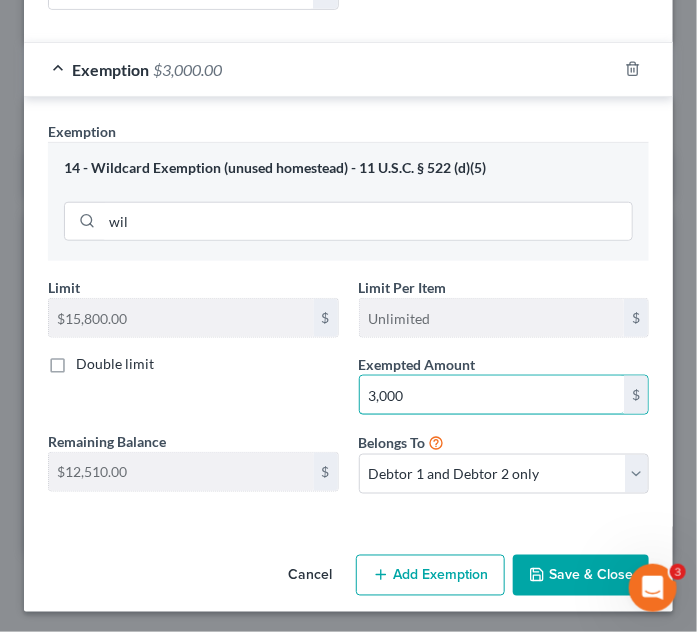 type on "3,000" 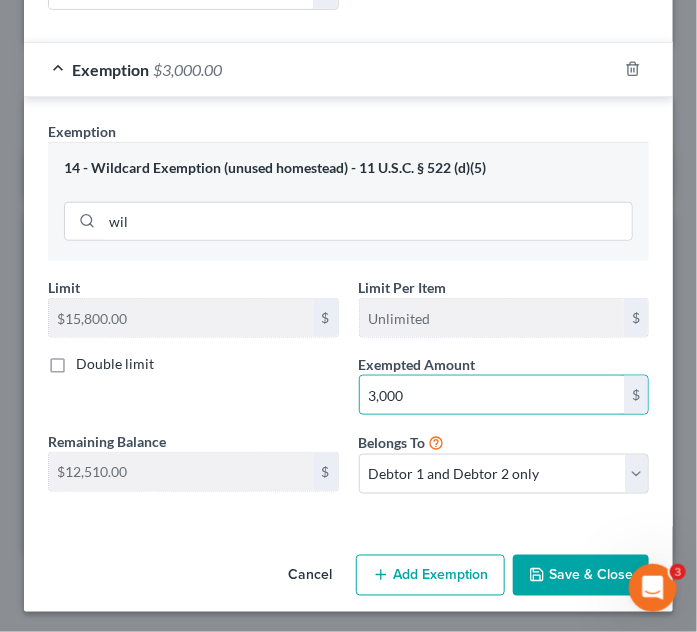 click on "Save & Close" at bounding box center [581, 576] 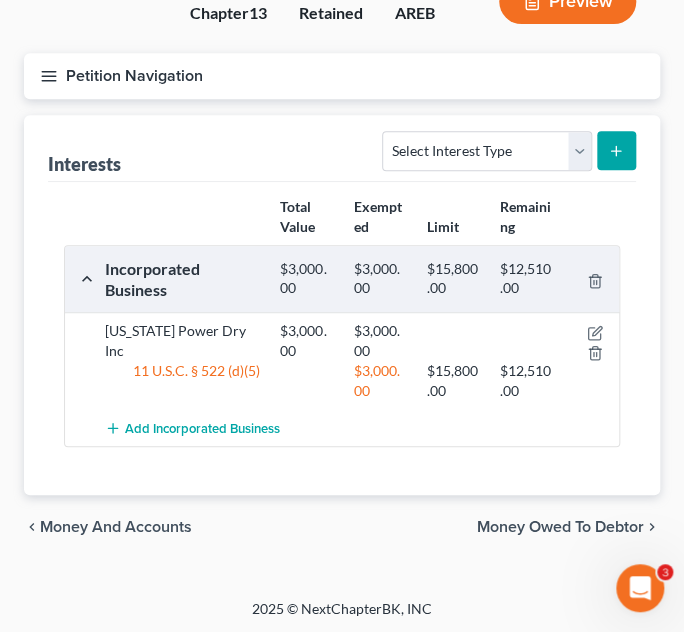 click on "Money Owed to Debtor" at bounding box center (560, 527) 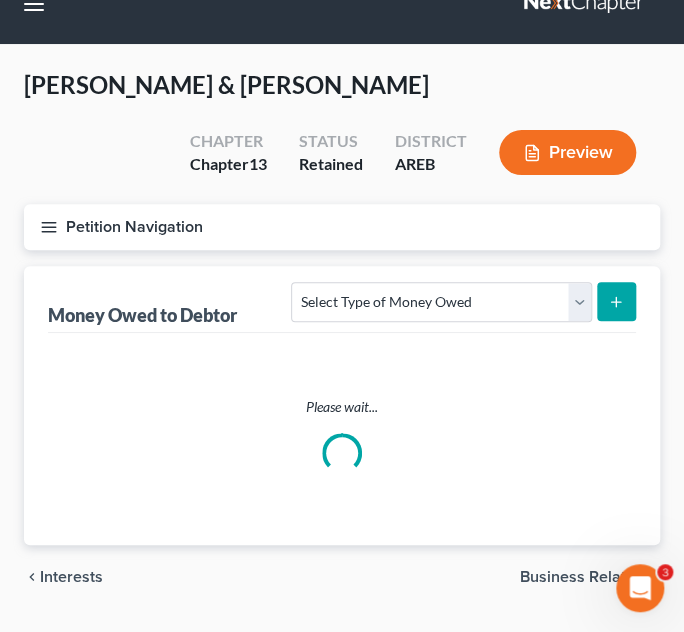 scroll, scrollTop: 0, scrollLeft: 0, axis: both 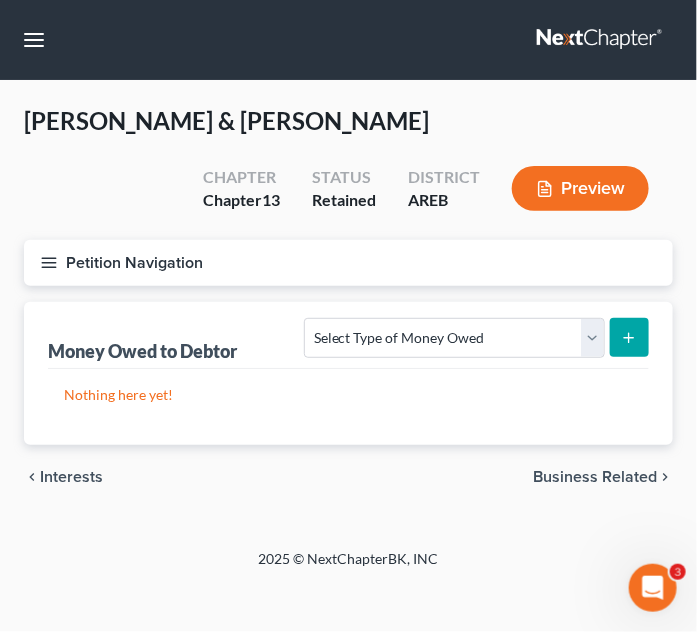 click on "Business Related" at bounding box center [595, 477] 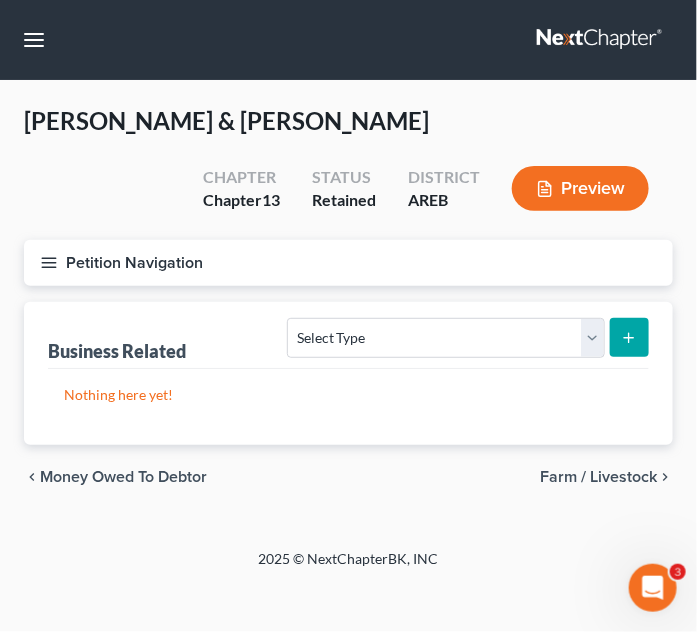 click on "Farm / Livestock" at bounding box center (598, 477) 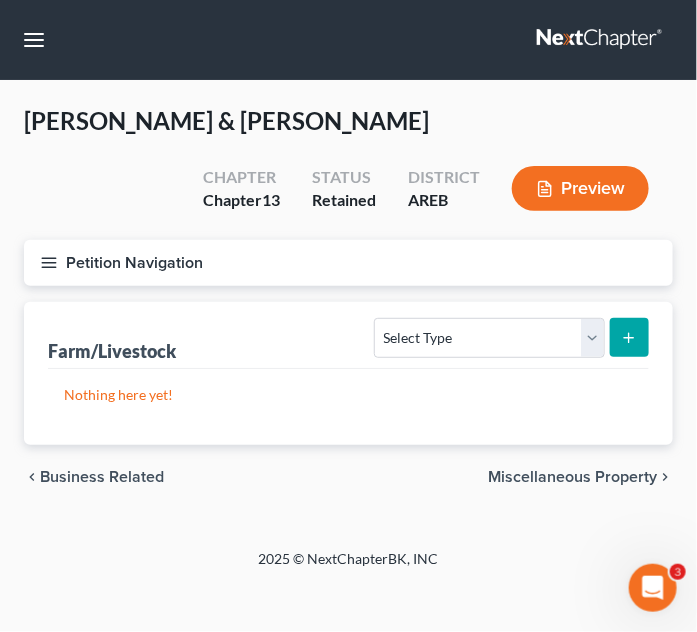 click on "Miscellaneous Property" at bounding box center (572, 477) 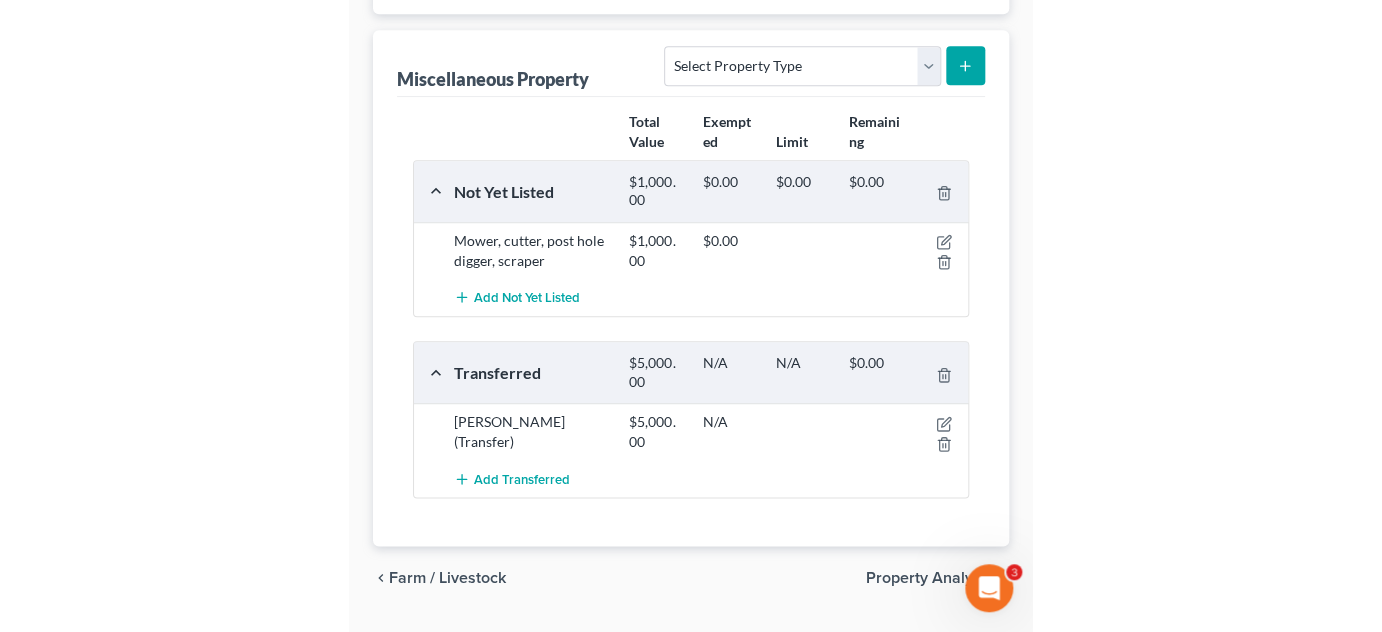 scroll, scrollTop: 272, scrollLeft: 0, axis: vertical 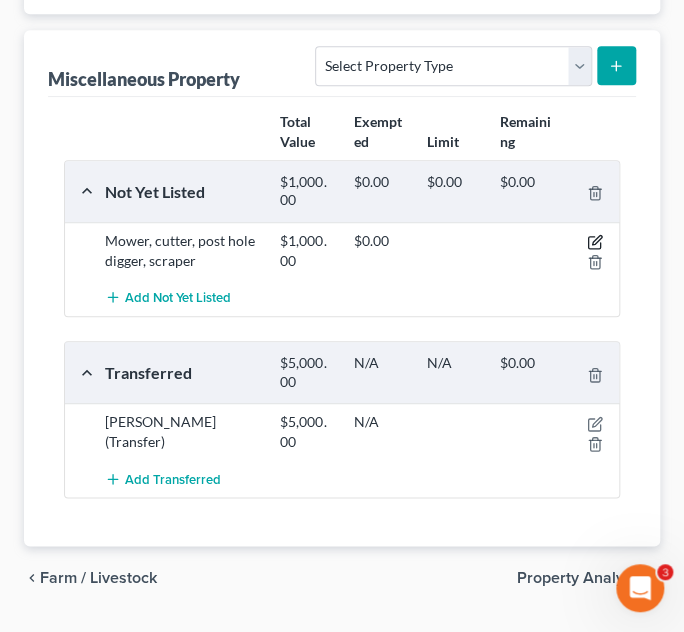 click 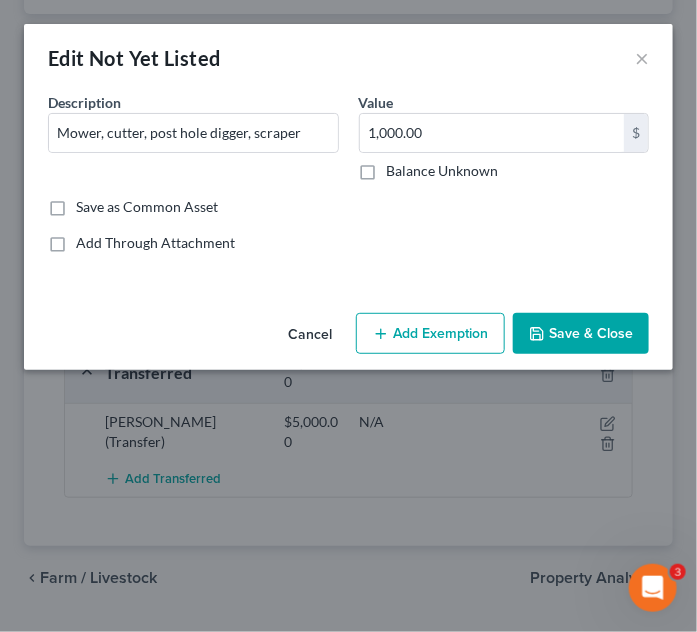 click on "Cancel" at bounding box center [310, 335] 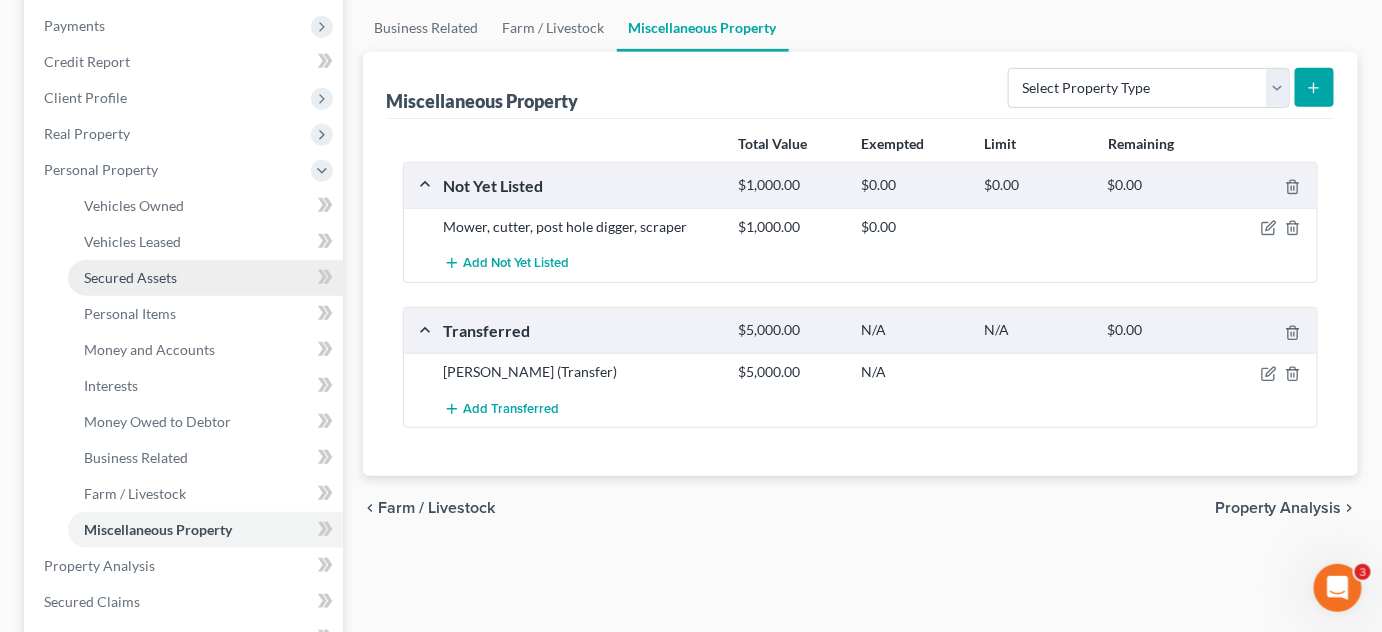 click on "Secured Assets" at bounding box center (130, 277) 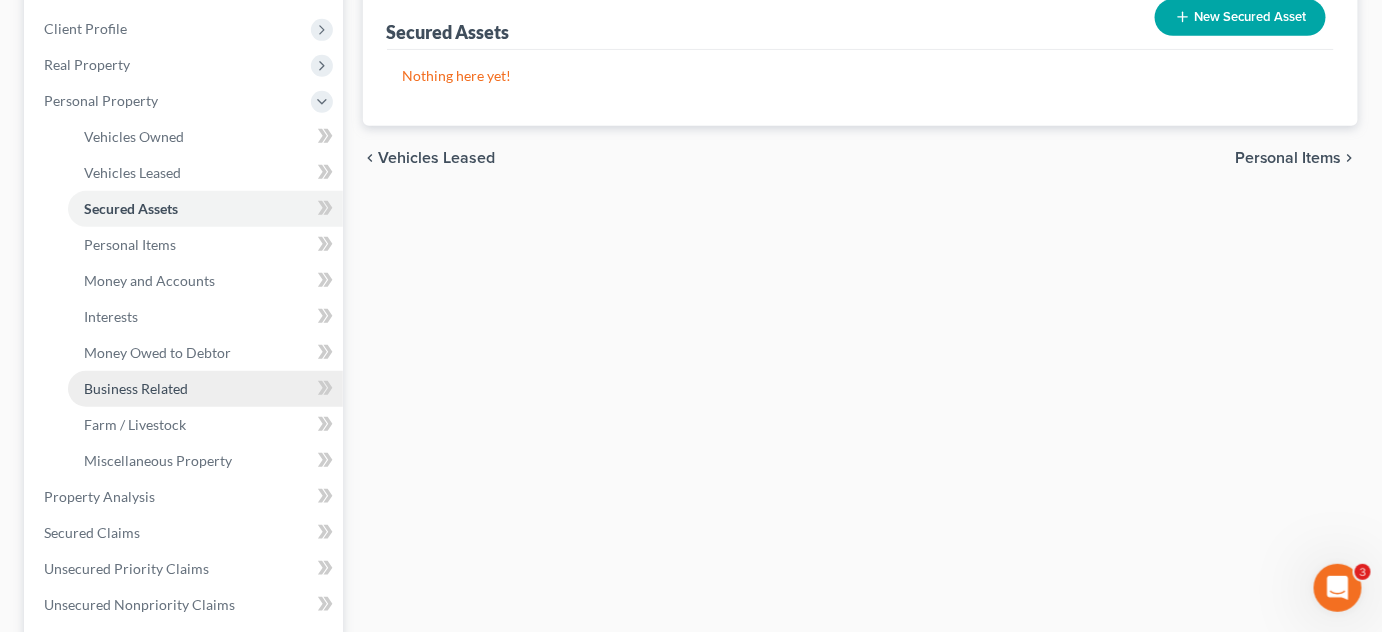 scroll, scrollTop: 363, scrollLeft: 0, axis: vertical 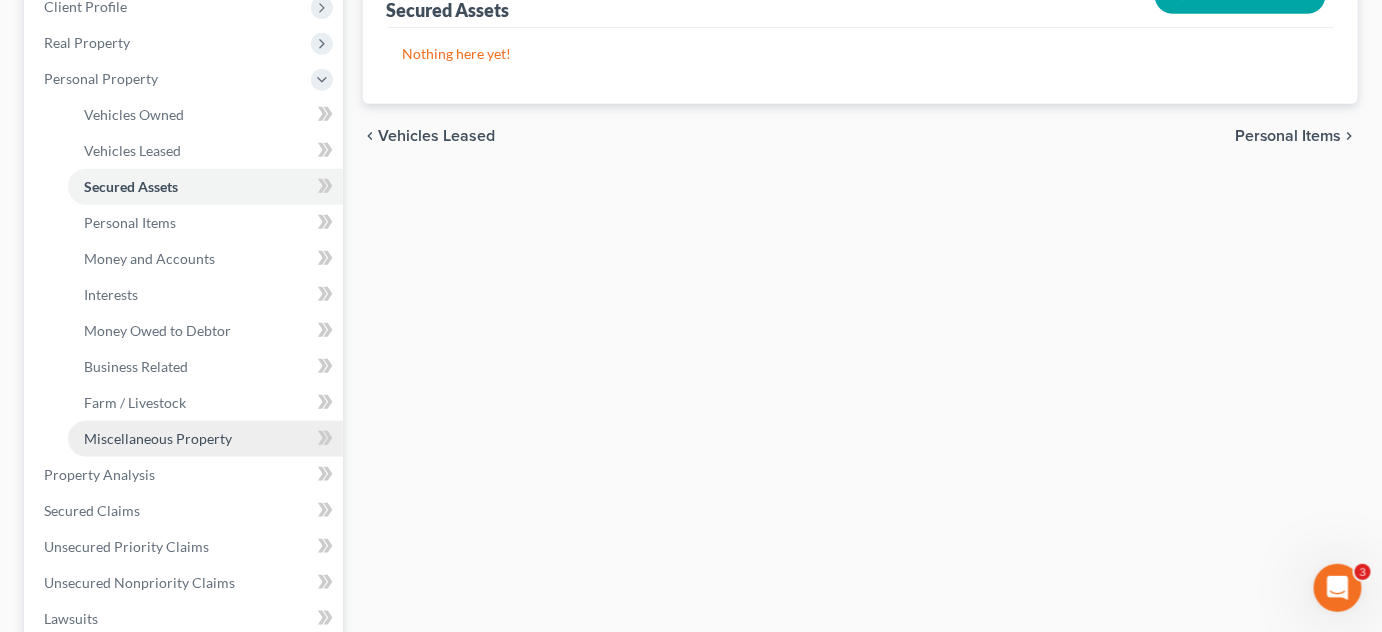click on "Miscellaneous Property" at bounding box center (158, 438) 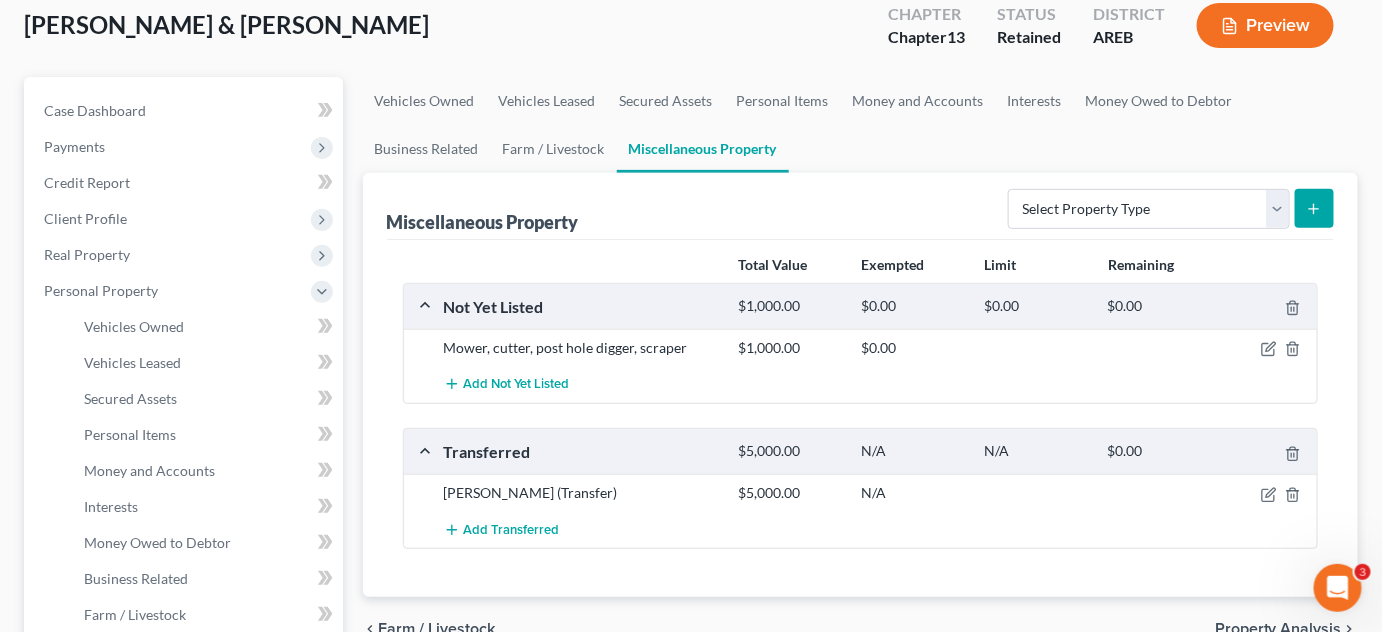 scroll, scrollTop: 181, scrollLeft: 0, axis: vertical 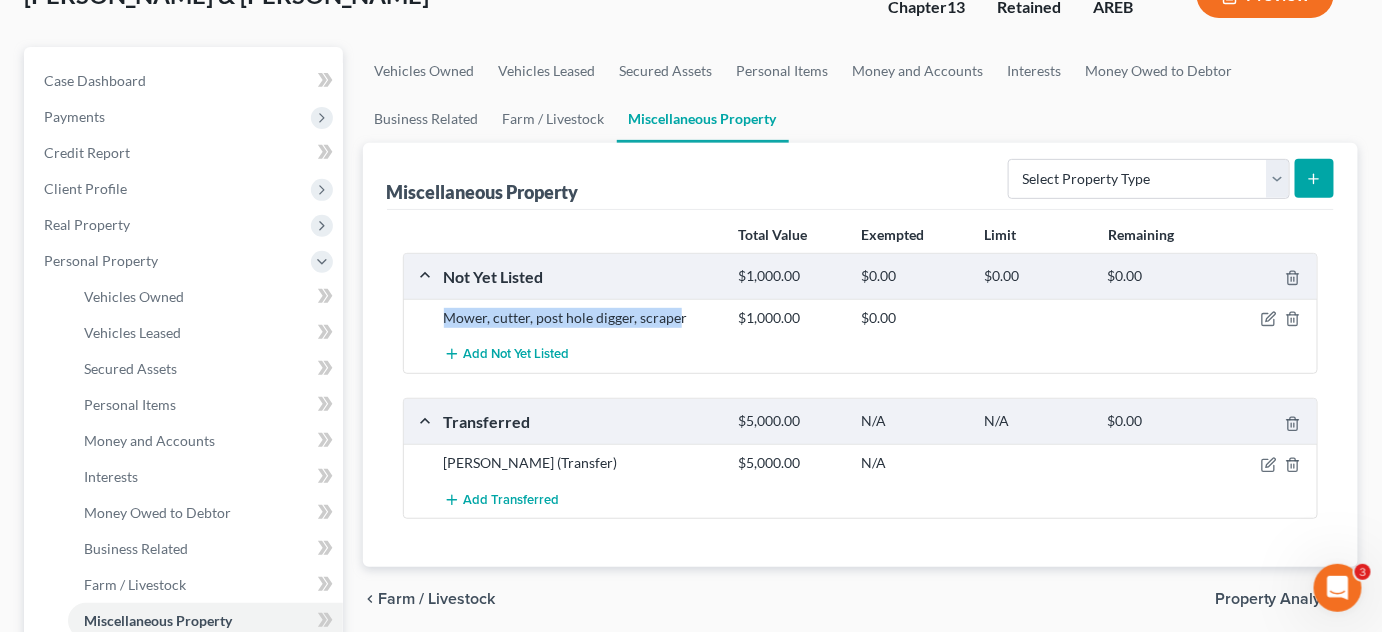 drag, startPoint x: 678, startPoint y: 319, endPoint x: 437, endPoint y: 306, distance: 241.35037 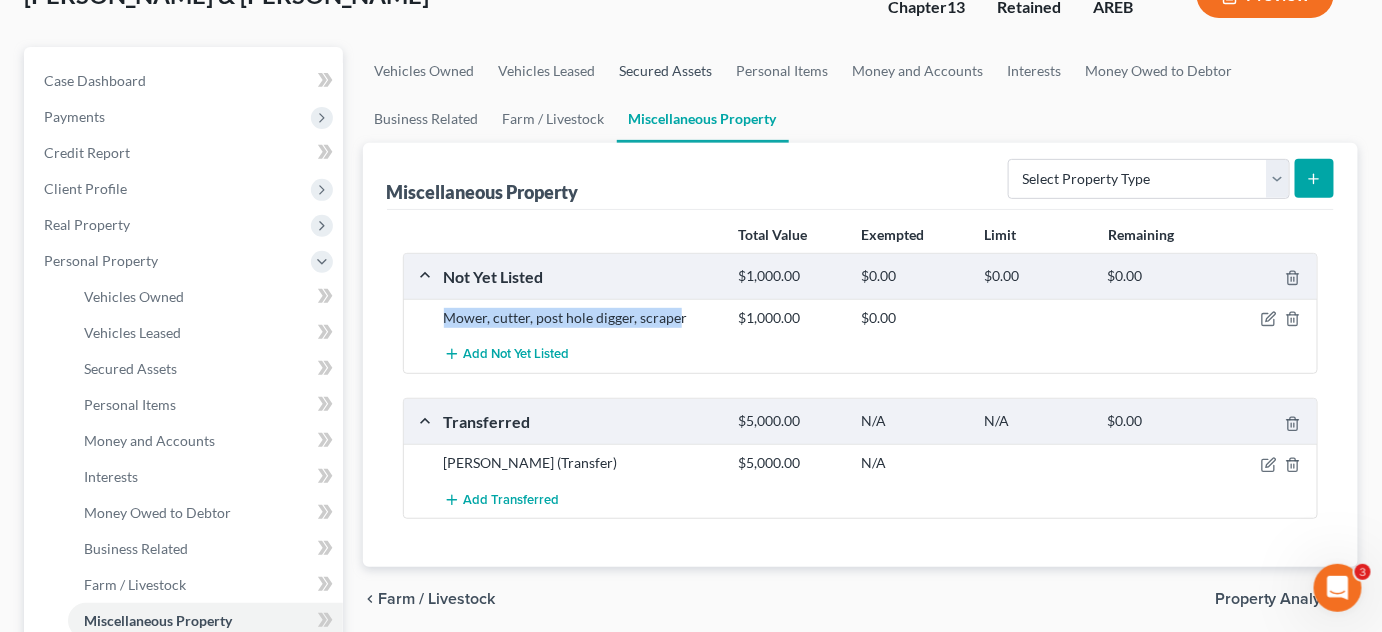 click on "Secured Assets" at bounding box center (666, 71) 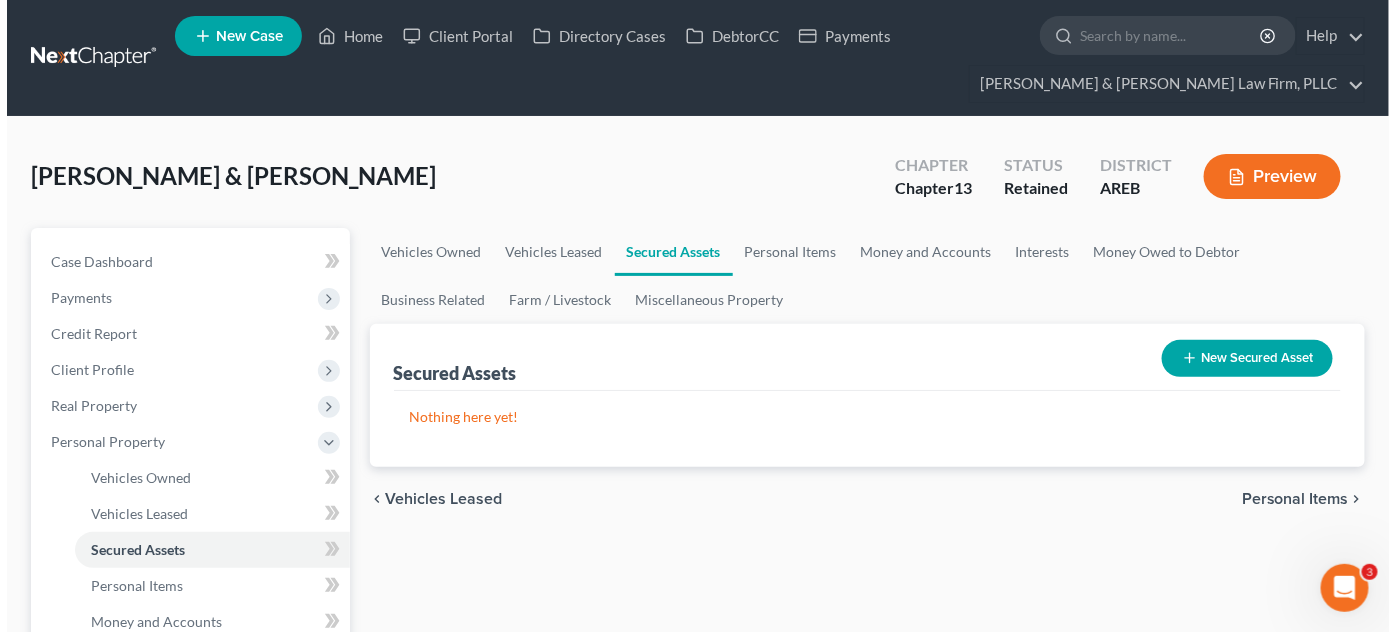 scroll, scrollTop: 0, scrollLeft: 0, axis: both 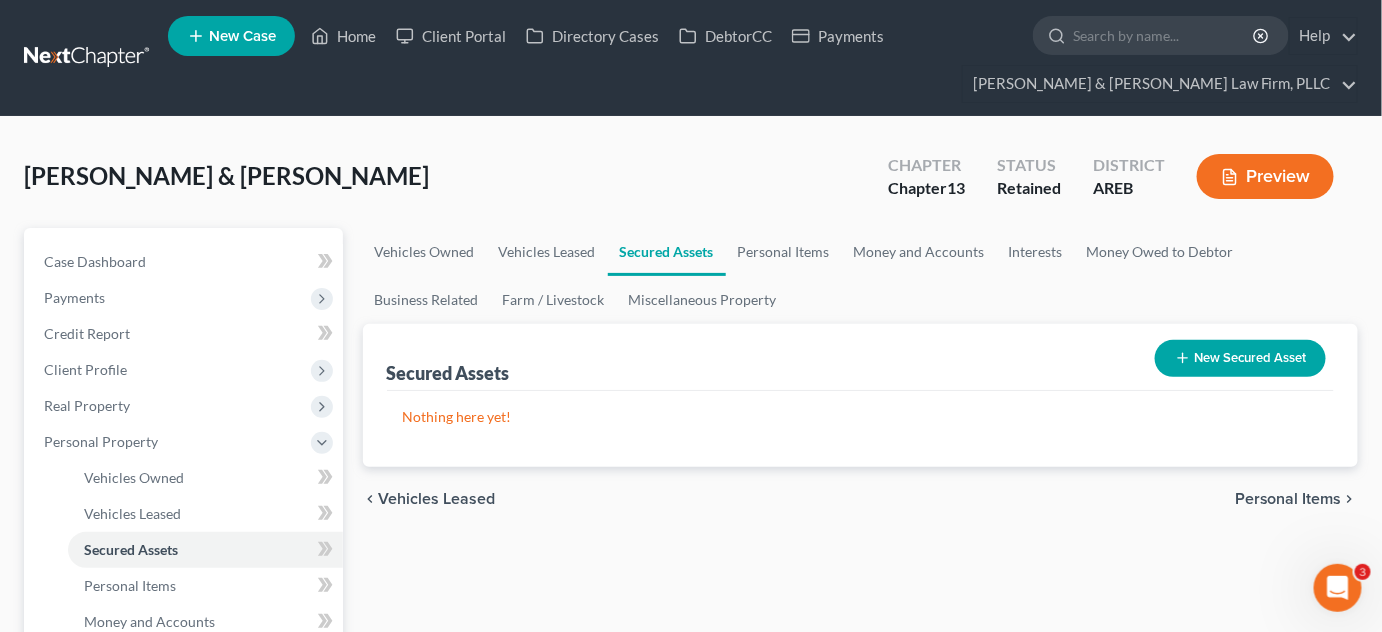 click on "New Secured Asset" at bounding box center [1240, 358] 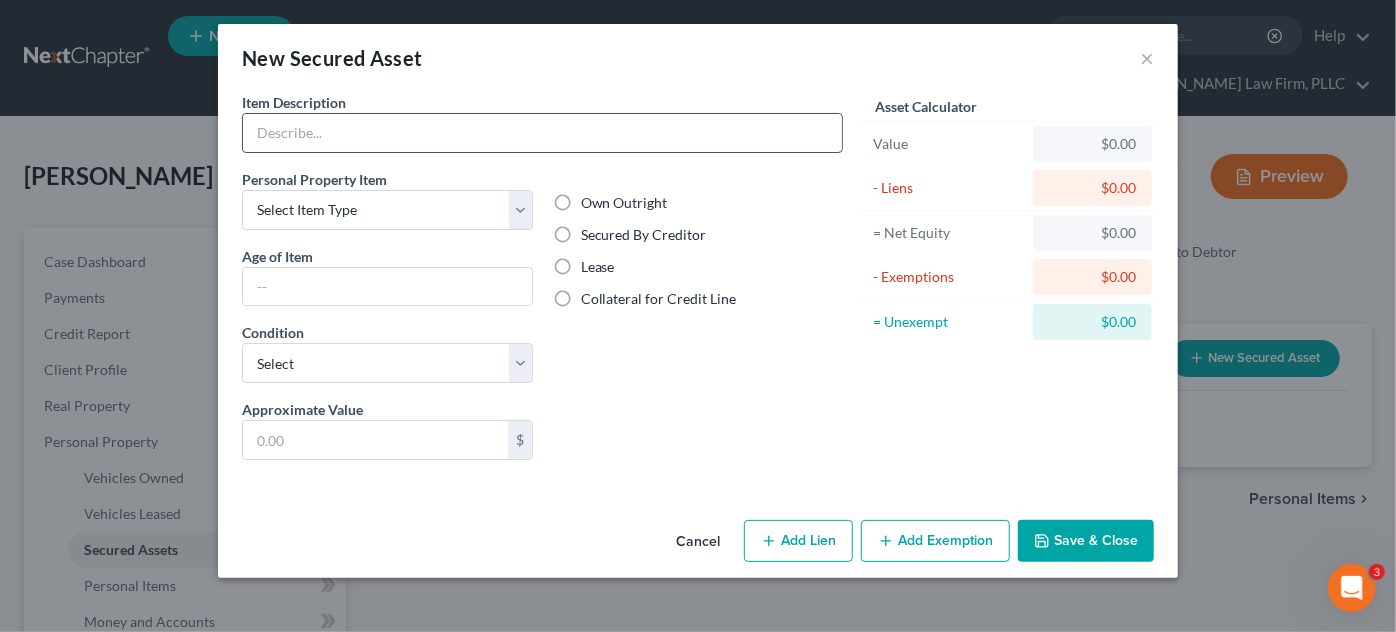 click at bounding box center [542, 133] 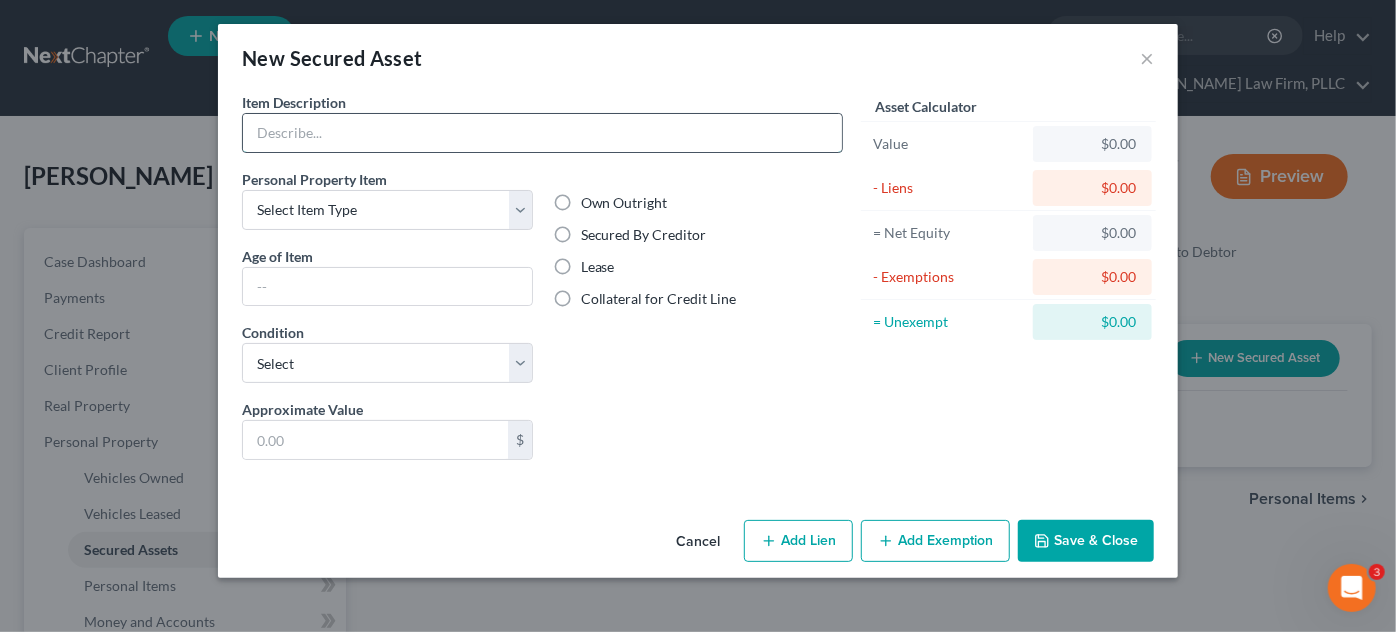 paste on "Mower, cutter, post hole digger, scrape" 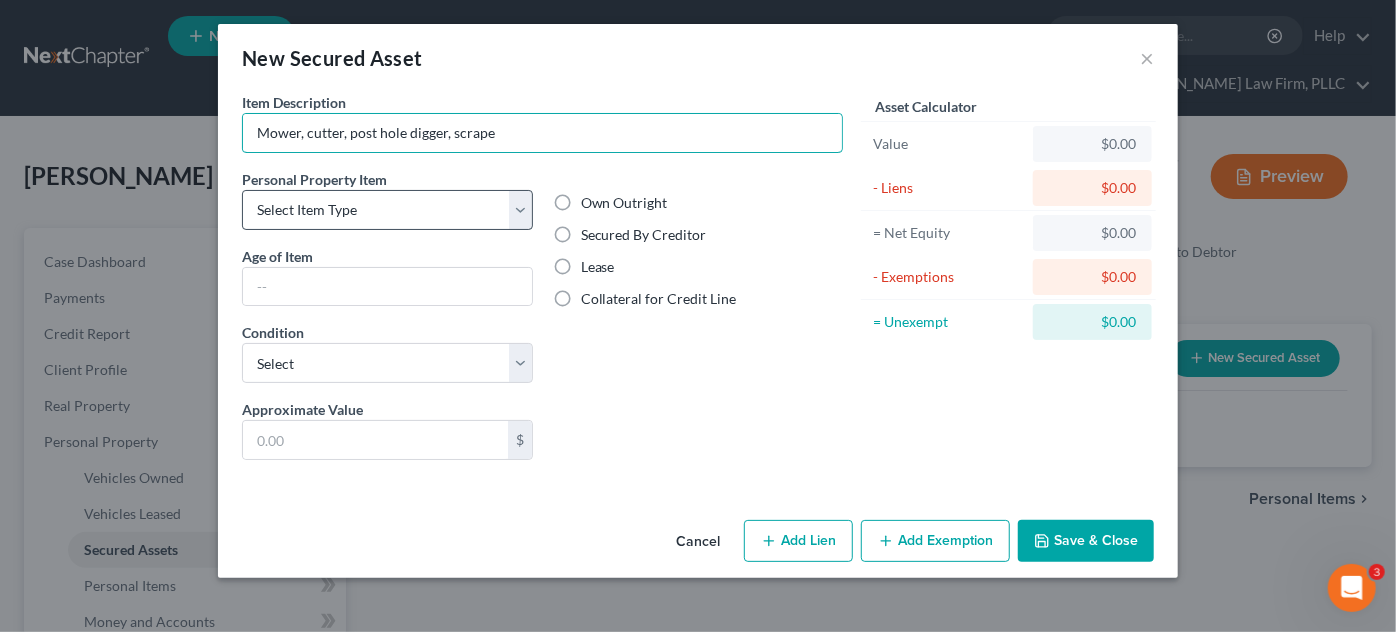 type on "Mower, cutter, post hole digger, scrape" 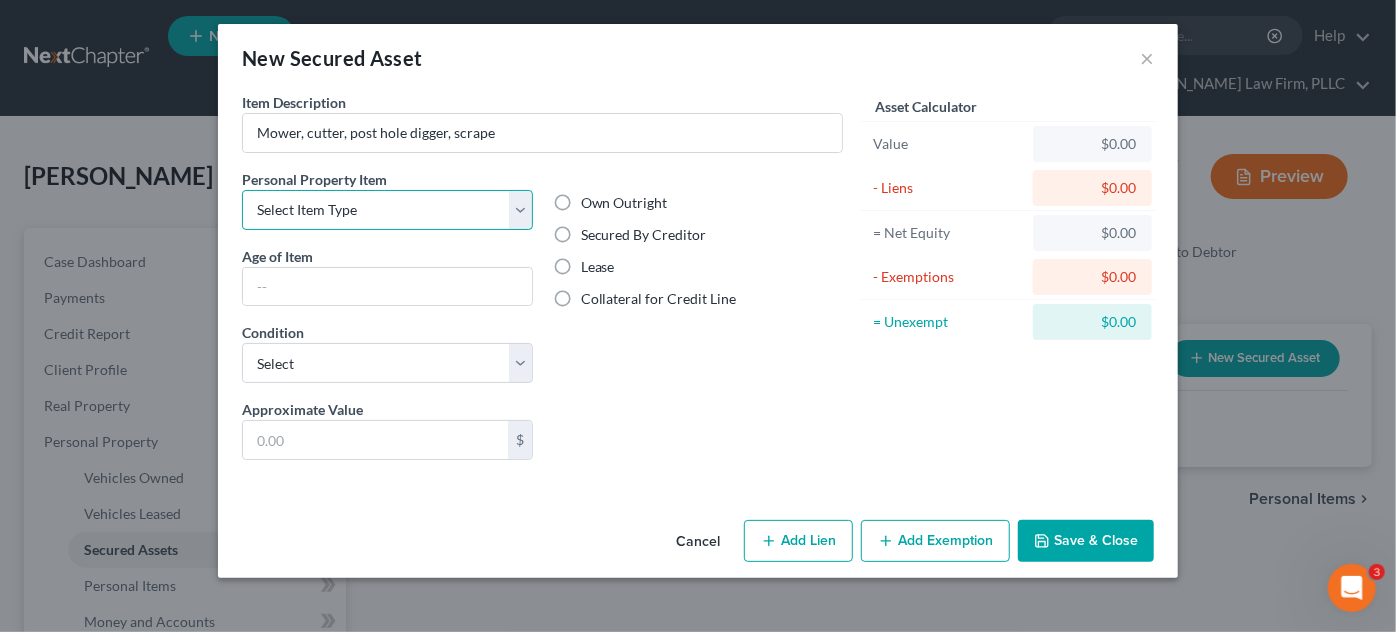 click on "Select Item Type Clothing Collectibles Of Value Electronics Firearms Household Goods Jewelry Other Pet(s) Sports & Hobby Equipment" at bounding box center (387, 210) 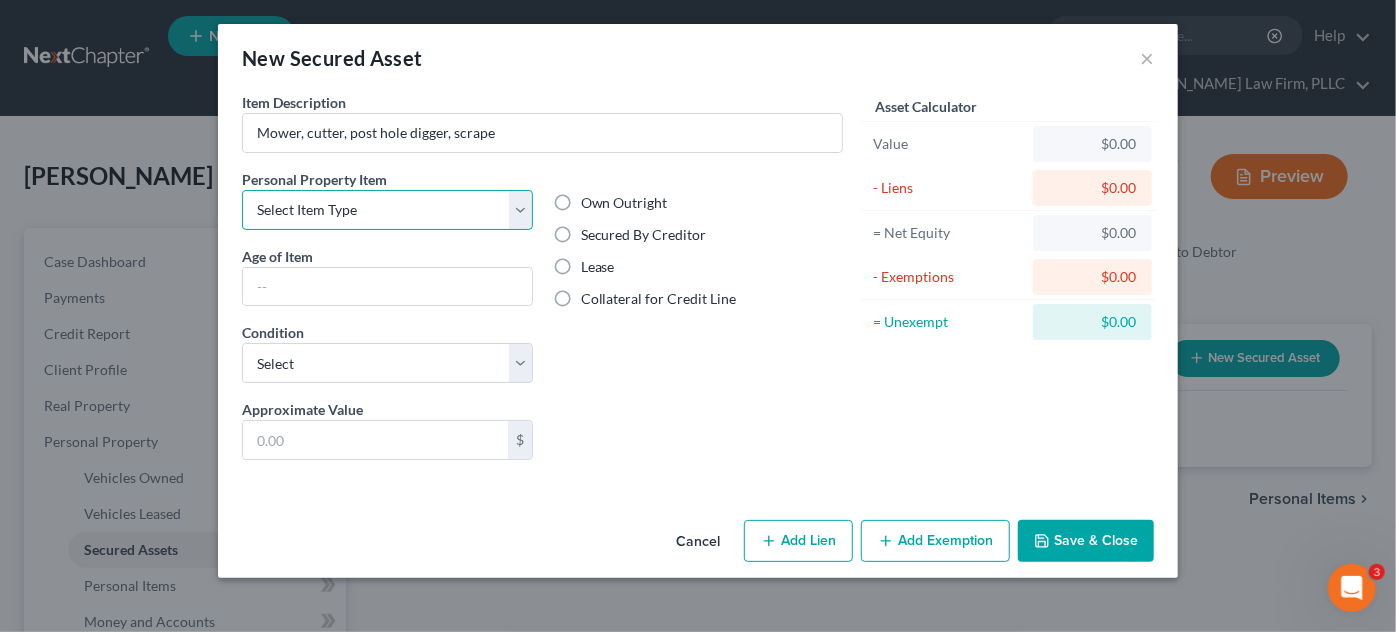 select on "other" 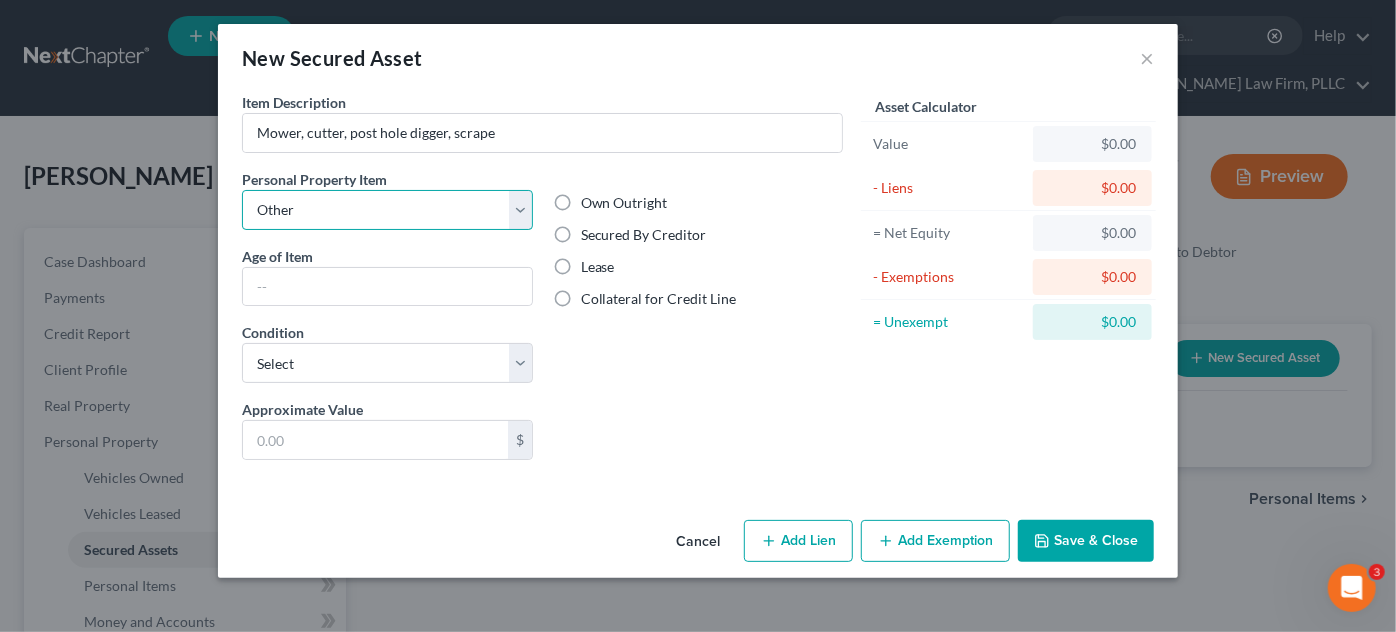 click on "Select Item Type Clothing Collectibles Of Value Electronics Firearms Household Goods Jewelry Other Pet(s) Sports & Hobby Equipment" at bounding box center [387, 210] 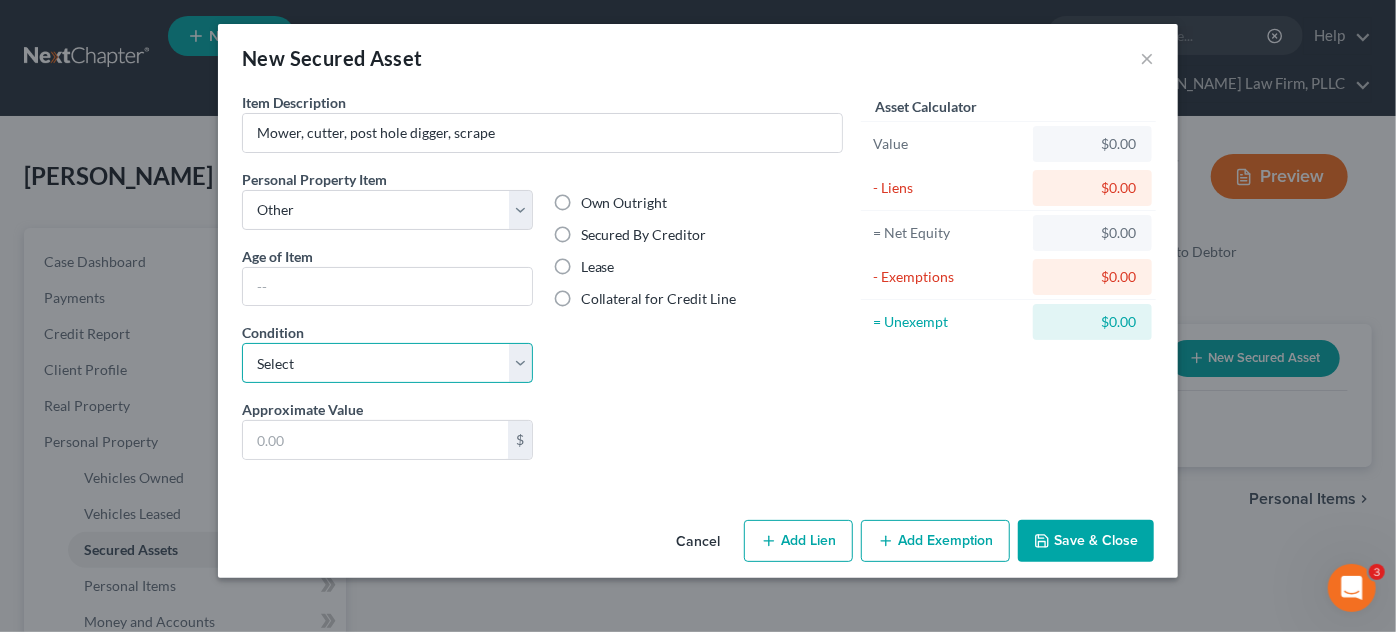 click on "Select Excellent Very Good Good Fair Poor" at bounding box center [387, 363] 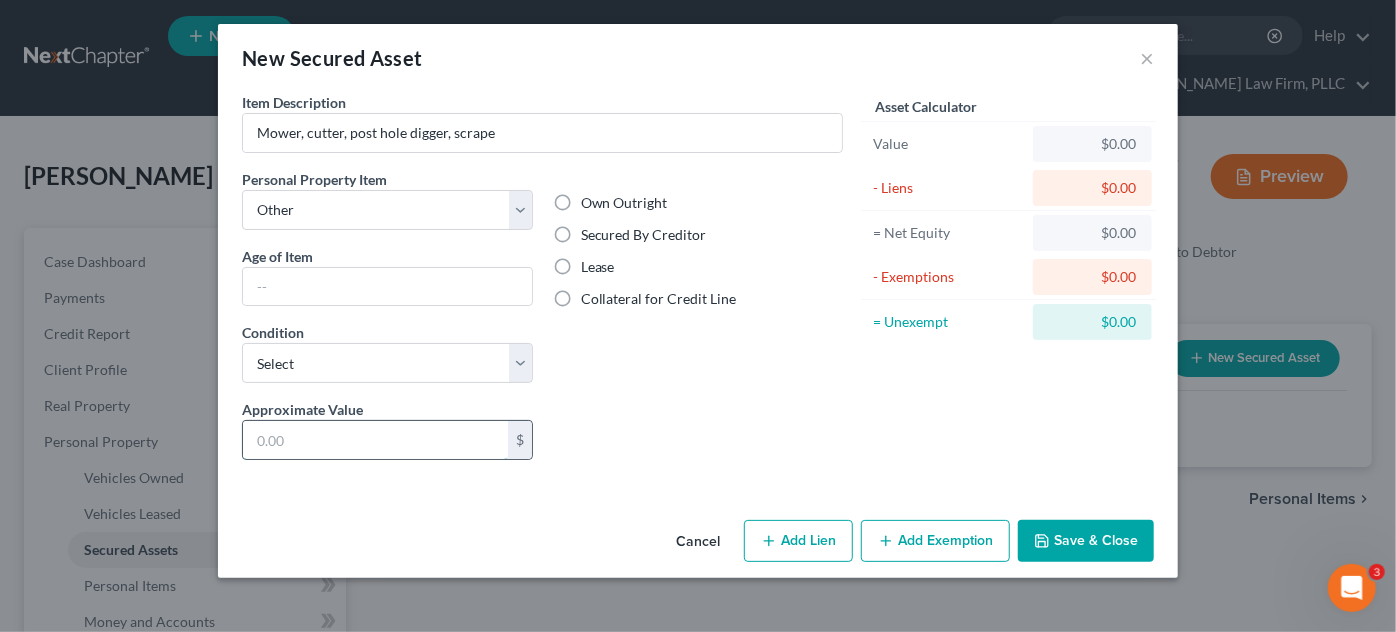 click at bounding box center (375, 440) 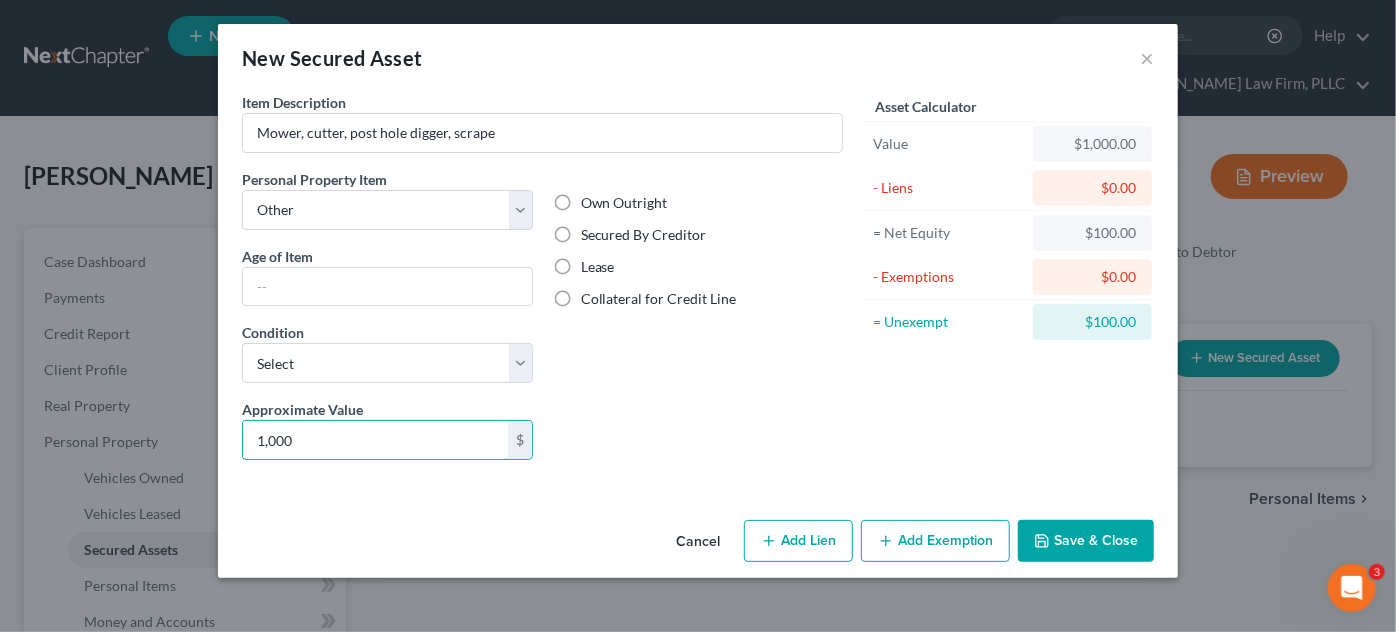 type on "1,000" 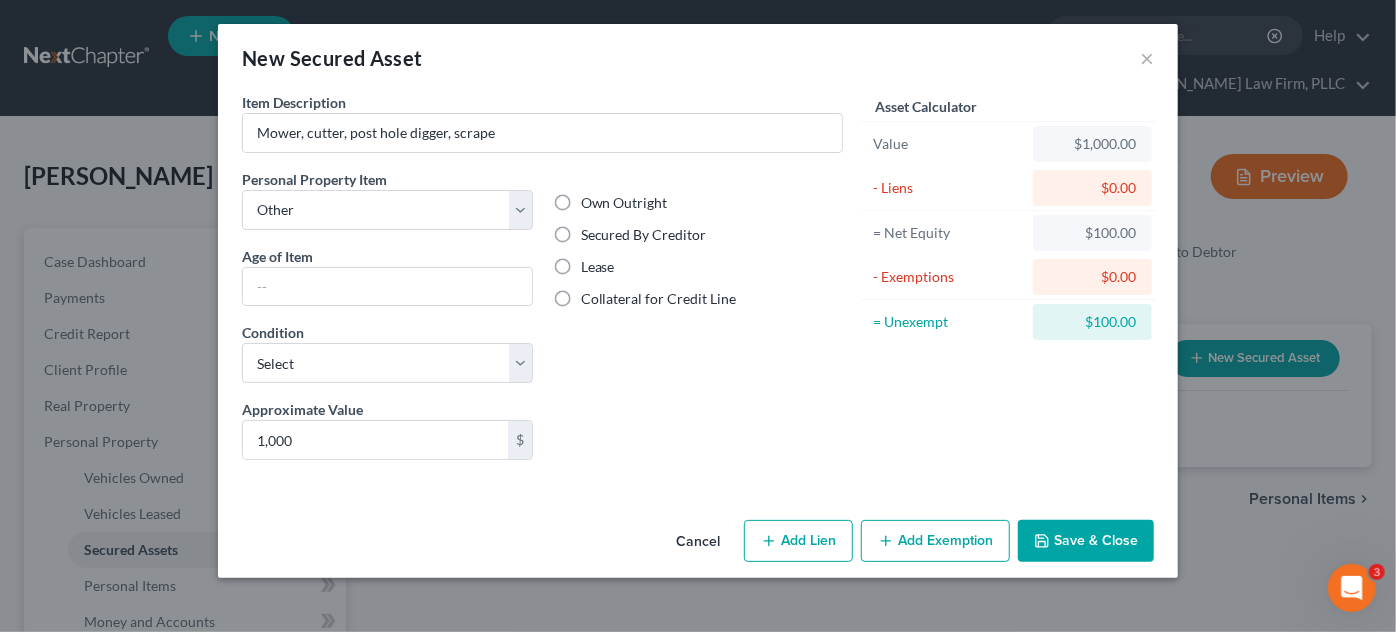 drag, startPoint x: 561, startPoint y: 236, endPoint x: 602, endPoint y: 330, distance: 102.55243 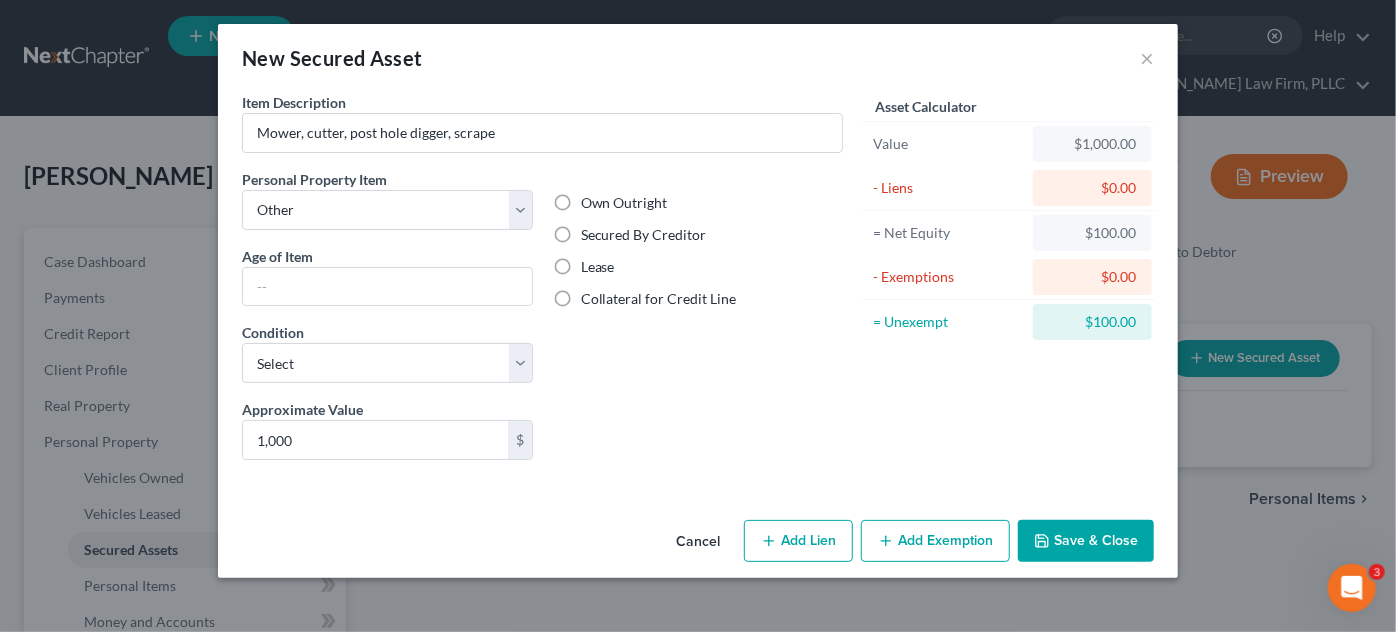 click on "Secured By Creditor" at bounding box center [595, 231] 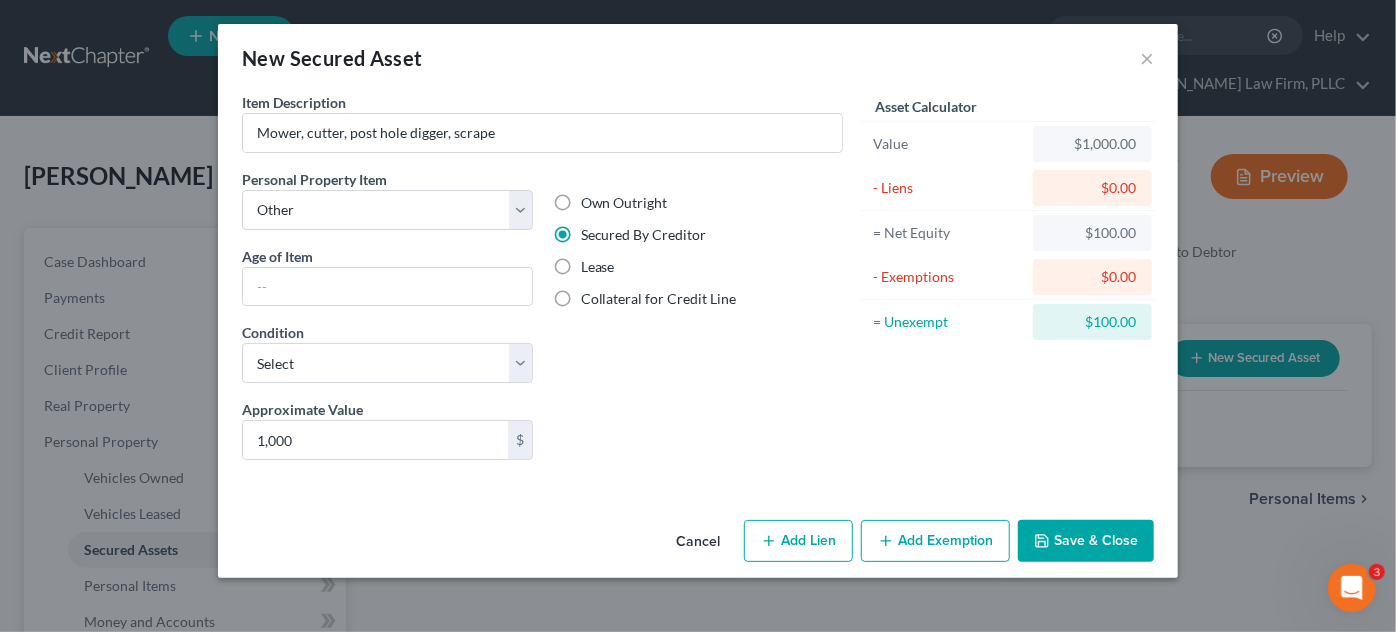 click on "Add Lien" at bounding box center (798, 541) 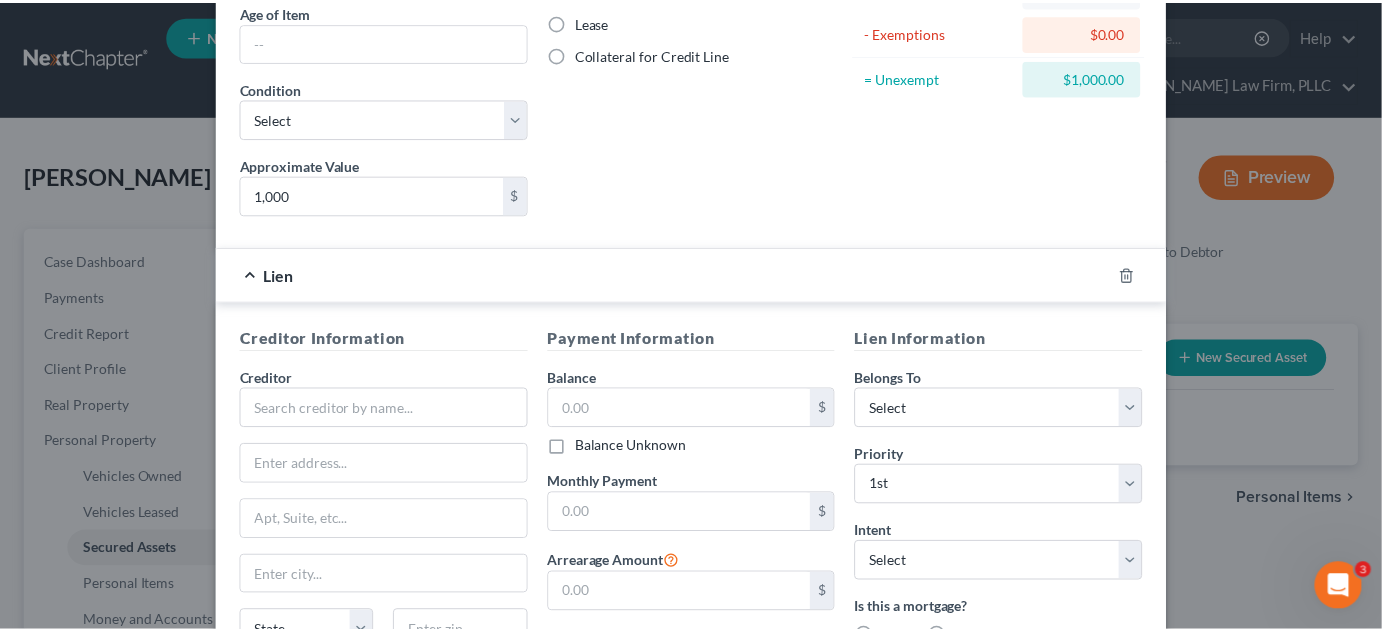 scroll, scrollTop: 0, scrollLeft: 0, axis: both 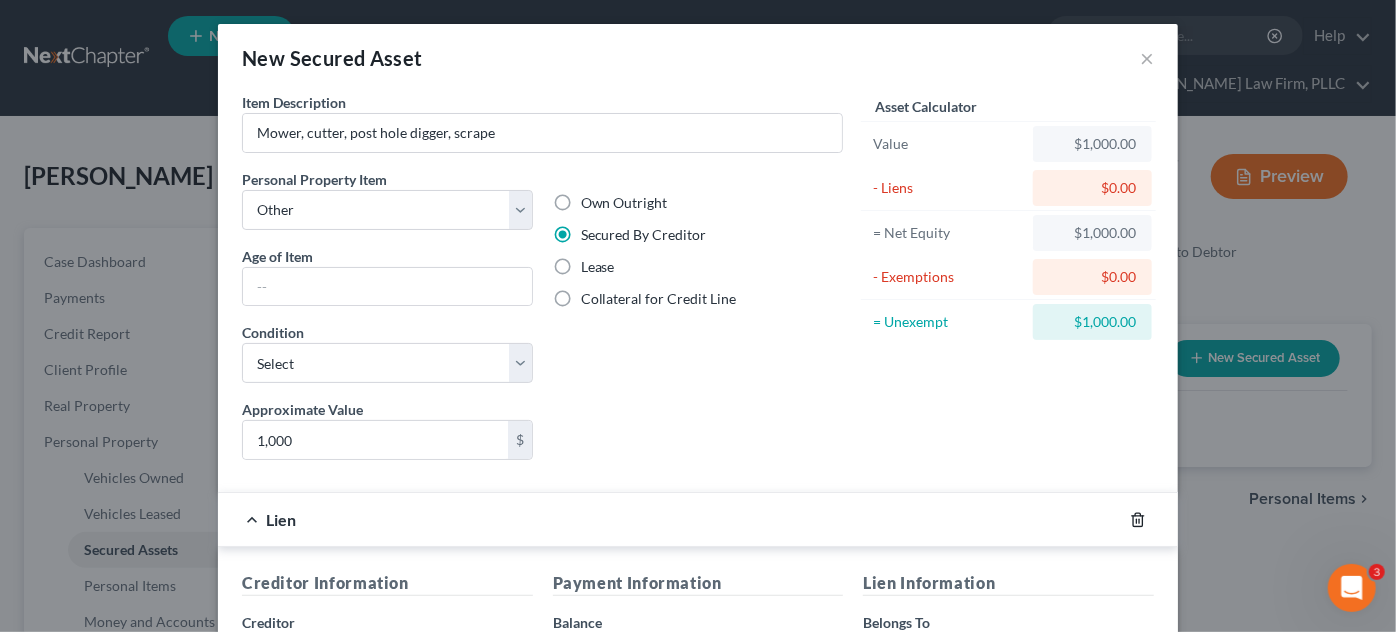 click 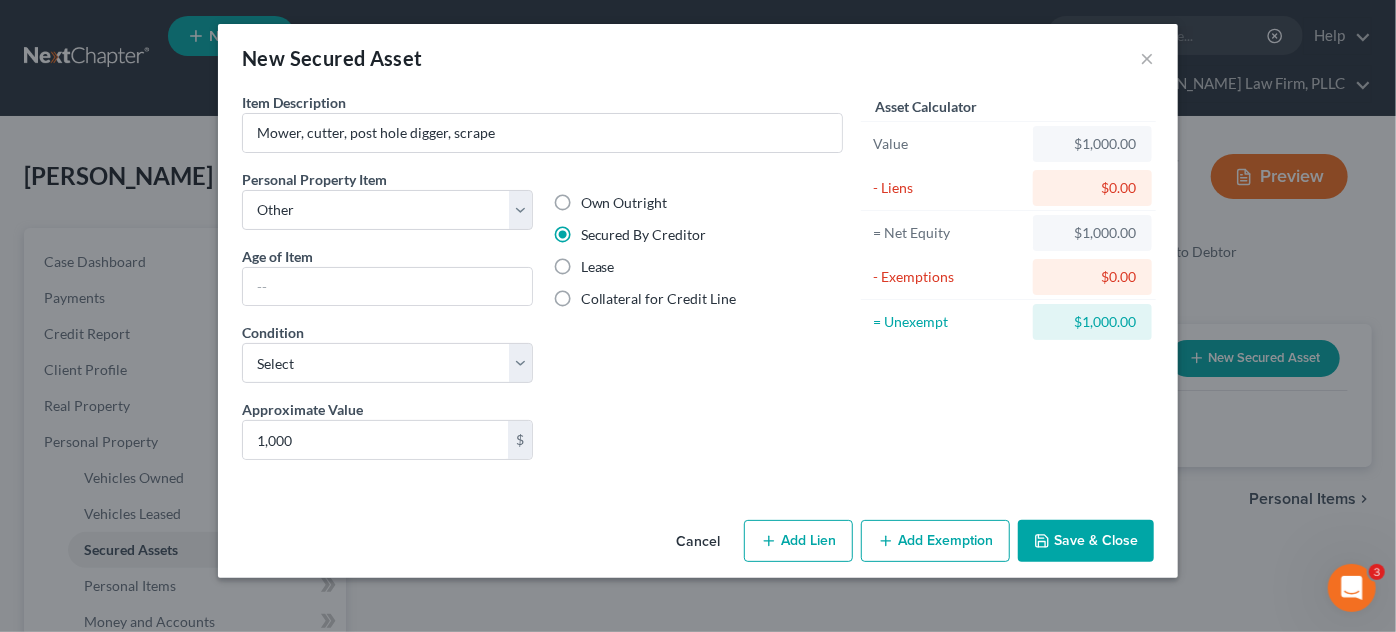 click on "Save & Close" at bounding box center (1086, 541) 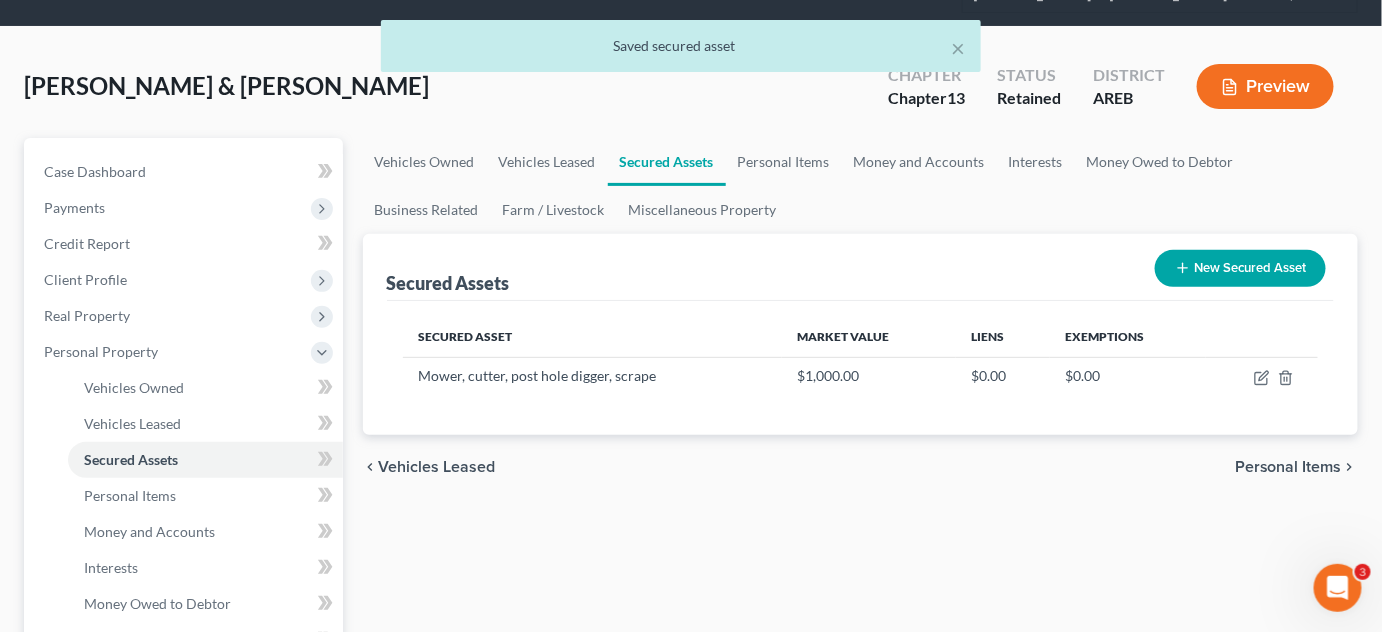 scroll, scrollTop: 363, scrollLeft: 0, axis: vertical 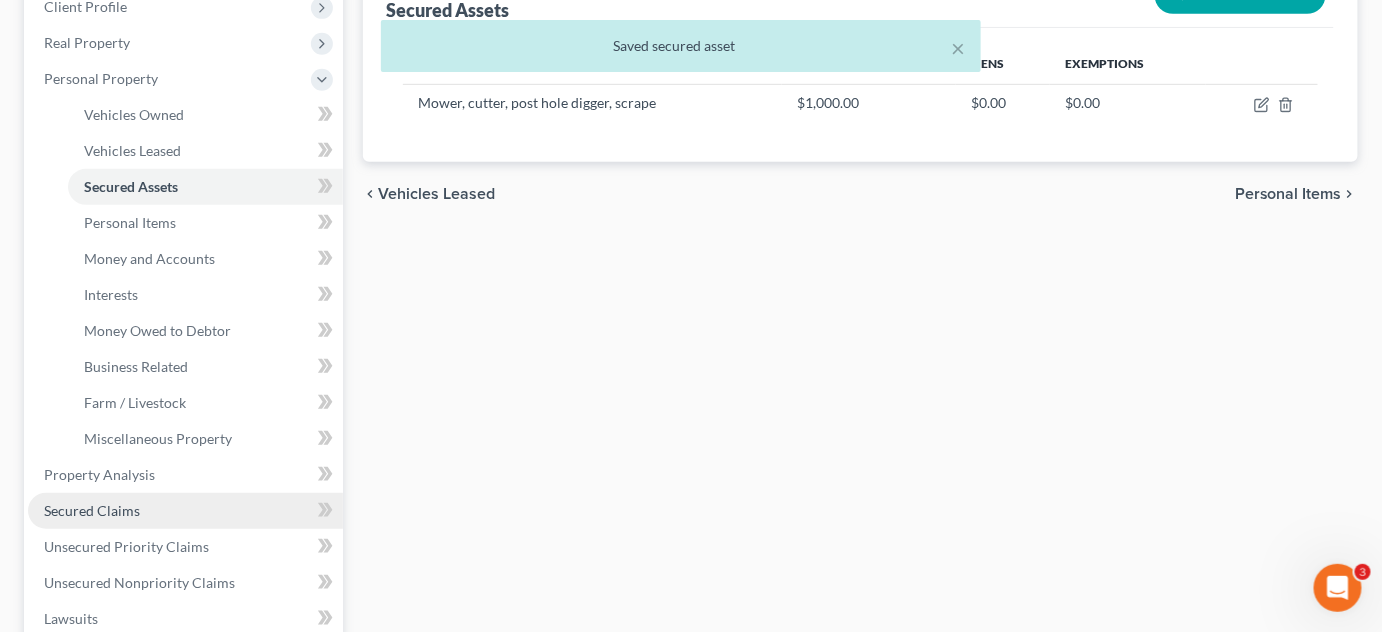 click on "Secured Claims" at bounding box center (185, 511) 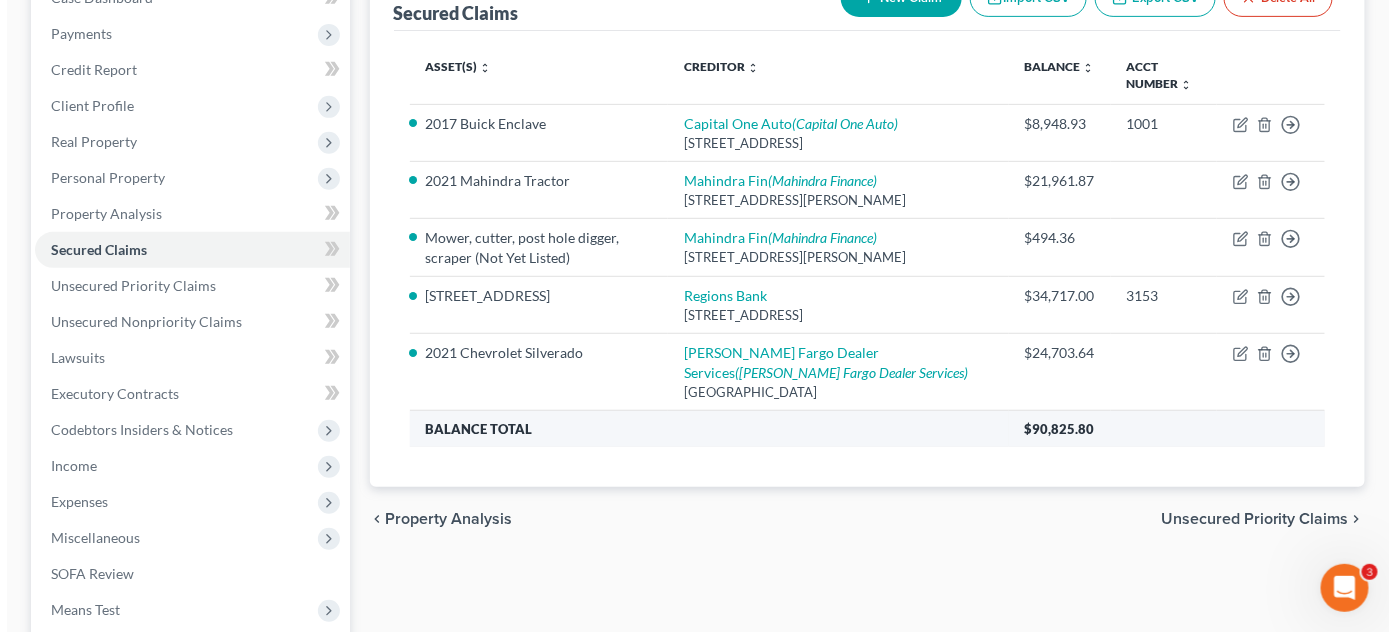 scroll, scrollTop: 272, scrollLeft: 0, axis: vertical 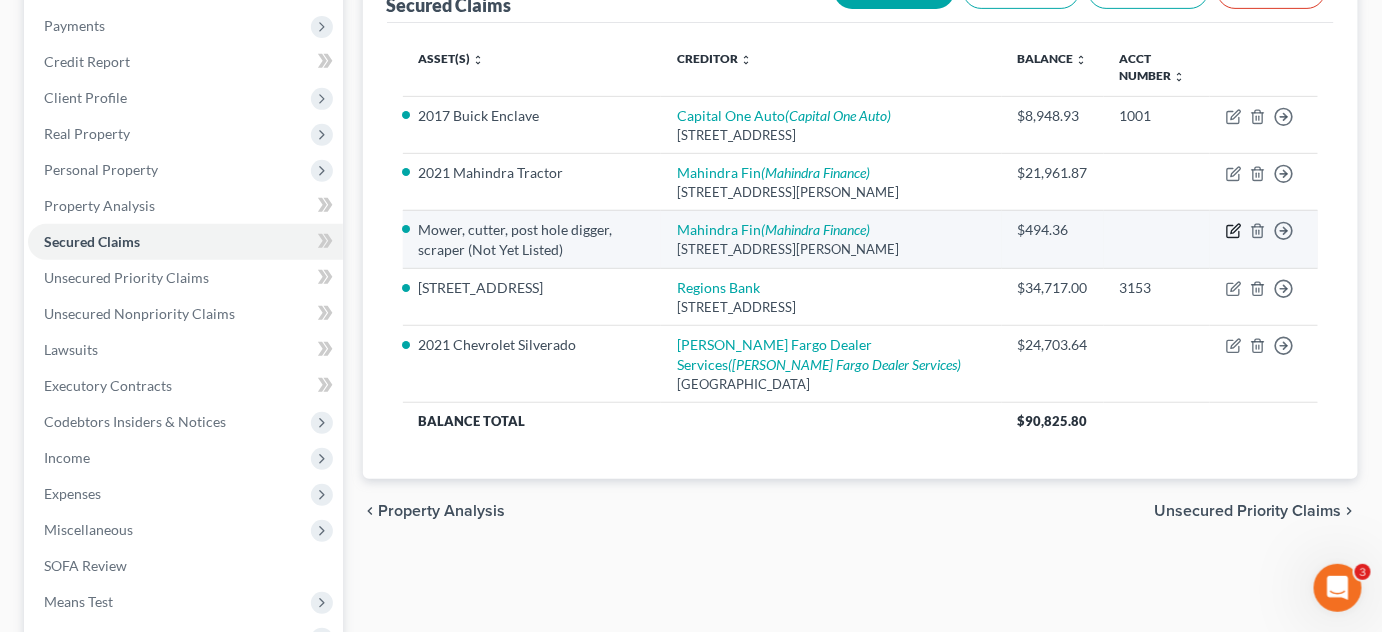 click 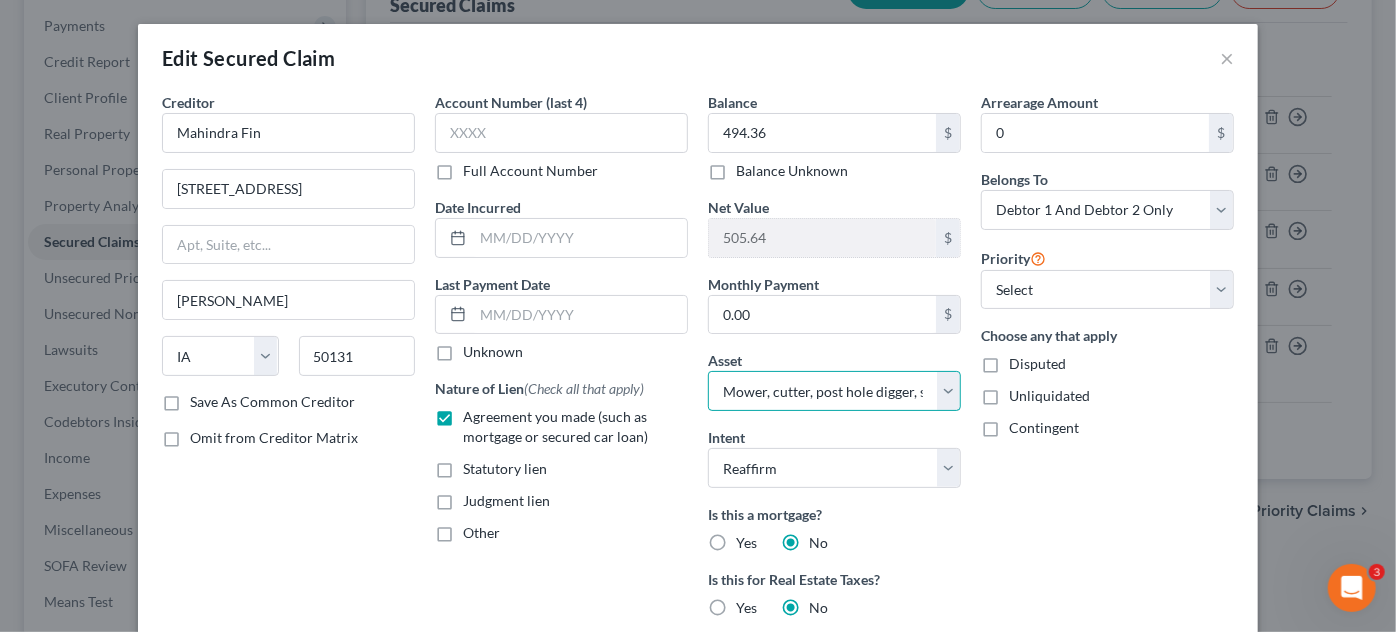 click on "Select Other Multiple Assets [US_STATE] Power Dry Inc - $3000.0 601 Hwy 87 - $50000.0 [PERSON_NAME] (Transfer) - $5000.0 2021 Chevrolet Silverado - $26430.0 2017 Buick Enclave - $8948.93 Mower, cutter, post hole digger, scraper (Not Yet Listed) - $1000.0 2021 Mahindra Tractor - $21000.0 Clothing - Clothing - $100.0 Electronics - Household electronics - $450.0 Bank of America (Savings Account) - $130.0 Household Goods - Household goods and furnishings - $1830.0 Mower, cutter, post hole digger, scrape - $1000.0 Sports & Hobby Equipment - Exercise equipment - $100.0 Pet(s) - 3 dogs - $30.0 Regions (Checking Account) - $null Bank of America (Checking Account) - $null Regions (Savings Account) - $130.0" at bounding box center [834, 391] 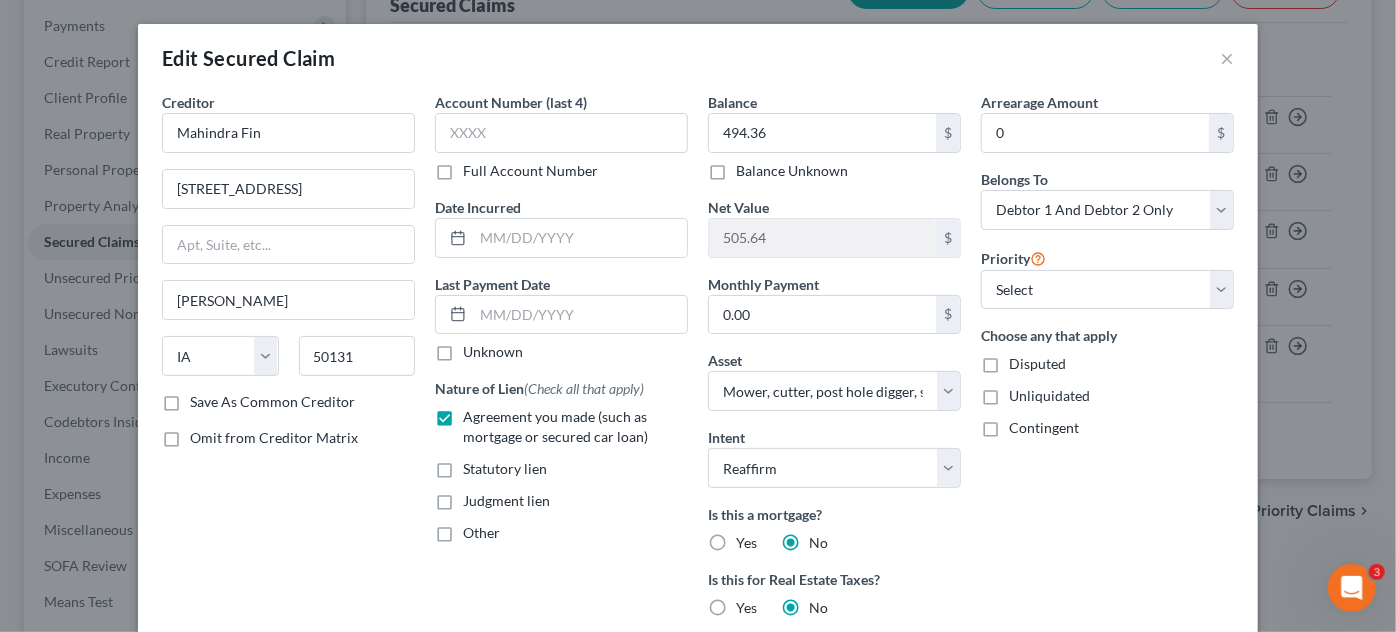 click on "Arrearage Amount 0 $
Belongs To
*
Select Debtor 1 Only Debtor 2 Only Debtor 1 And Debtor 2 Only At Least One Of The Debtors And Another Community Property Priority  Select 1st 2nd 3rd 4th 5th 6th 7th 8th 9th 10th 11th 12th 13th 14th 15th 16th 17th 18th 19th 20th 21th 22th 23th 24th 25th 26th 27th 28th 29th 30th Choose any that apply Disputed Unliquidated Contingent" at bounding box center [1107, 461] 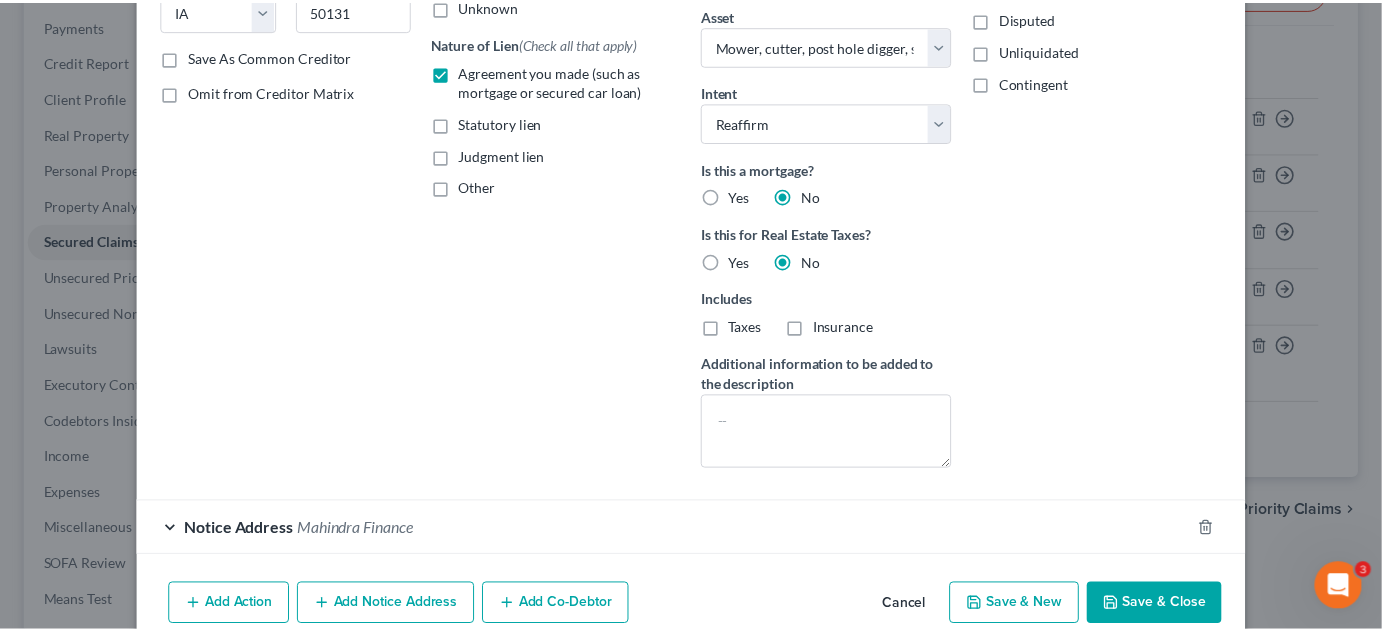scroll, scrollTop: 363, scrollLeft: 0, axis: vertical 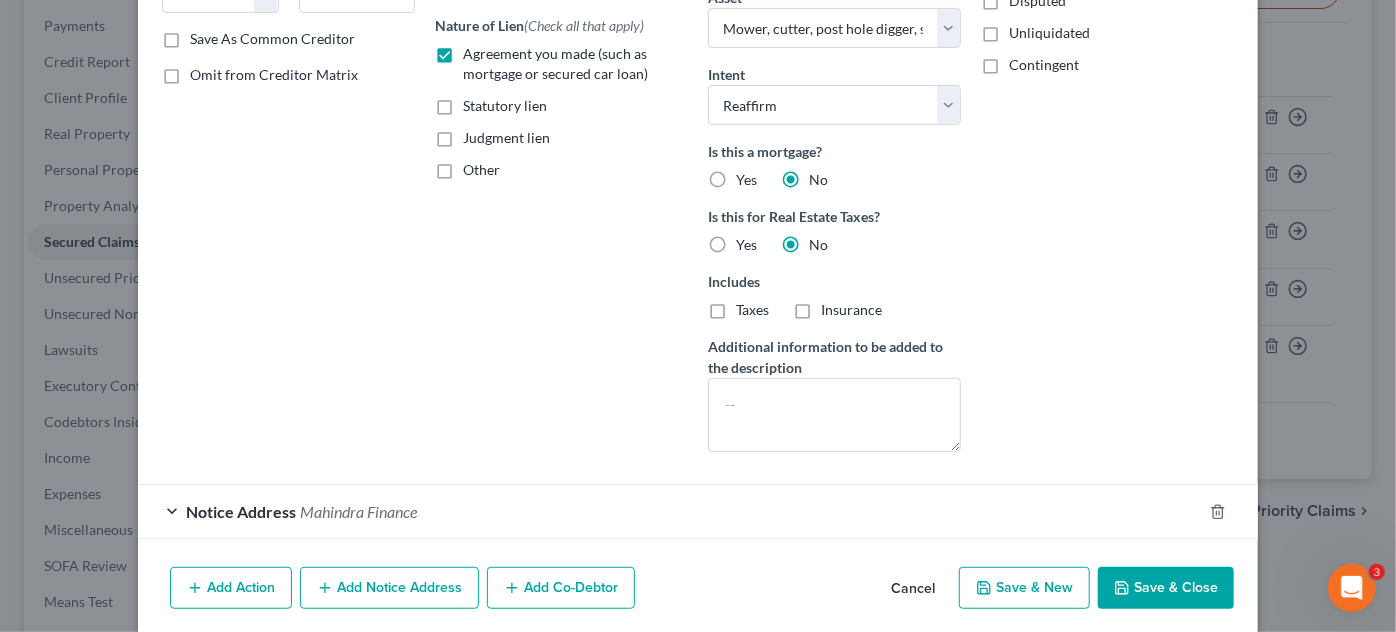 click on "Save & Close" at bounding box center [1166, 588] 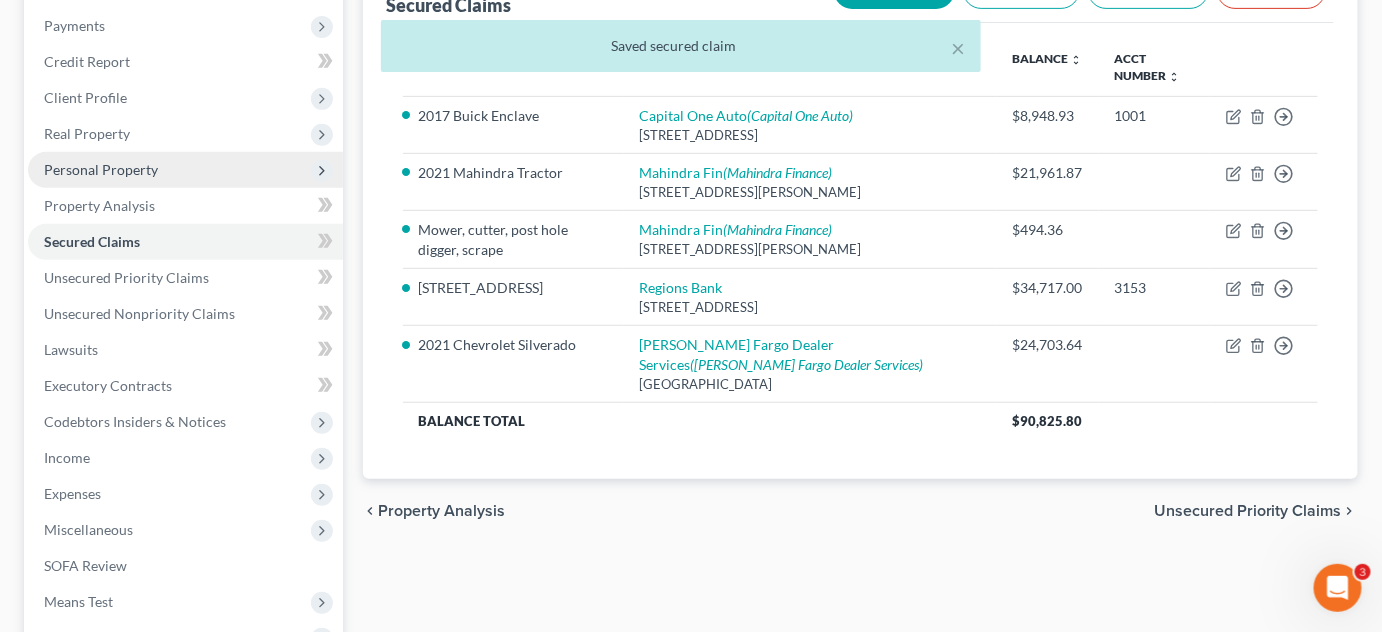 click on "Personal Property" at bounding box center (101, 169) 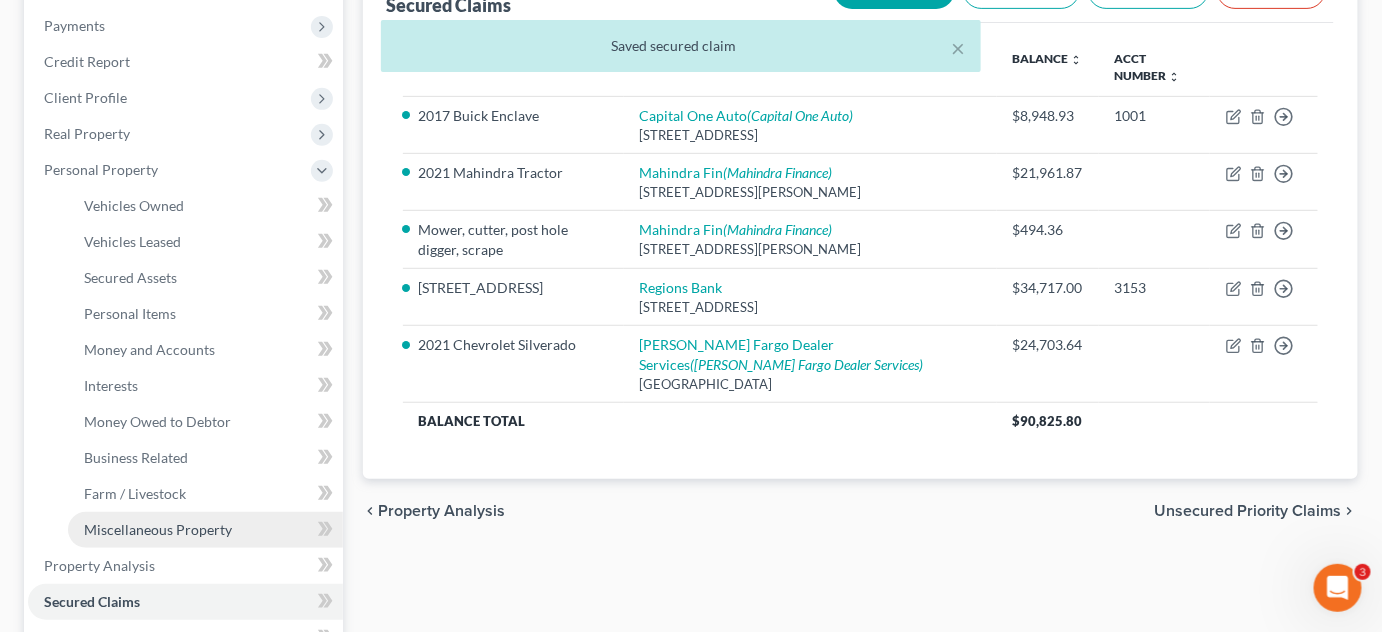 click on "Miscellaneous Property" at bounding box center [158, 529] 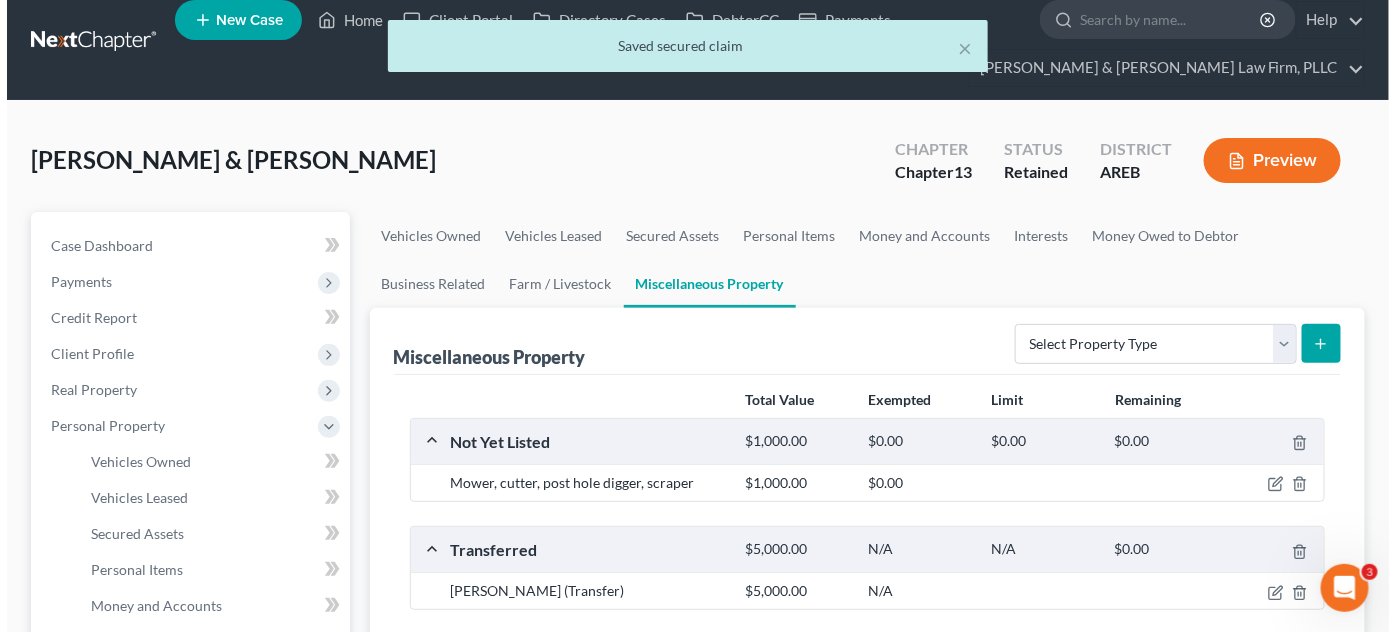 scroll, scrollTop: 0, scrollLeft: 0, axis: both 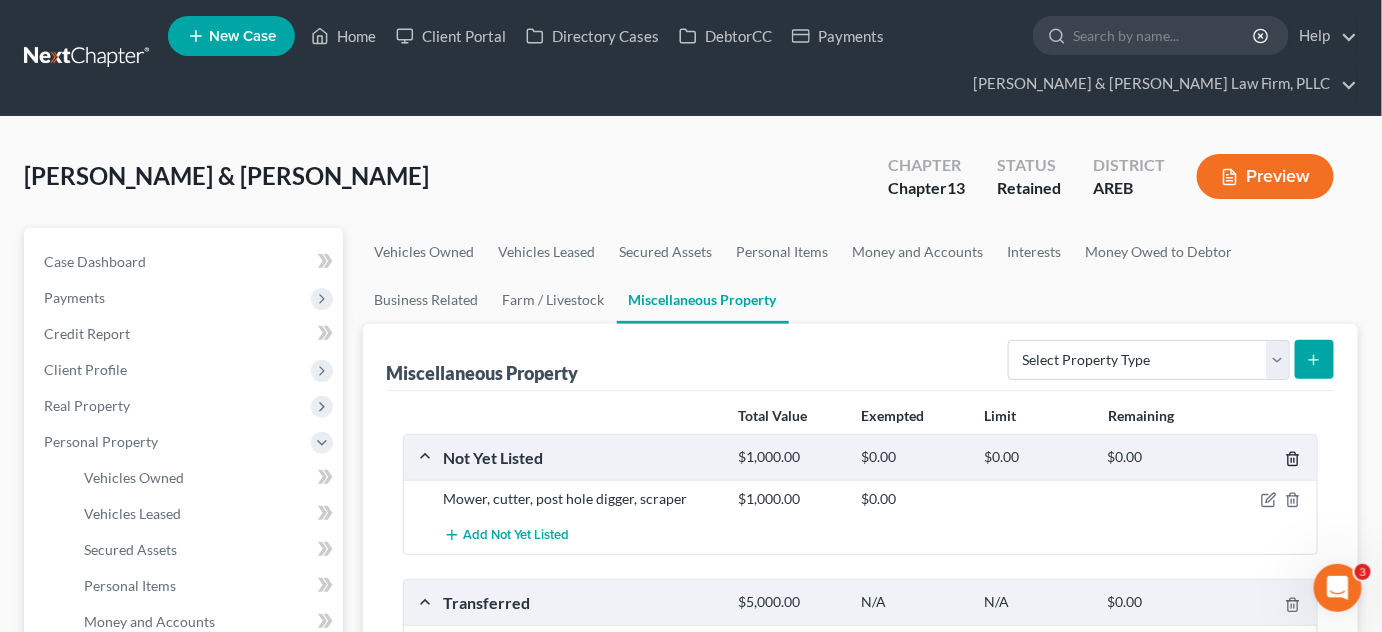 click 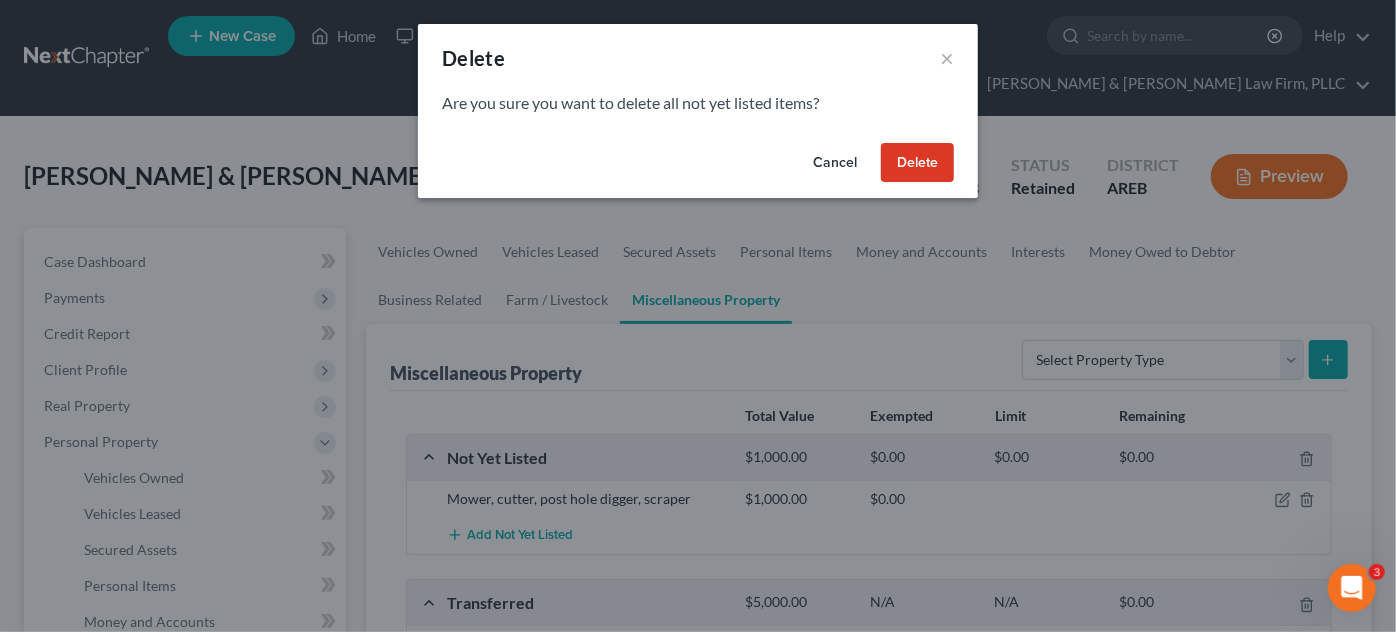 click on "Delete" at bounding box center (917, 163) 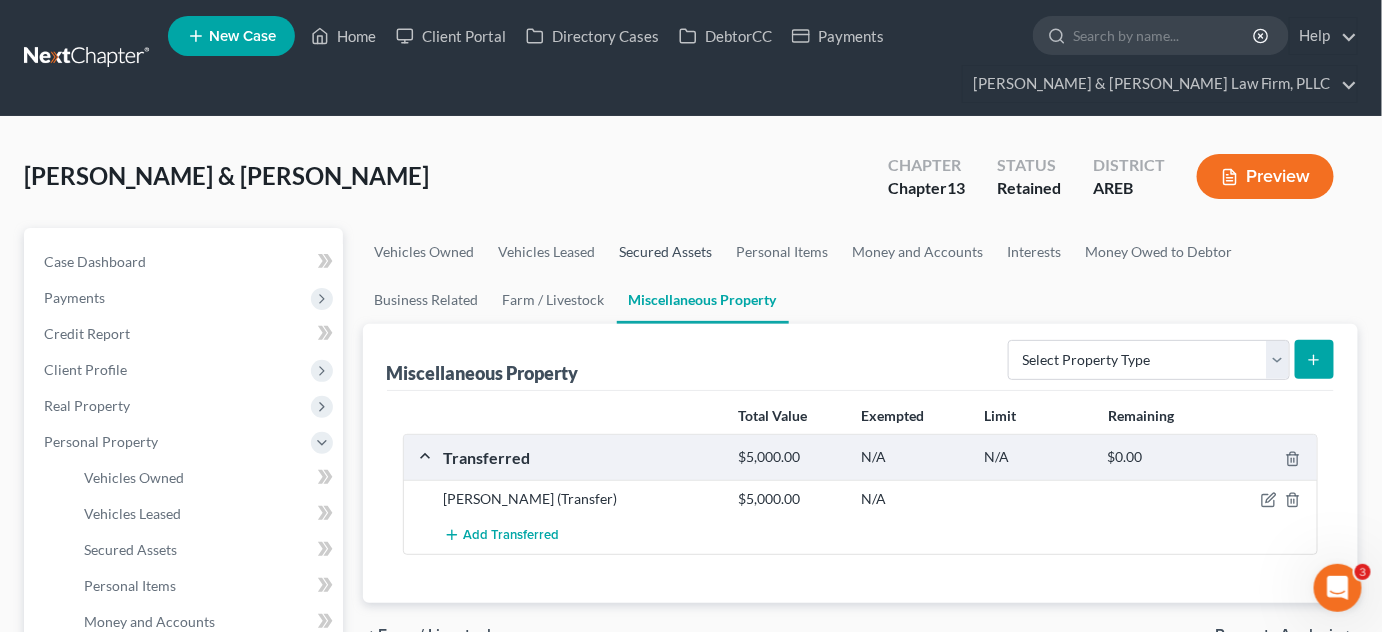 click on "Secured Assets" at bounding box center [666, 252] 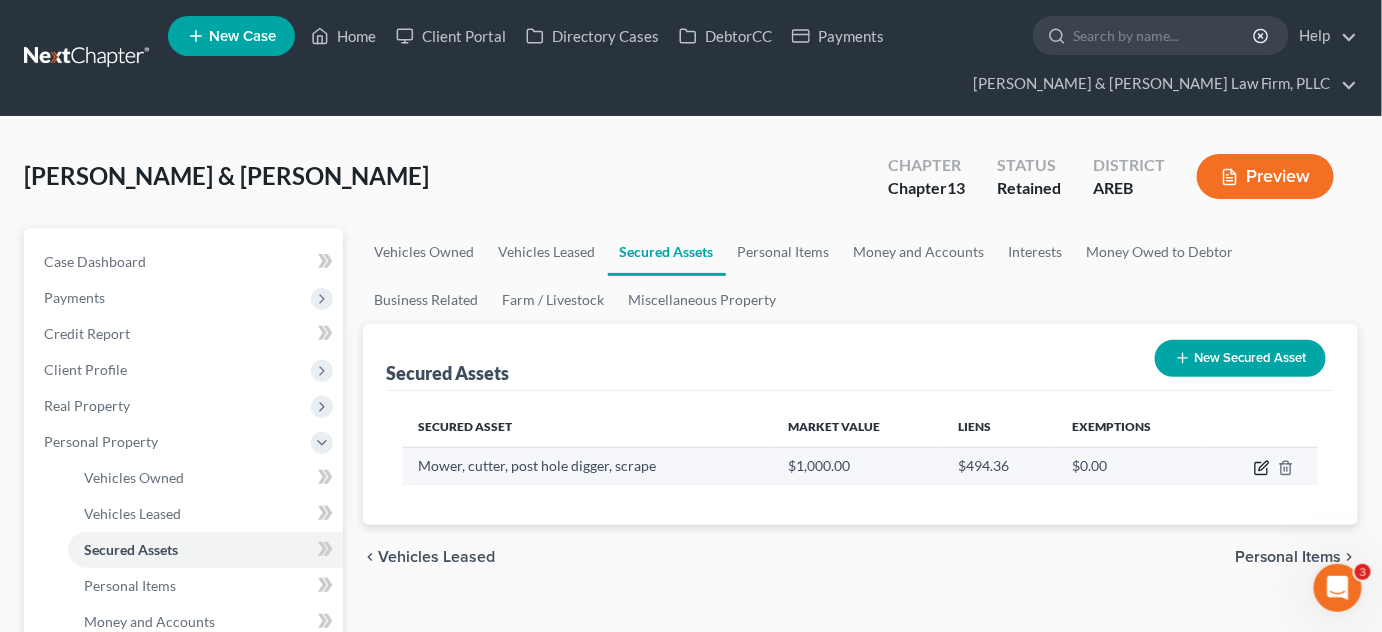click at bounding box center (1263, 466) 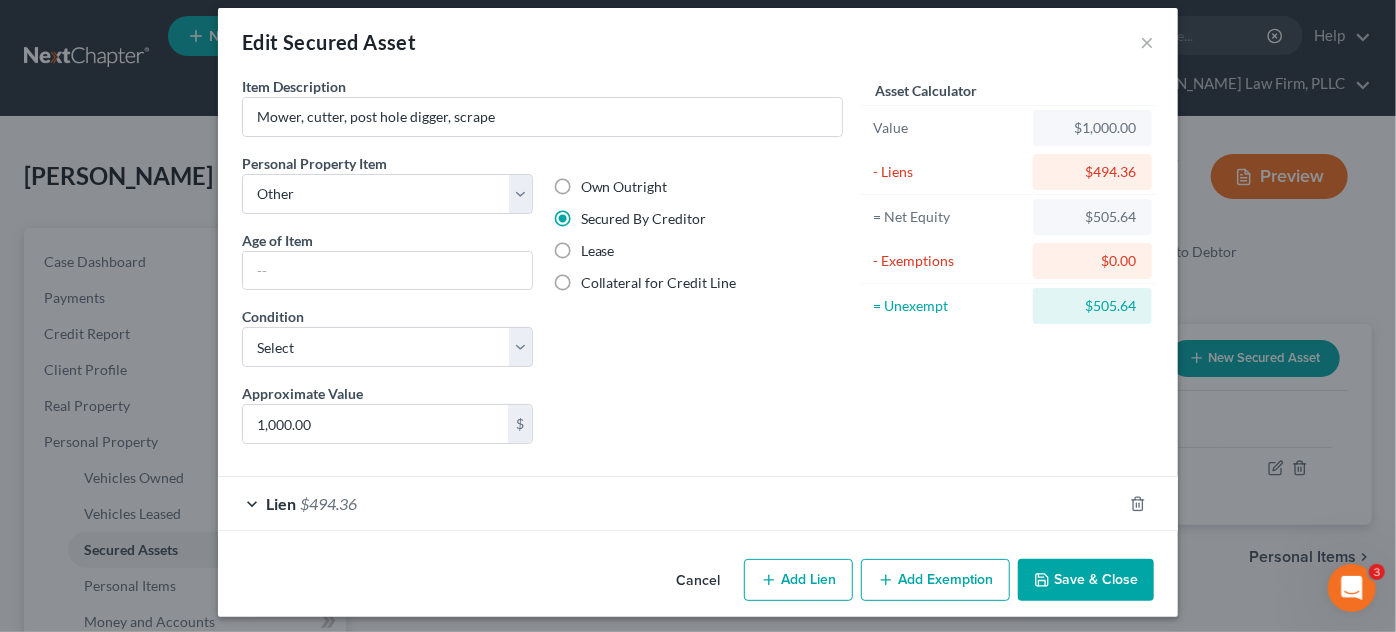 scroll, scrollTop: 21, scrollLeft: 0, axis: vertical 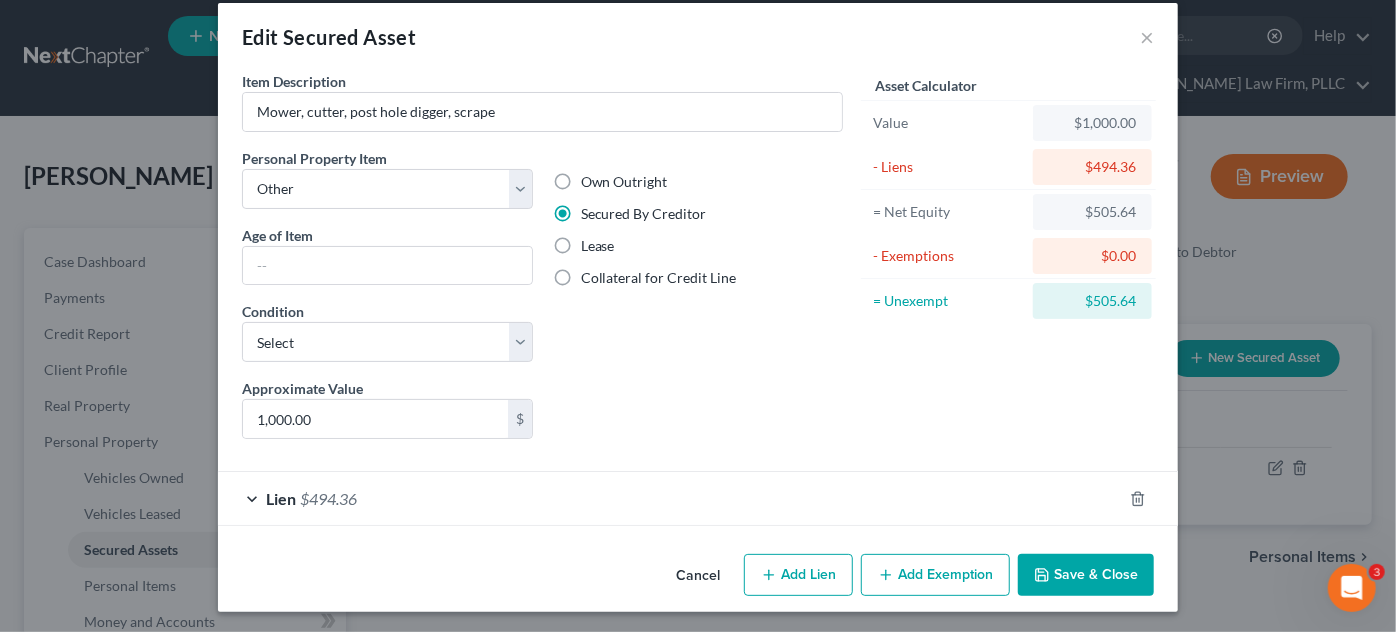 drag, startPoint x: 949, startPoint y: 580, endPoint x: 935, endPoint y: 577, distance: 14.3178215 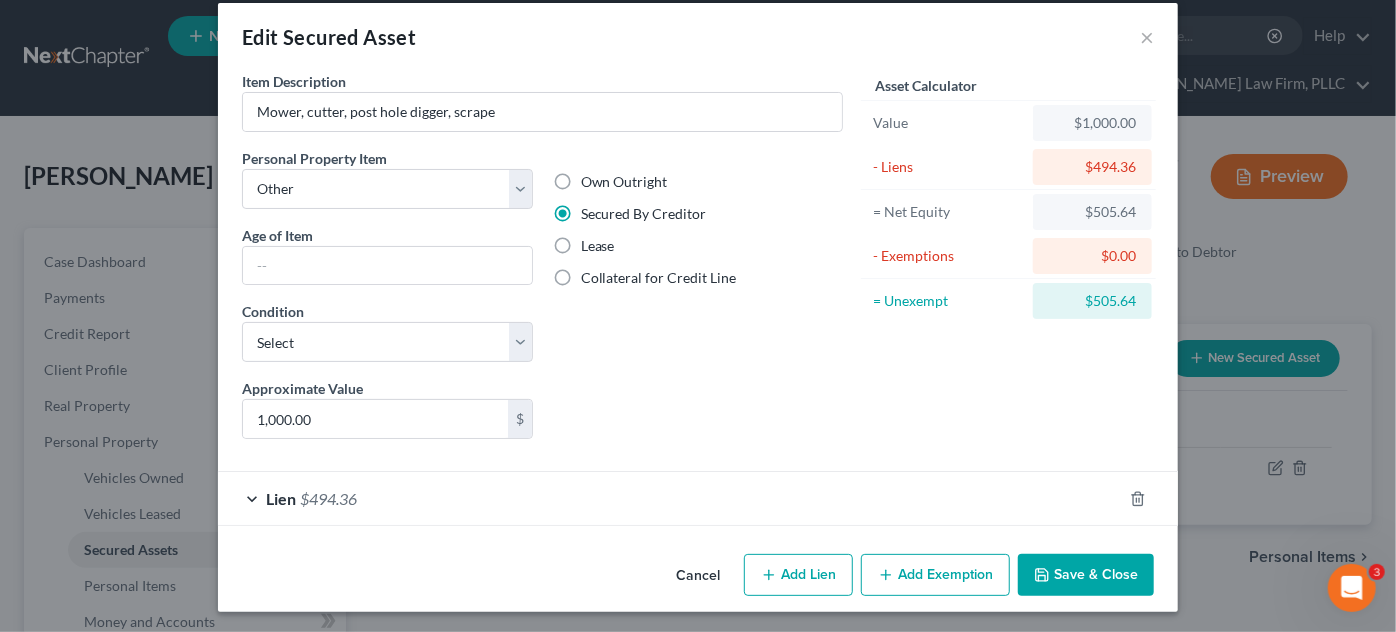 click on "Add Exemption" at bounding box center (935, 575) 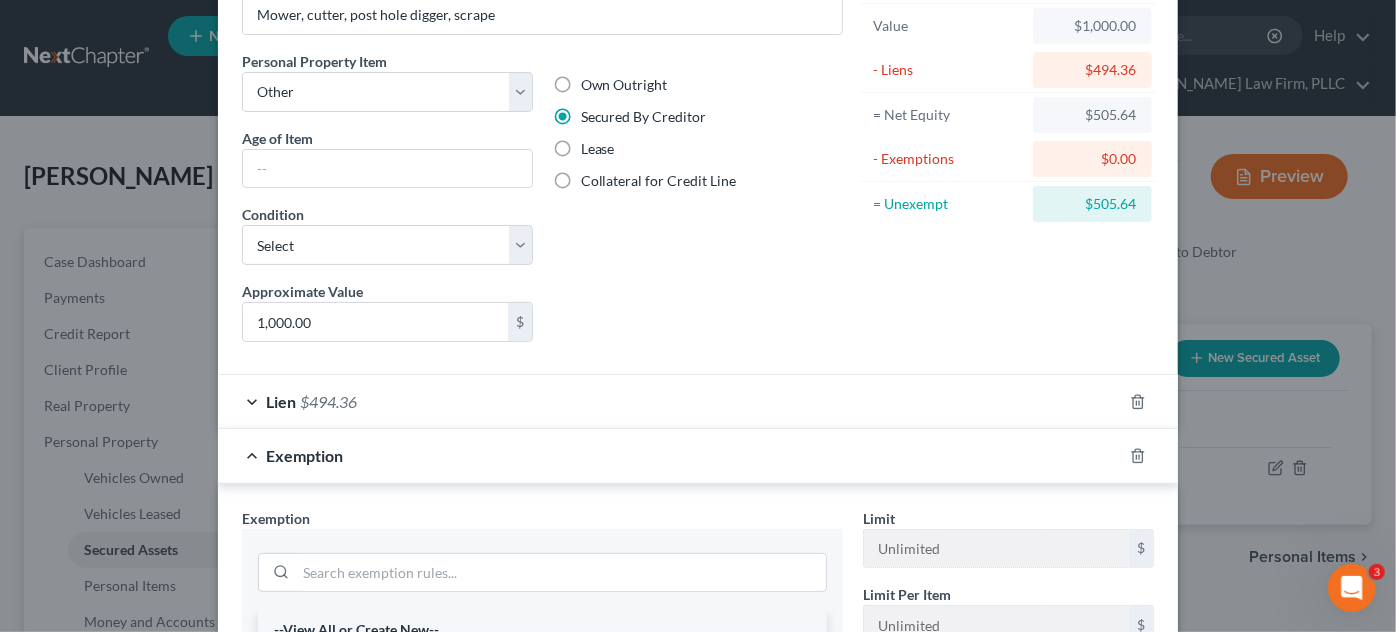 scroll, scrollTop: 294, scrollLeft: 0, axis: vertical 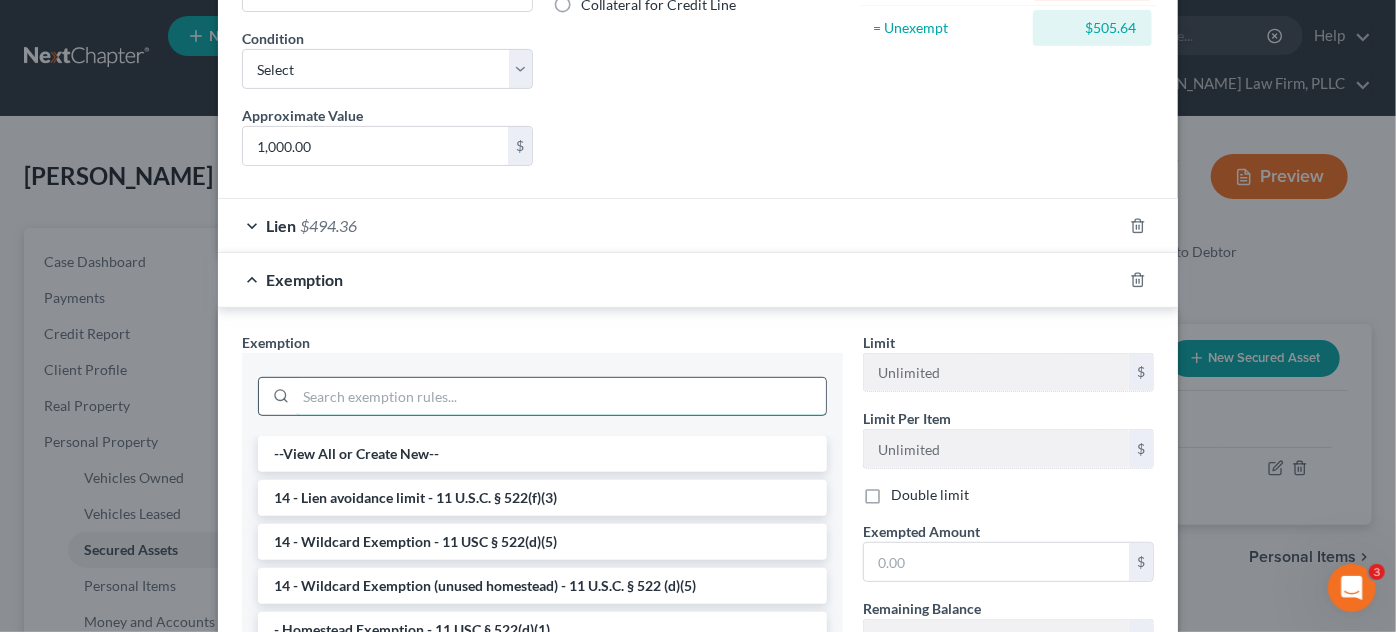 click at bounding box center [561, 397] 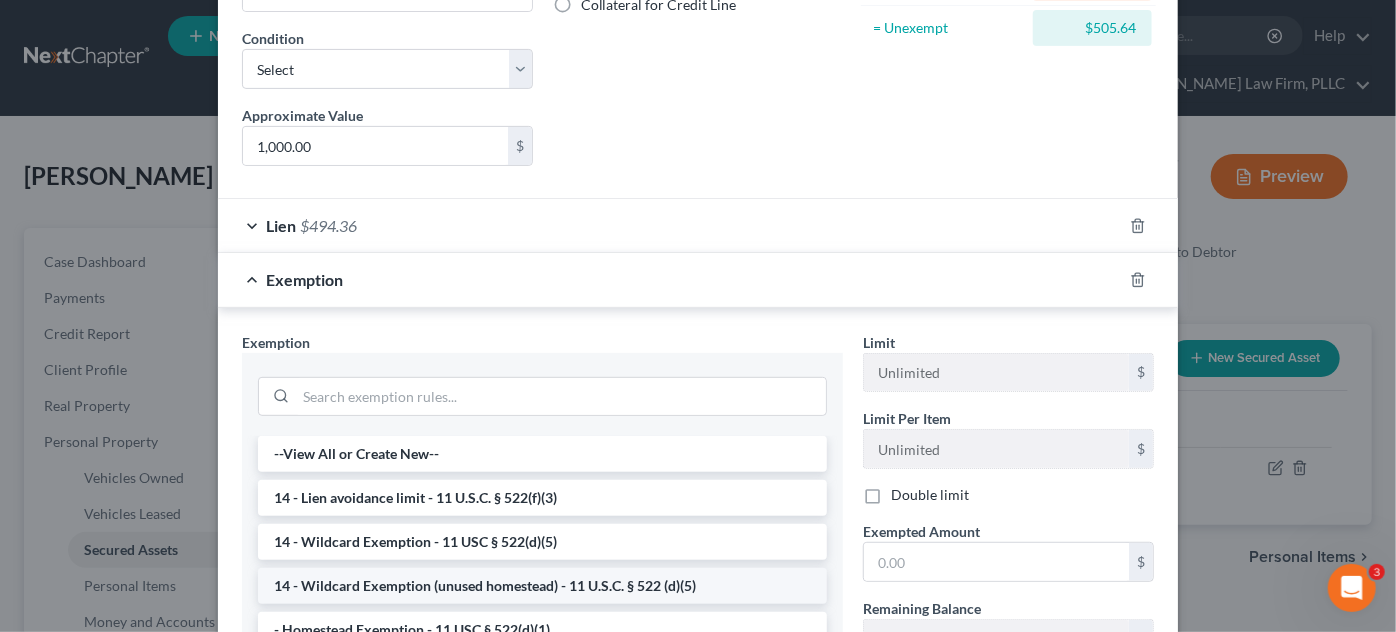 click on "14 - Wildcard Exemption (unused homestead) - 11 U.S.C. § 522 (d)(5)" at bounding box center (542, 586) 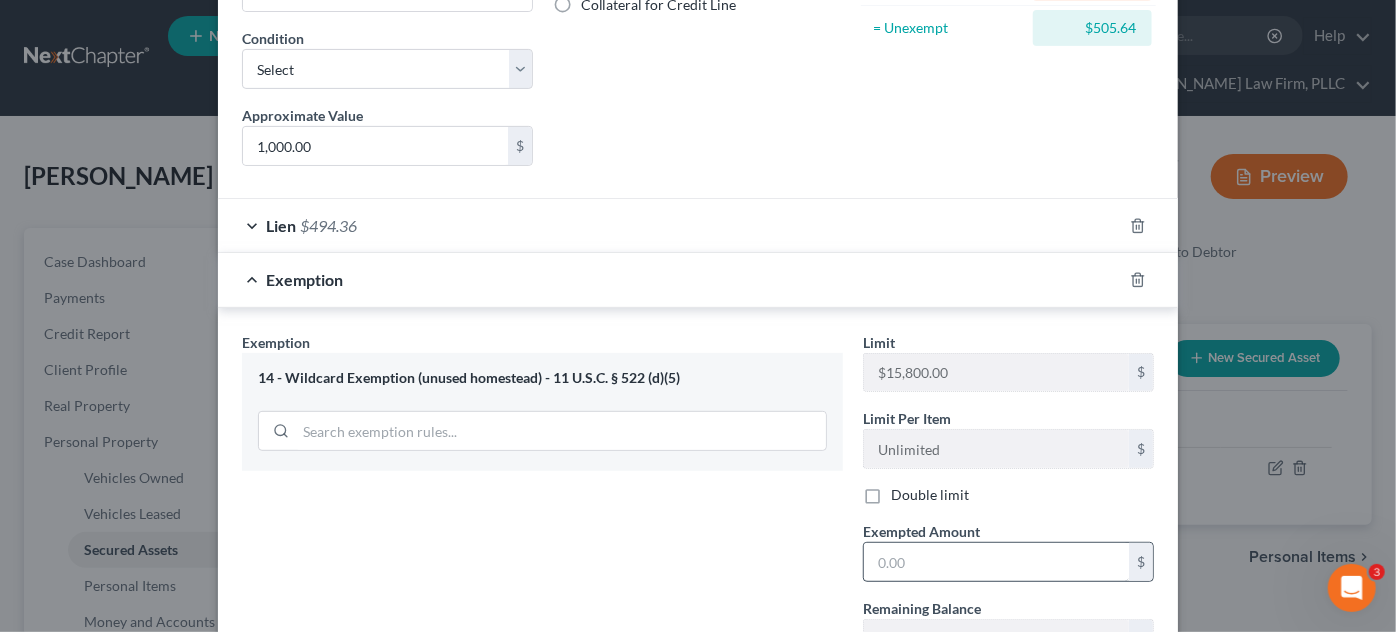 drag, startPoint x: 910, startPoint y: 603, endPoint x: 901, endPoint y: 571, distance: 33.24154 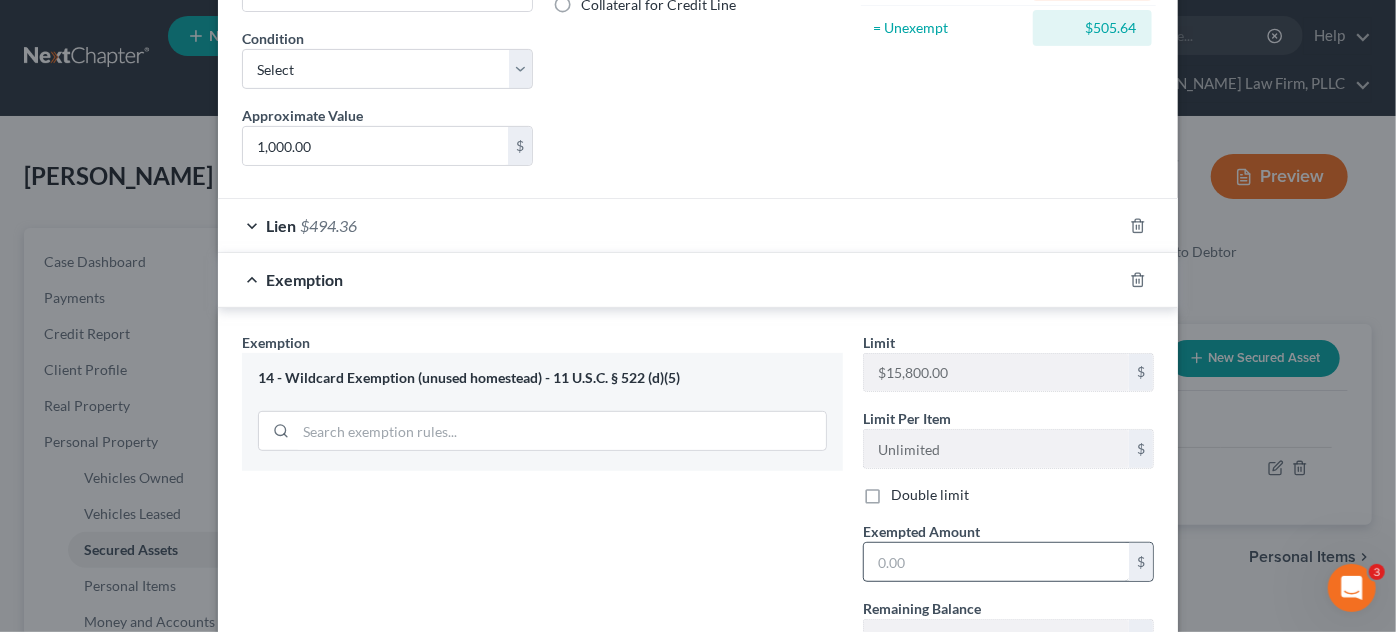 click on "Limit     $15,800.00 $ Limit Per Item Unlimited $ Double limit
Exempted Amount
*
$ Remaining Balance $
Belongs To
*
Debtor 1 only Debtor 2 only Debtor 1 and Debtor 2 only" at bounding box center [1008, 543] 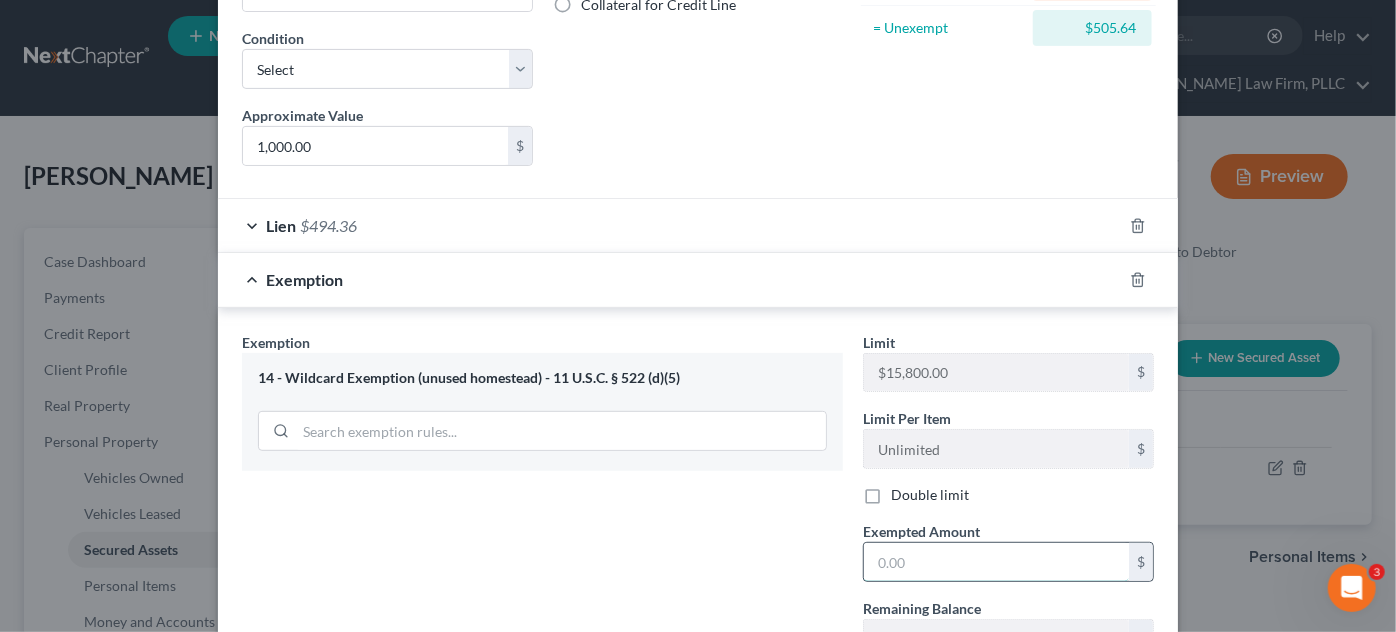 drag, startPoint x: 904, startPoint y: 560, endPoint x: 893, endPoint y: 565, distance: 12.083046 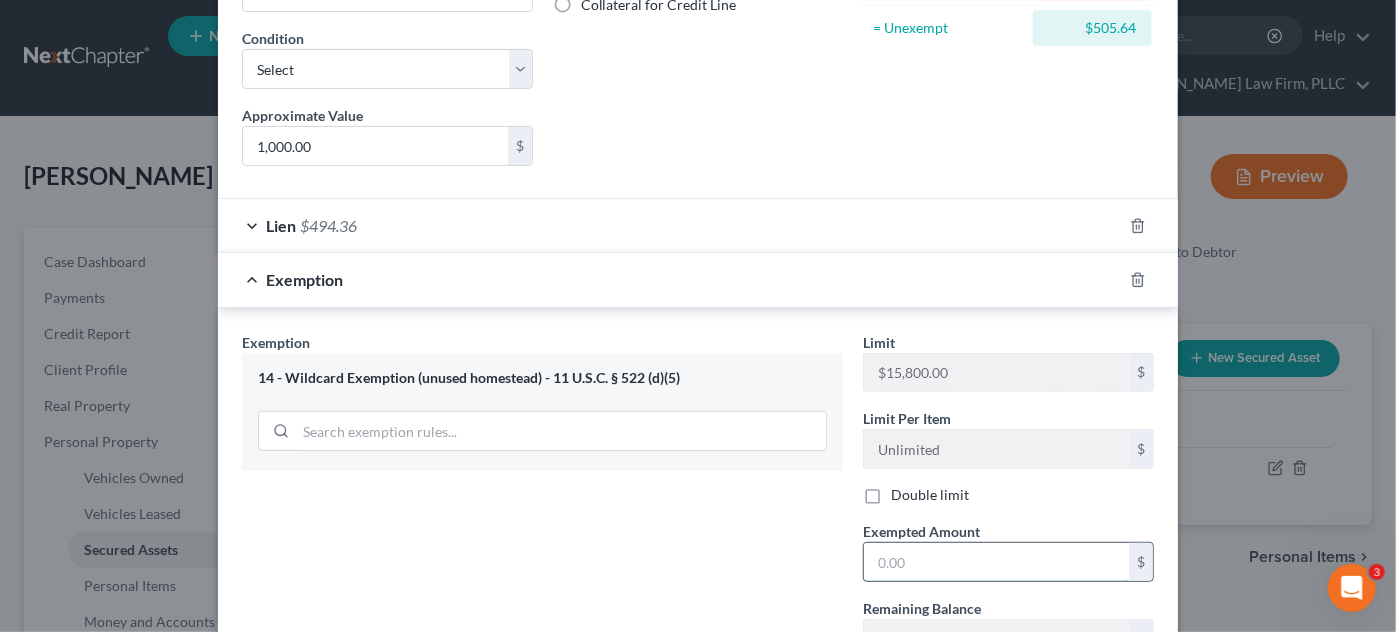 click at bounding box center (996, 562) 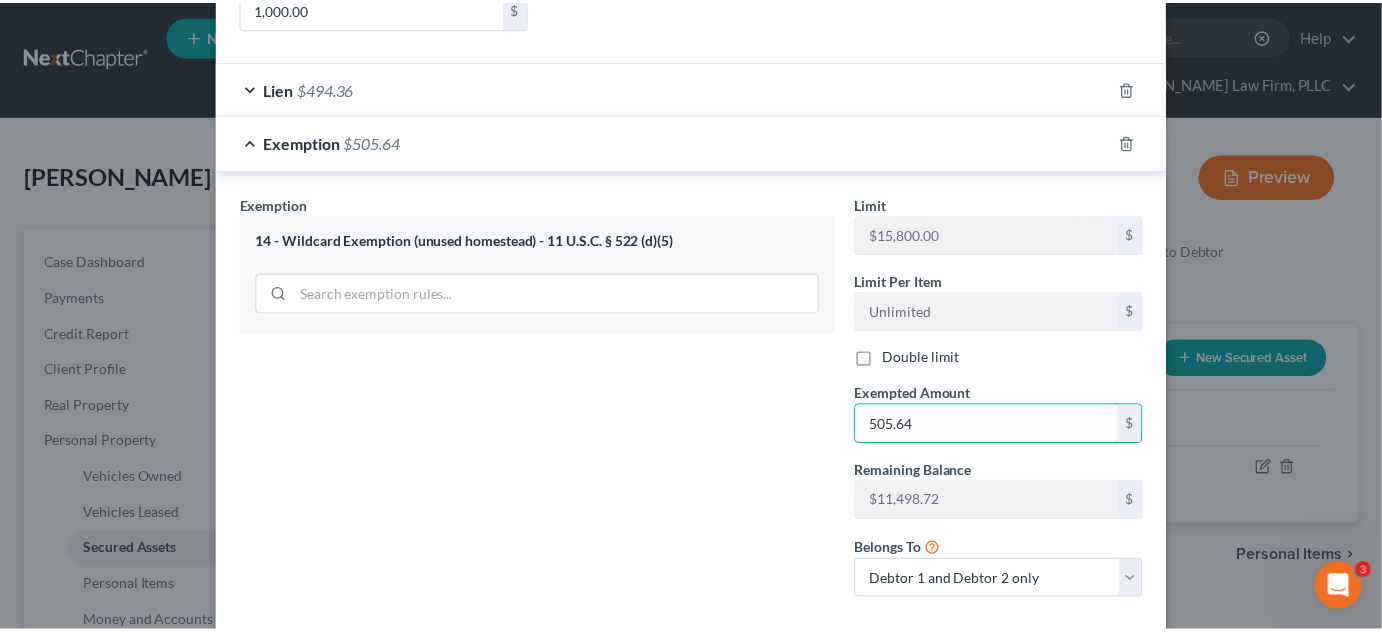 scroll, scrollTop: 536, scrollLeft: 0, axis: vertical 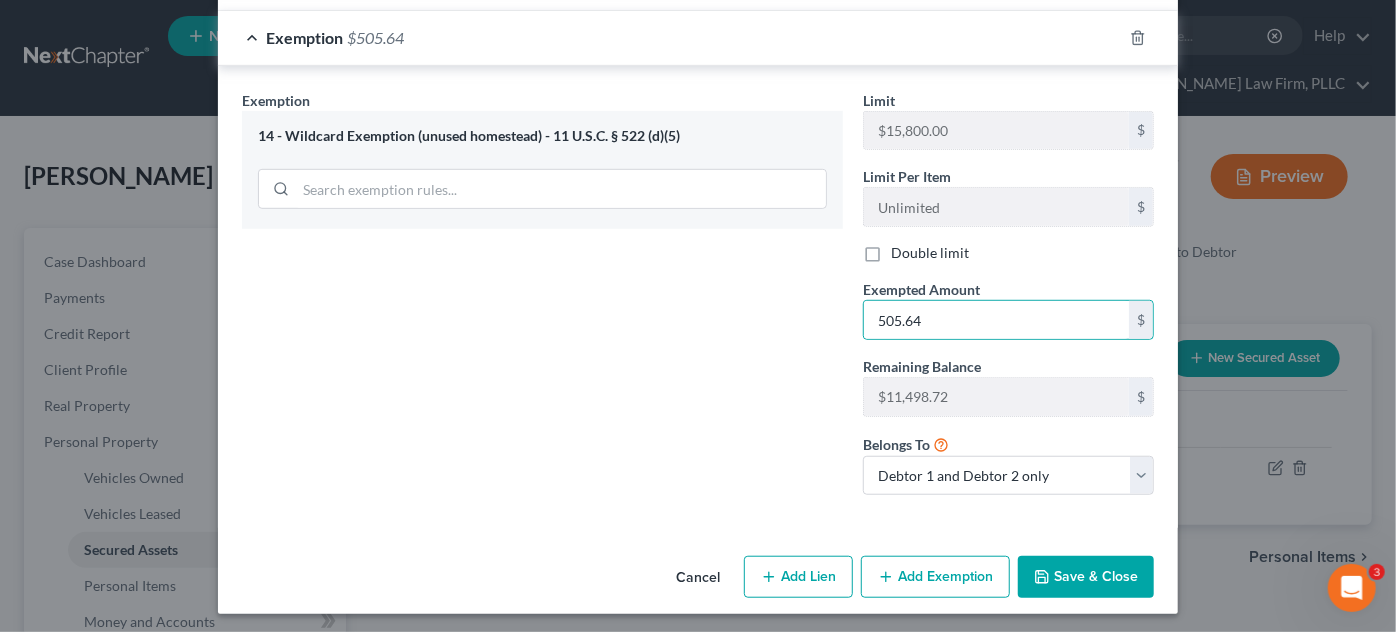 drag, startPoint x: 1048, startPoint y: 562, endPoint x: 1062, endPoint y: 567, distance: 14.866069 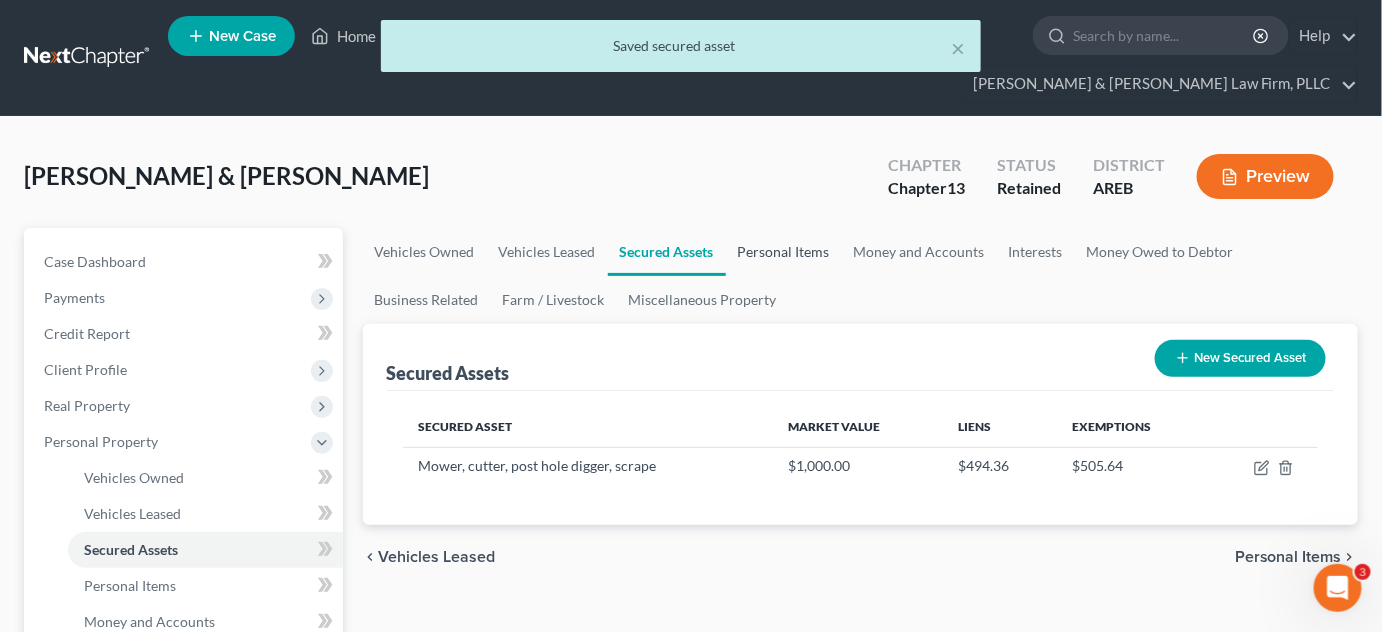 click on "Personal Items" at bounding box center [784, 252] 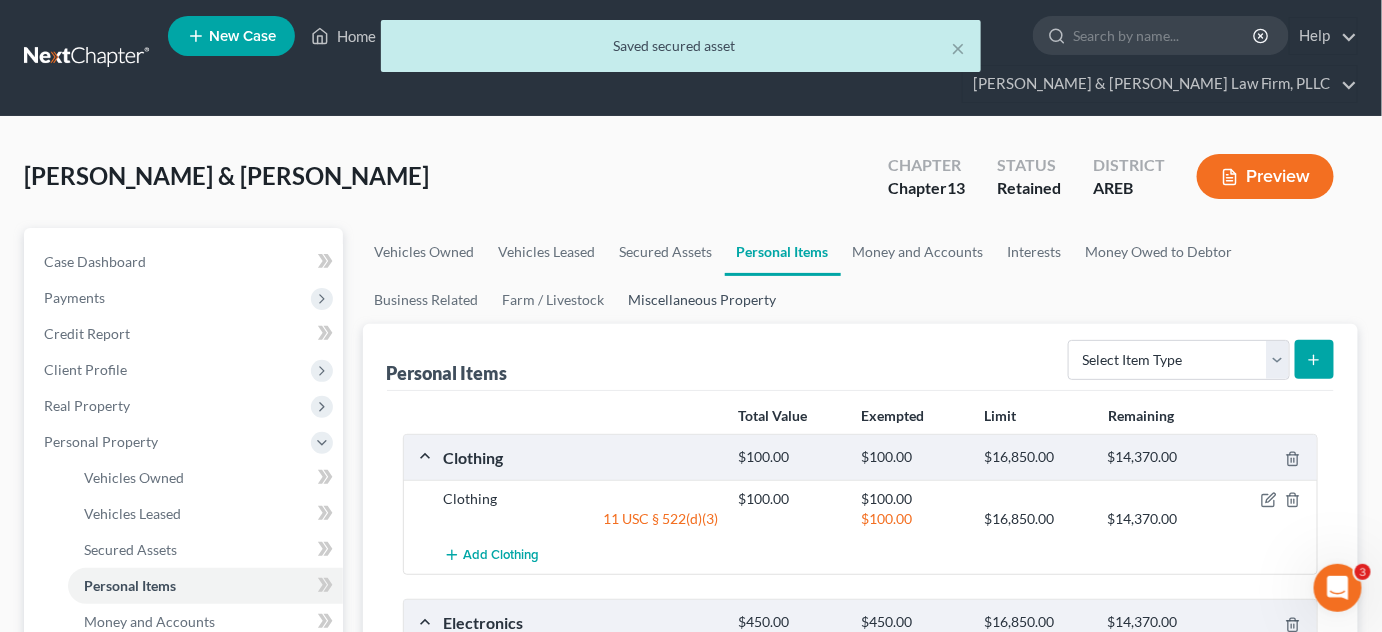 click on "Miscellaneous Property" at bounding box center [703, 300] 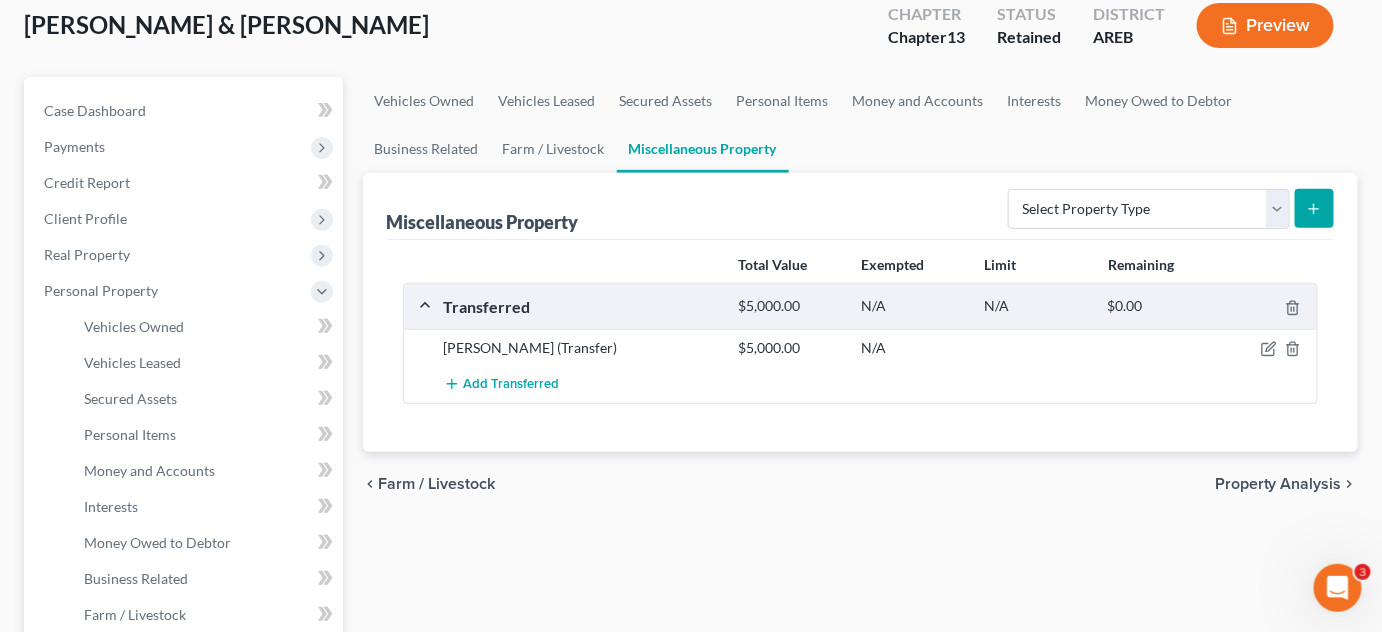 scroll, scrollTop: 181, scrollLeft: 0, axis: vertical 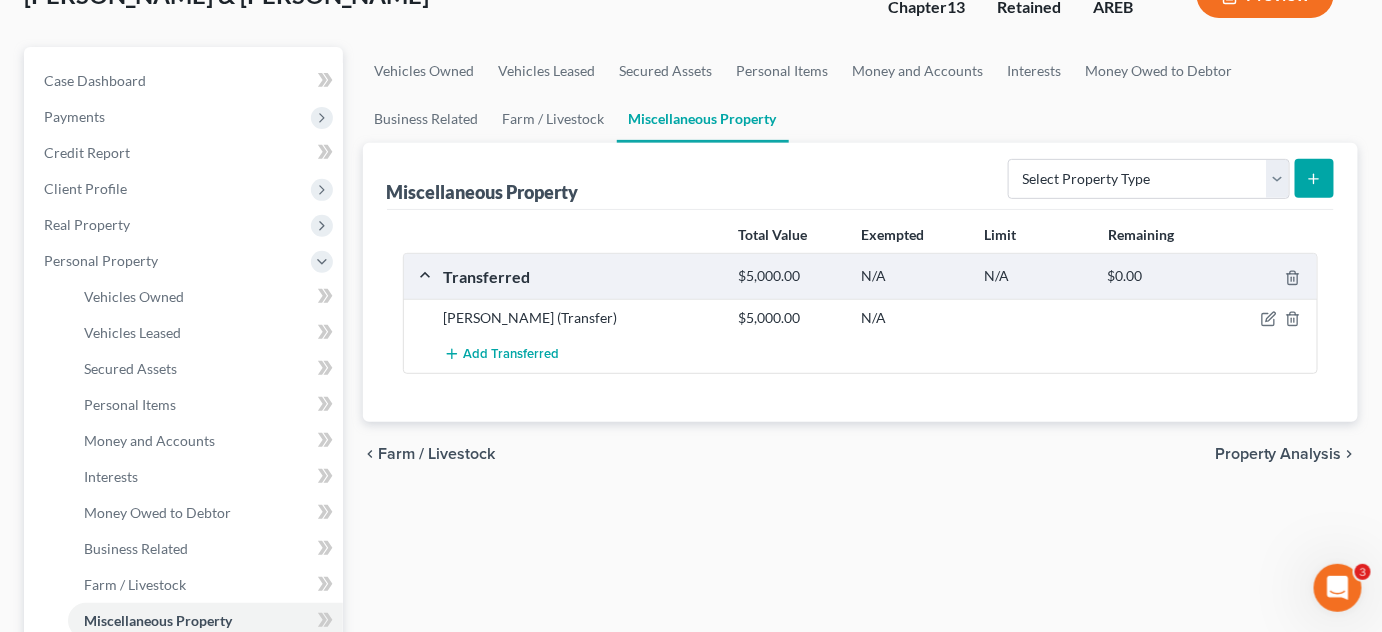 click on "Property Analysis" at bounding box center [1278, 454] 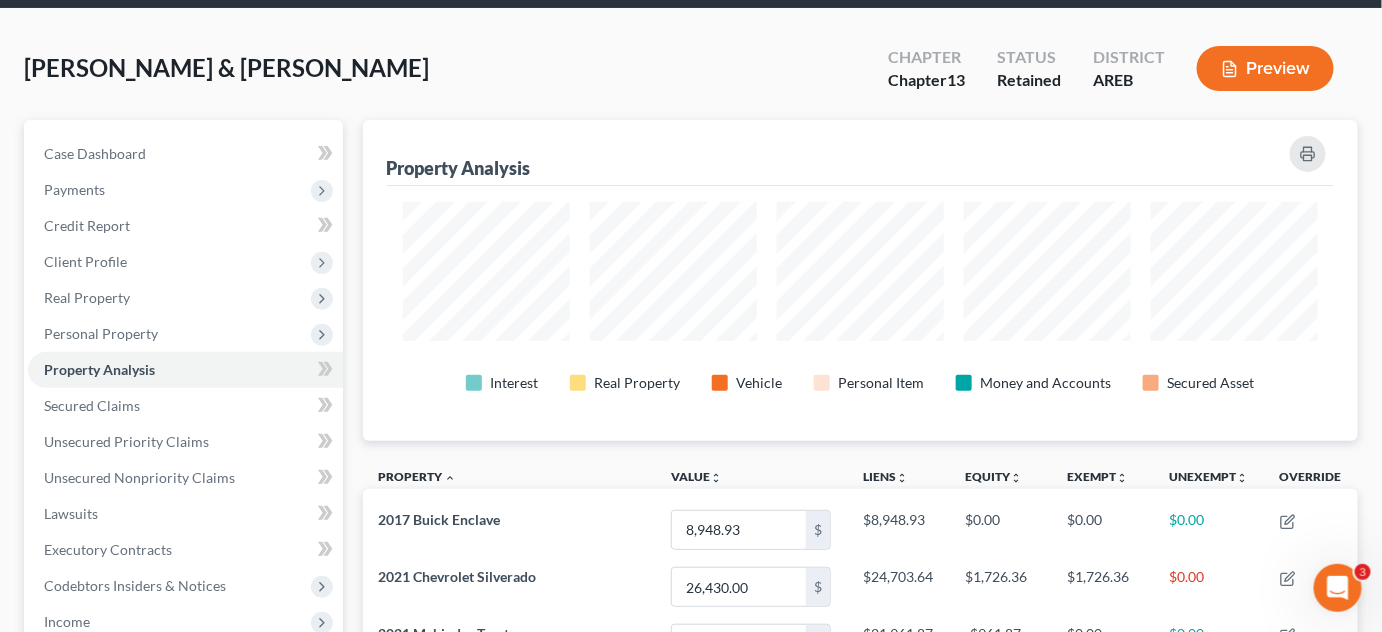 scroll, scrollTop: 0, scrollLeft: 0, axis: both 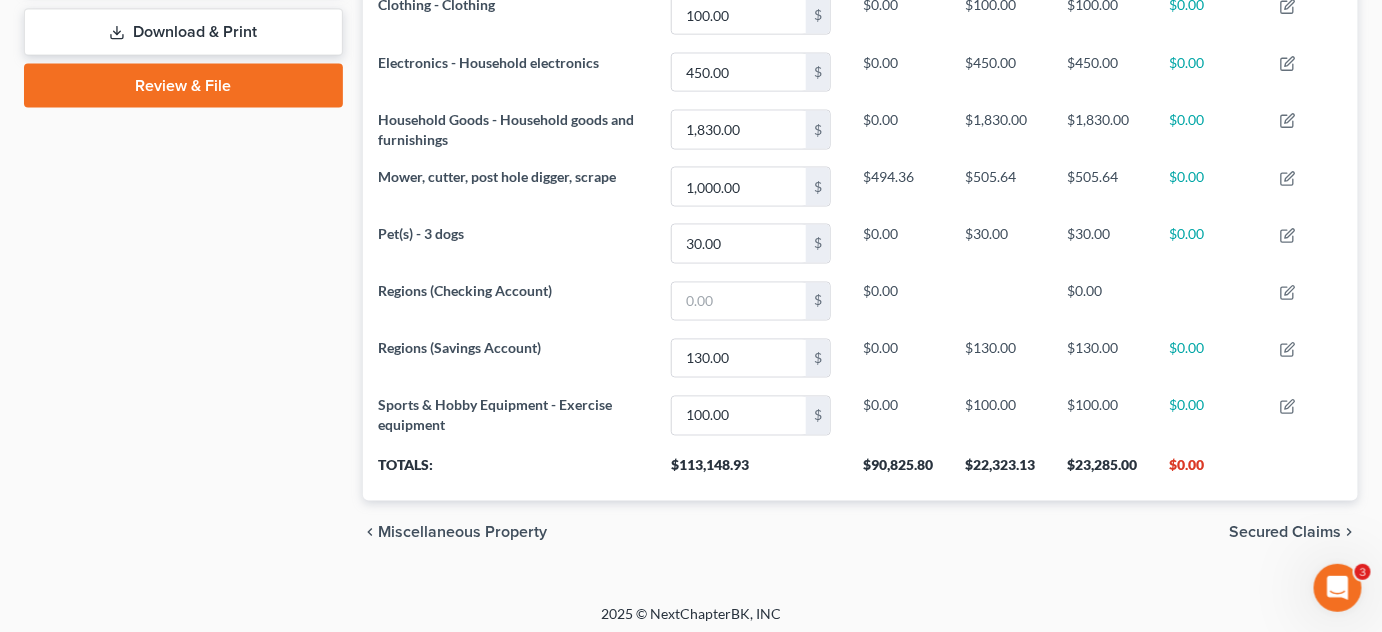 click on "Secured Claims" at bounding box center [1285, 533] 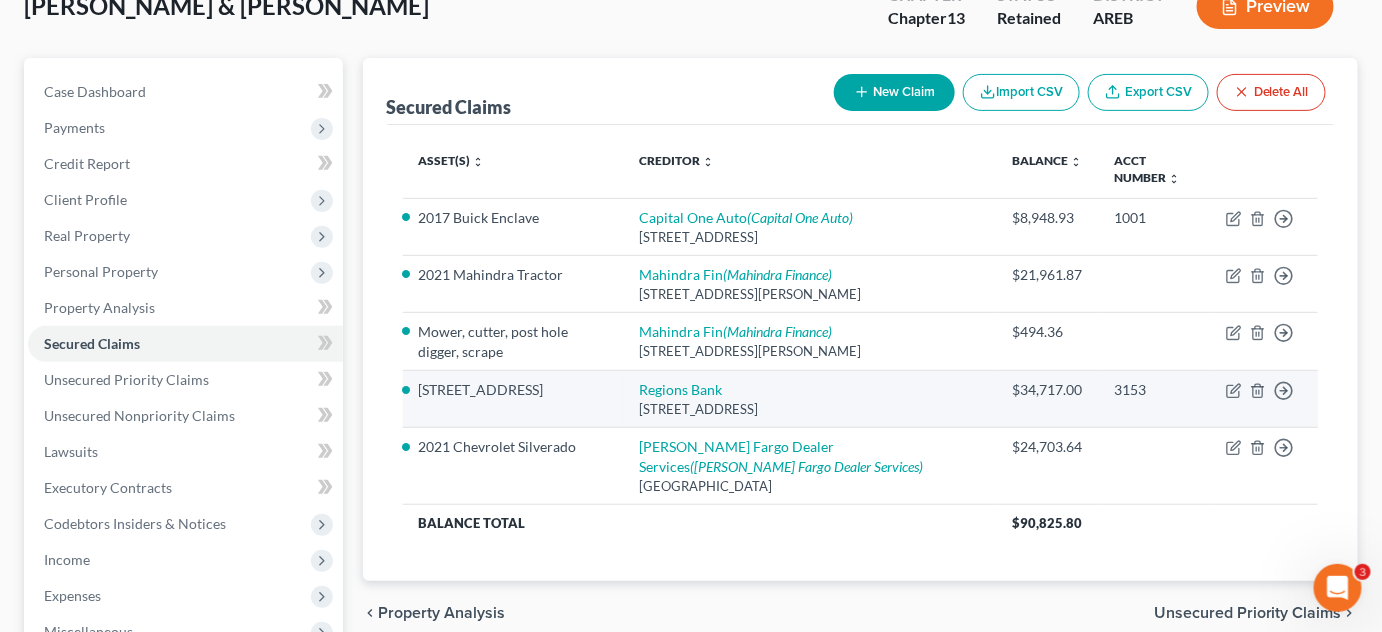 scroll, scrollTop: 181, scrollLeft: 0, axis: vertical 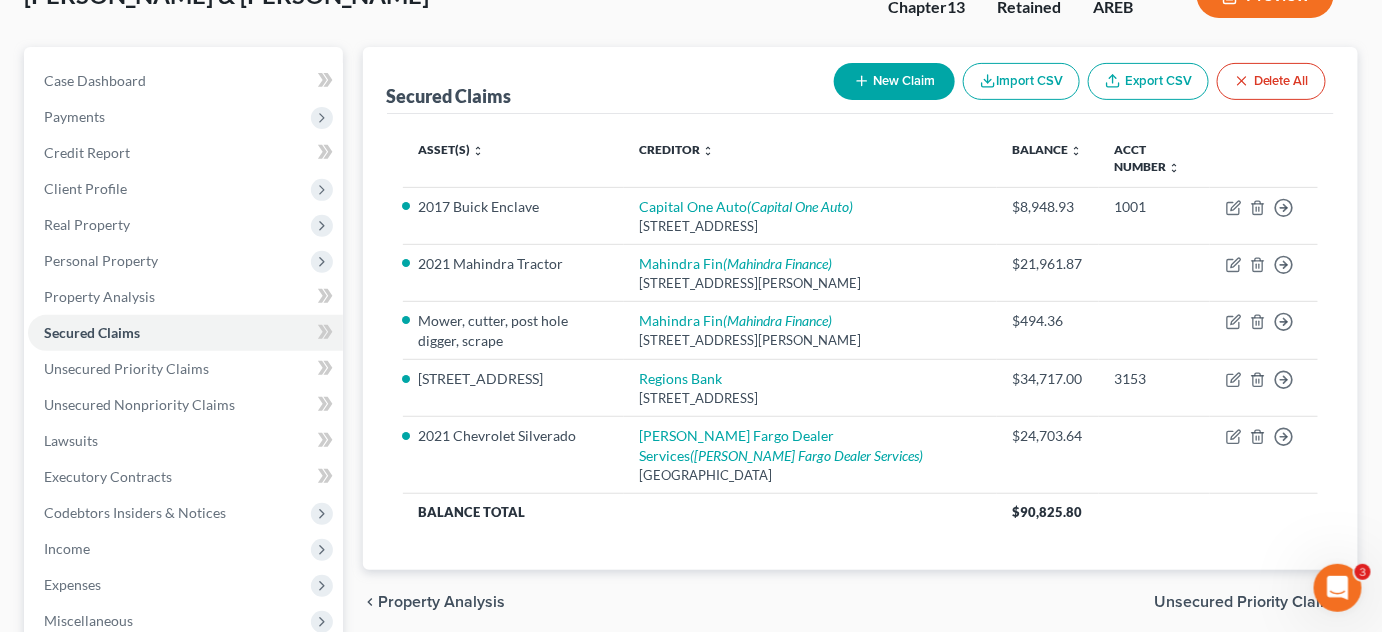 click on "Unsecured Priority Claims" at bounding box center (1248, 602) 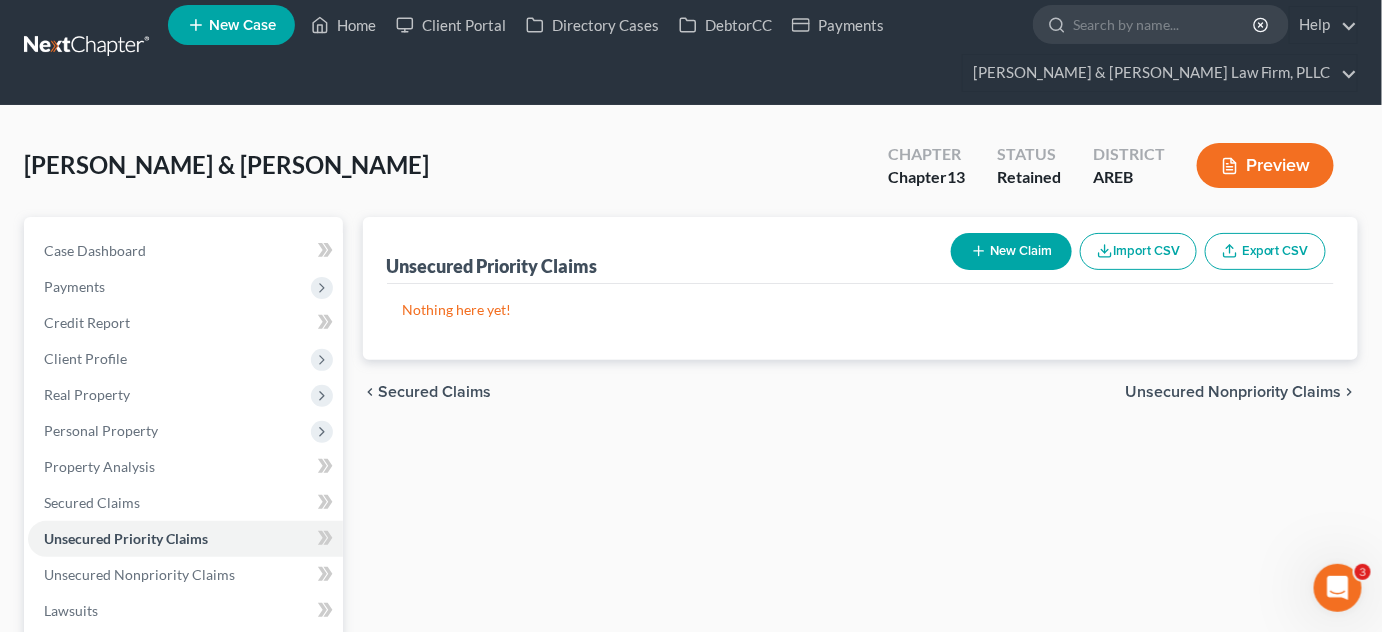 scroll, scrollTop: 0, scrollLeft: 0, axis: both 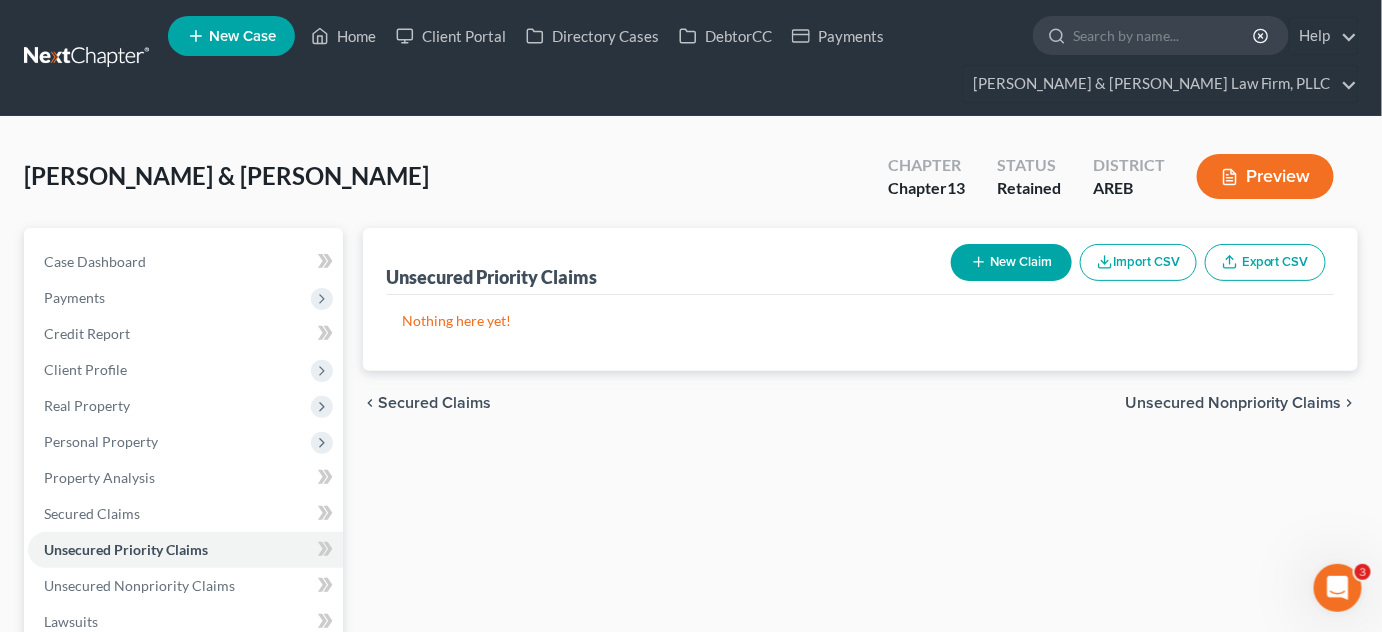 click on "Unsecured Nonpriority Claims" at bounding box center [1233, 403] 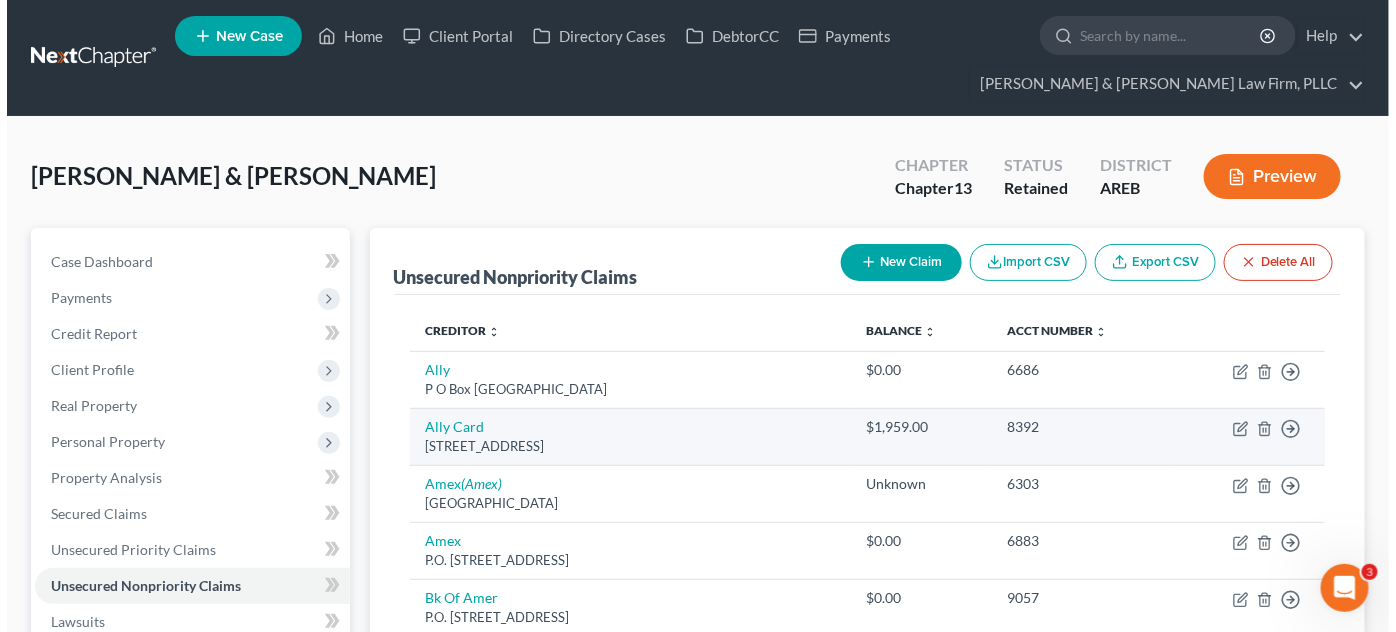 scroll, scrollTop: 0, scrollLeft: 0, axis: both 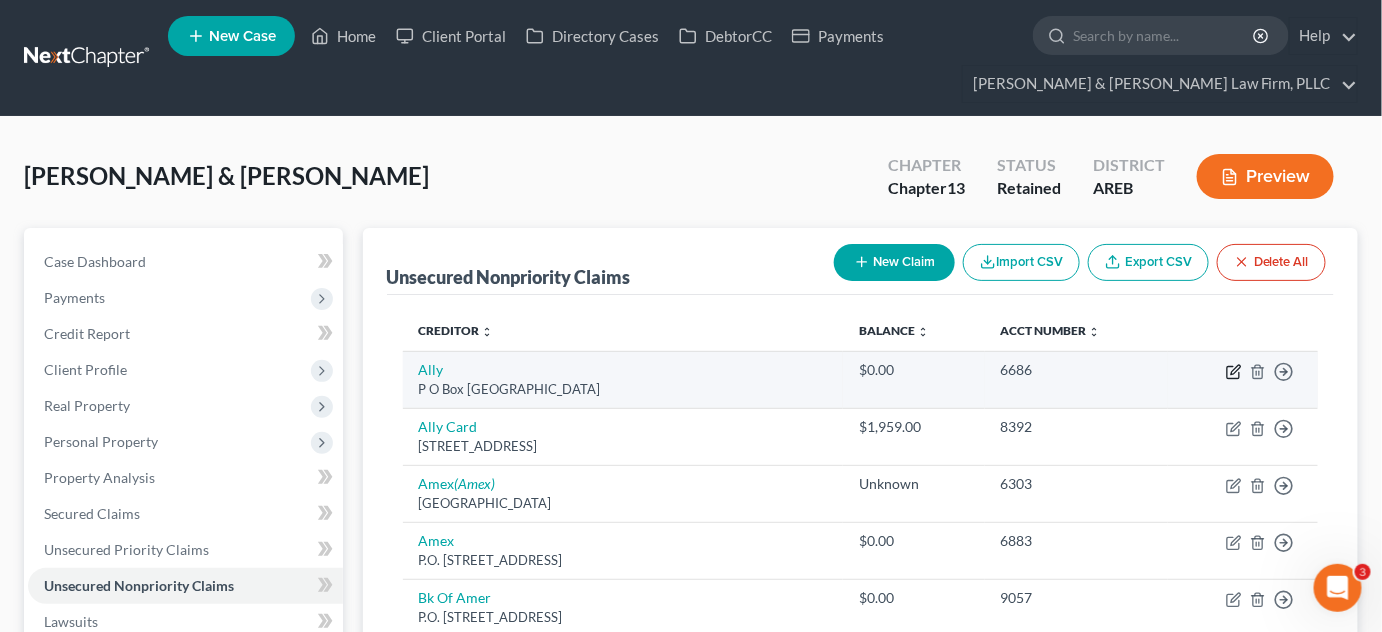 click 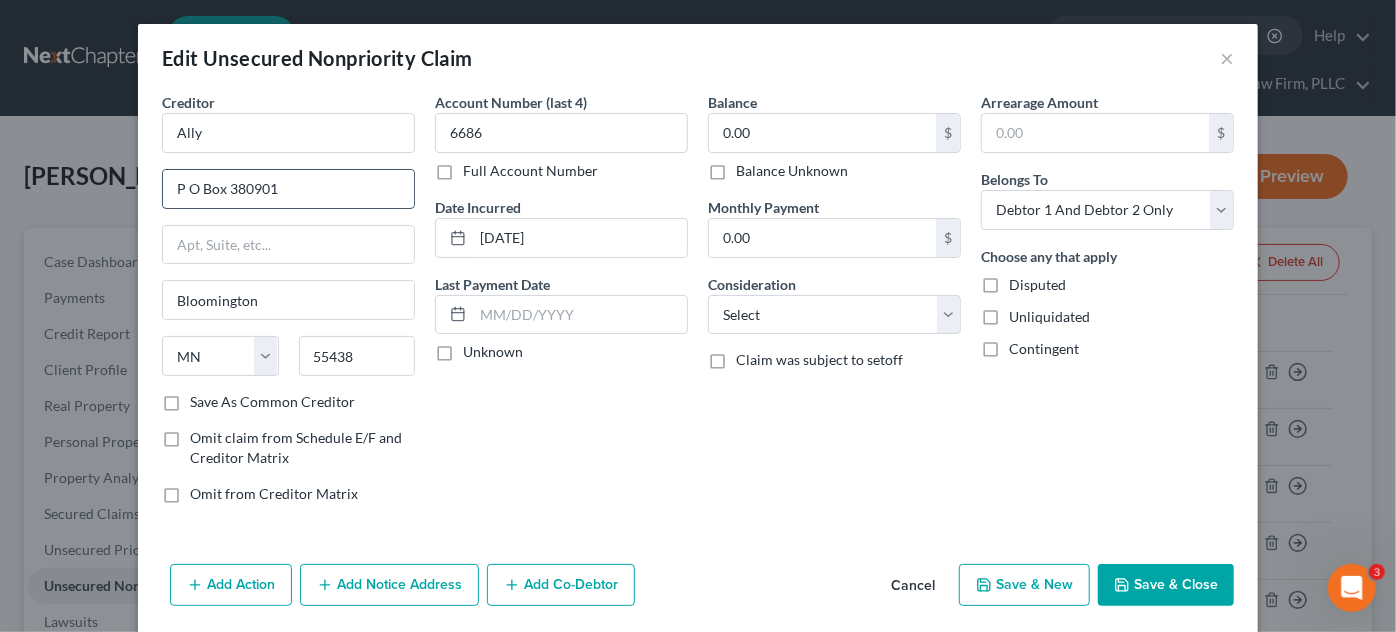click on "P O Box 380901" at bounding box center (288, 189) 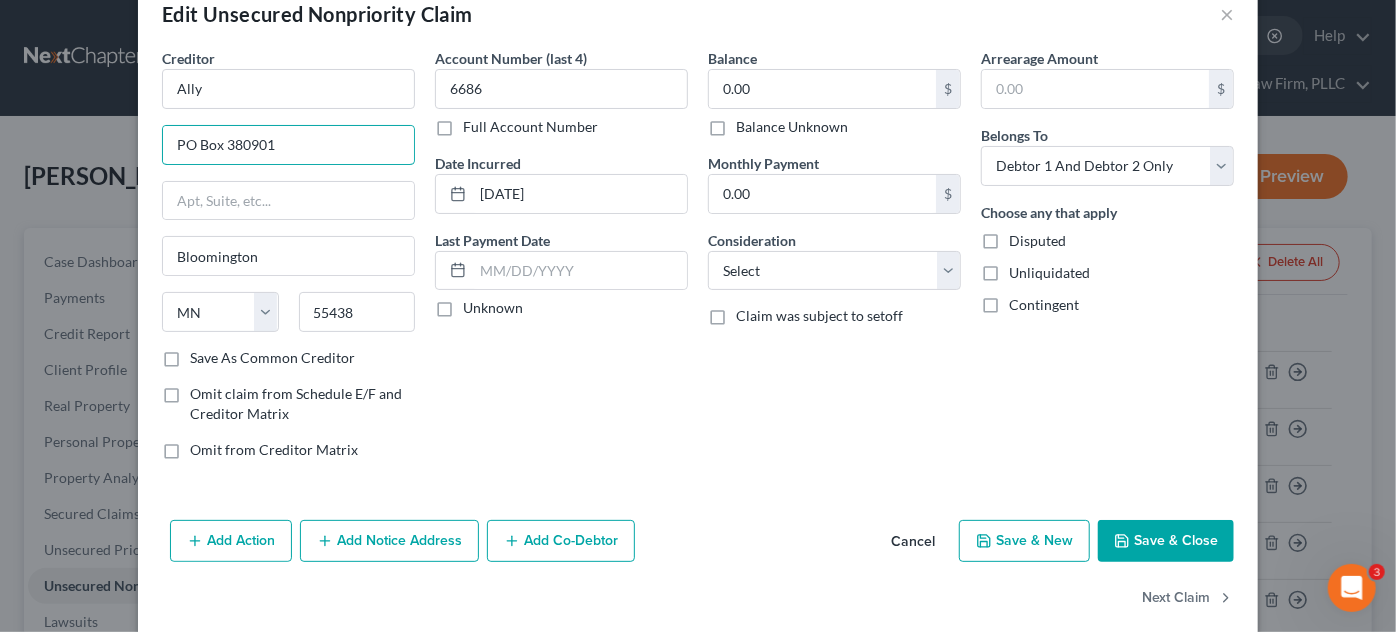 scroll, scrollTop: 68, scrollLeft: 0, axis: vertical 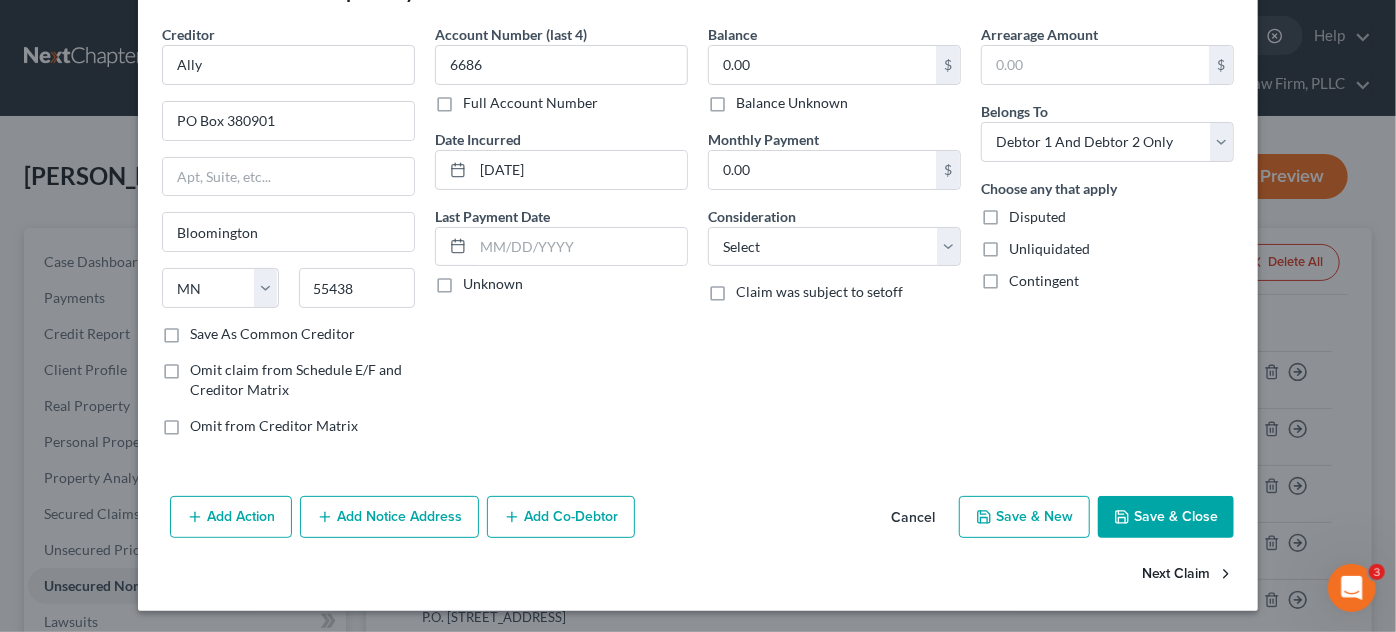 click on "Next Claim" at bounding box center (1188, 575) 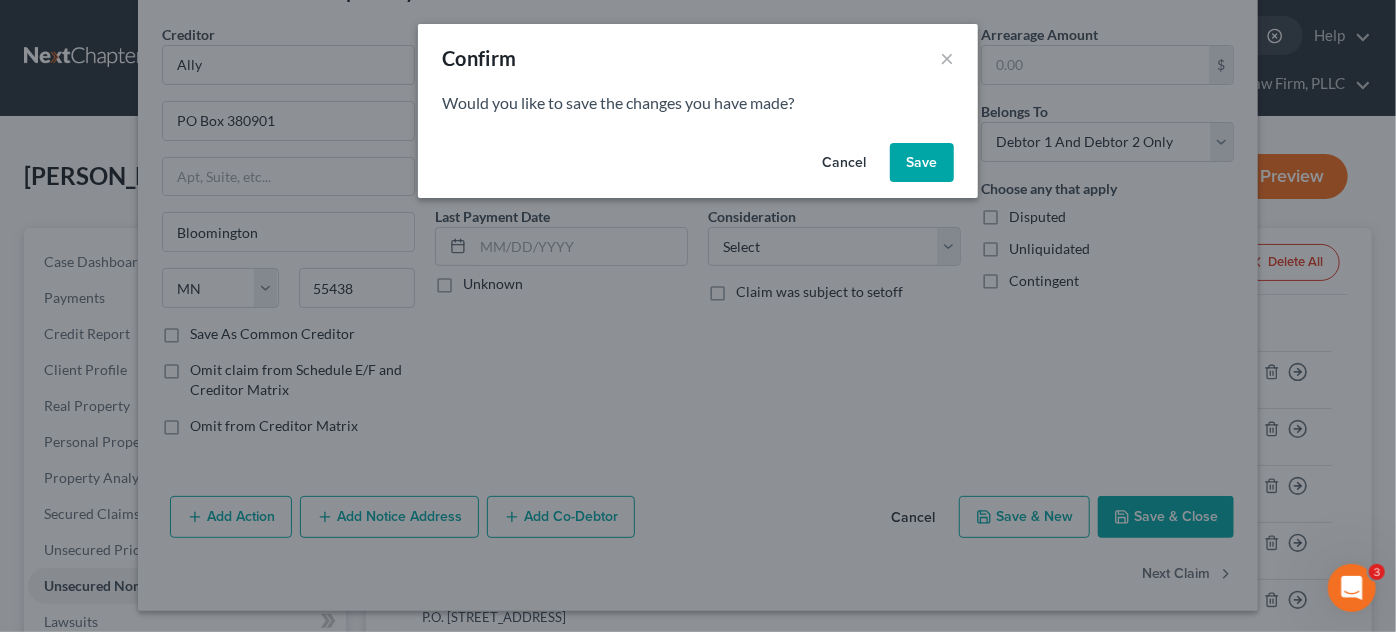 click on "Cancel" at bounding box center [844, 163] 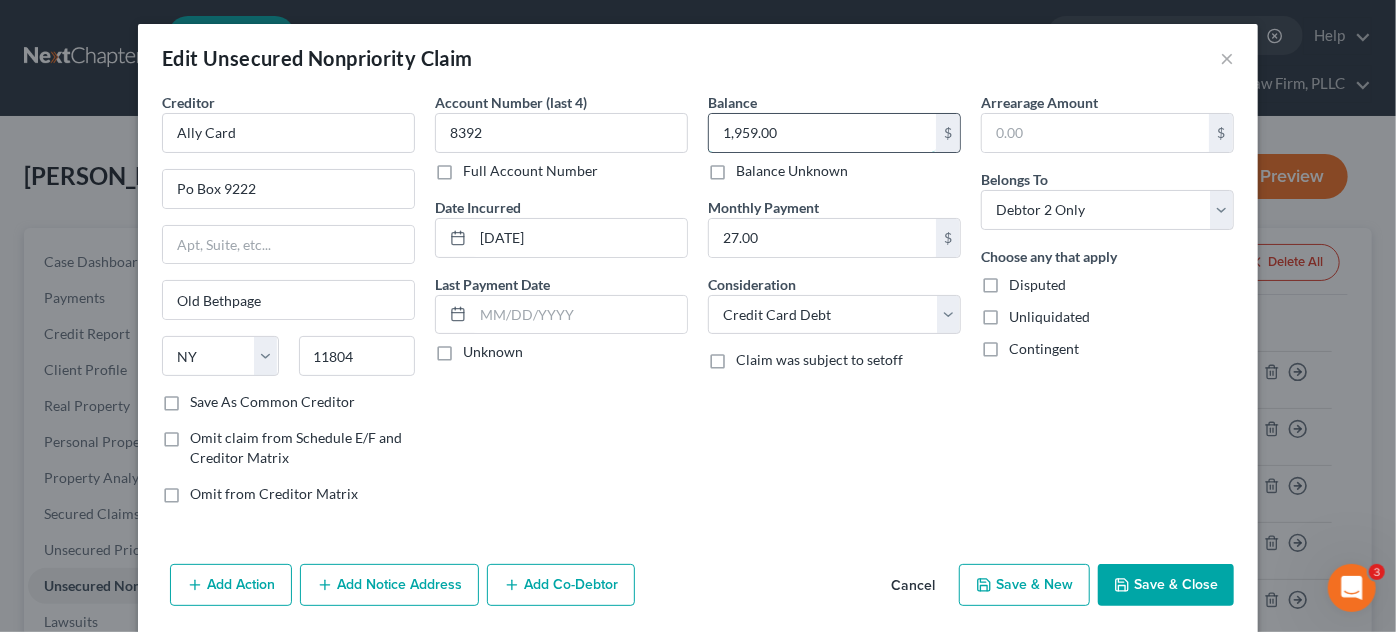 click on "1,959.00 $
Balance Unknown" at bounding box center [834, 147] 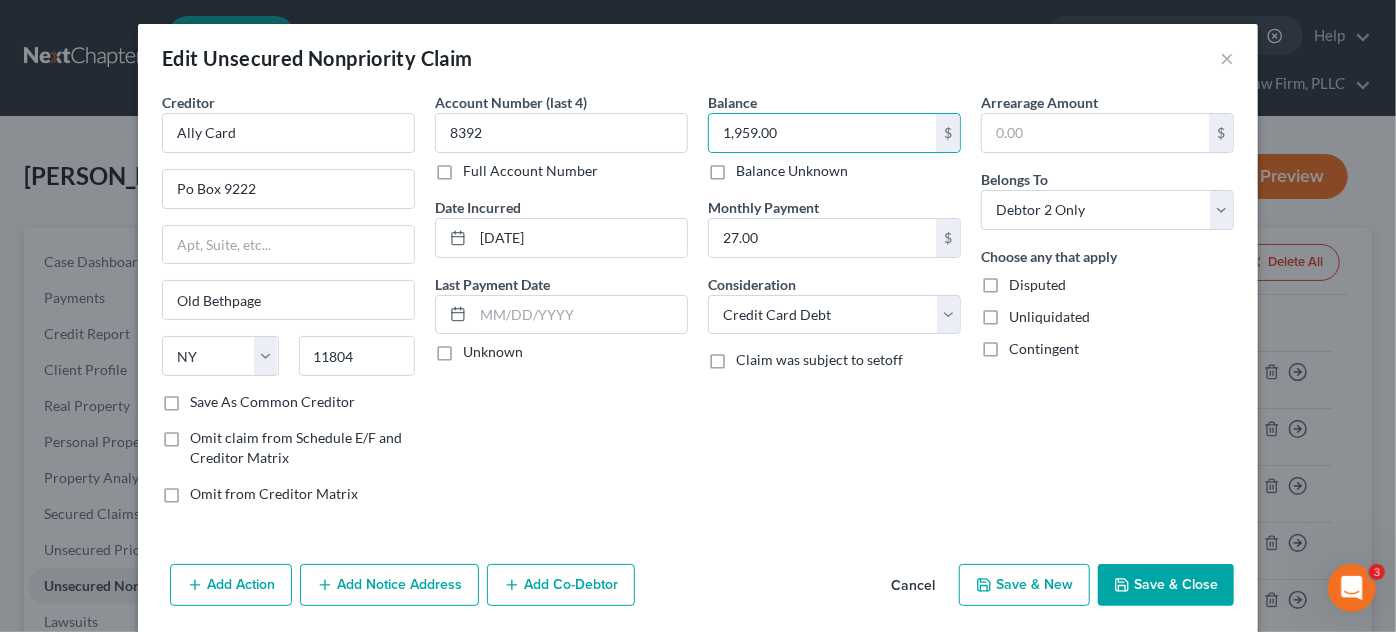 click on "Cancel" at bounding box center (913, 586) 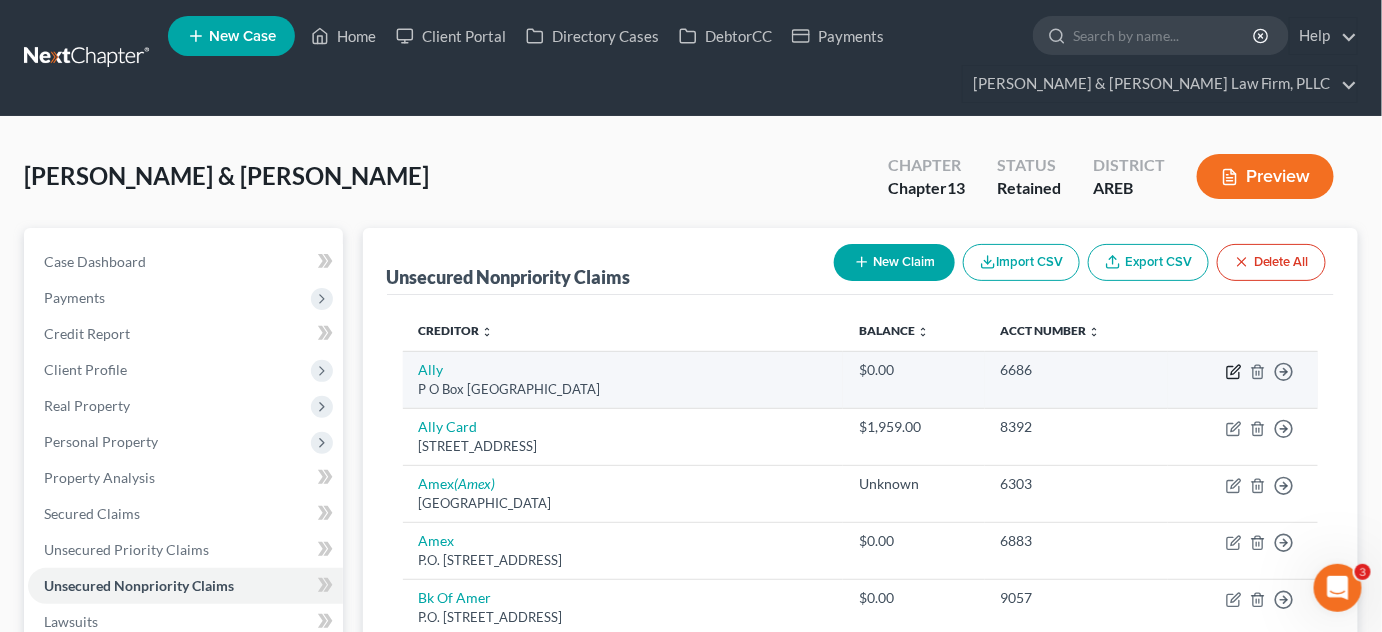 click 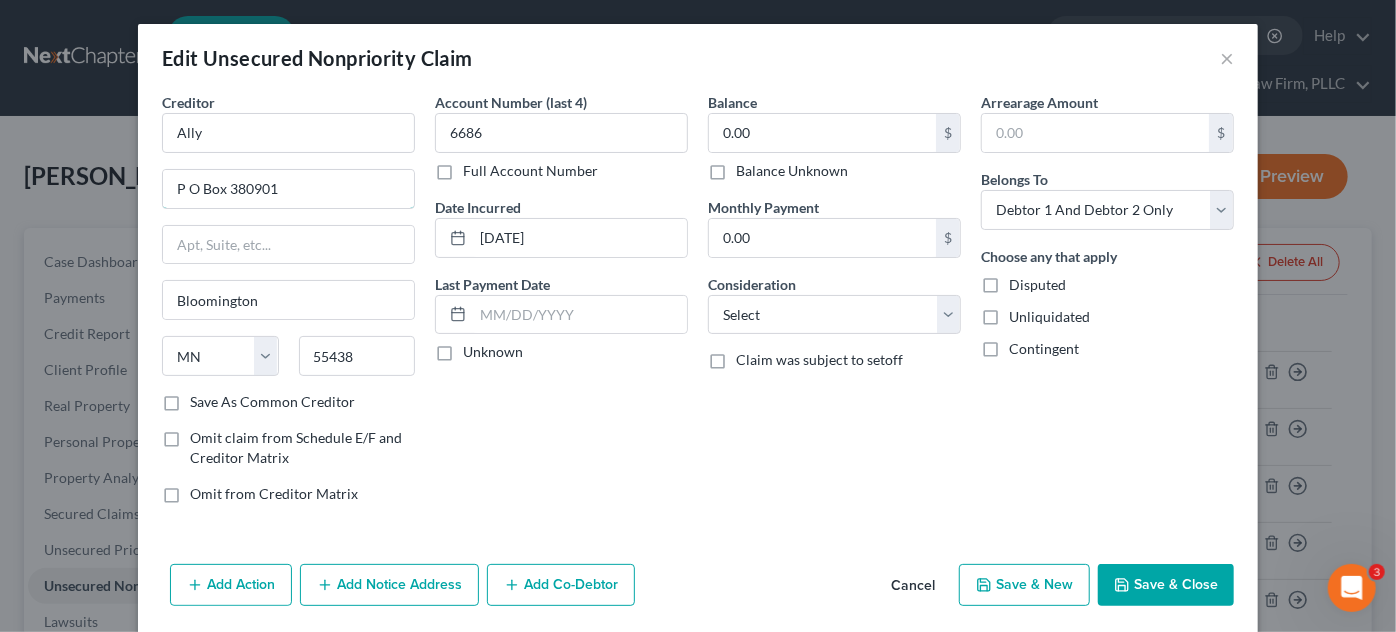 drag, startPoint x: 181, startPoint y: 180, endPoint x: 386, endPoint y: 419, distance: 314.87457 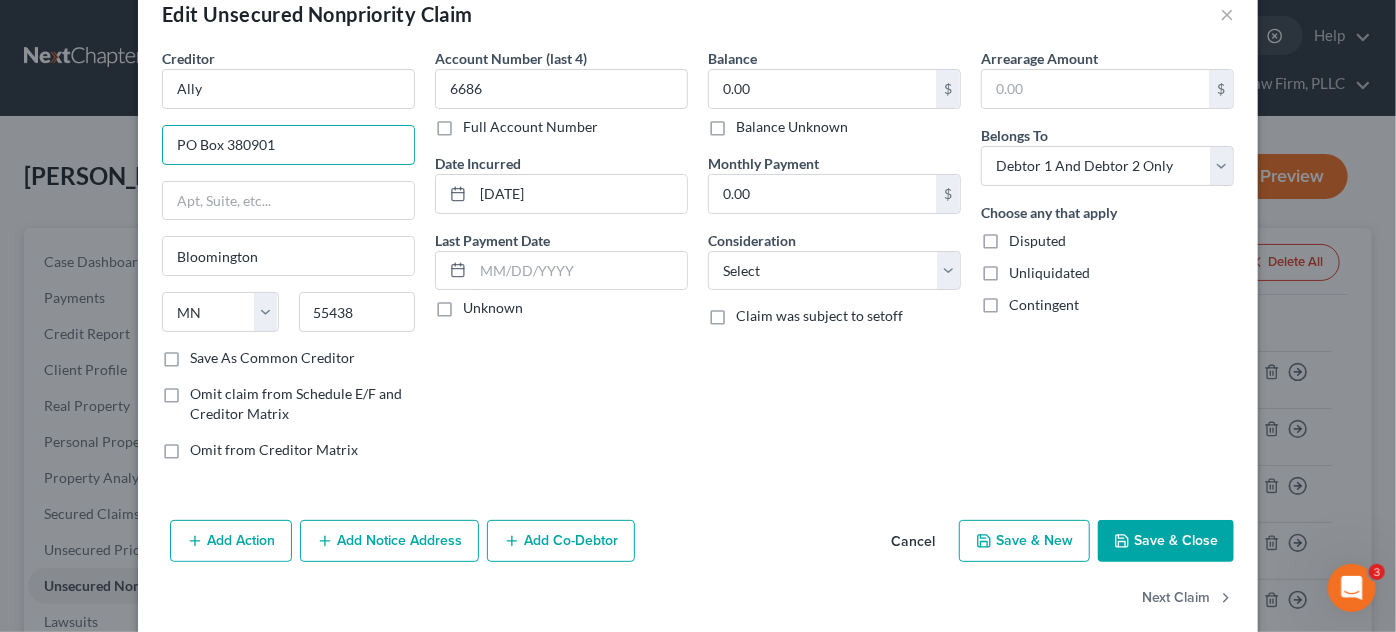 scroll, scrollTop: 68, scrollLeft: 0, axis: vertical 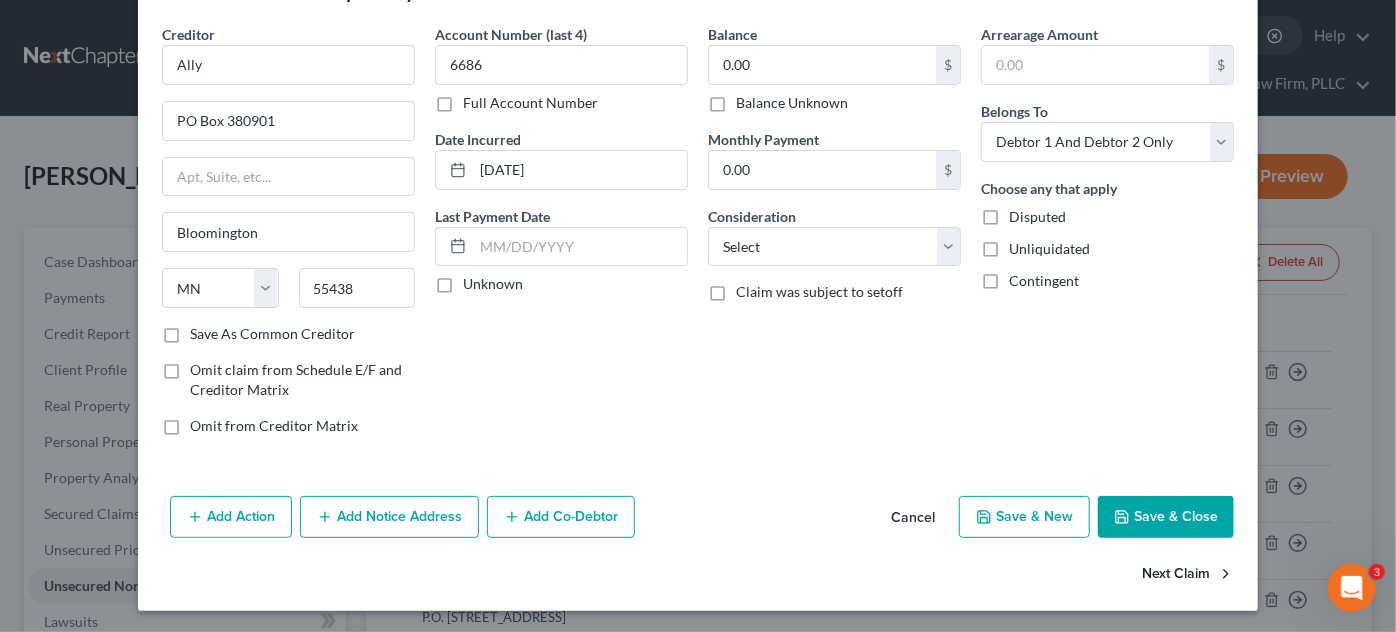 click on "Next Claim" at bounding box center (1188, 575) 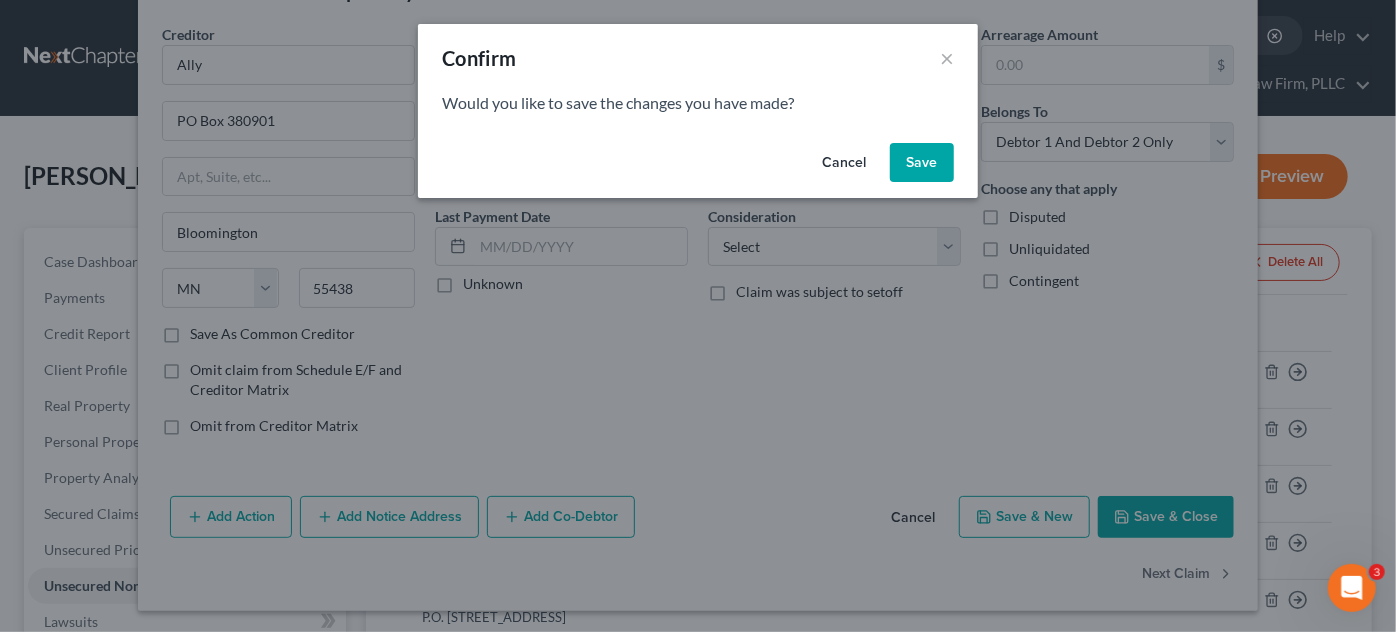 click on "Save" at bounding box center [922, 163] 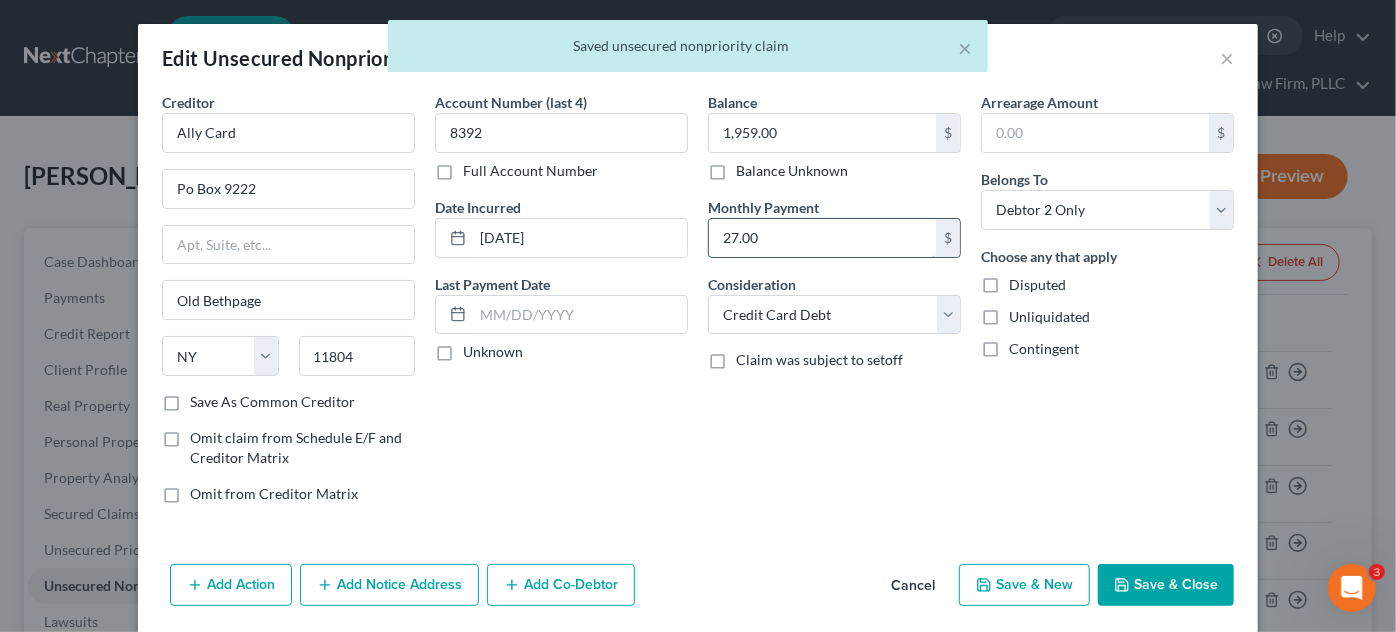 click on "27.00" at bounding box center (822, 238) 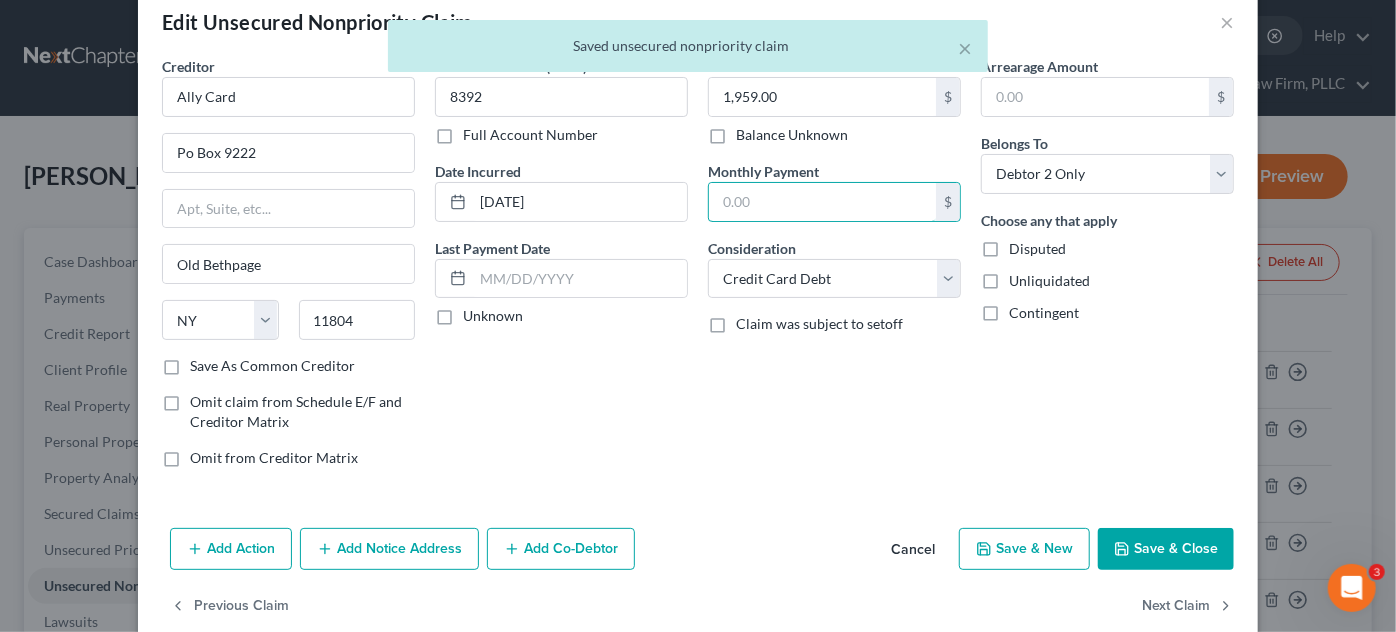 scroll, scrollTop: 68, scrollLeft: 0, axis: vertical 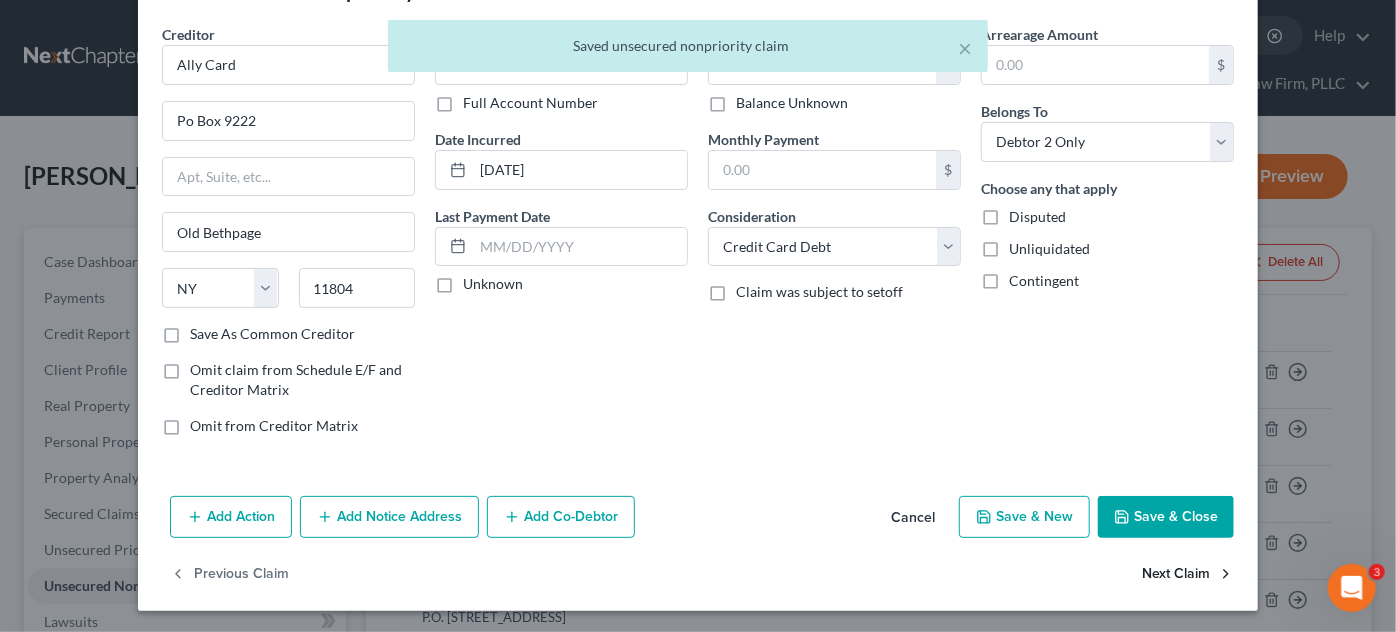 click on "Next Claim" at bounding box center [1188, 575] 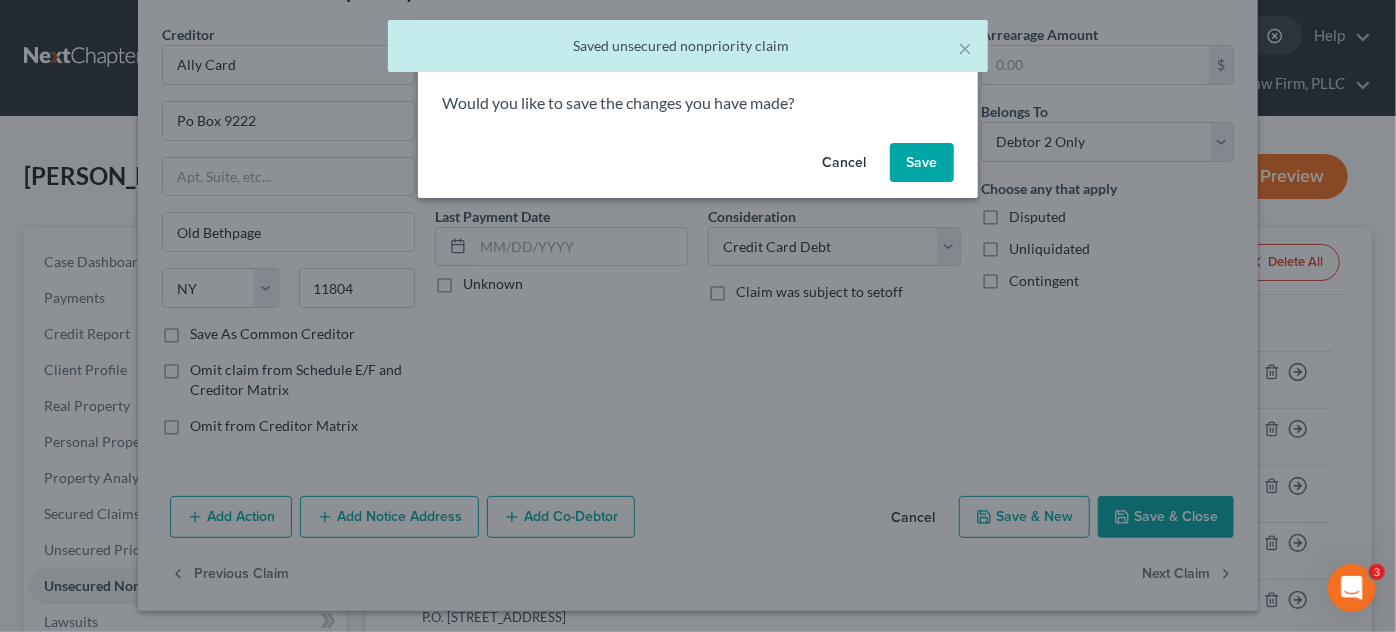 click on "Save" at bounding box center [922, 163] 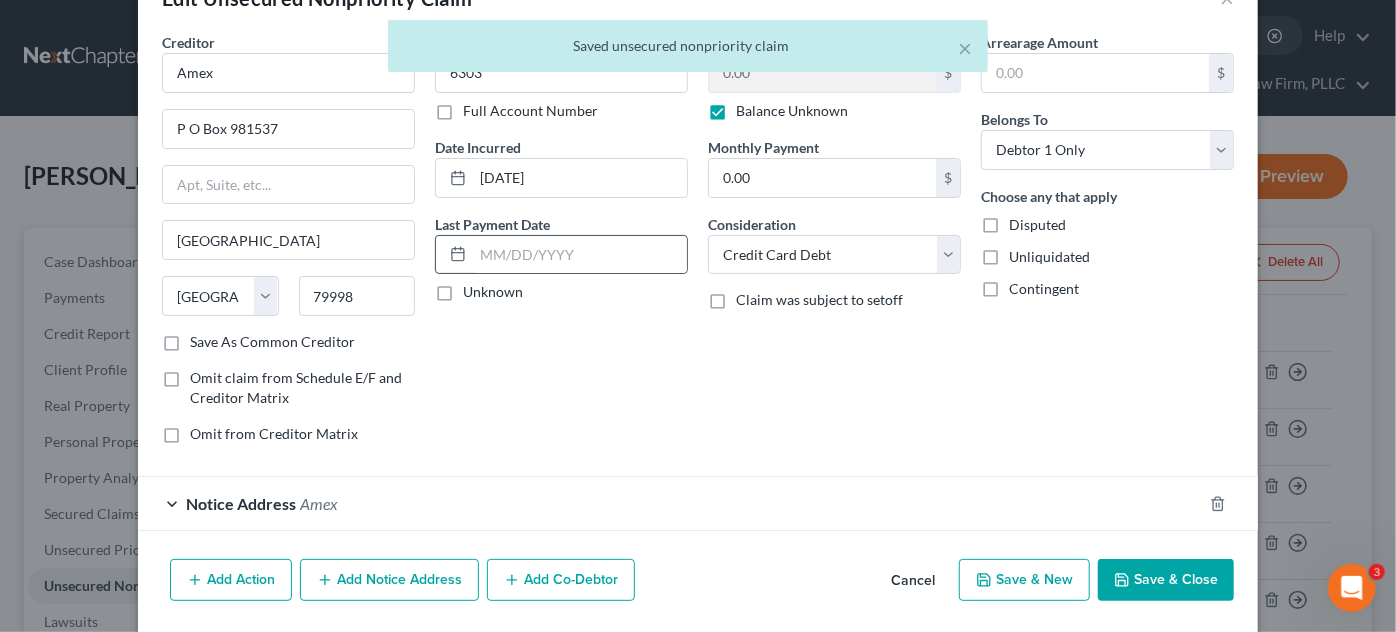 scroll, scrollTop: 90, scrollLeft: 0, axis: vertical 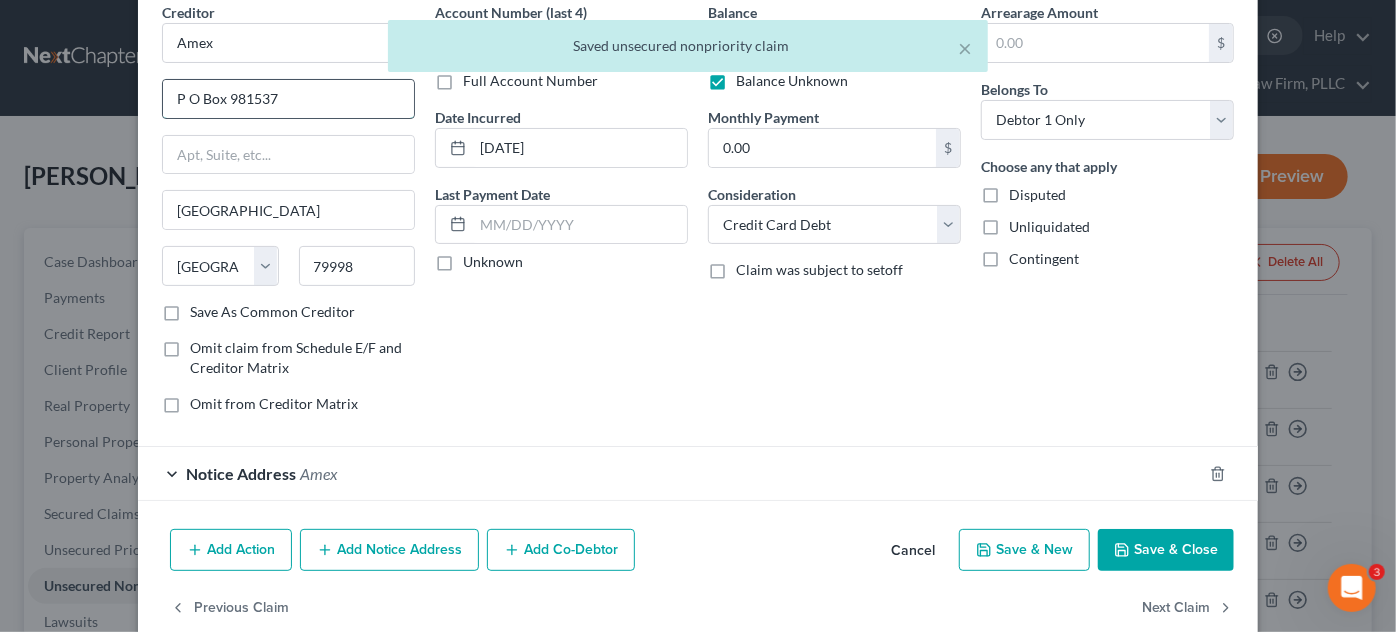 click on "P O Box 981537" at bounding box center (288, 99) 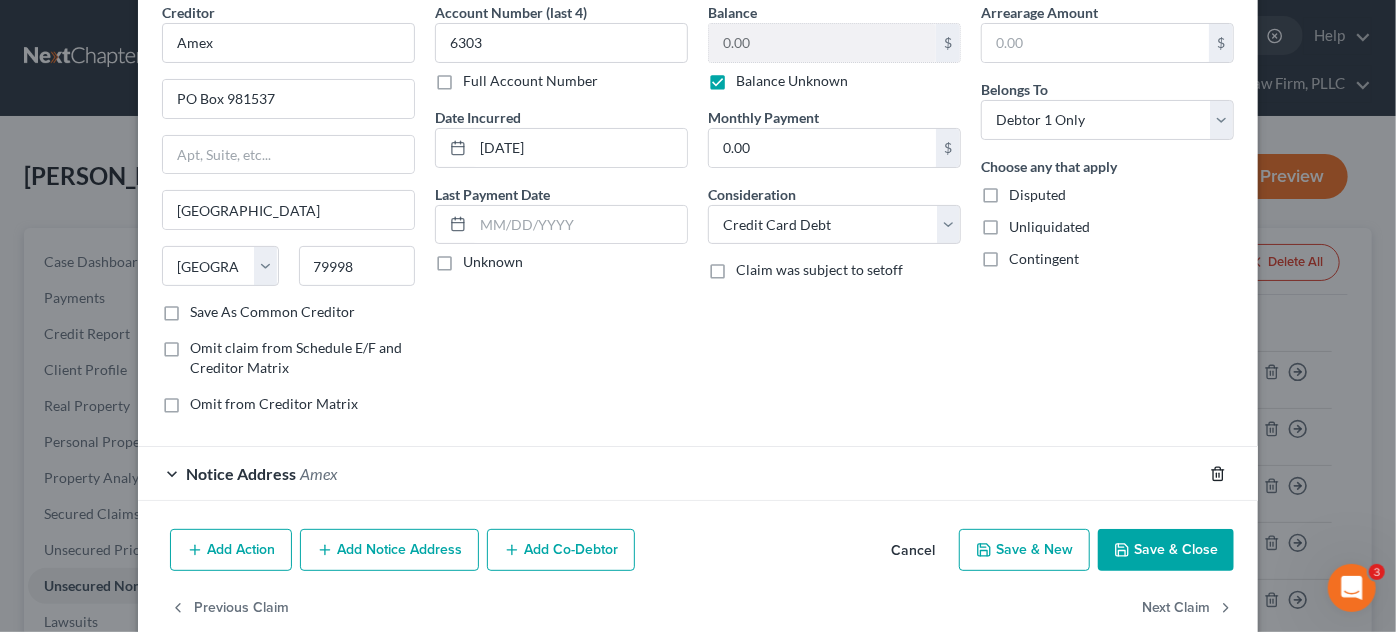 click 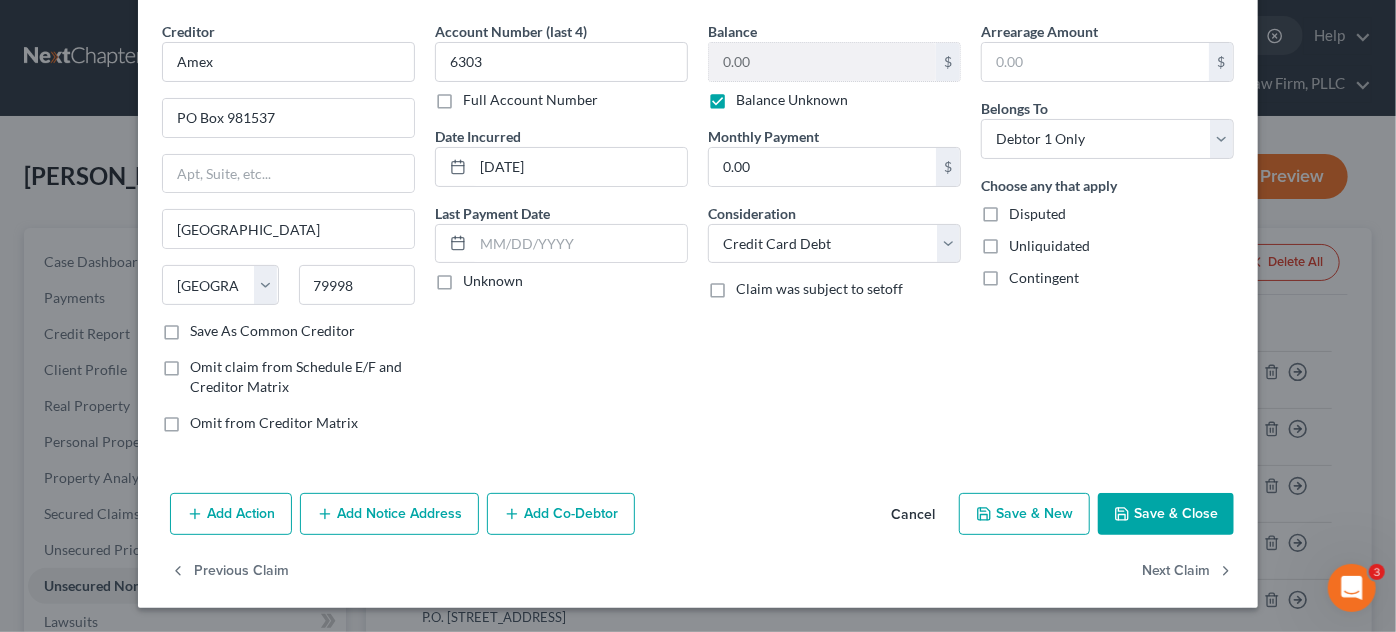 scroll, scrollTop: 68, scrollLeft: 0, axis: vertical 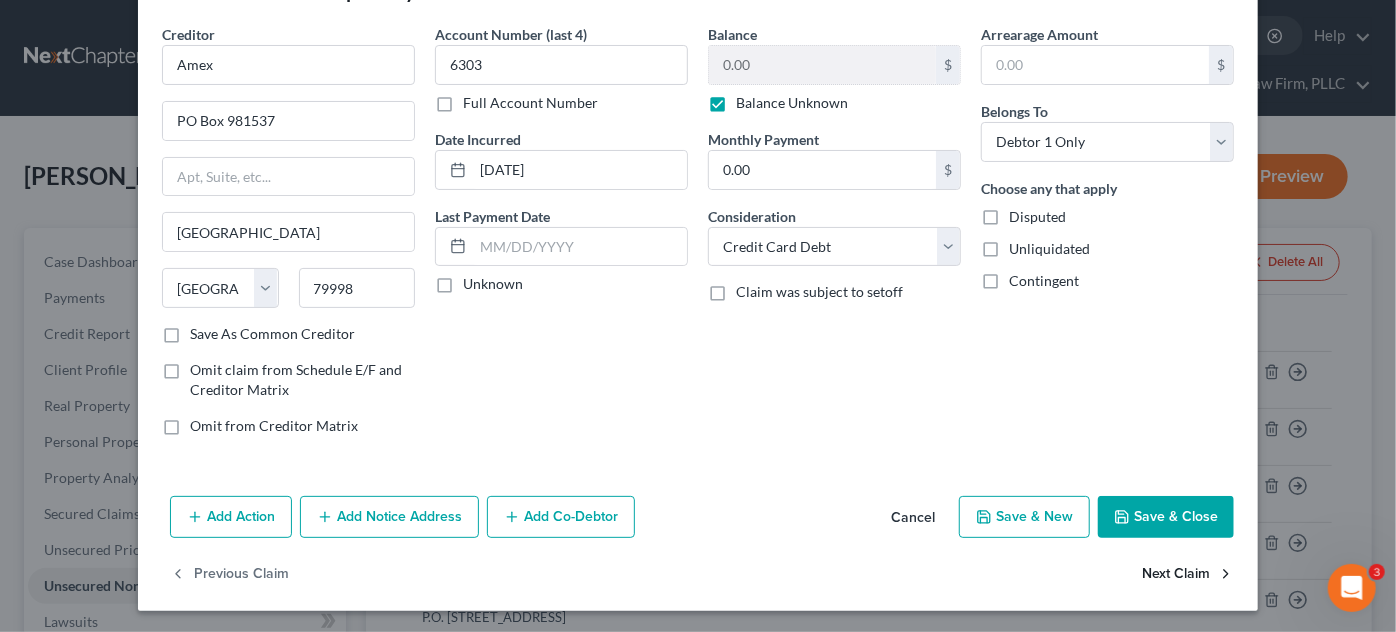 click on "Next Claim" at bounding box center (1188, 575) 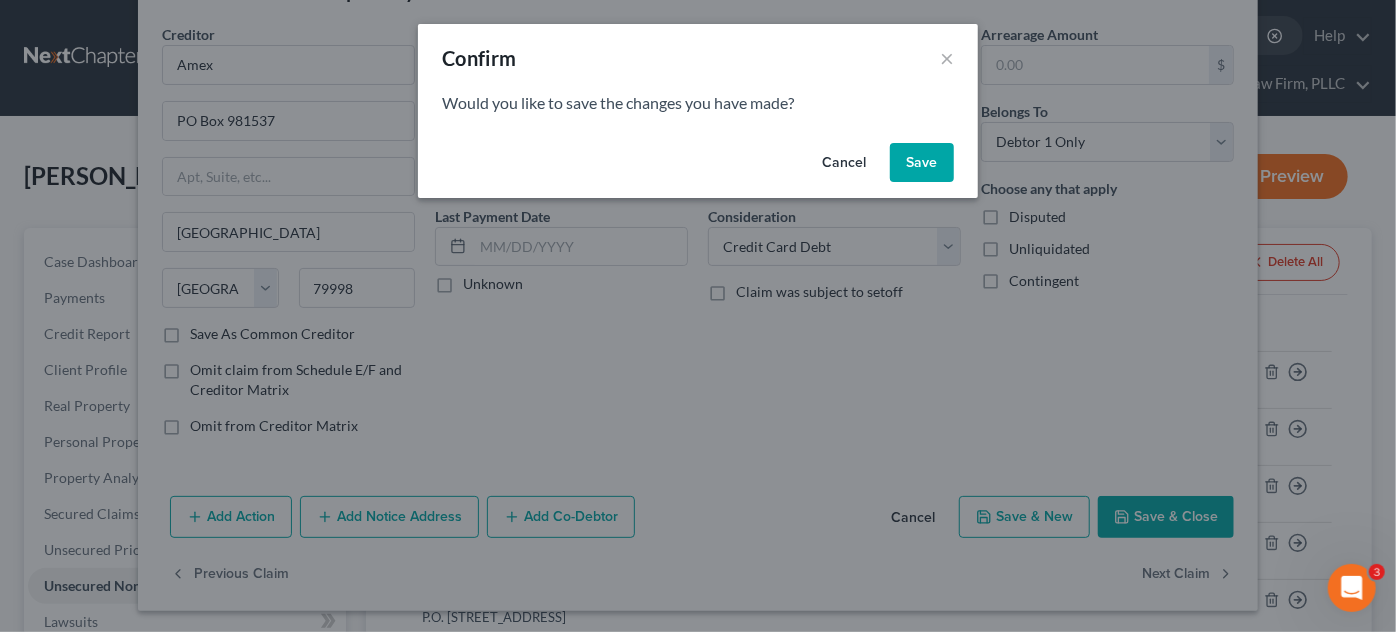 drag, startPoint x: 910, startPoint y: 160, endPoint x: 1072, endPoint y: 336, distance: 239.20702 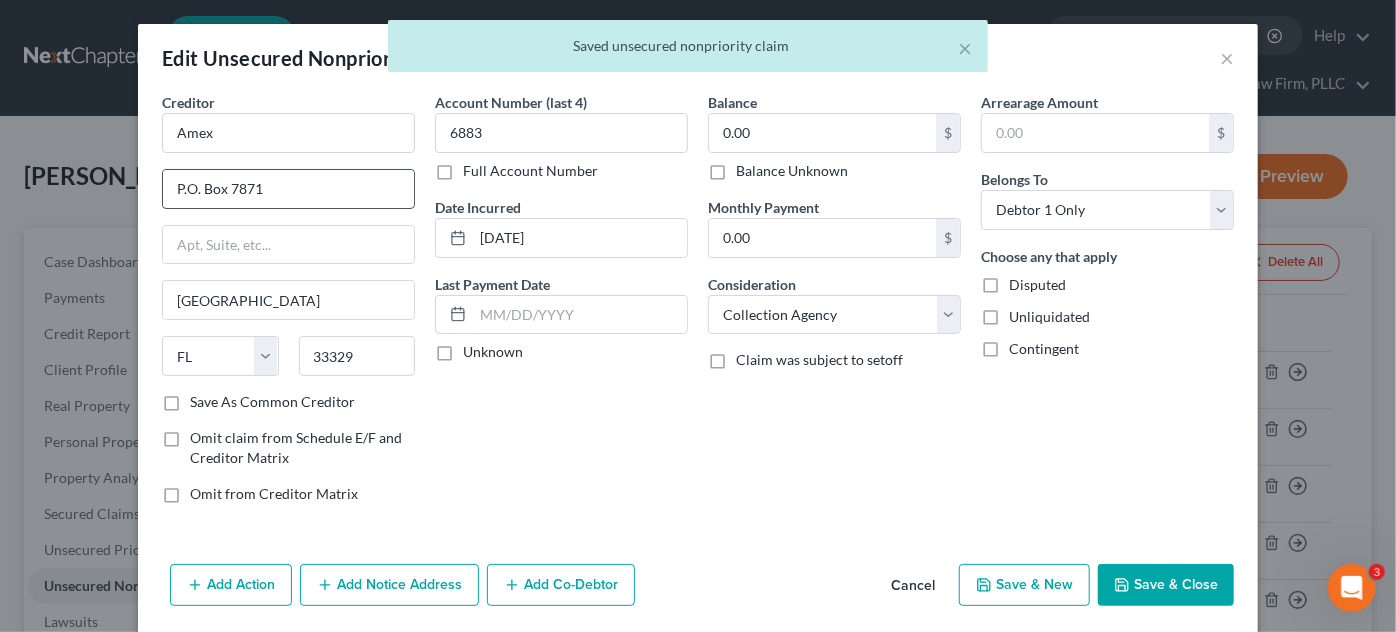 drag, startPoint x: 177, startPoint y: 183, endPoint x: 213, endPoint y: 201, distance: 40.24922 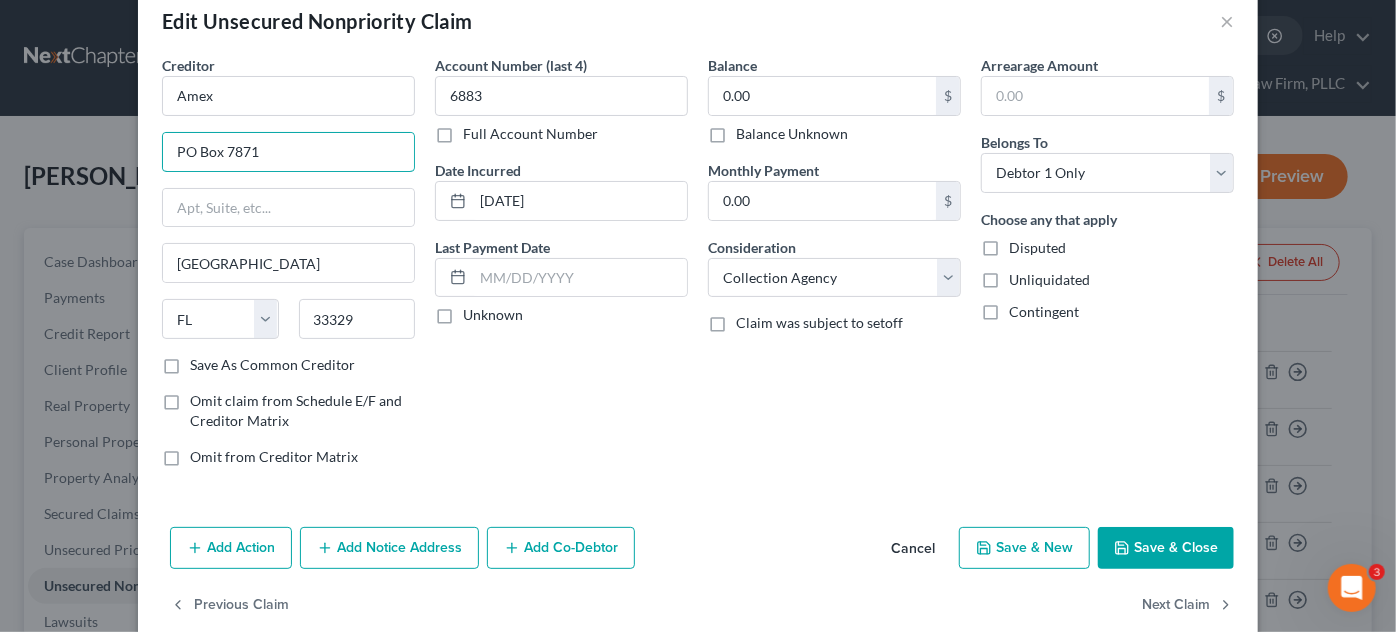 scroll, scrollTop: 68, scrollLeft: 0, axis: vertical 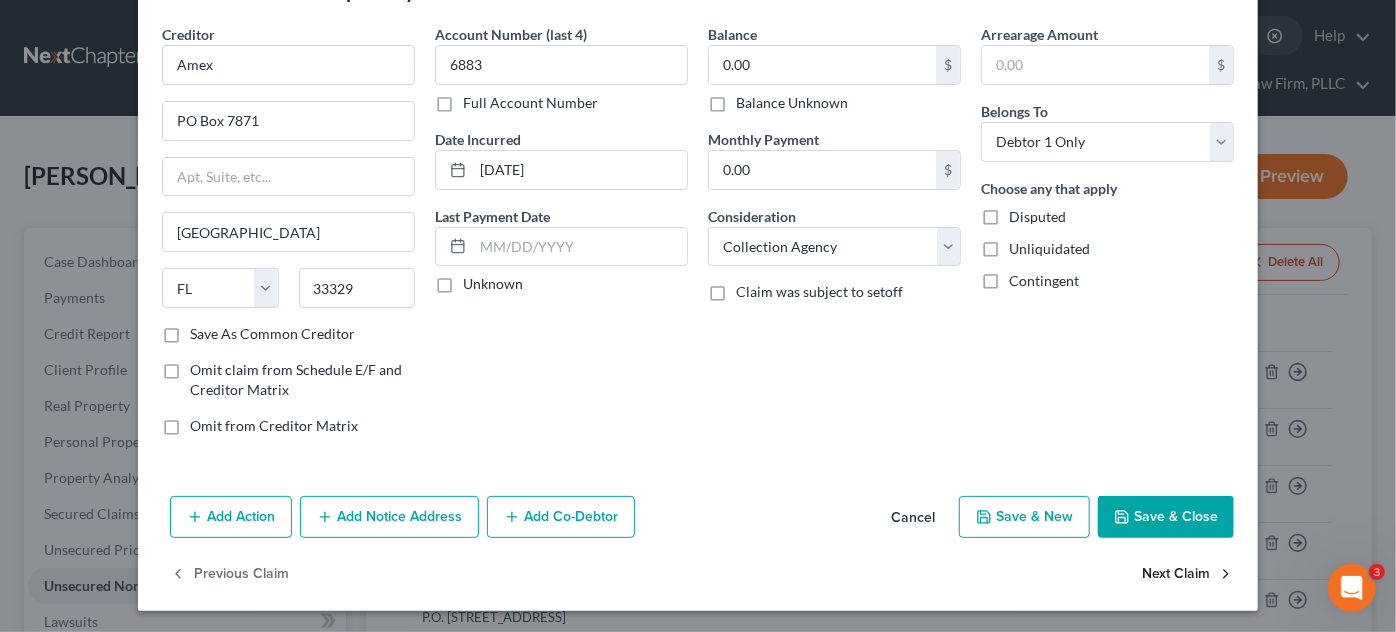 click on "Next Claim" at bounding box center [1188, 575] 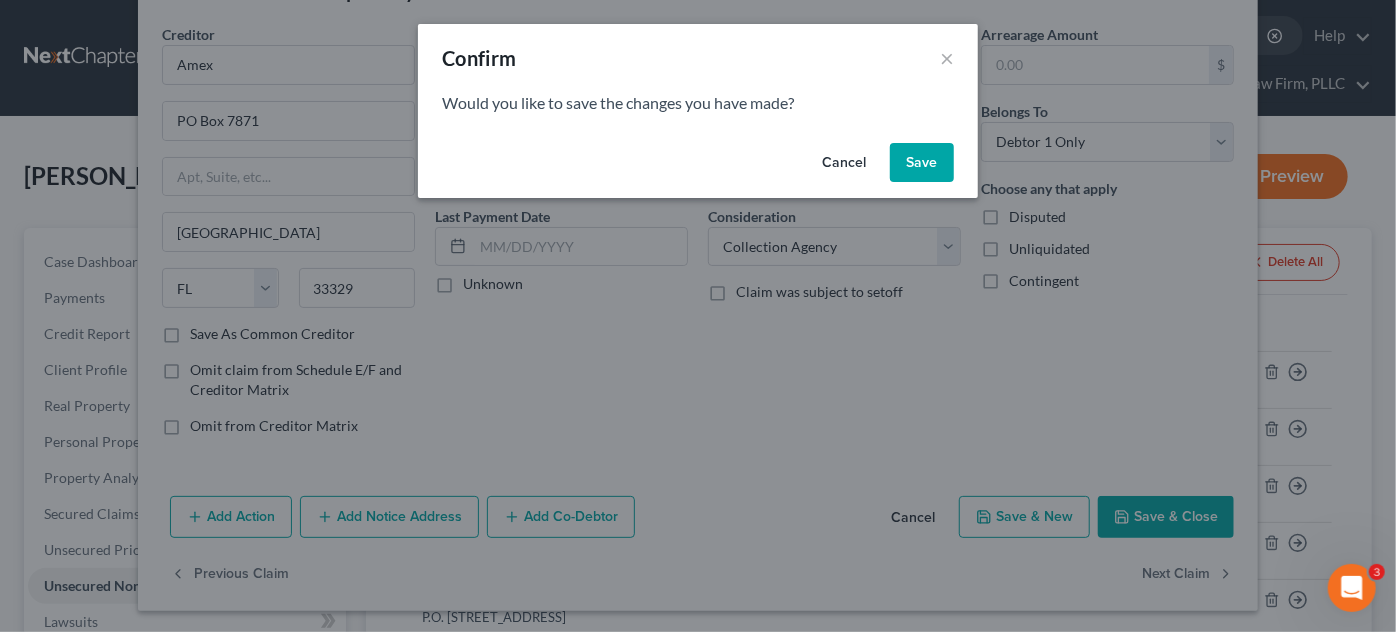 click on "Save" at bounding box center (922, 163) 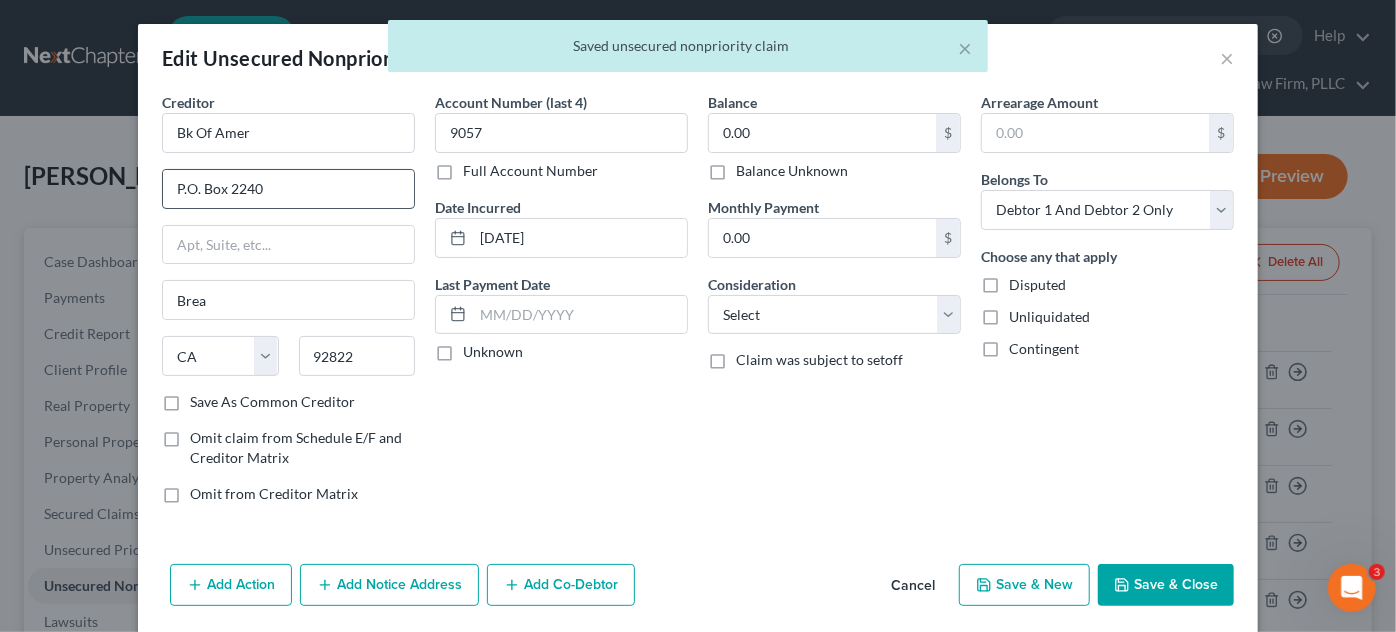 click on "P.O. Box 2240" at bounding box center [288, 189] 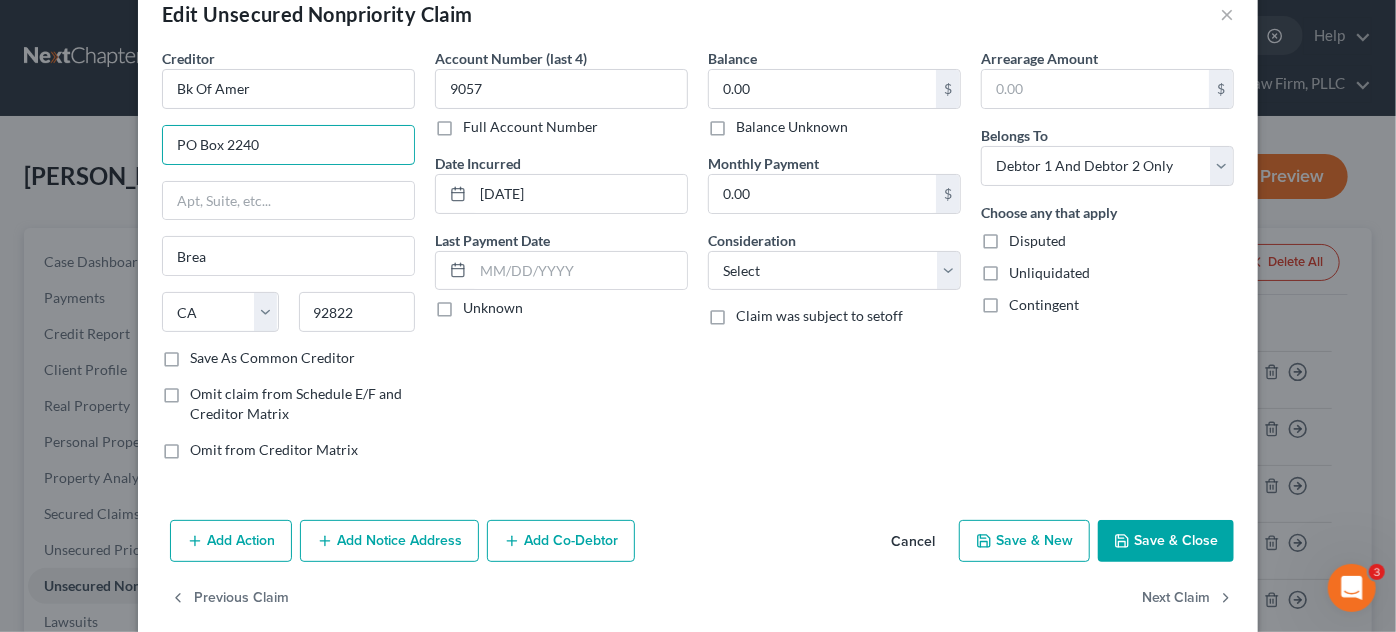 scroll, scrollTop: 68, scrollLeft: 0, axis: vertical 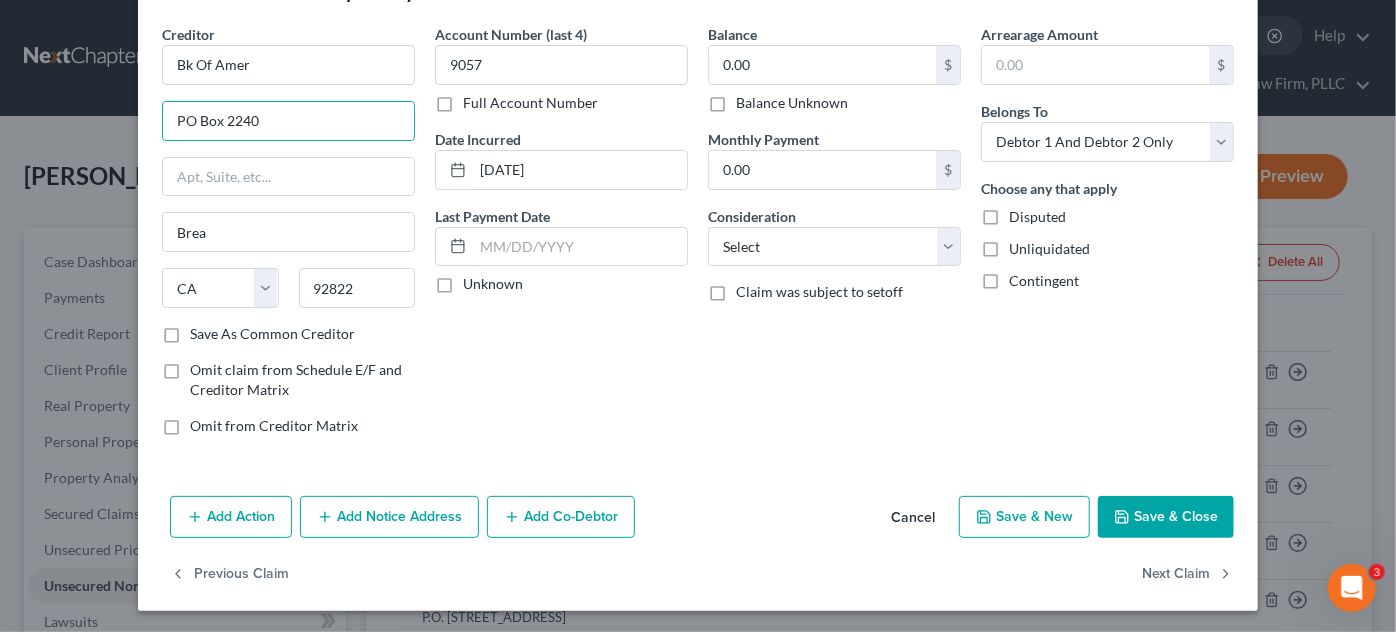 click on "Previous Claim Next Claim" at bounding box center (698, 583) 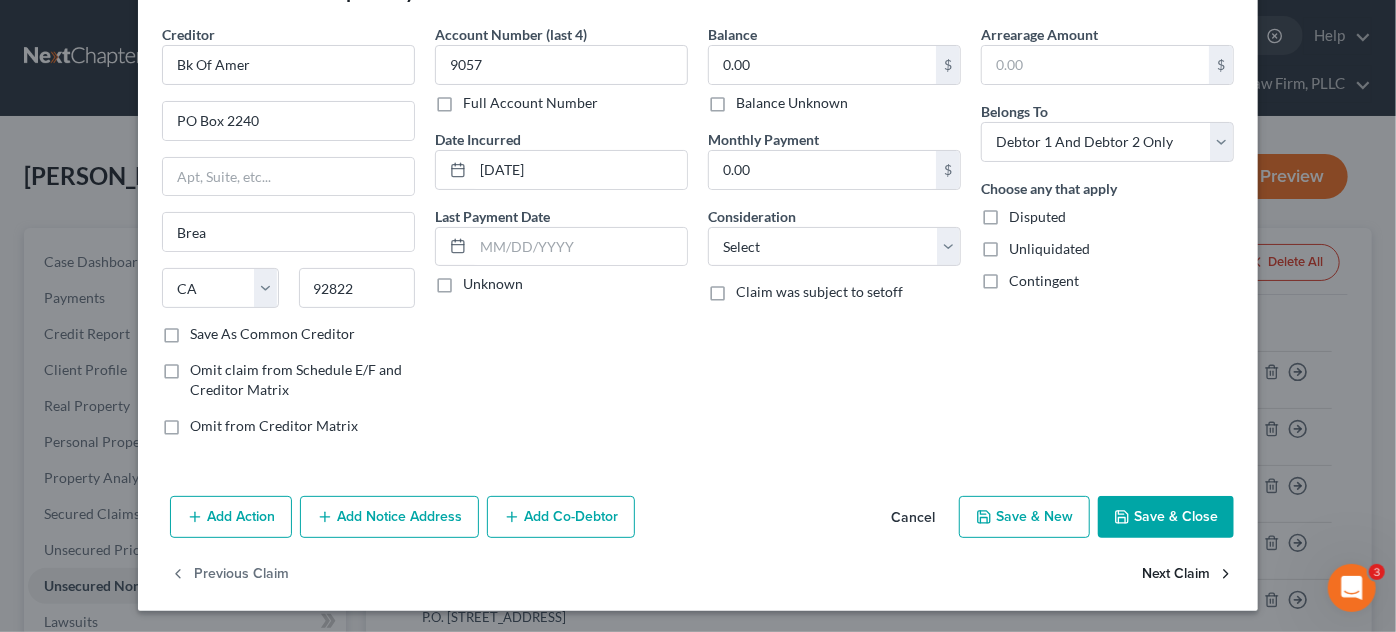 click on "Next Claim" at bounding box center [1188, 575] 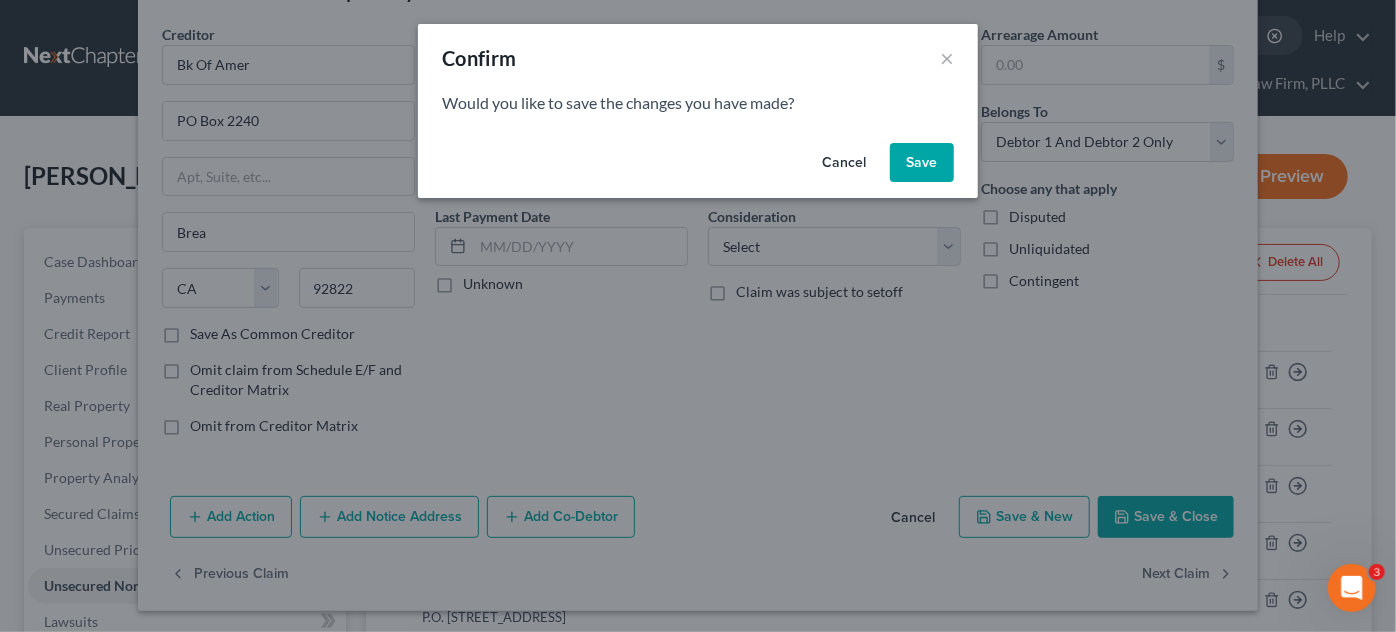 drag, startPoint x: 934, startPoint y: 159, endPoint x: 938, endPoint y: 193, distance: 34.234486 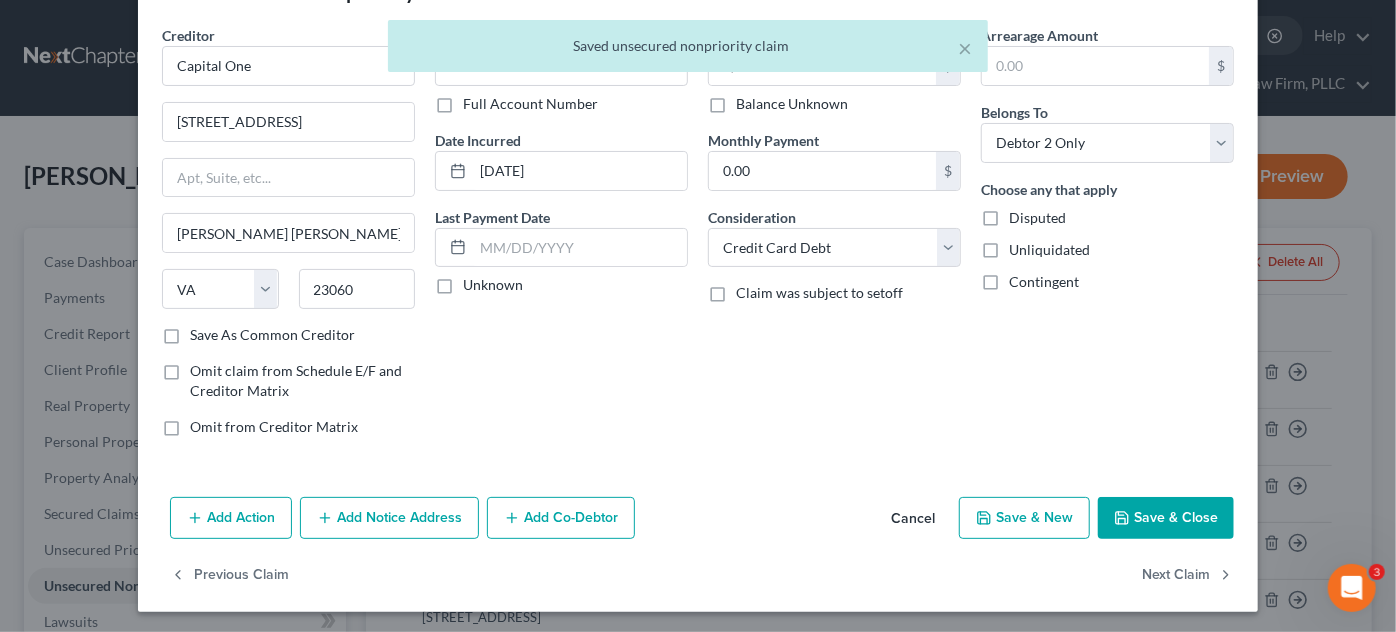 scroll, scrollTop: 68, scrollLeft: 0, axis: vertical 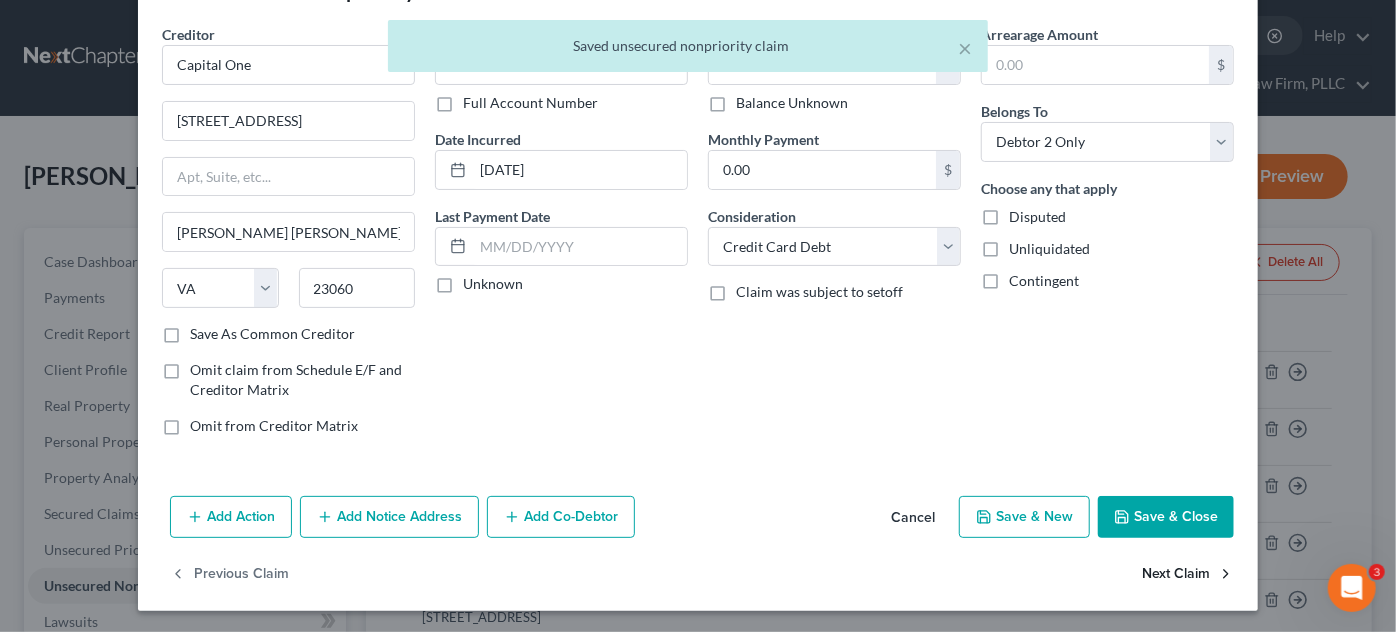 click on "Next Claim" at bounding box center [1188, 575] 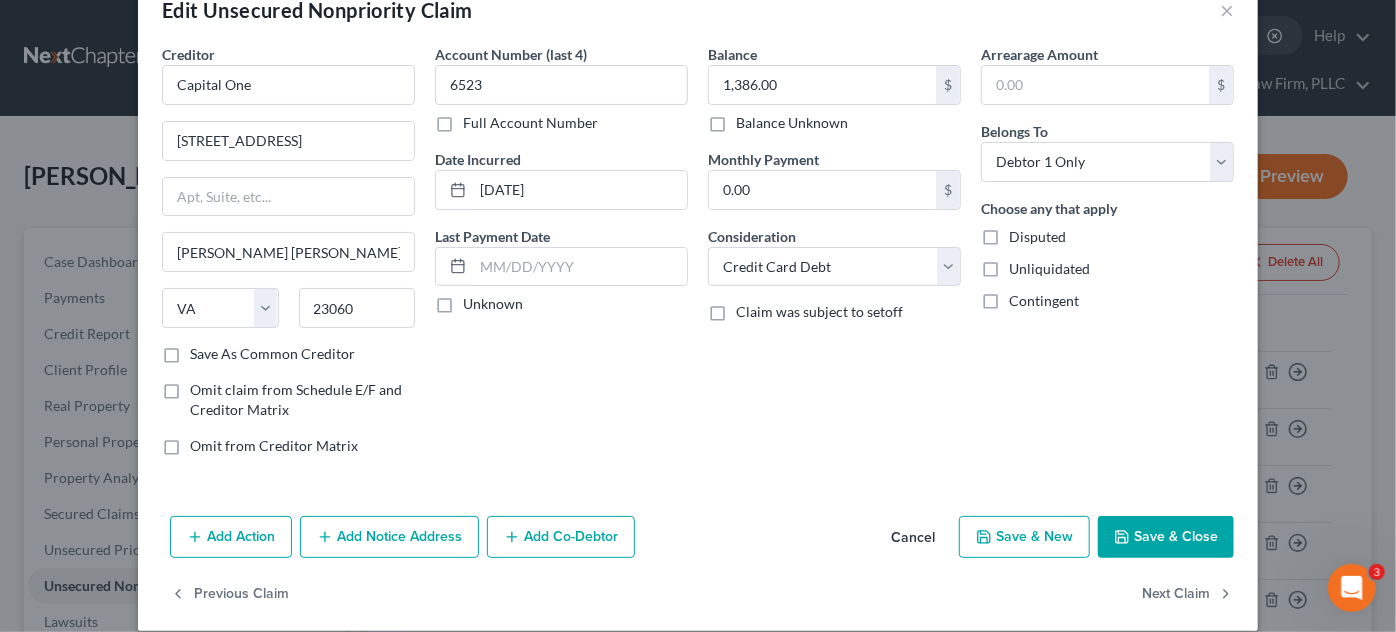 scroll, scrollTop: 68, scrollLeft: 0, axis: vertical 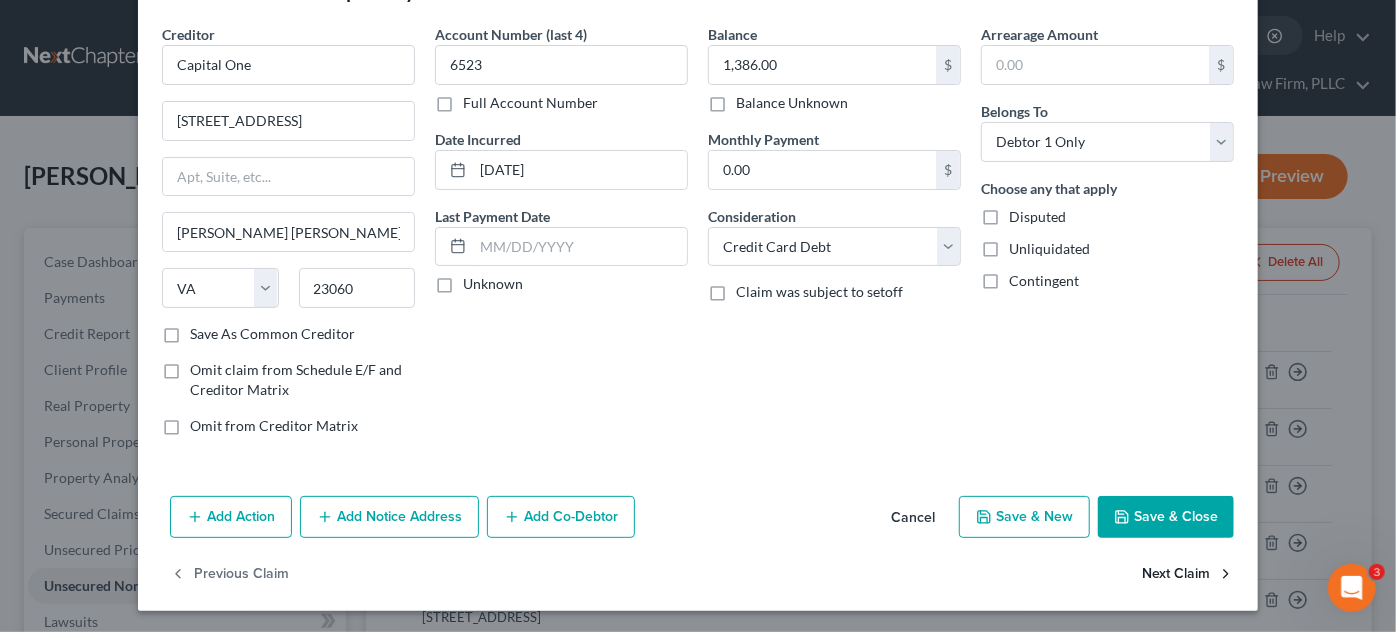 click on "Next Claim" at bounding box center [1188, 575] 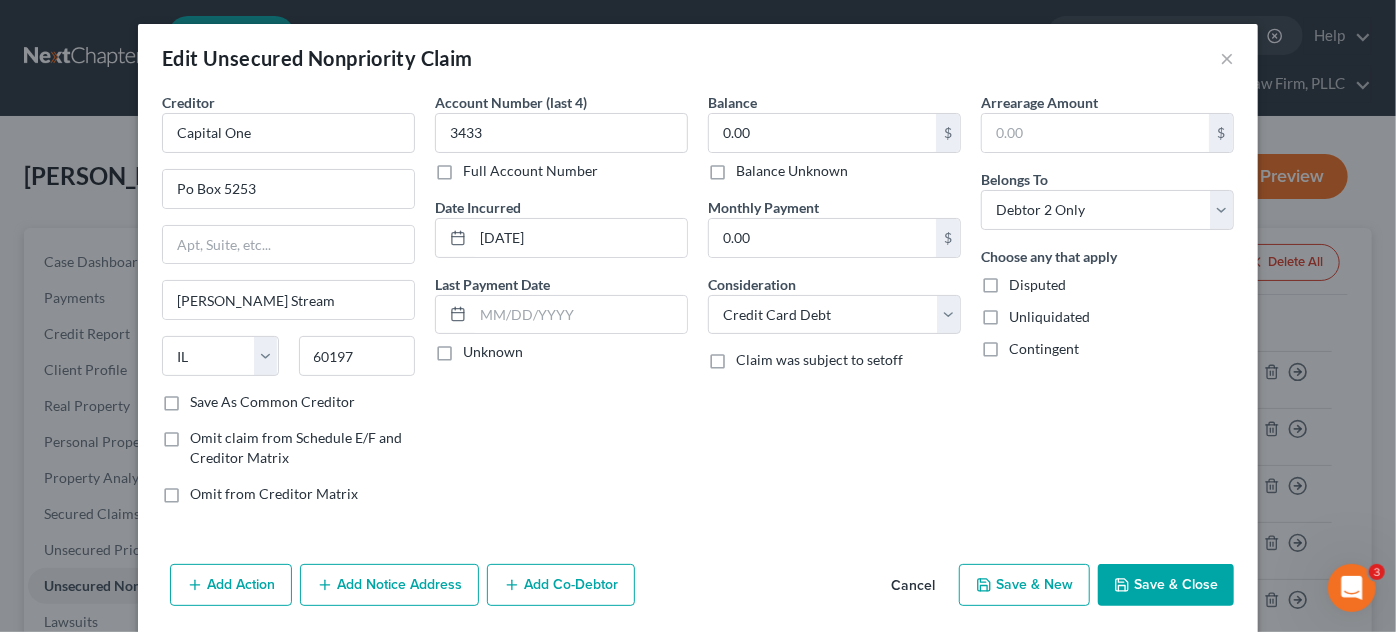 scroll, scrollTop: 68, scrollLeft: 0, axis: vertical 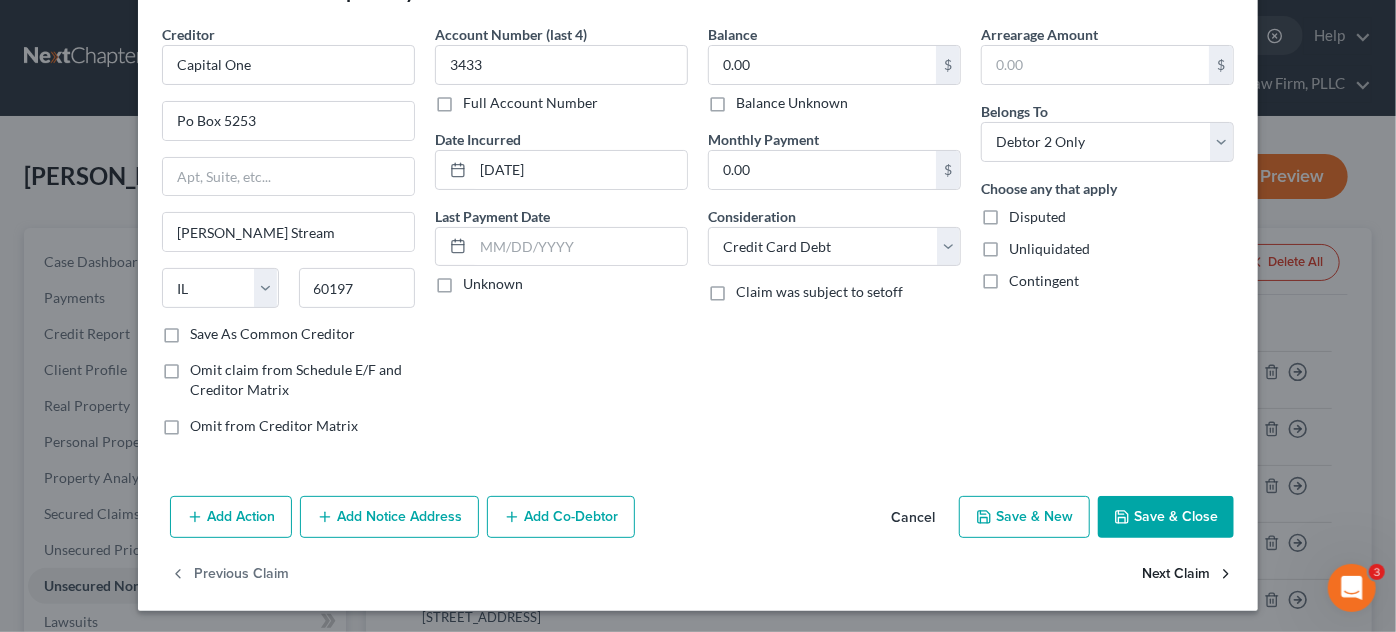 click on "Next Claim" at bounding box center (1188, 575) 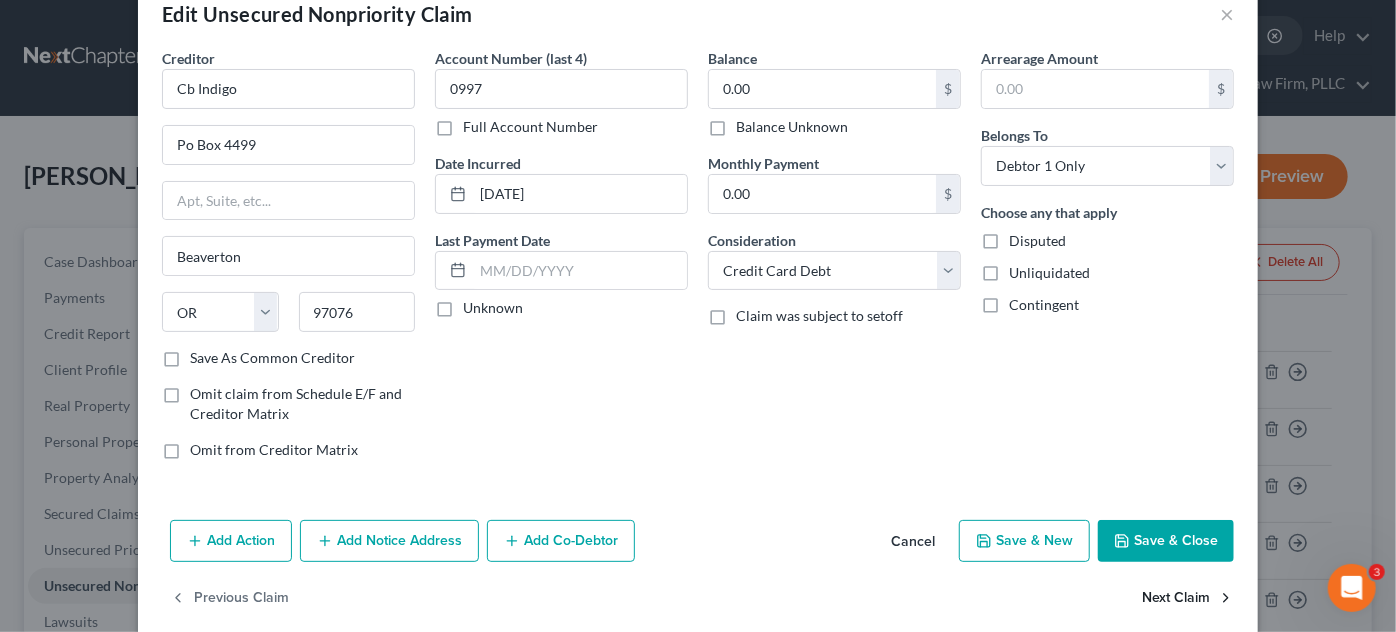 scroll, scrollTop: 68, scrollLeft: 0, axis: vertical 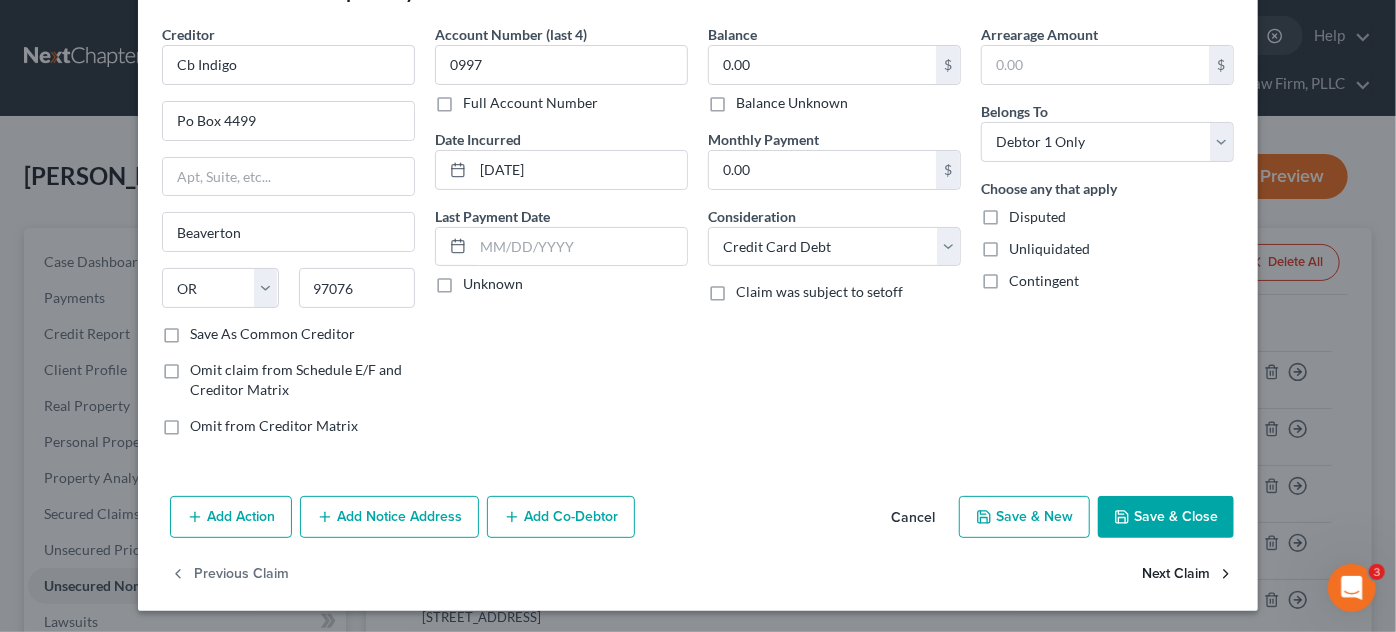 click on "Next Claim" at bounding box center [1188, 575] 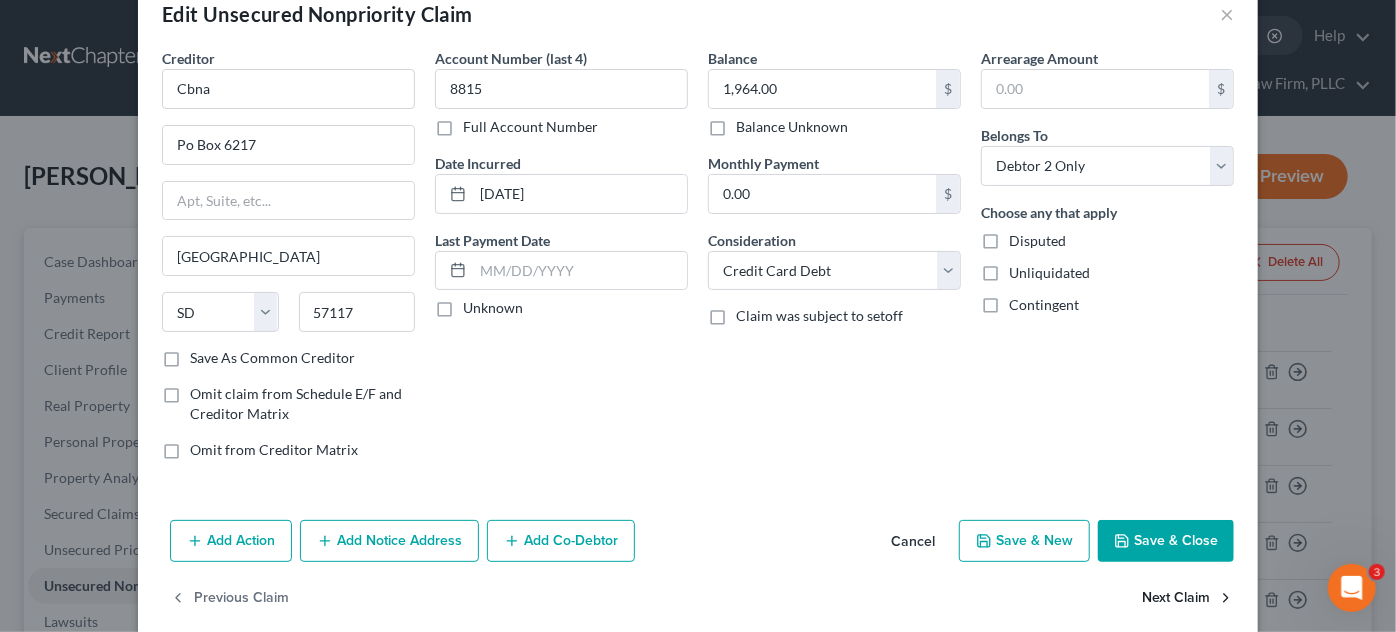 scroll, scrollTop: 68, scrollLeft: 0, axis: vertical 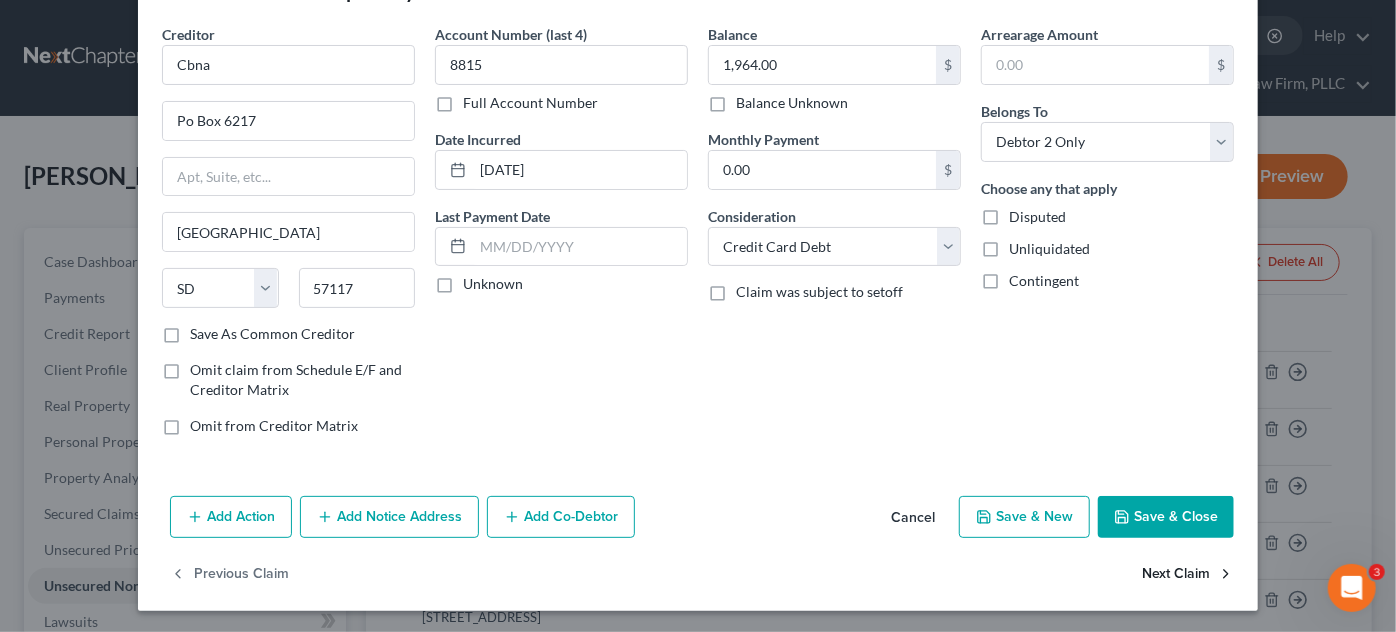 click on "Next Claim" at bounding box center (1188, 575) 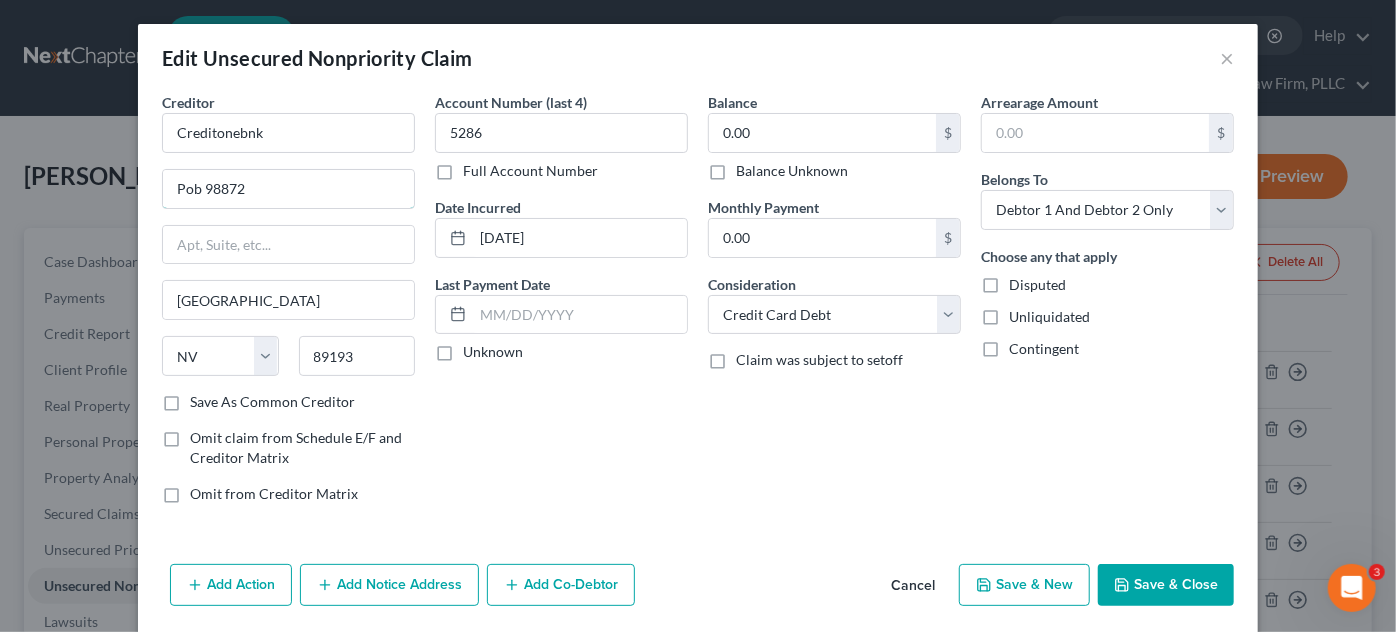 click on "Pob 98872" at bounding box center (288, 189) 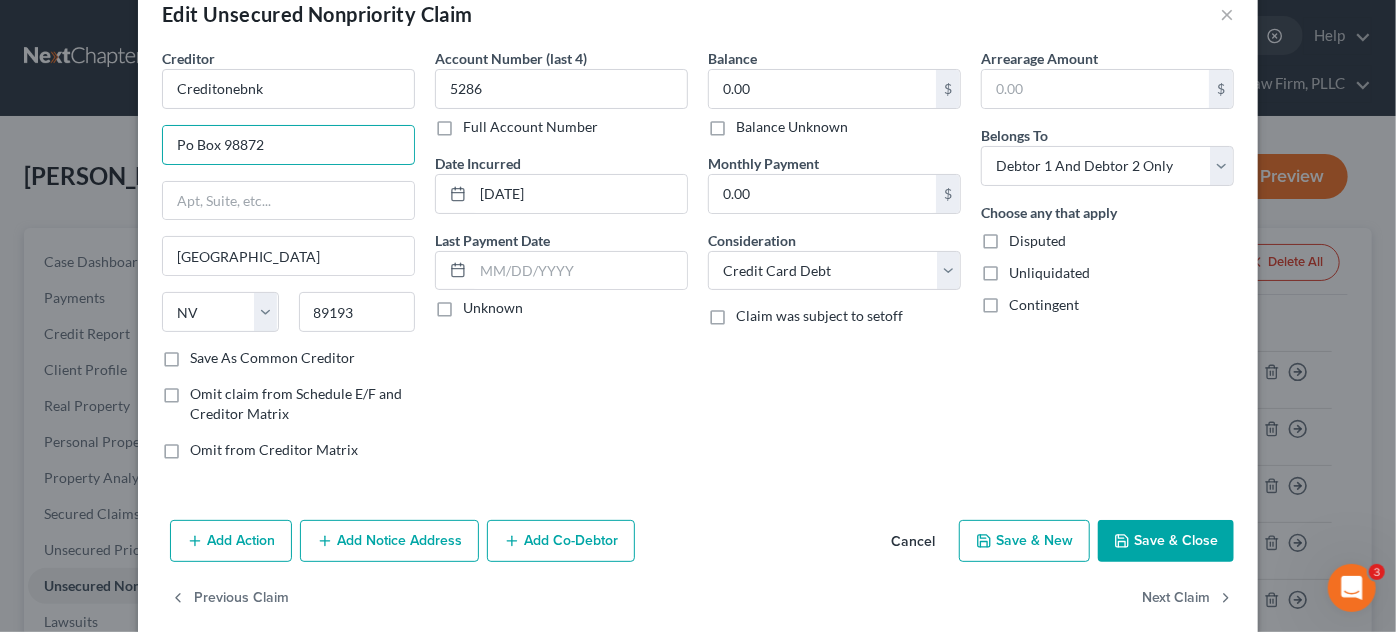 scroll, scrollTop: 68, scrollLeft: 0, axis: vertical 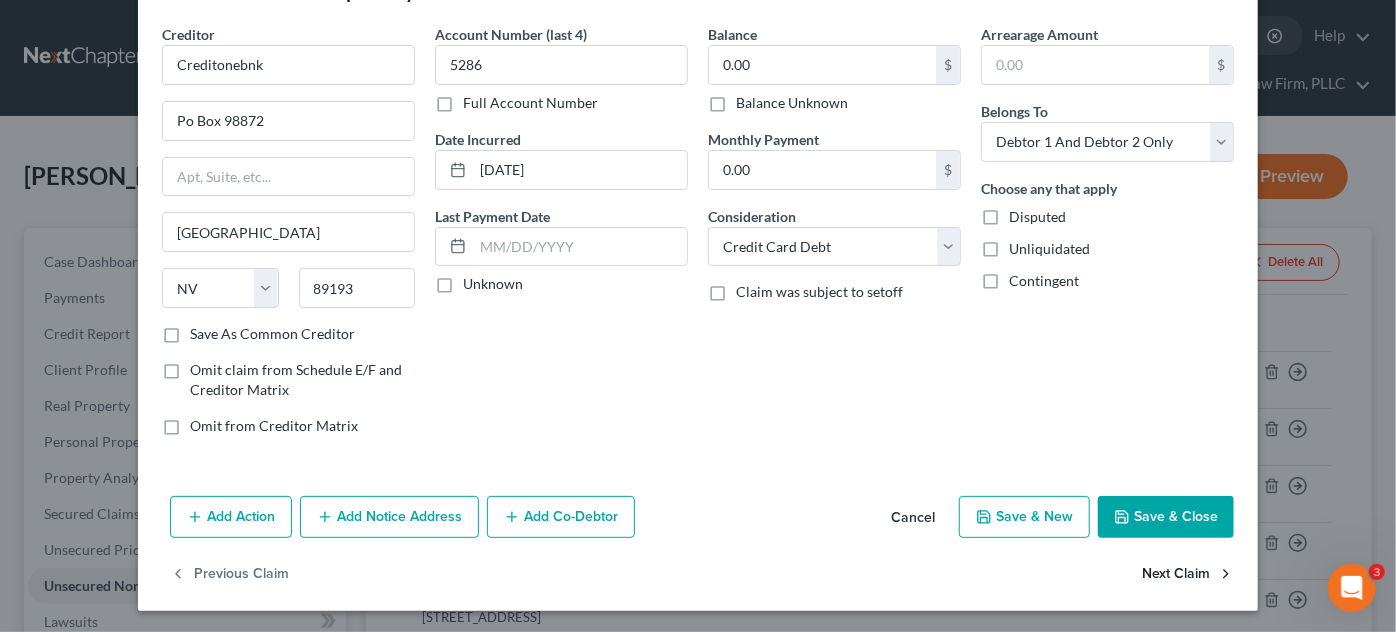 click on "Next Claim" at bounding box center [1188, 575] 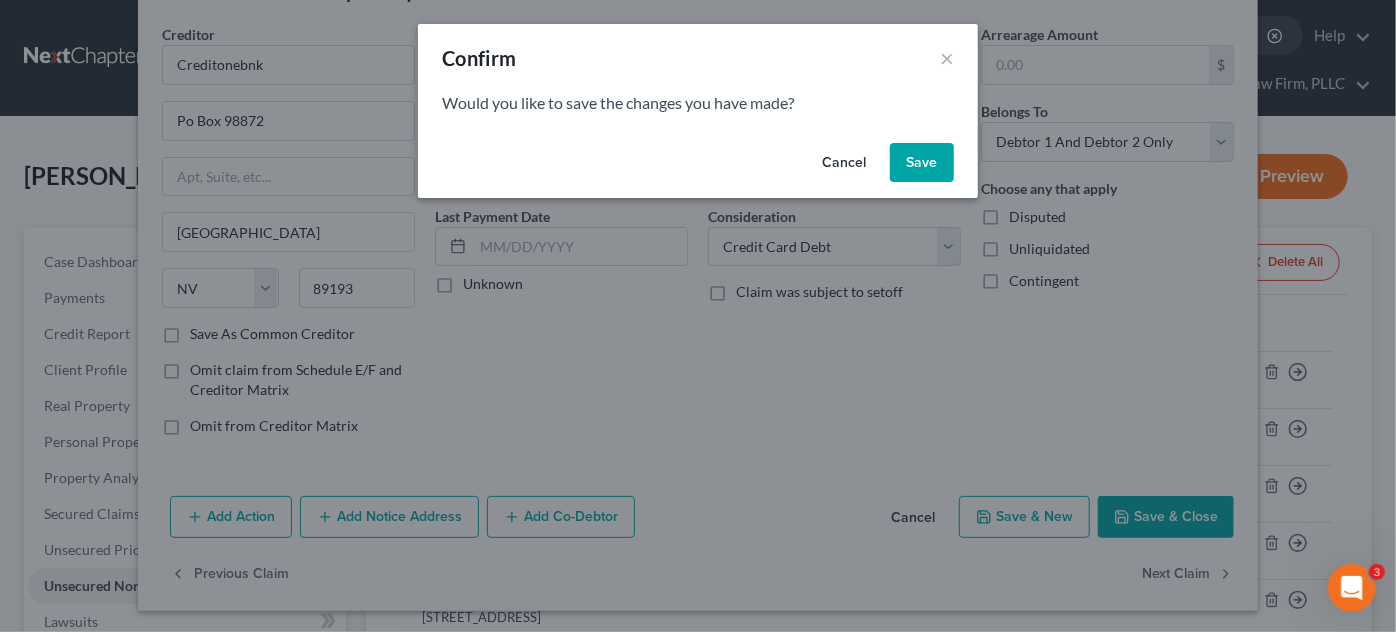 drag, startPoint x: 930, startPoint y: 145, endPoint x: 1183, endPoint y: 324, distance: 309.91934 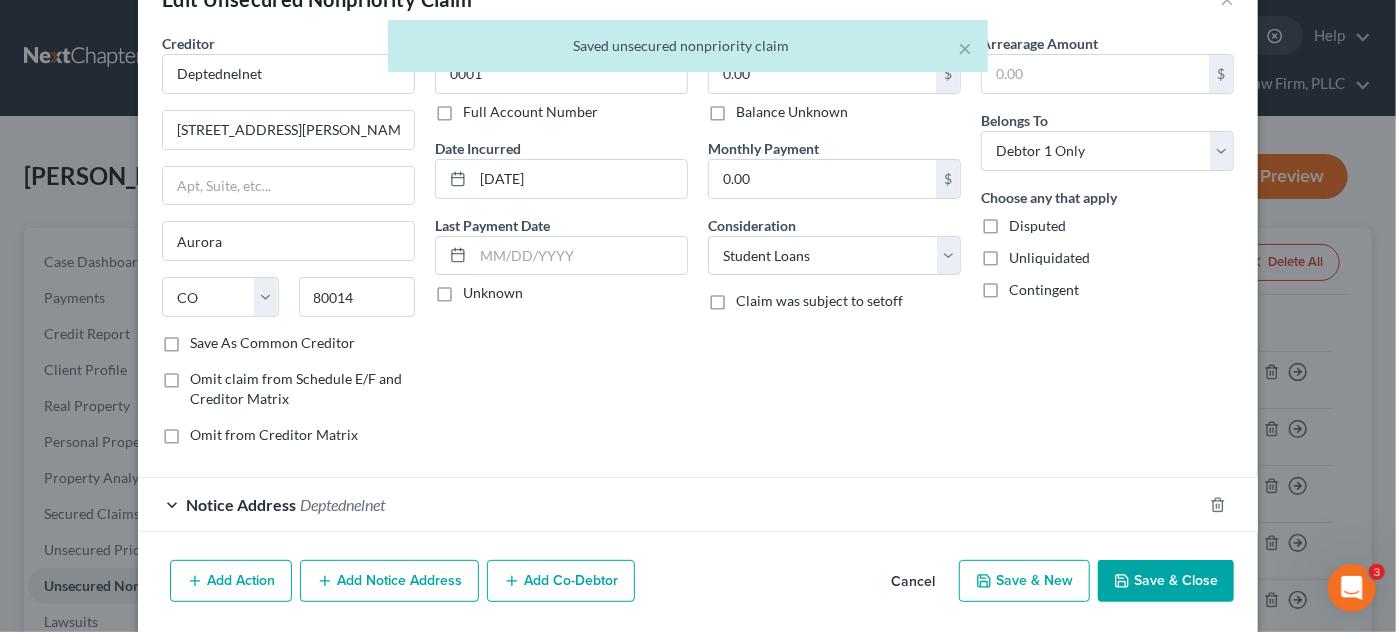 scroll, scrollTop: 90, scrollLeft: 0, axis: vertical 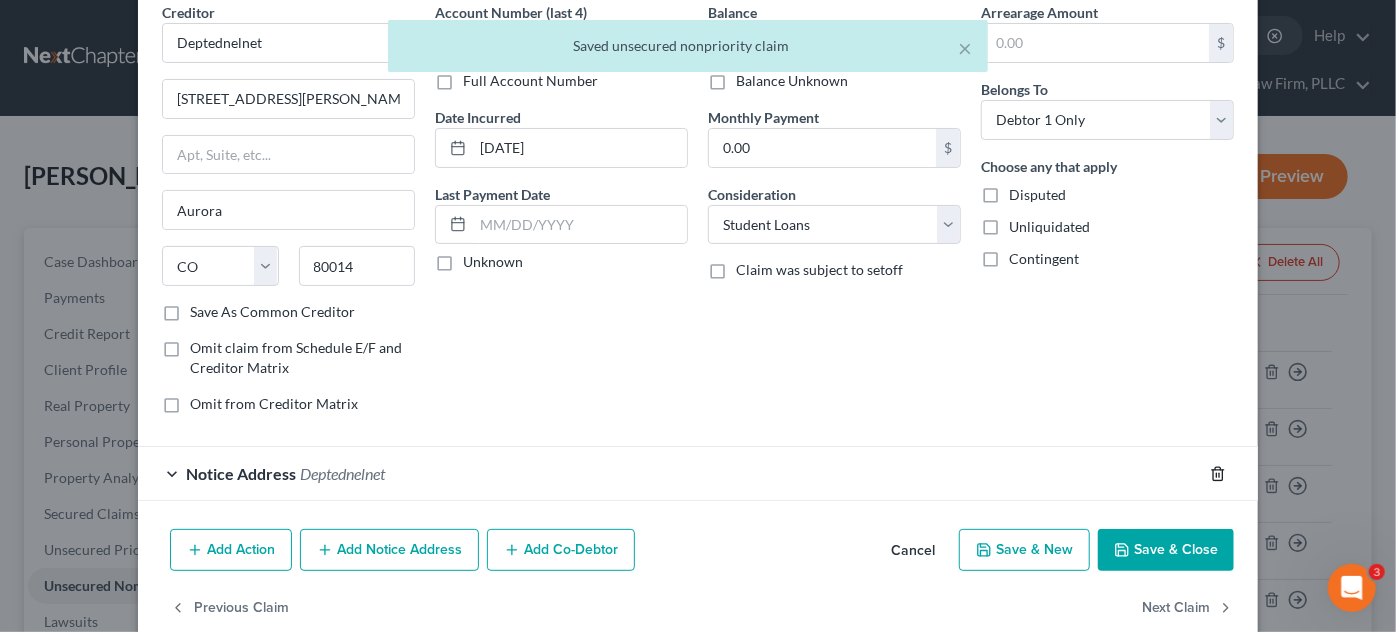 click 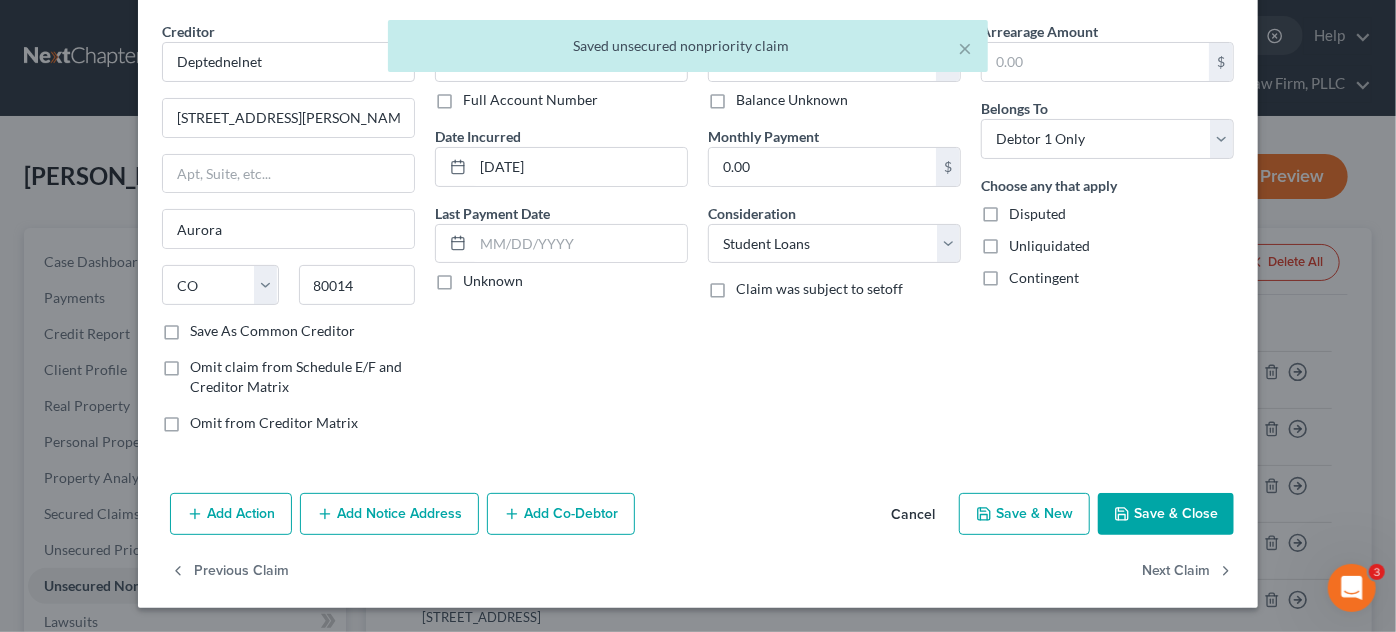 scroll, scrollTop: 68, scrollLeft: 0, axis: vertical 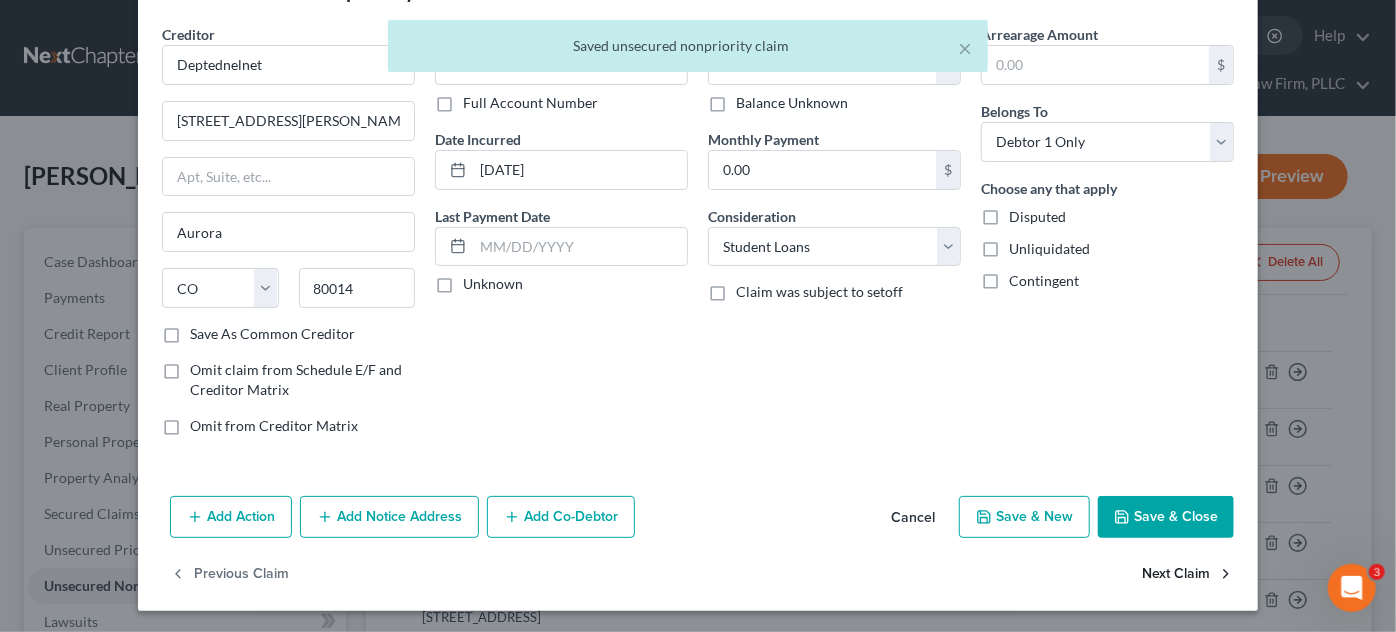 click on "Next Claim" at bounding box center [1188, 575] 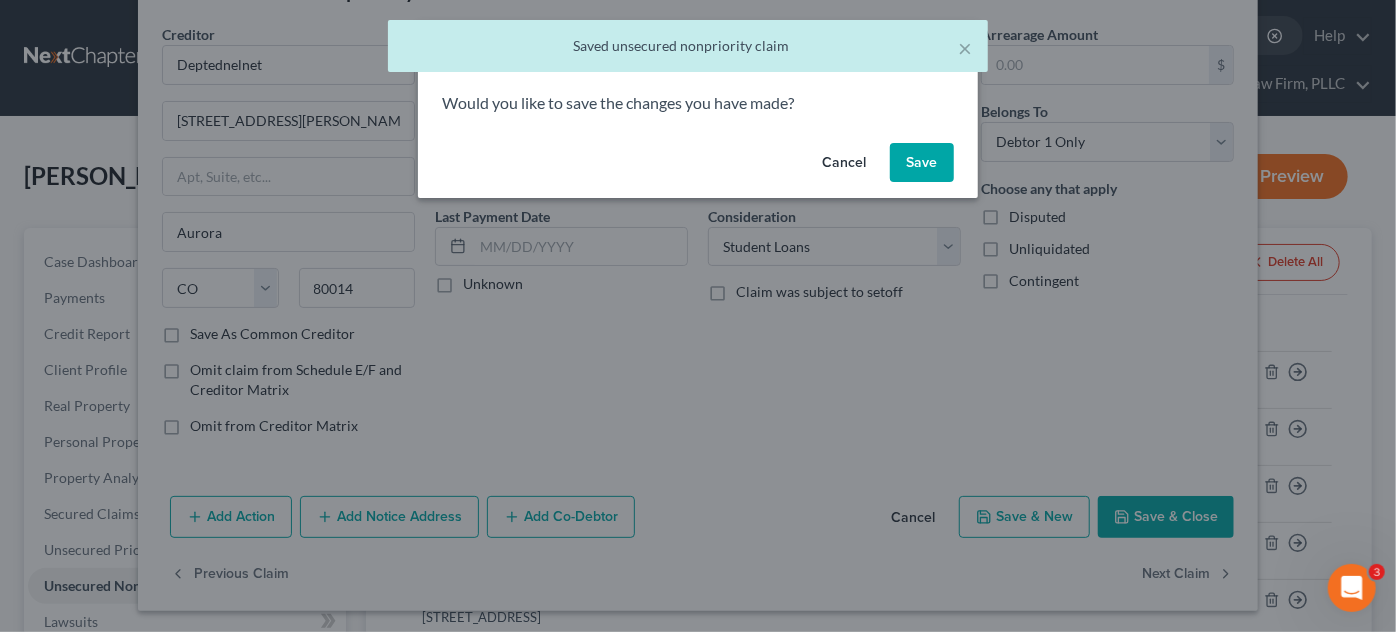 click on "Save" at bounding box center (922, 163) 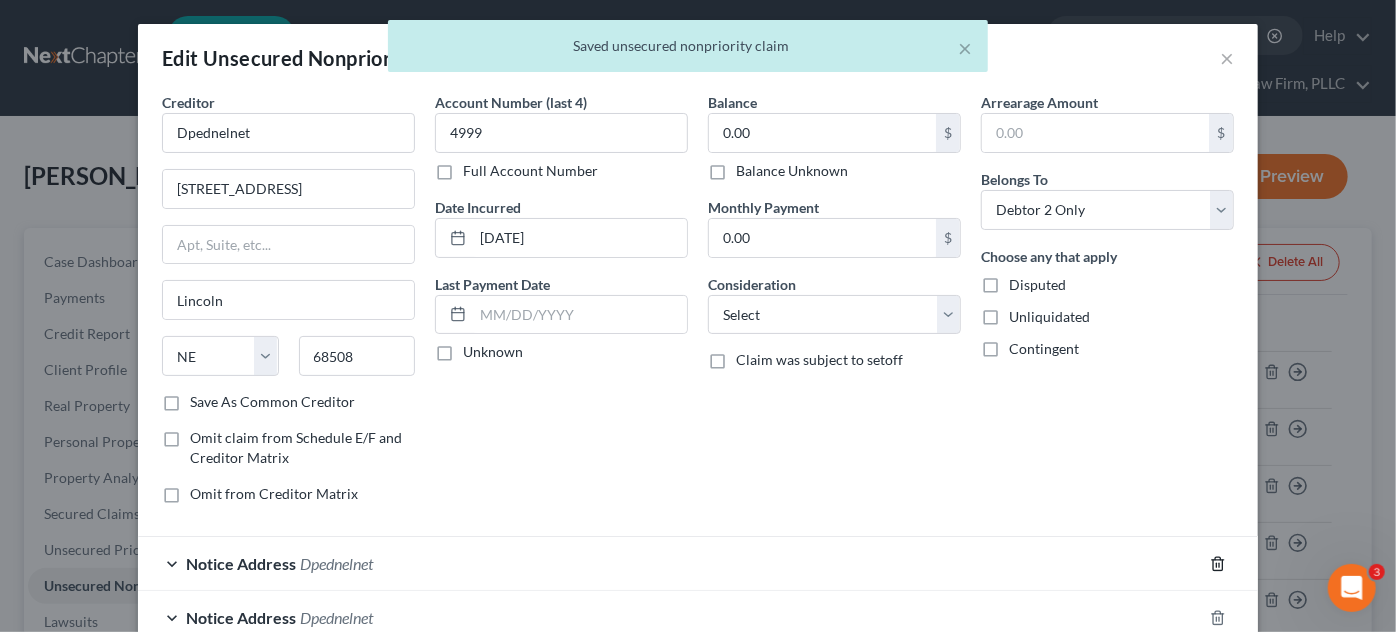 click 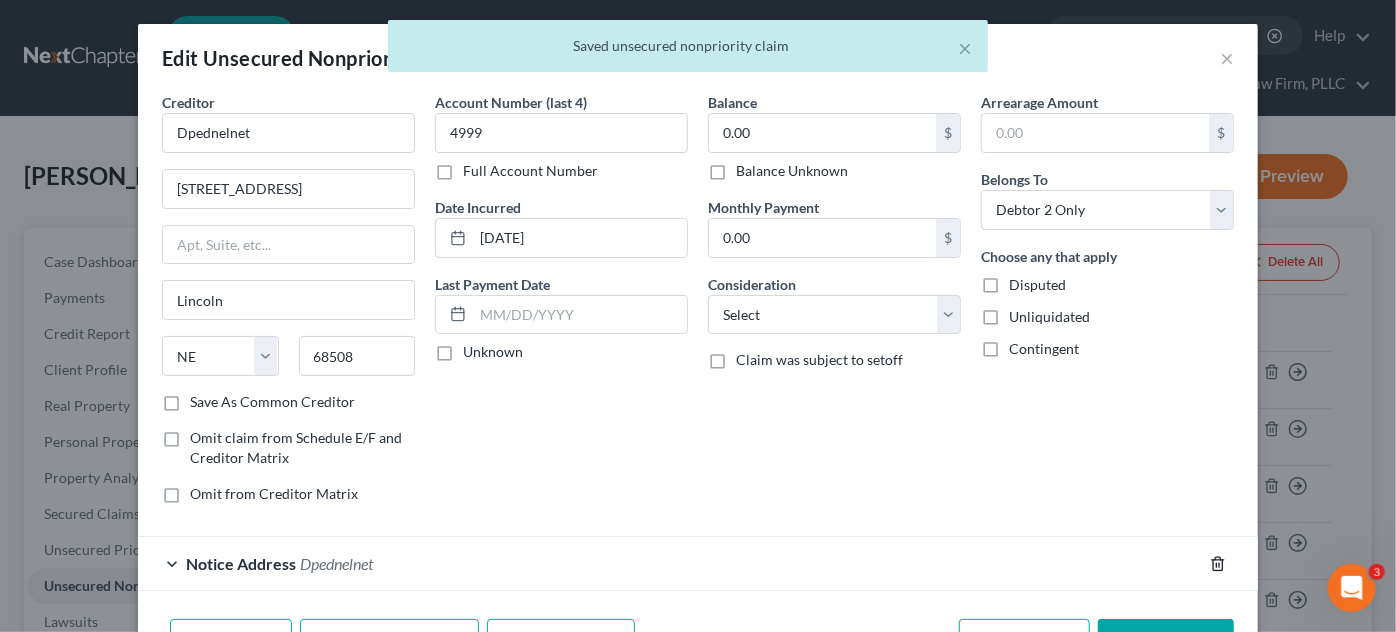 click 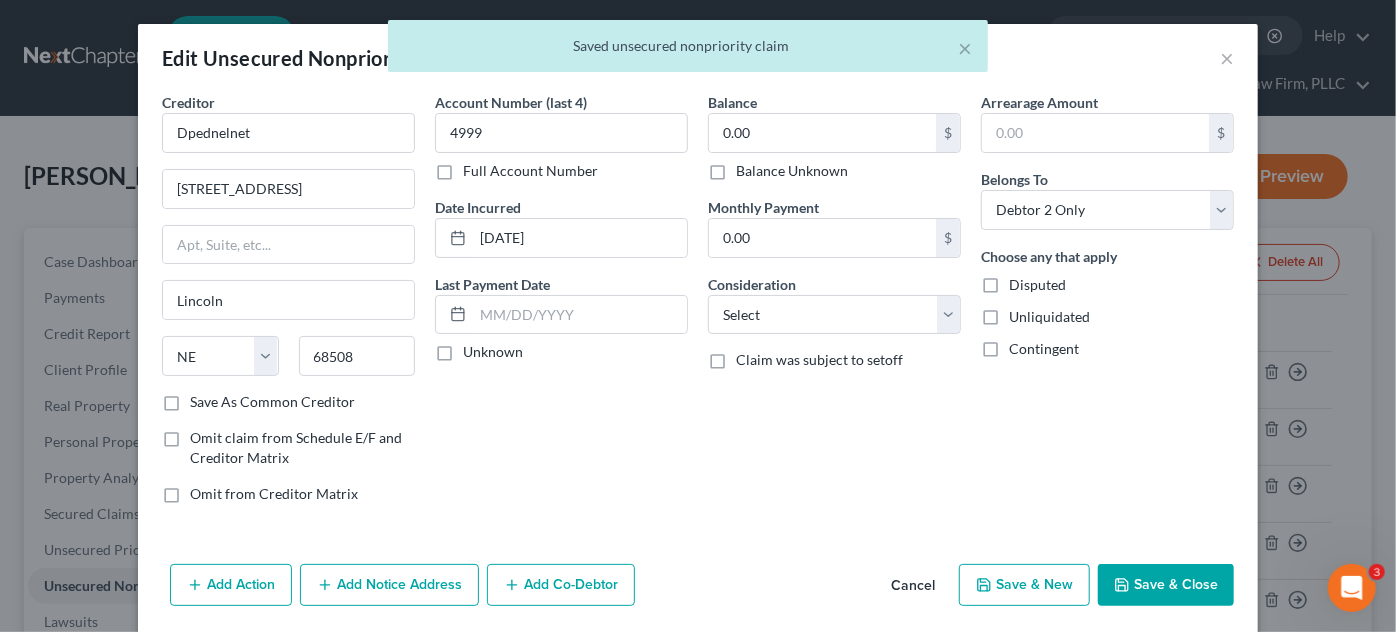 scroll, scrollTop: 68, scrollLeft: 0, axis: vertical 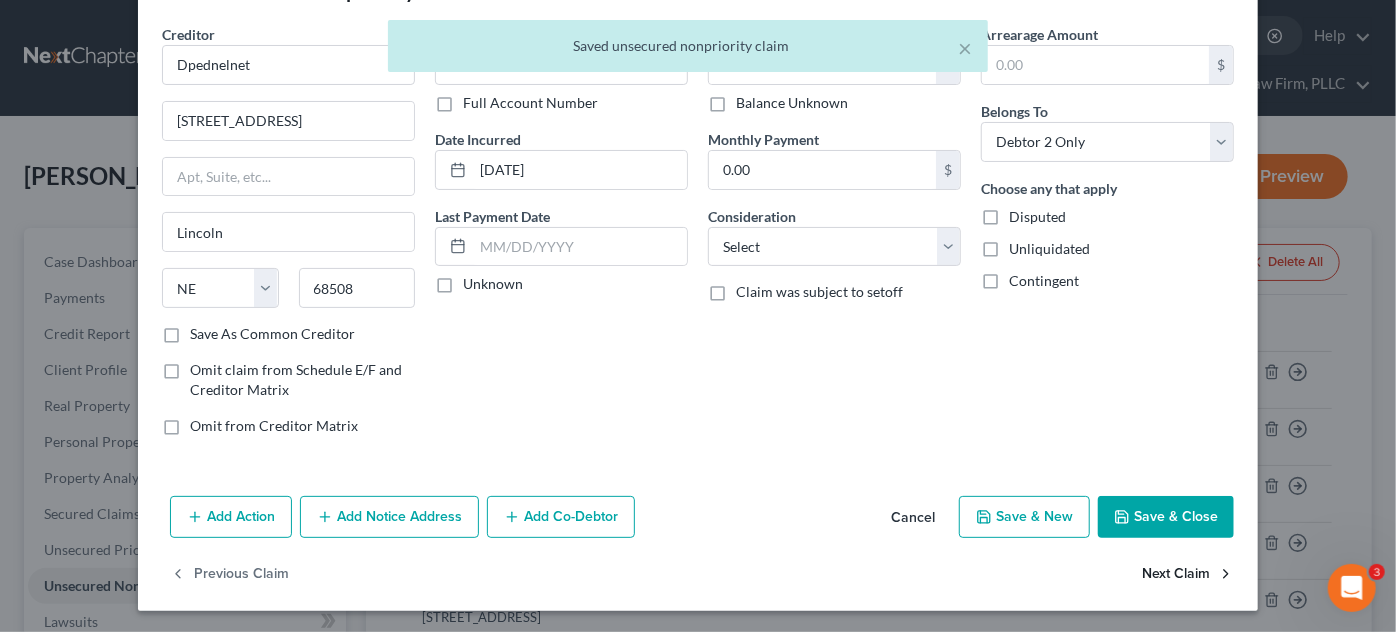 click on "Next Claim" at bounding box center (1188, 575) 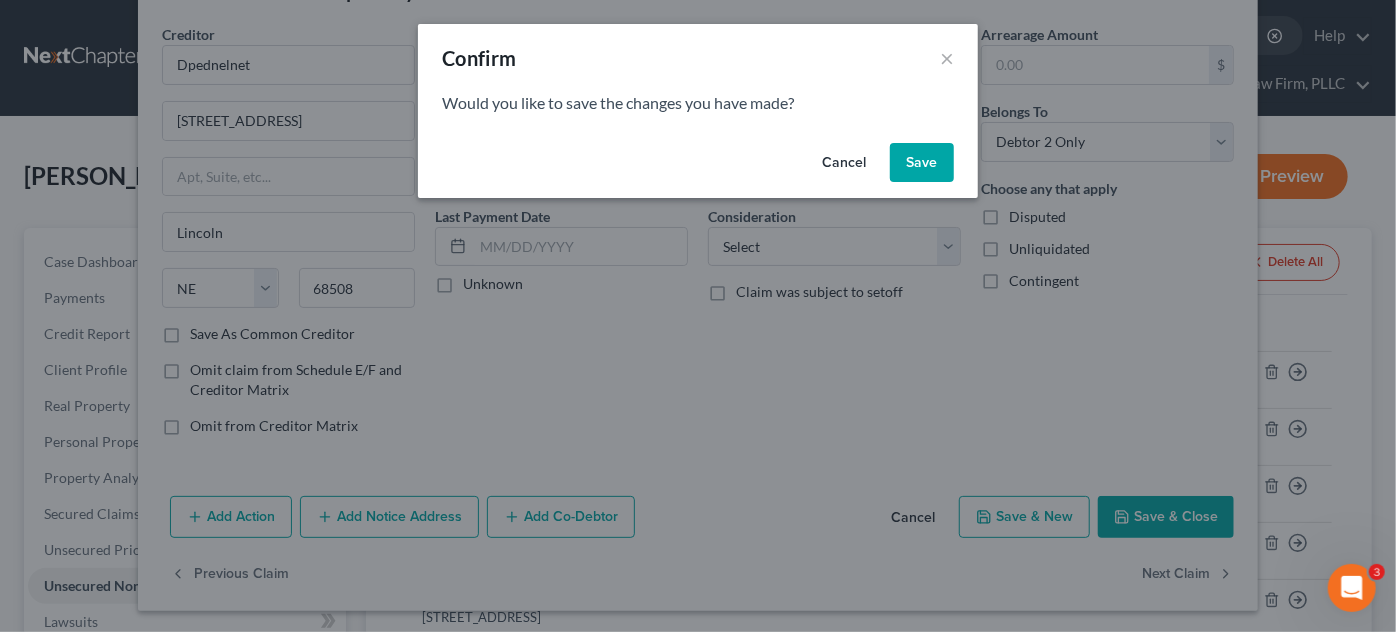 click on "Save" at bounding box center [922, 163] 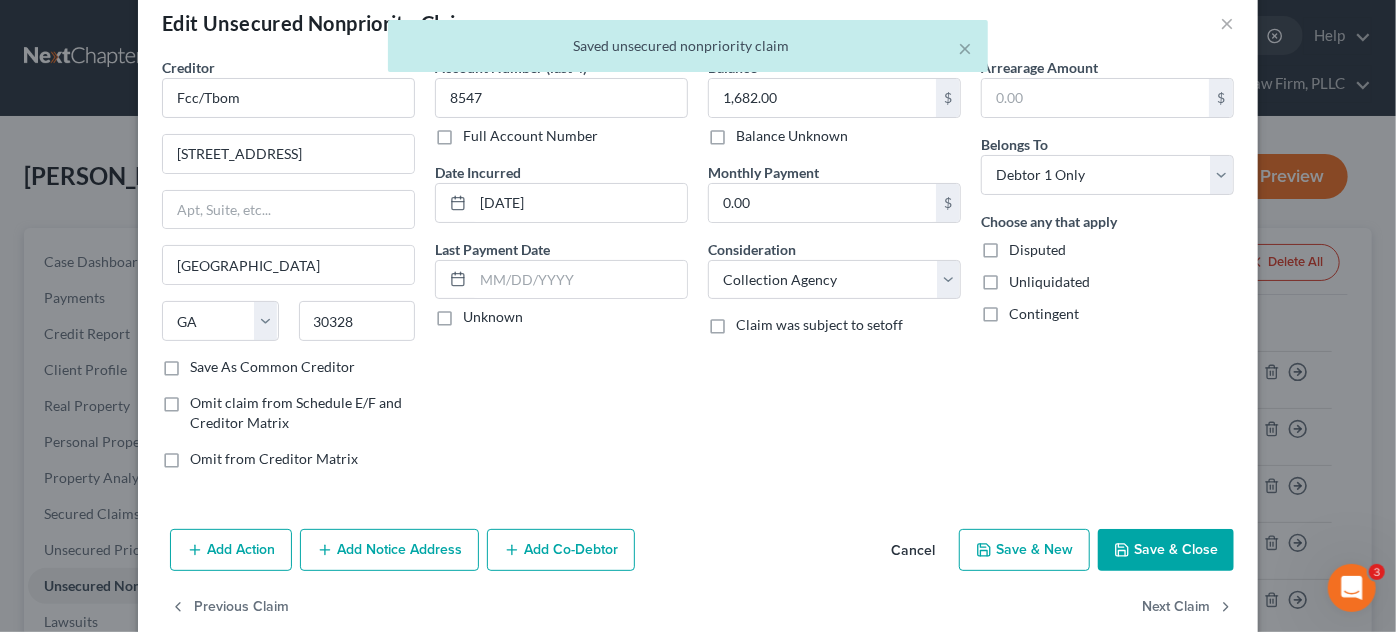 scroll, scrollTop: 68, scrollLeft: 0, axis: vertical 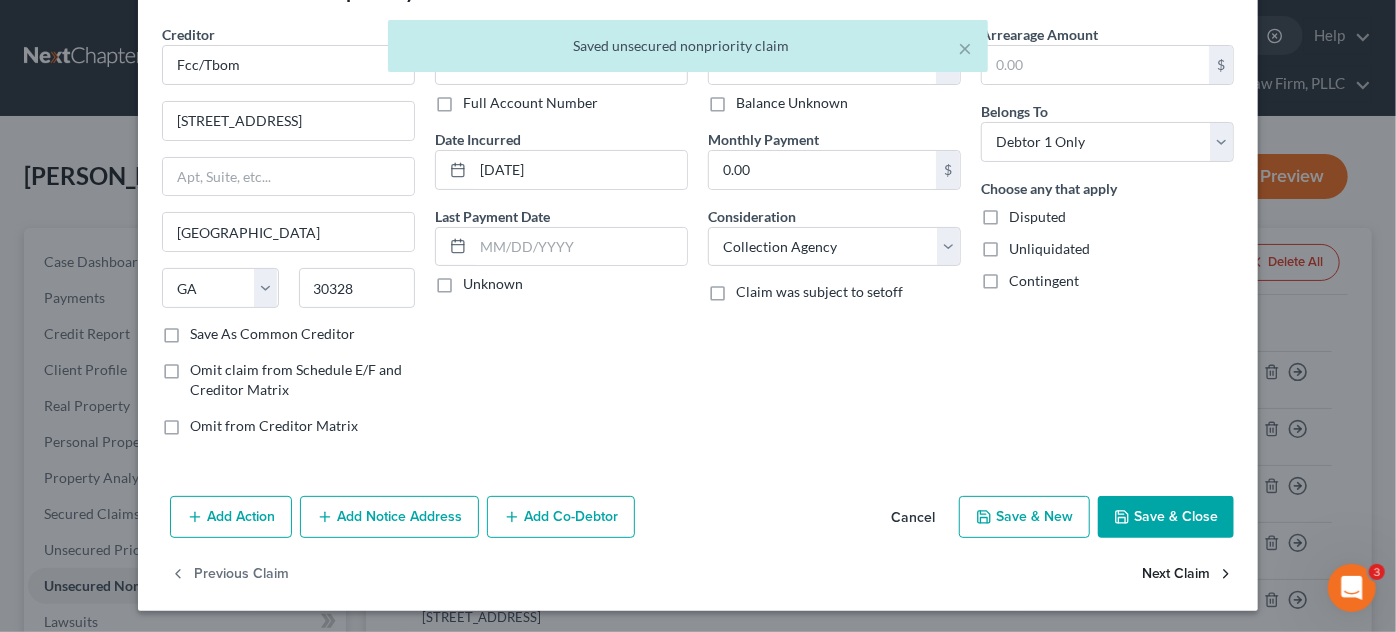 click on "Next Claim" at bounding box center [1188, 575] 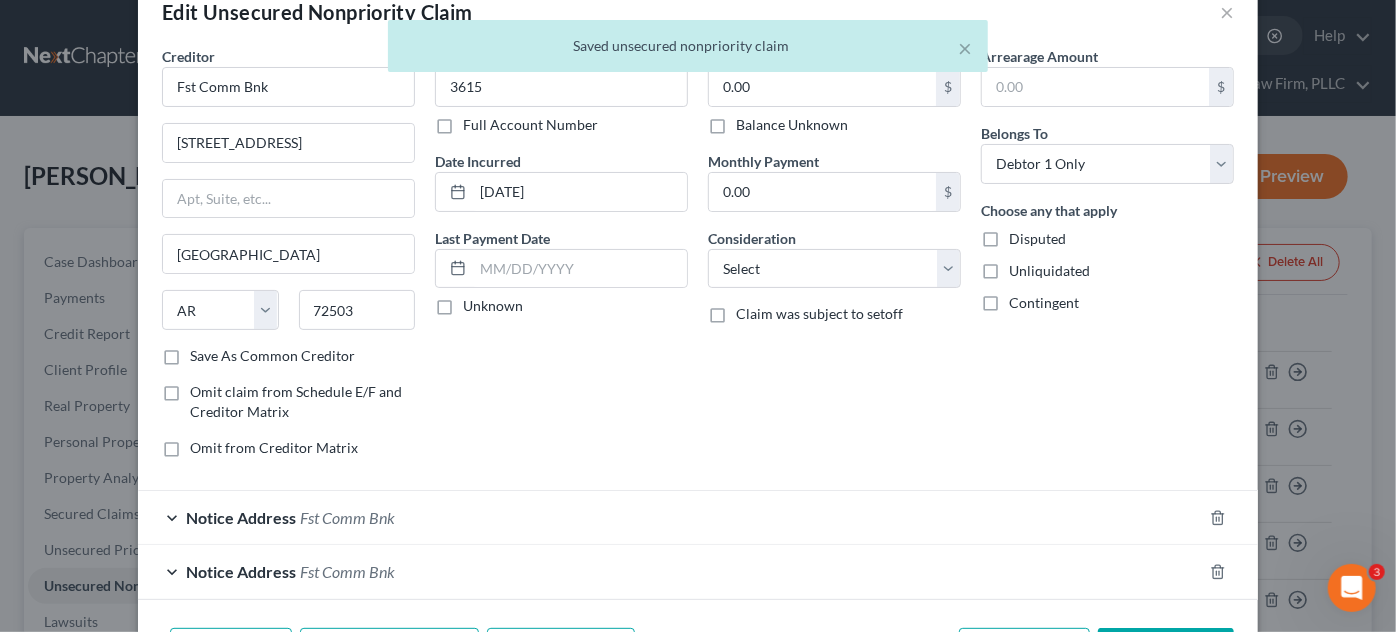 scroll, scrollTop: 90, scrollLeft: 0, axis: vertical 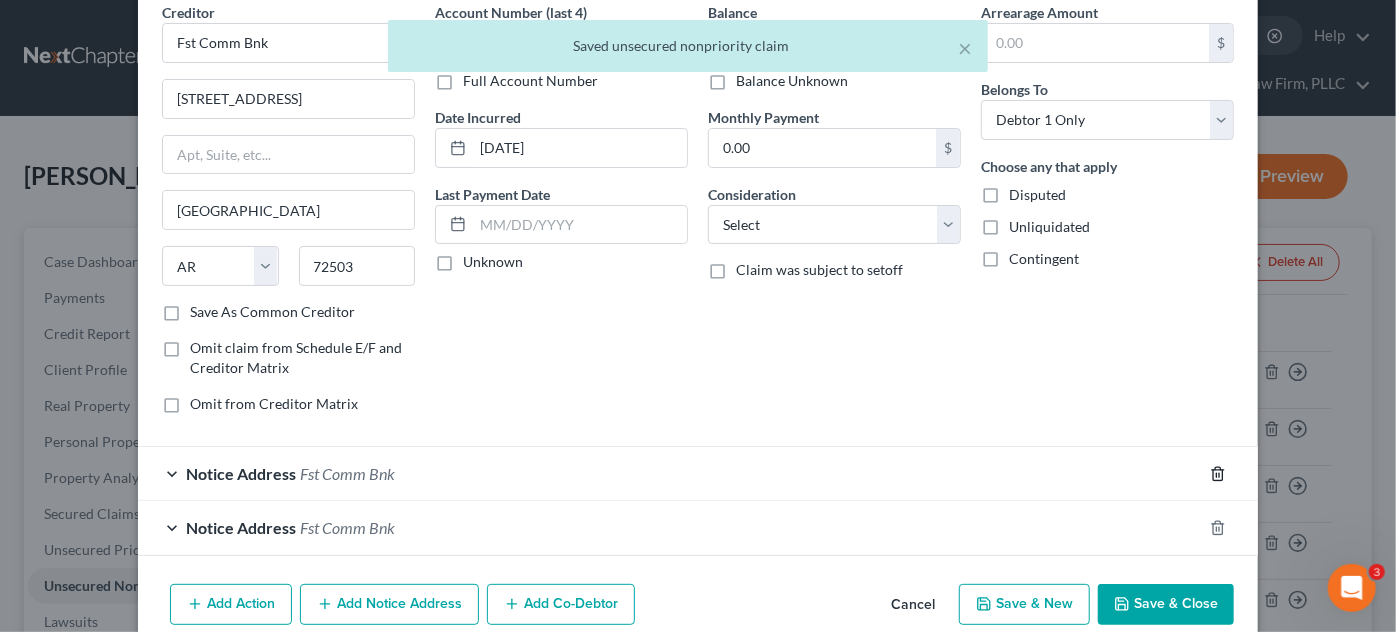 click 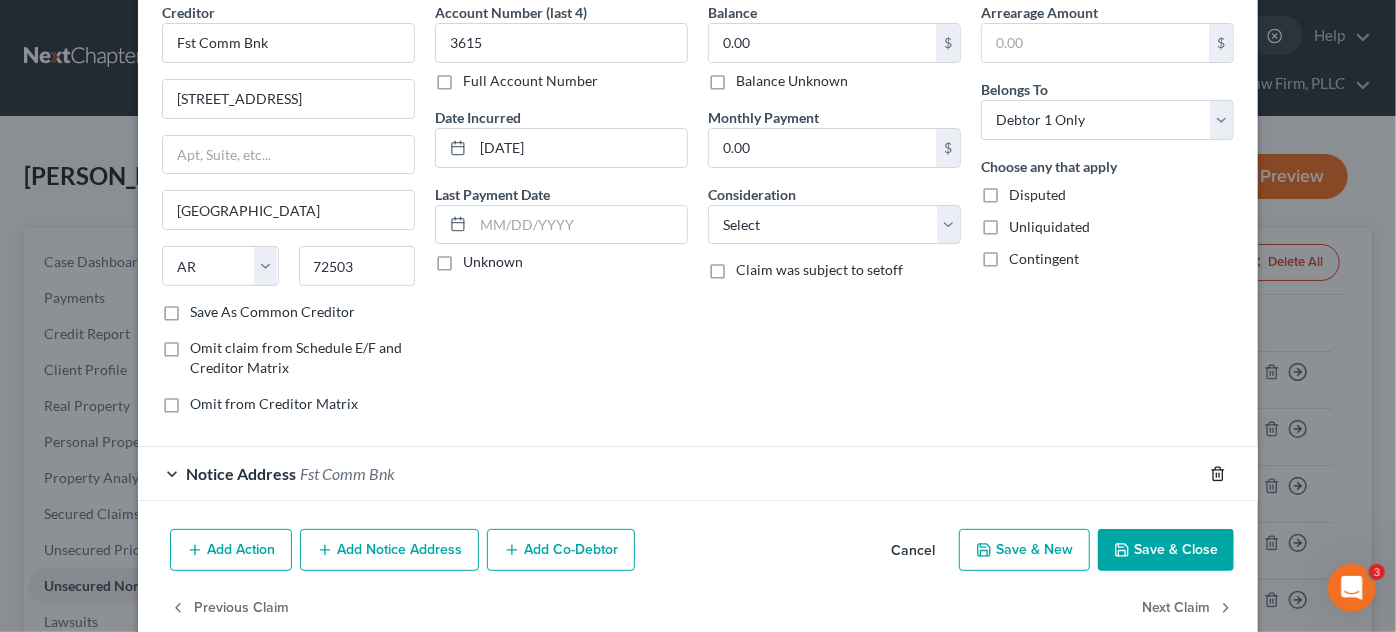 click 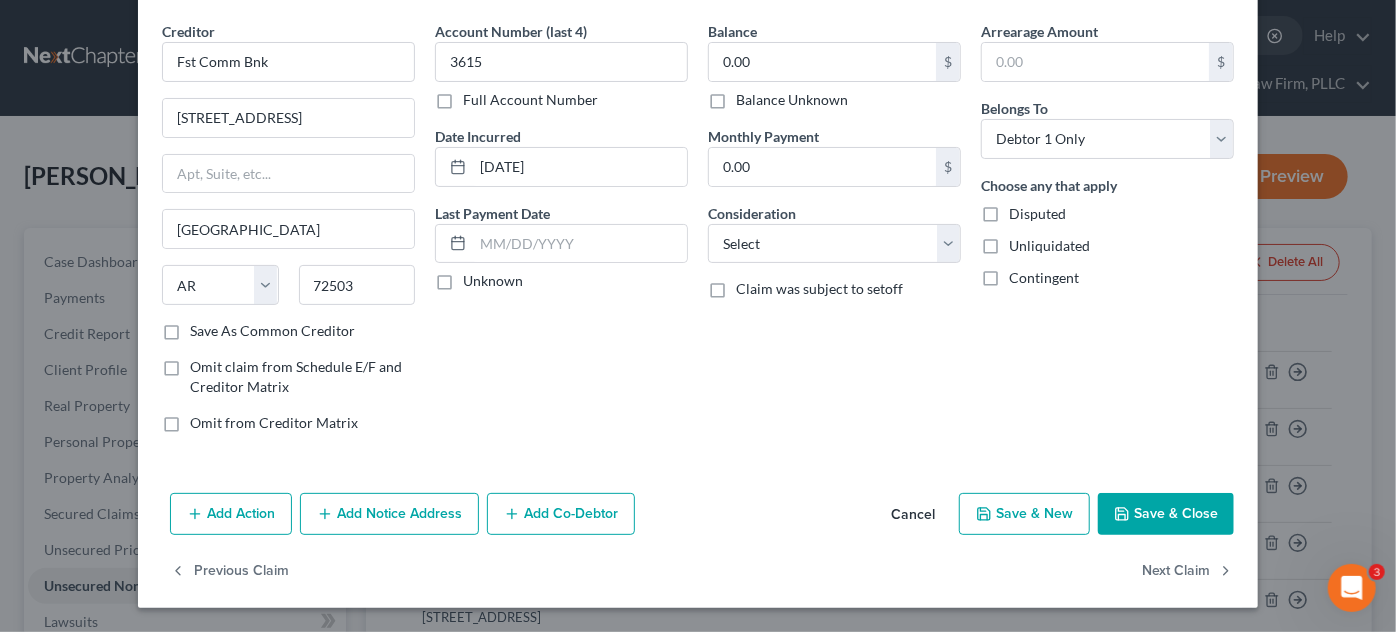 scroll, scrollTop: 68, scrollLeft: 0, axis: vertical 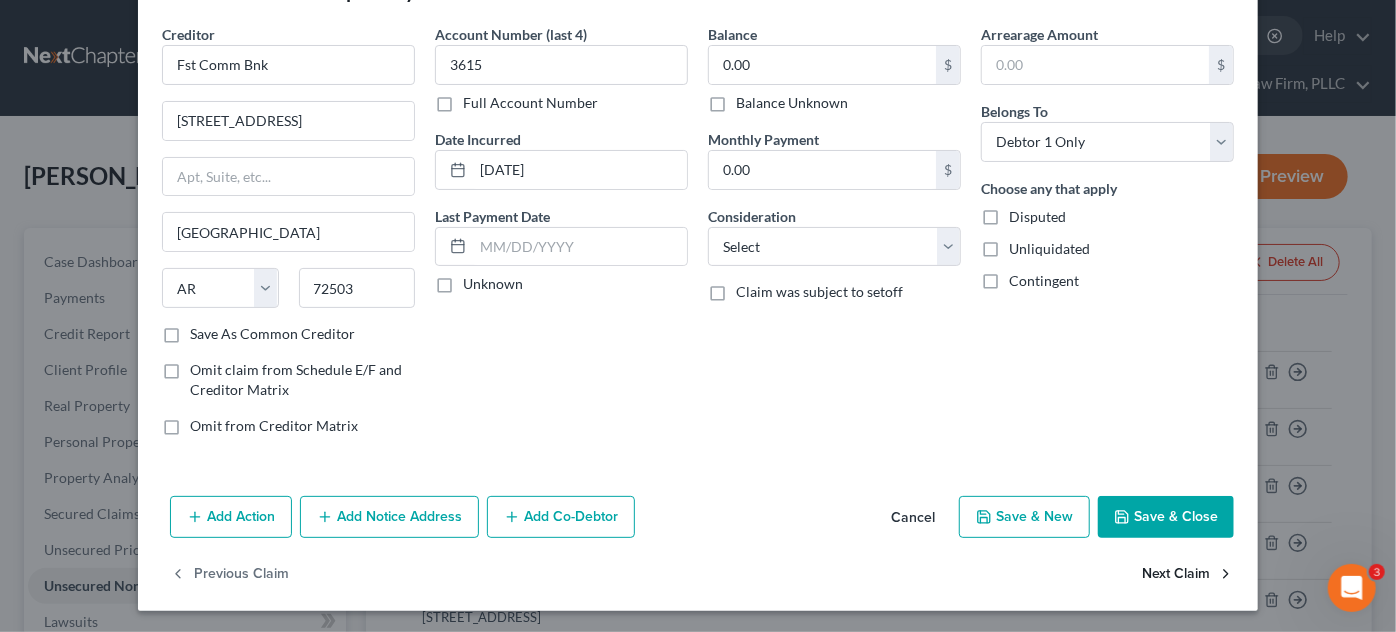 click on "Next Claim" at bounding box center [1188, 575] 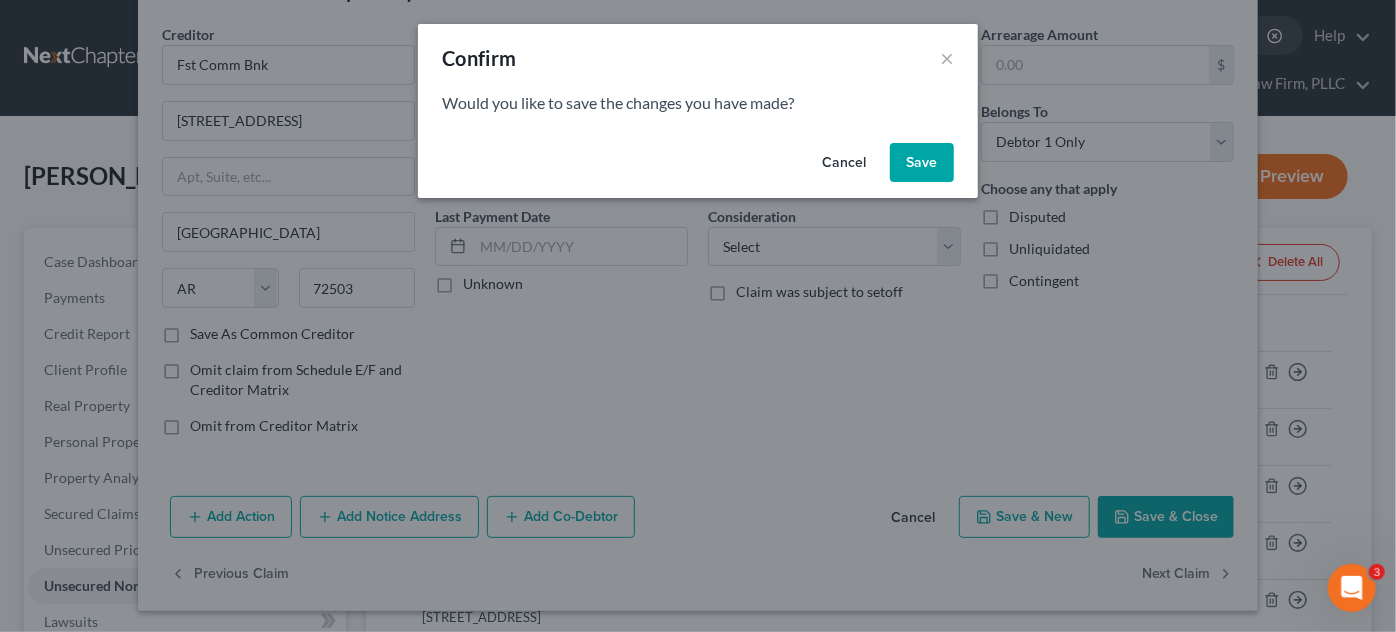 click on "Save" at bounding box center [922, 163] 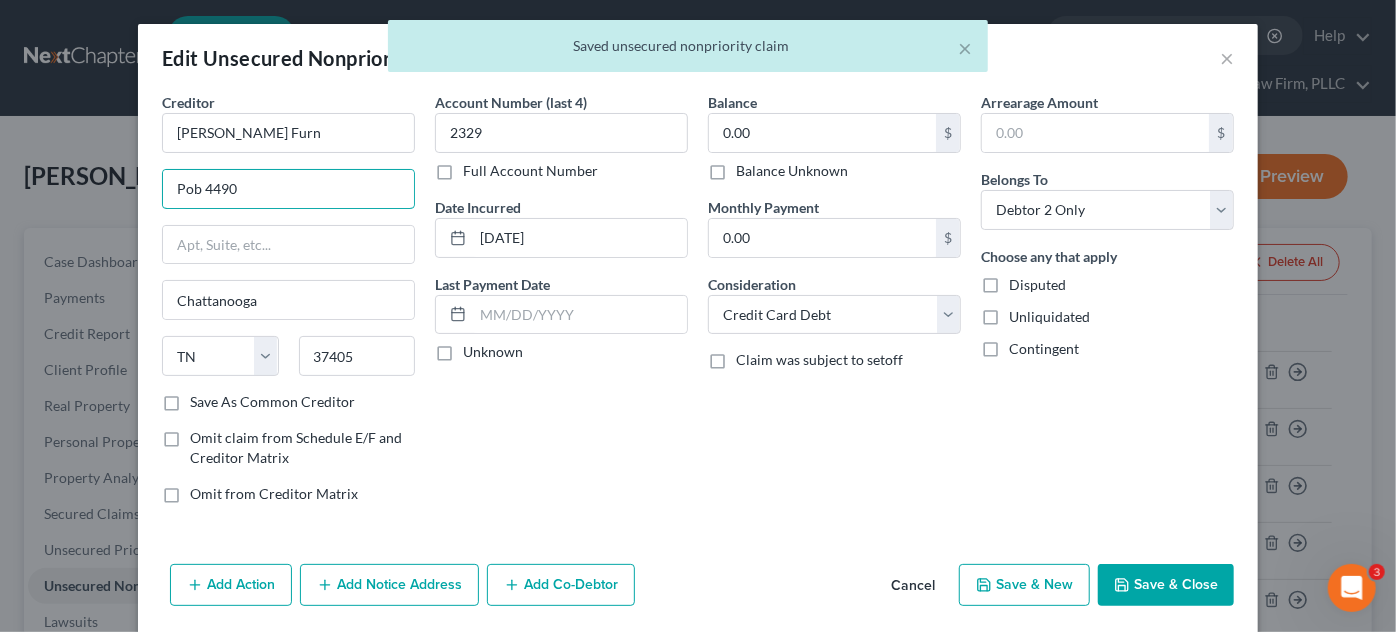 drag, startPoint x: 192, startPoint y: 178, endPoint x: 16, endPoint y: 612, distance: 468.32895 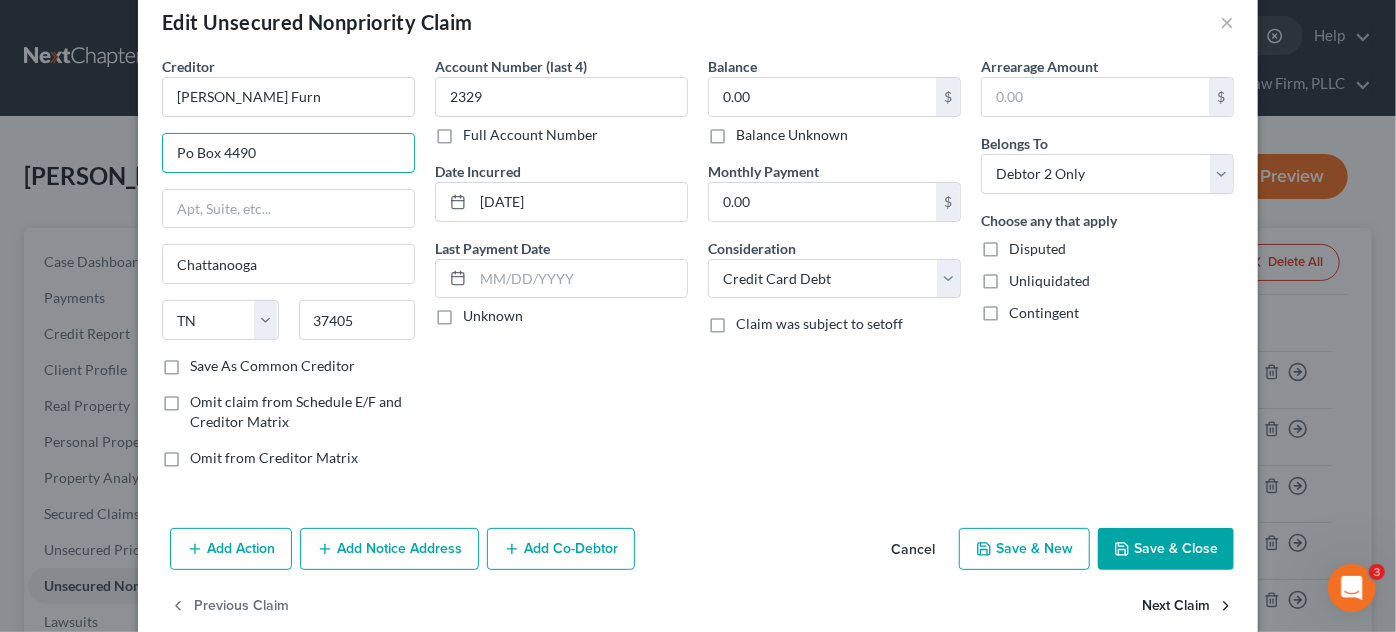 scroll, scrollTop: 68, scrollLeft: 0, axis: vertical 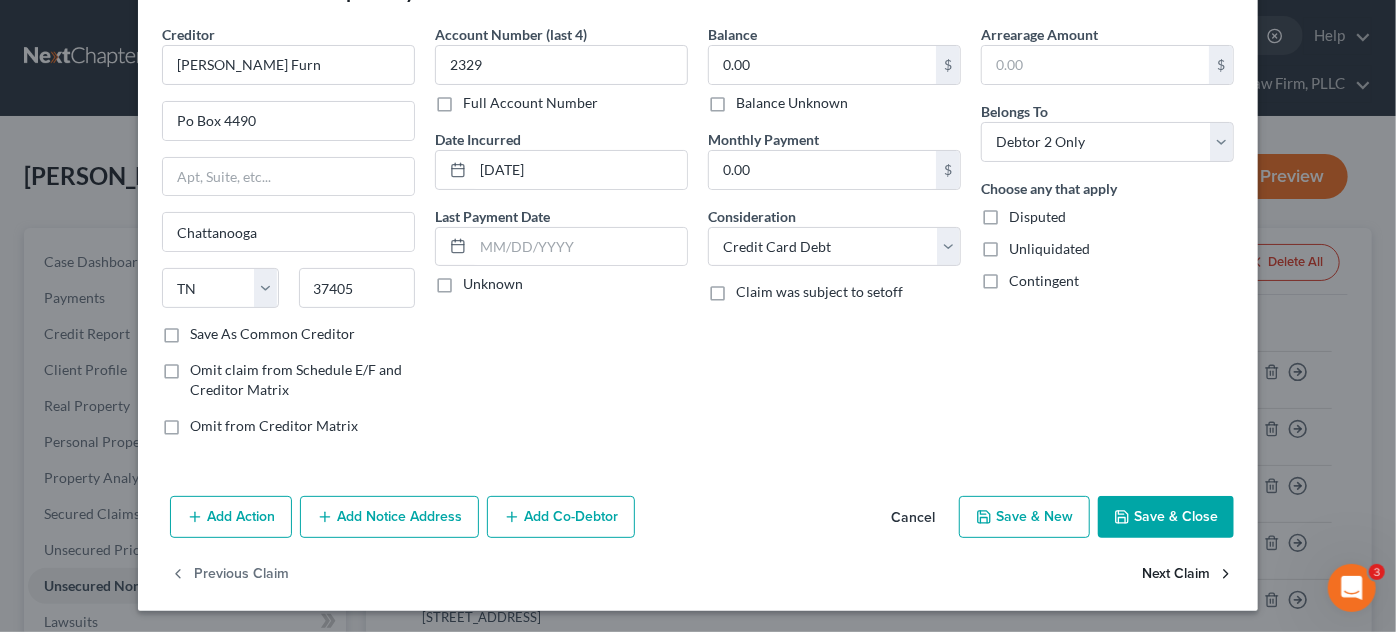 click on "Next Claim" at bounding box center [1188, 575] 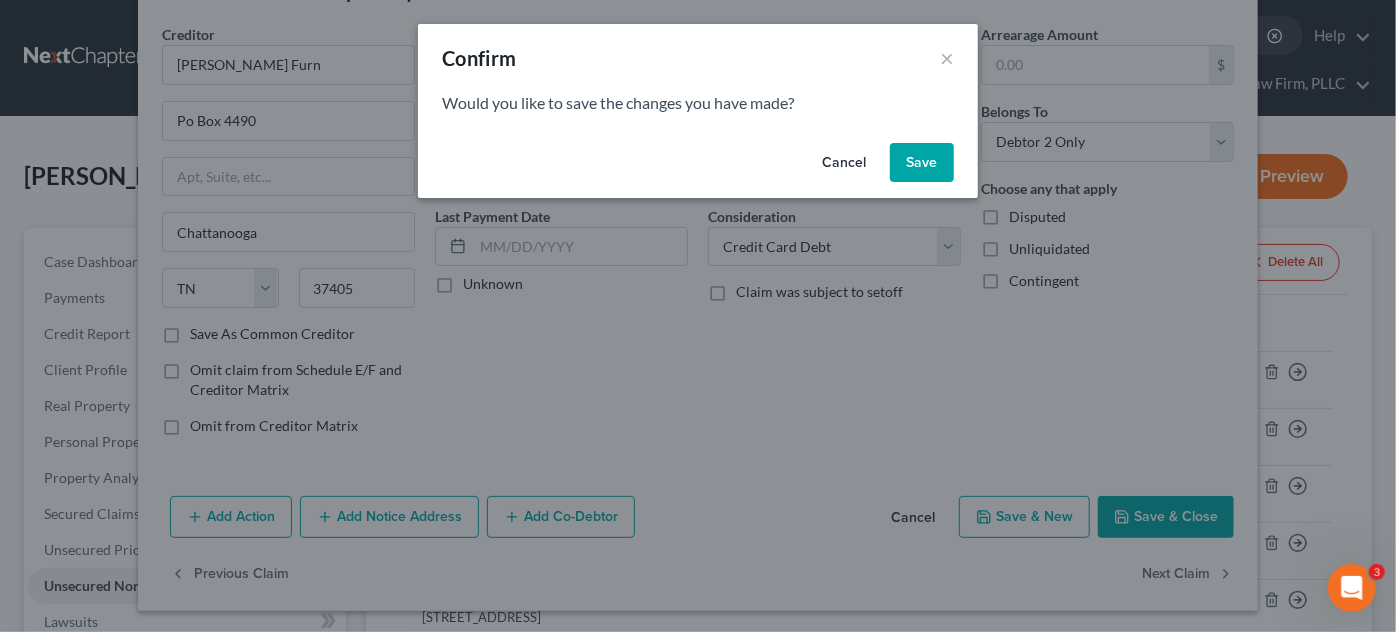 click on "Cancel
Save" at bounding box center (698, 167) 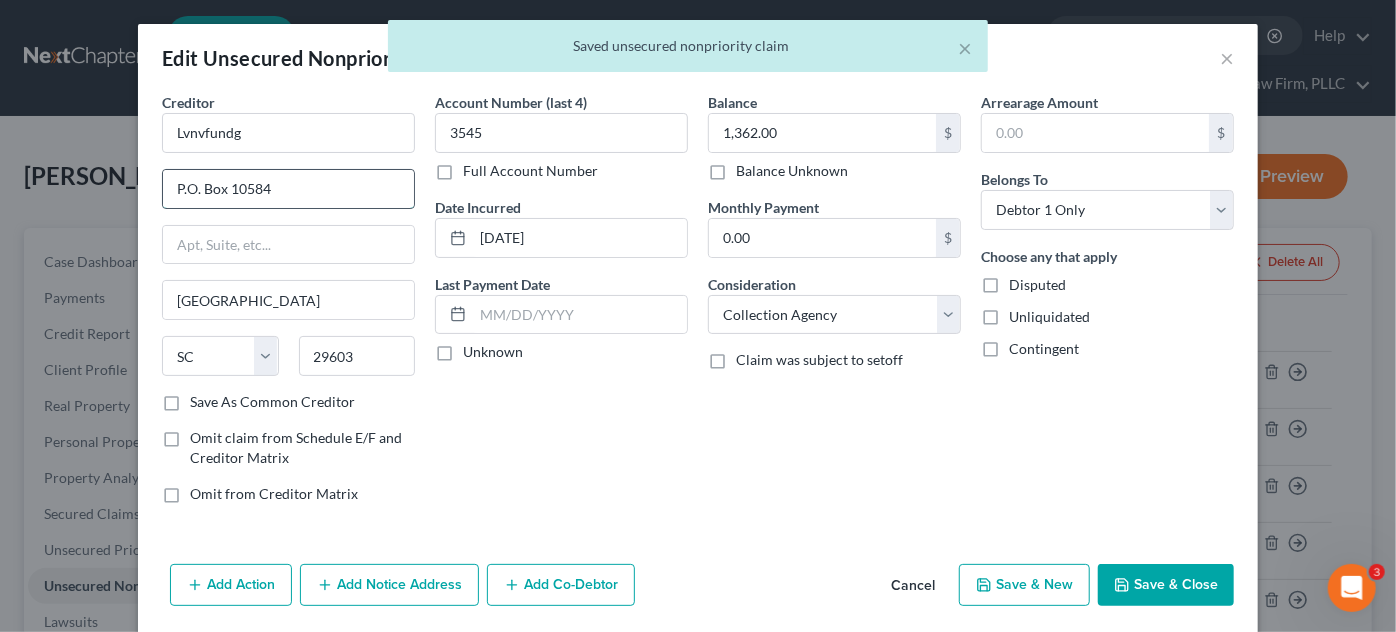 click on "P.O. Box 10584" at bounding box center (288, 189) 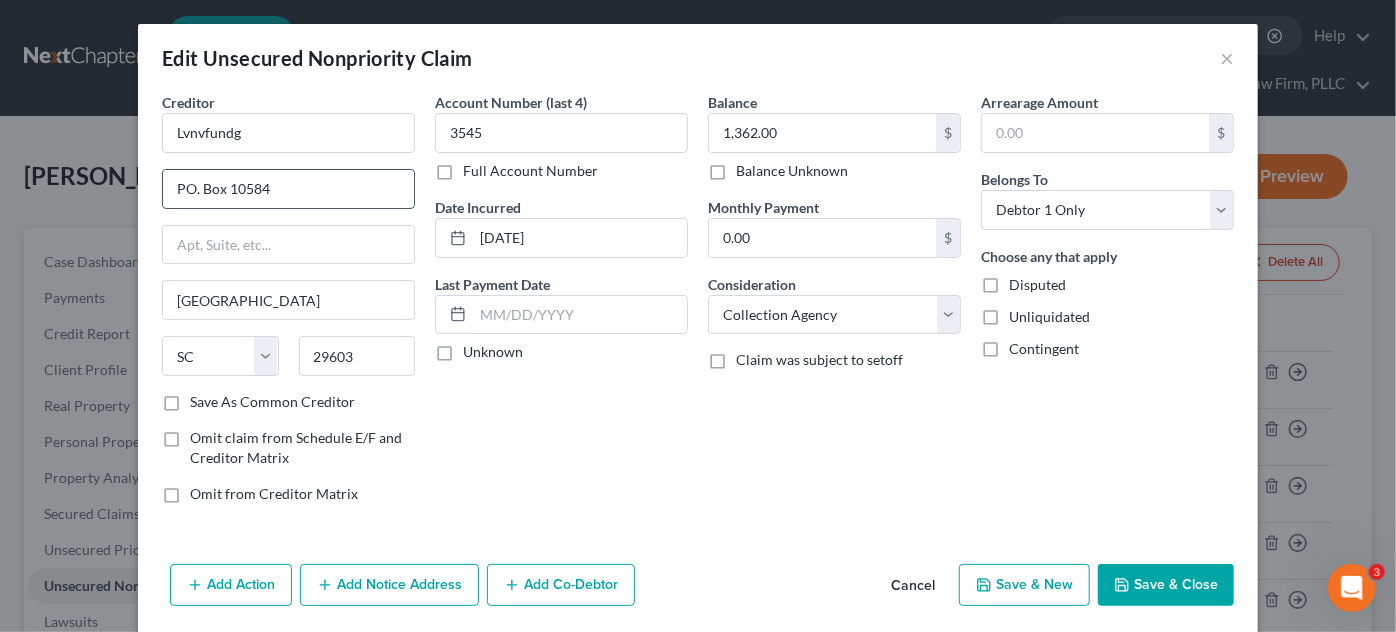 click on "PO. Box 10584" at bounding box center (288, 189) 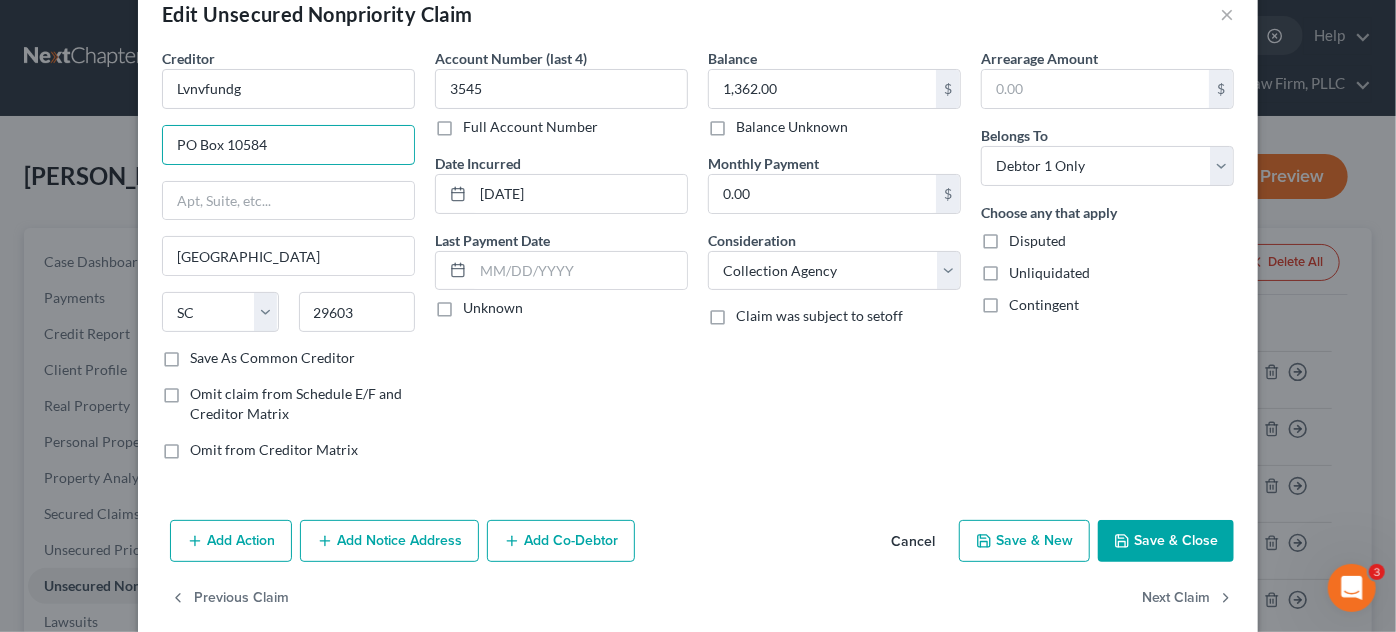 scroll, scrollTop: 68, scrollLeft: 0, axis: vertical 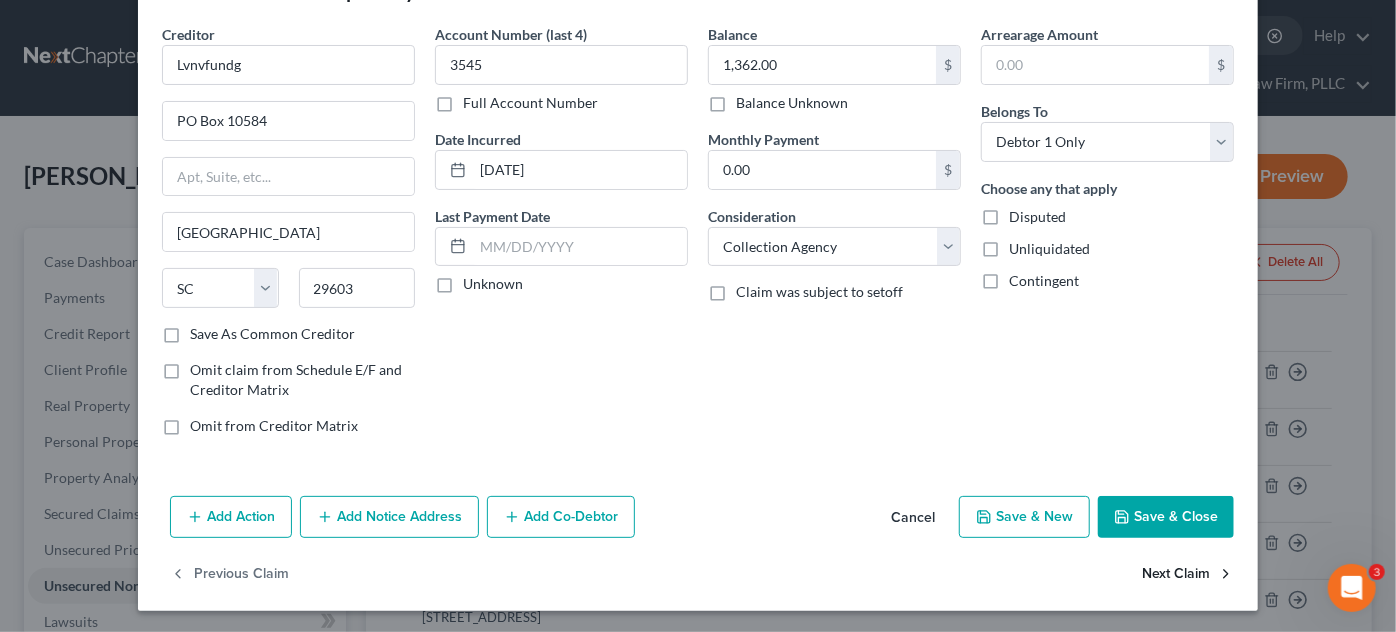 click on "Next Claim" at bounding box center (1188, 575) 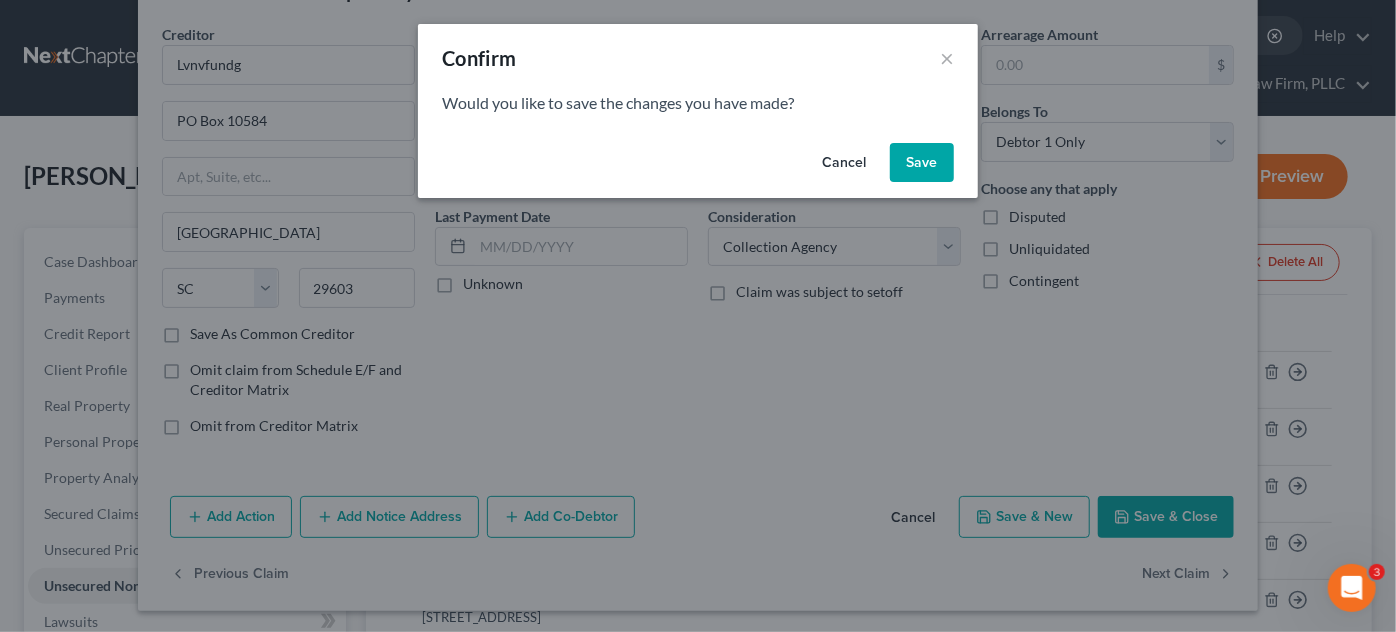 click on "Save" at bounding box center [922, 163] 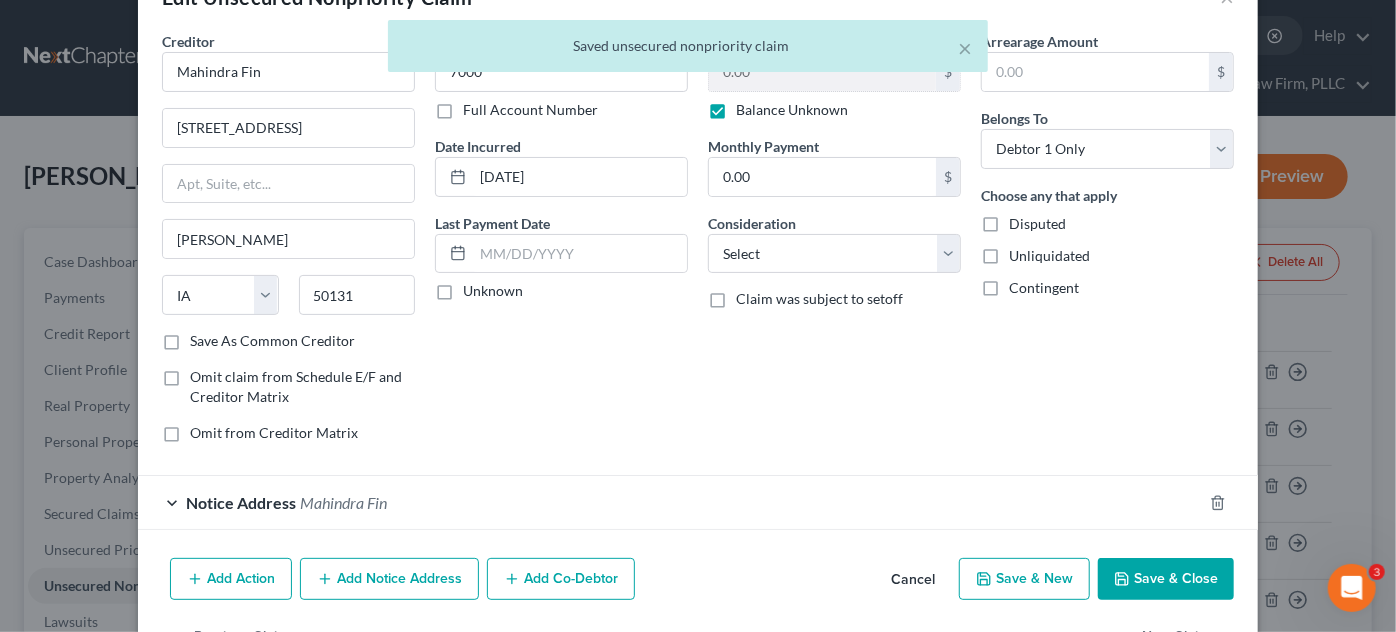 scroll, scrollTop: 122, scrollLeft: 0, axis: vertical 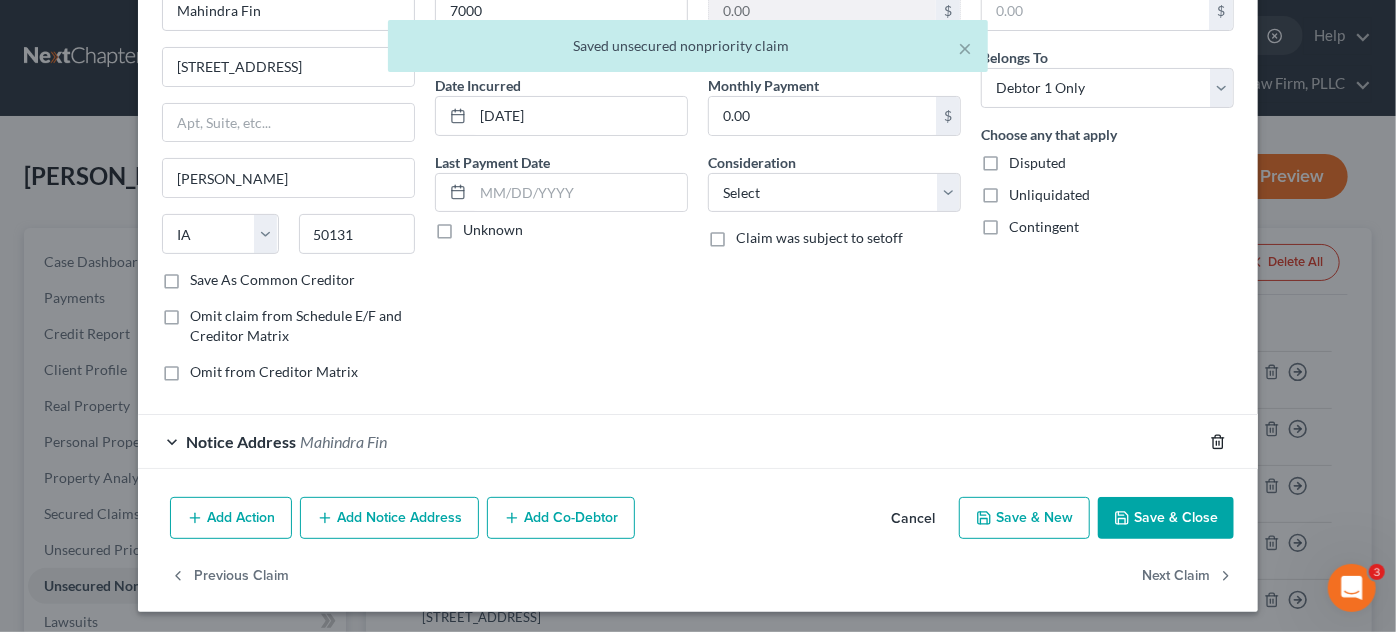 click 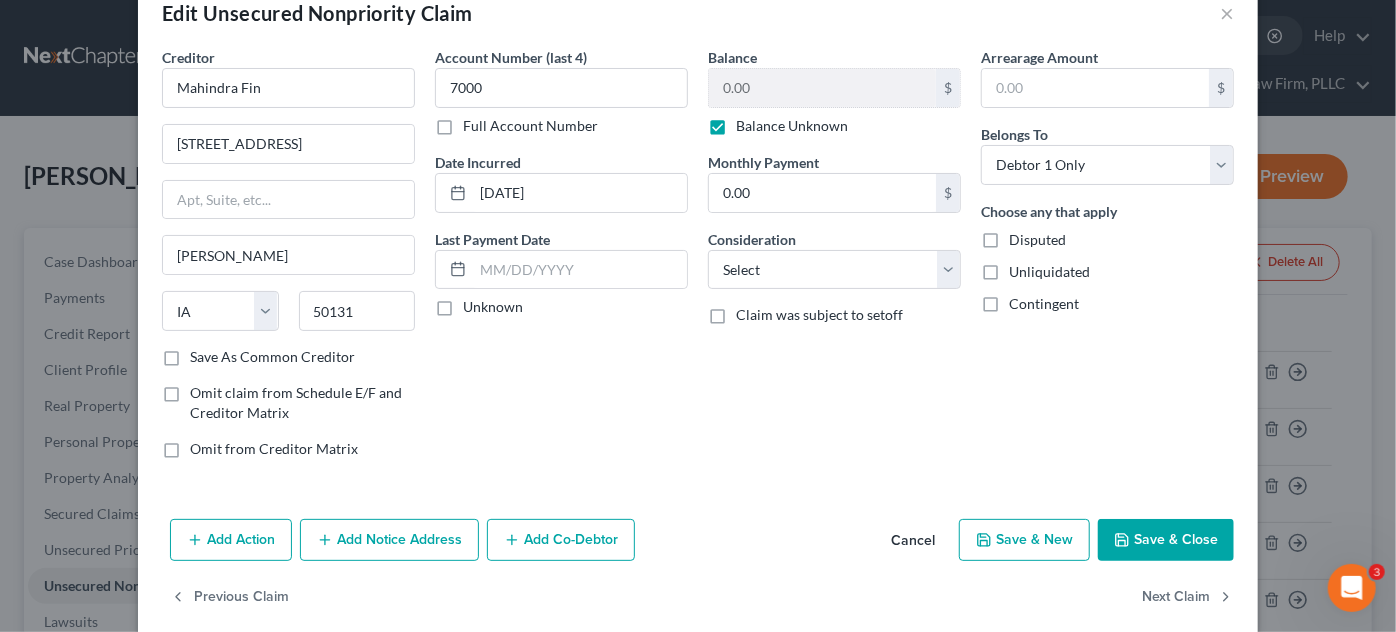 scroll, scrollTop: 68, scrollLeft: 0, axis: vertical 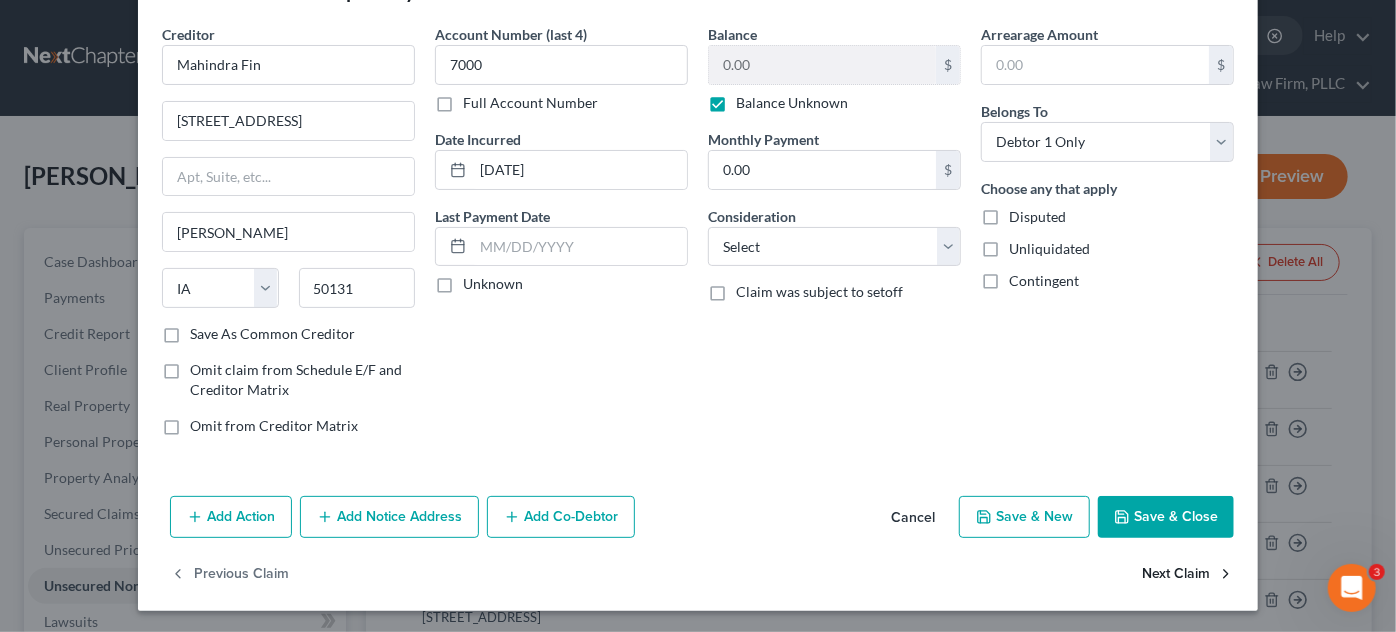 click on "Next Claim" at bounding box center [1188, 575] 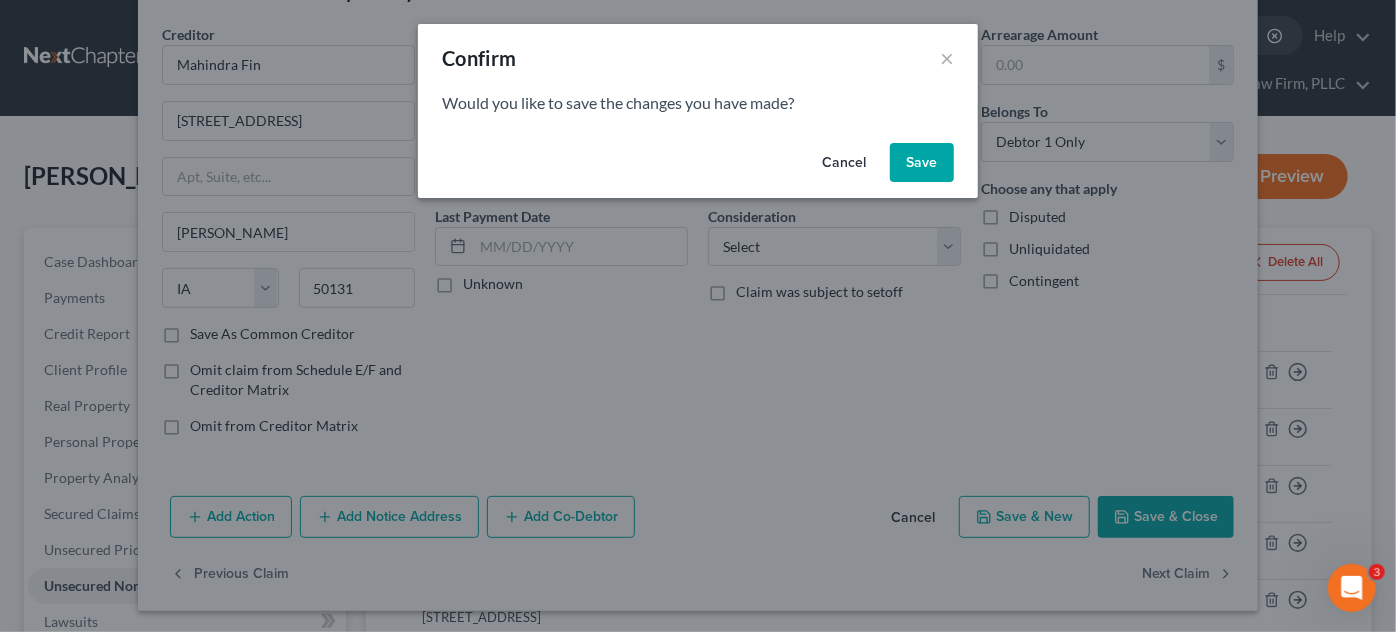 click on "Save" at bounding box center [922, 163] 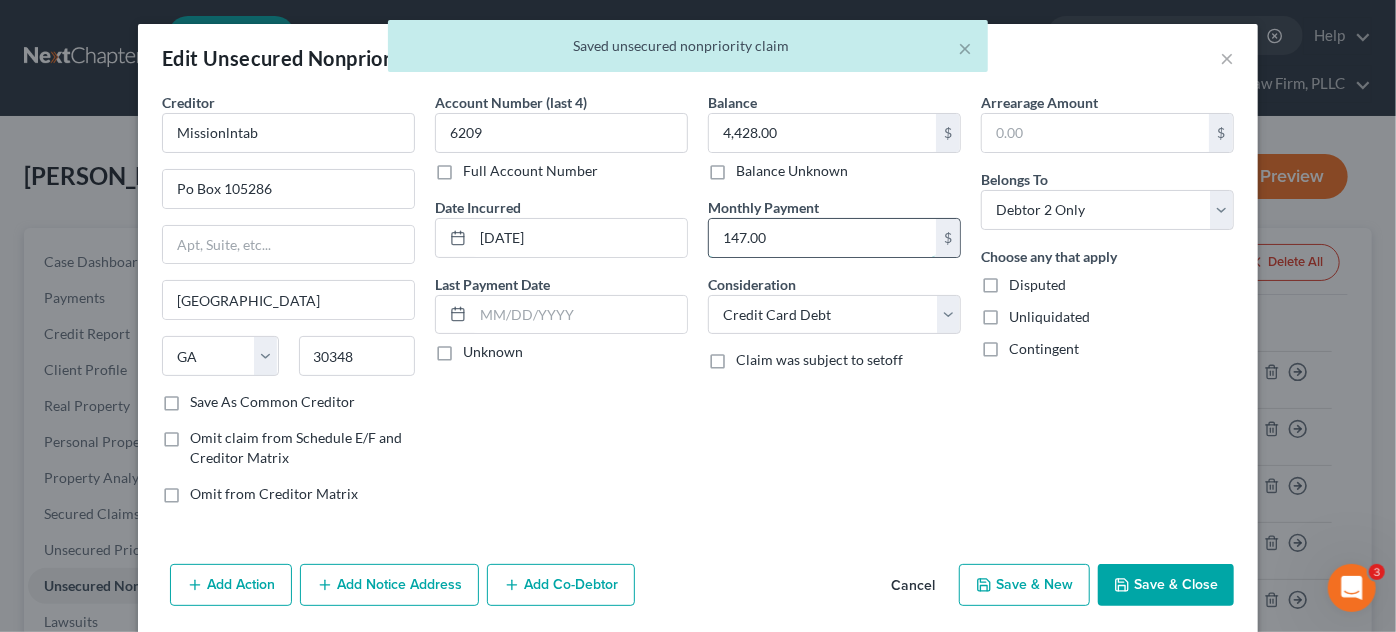 click on "147.00" at bounding box center [822, 238] 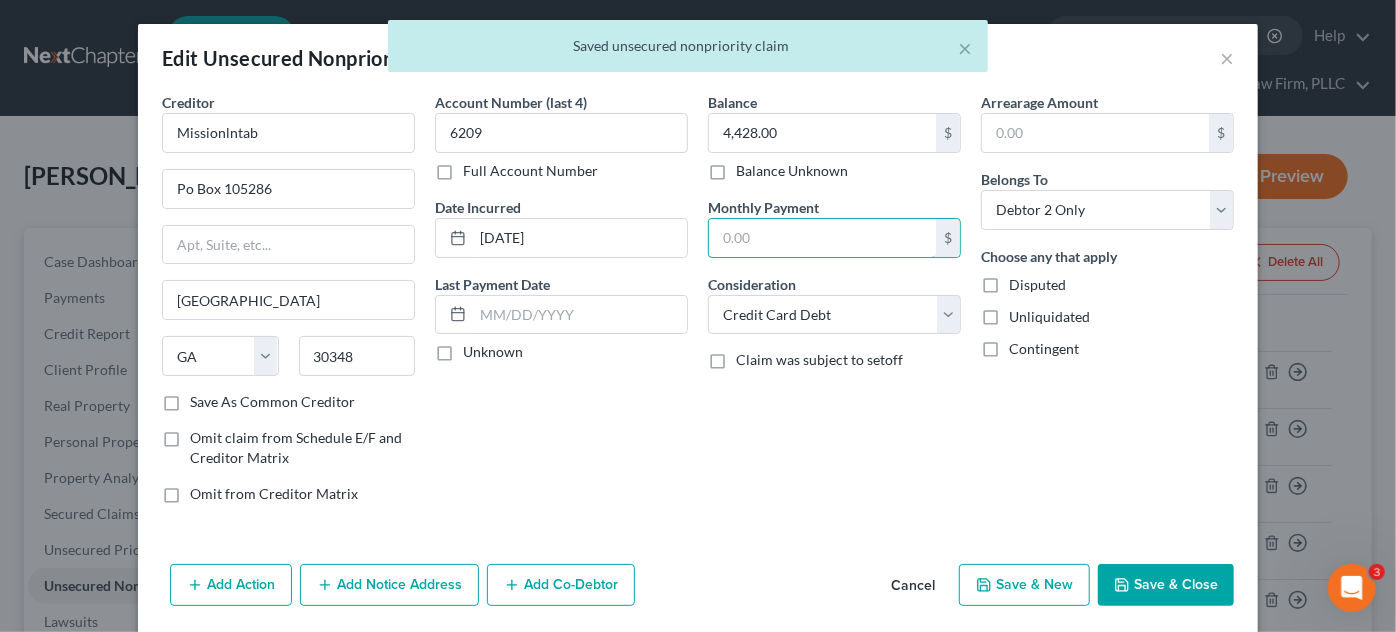 scroll, scrollTop: 68, scrollLeft: 0, axis: vertical 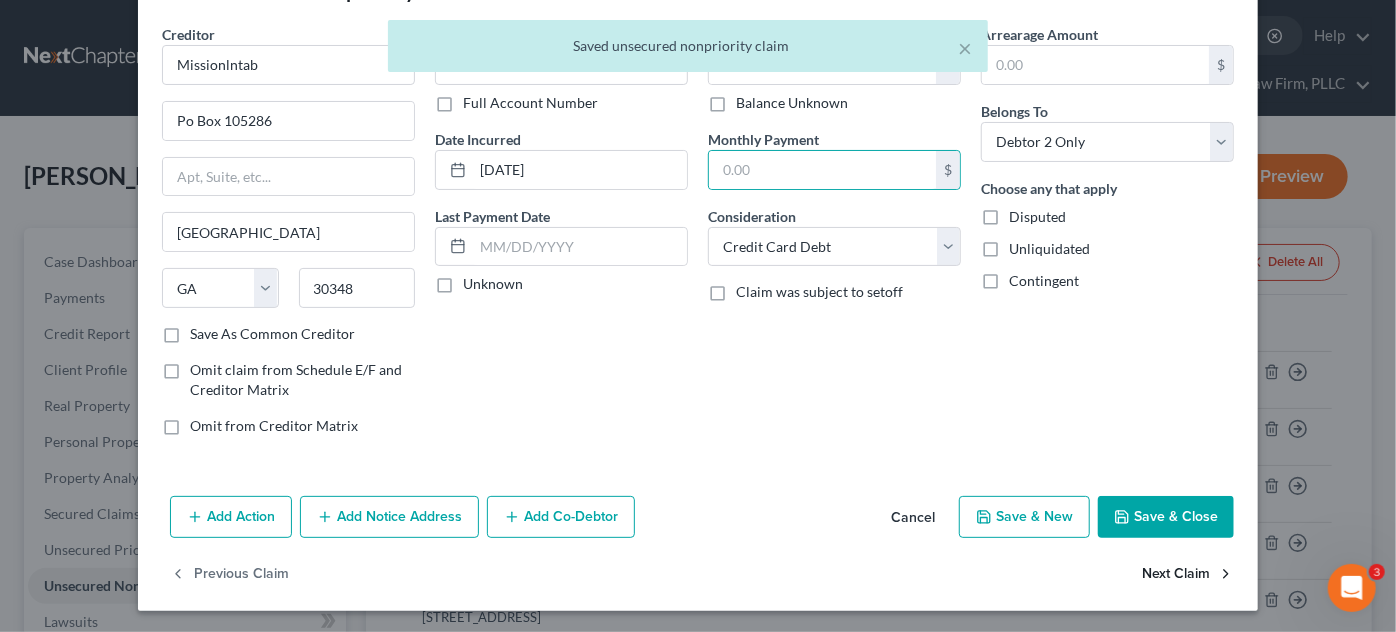 click on "Next Claim" at bounding box center (1188, 575) 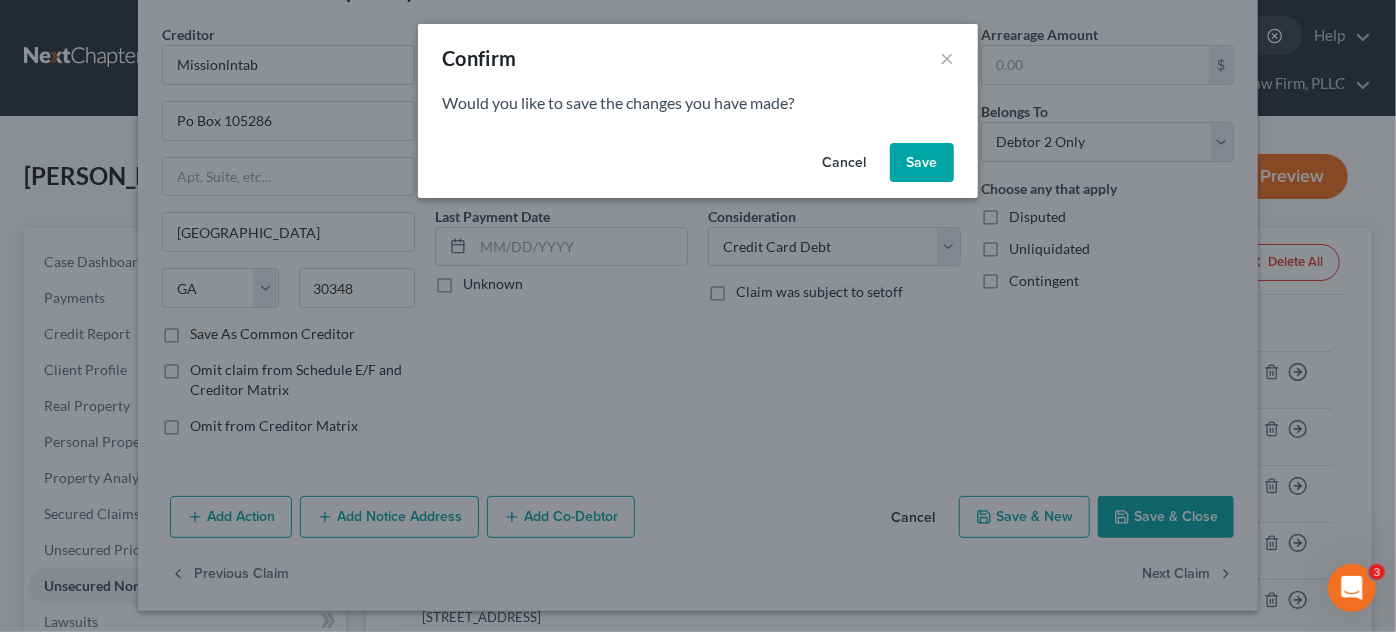 click on "Save" at bounding box center [922, 163] 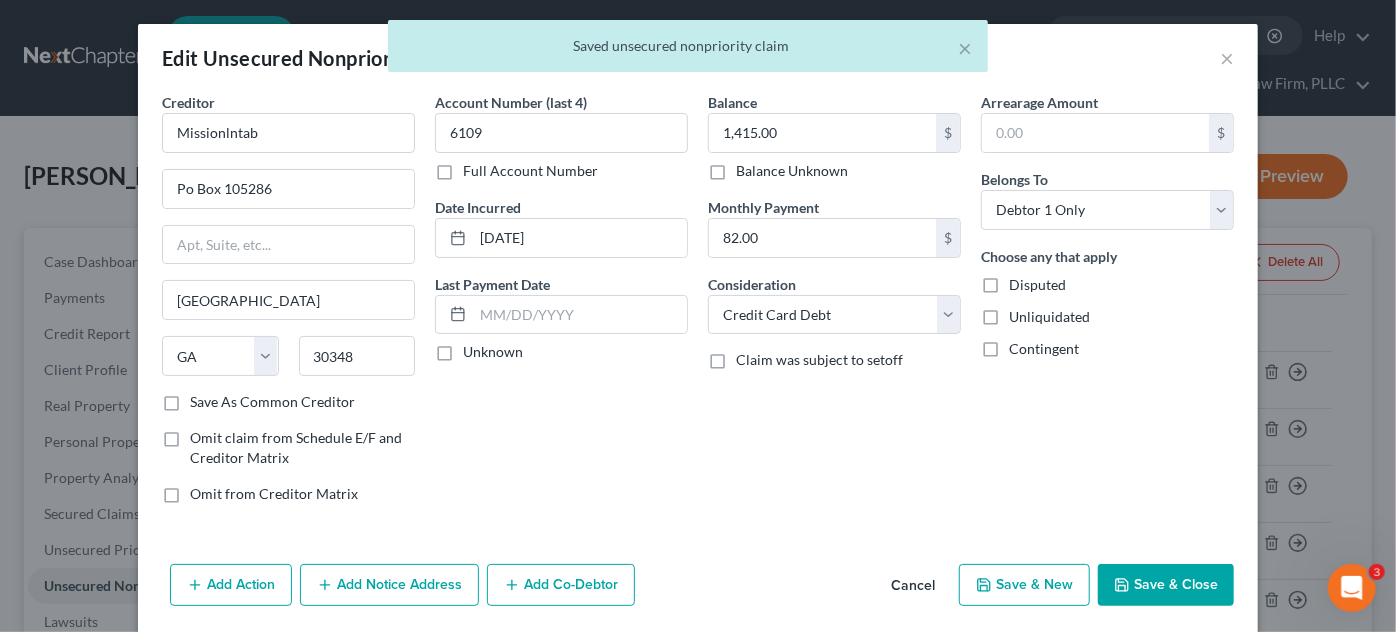 click on "Balance
1,415.00 $
Balance Unknown
Balance Undetermined
1,415.00 $
Balance Unknown
Monthly Payment 82.00 $ Consideration Select Cable / Satellite Services Collection Agency Credit Card Debt Debt Counseling / Attorneys Deficiency Balance Domestic Support Obligations Home / Car Repairs Income Taxes Judgment Liens Medical Services Monies Loaned / Advanced Mortgage Obligation From Divorce Or Separation Obligation To Pensions Other Overdrawn Bank Account Promised To Help Pay Creditors Student Loans Suppliers And Vendors Telephone / Internet Services Utility Services Claim was subject to setoff" at bounding box center (834, 306) 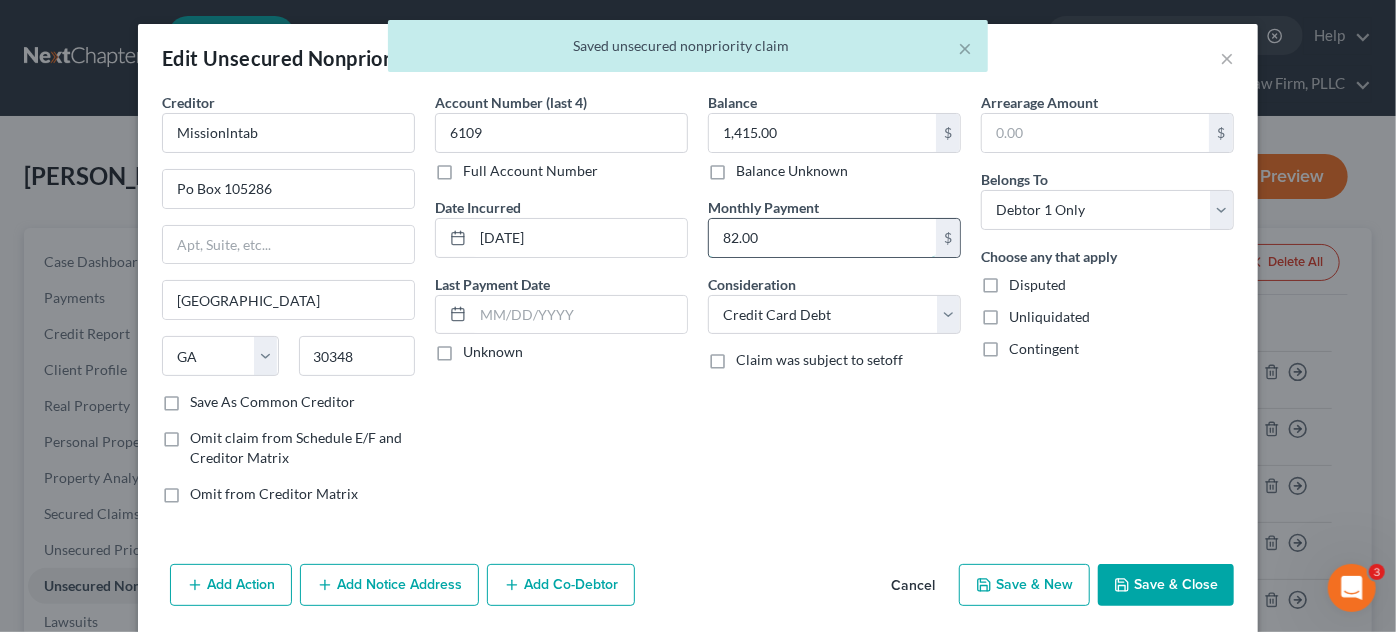 click on "82.00" at bounding box center (822, 238) 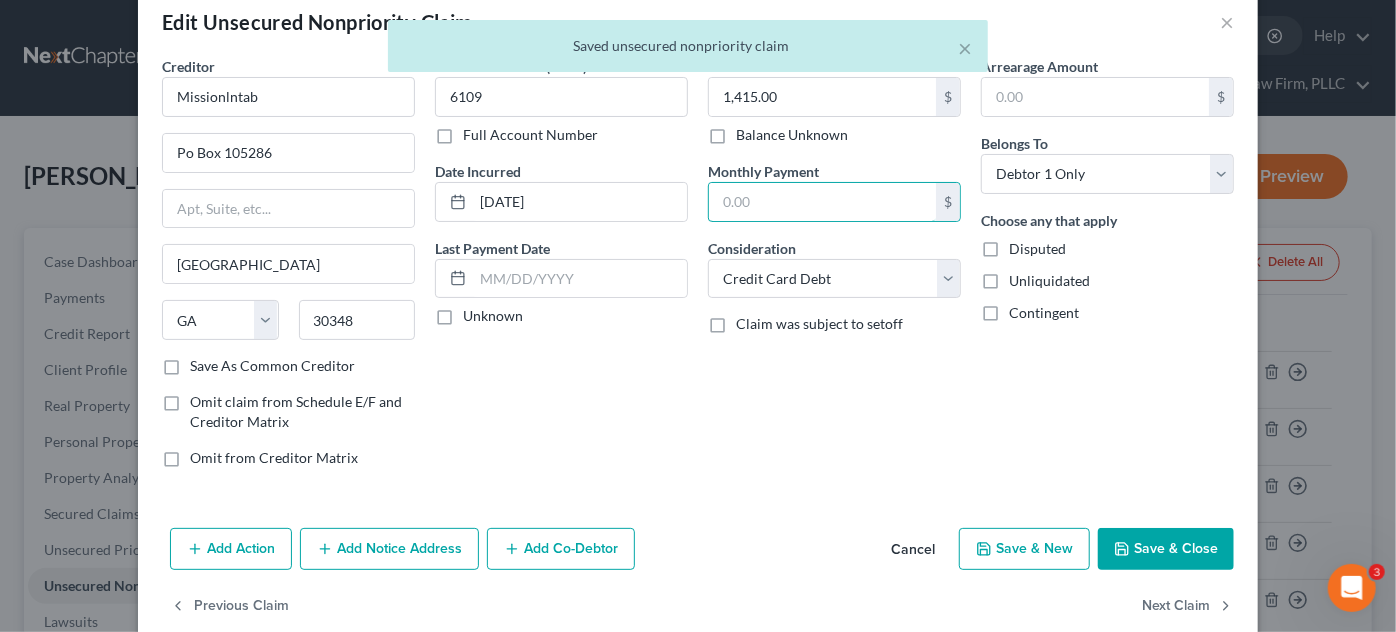 scroll, scrollTop: 68, scrollLeft: 0, axis: vertical 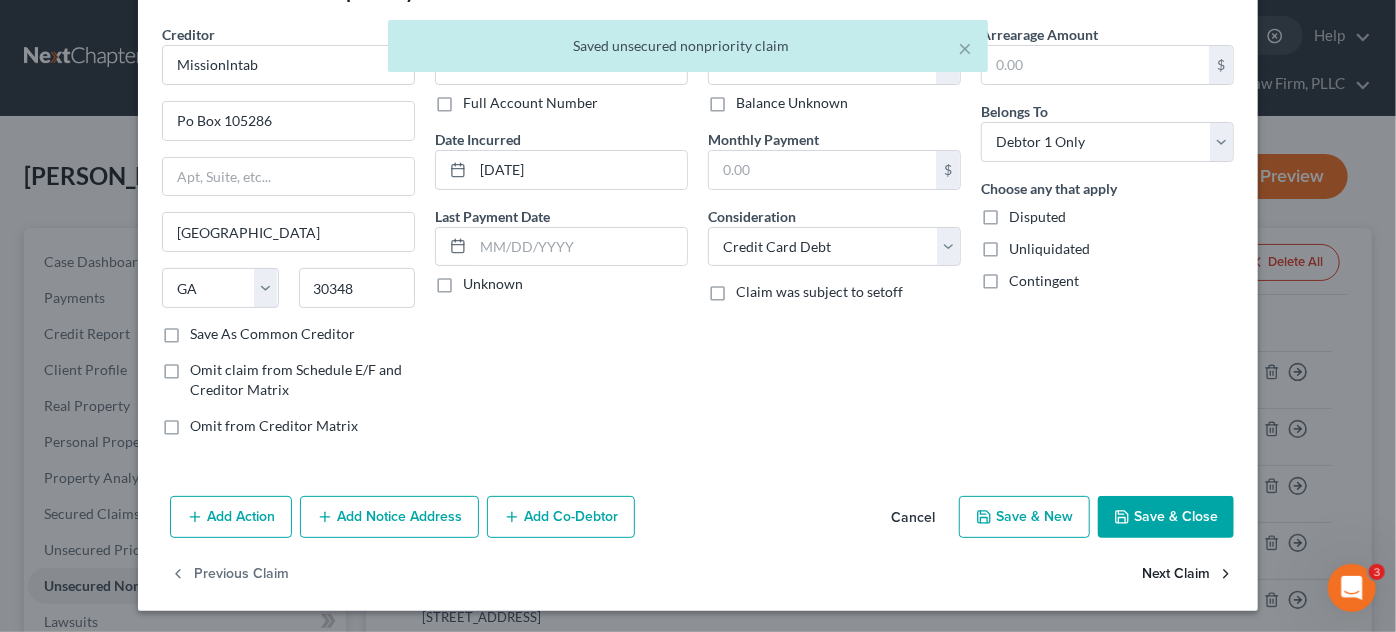 click on "Next Claim" at bounding box center [1188, 575] 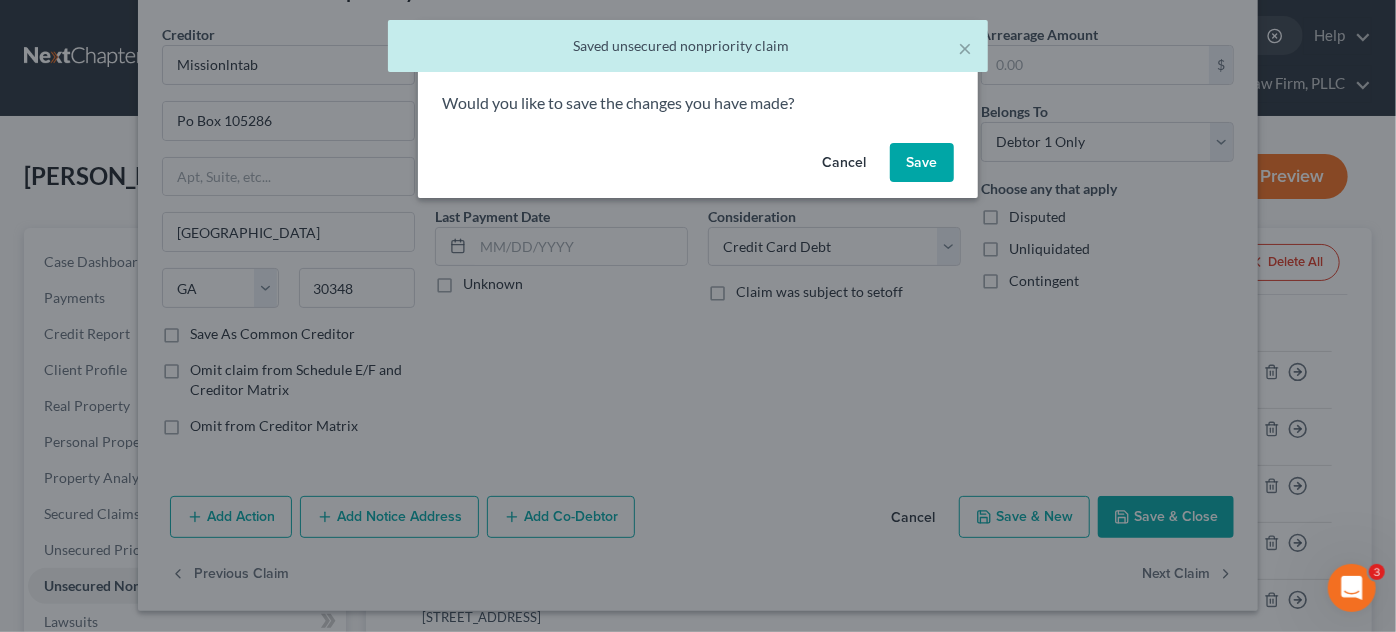 click on "Save" at bounding box center [922, 163] 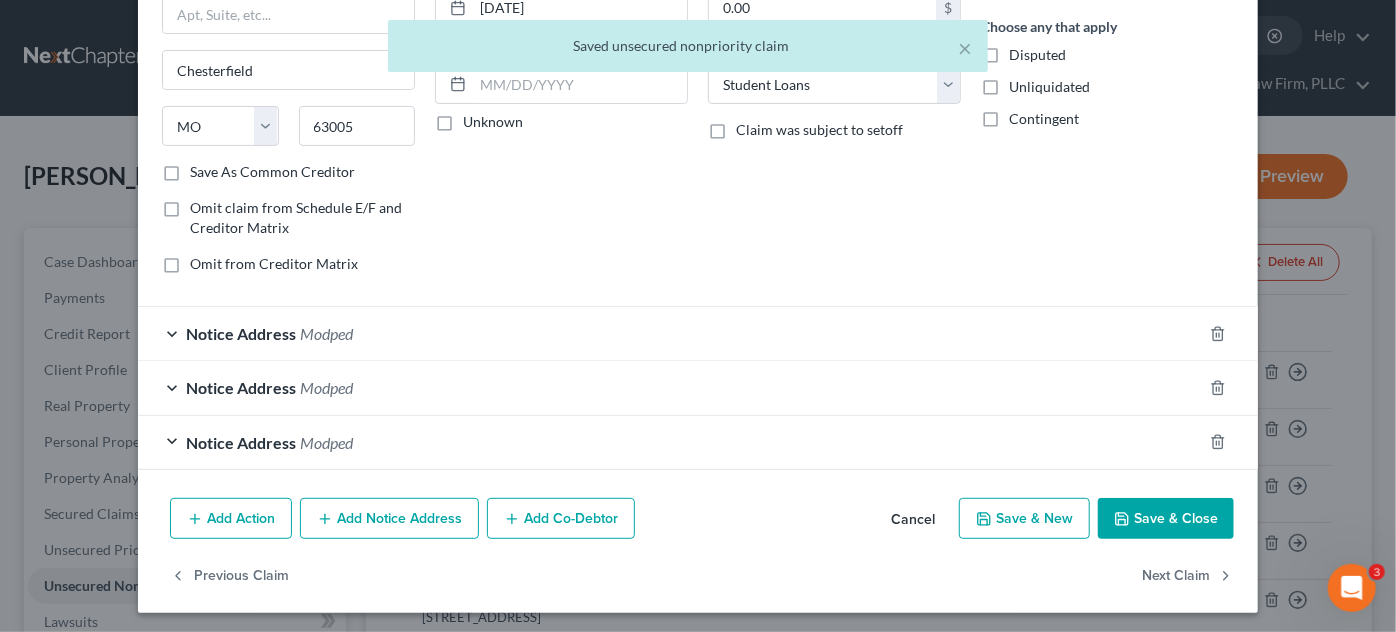 scroll, scrollTop: 231, scrollLeft: 0, axis: vertical 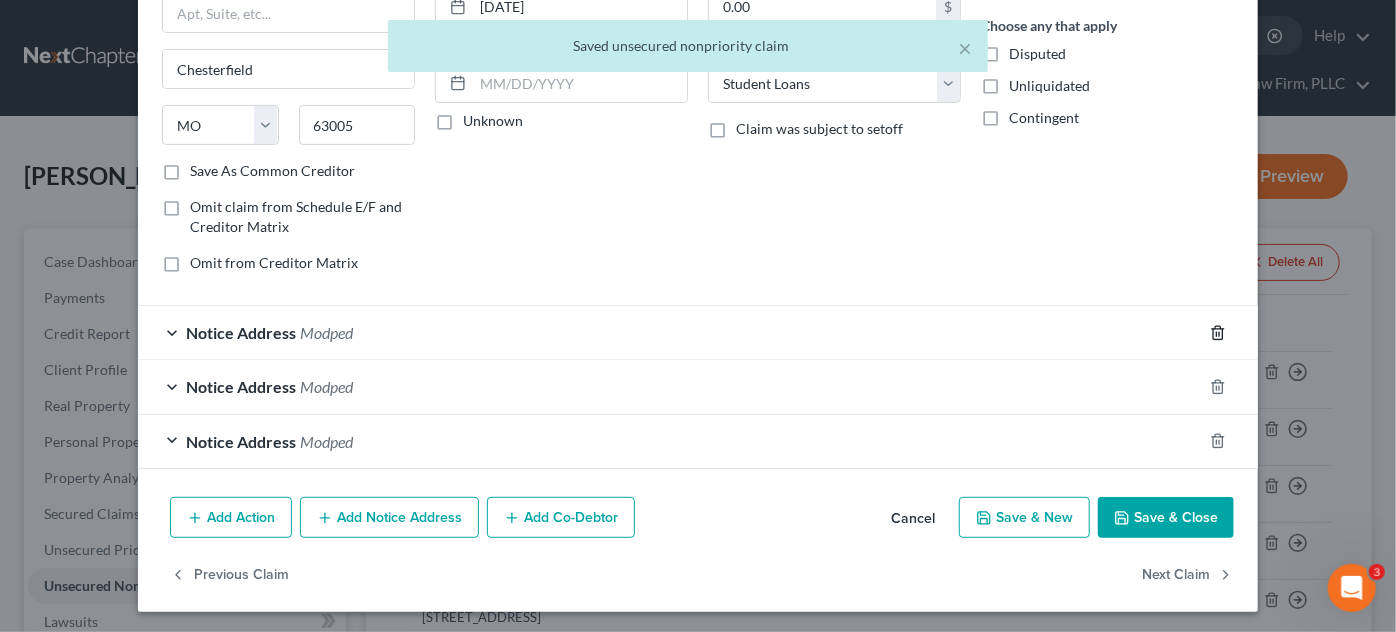 click 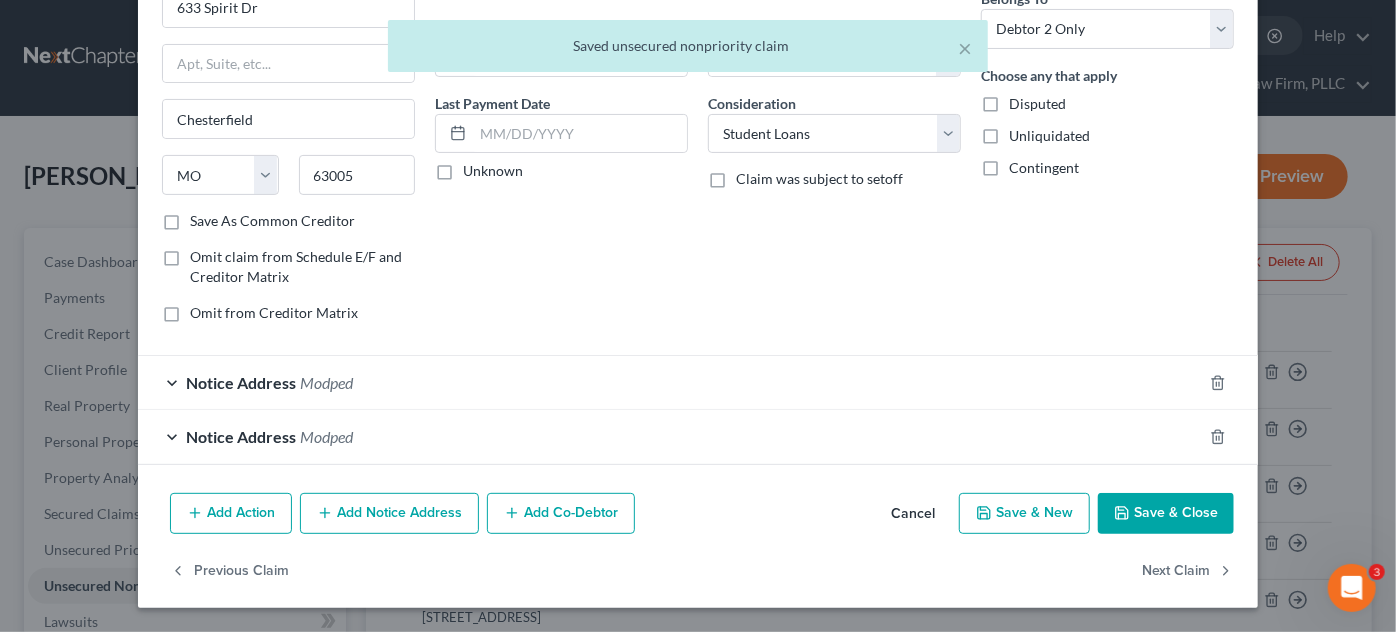 scroll, scrollTop: 177, scrollLeft: 0, axis: vertical 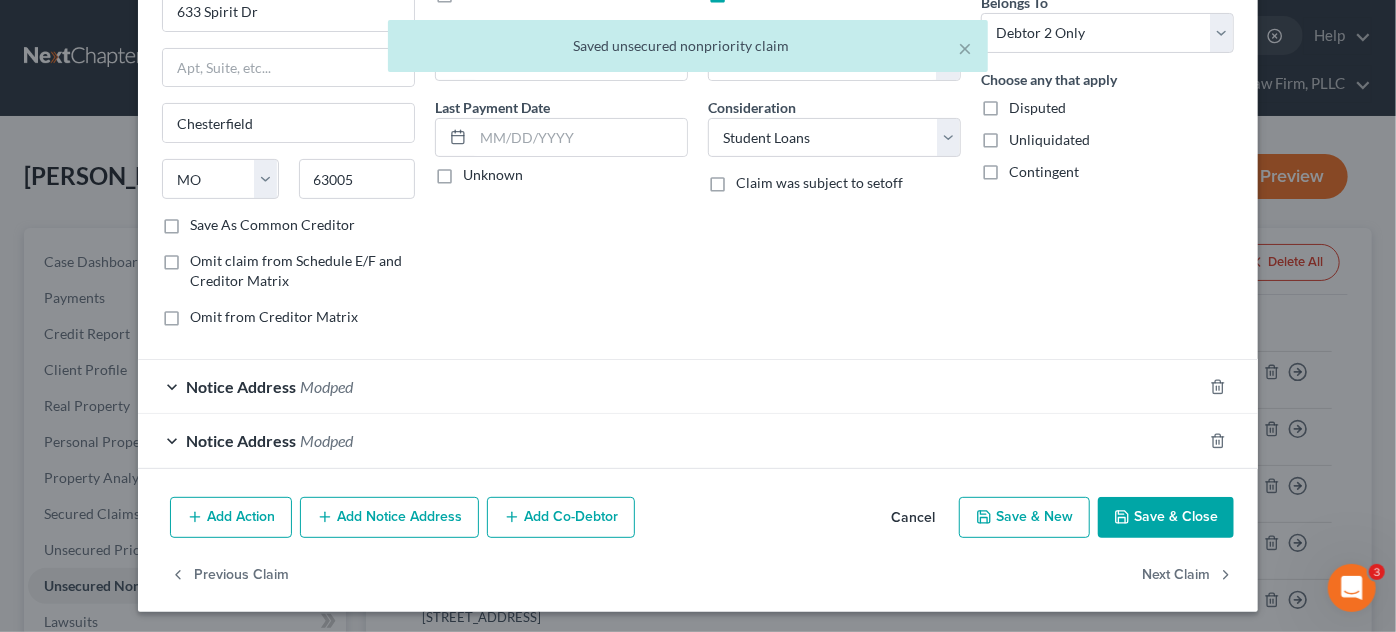 click on "Arrearage Amount $
Belongs To
*
Select Debtor 1 Only Debtor 2 Only Debtor 1 And Debtor 2 Only At Least One Of The Debtors And Another Community Property Choose any that apply Disputed Unliquidated Contingent" at bounding box center [1107, 129] 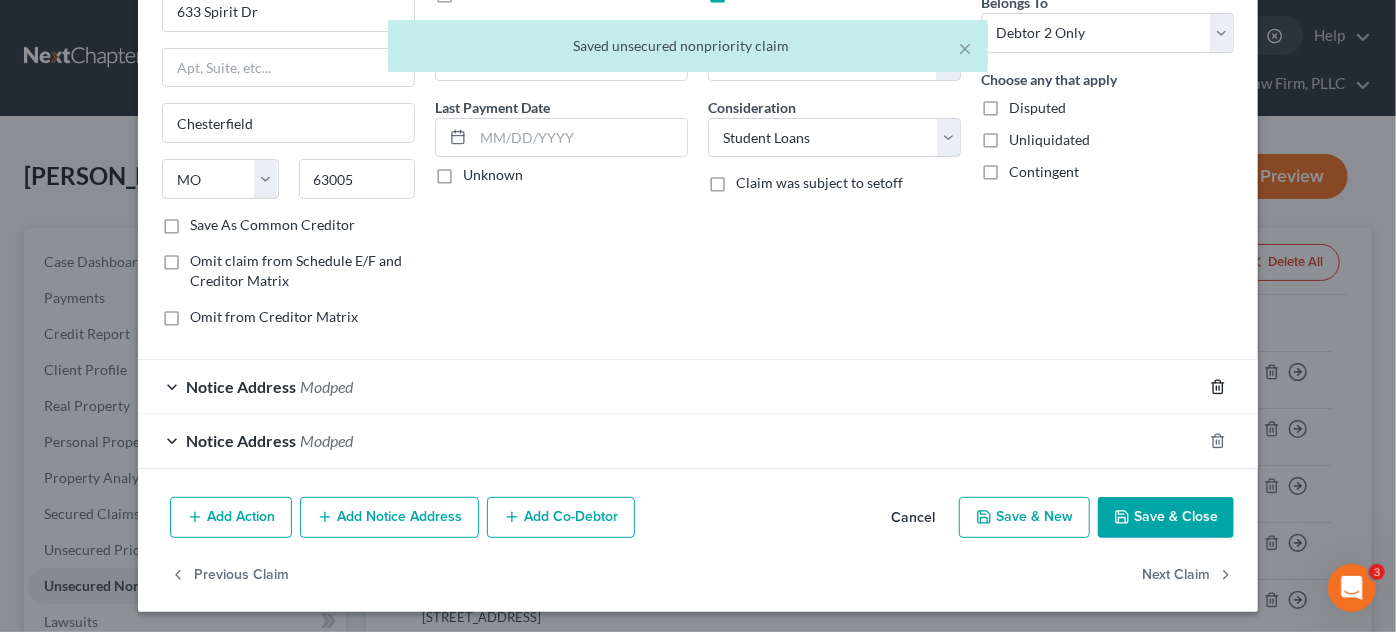 click 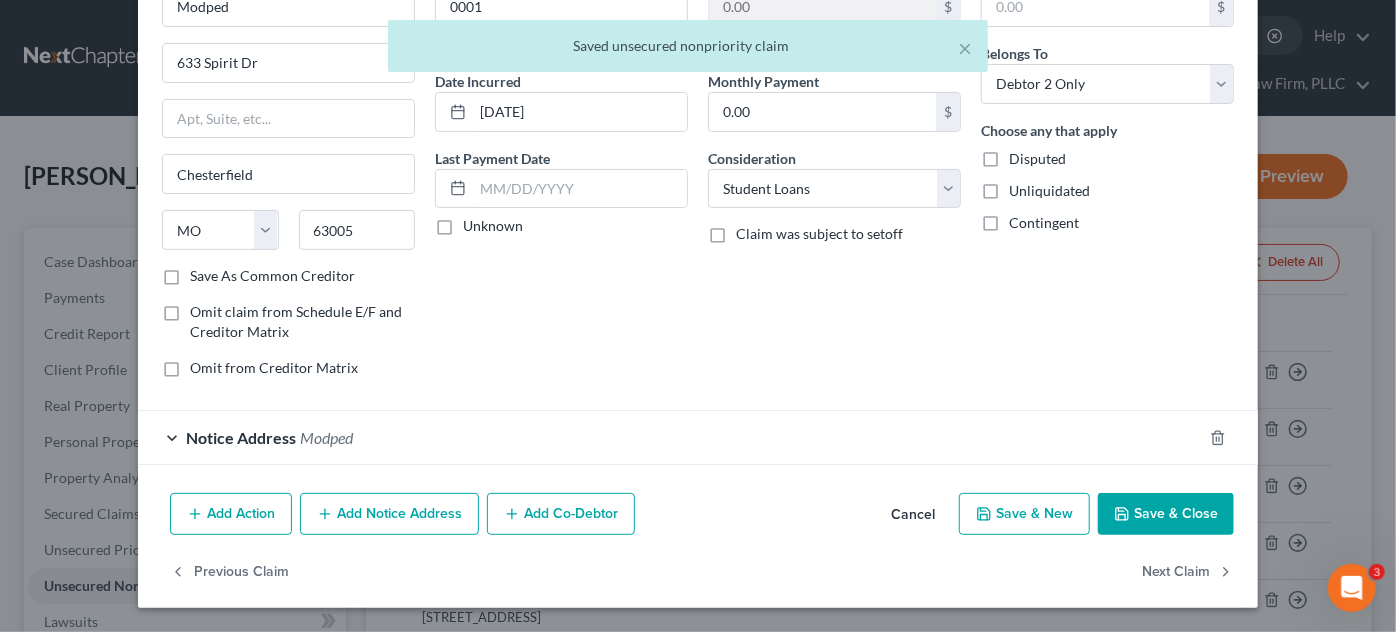 scroll, scrollTop: 122, scrollLeft: 0, axis: vertical 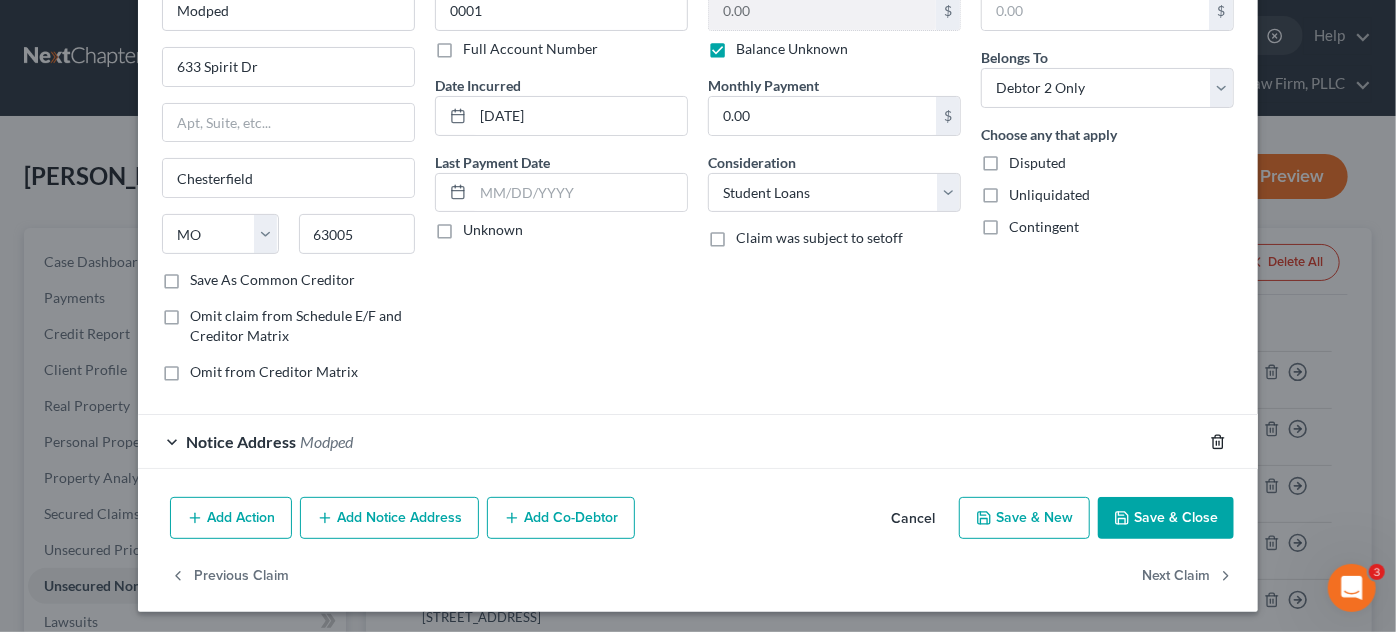 click 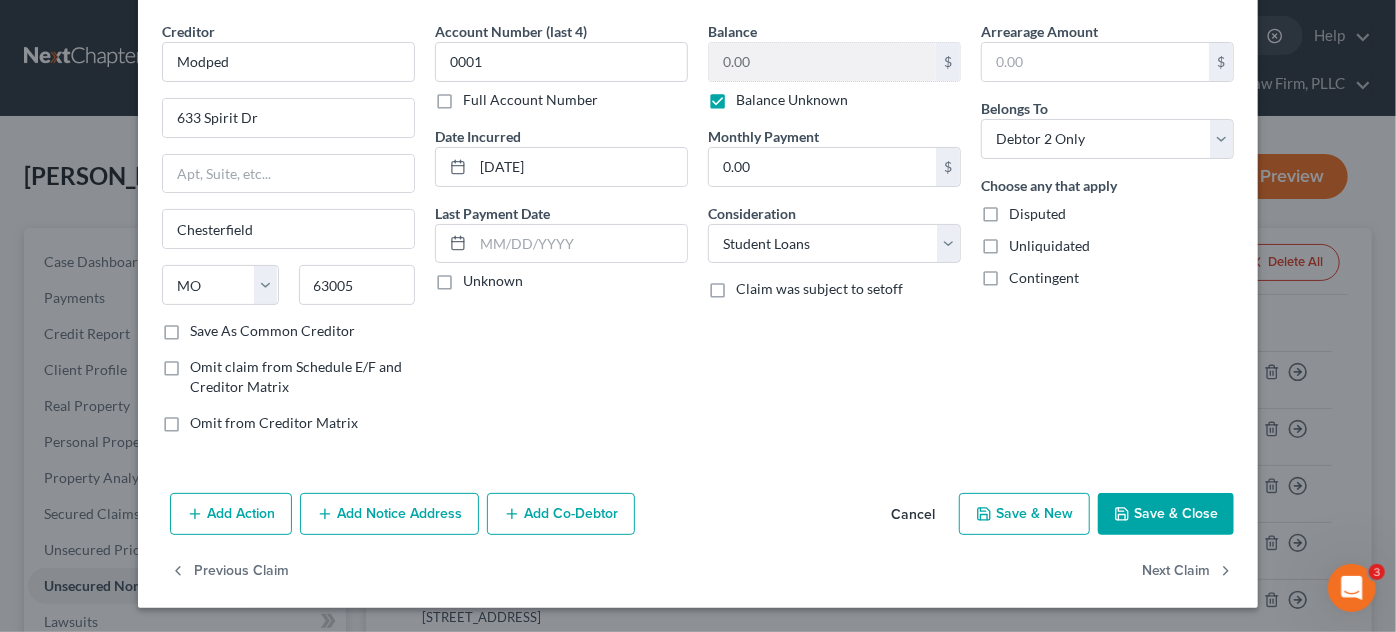 scroll, scrollTop: 68, scrollLeft: 0, axis: vertical 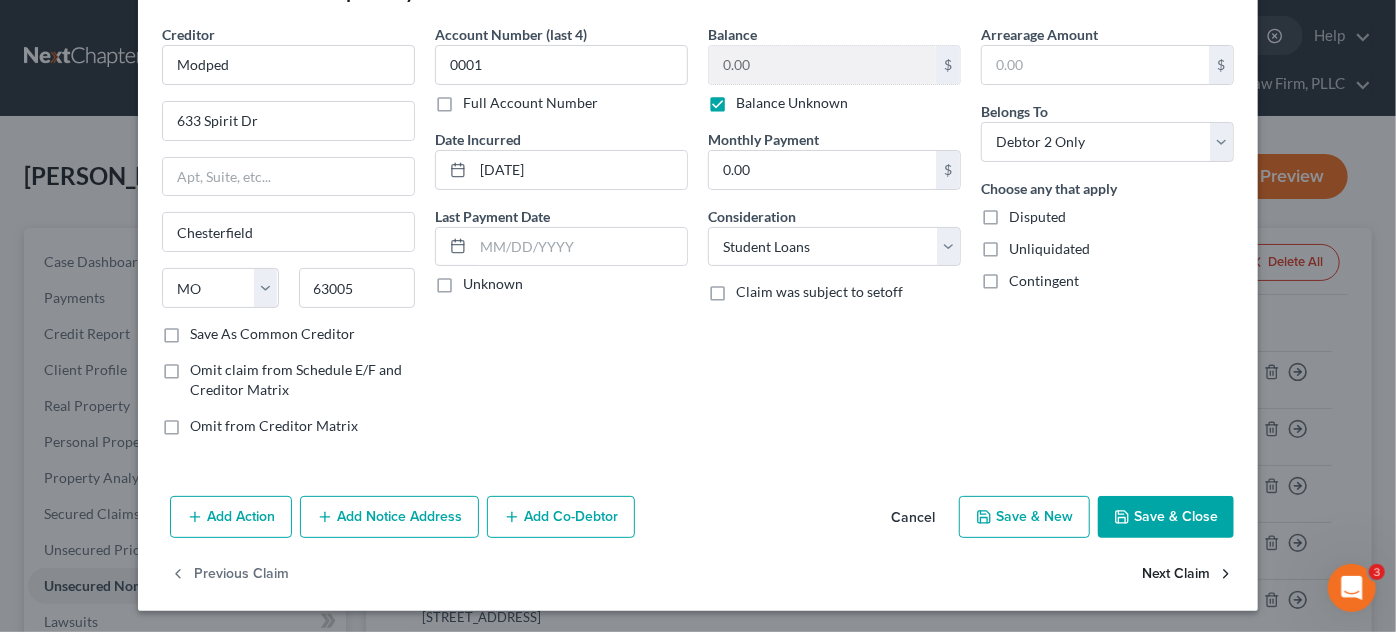 click on "Next Claim" at bounding box center [1188, 575] 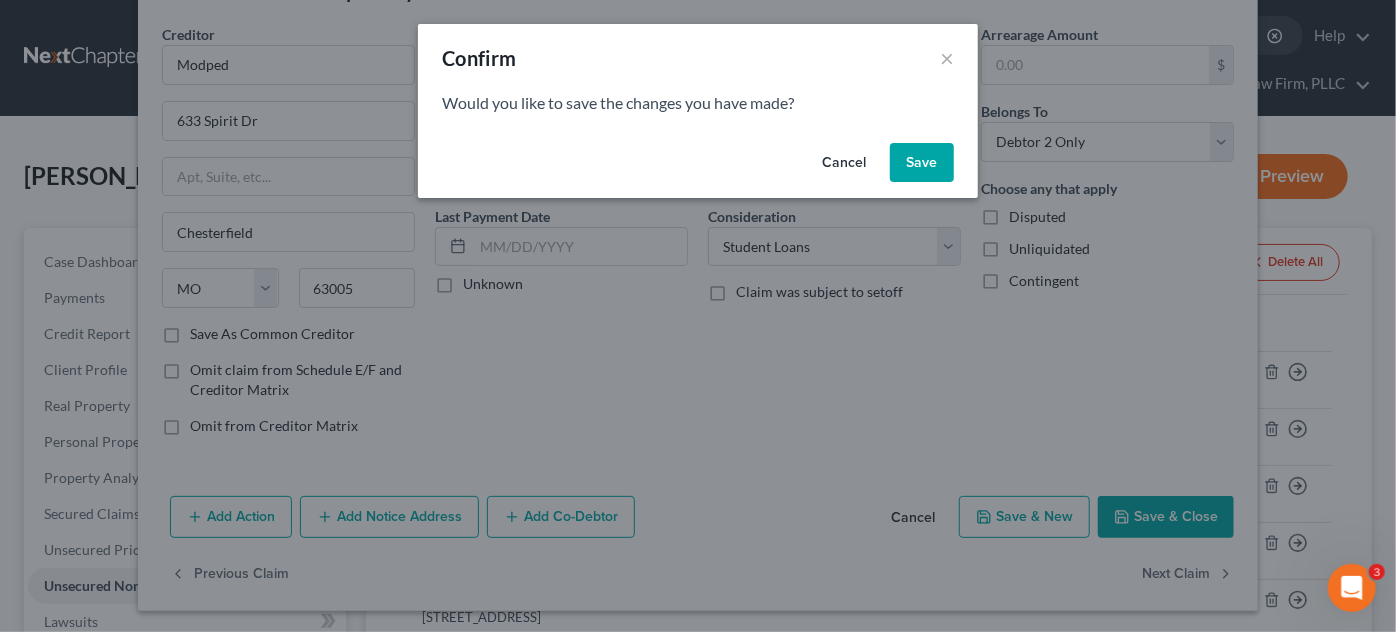 click on "Save" at bounding box center [922, 163] 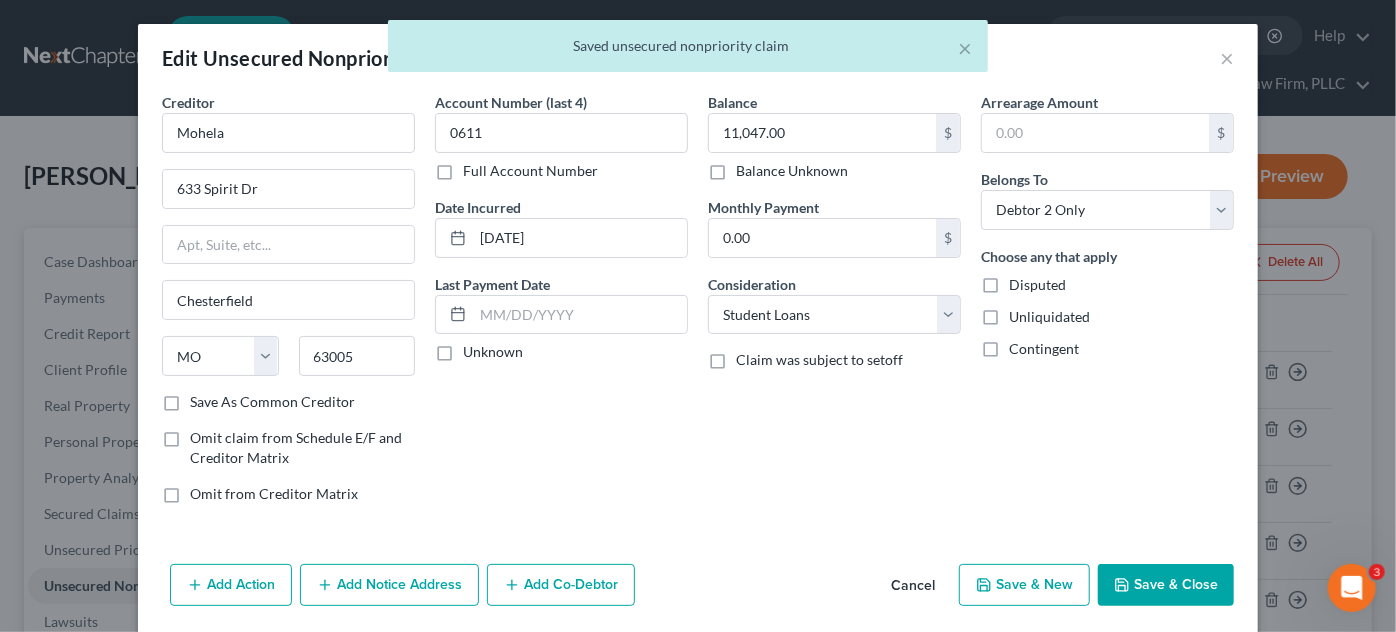 scroll, scrollTop: 68, scrollLeft: 0, axis: vertical 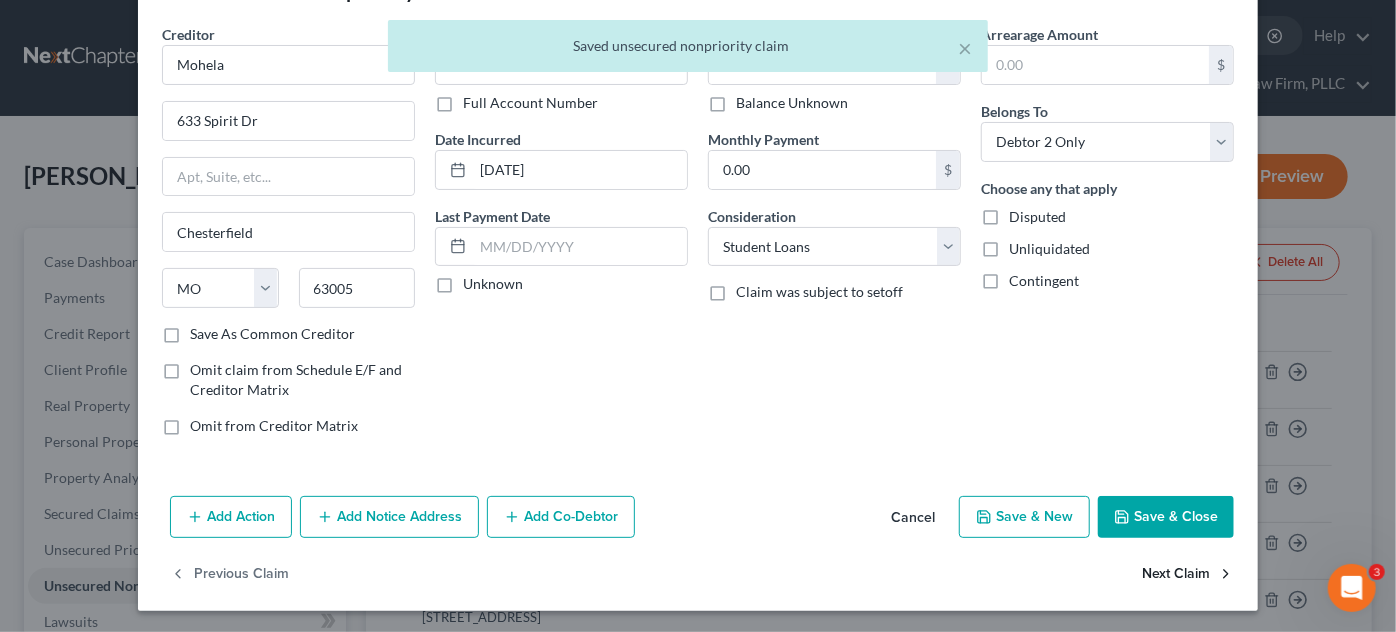 click on "Next Claim" at bounding box center [1188, 575] 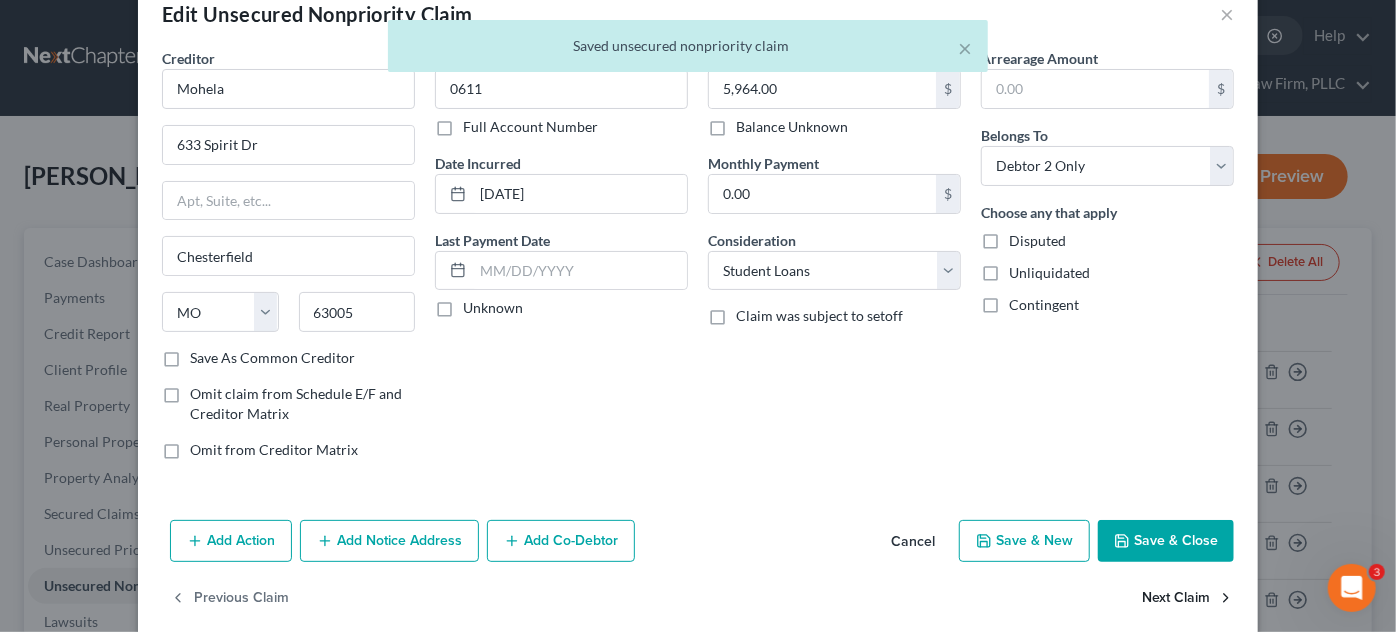 scroll, scrollTop: 68, scrollLeft: 0, axis: vertical 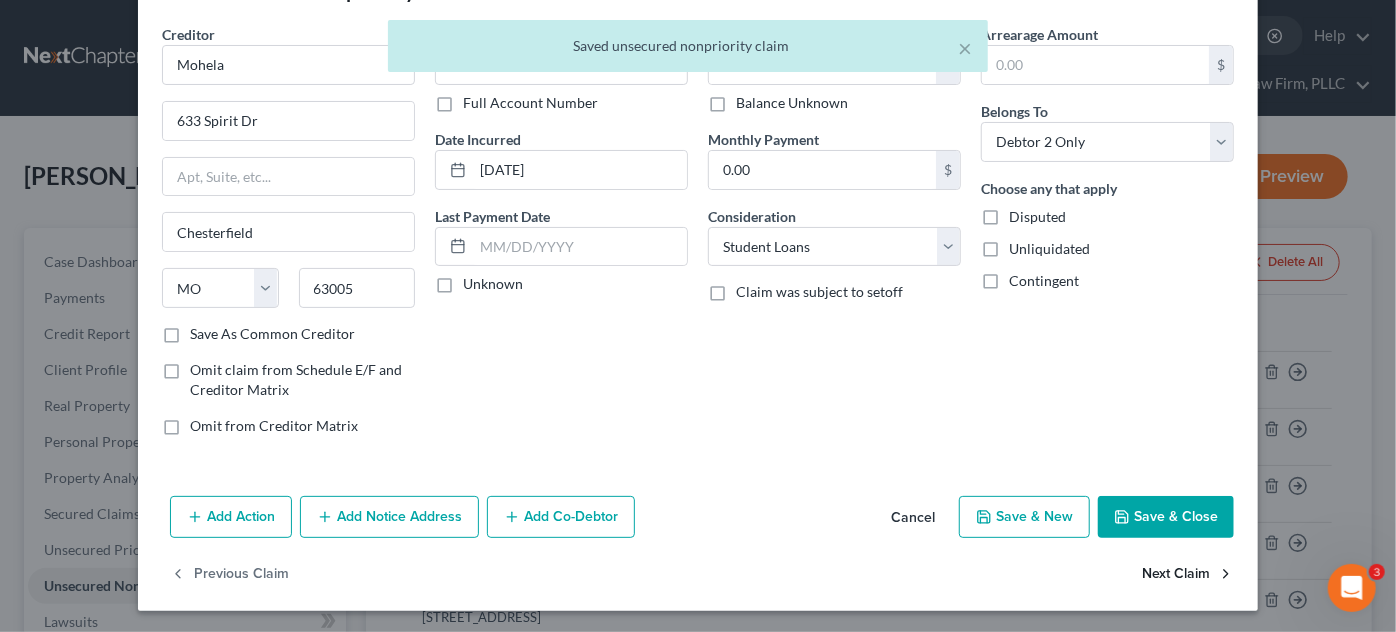 click on "Next Claim" at bounding box center (1188, 575) 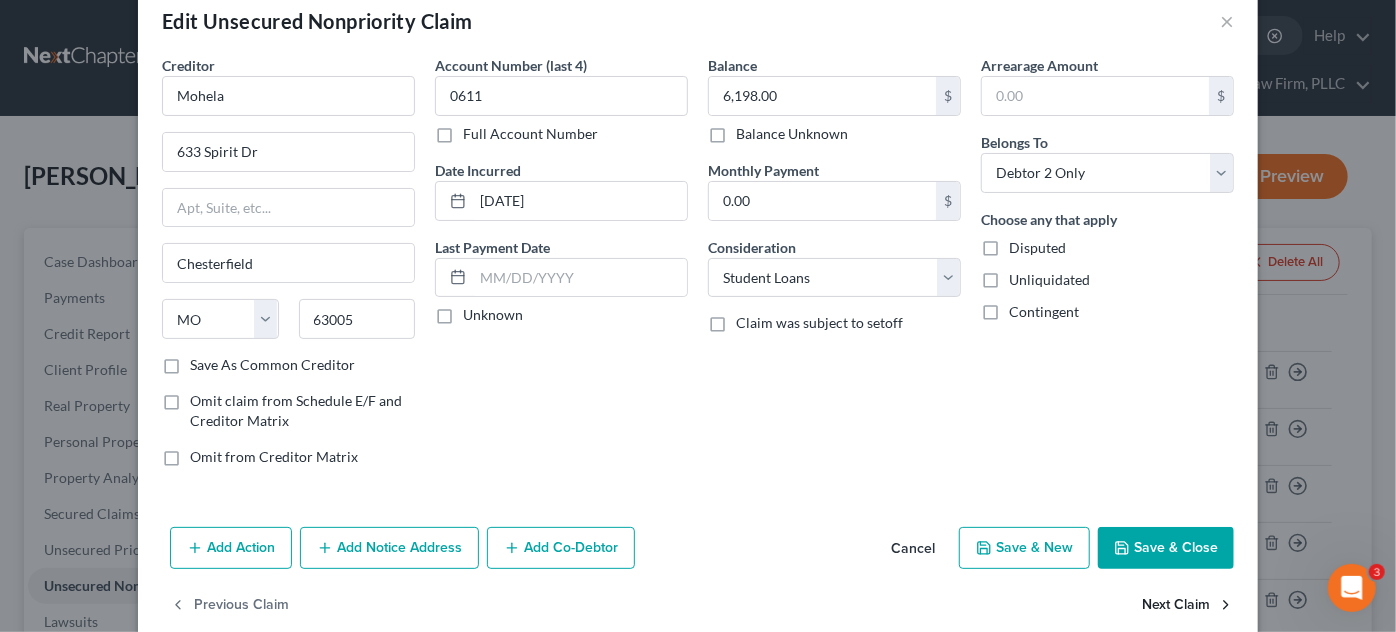 scroll, scrollTop: 68, scrollLeft: 0, axis: vertical 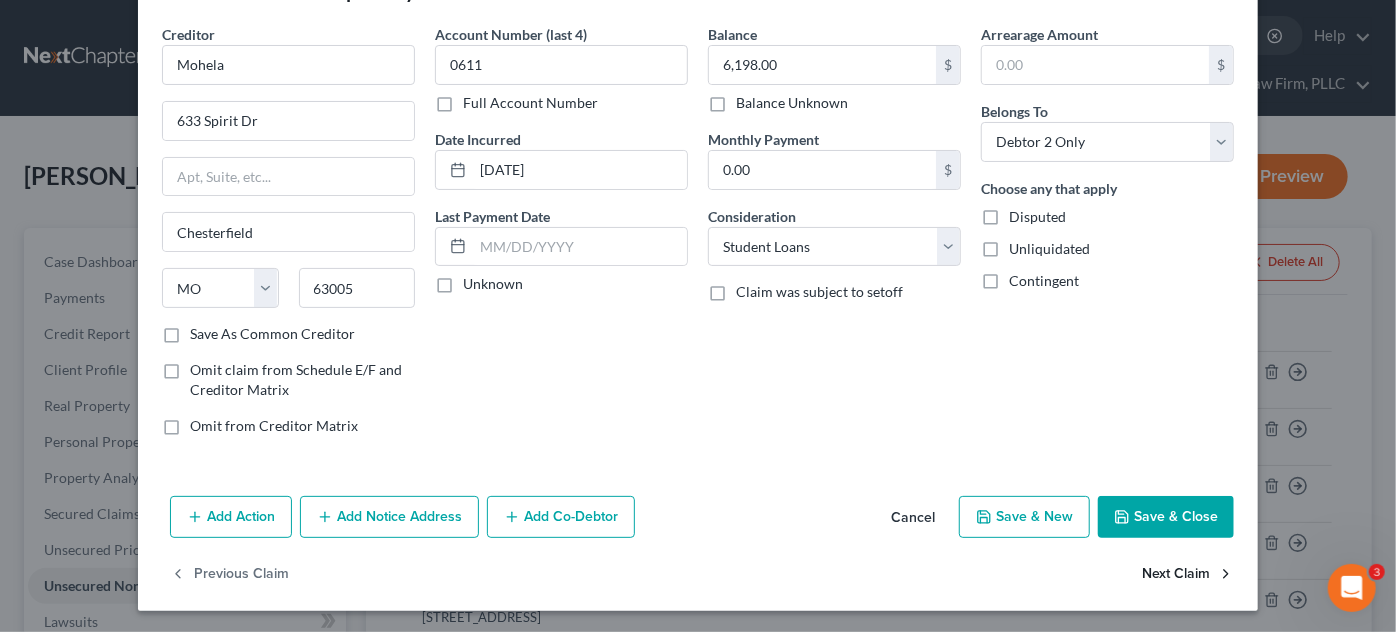 click on "Next Claim" at bounding box center (1188, 575) 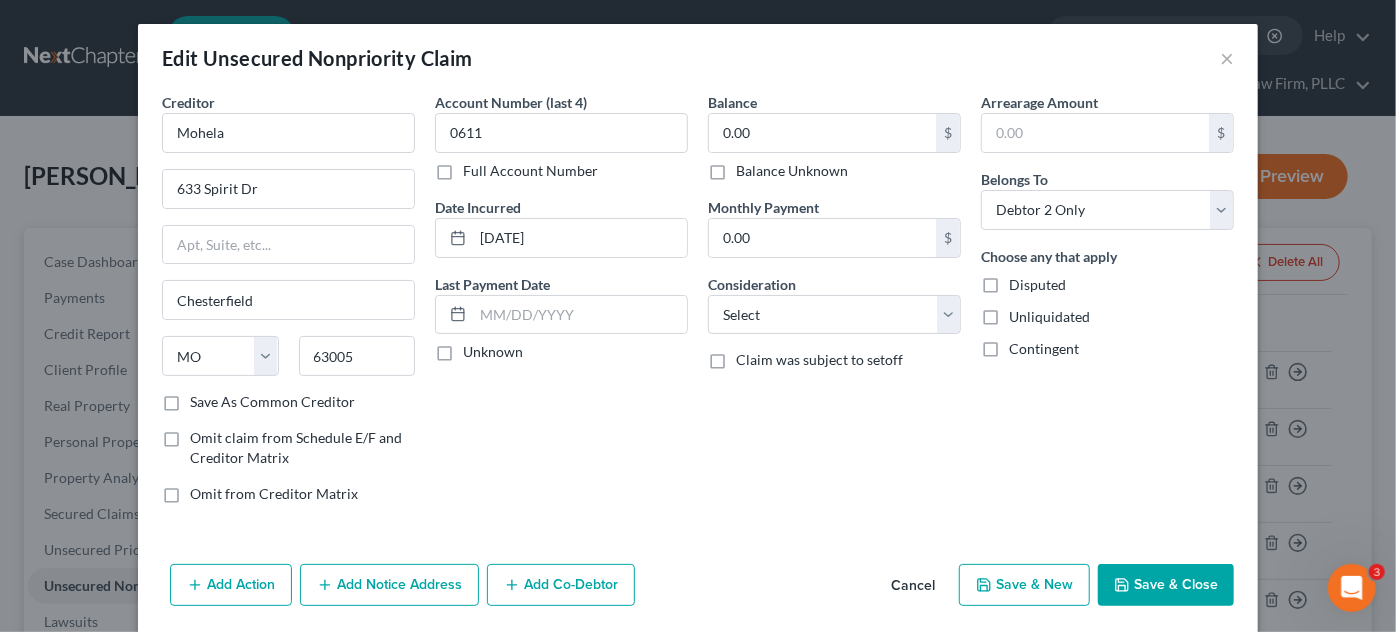 scroll, scrollTop: 68, scrollLeft: 0, axis: vertical 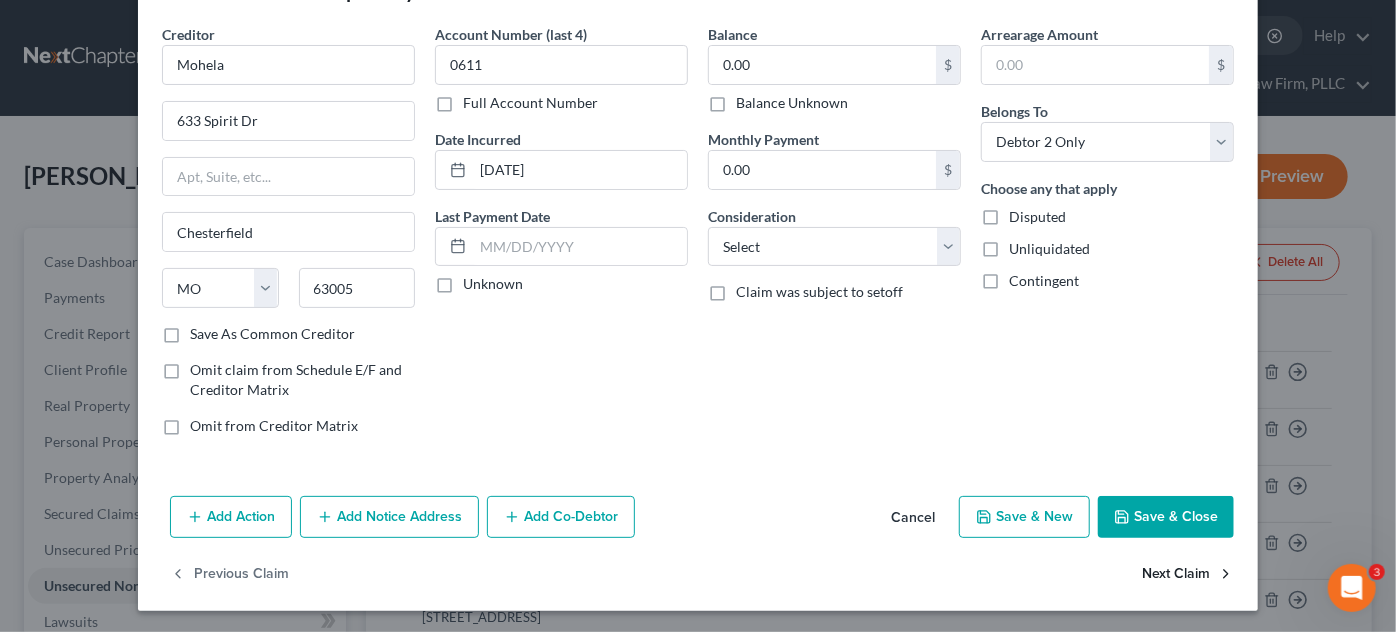 click on "Next Claim" at bounding box center (1188, 575) 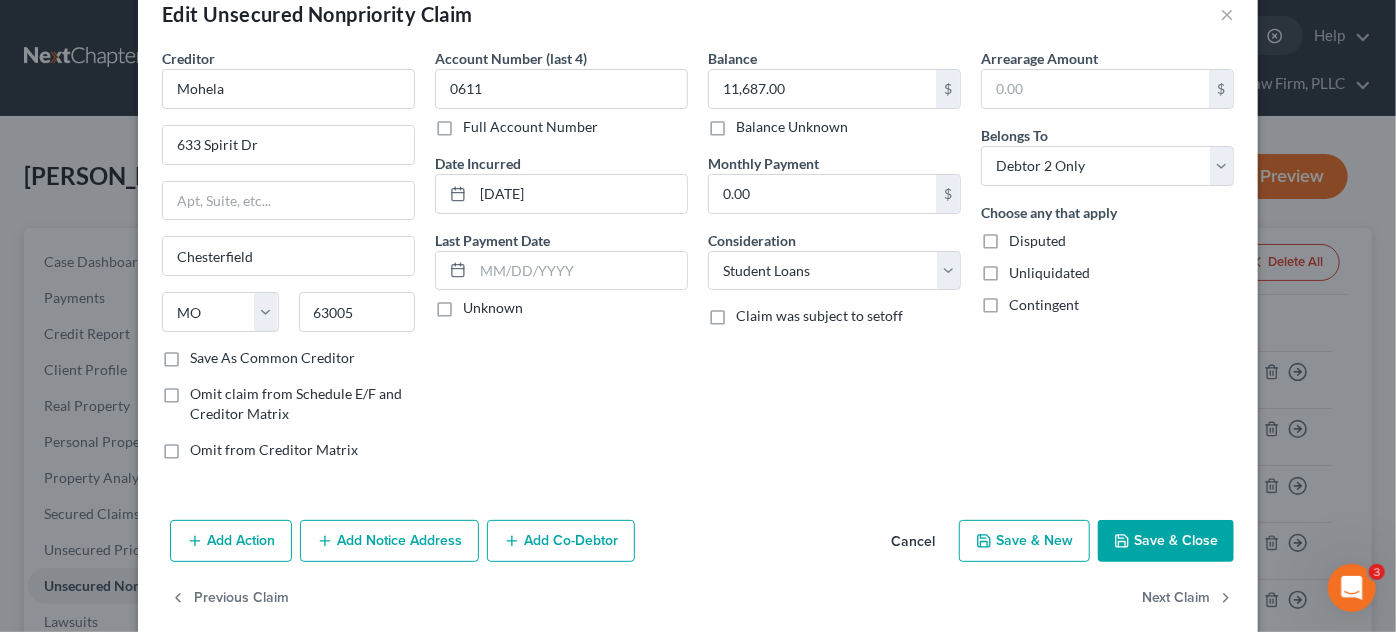 scroll, scrollTop: 68, scrollLeft: 0, axis: vertical 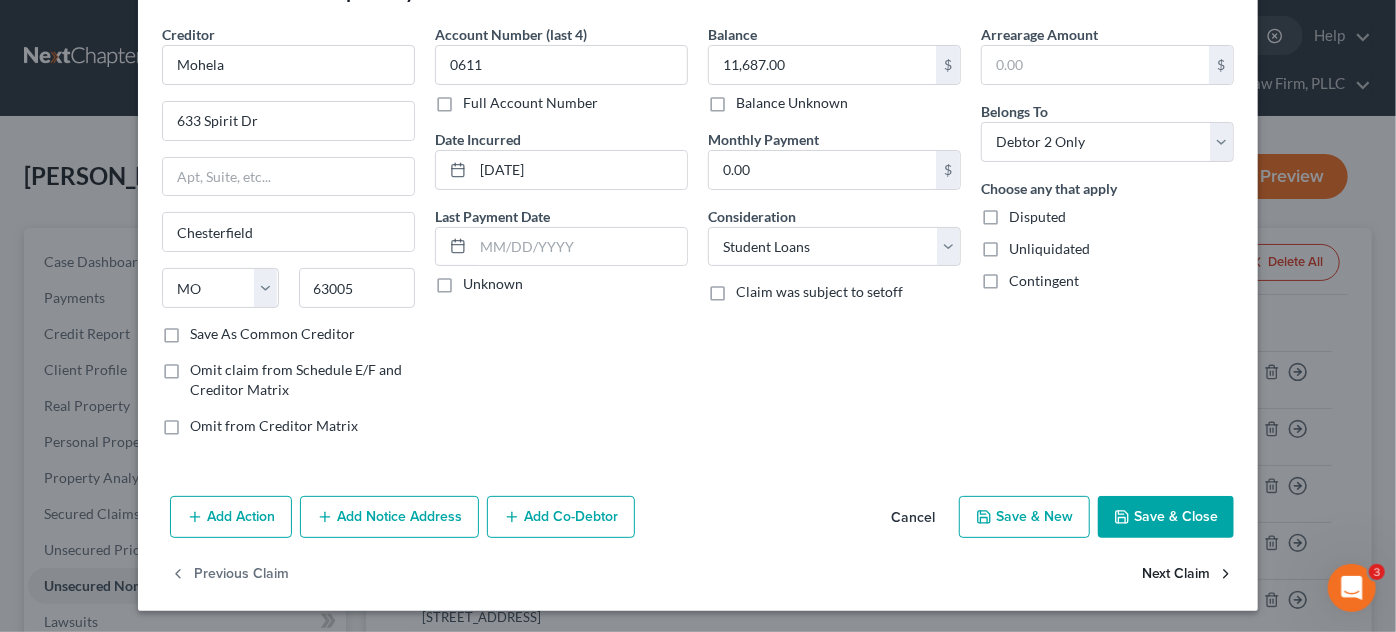 click on "Next Claim" at bounding box center (1188, 575) 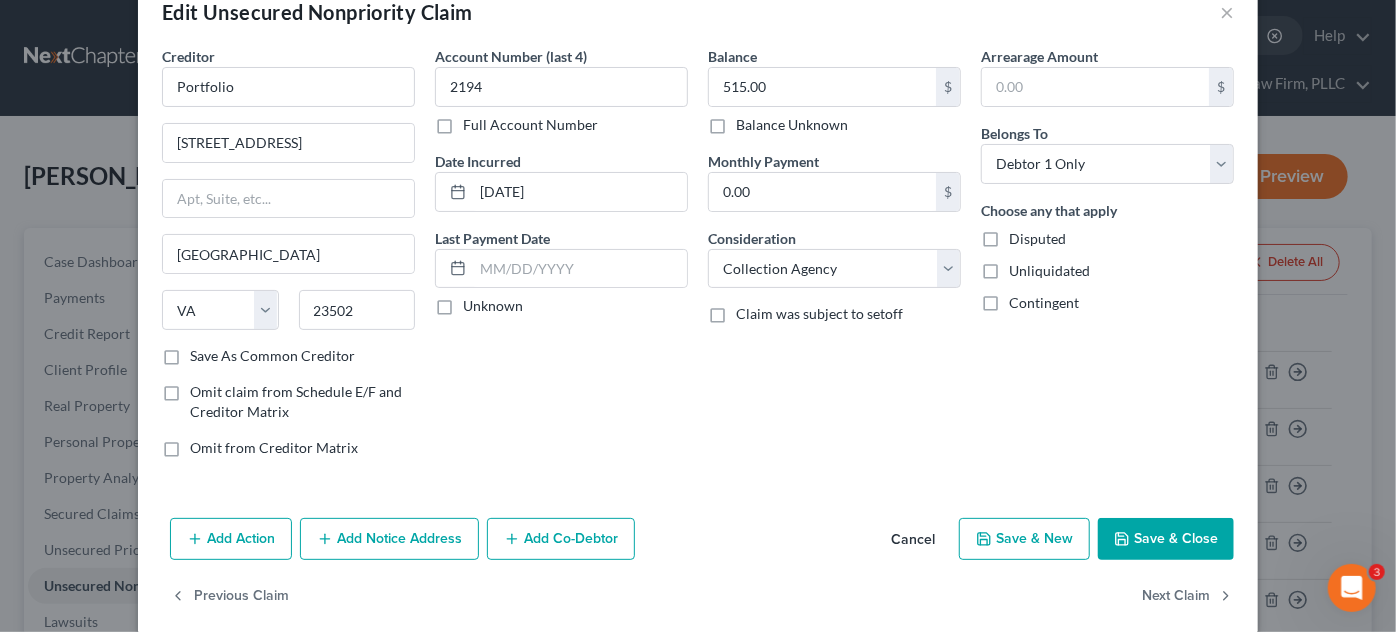 scroll, scrollTop: 68, scrollLeft: 0, axis: vertical 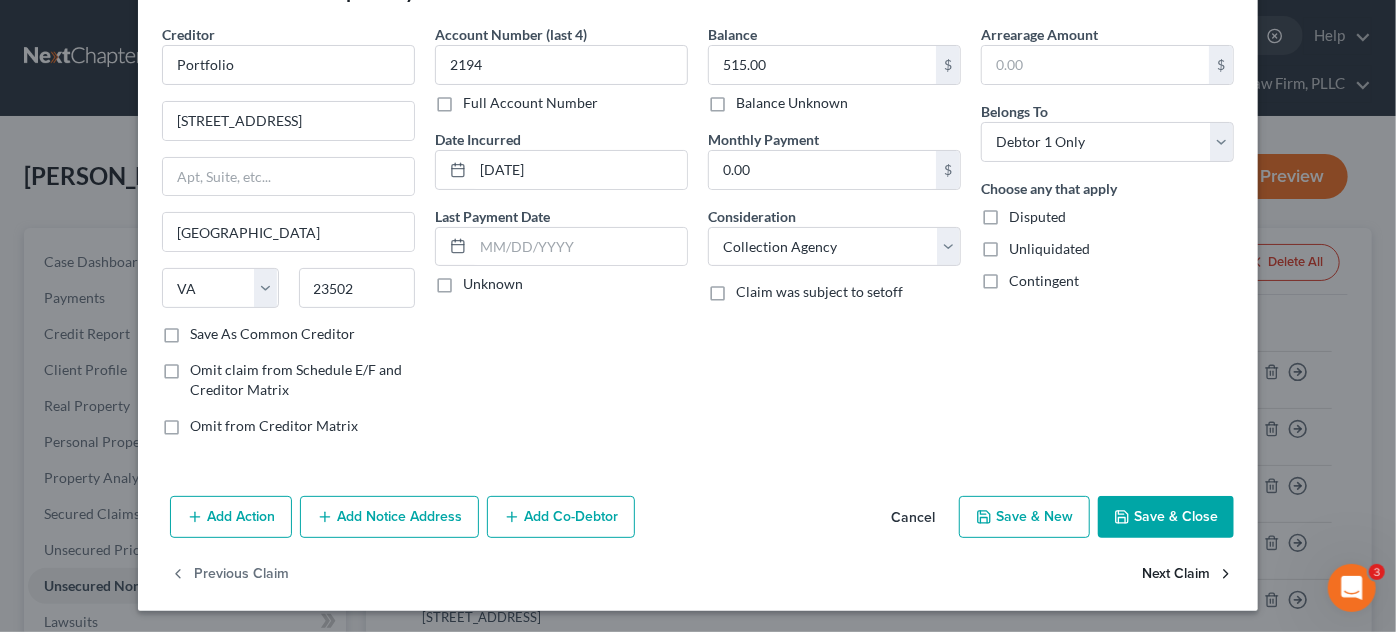 click on "Next Claim" at bounding box center (1188, 575) 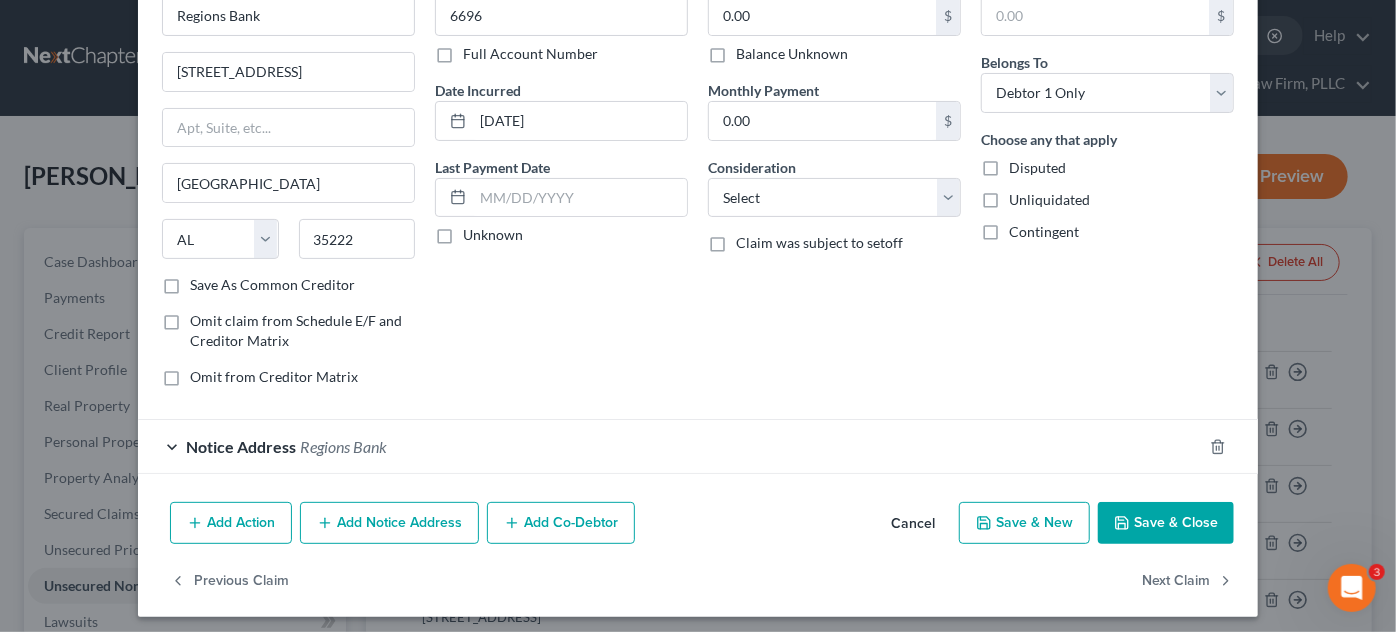 scroll, scrollTop: 122, scrollLeft: 0, axis: vertical 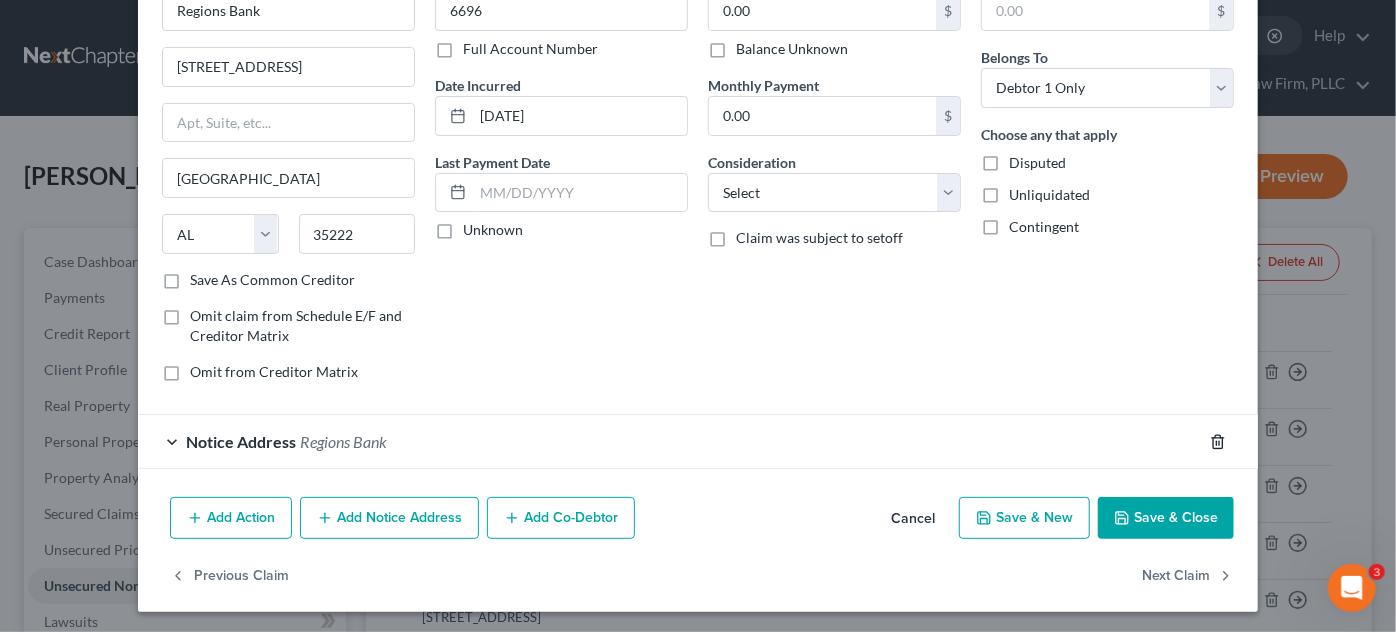 click 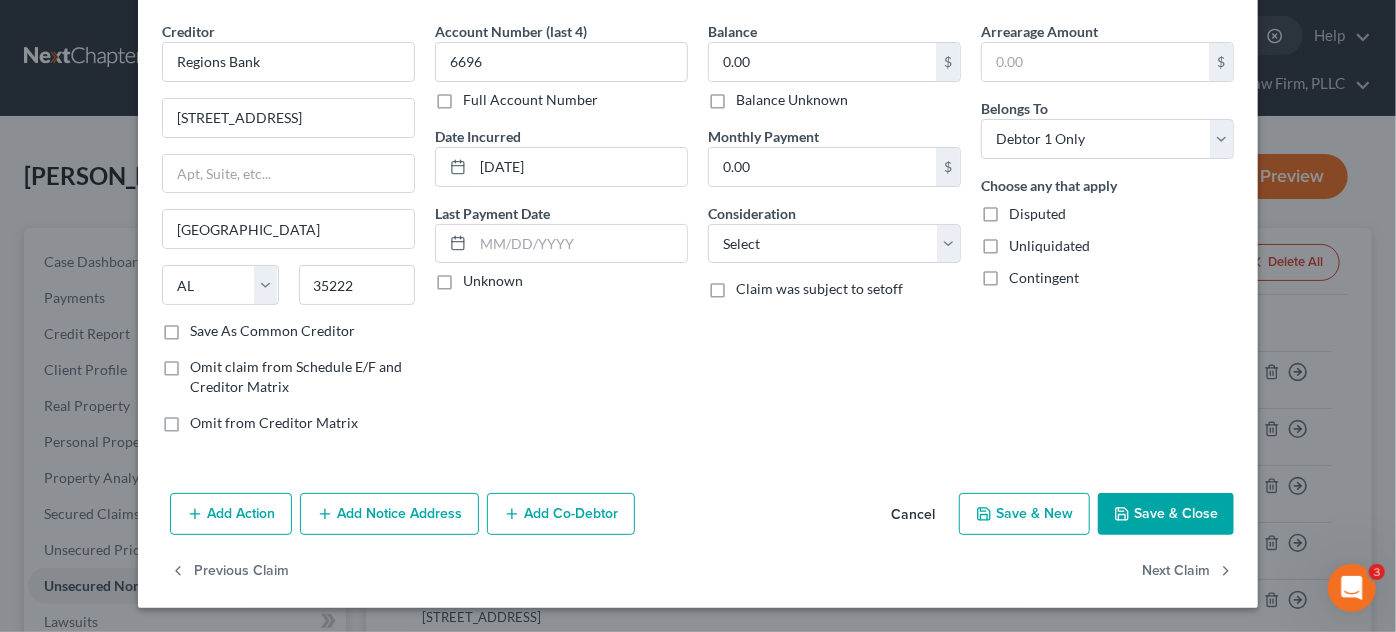 scroll, scrollTop: 68, scrollLeft: 0, axis: vertical 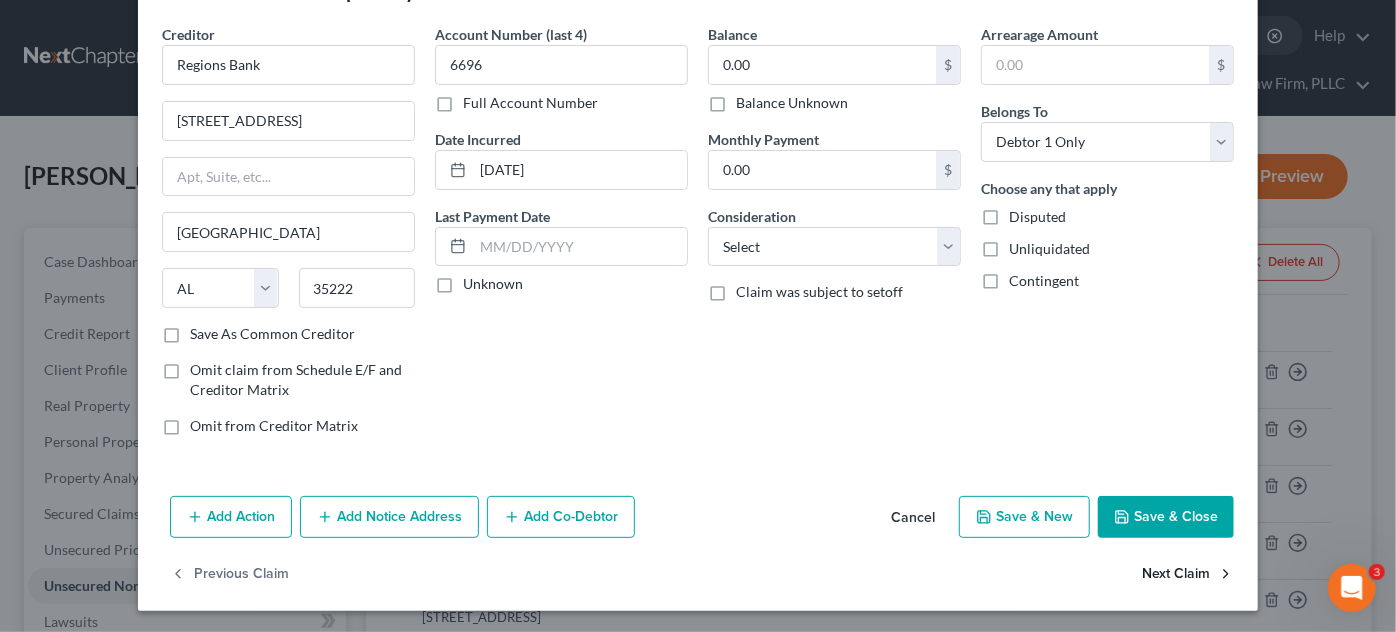 click on "Next Claim" at bounding box center (1188, 575) 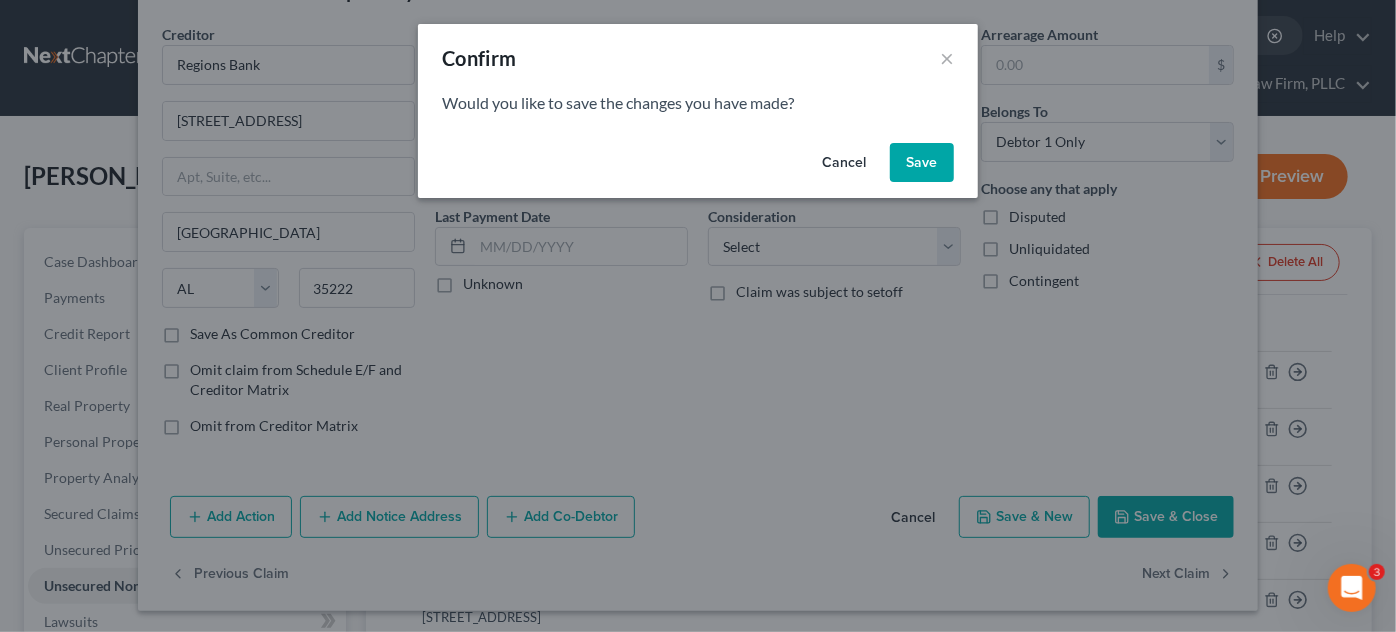 click on "Save" at bounding box center [922, 163] 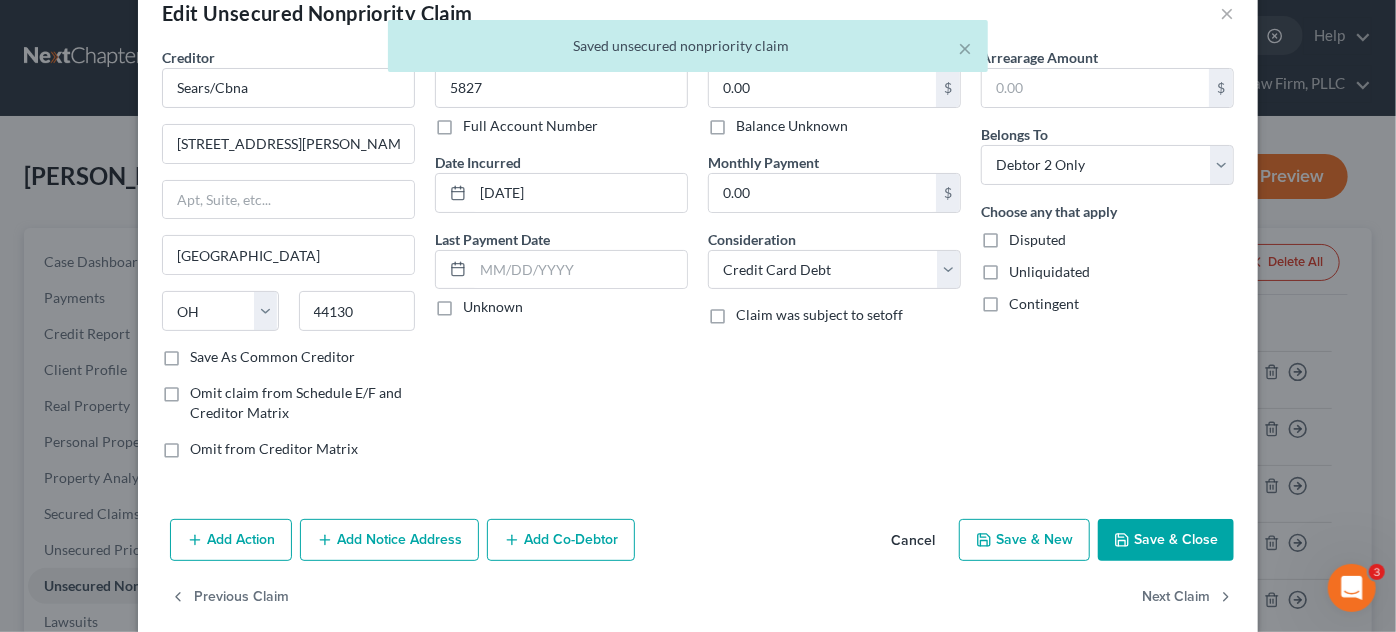 scroll, scrollTop: 68, scrollLeft: 0, axis: vertical 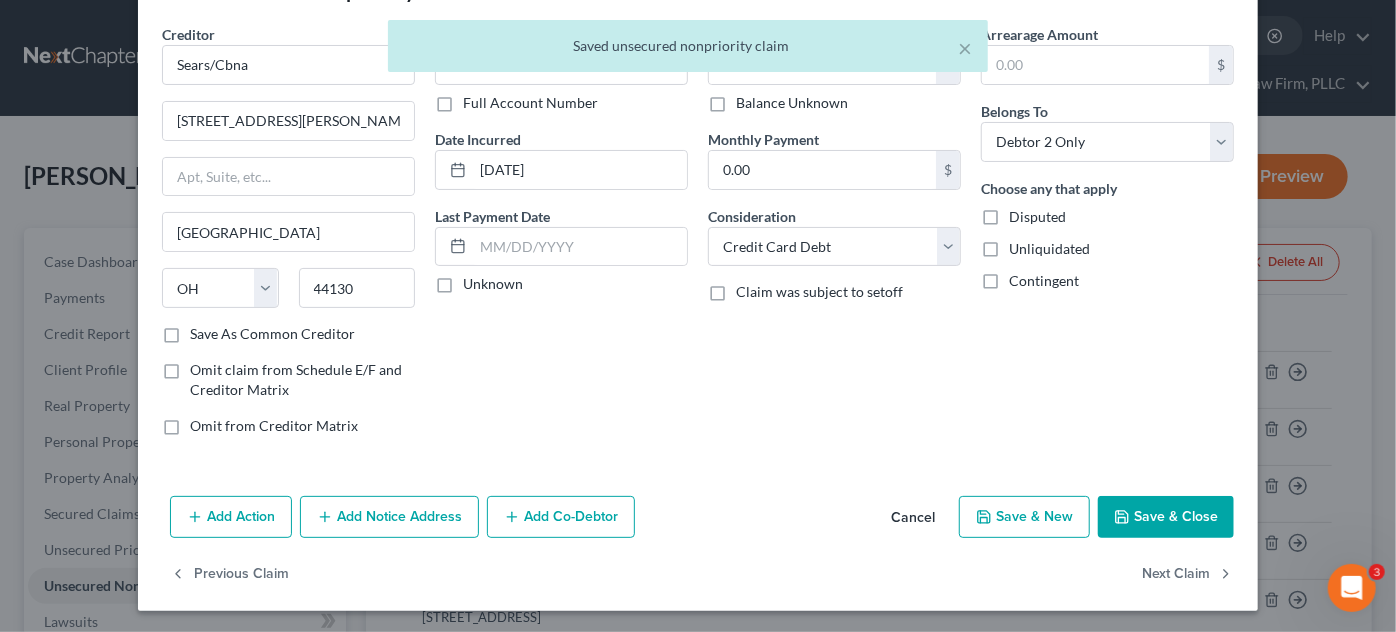 click on "Previous Claim Next Claim" at bounding box center [698, 583] 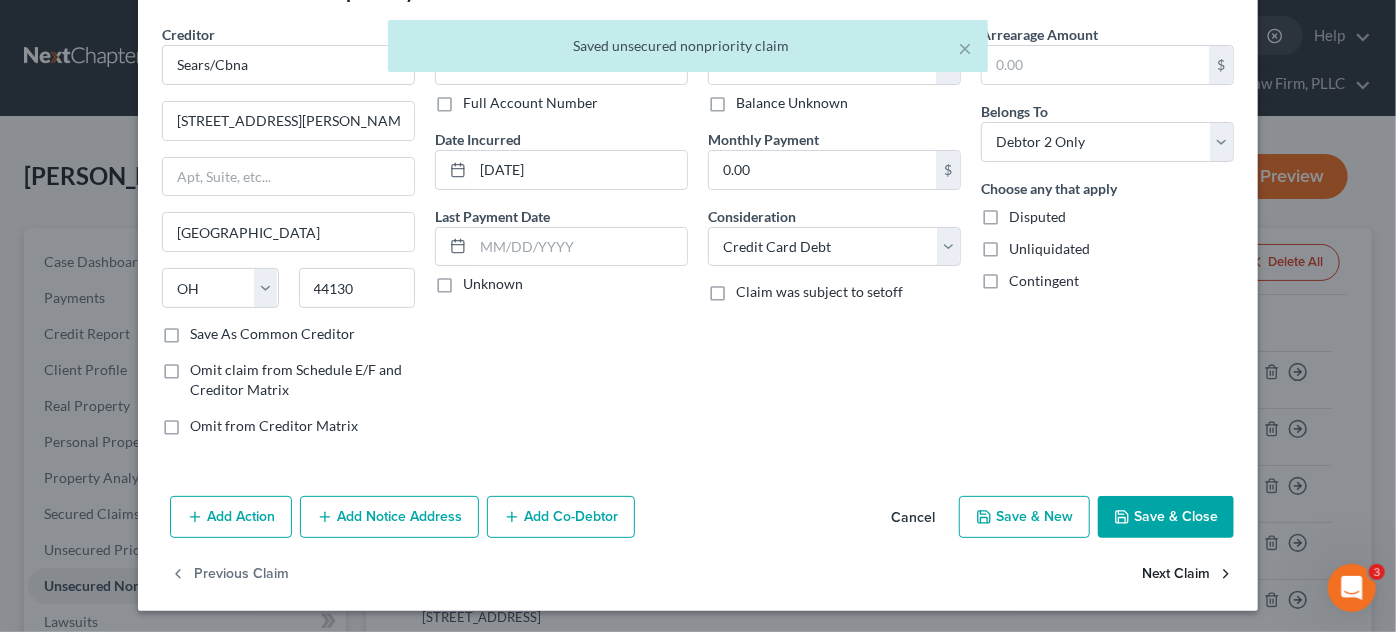 click on "Next Claim" at bounding box center (1188, 575) 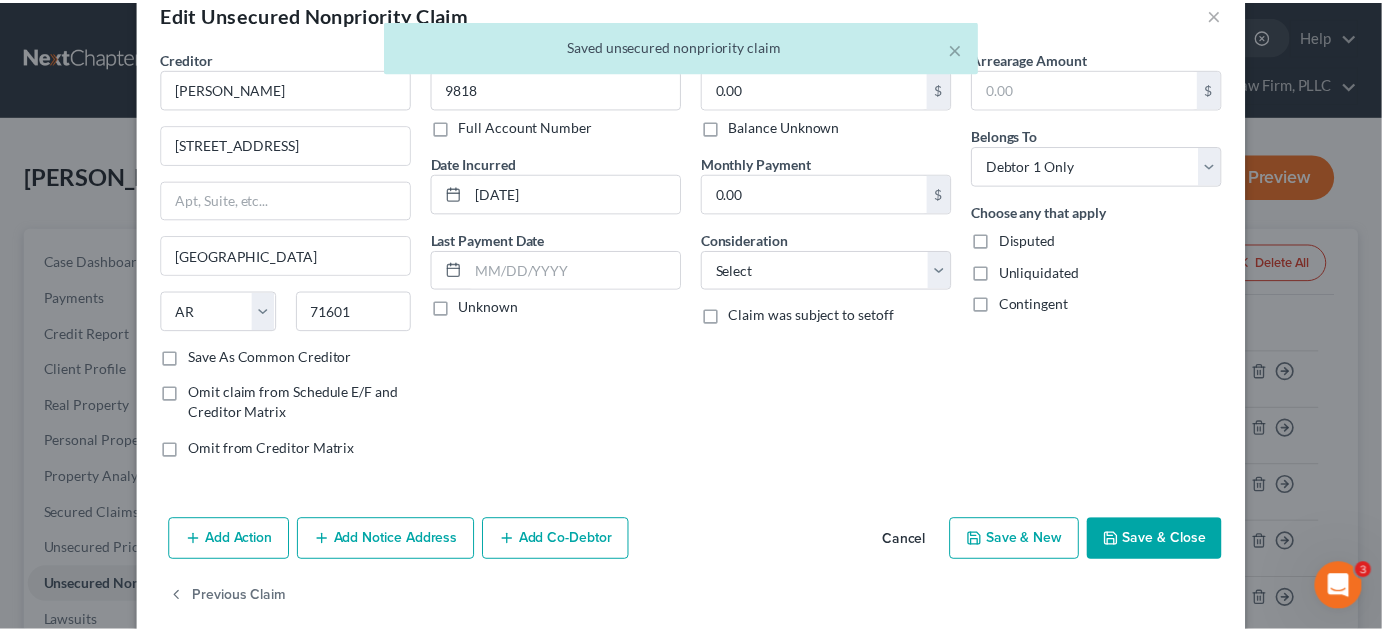 scroll, scrollTop: 68, scrollLeft: 0, axis: vertical 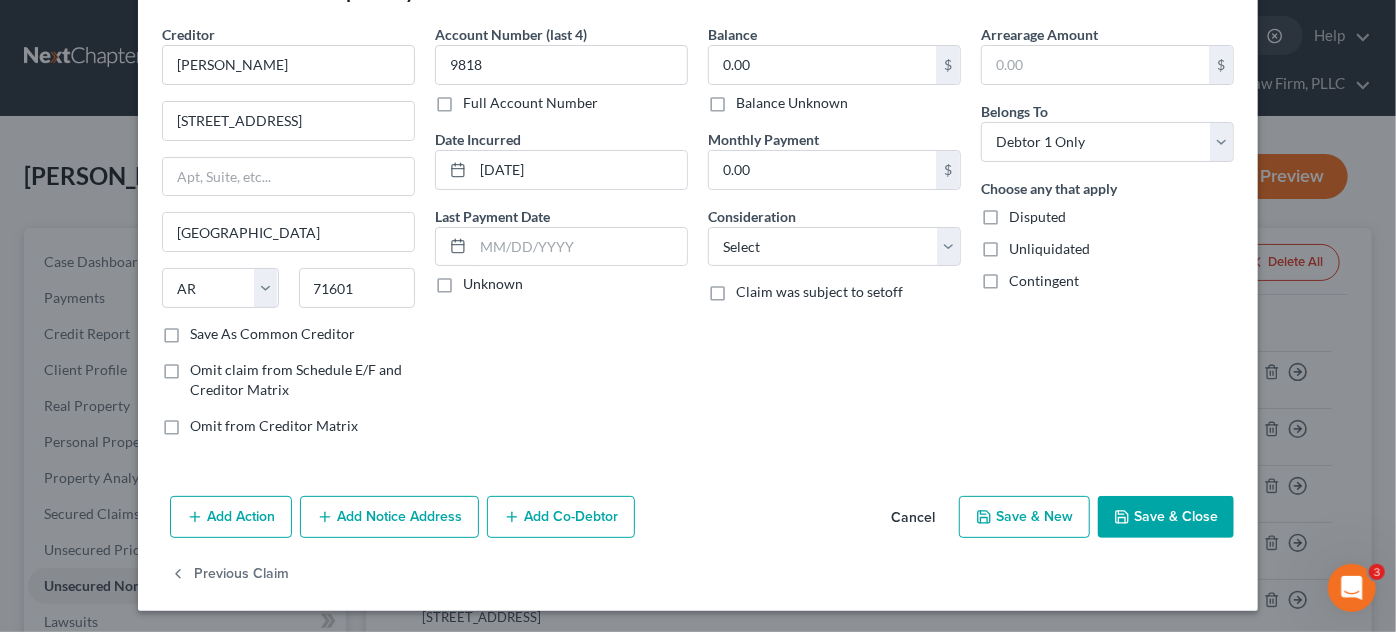 click on "Save & Close" at bounding box center [1166, 517] 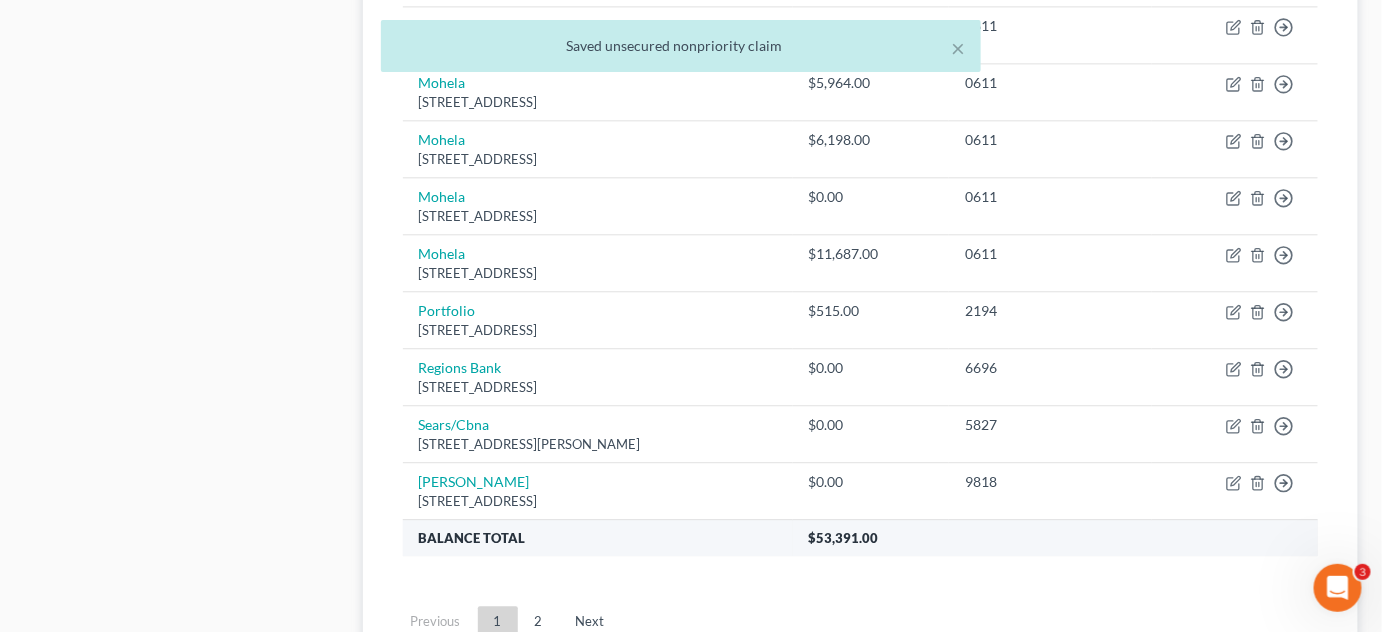 scroll, scrollTop: 1545, scrollLeft: 0, axis: vertical 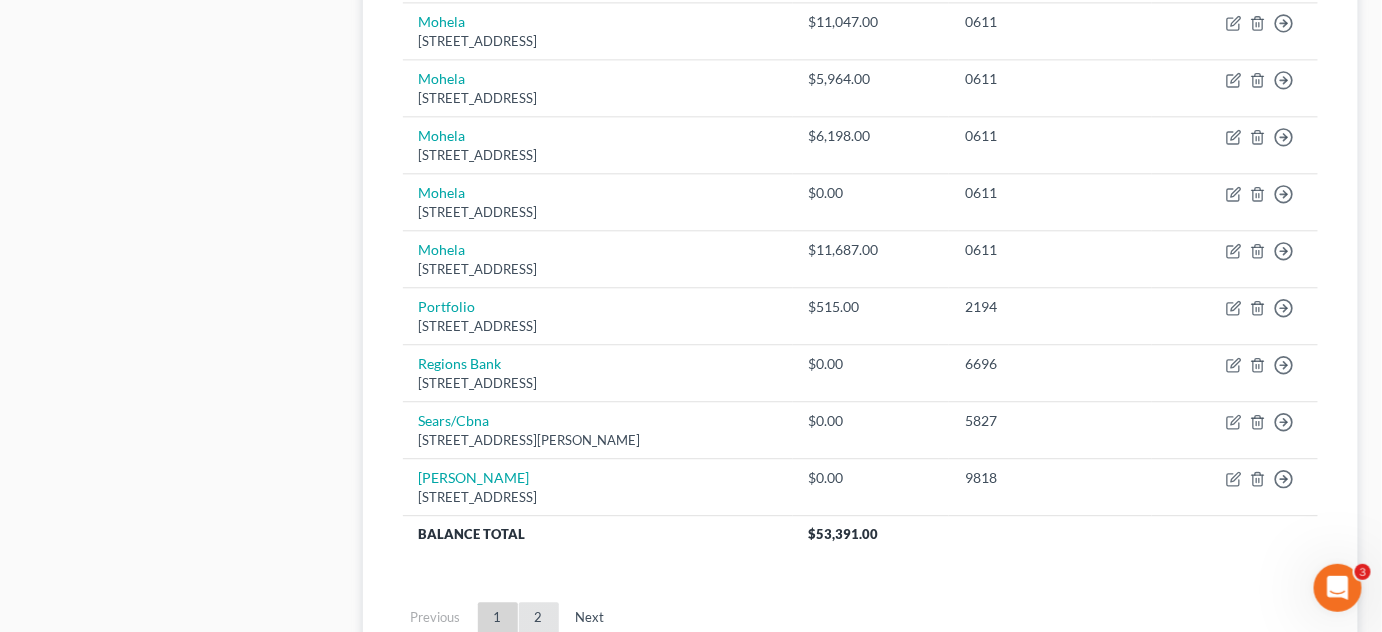 click on "2" at bounding box center (539, 618) 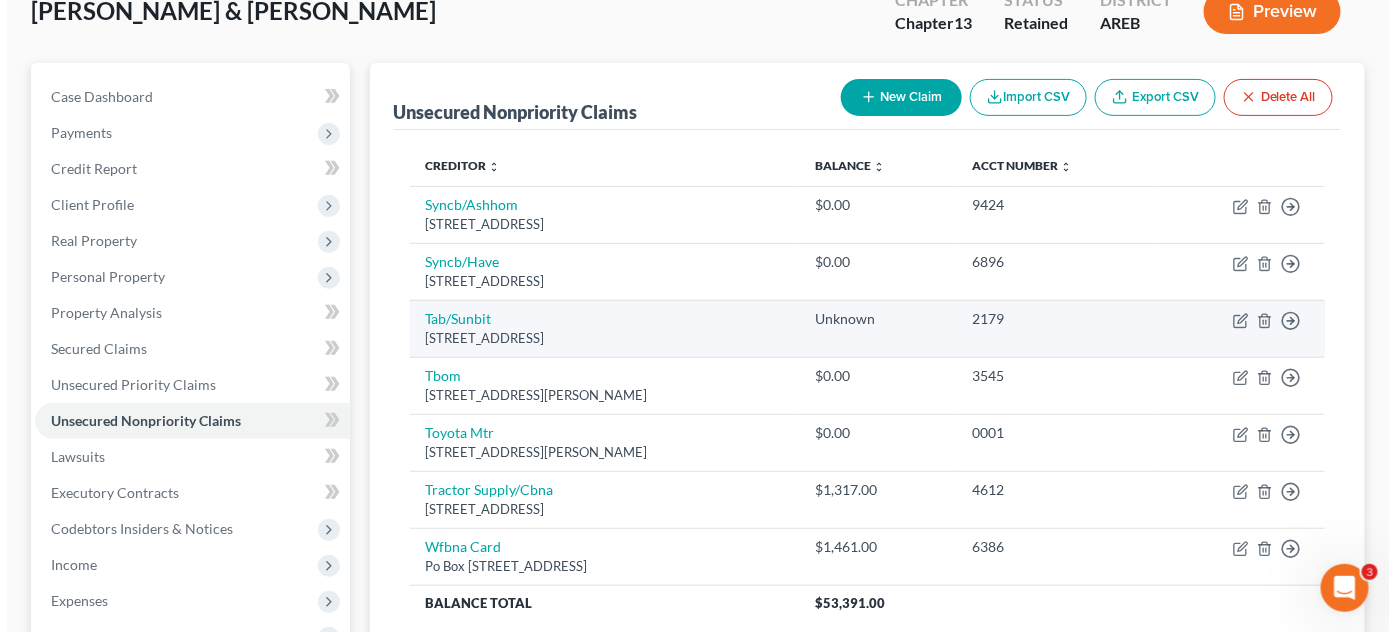 scroll, scrollTop: 118, scrollLeft: 0, axis: vertical 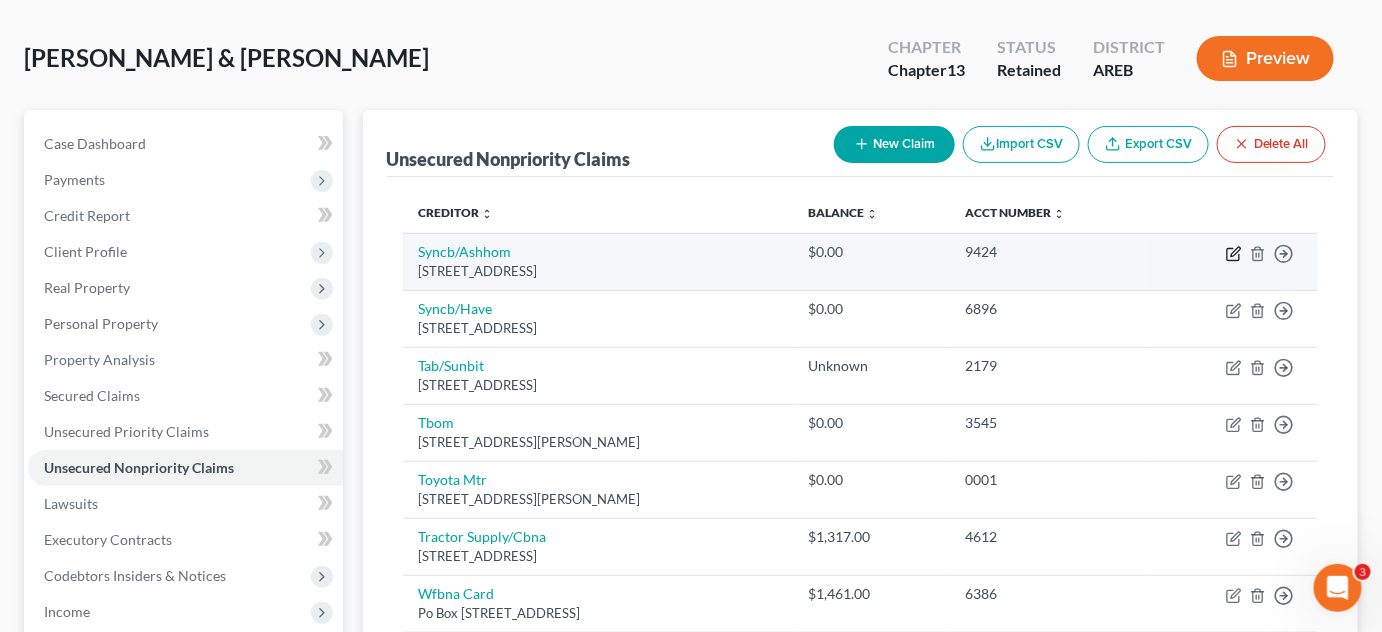 click 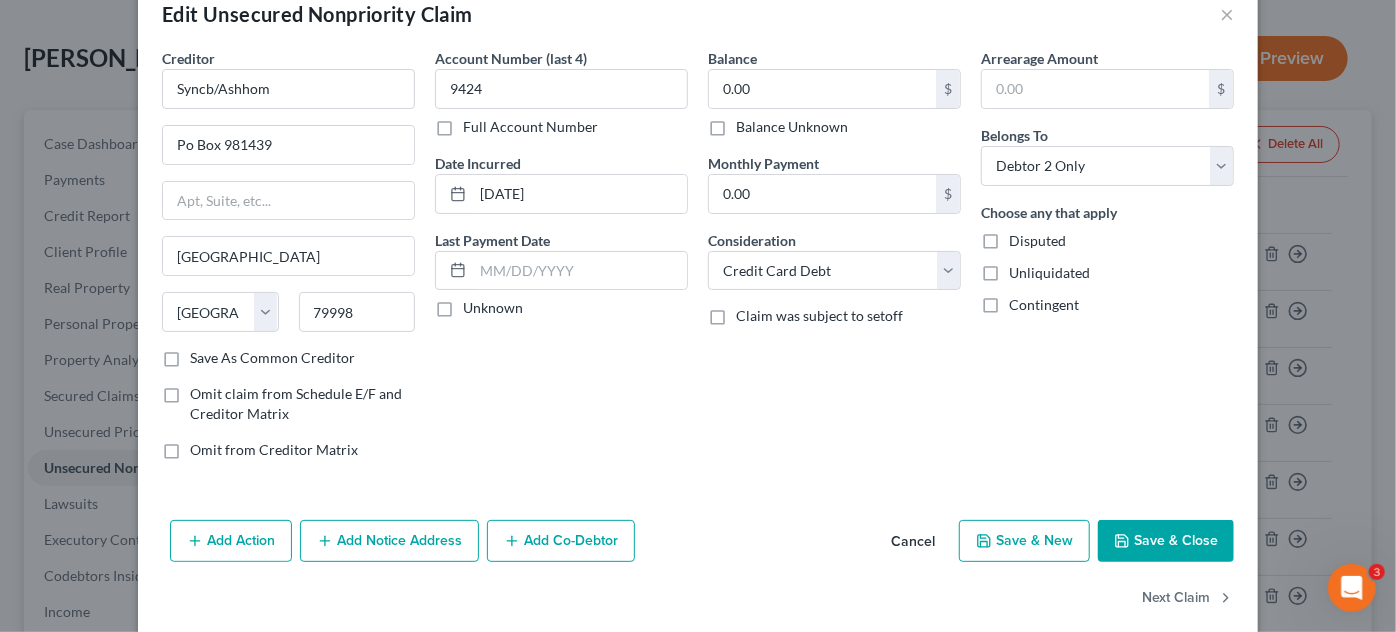 scroll, scrollTop: 68, scrollLeft: 0, axis: vertical 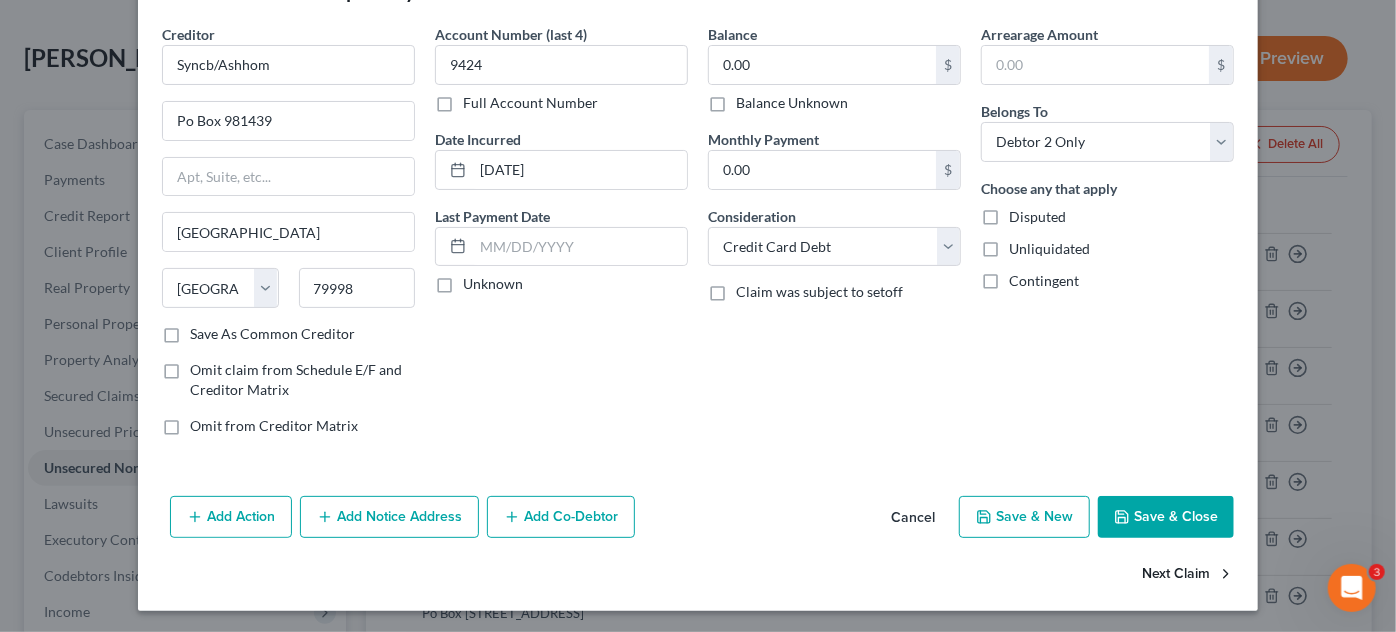 click on "Next Claim" at bounding box center [1188, 575] 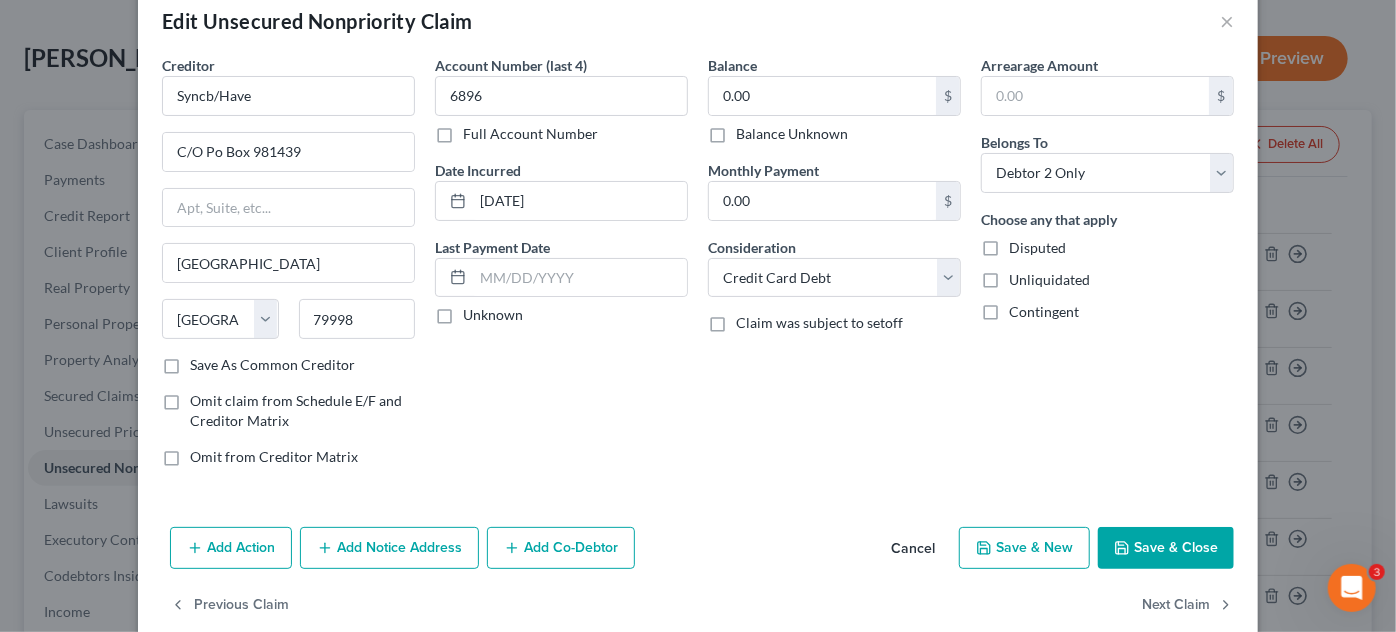 scroll, scrollTop: 68, scrollLeft: 0, axis: vertical 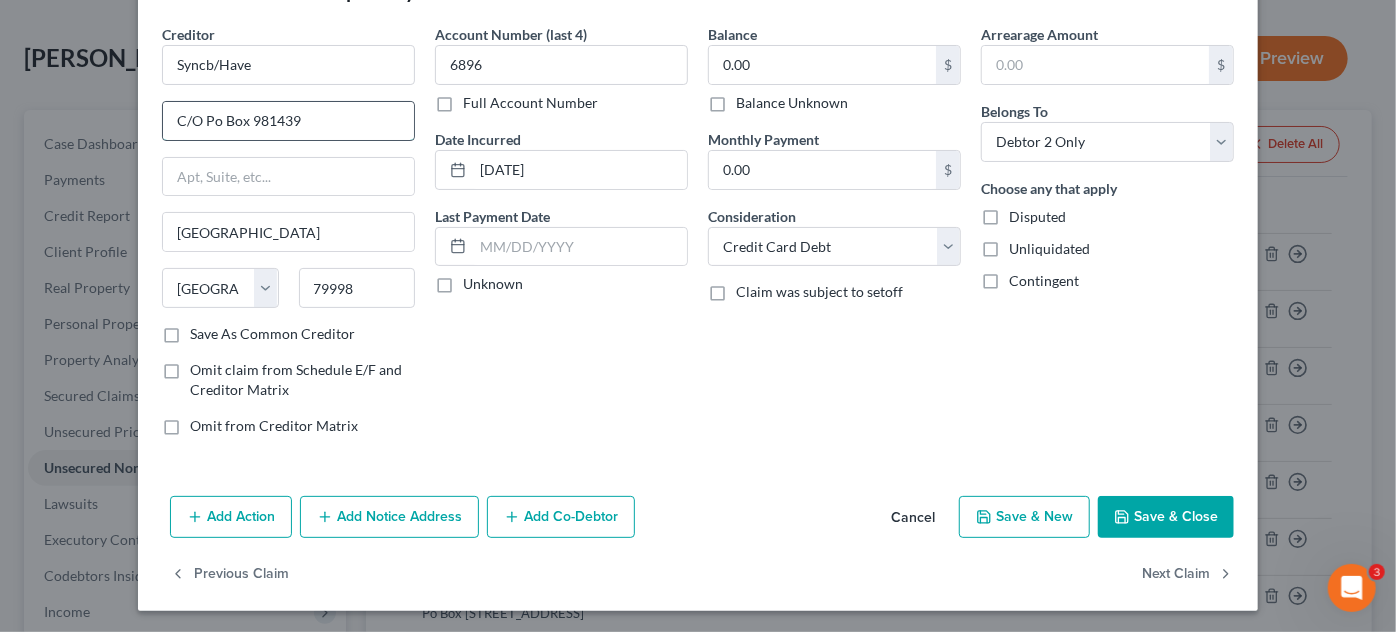 click on "C/O Po Box 981439" at bounding box center [288, 121] 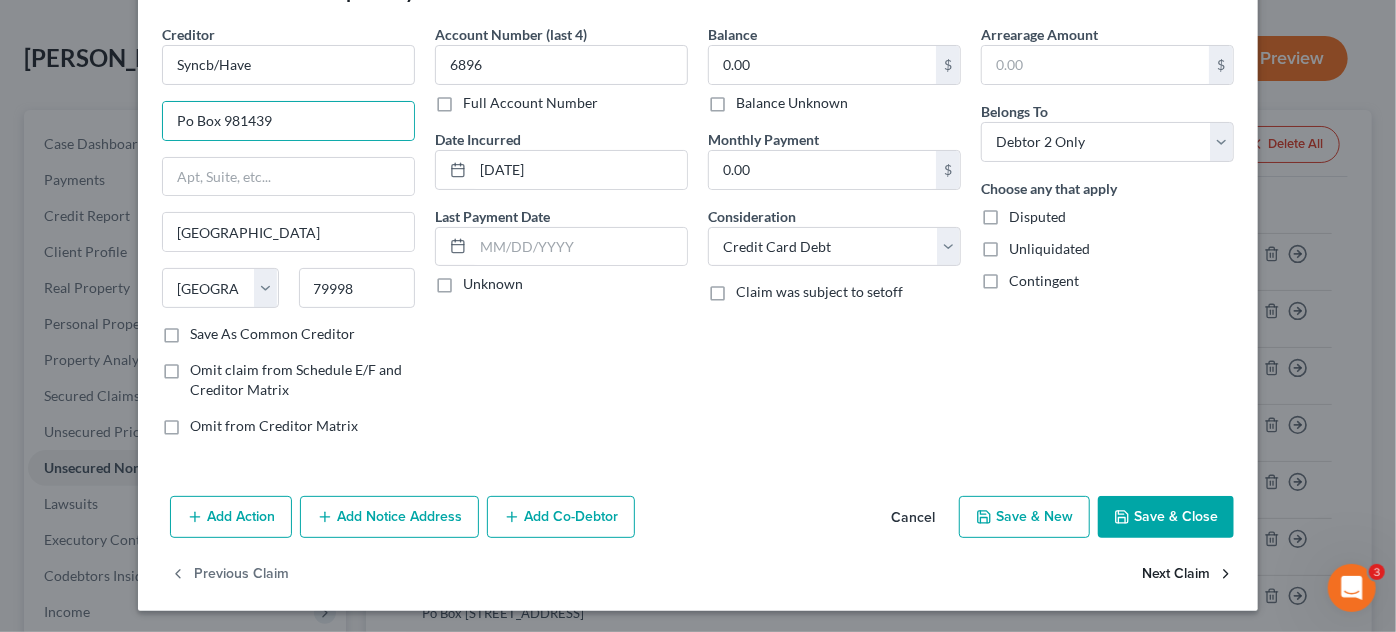 click on "Next Claim" at bounding box center [1188, 575] 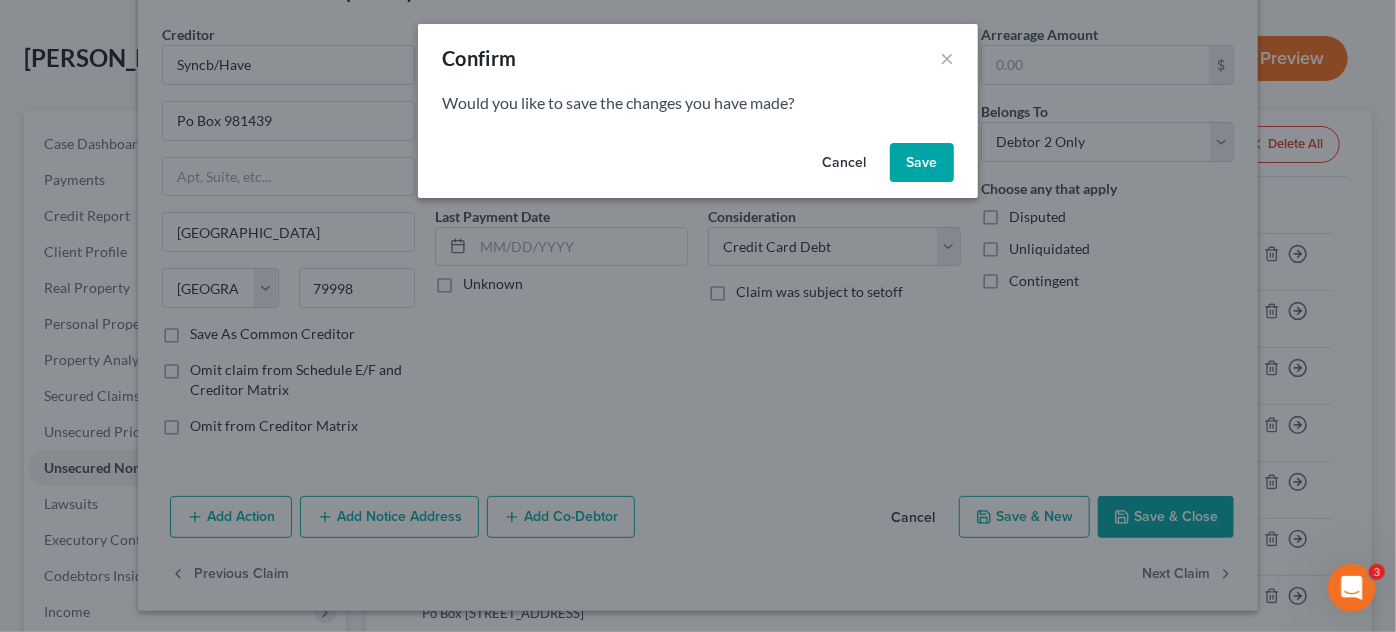 click on "Save" at bounding box center (922, 163) 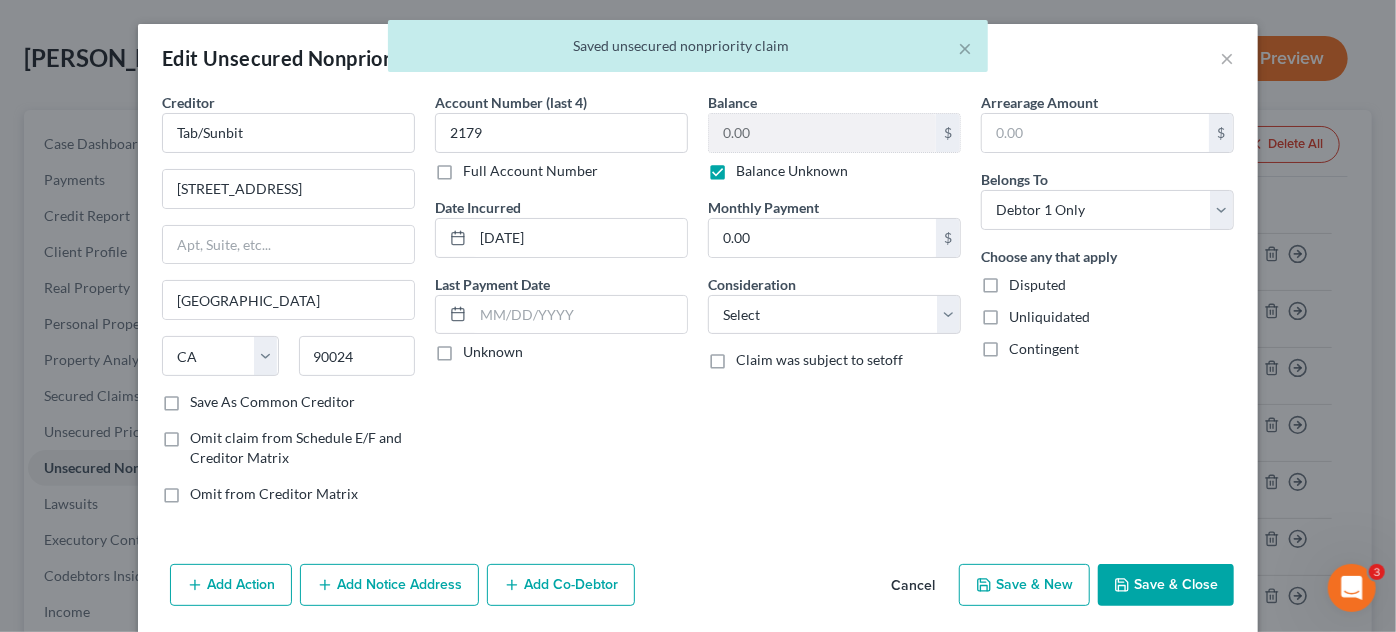 scroll, scrollTop: 68, scrollLeft: 0, axis: vertical 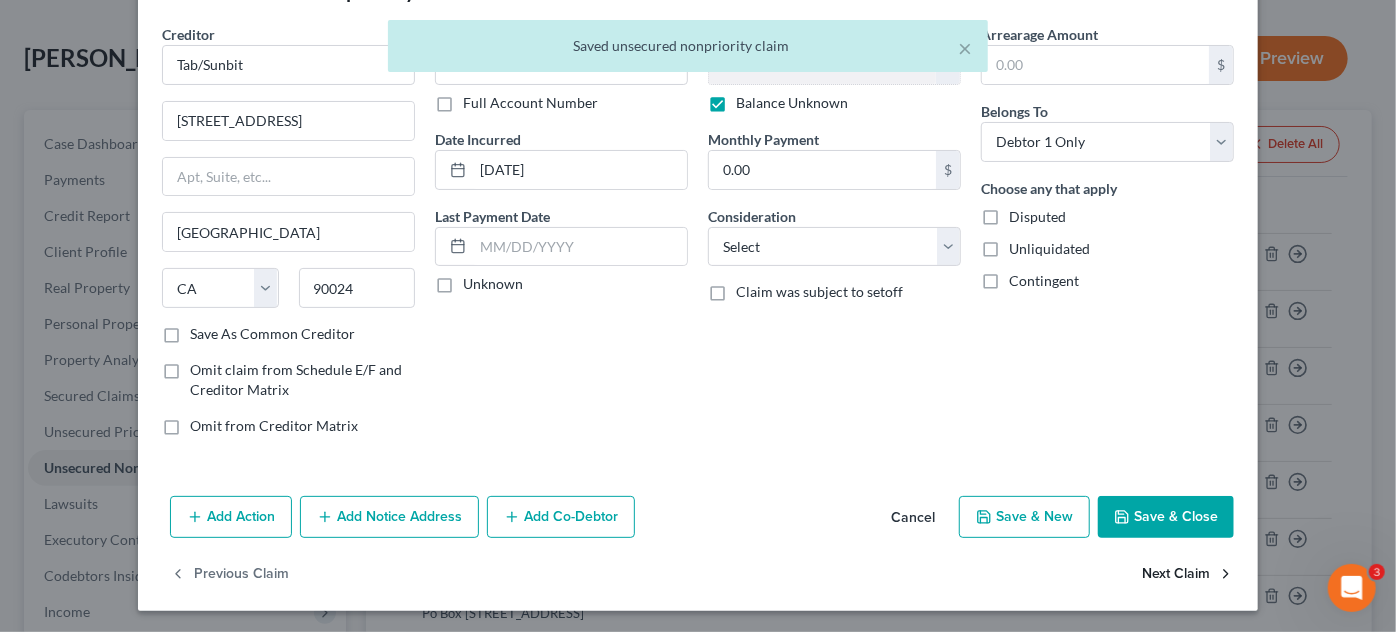 click on "Next Claim" at bounding box center [1188, 575] 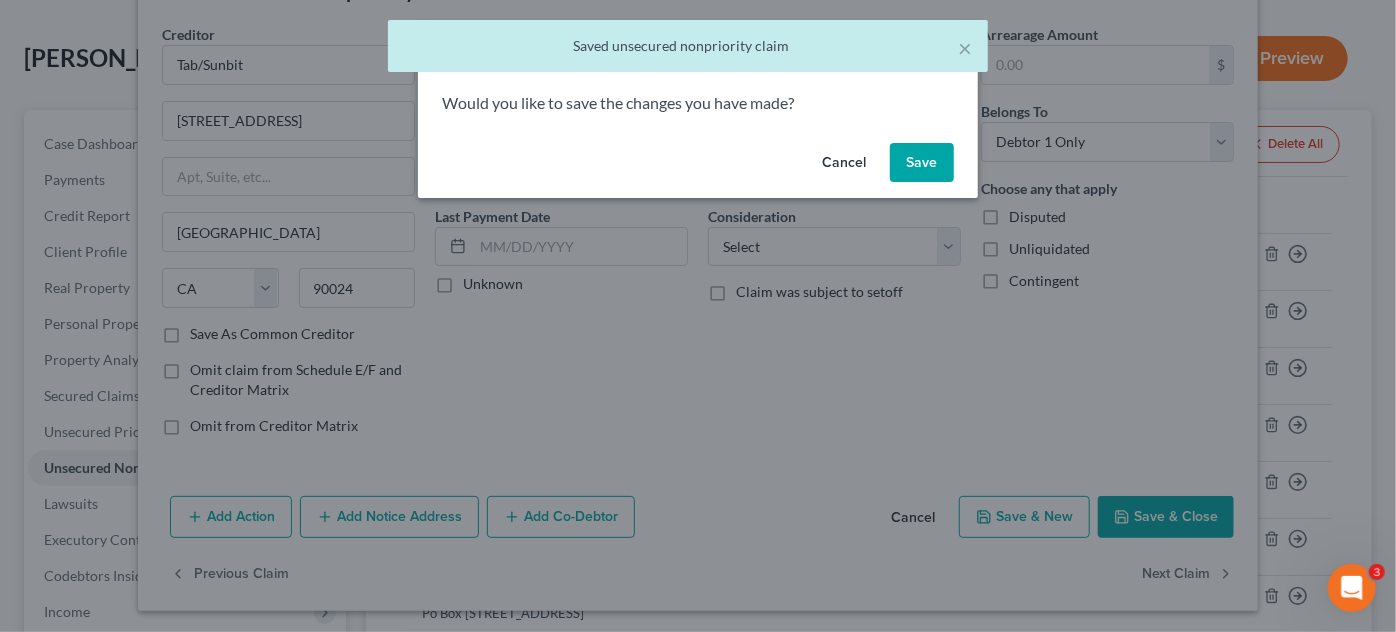 click on "Save" at bounding box center [922, 163] 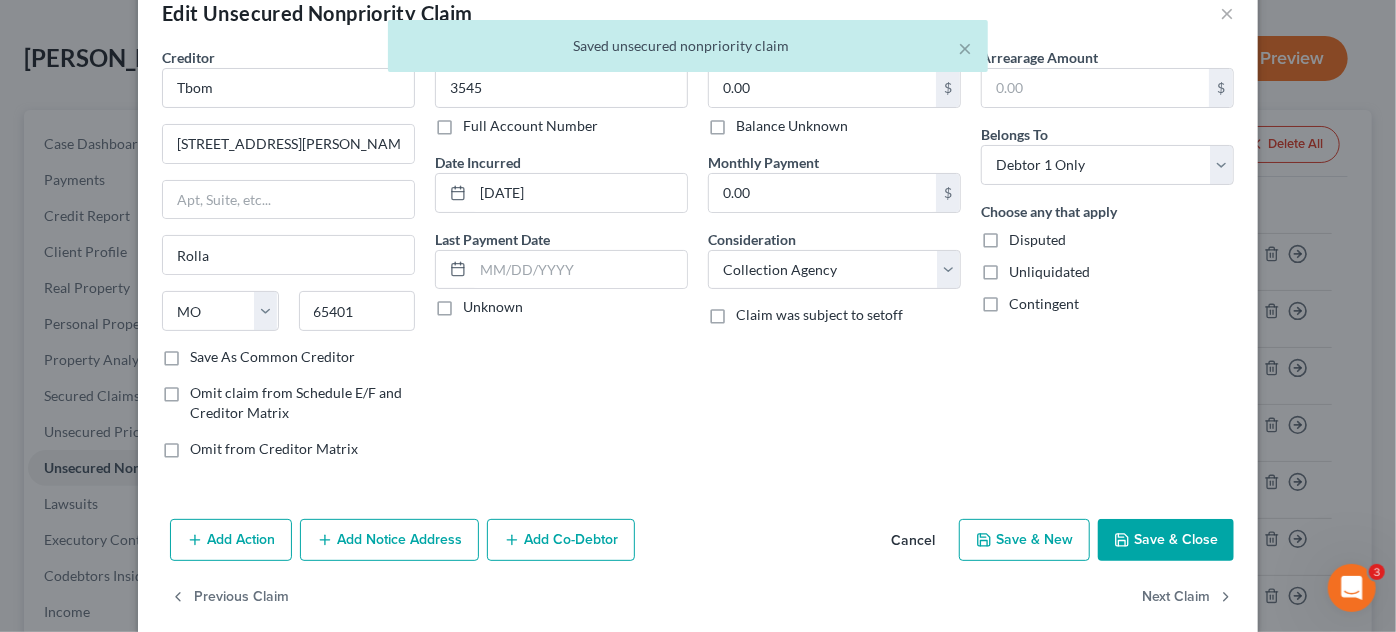 scroll, scrollTop: 68, scrollLeft: 0, axis: vertical 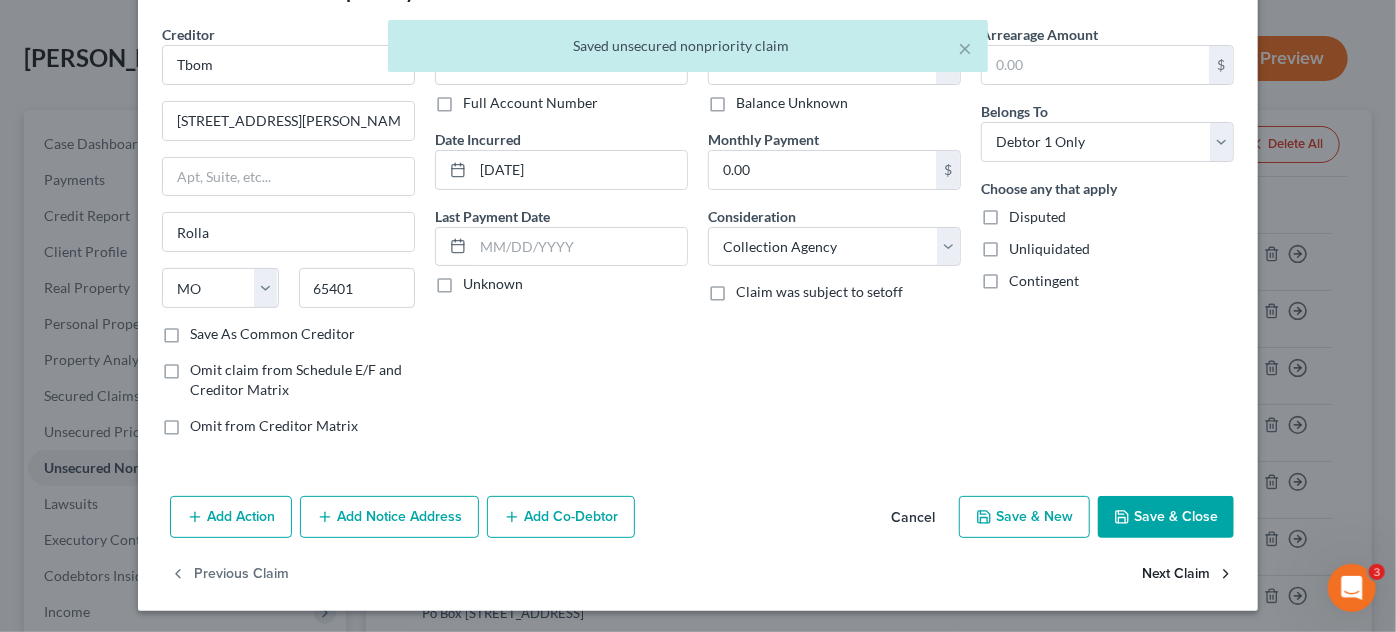 click on "Next Claim" at bounding box center (1188, 575) 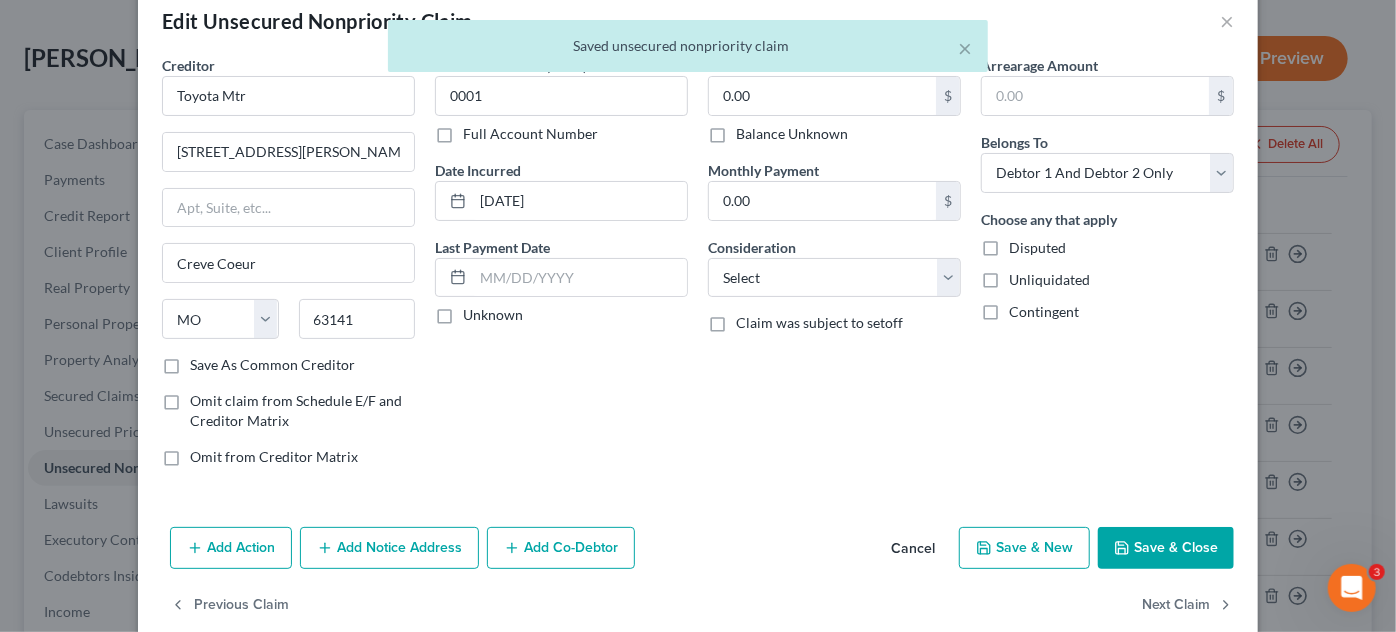 scroll, scrollTop: 68, scrollLeft: 0, axis: vertical 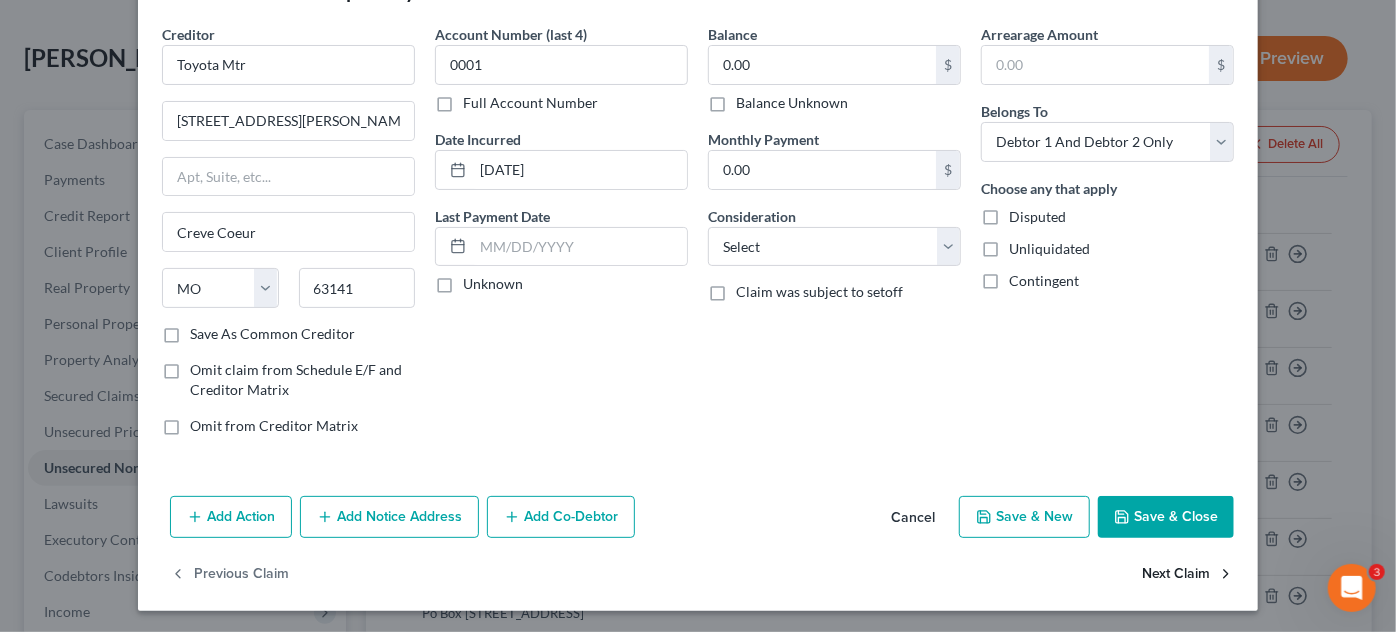 click on "Next Claim" at bounding box center (1188, 575) 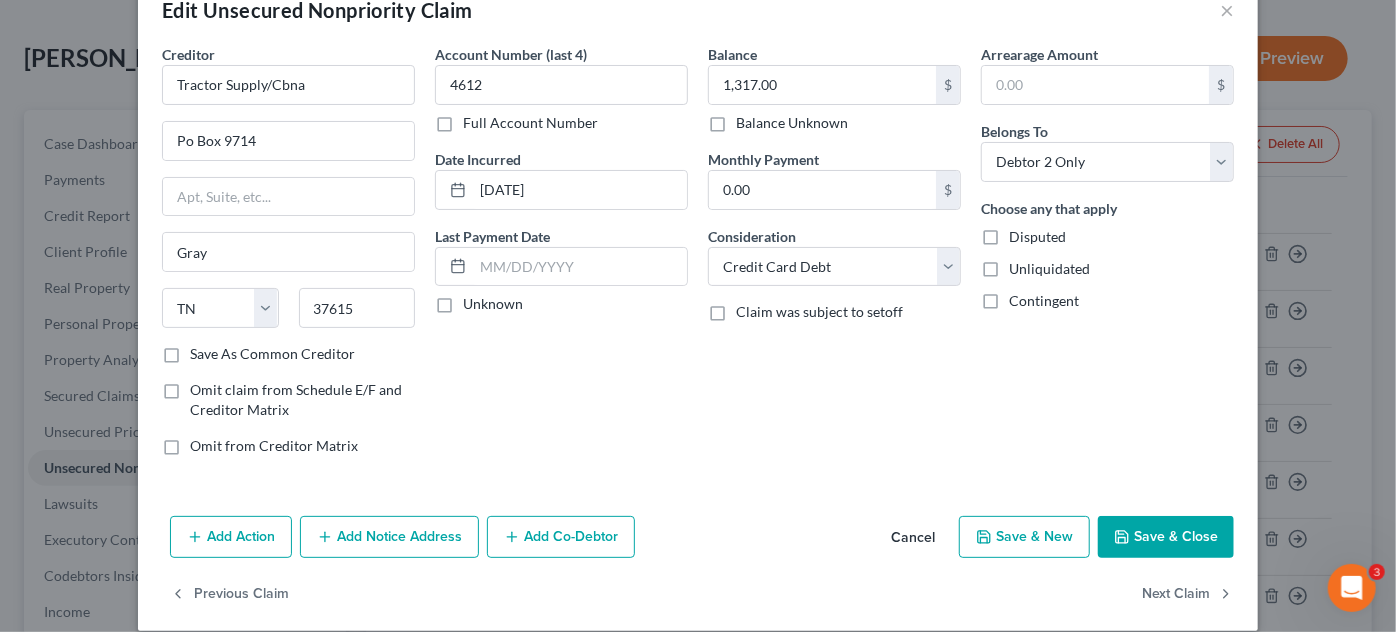 scroll, scrollTop: 68, scrollLeft: 0, axis: vertical 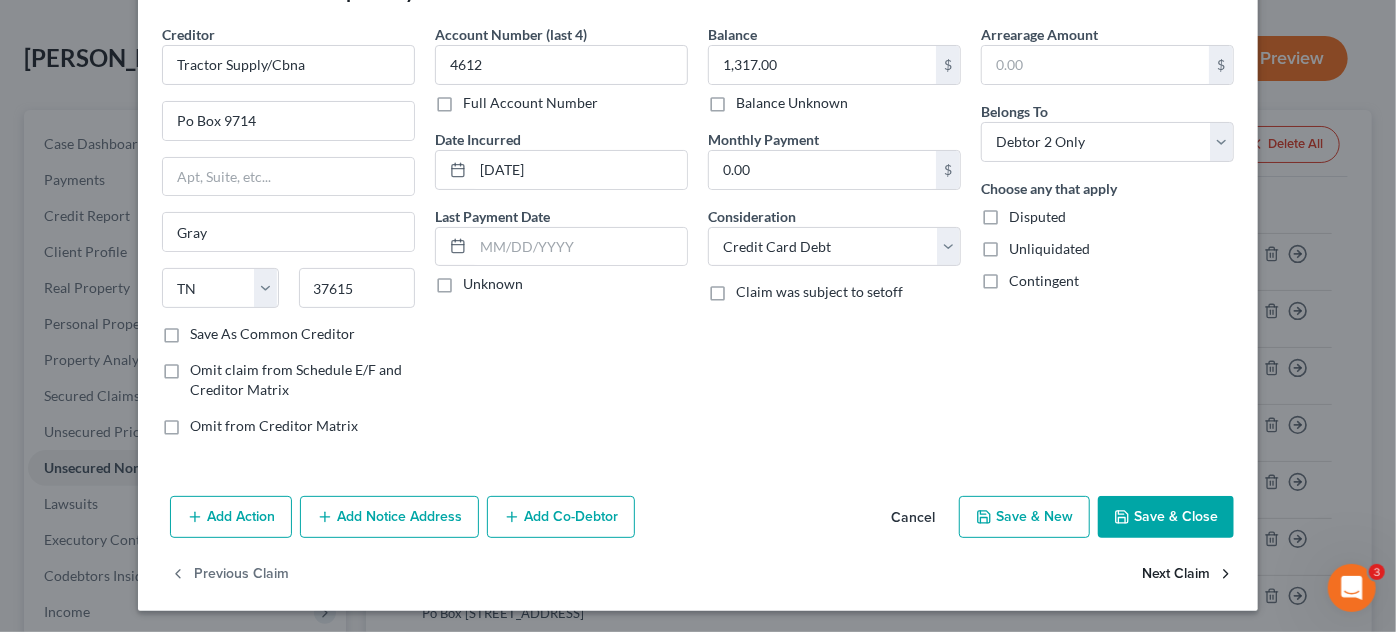 click on "Next Claim" at bounding box center (1188, 575) 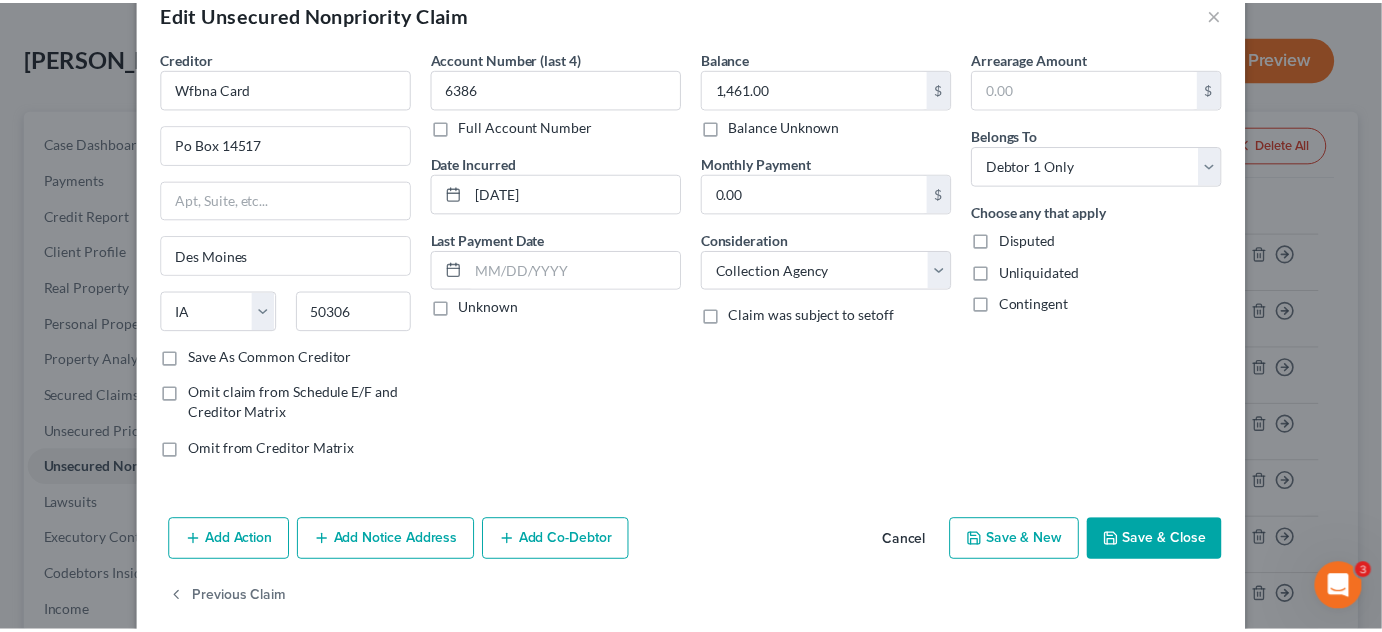 scroll, scrollTop: 68, scrollLeft: 0, axis: vertical 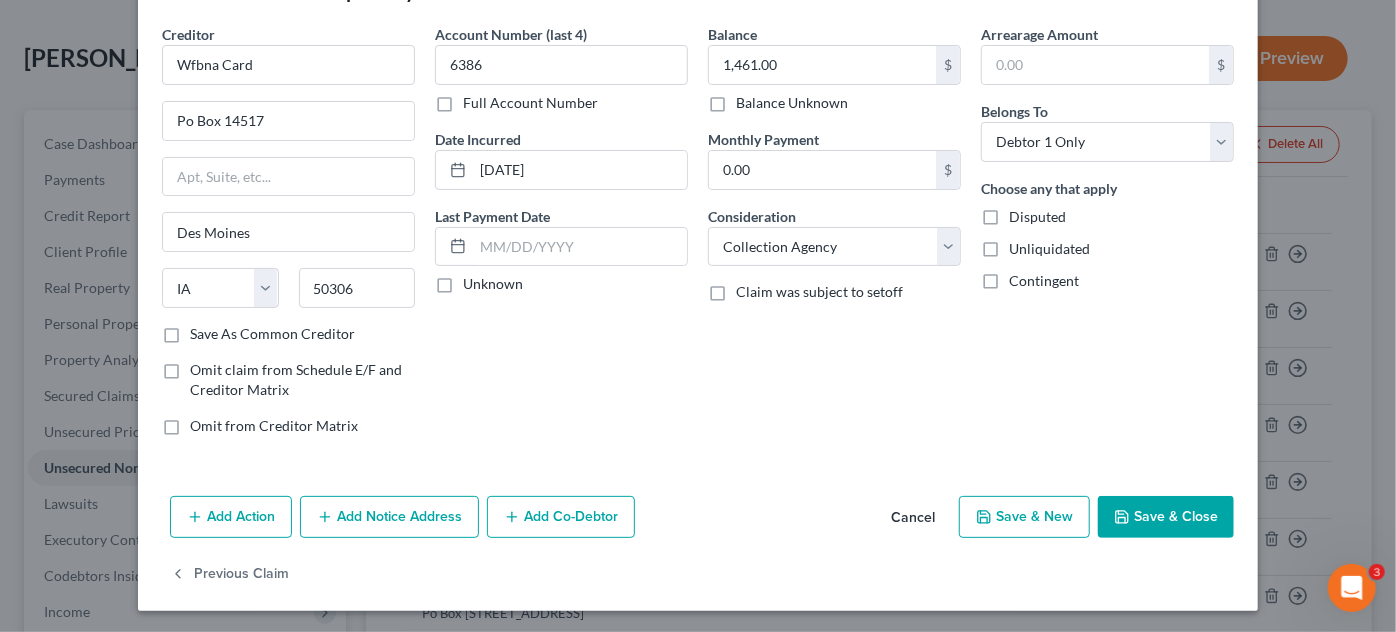 click on "Save & Close" at bounding box center (1166, 517) 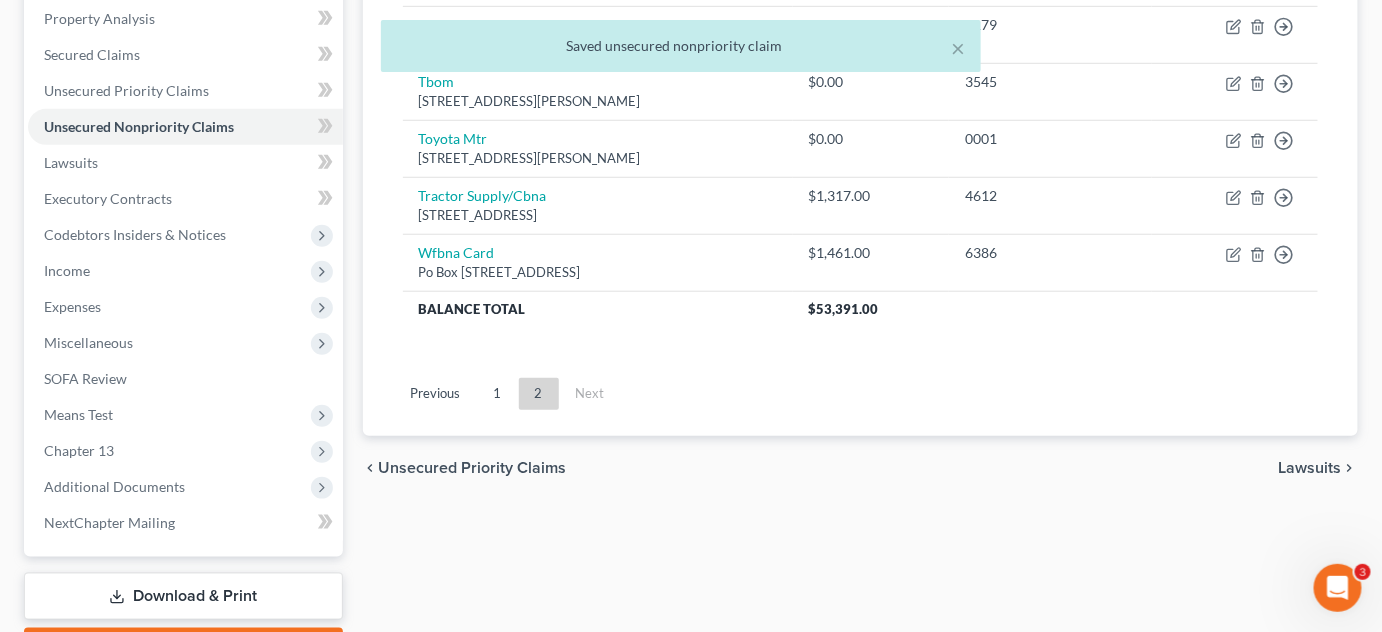 scroll, scrollTop: 573, scrollLeft: 0, axis: vertical 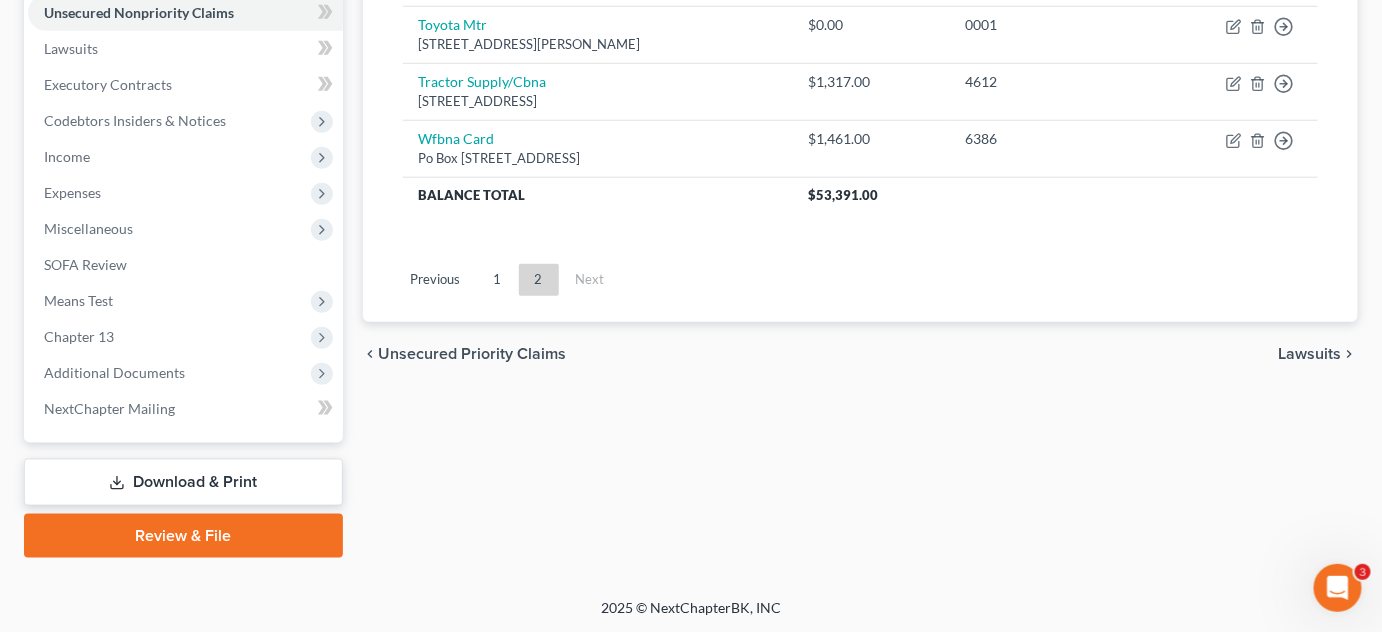 click on "Lawsuits" at bounding box center (1310, 354) 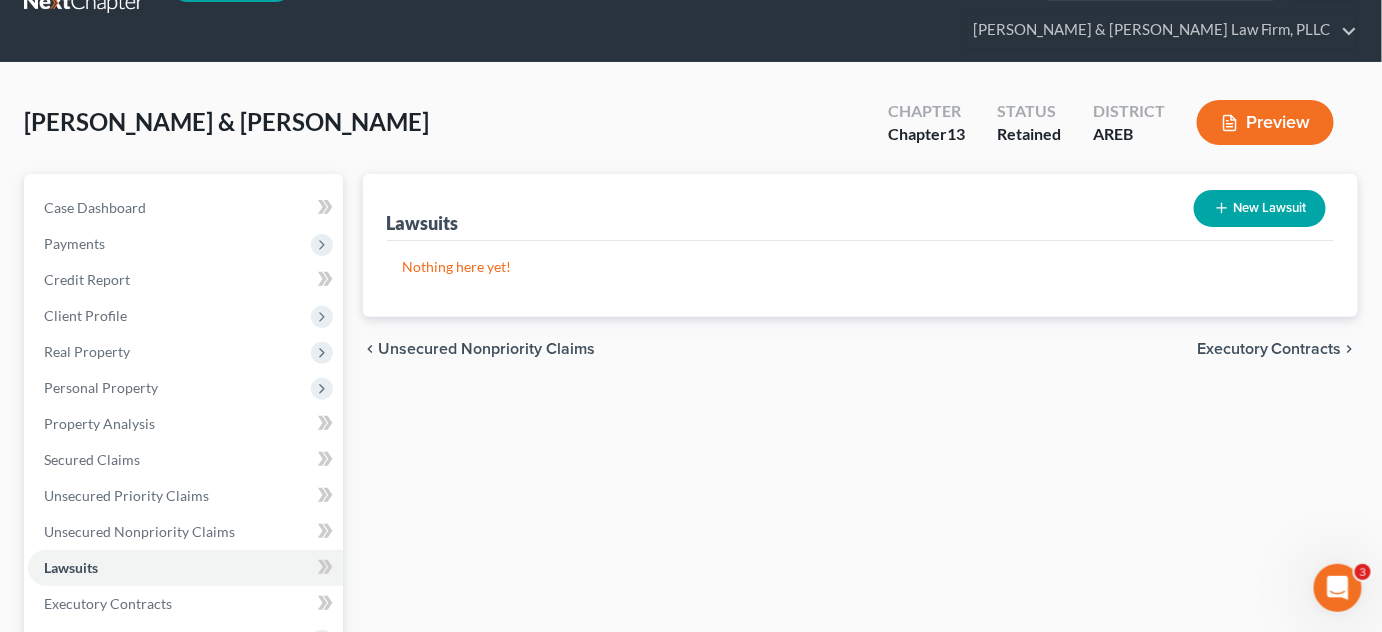 scroll, scrollTop: 0, scrollLeft: 0, axis: both 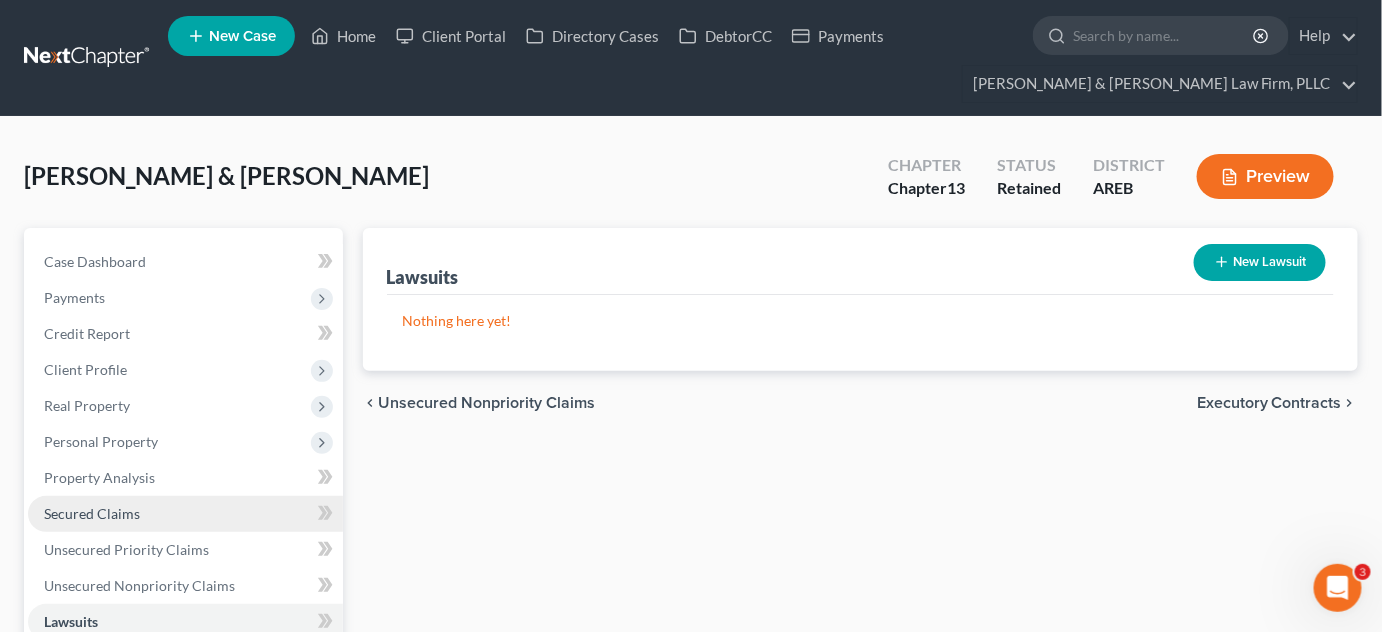 click on "Secured Claims" at bounding box center [185, 514] 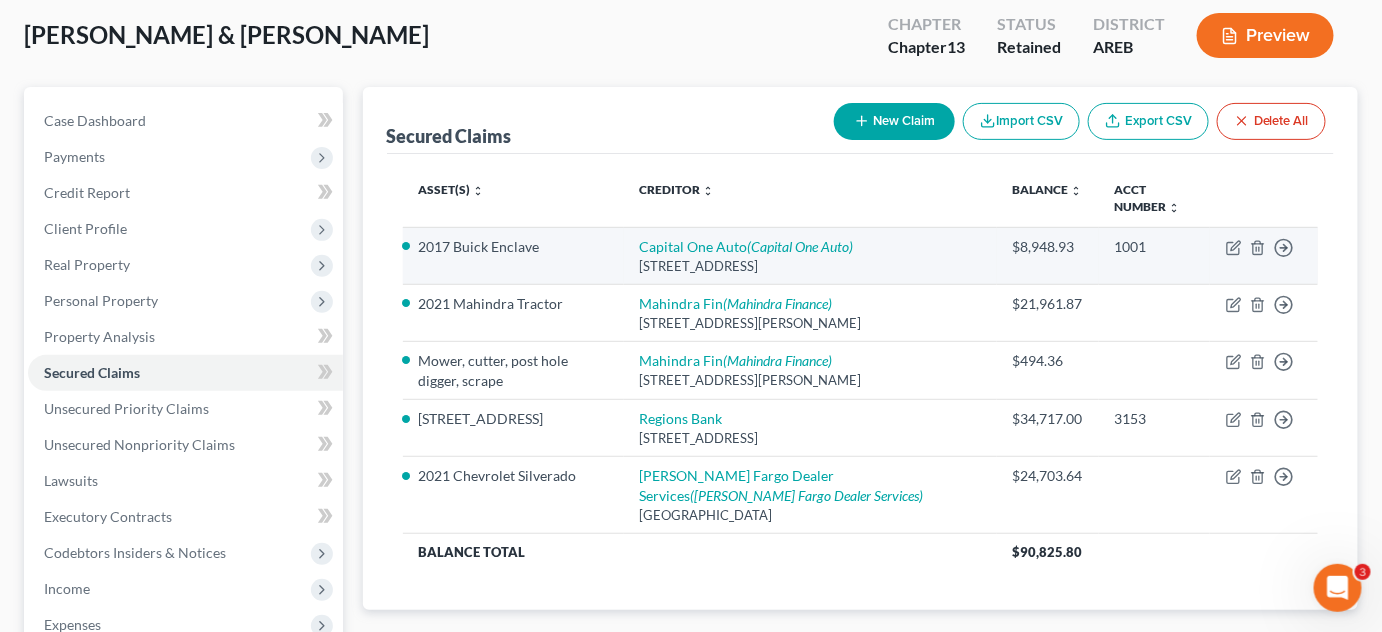 scroll, scrollTop: 181, scrollLeft: 0, axis: vertical 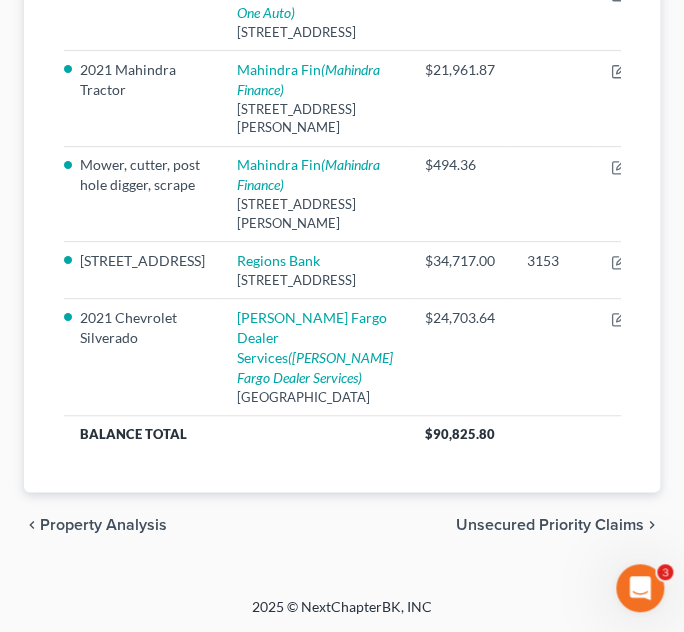 click on "Unsecured Priority Claims" at bounding box center [550, 524] 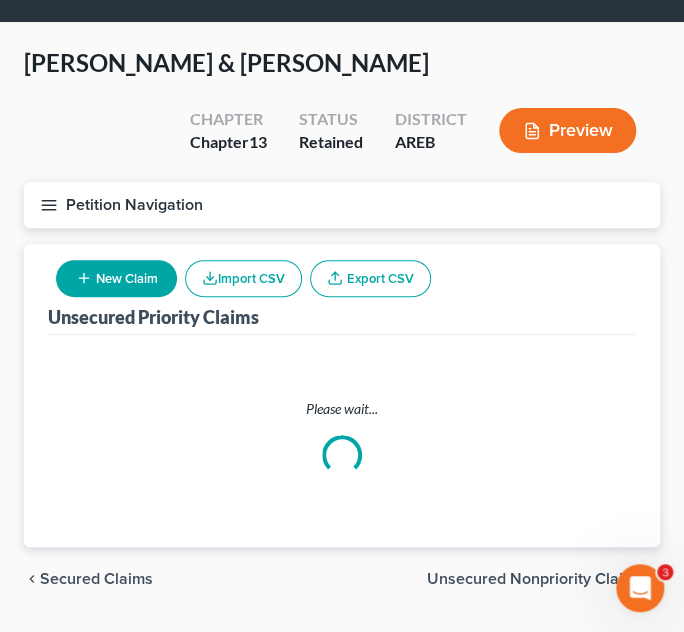 scroll, scrollTop: 0, scrollLeft: 0, axis: both 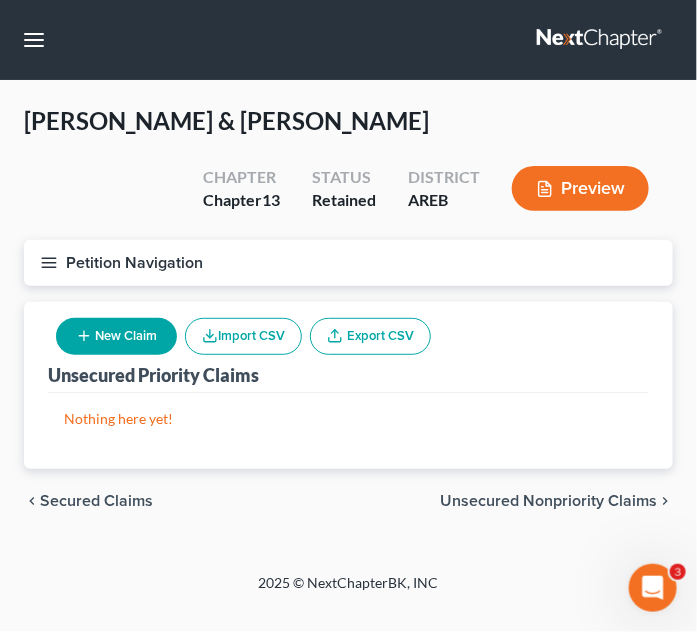 drag, startPoint x: 535, startPoint y: 500, endPoint x: 662, endPoint y: 484, distance: 128.0039 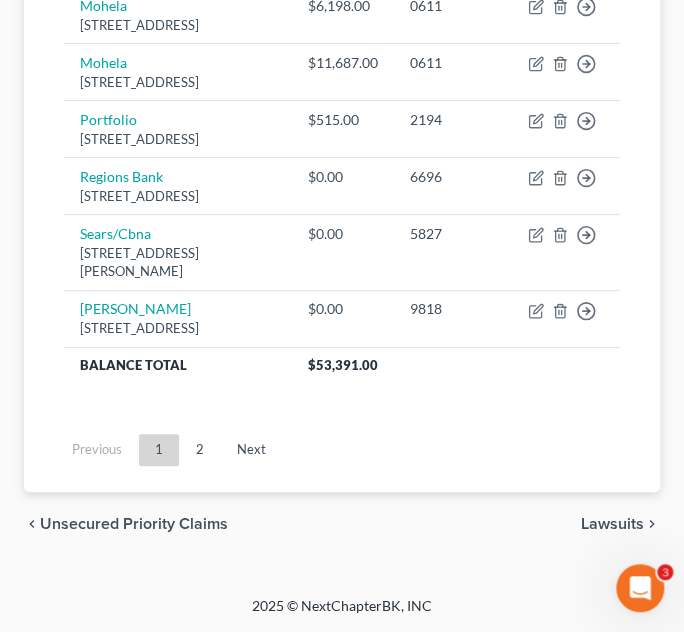 scroll, scrollTop: 1901, scrollLeft: 0, axis: vertical 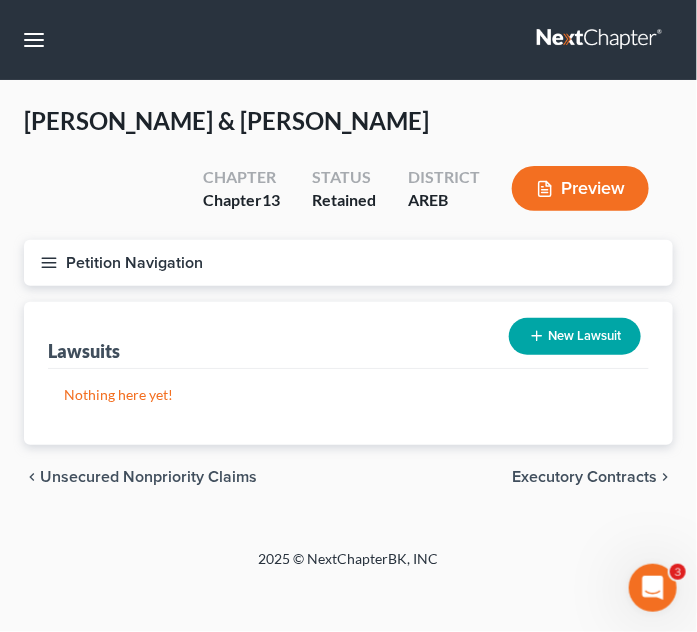 click on "Executory Contracts" at bounding box center (584, 477) 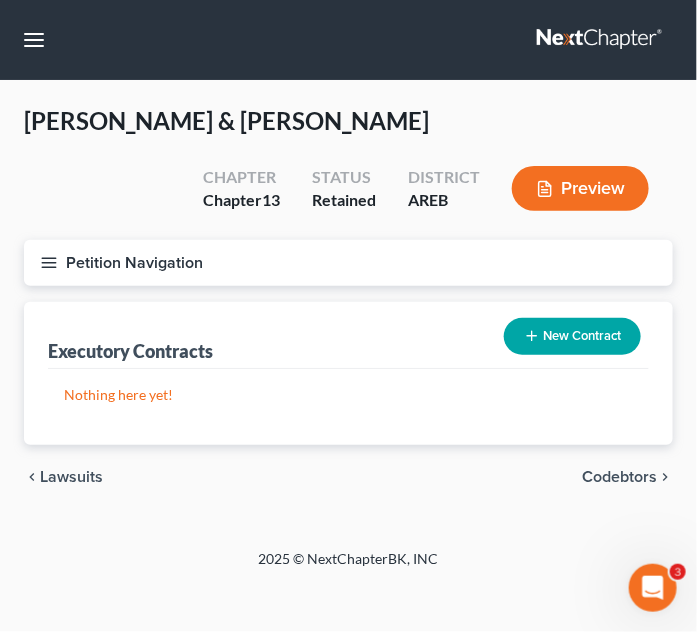 click on "Codebtors" at bounding box center [619, 477] 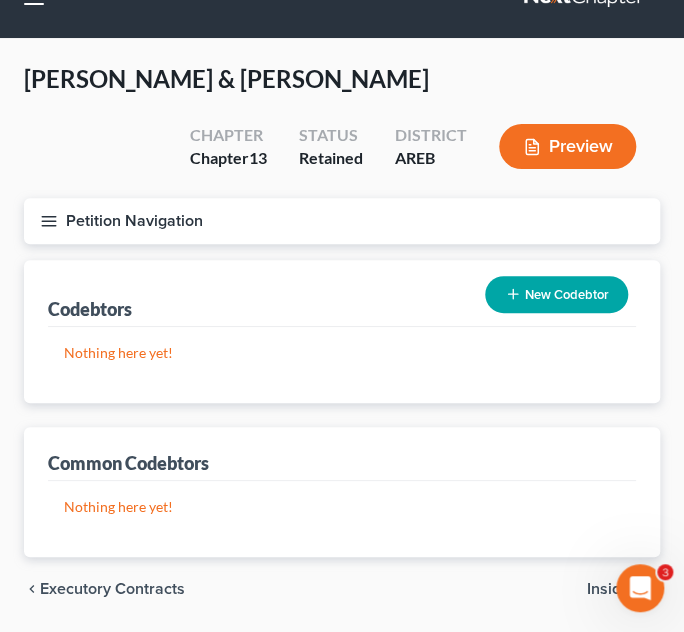 scroll, scrollTop: 105, scrollLeft: 0, axis: vertical 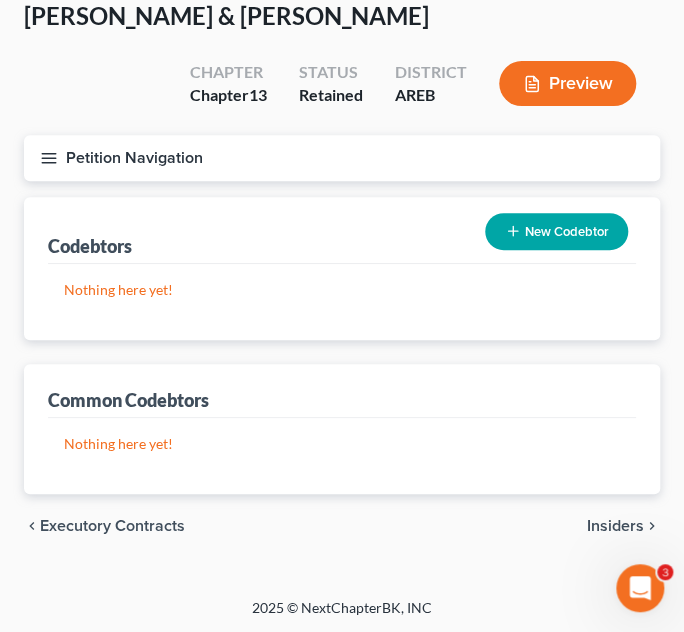 click on "Insiders" at bounding box center [615, 526] 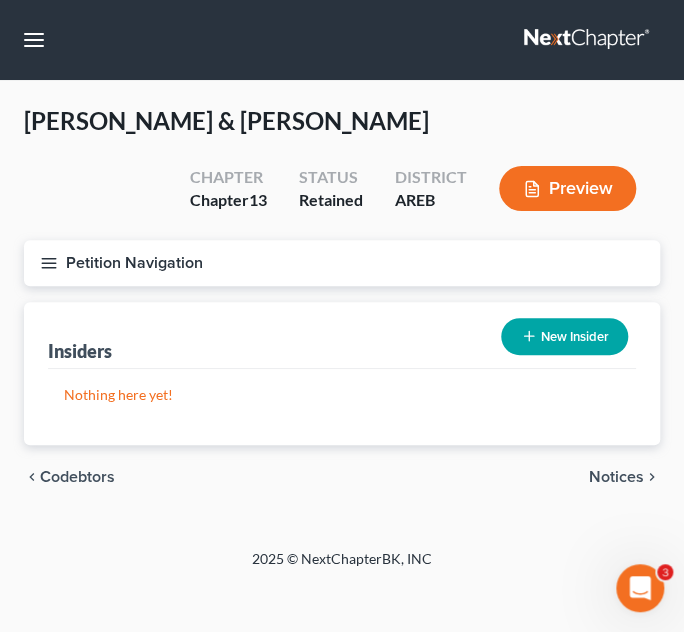 scroll, scrollTop: 0, scrollLeft: 0, axis: both 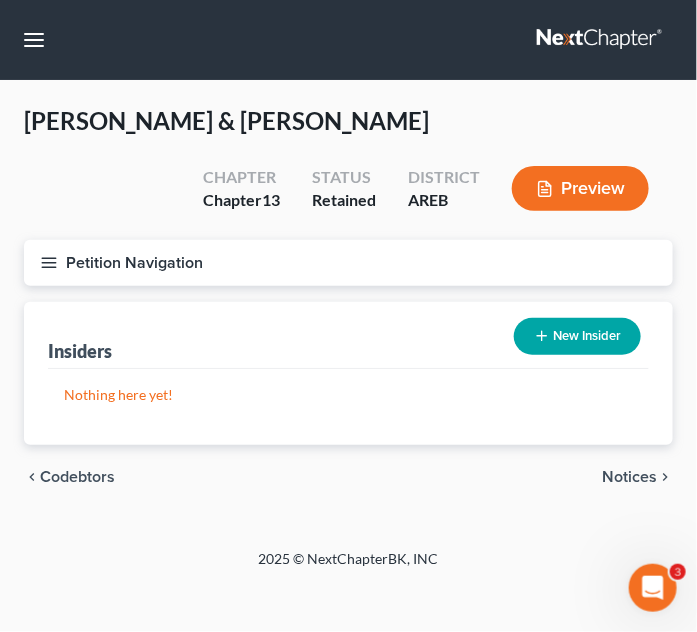 click on "Notices" at bounding box center (629, 477) 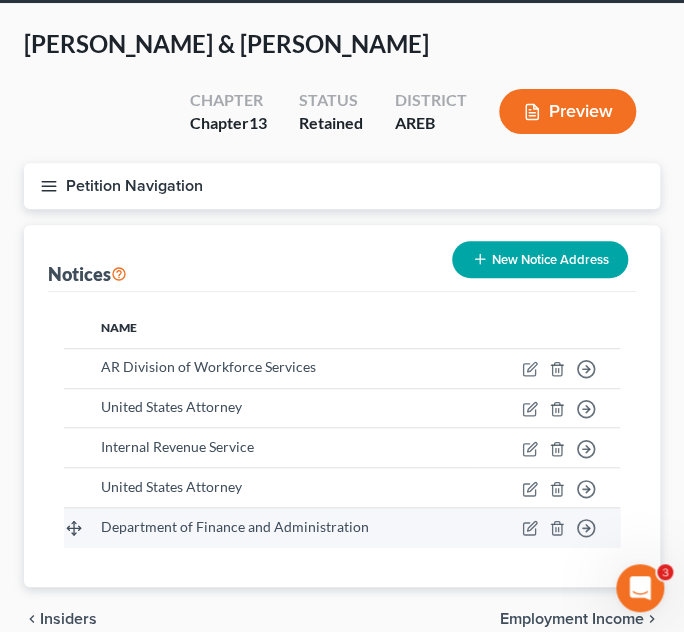 scroll, scrollTop: 170, scrollLeft: 0, axis: vertical 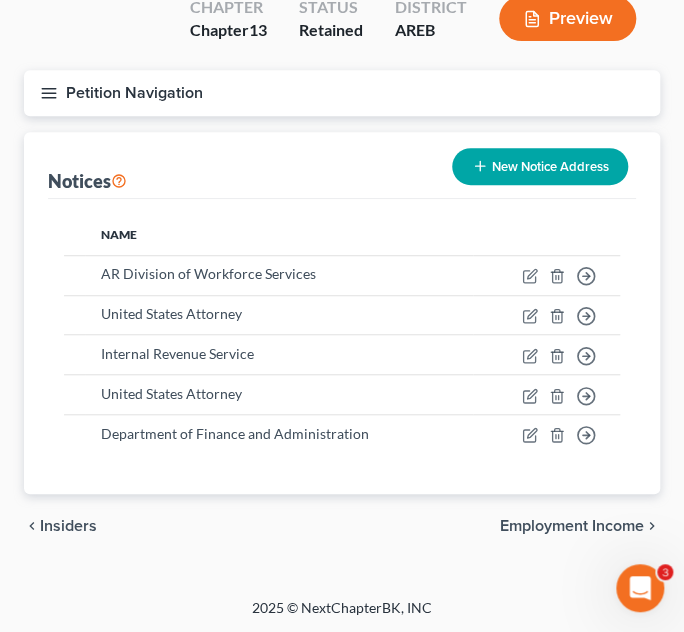 click on "Employment Income" at bounding box center (572, 526) 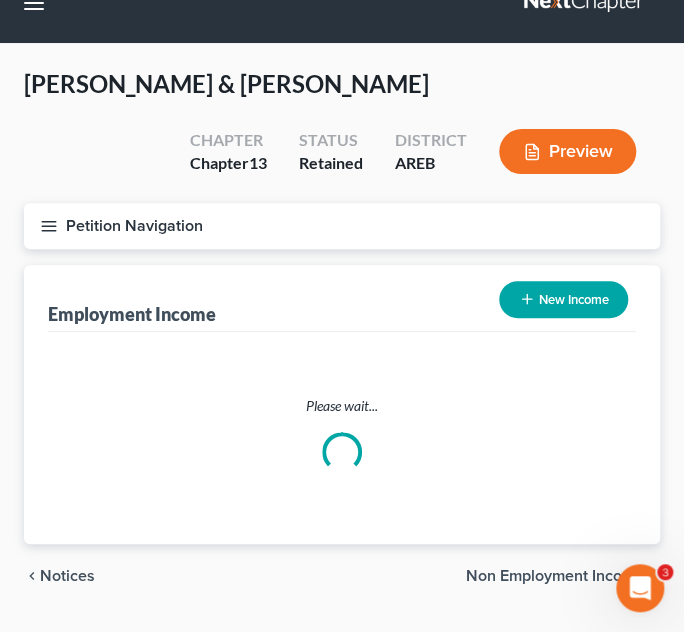 scroll, scrollTop: 0, scrollLeft: 0, axis: both 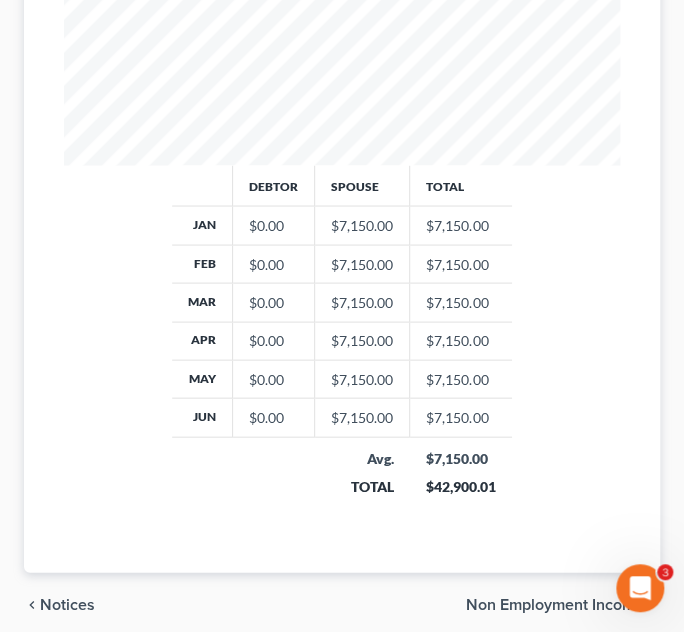 click on "Non Employment Income" at bounding box center (555, 604) 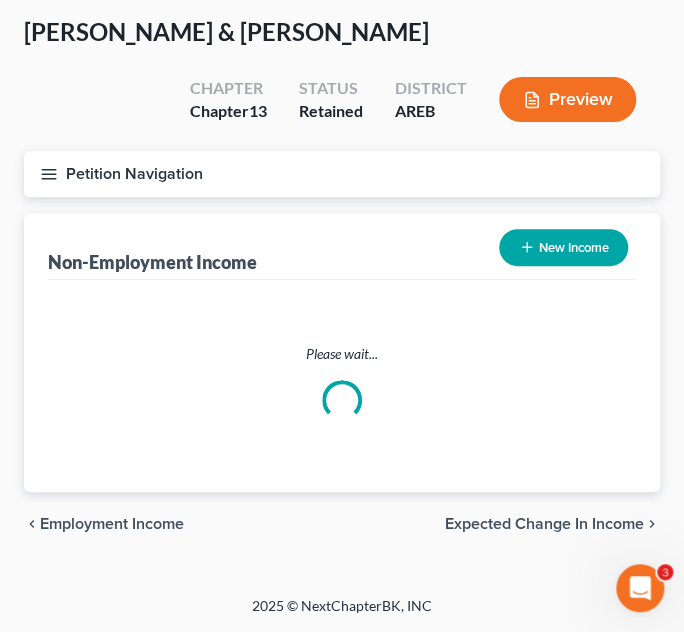 scroll, scrollTop: 0, scrollLeft: 0, axis: both 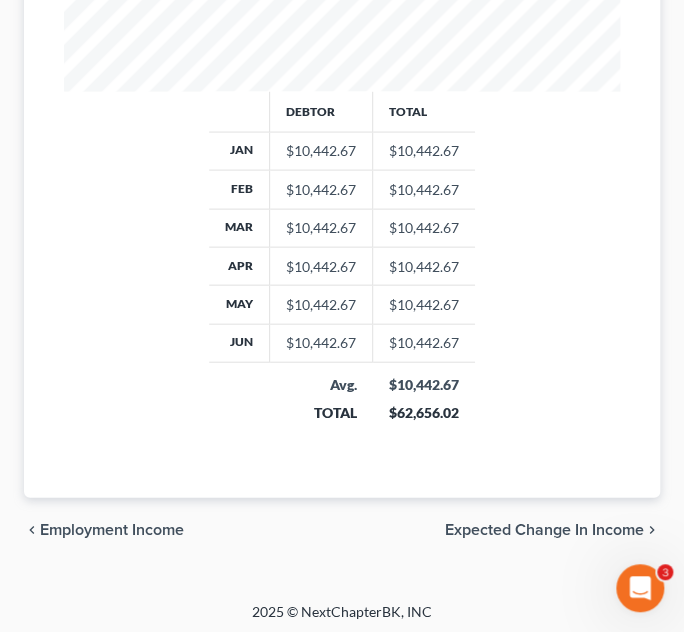 click on "Expected Change in Income" at bounding box center (544, 529) 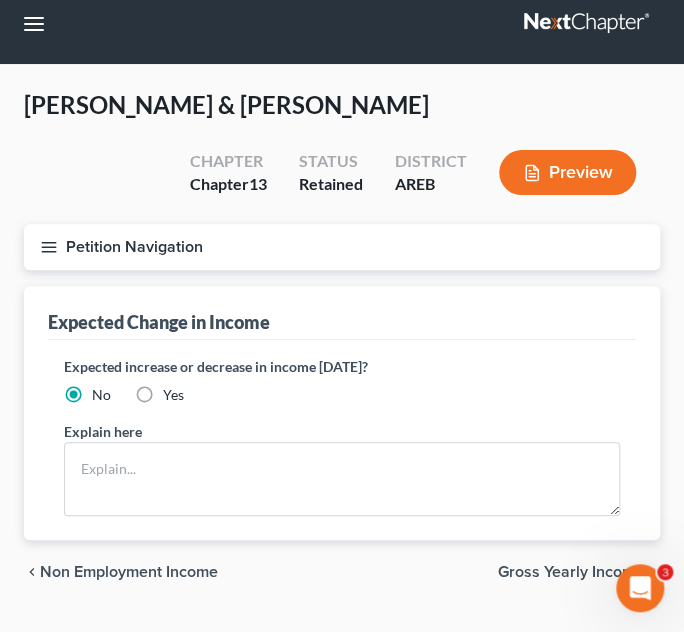 scroll, scrollTop: 0, scrollLeft: 0, axis: both 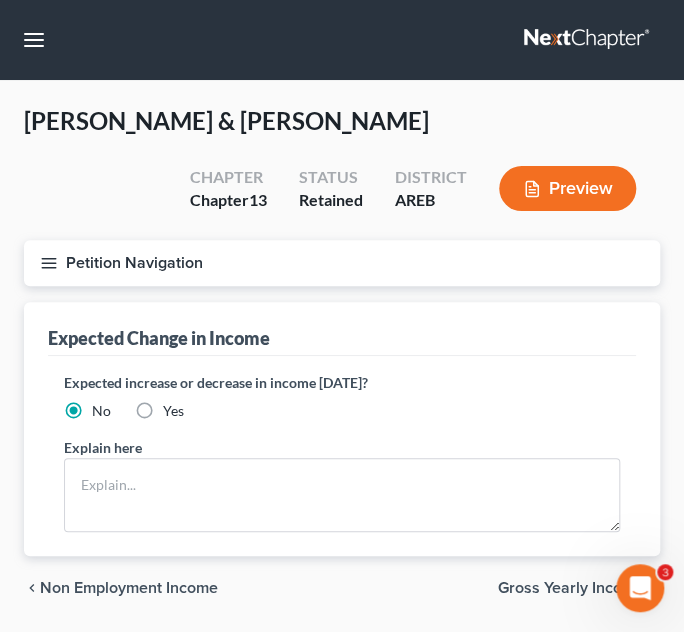 click on "Gross Yearly Income" at bounding box center (571, 588) 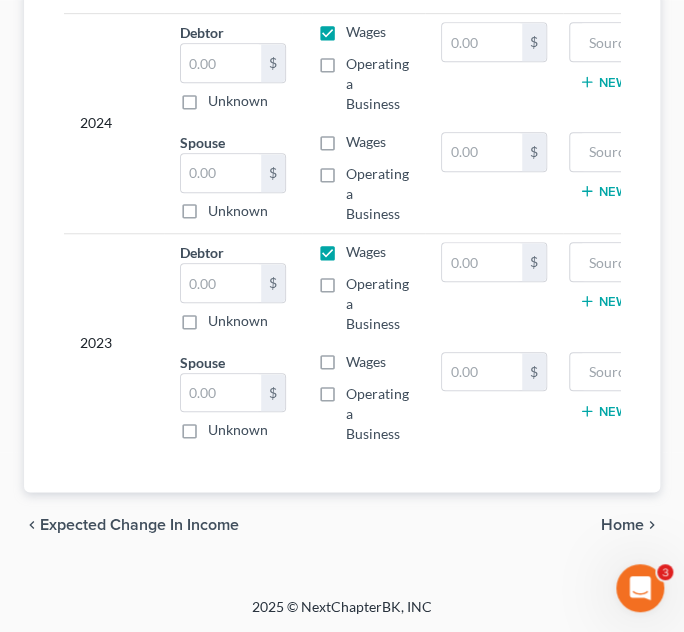 scroll, scrollTop: 648, scrollLeft: 0, axis: vertical 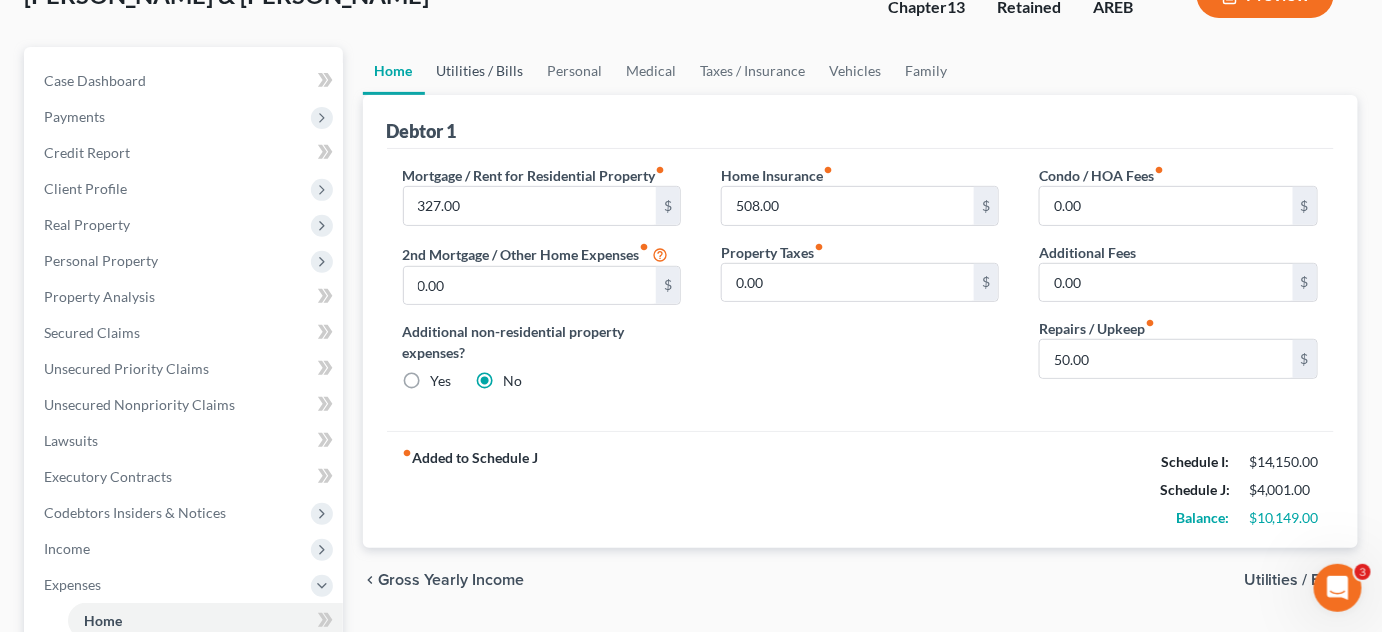 click on "Utilities / Bills" at bounding box center [480, 71] 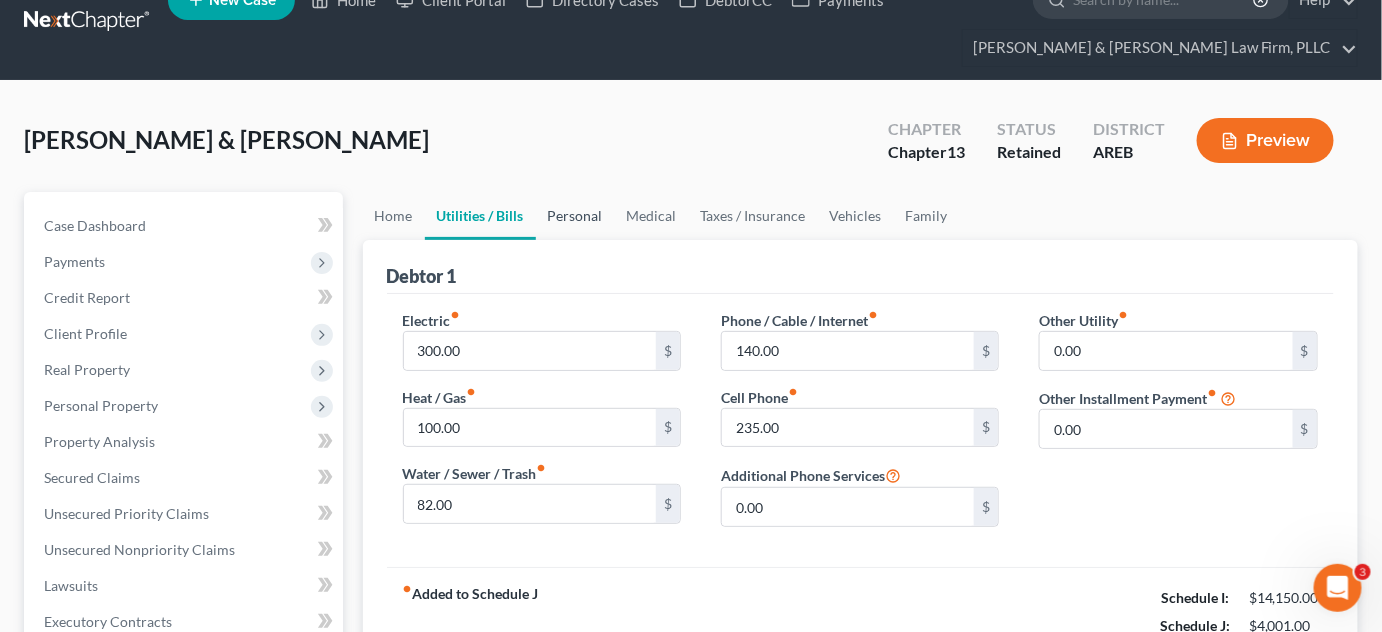 scroll, scrollTop: 90, scrollLeft: 0, axis: vertical 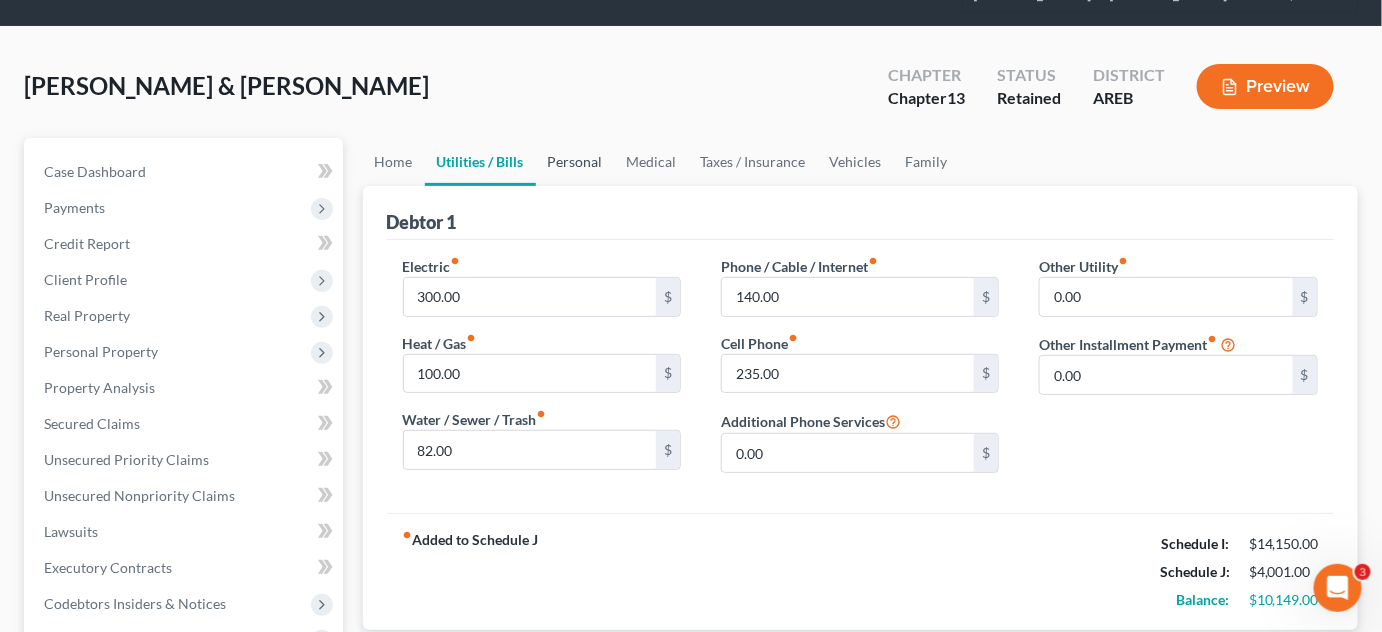 click on "Personal" at bounding box center [575, 162] 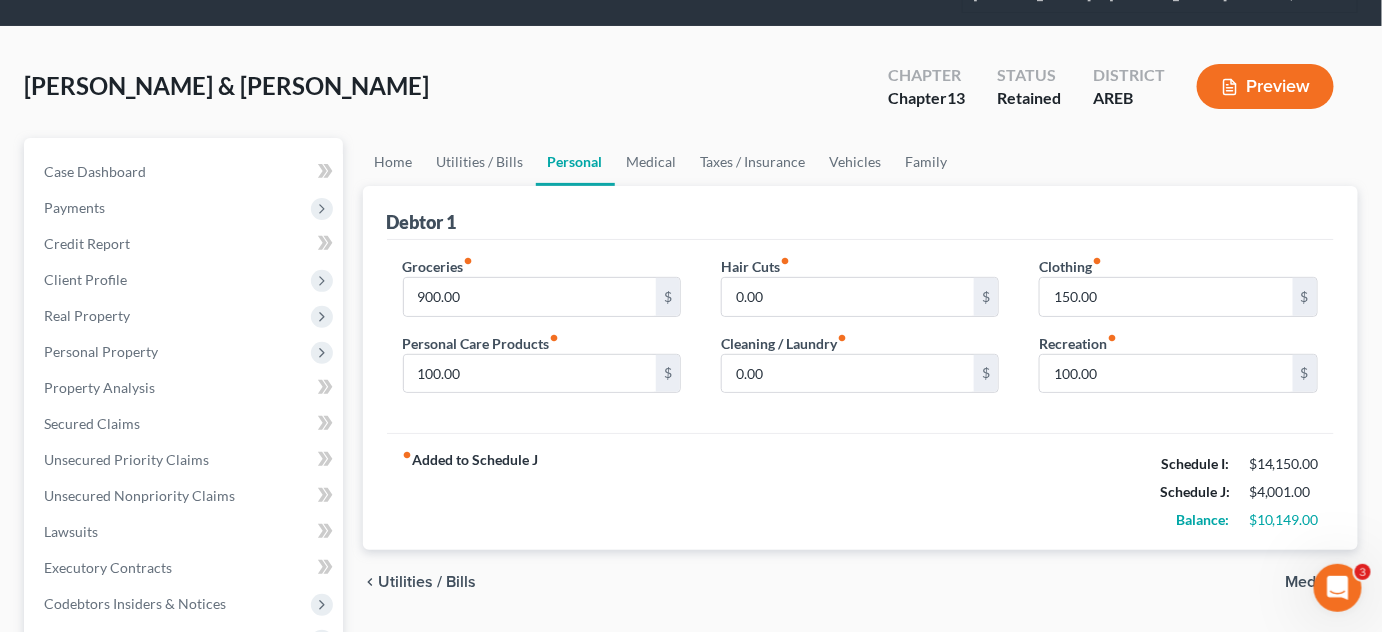 scroll, scrollTop: 0, scrollLeft: 0, axis: both 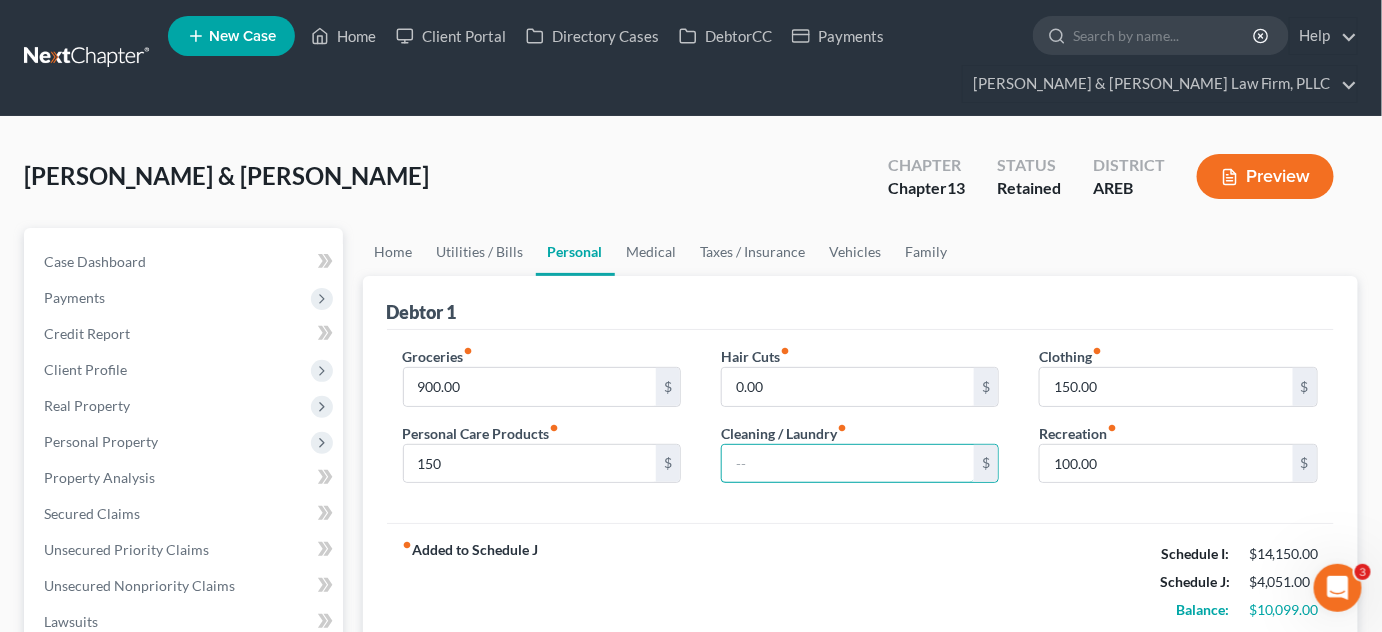 drag, startPoint x: 826, startPoint y: 454, endPoint x: 850, endPoint y: 500, distance: 51.884487 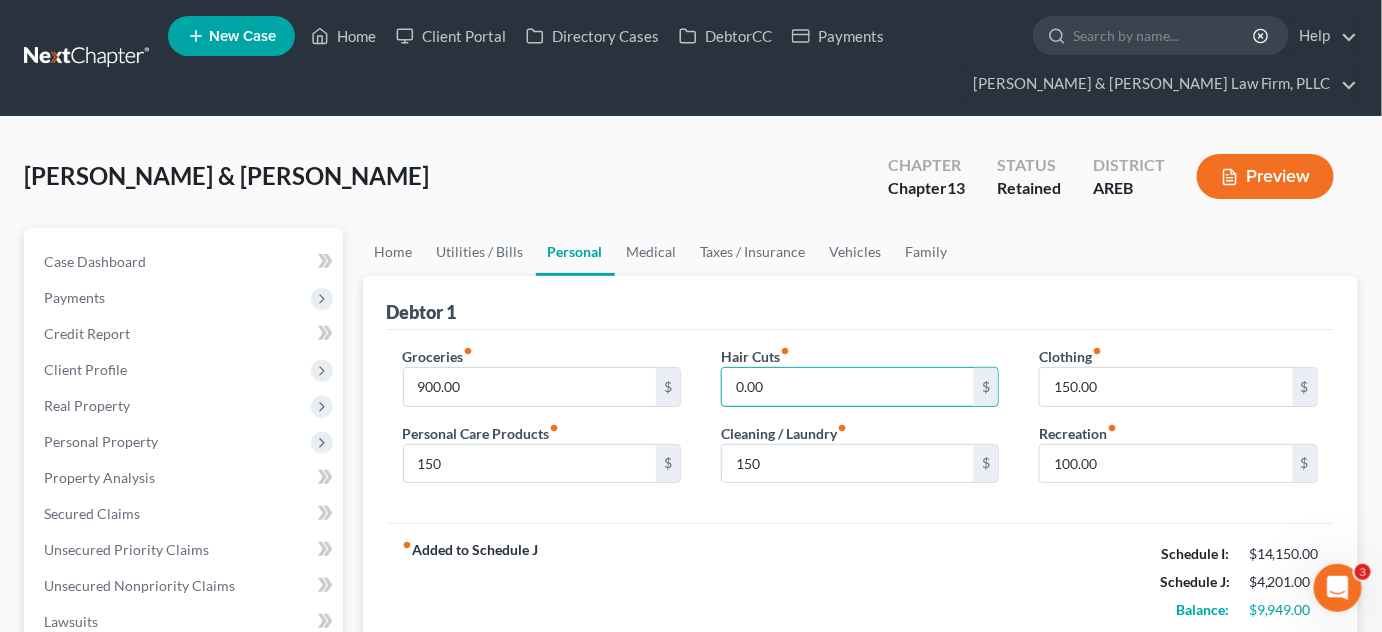 drag, startPoint x: 846, startPoint y: 378, endPoint x: 941, endPoint y: 415, distance: 101.950966 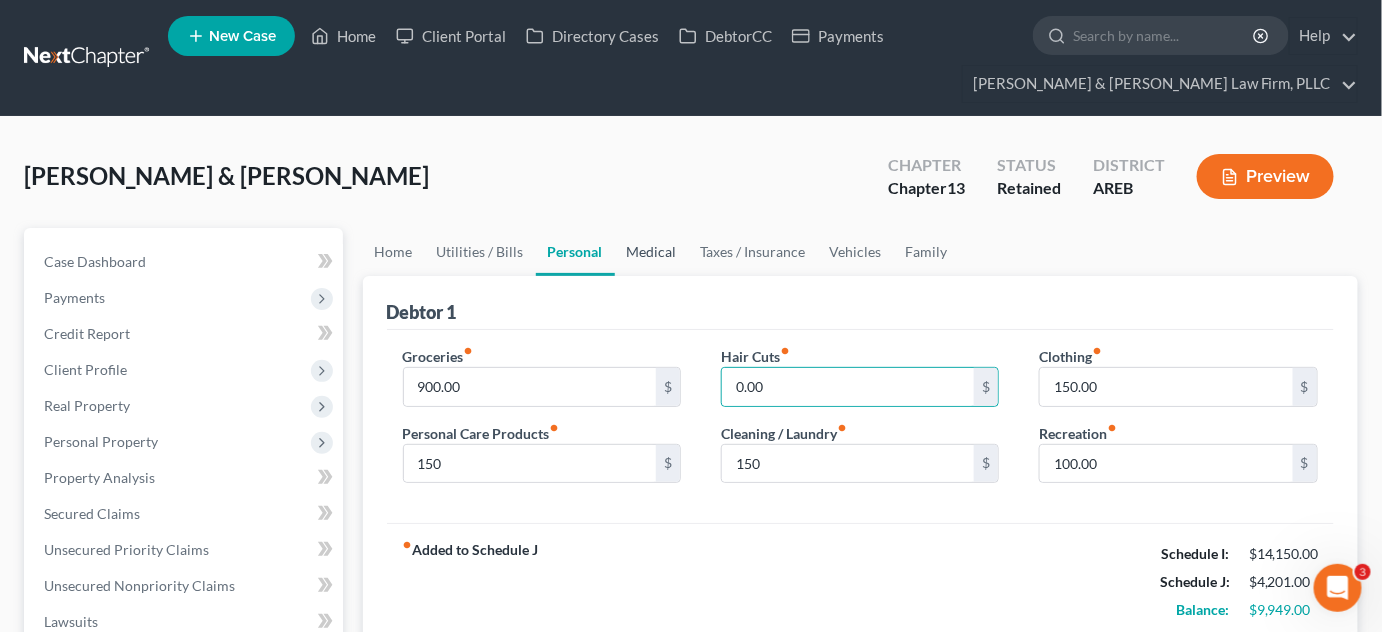 click on "Medical" at bounding box center [652, 252] 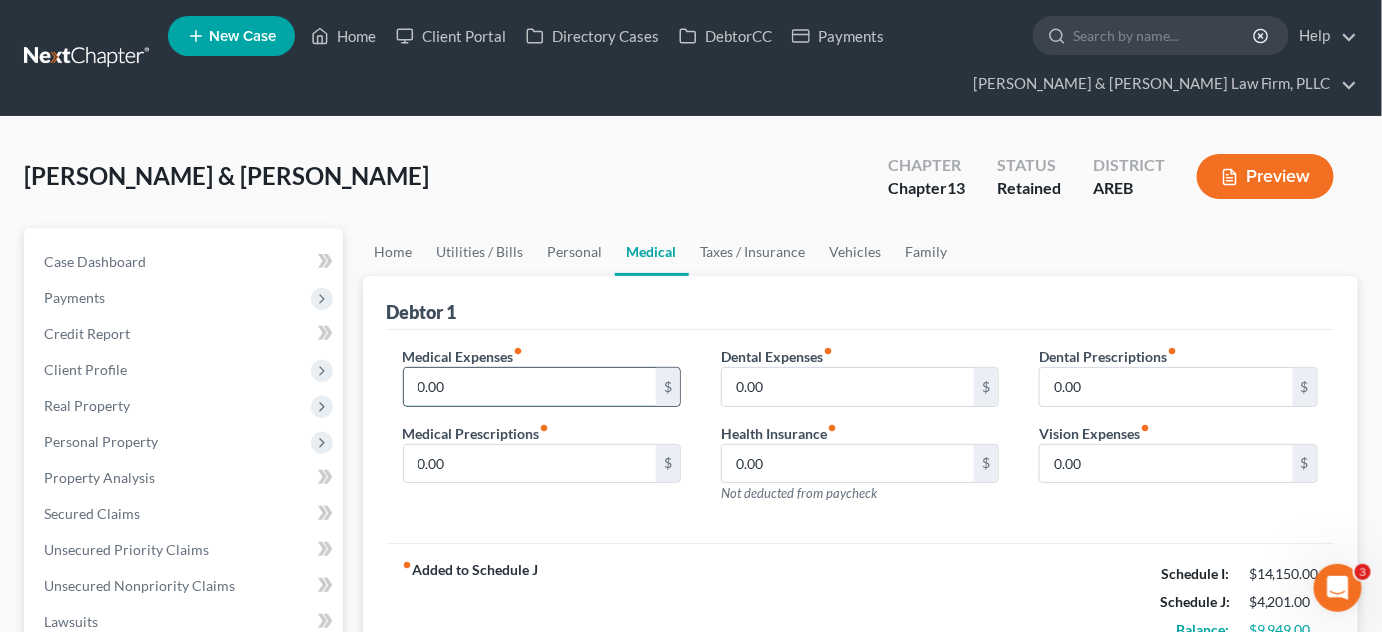 click on "0.00" at bounding box center [530, 387] 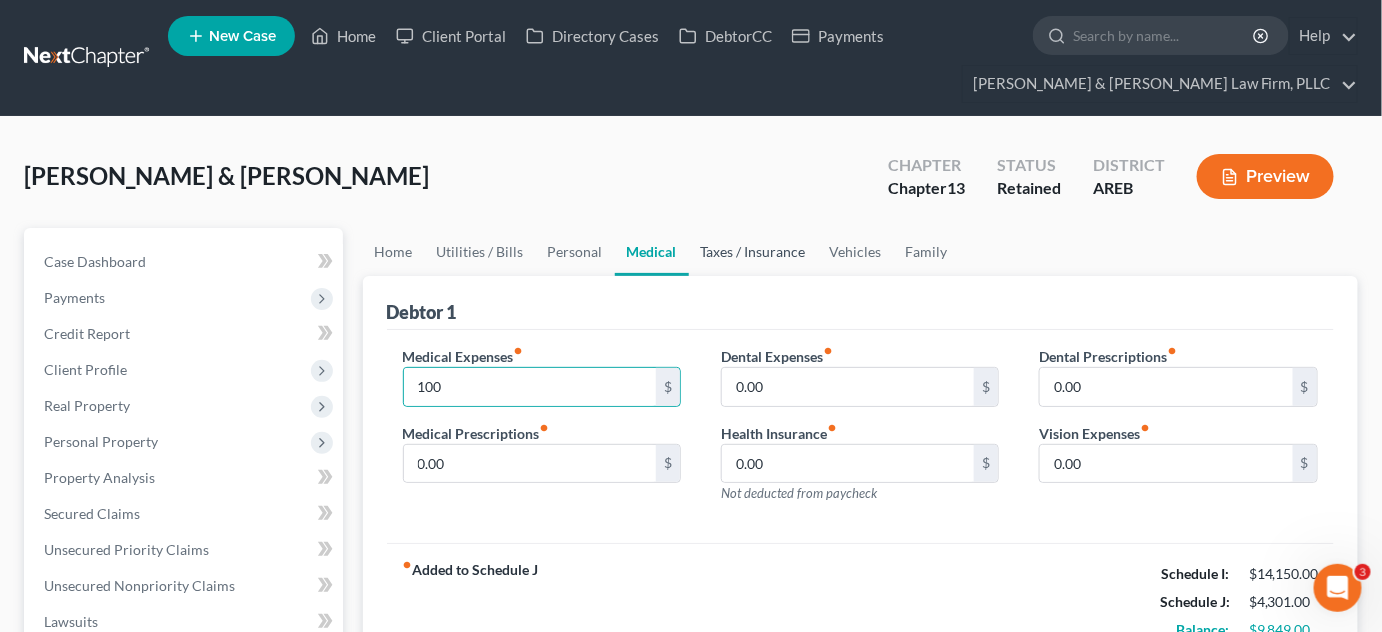 click on "Taxes / Insurance" at bounding box center [753, 252] 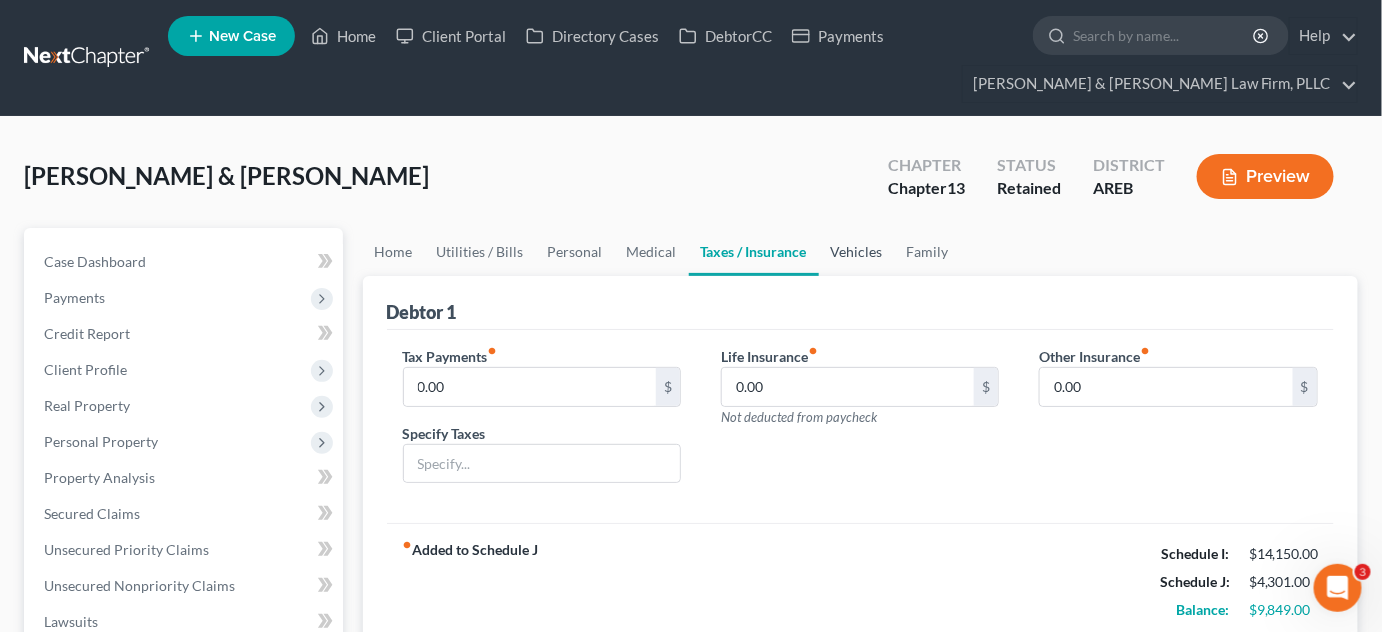 click on "Vehicles" at bounding box center [857, 252] 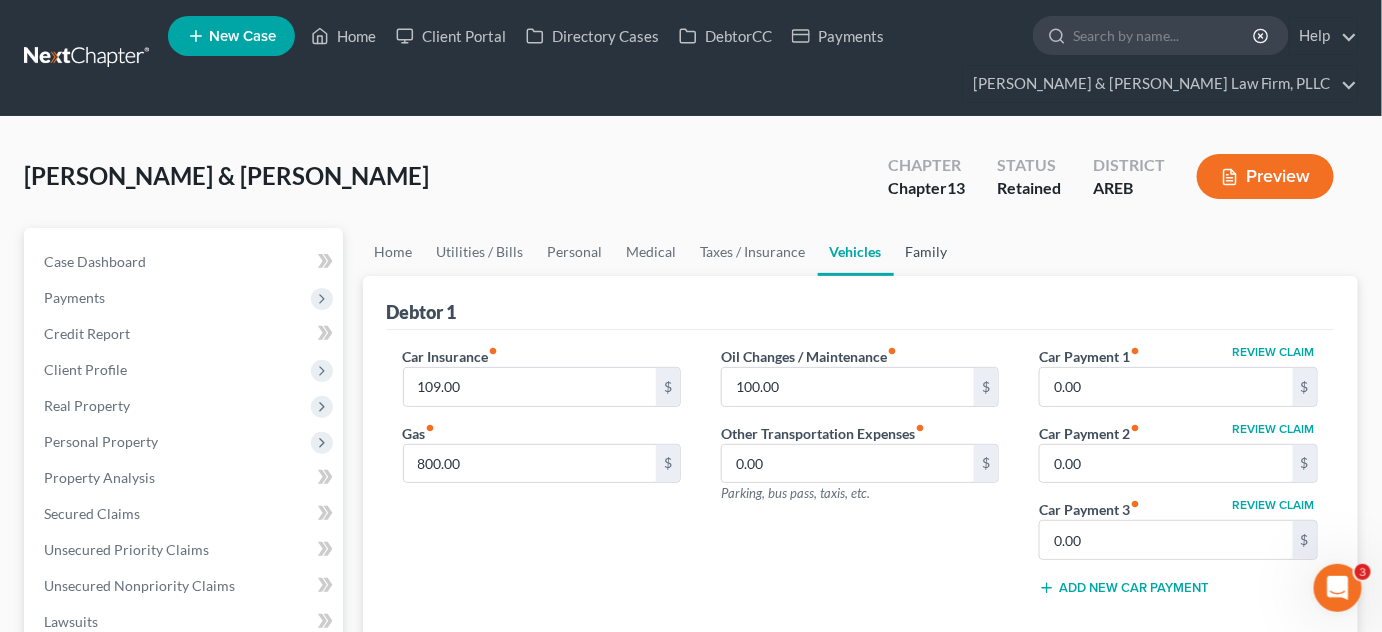 click on "Family" at bounding box center (927, 252) 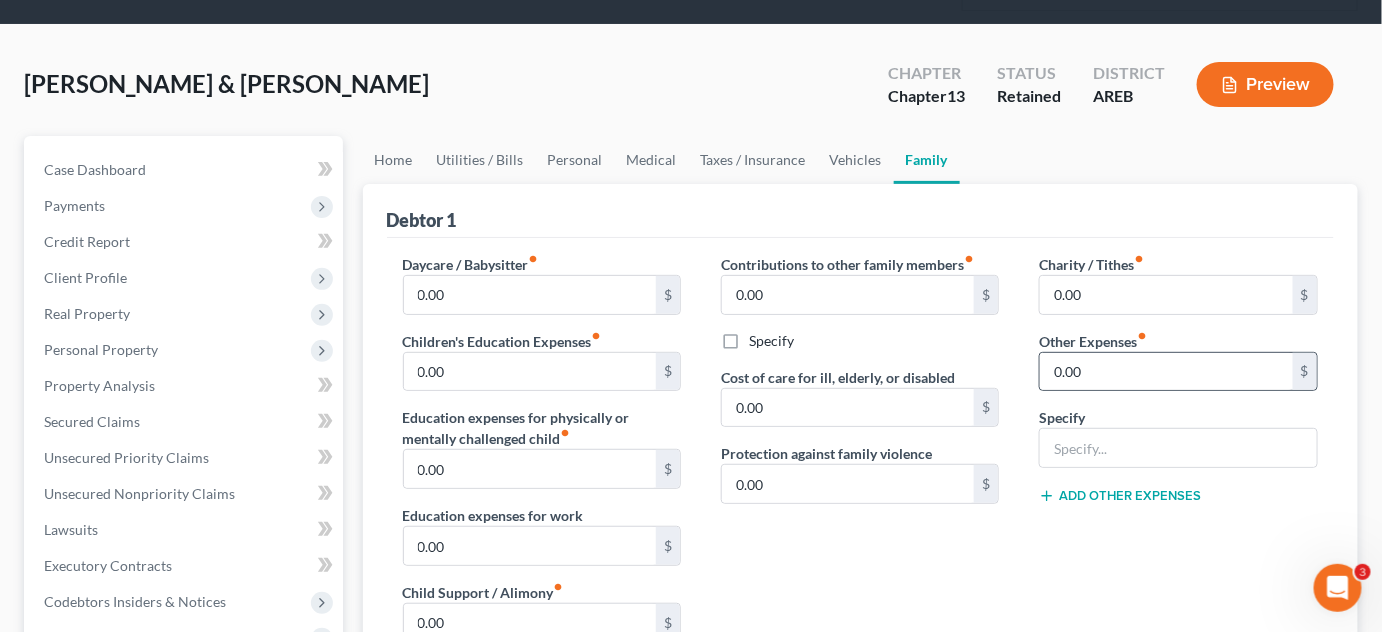 scroll, scrollTop: 181, scrollLeft: 0, axis: vertical 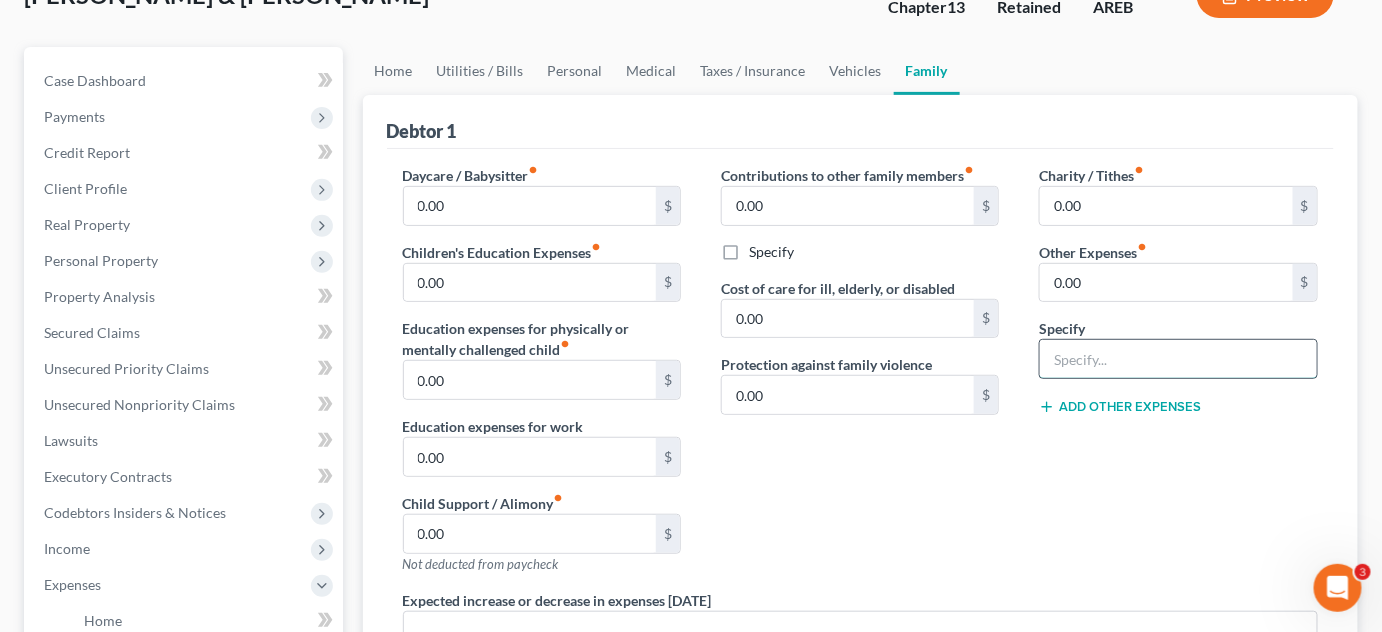 click at bounding box center (1178, 359) 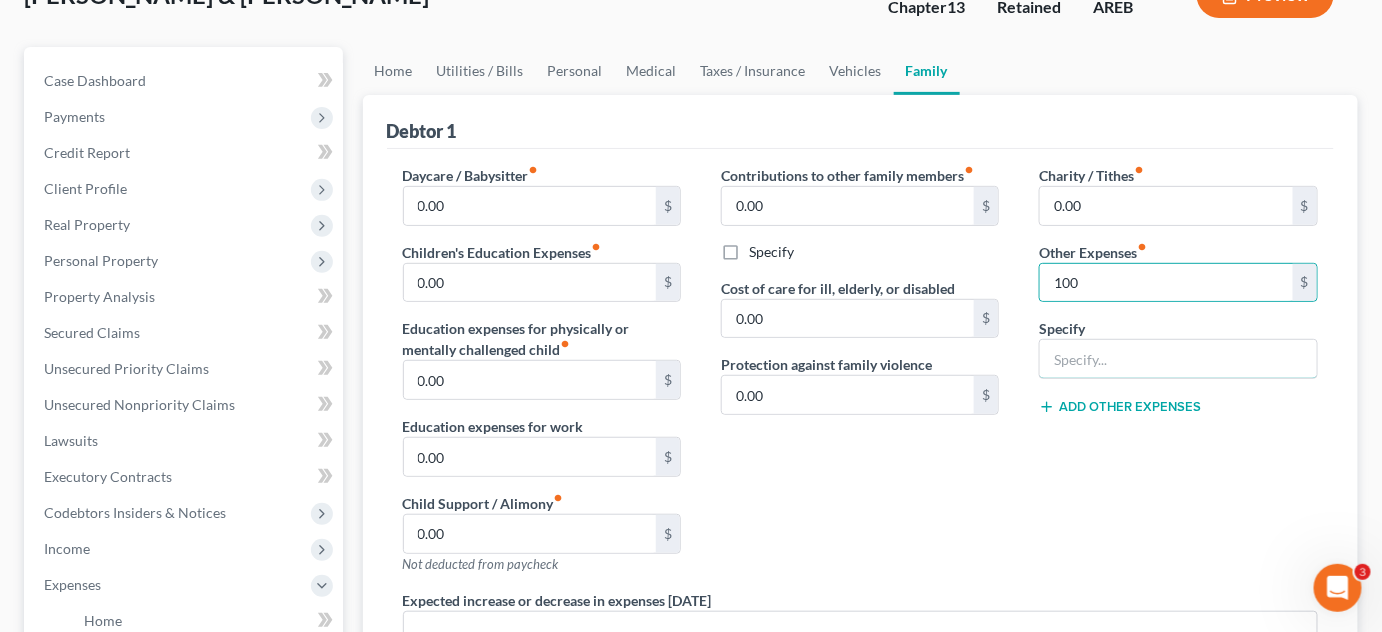 drag, startPoint x: 1085, startPoint y: 344, endPoint x: 0, endPoint y: 52, distance: 1123.6053 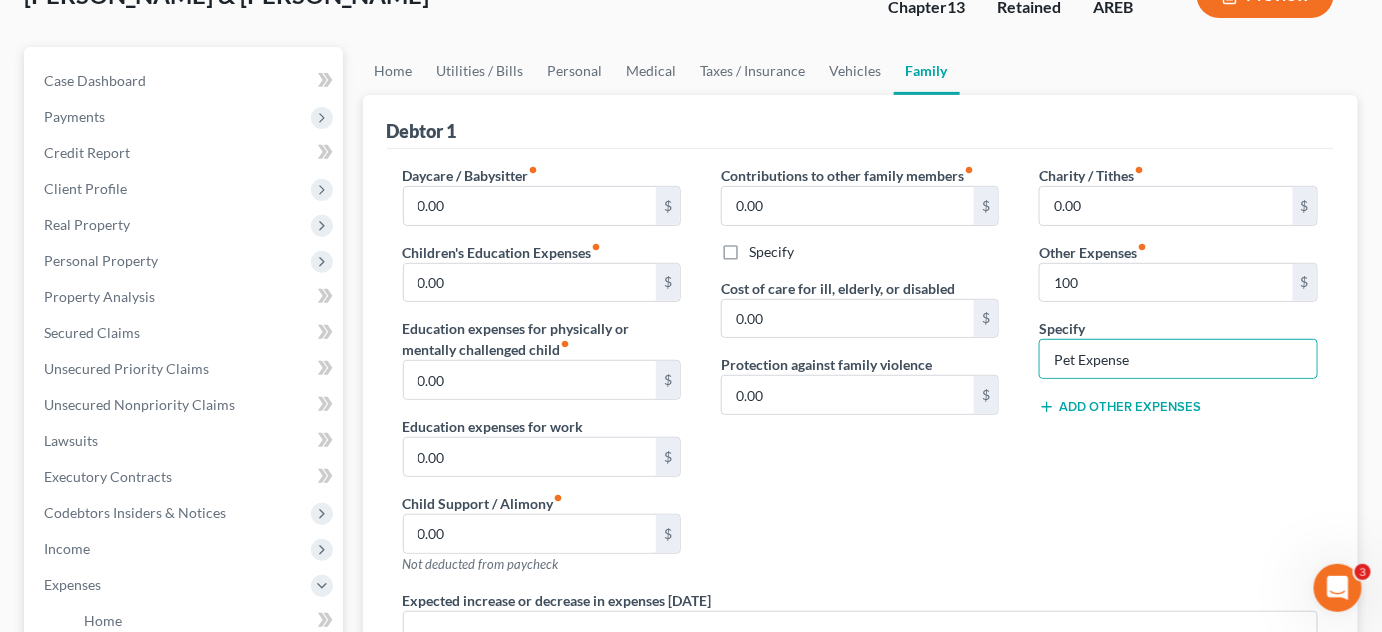 drag, startPoint x: 1106, startPoint y: 494, endPoint x: 1161, endPoint y: 514, distance: 58.5235 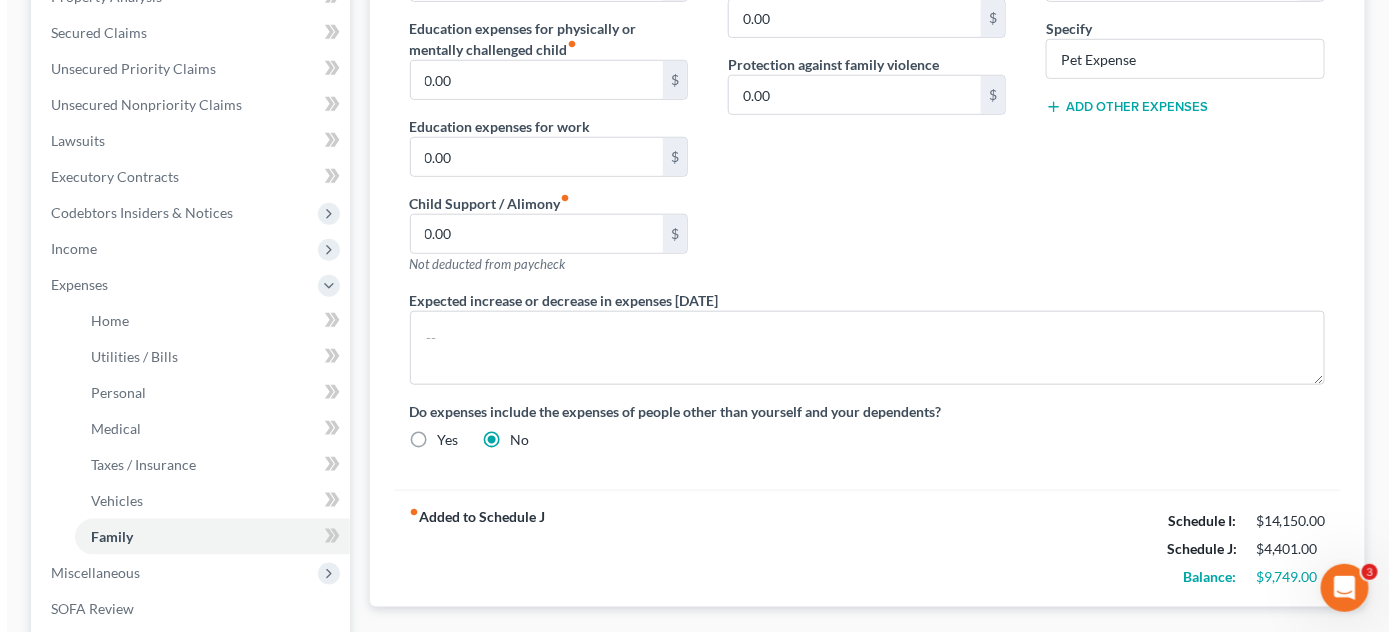 scroll, scrollTop: 636, scrollLeft: 0, axis: vertical 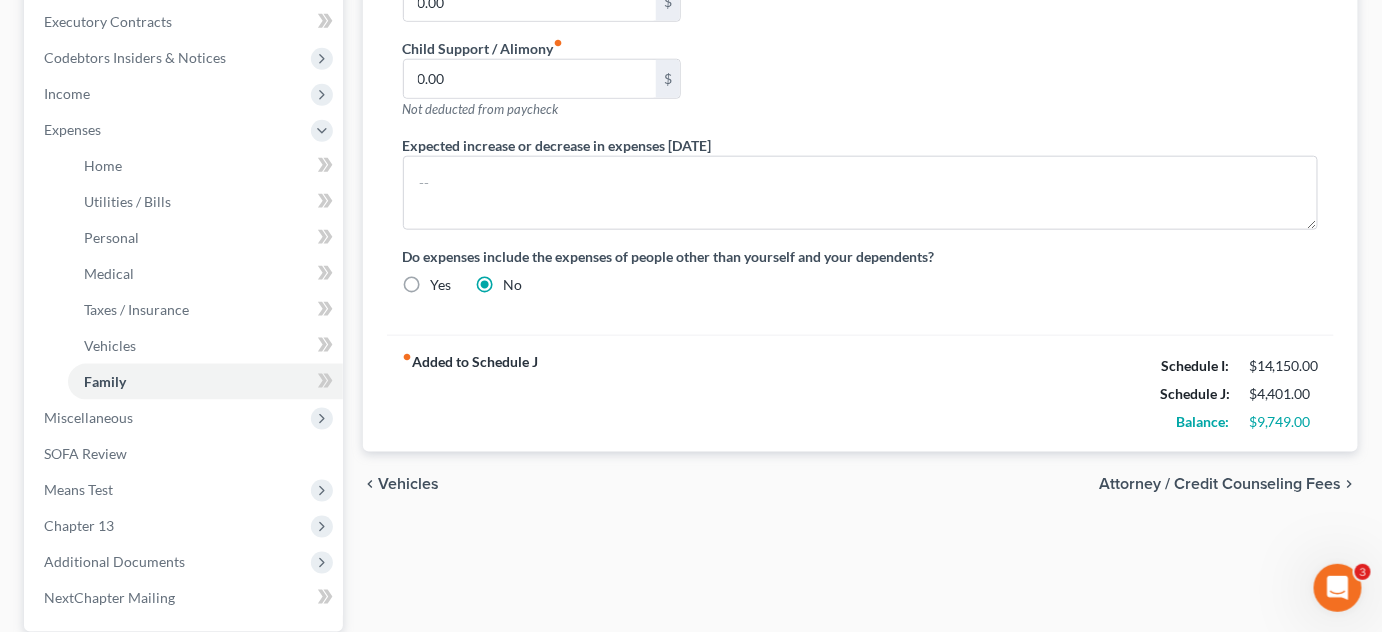 drag, startPoint x: 1203, startPoint y: 458, endPoint x: 1193, endPoint y: 479, distance: 23.259407 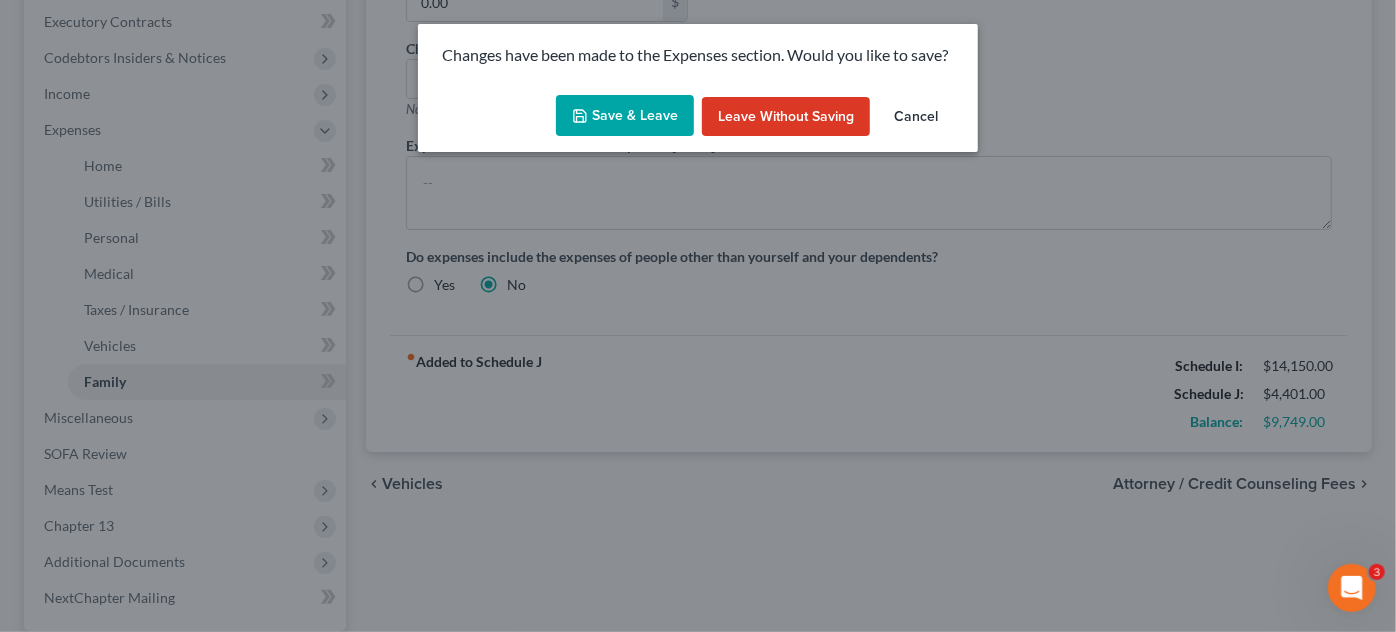 click on "Save & Leave" at bounding box center [625, 116] 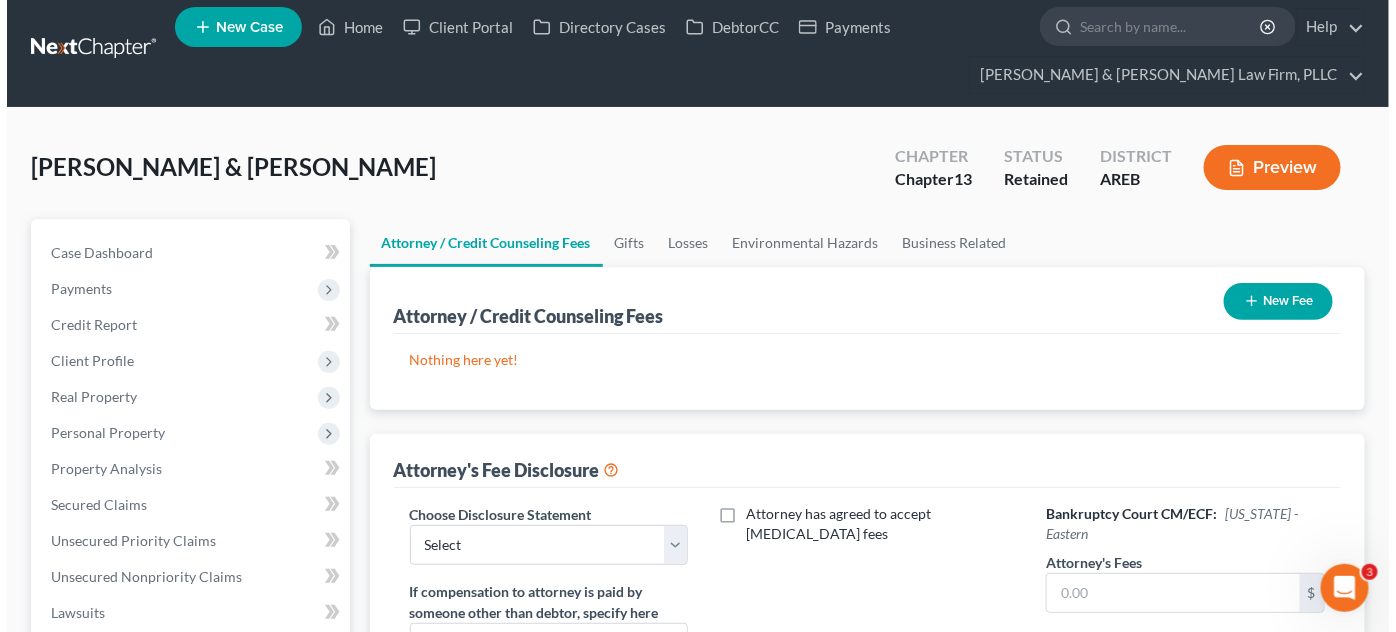 scroll, scrollTop: 0, scrollLeft: 0, axis: both 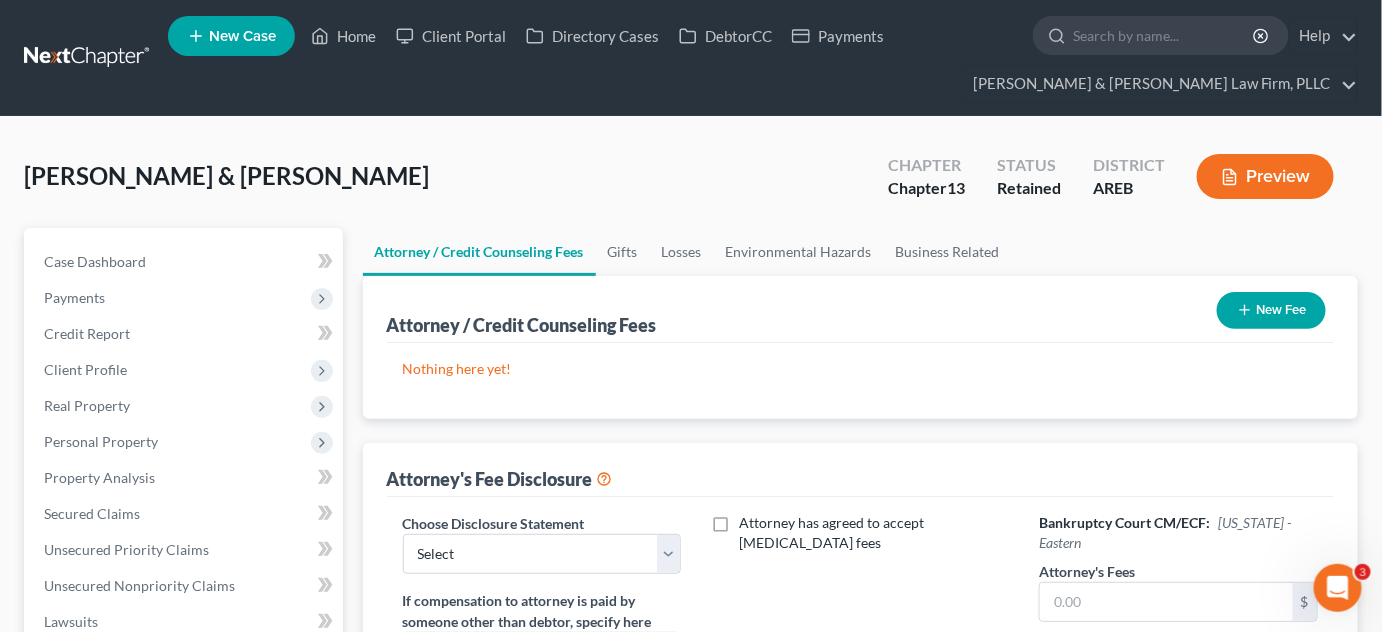 click on "New Fee" at bounding box center [1271, 310] 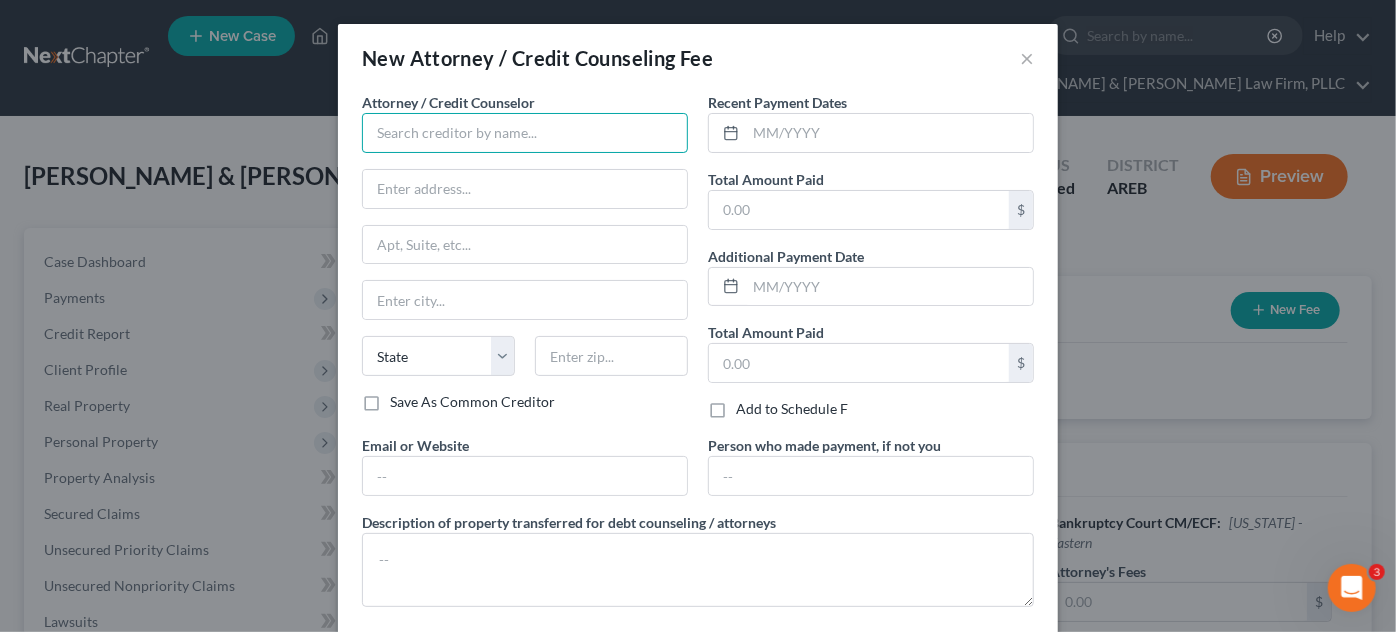 click at bounding box center [525, 133] 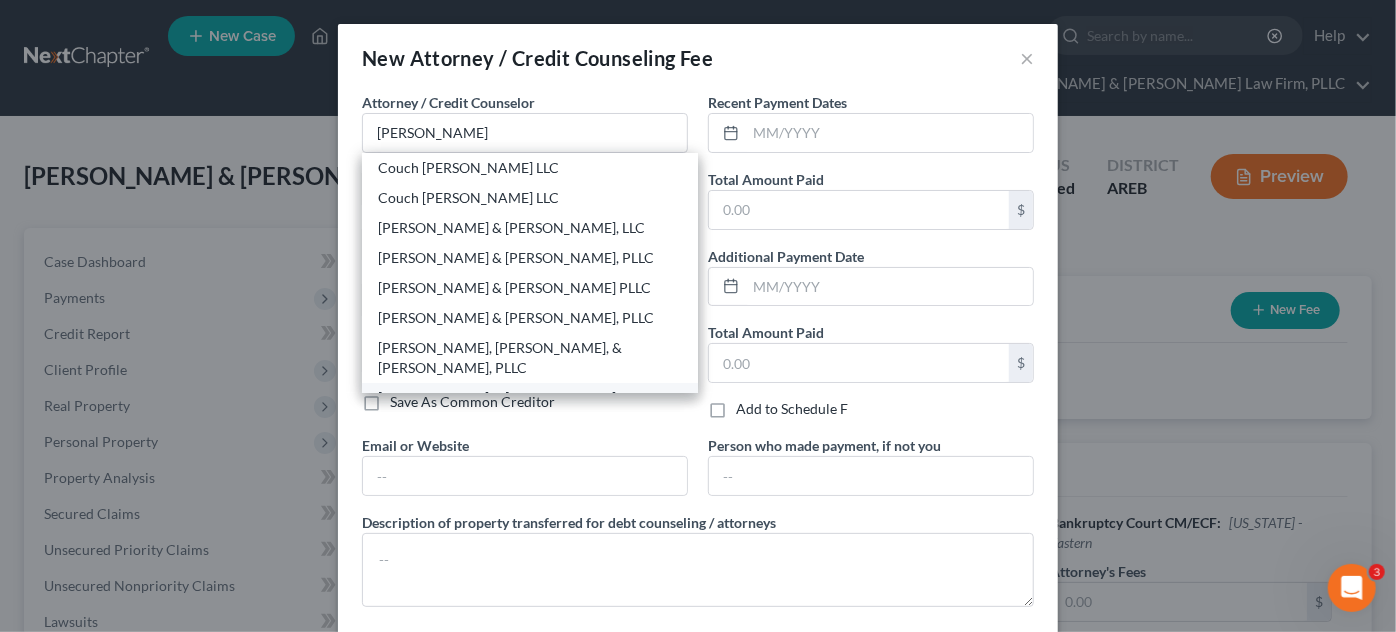 click on "[PERSON_NAME] & [PERSON_NAME] Law Firm, PLLC" at bounding box center [530, 408] 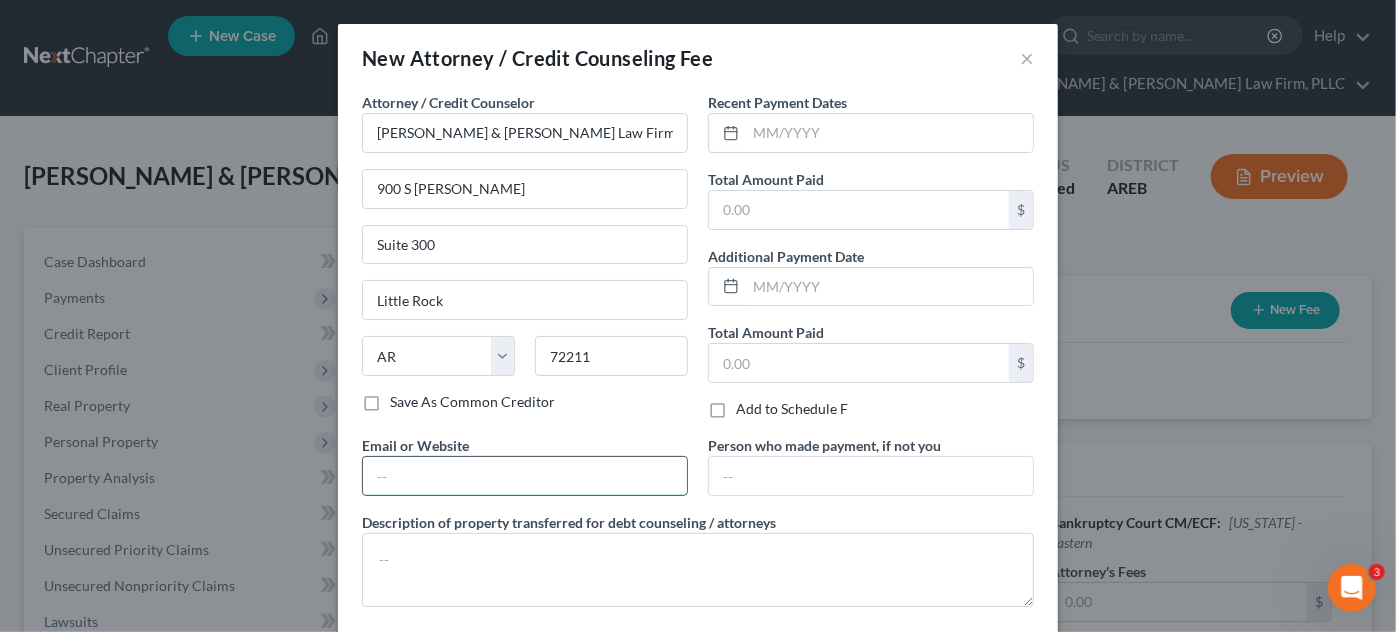 click at bounding box center (525, 476) 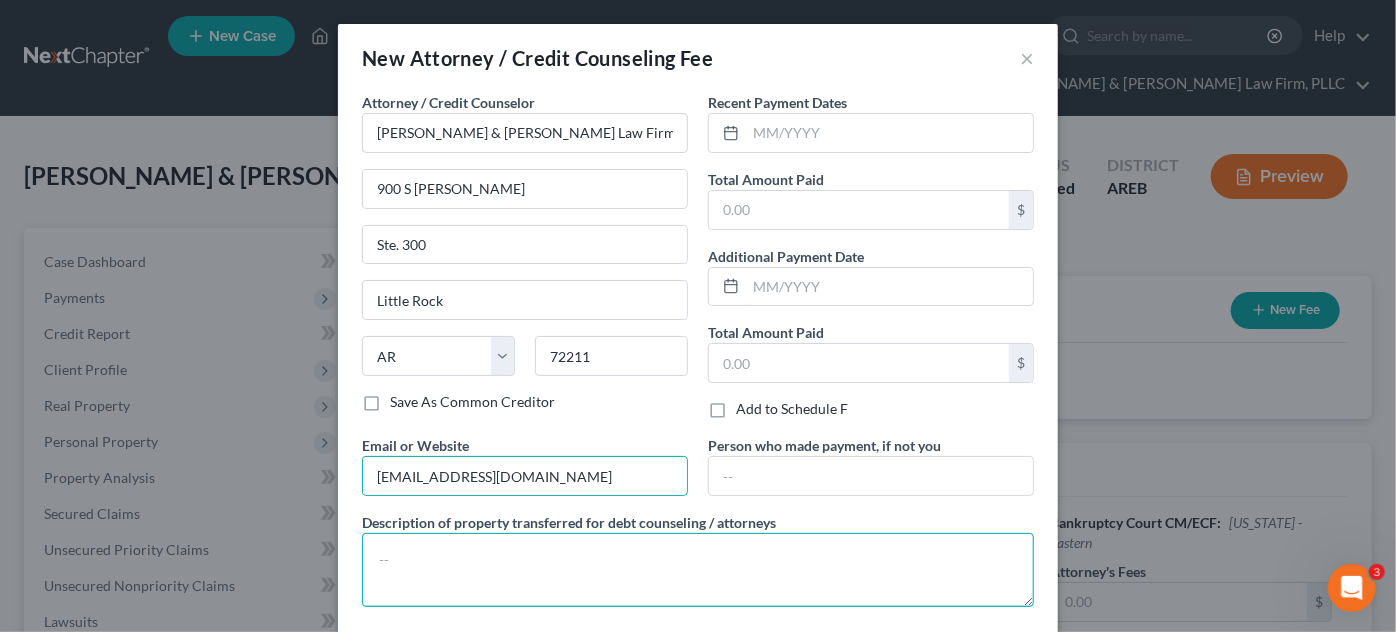 click at bounding box center [698, 570] 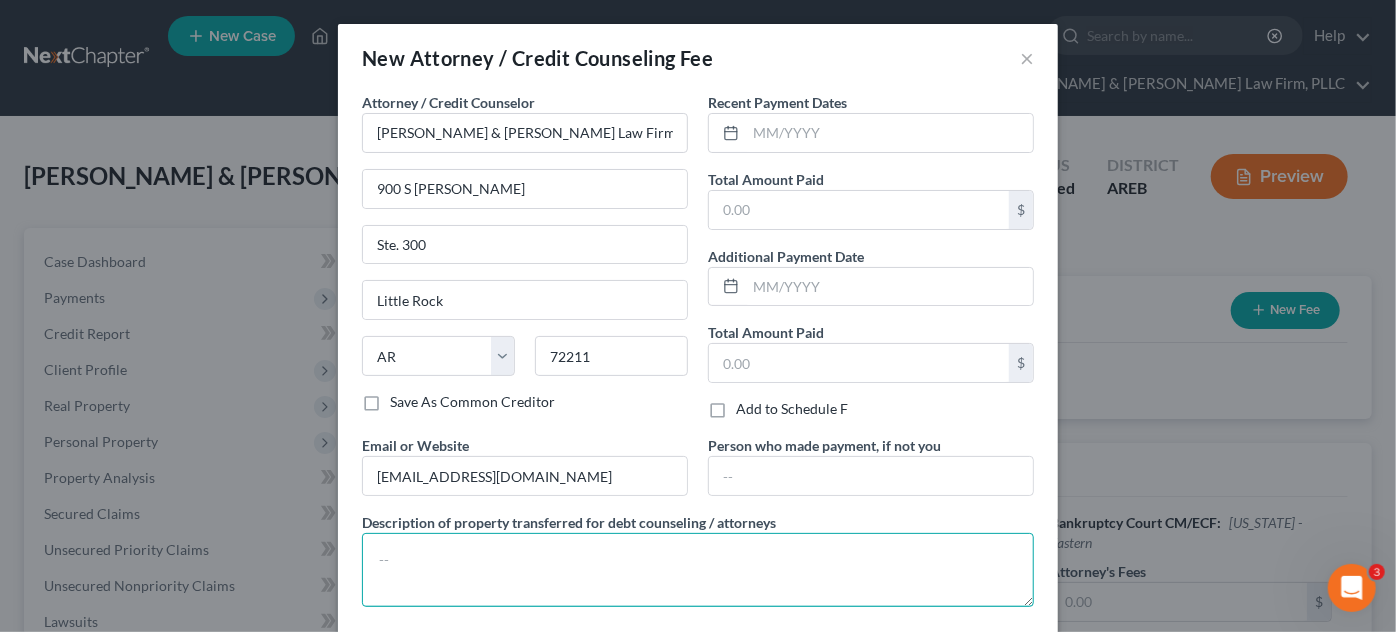 paste on "$313 Filing Fee
$64 Credit Report
$20 Credit Counseling
$15 Debtor's Education" 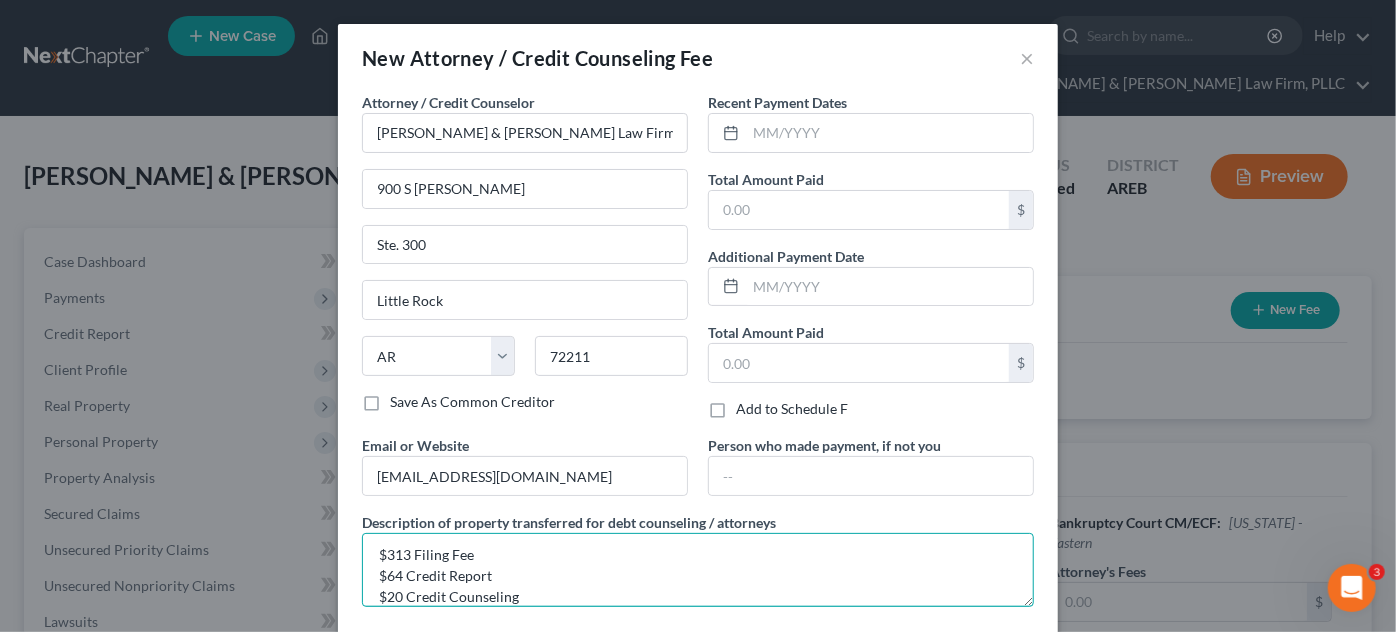 scroll, scrollTop: 0, scrollLeft: 0, axis: both 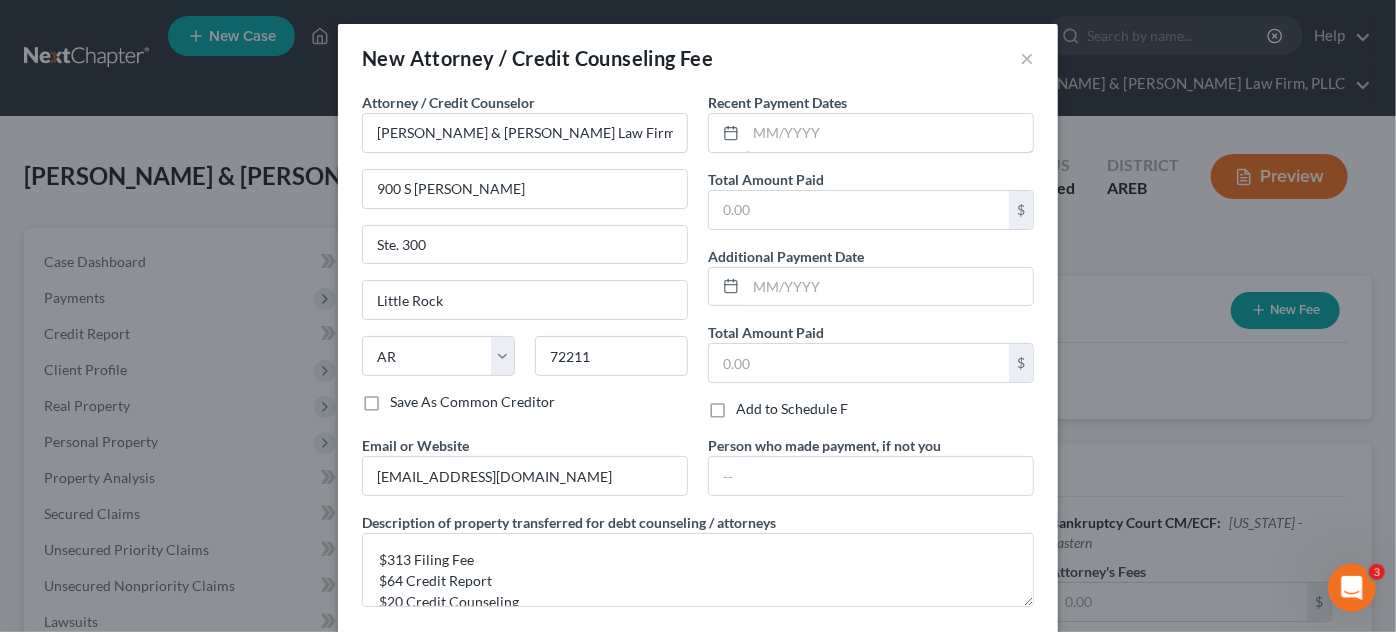 drag, startPoint x: 798, startPoint y: 120, endPoint x: 64, endPoint y: 375, distance: 777.03345 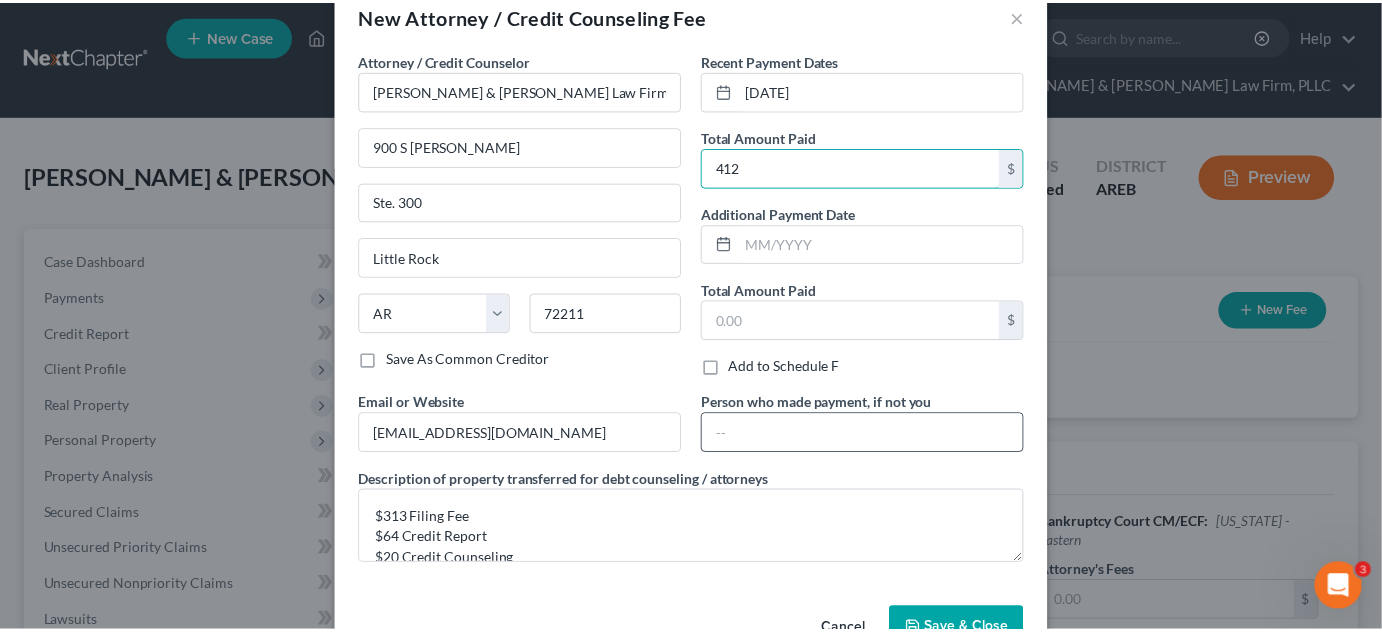 scroll, scrollTop: 97, scrollLeft: 0, axis: vertical 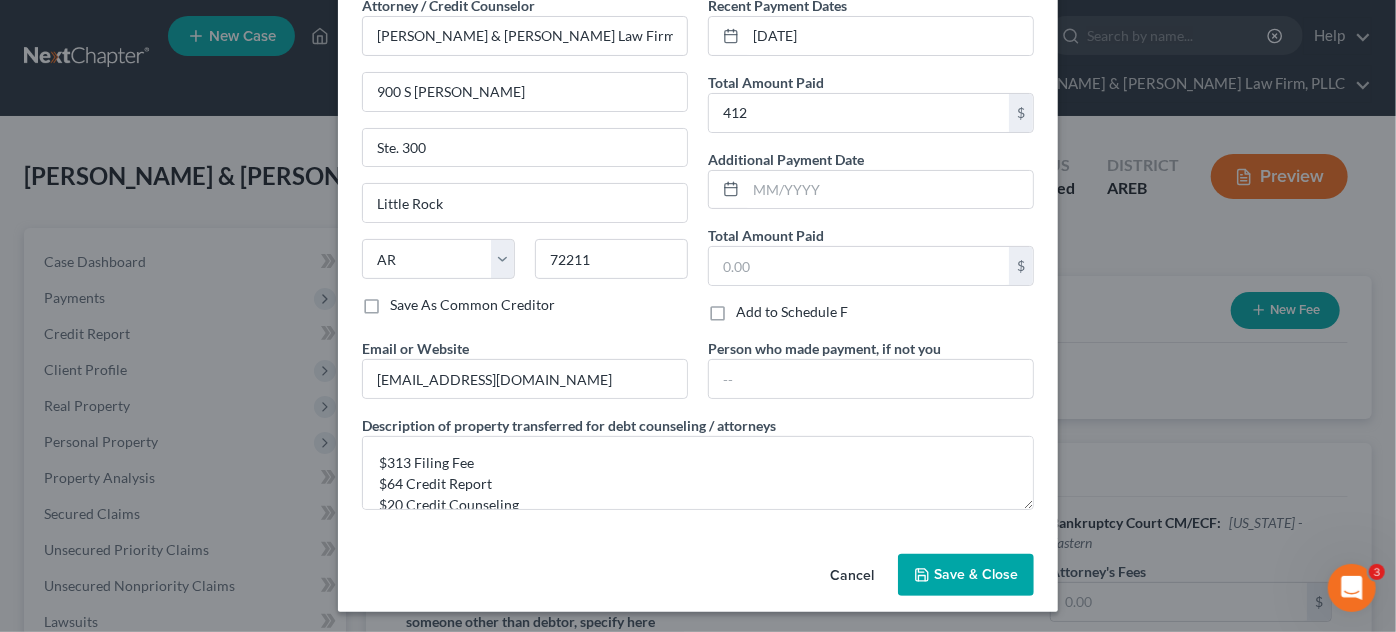 click on "Save & Close" at bounding box center (976, 574) 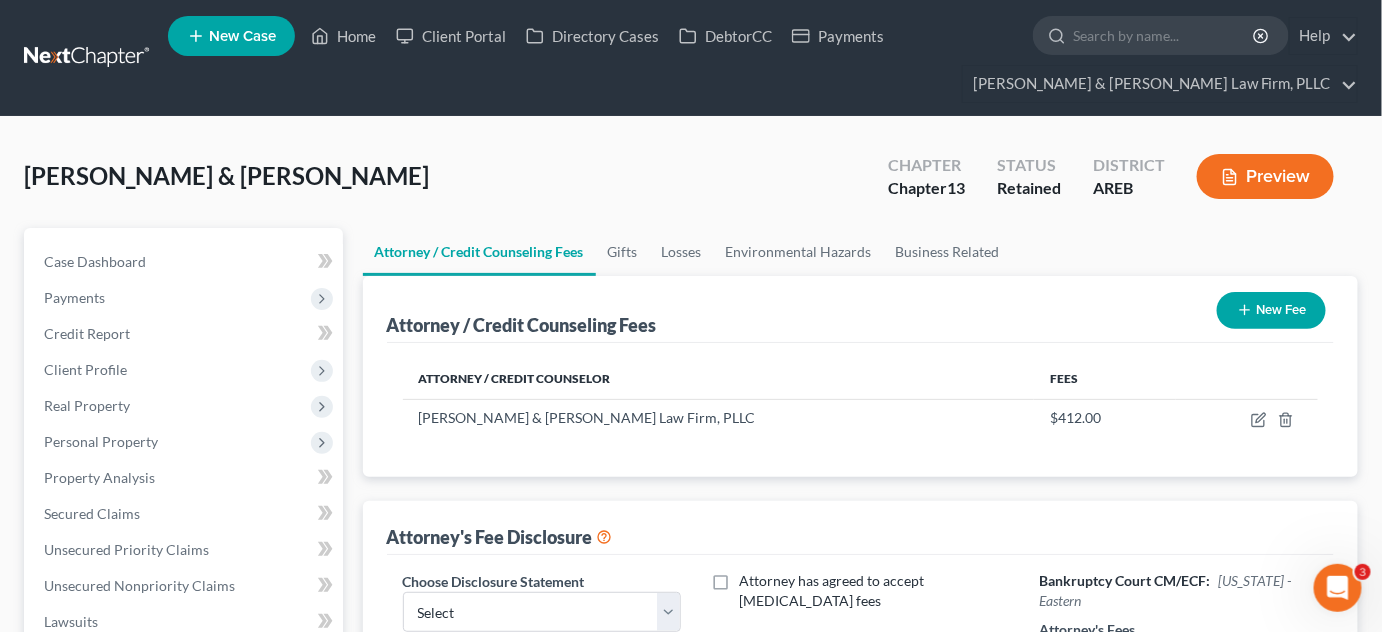 scroll, scrollTop: 181, scrollLeft: 0, axis: vertical 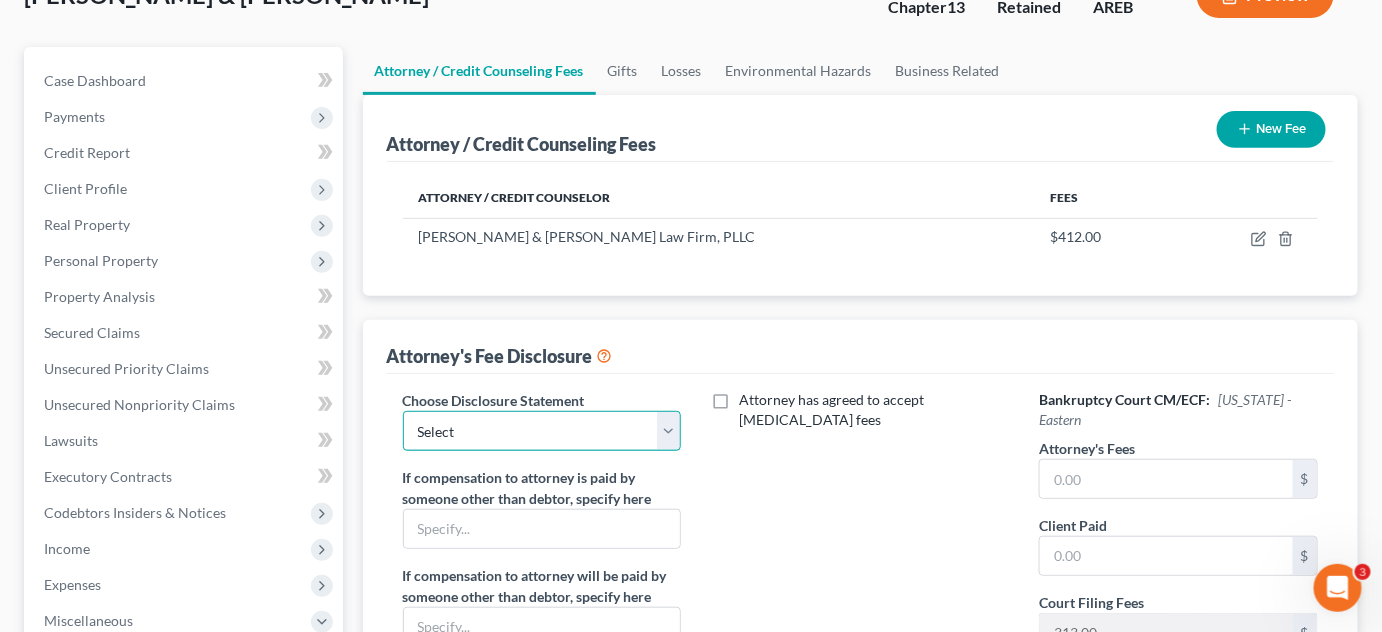 drag, startPoint x: 629, startPoint y: 428, endPoint x: 616, endPoint y: 434, distance: 14.3178215 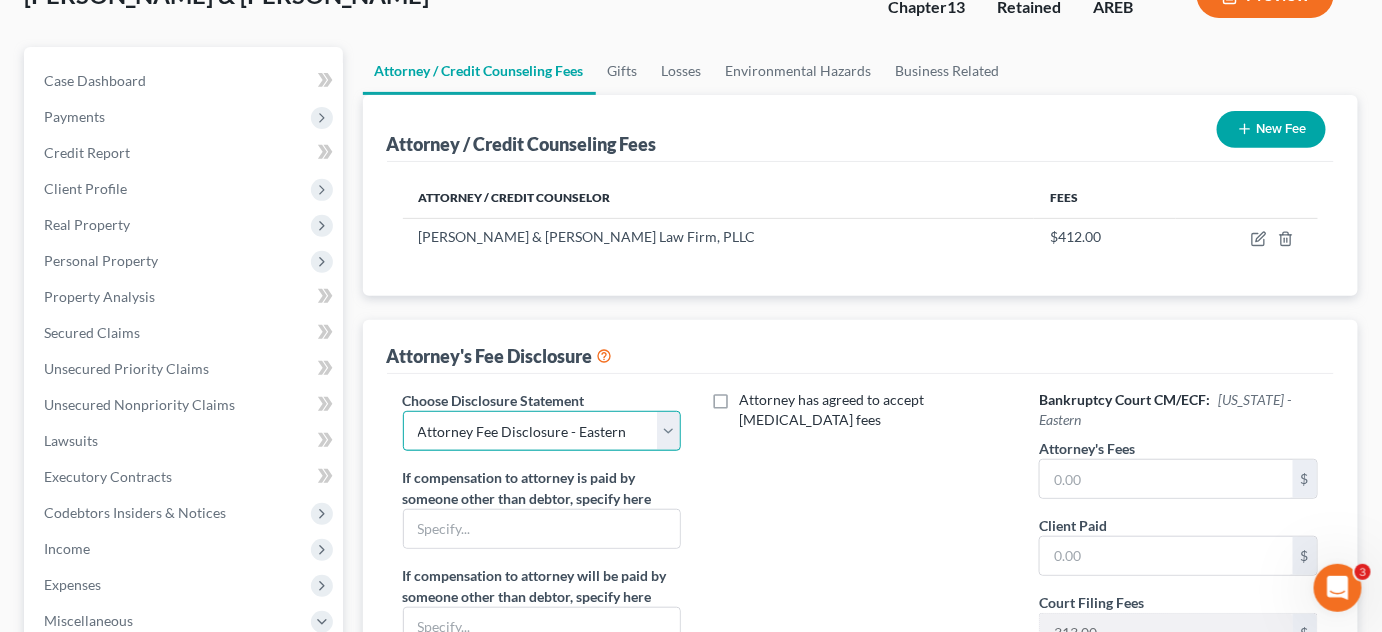click on "Select Attorney Fee Disclosure - Western Attorney Fee Disclosure - Eastern" at bounding box center [542, 431] 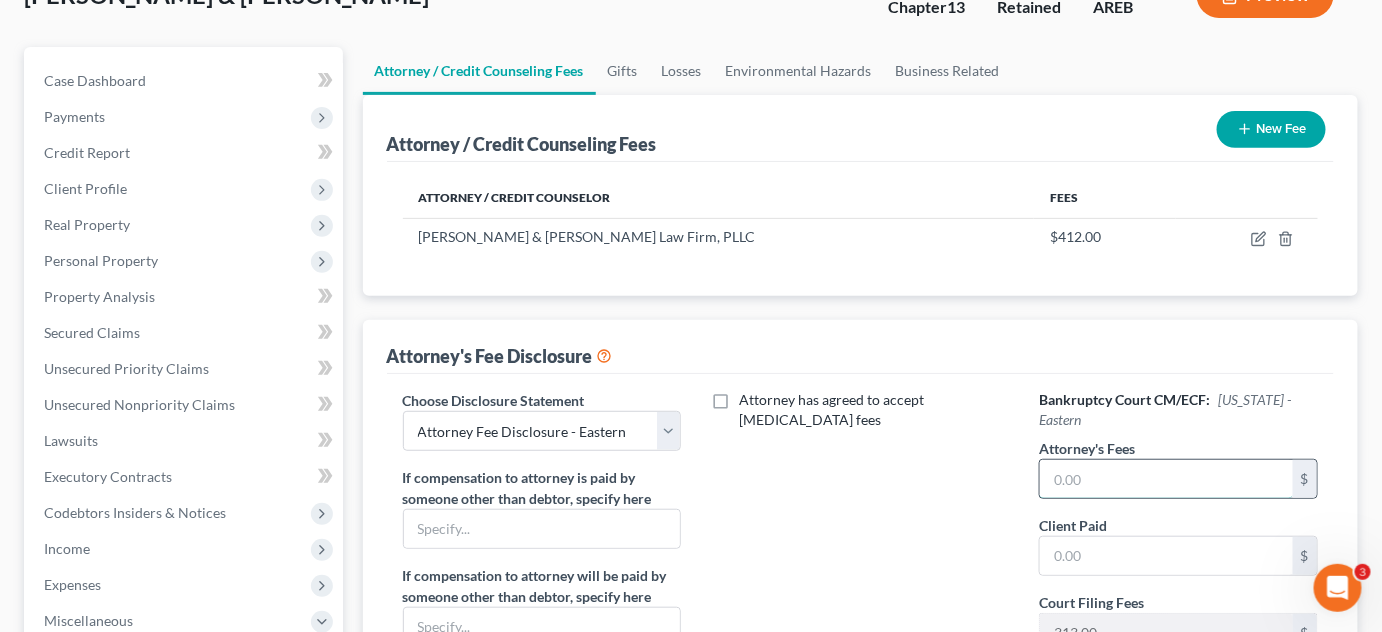 click at bounding box center (1166, 479) 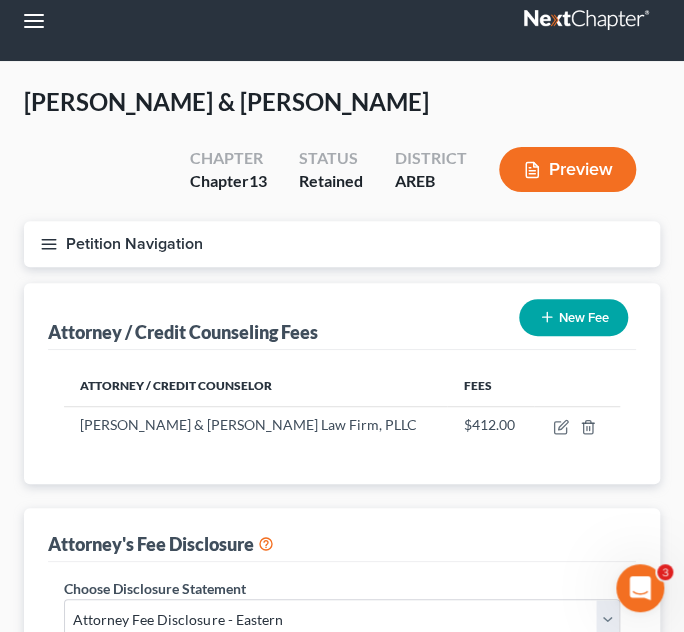 scroll, scrollTop: 0, scrollLeft: 0, axis: both 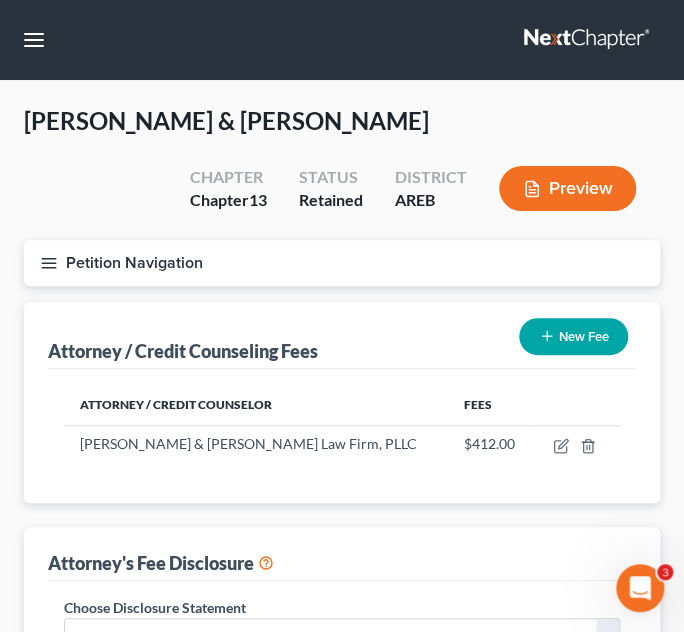 click 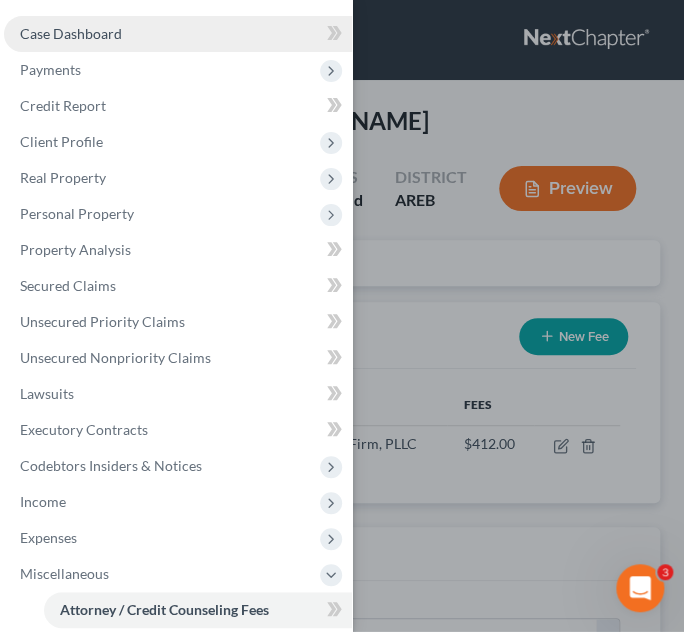 click on "Case Dashboard" at bounding box center [178, 34] 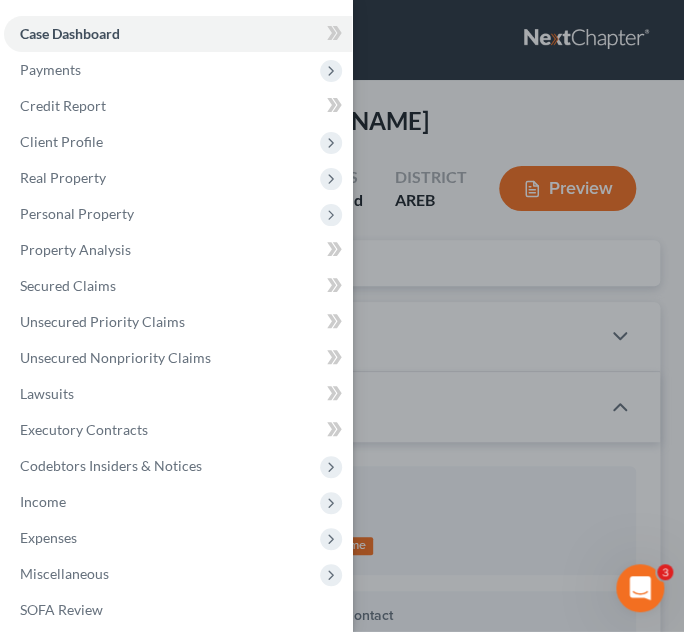 click on "Case Dashboard
Payments
Invoices
Payments
Payments
Credit Report
Client Profile" at bounding box center [342, 316] 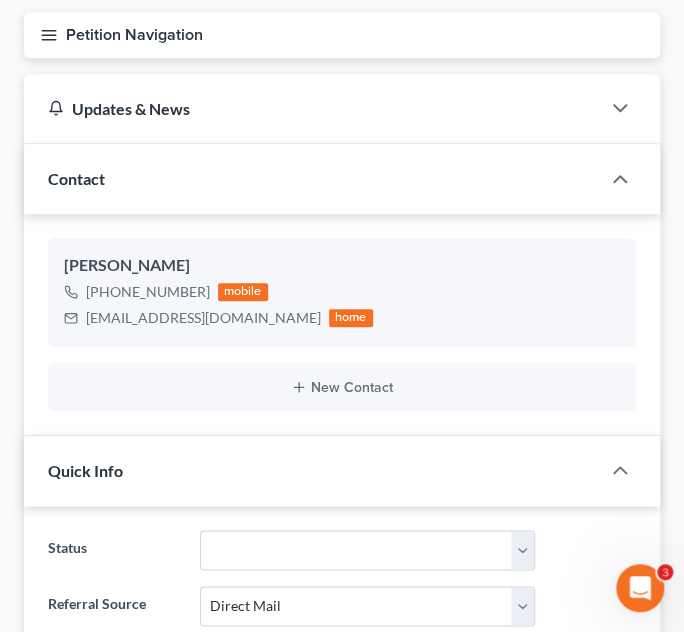 scroll, scrollTop: 181, scrollLeft: 0, axis: vertical 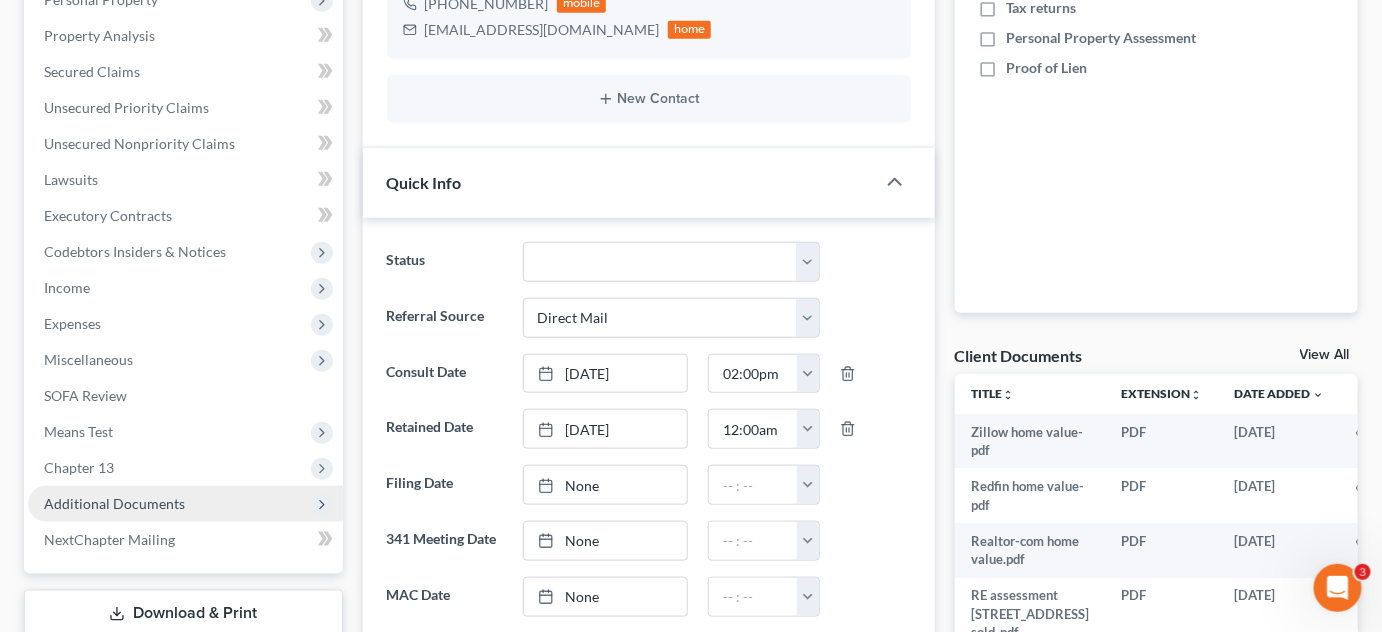 click on "Additional Documents" at bounding box center (114, 503) 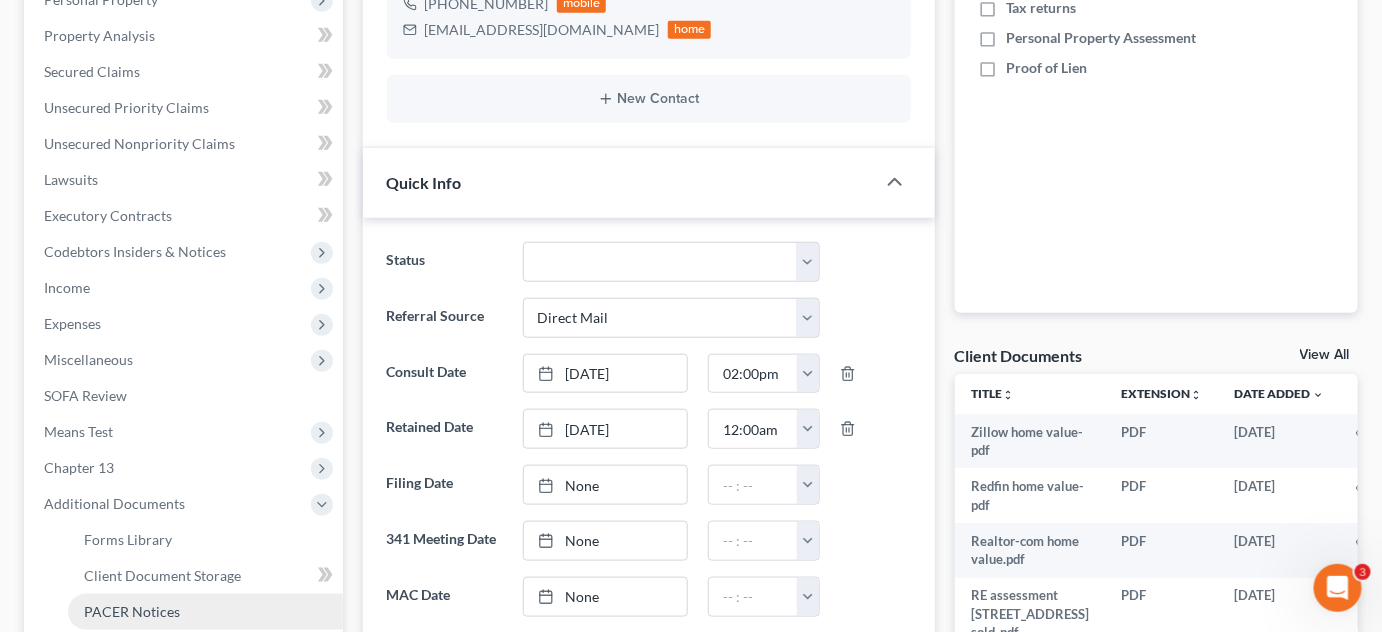 click on "PACER Notices" at bounding box center (132, 611) 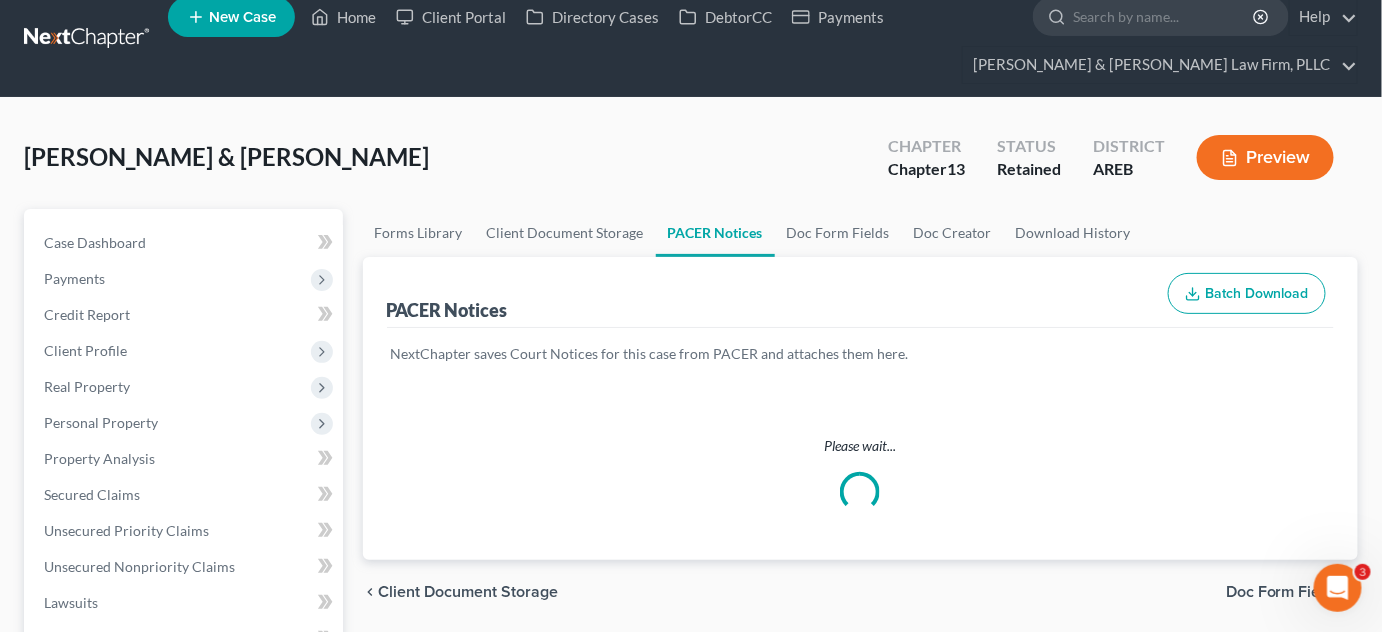 scroll, scrollTop: 0, scrollLeft: 0, axis: both 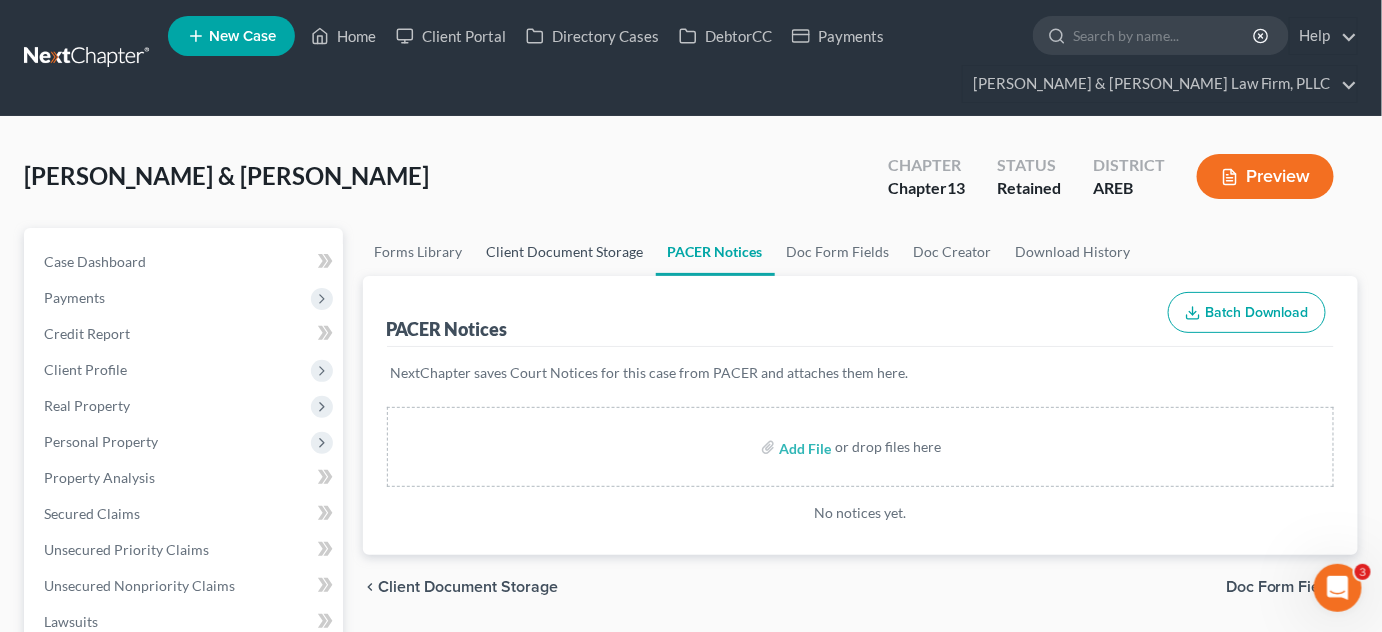 click on "Client Document Storage" at bounding box center (565, 252) 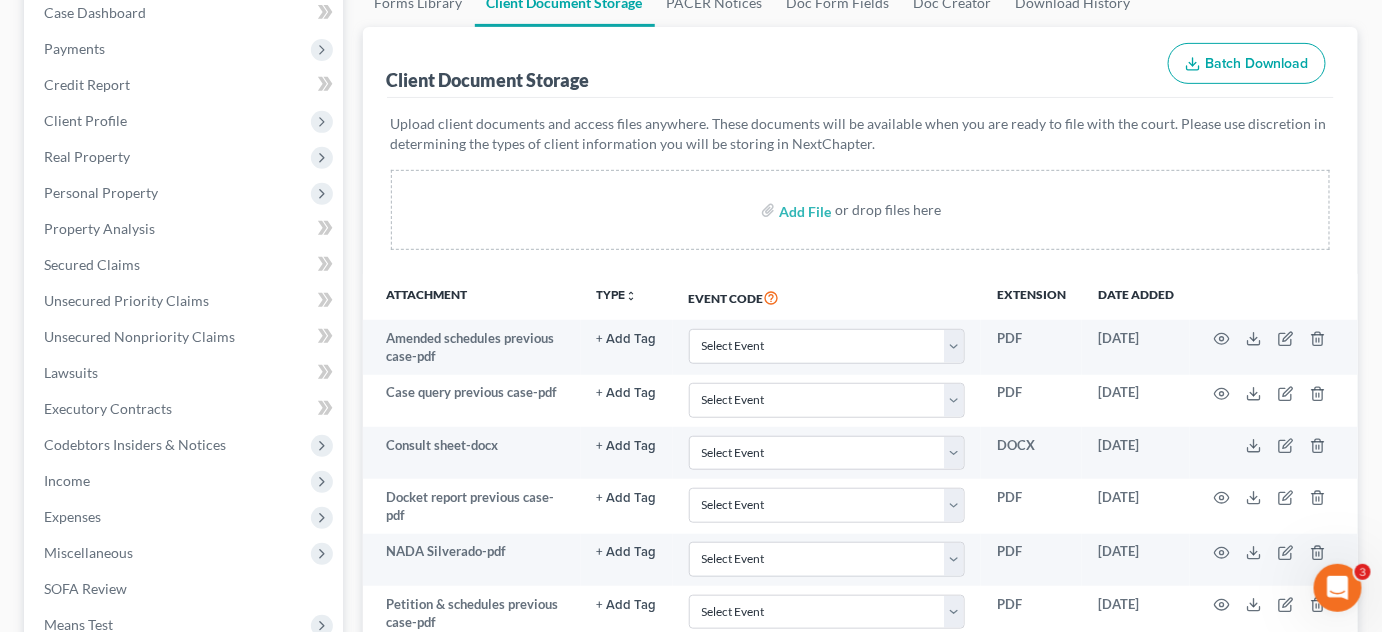 scroll, scrollTop: 181, scrollLeft: 0, axis: vertical 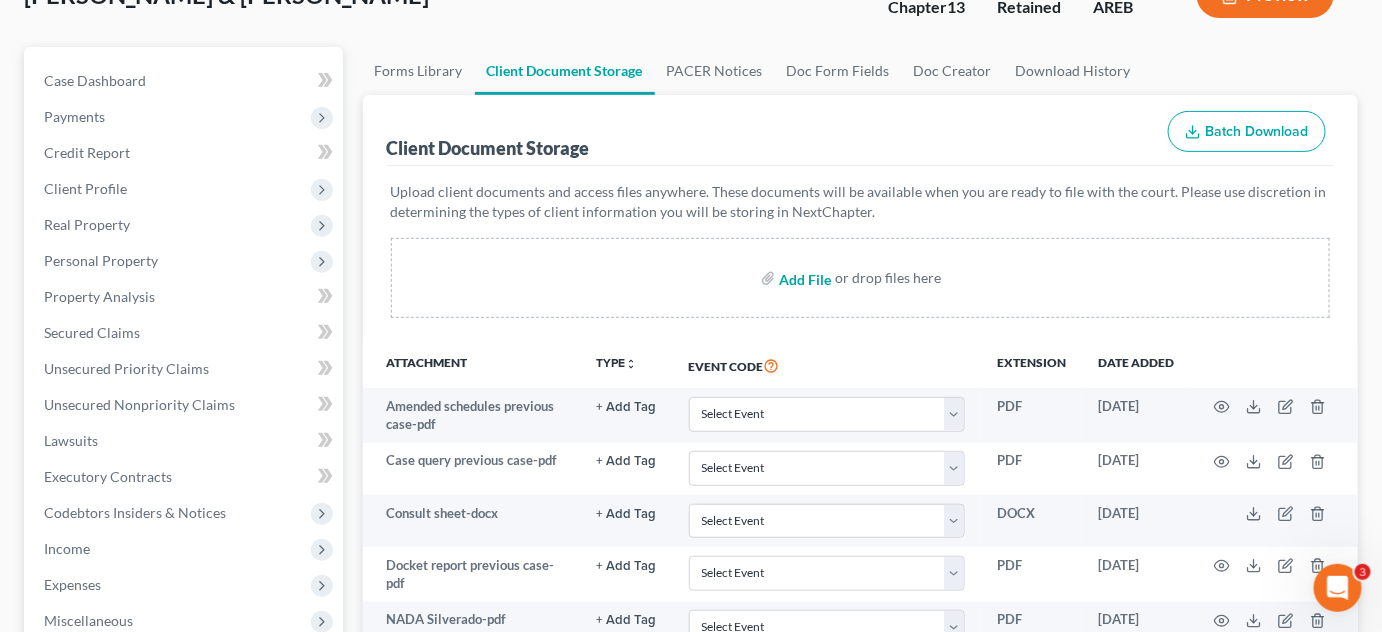 drag, startPoint x: 802, startPoint y: 276, endPoint x: 838, endPoint y: 284, distance: 36.878178 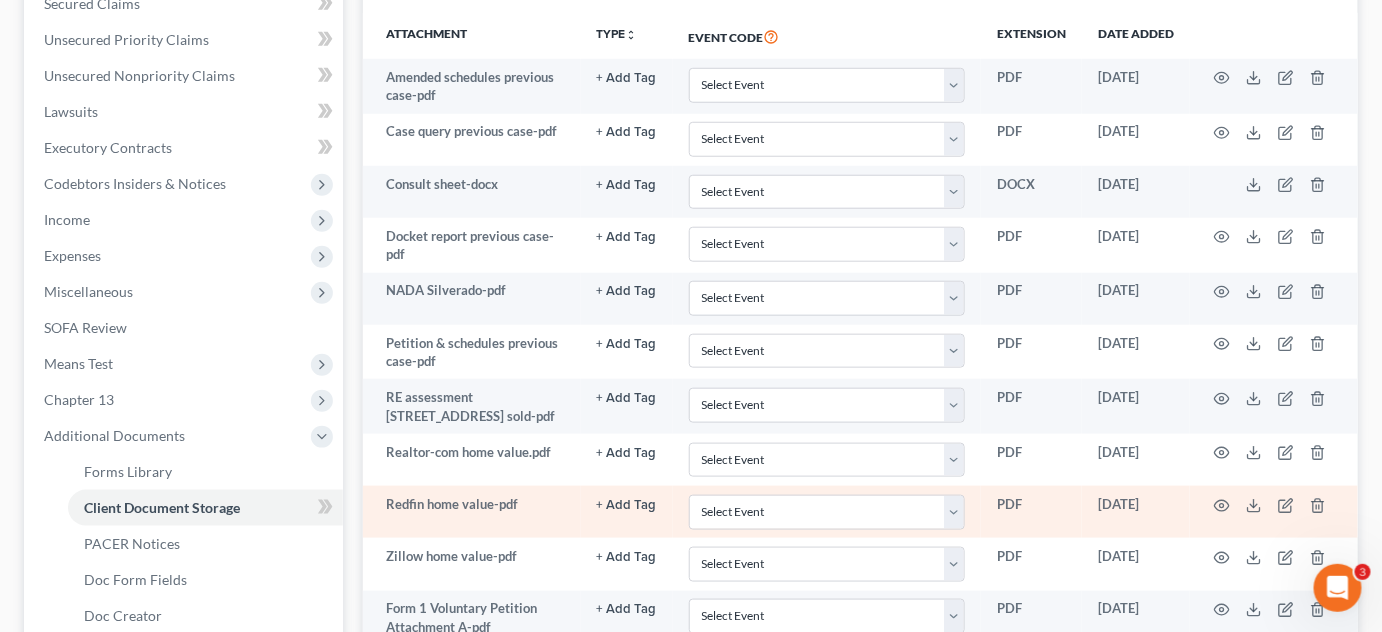 scroll, scrollTop: 363, scrollLeft: 0, axis: vertical 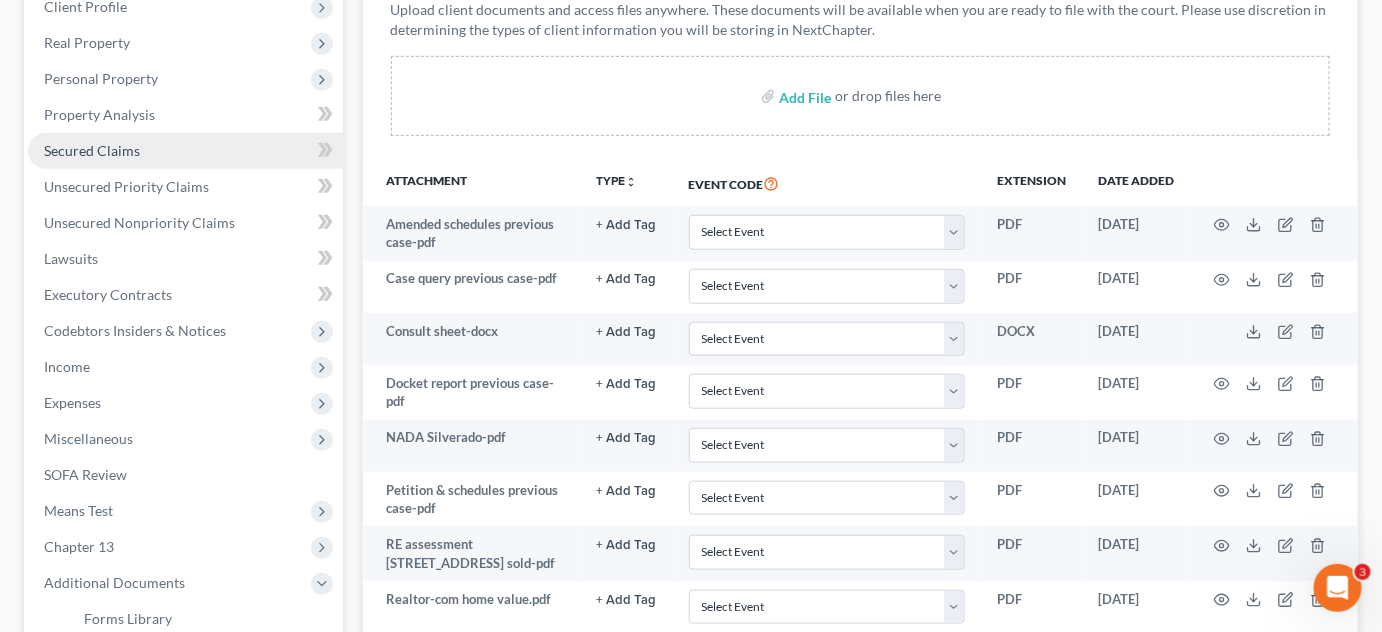click on "Secured Claims" at bounding box center [185, 151] 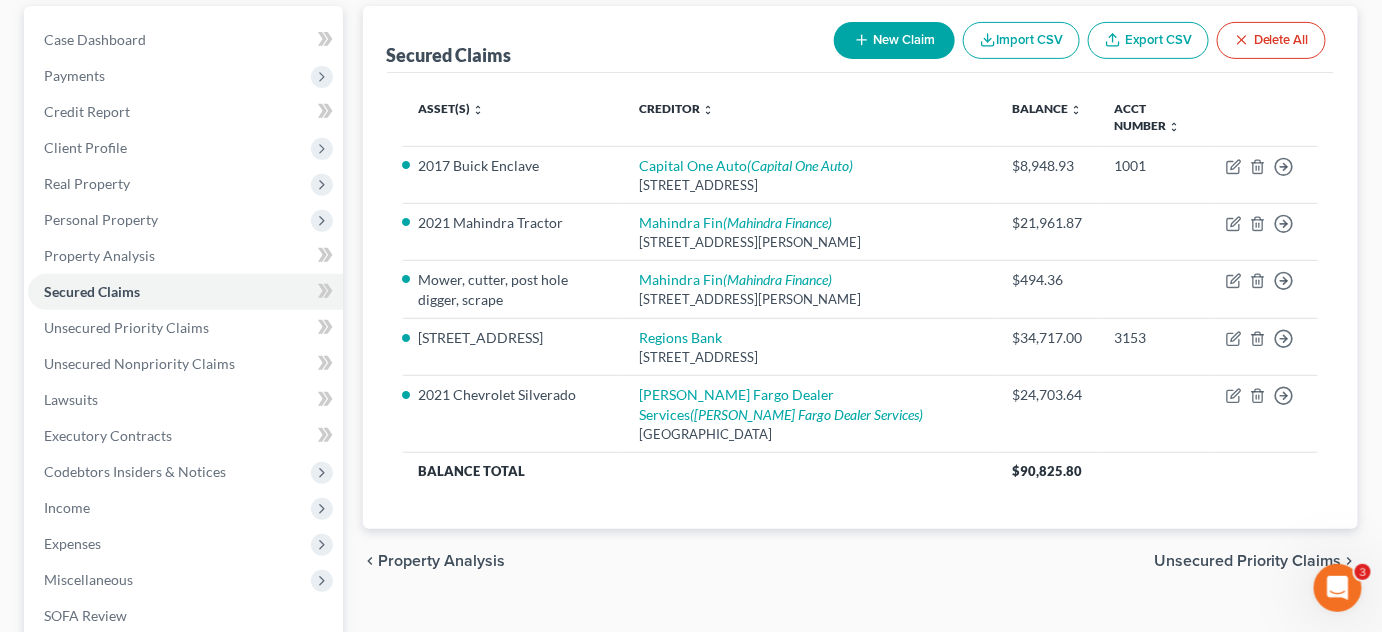 scroll, scrollTop: 181, scrollLeft: 0, axis: vertical 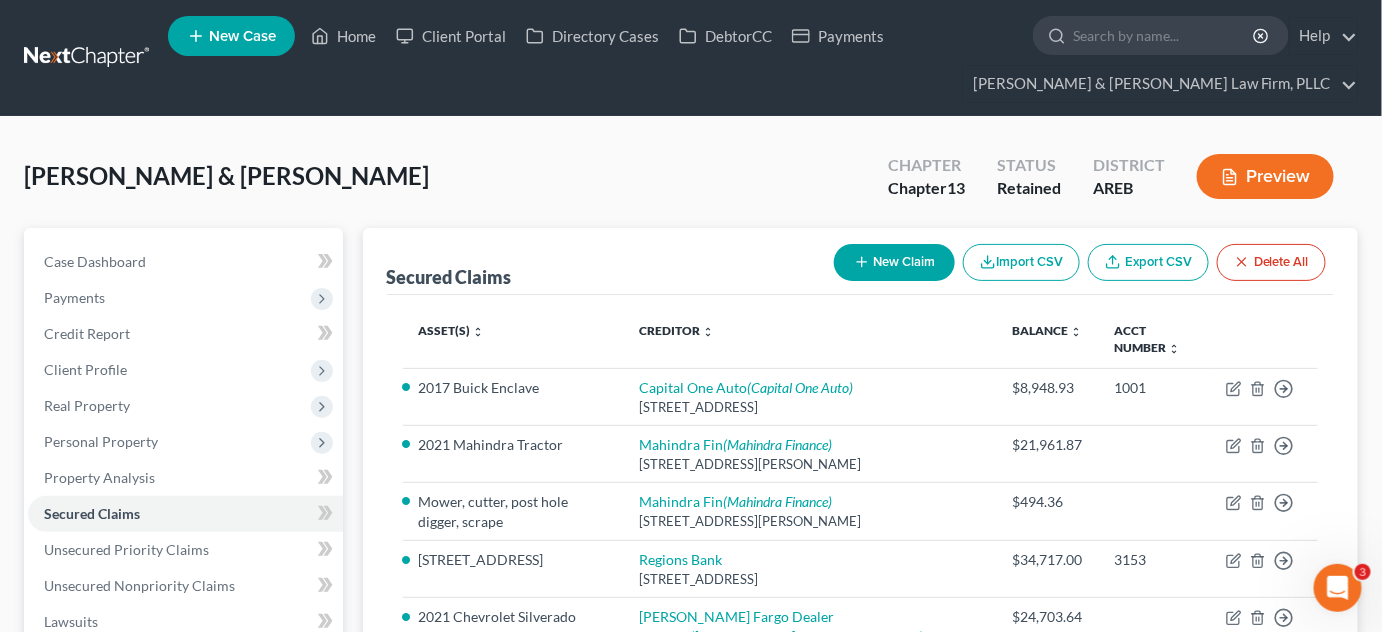 click on "Preview" at bounding box center (1265, 176) 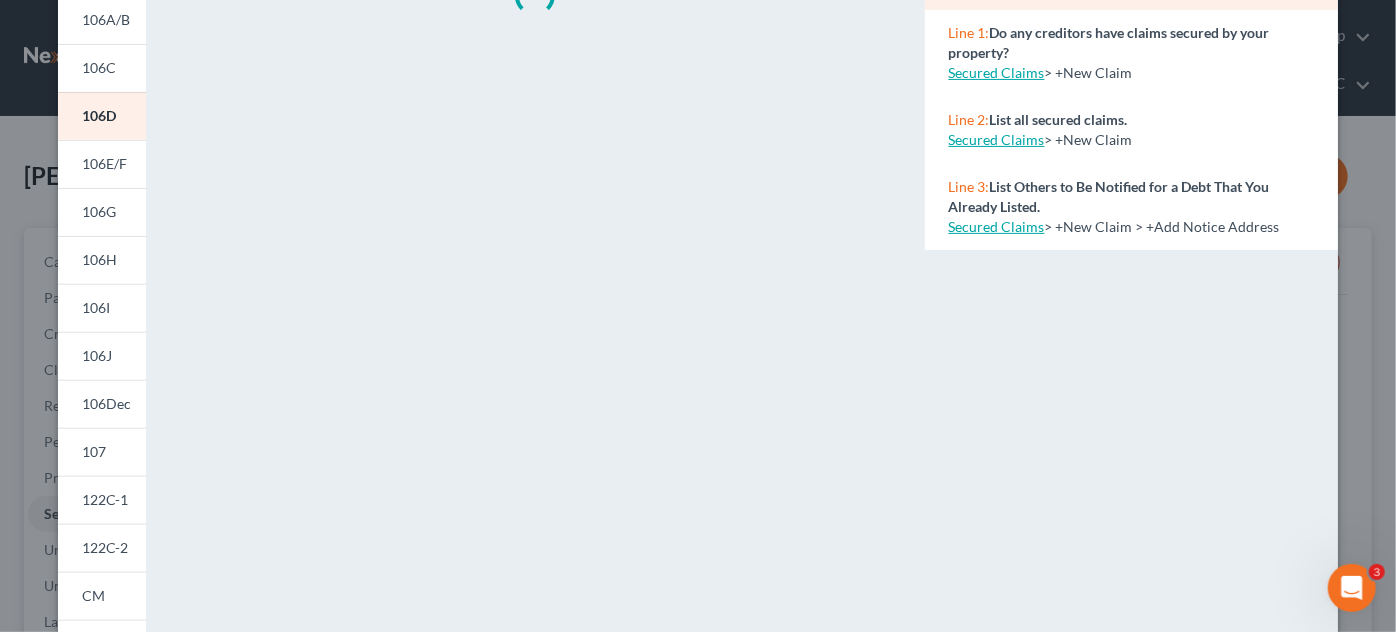 scroll, scrollTop: 454, scrollLeft: 0, axis: vertical 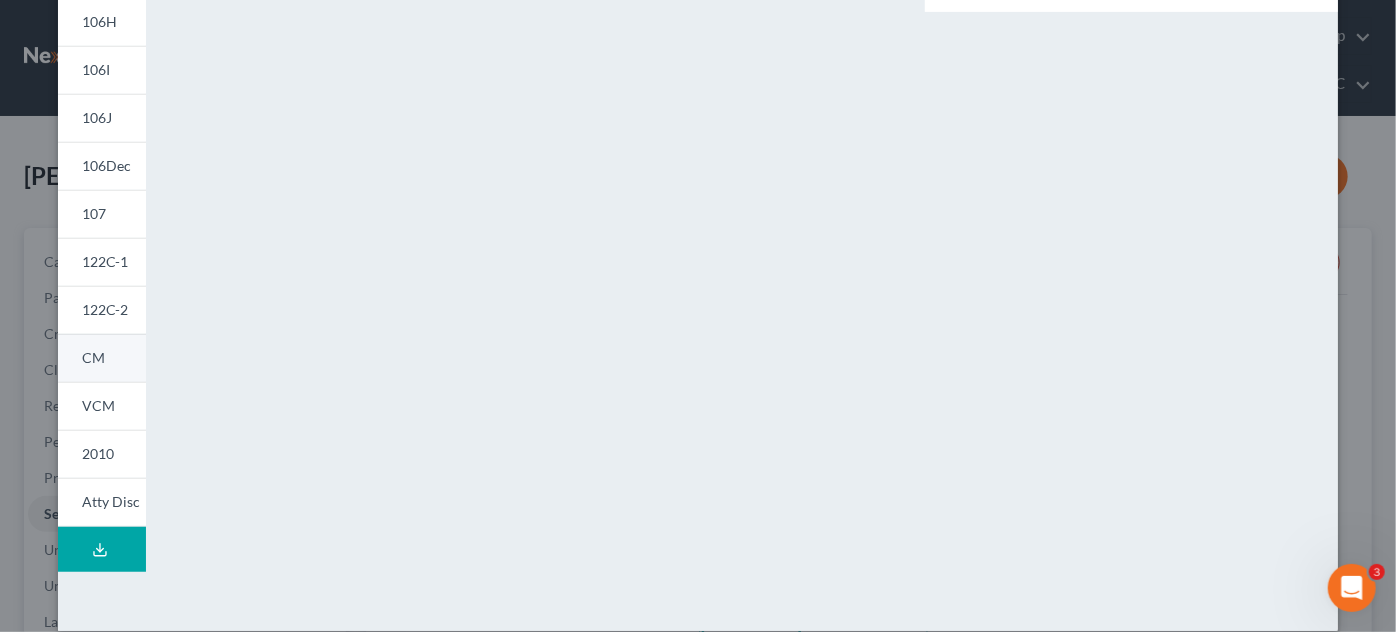 click on "CM" at bounding box center [102, 358] 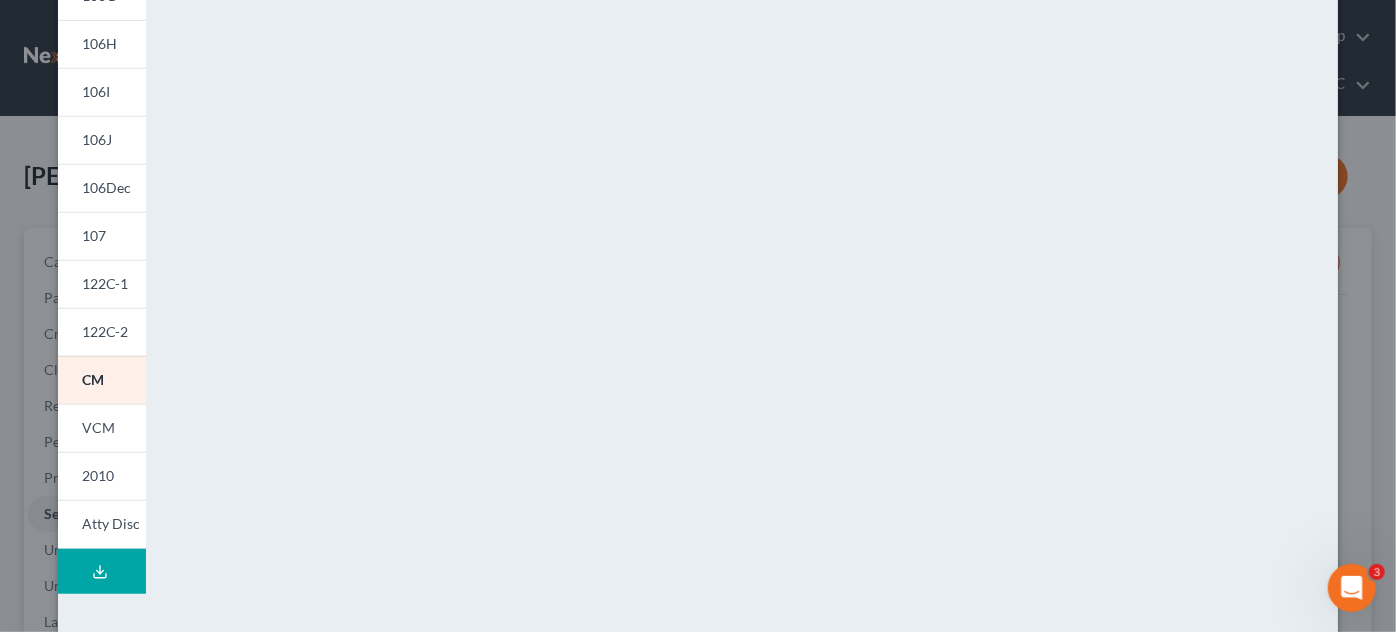 scroll, scrollTop: 159, scrollLeft: 0, axis: vertical 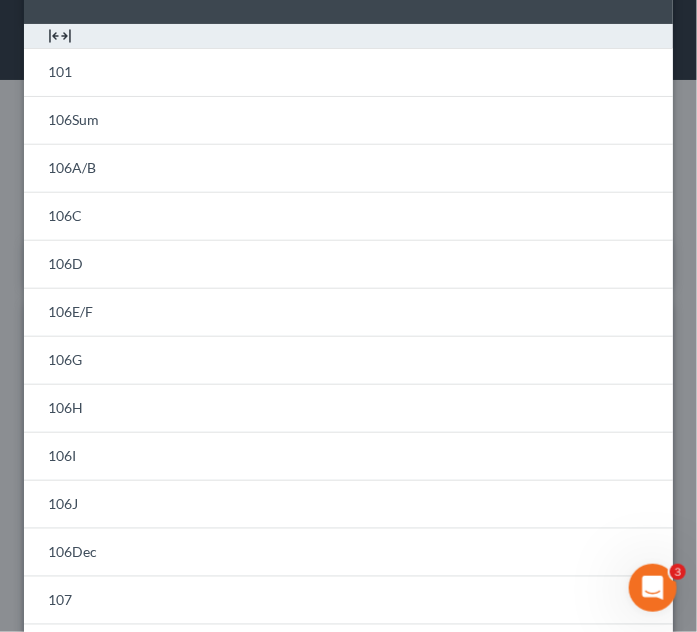 drag, startPoint x: 75, startPoint y: 268, endPoint x: 10, endPoint y: 263, distance: 65.192024 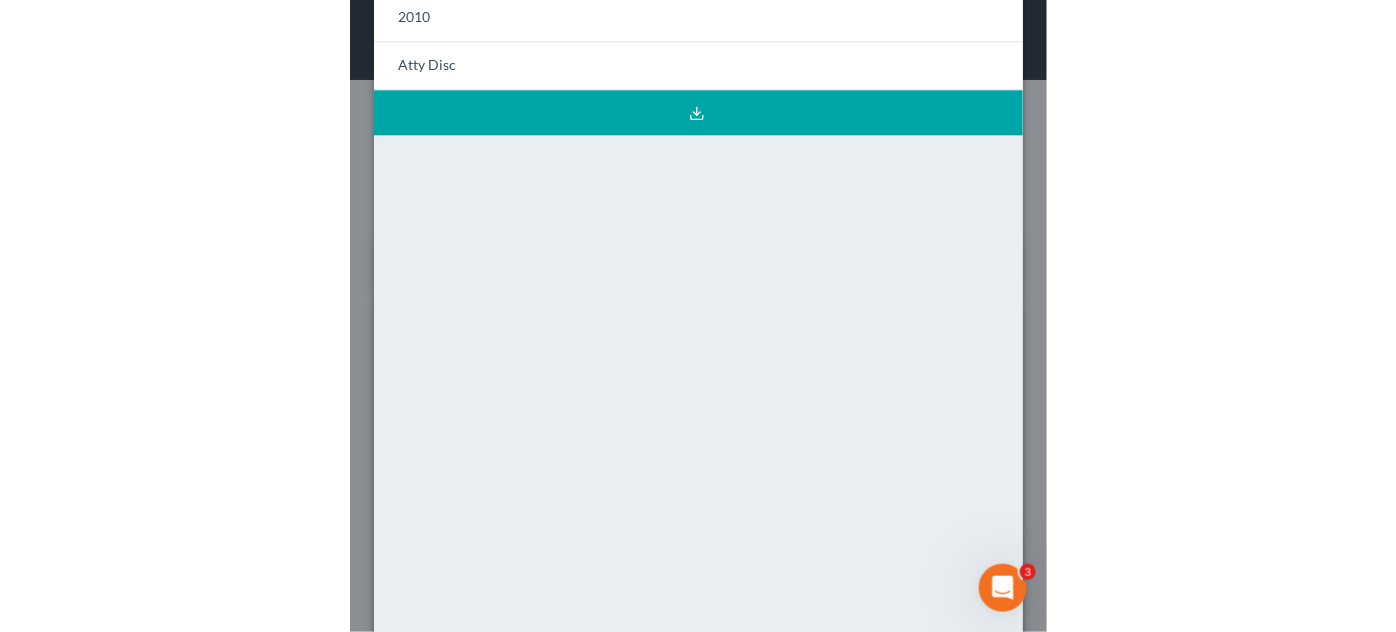 scroll, scrollTop: 943, scrollLeft: 0, axis: vertical 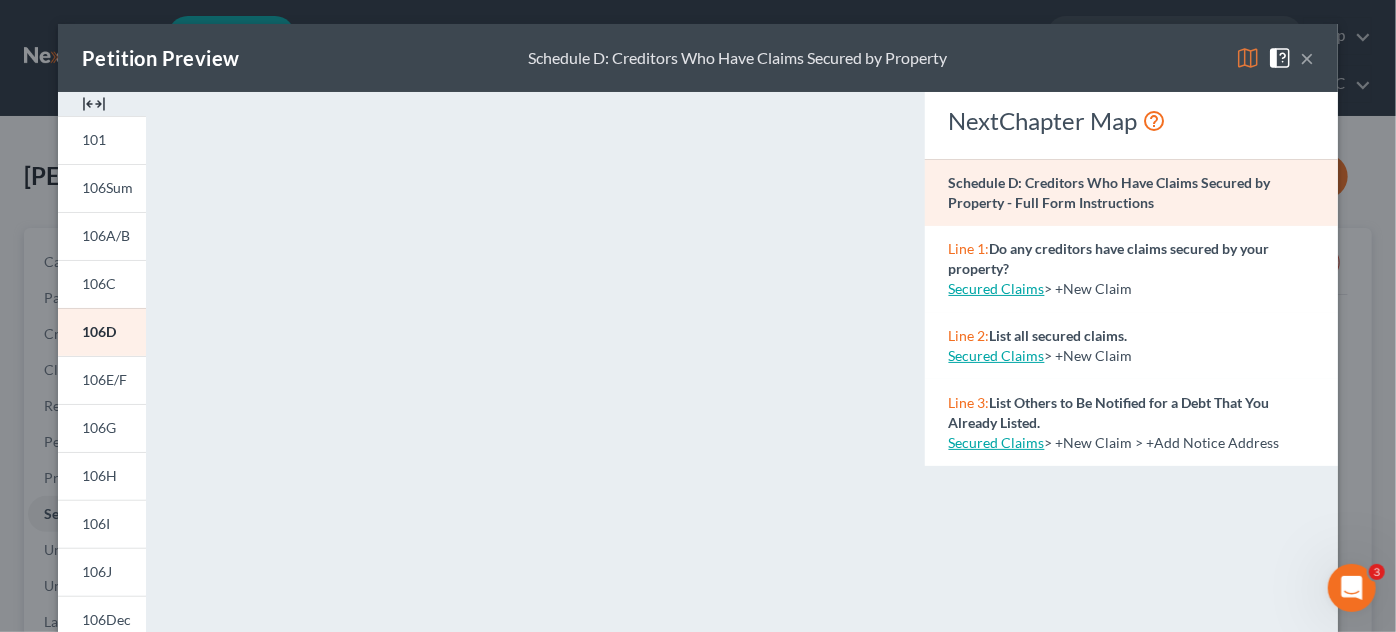 drag, startPoint x: 1303, startPoint y: 61, endPoint x: 858, endPoint y: 200, distance: 466.20383 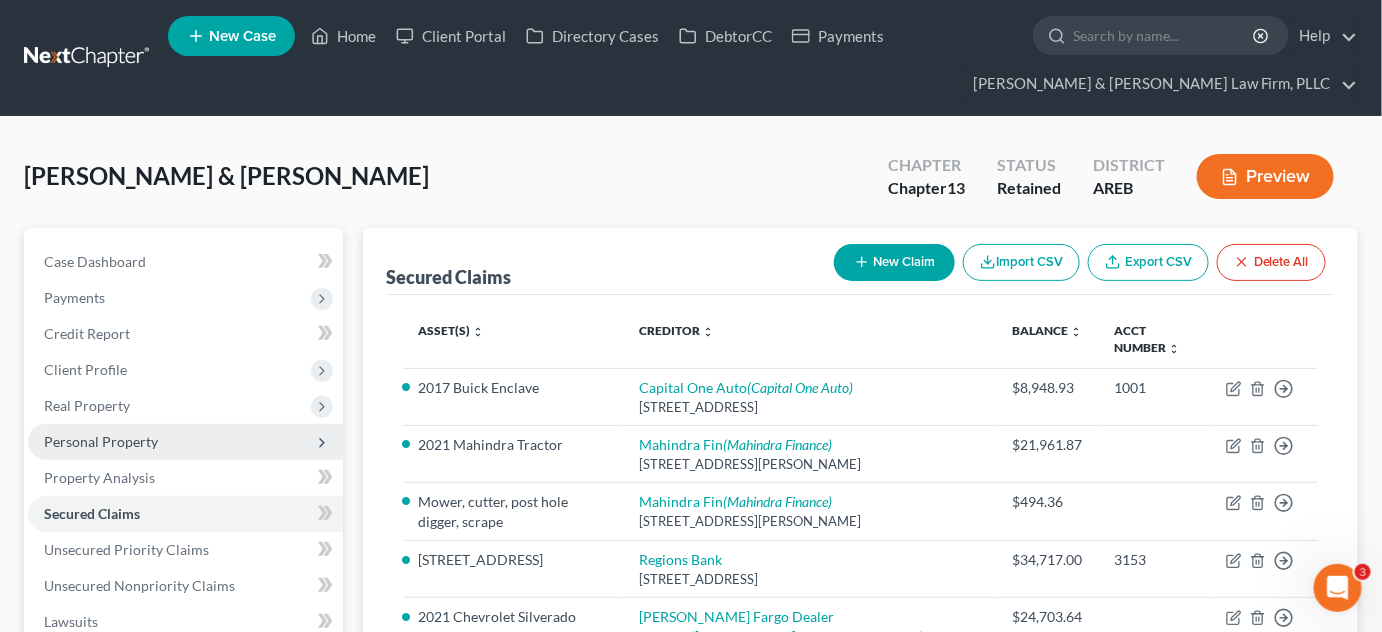 click on "Personal Property" at bounding box center (185, 442) 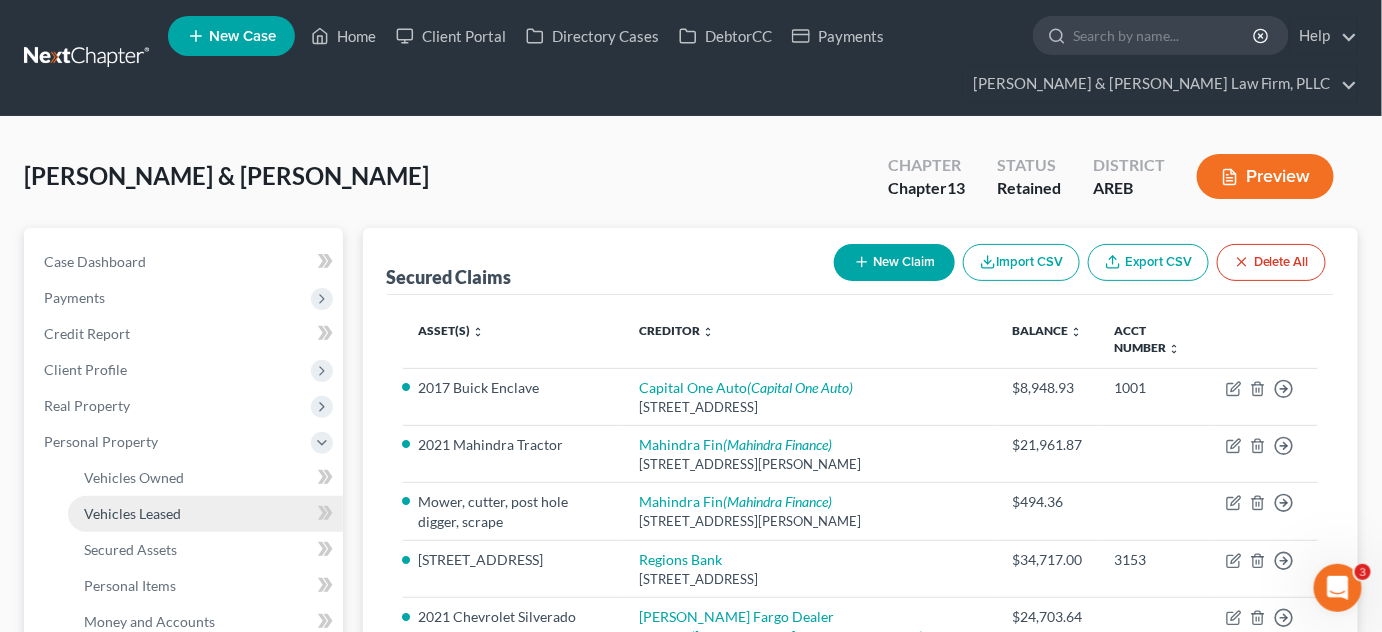 click on "Vehicles Leased" at bounding box center (132, 513) 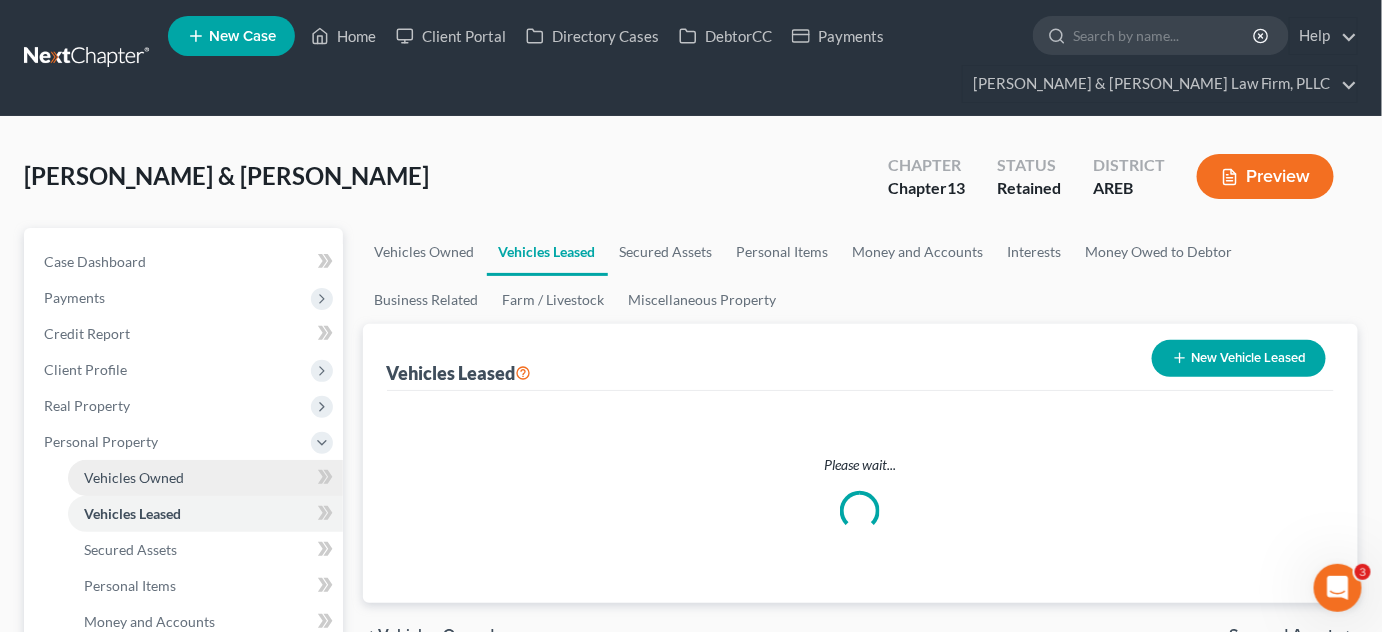 click on "Vehicles Owned" at bounding box center [134, 477] 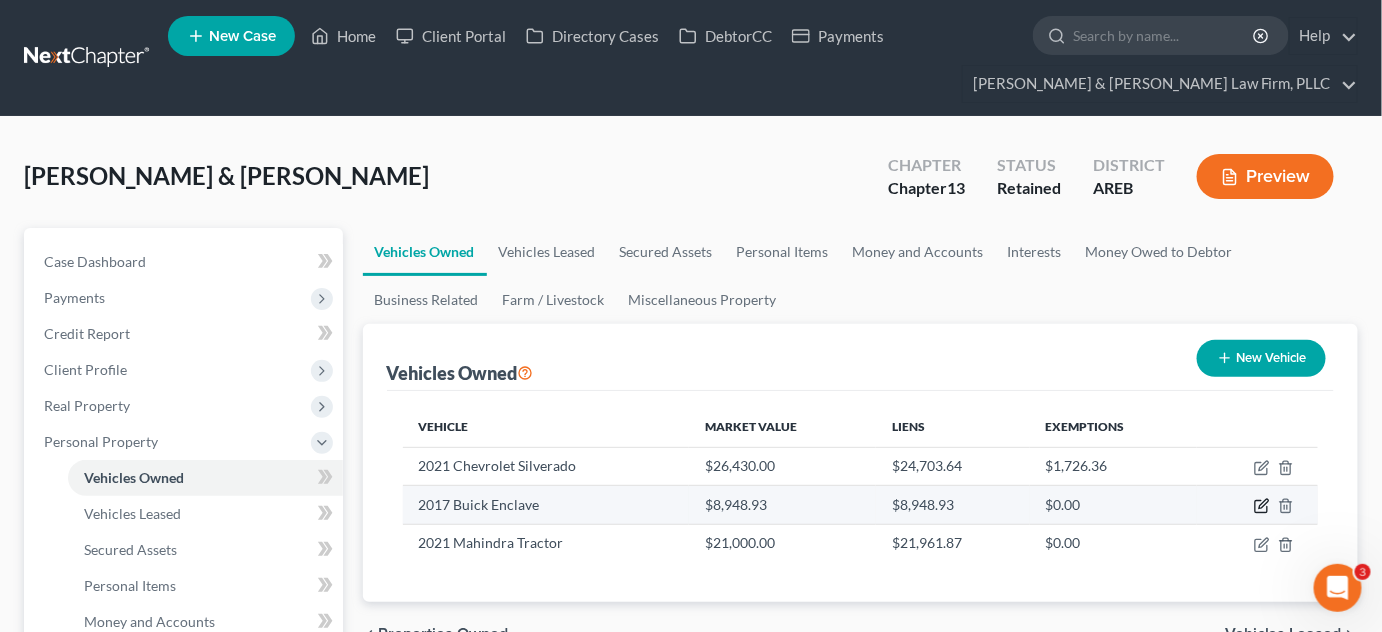 click 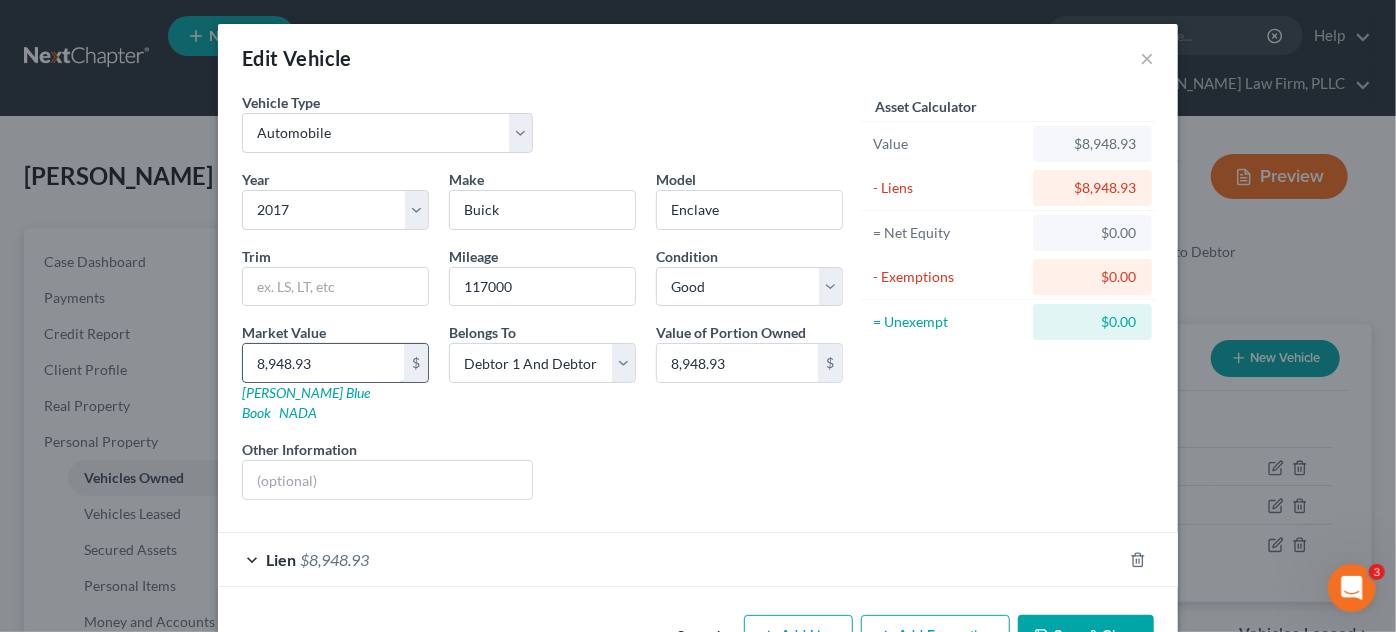 click on "8,948.93" at bounding box center (323, 363) 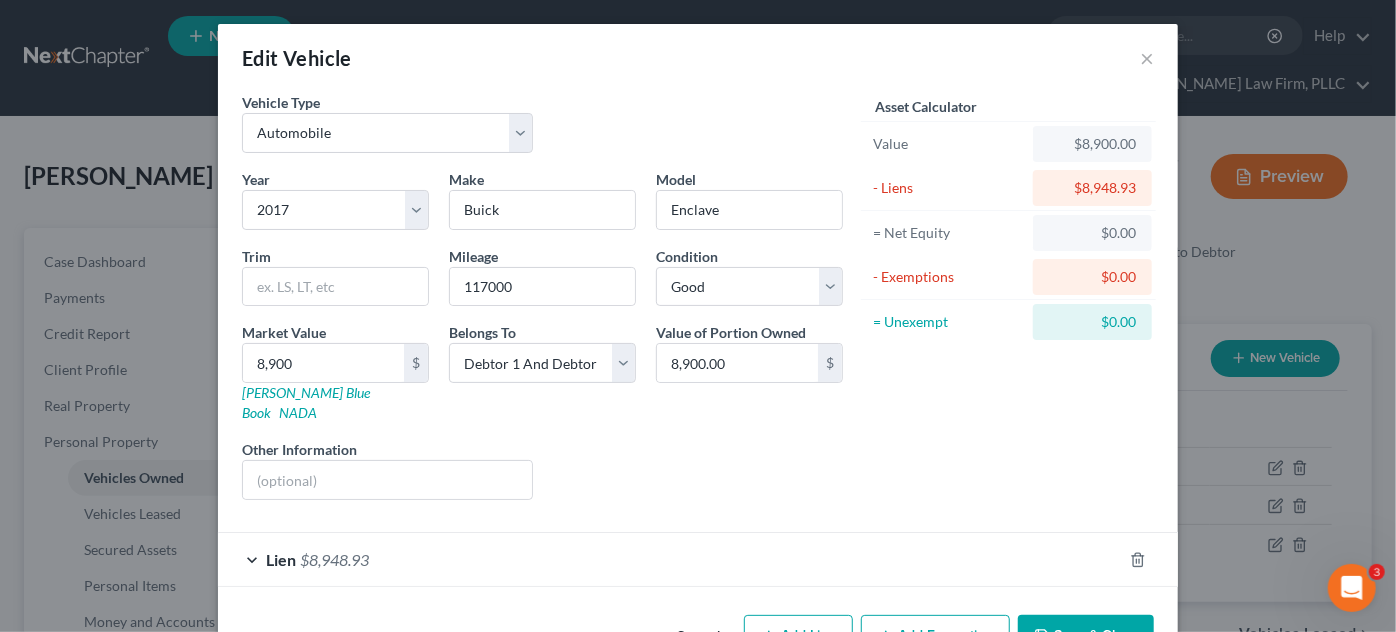 click on "Liens
Select" at bounding box center (698, 469) 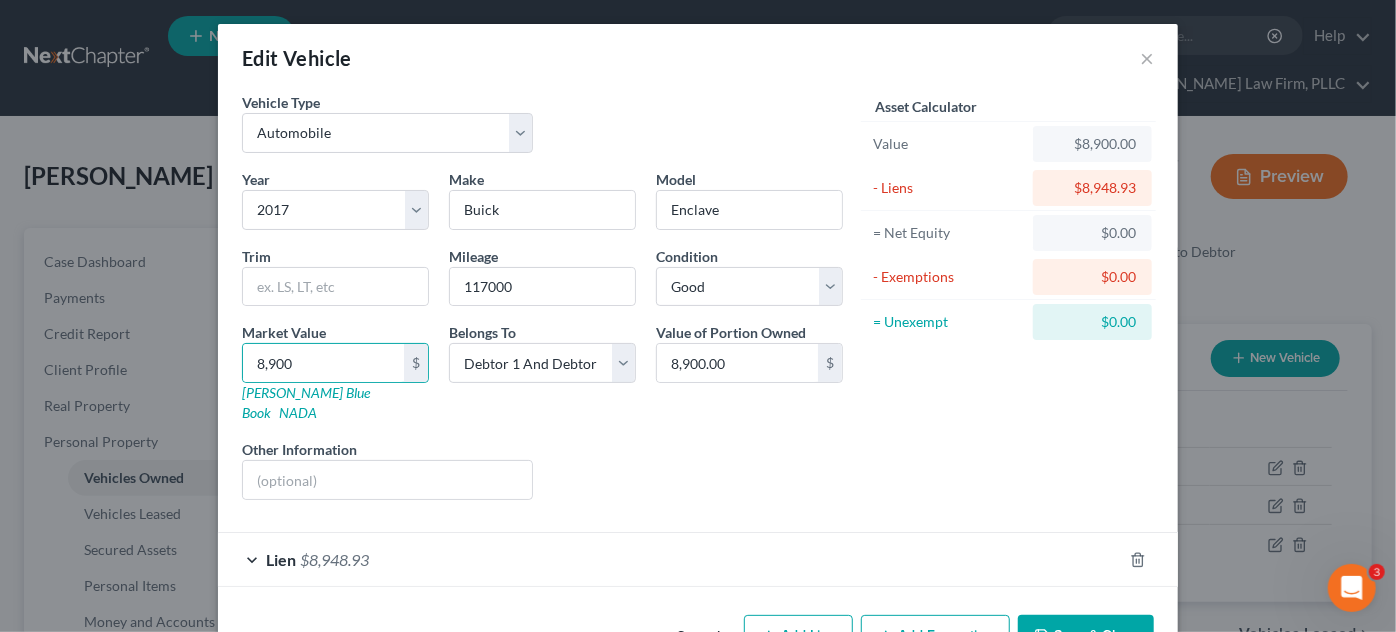 drag, startPoint x: 896, startPoint y: 450, endPoint x: 580, endPoint y: 404, distance: 319.33054 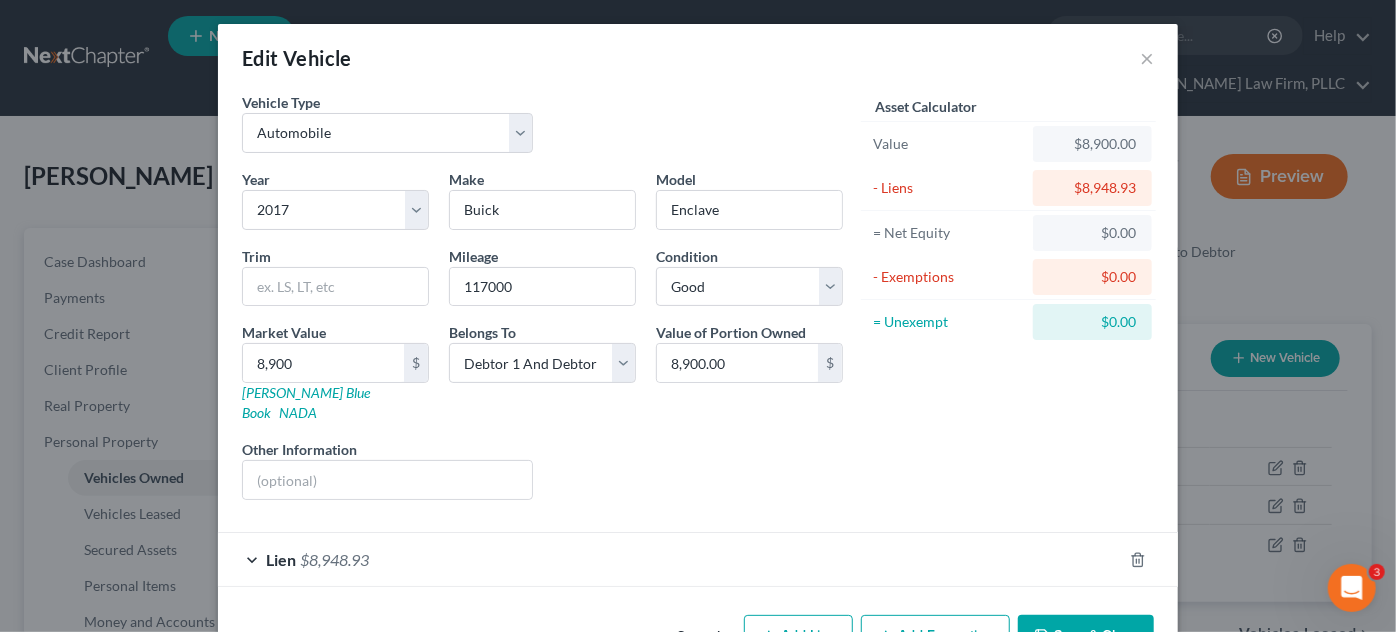 click on "Asset Calculator Value $8,900.00 - Liens $8,948.93 = Net Equity $0.00 - Exemptions $0.00 = Unexempt $0.00" at bounding box center (1008, 304) 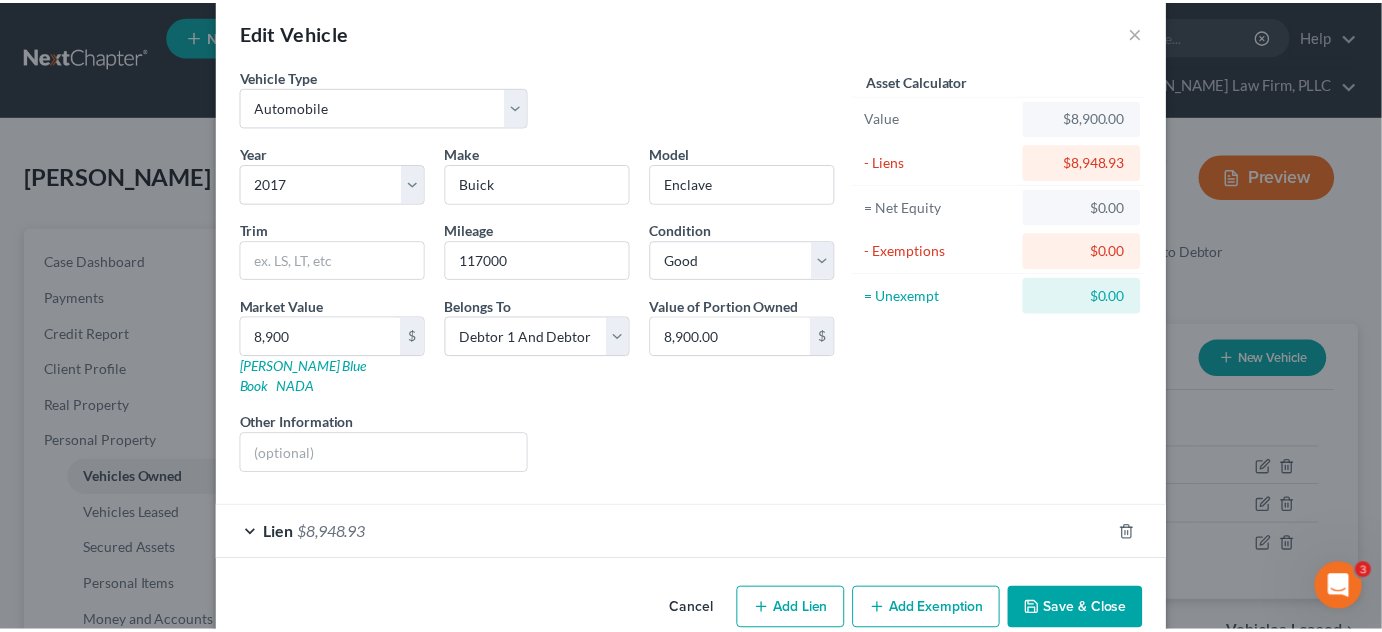 scroll, scrollTop: 41, scrollLeft: 0, axis: vertical 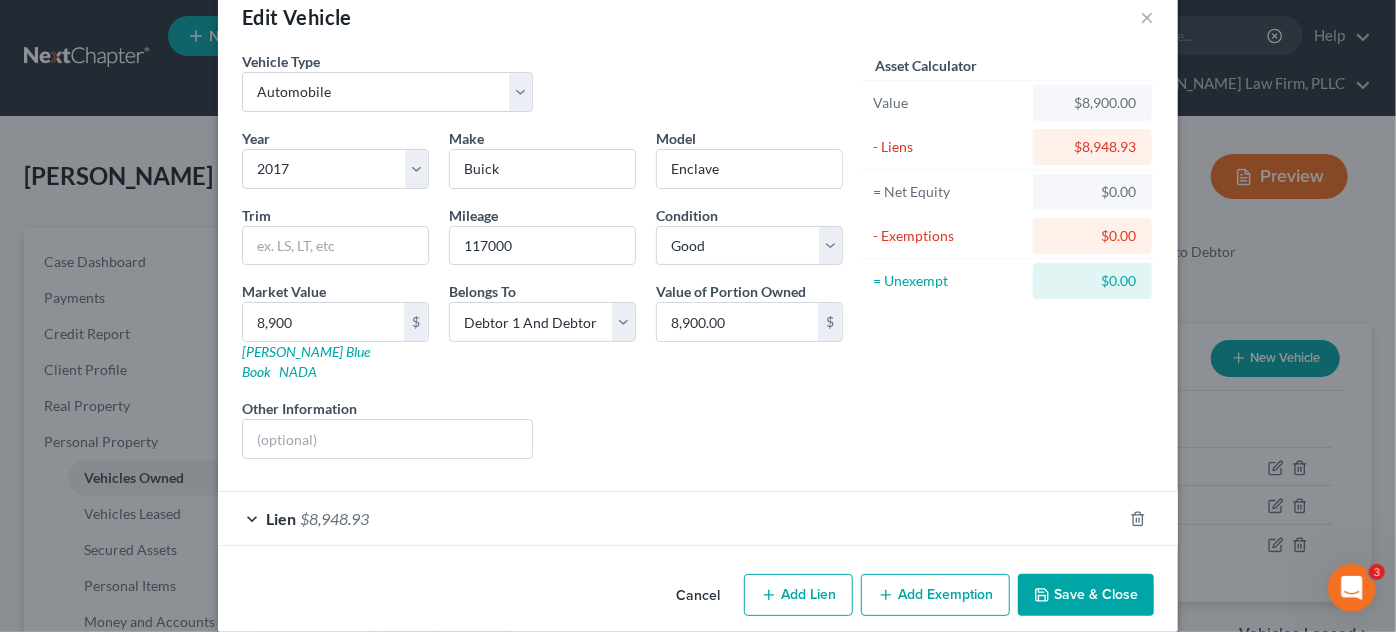 click on "Save & Close" at bounding box center [1086, 595] 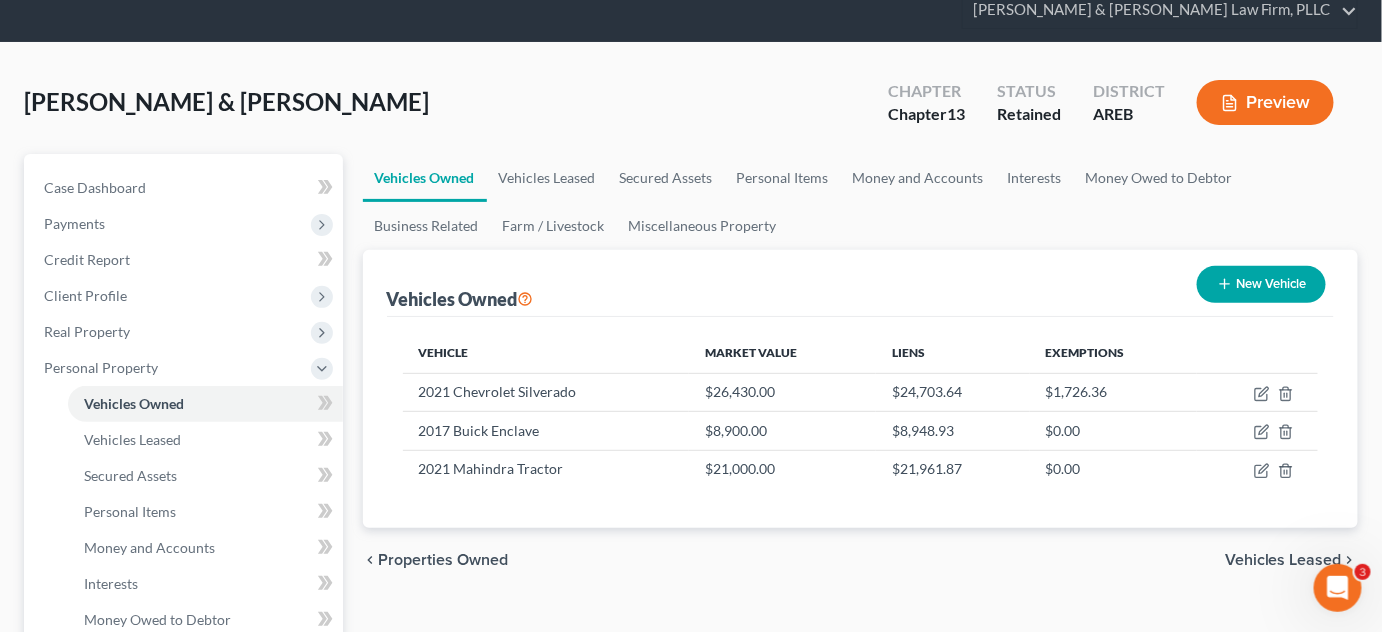 scroll, scrollTop: 0, scrollLeft: 0, axis: both 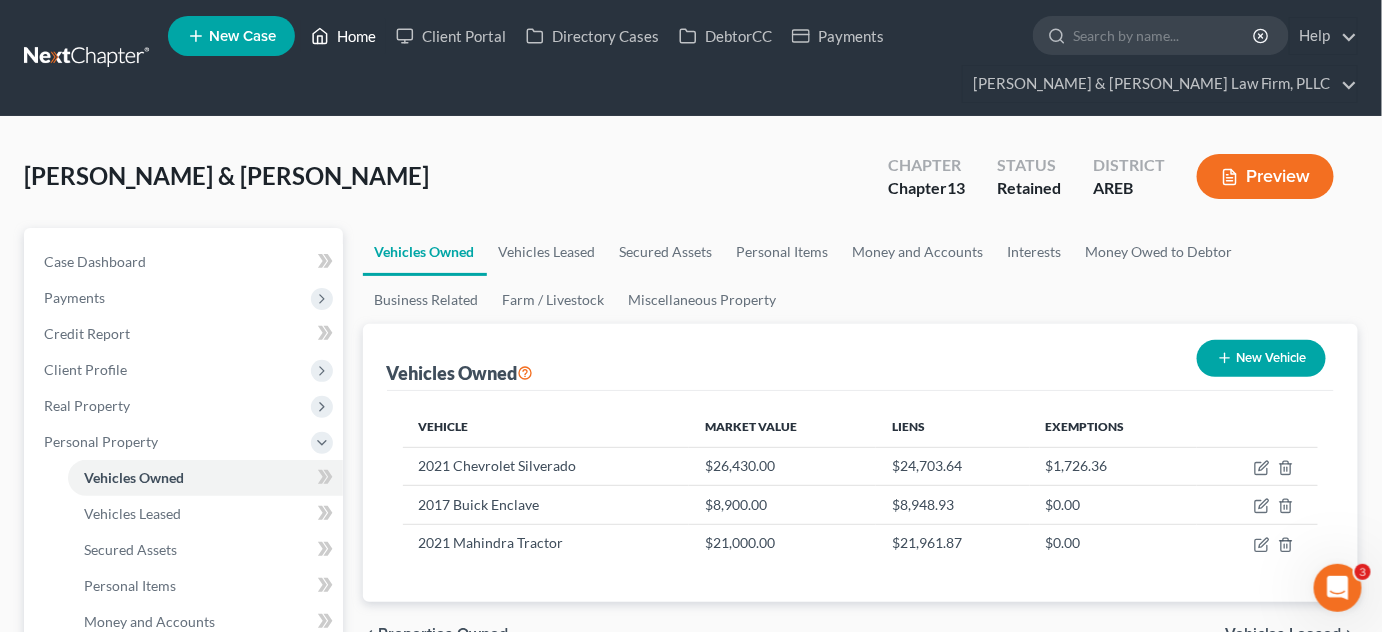 click on "Home" at bounding box center [343, 36] 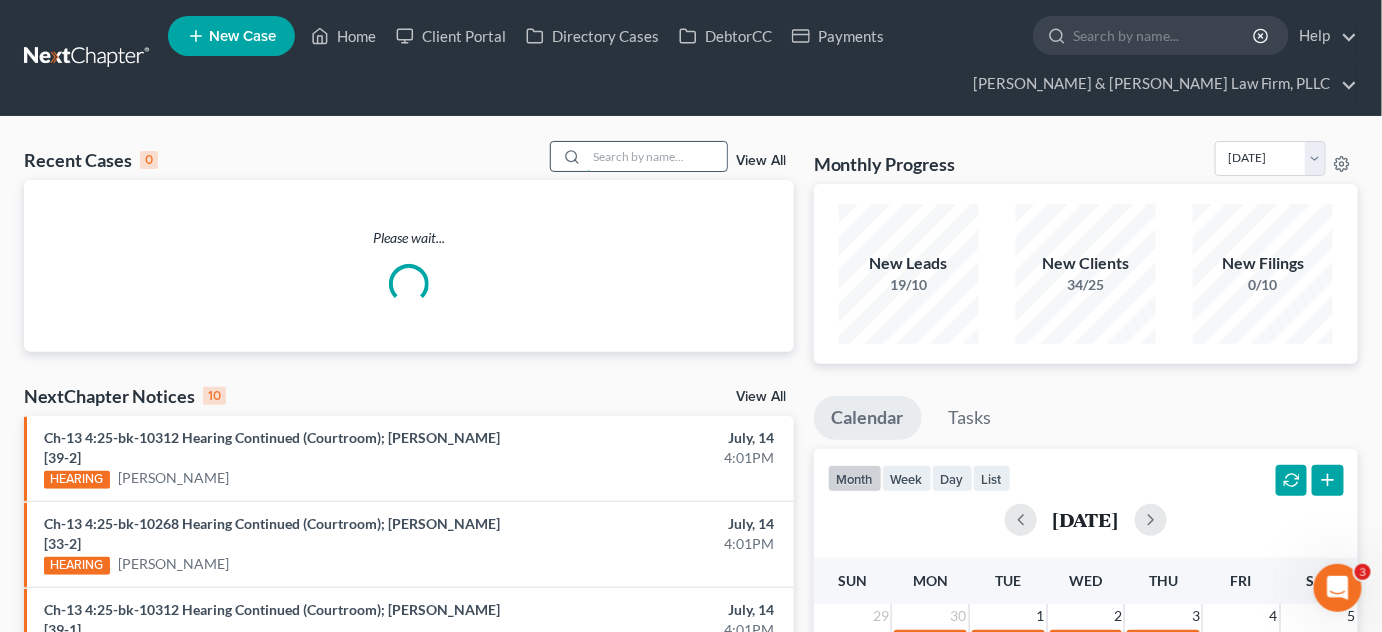 click at bounding box center (657, 156) 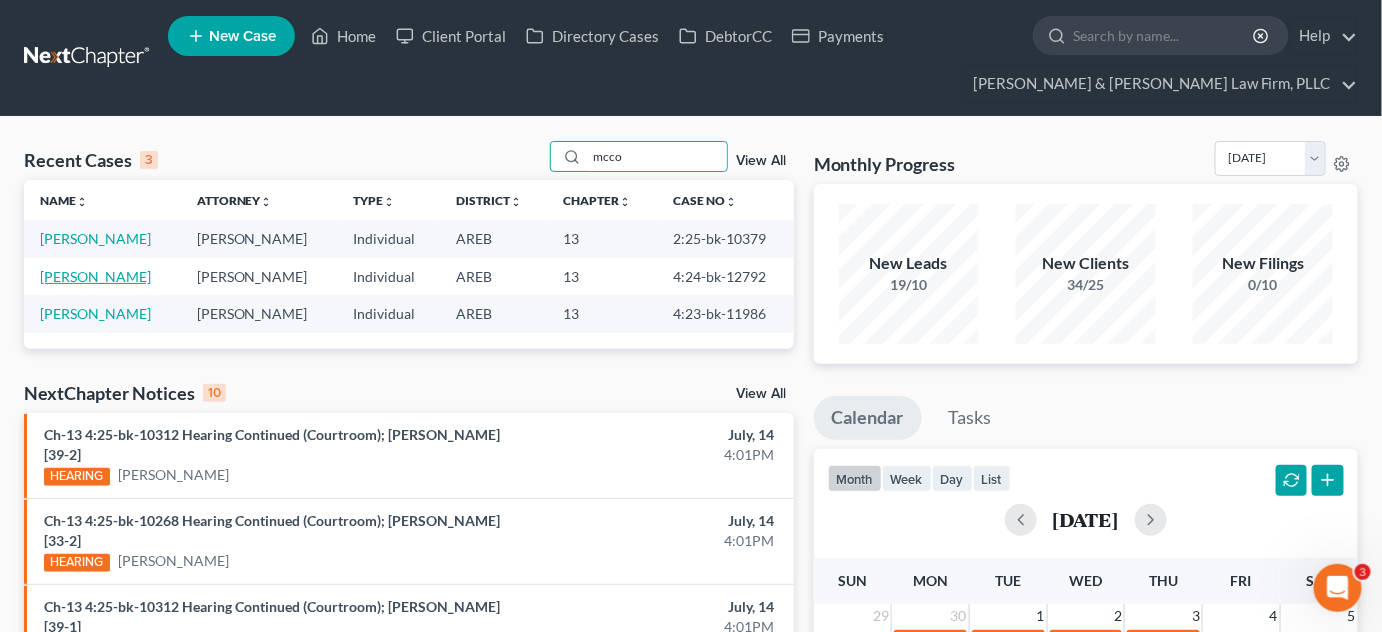 click on "[PERSON_NAME]" at bounding box center [95, 276] 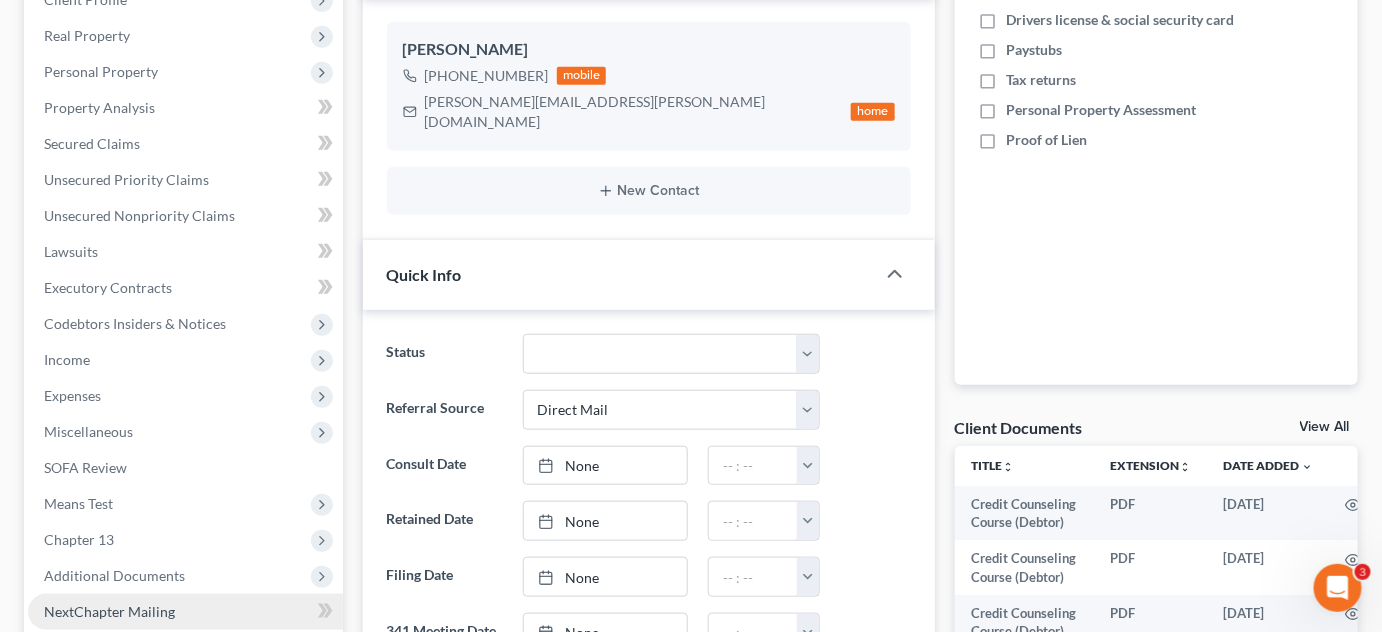 scroll, scrollTop: 636, scrollLeft: 0, axis: vertical 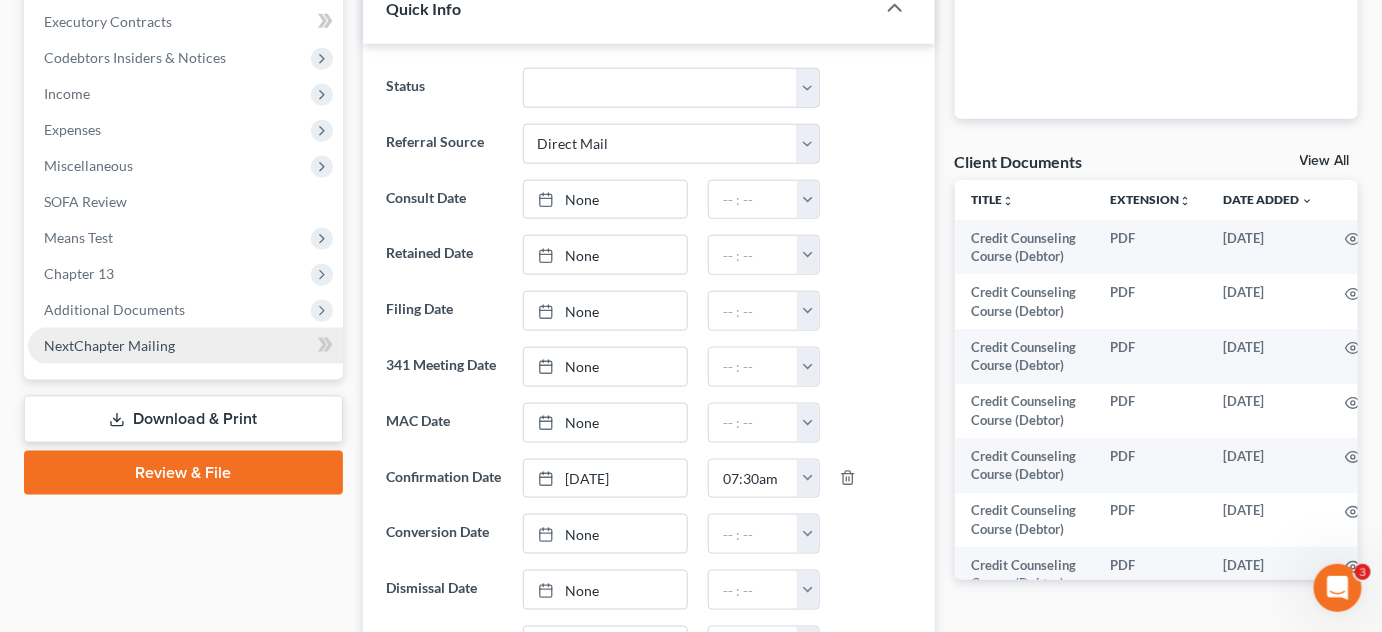 drag, startPoint x: 139, startPoint y: 307, endPoint x: 116, endPoint y: 356, distance: 54.129475 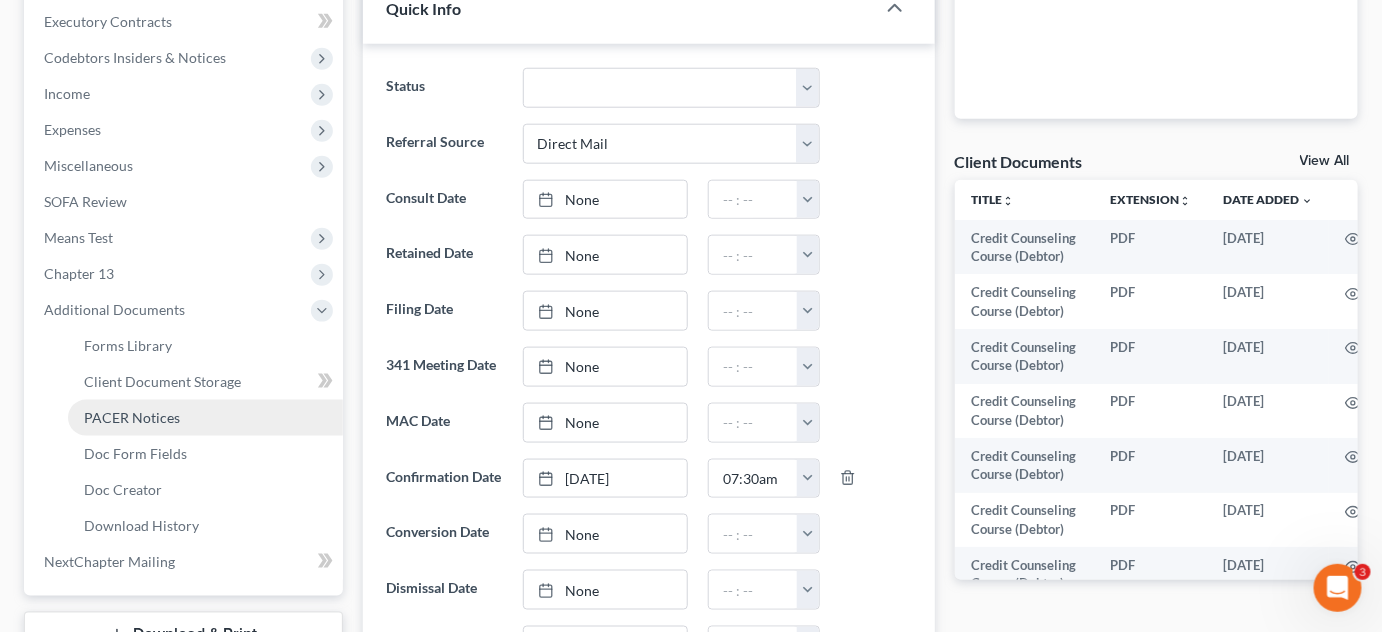 click on "PACER Notices" at bounding box center (132, 417) 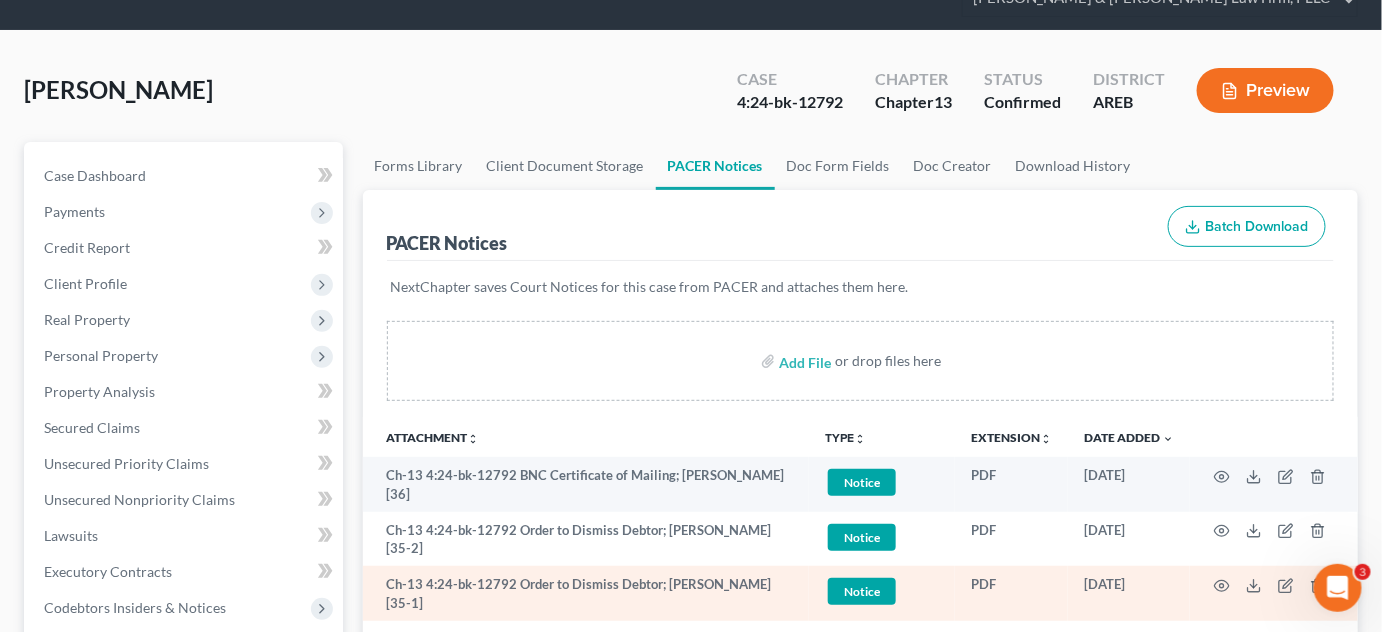scroll, scrollTop: 0, scrollLeft: 0, axis: both 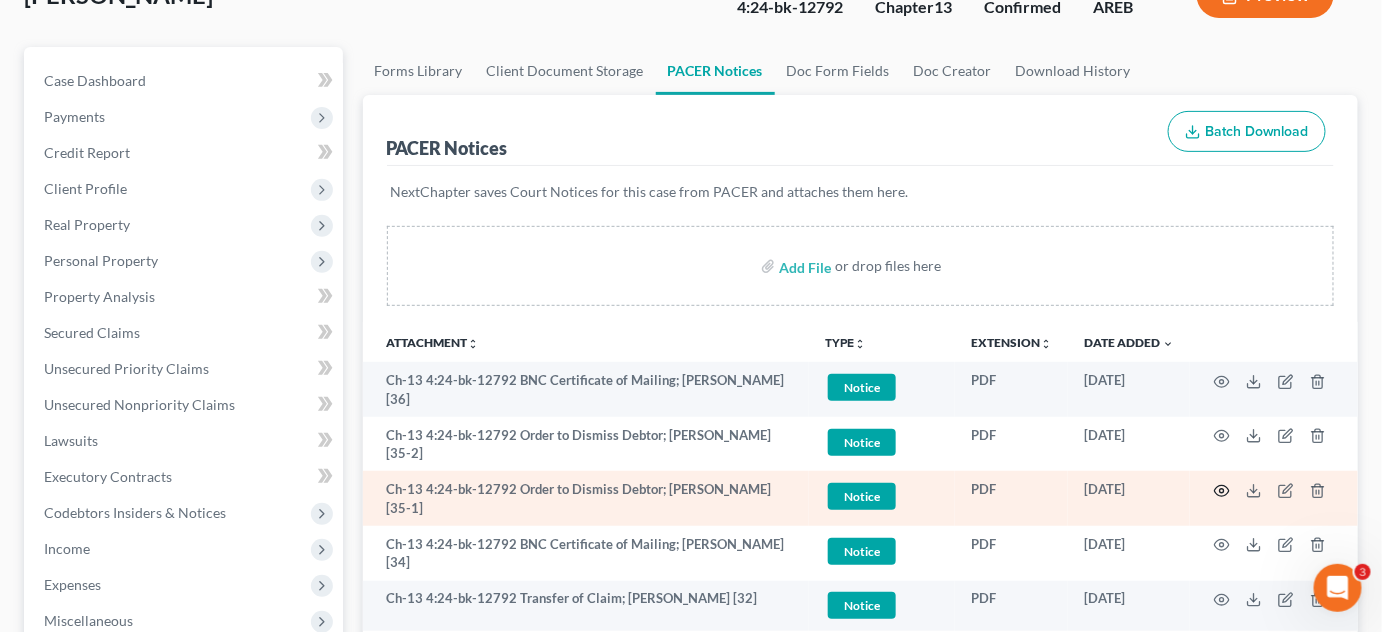 click 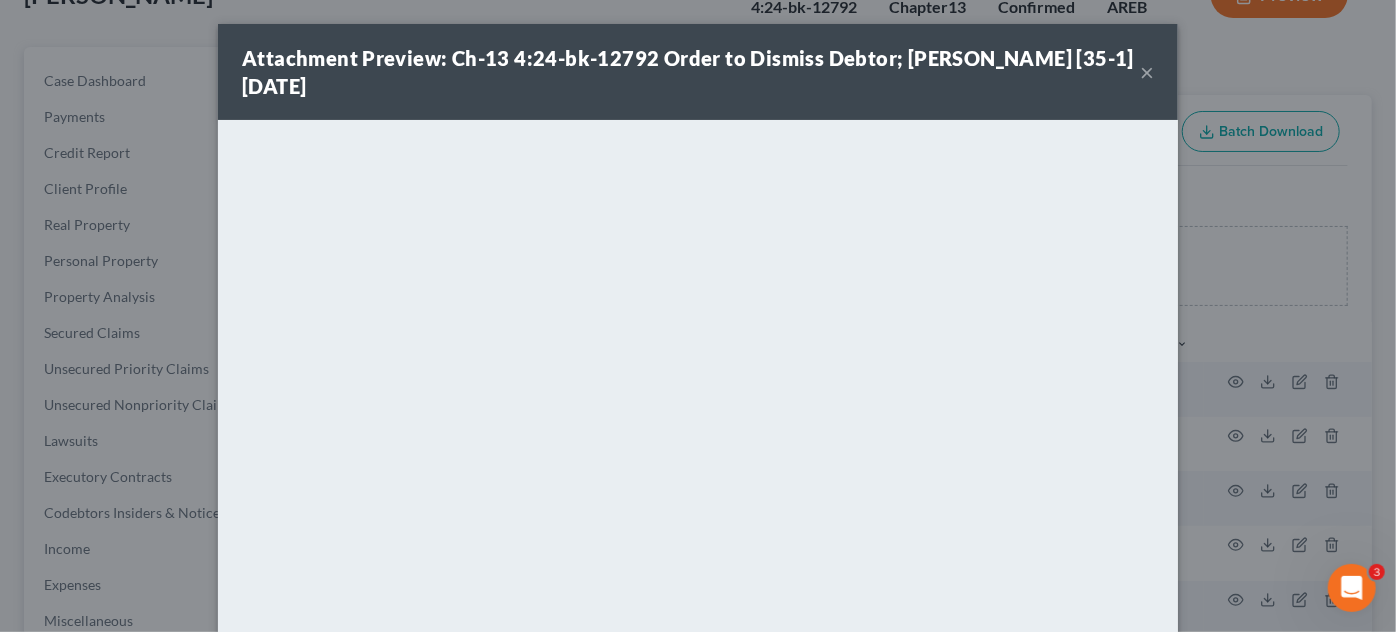 click on "×" at bounding box center (1147, 72) 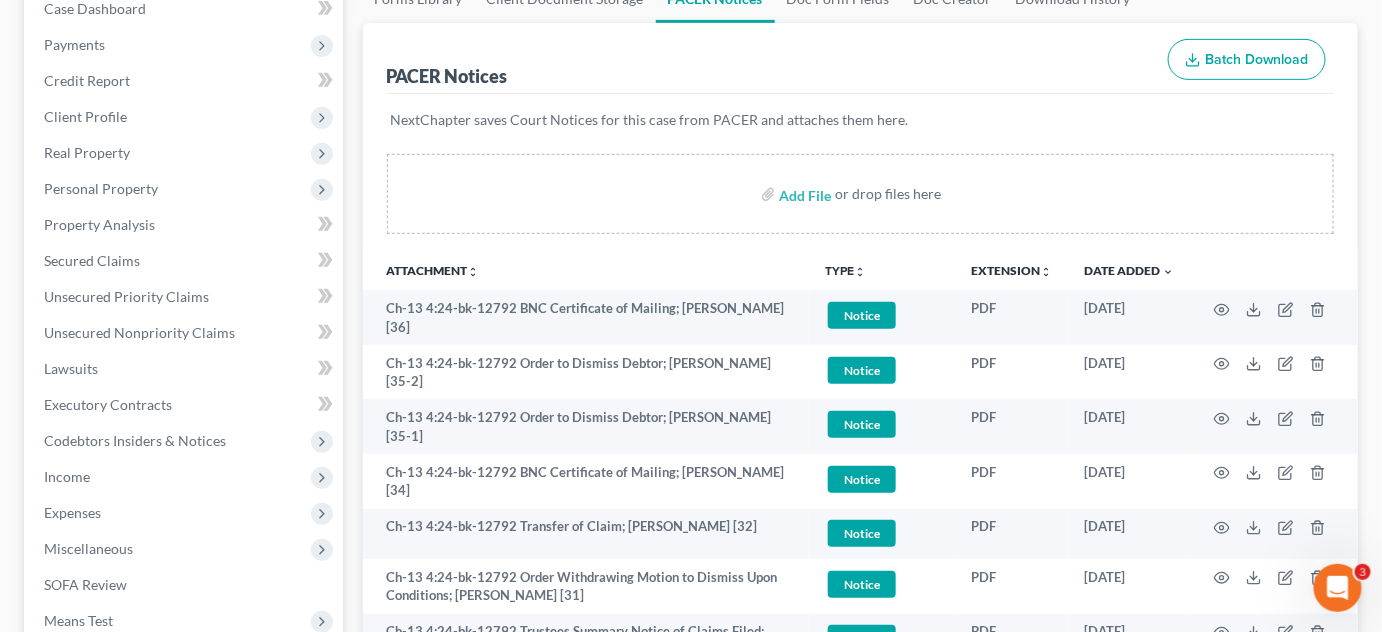 scroll, scrollTop: 0, scrollLeft: 0, axis: both 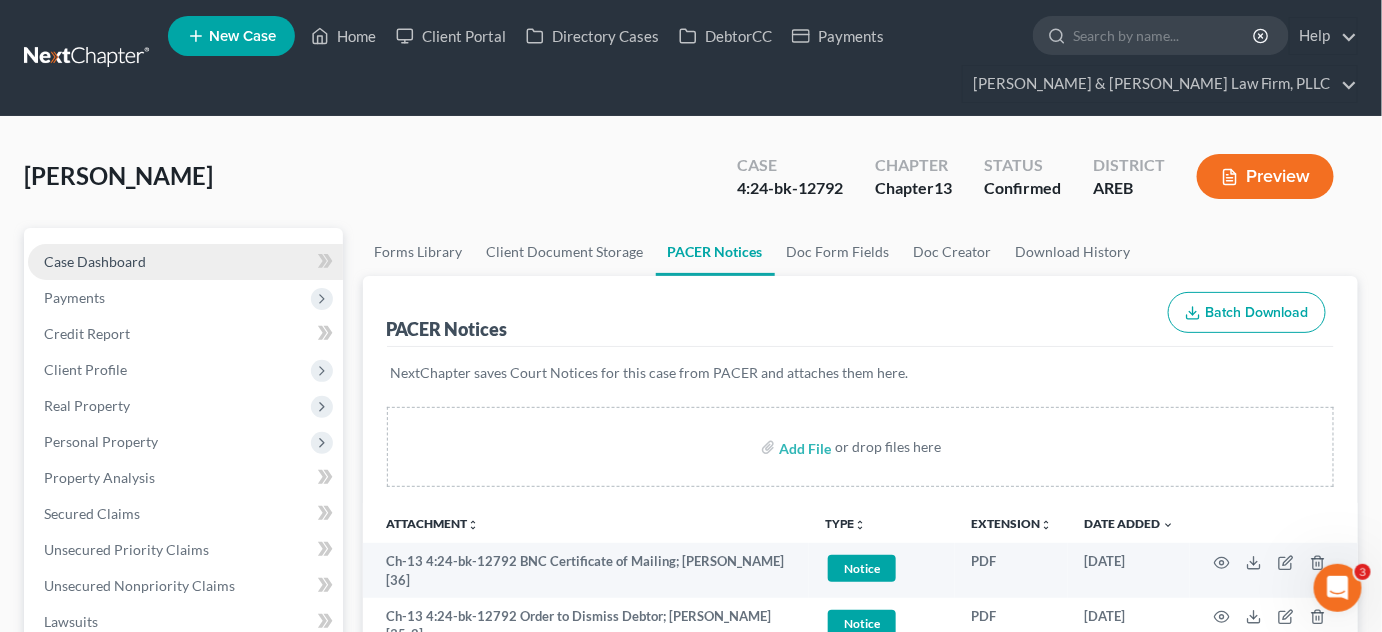 drag, startPoint x: 109, startPoint y: 263, endPoint x: 617, endPoint y: 359, distance: 516.9913 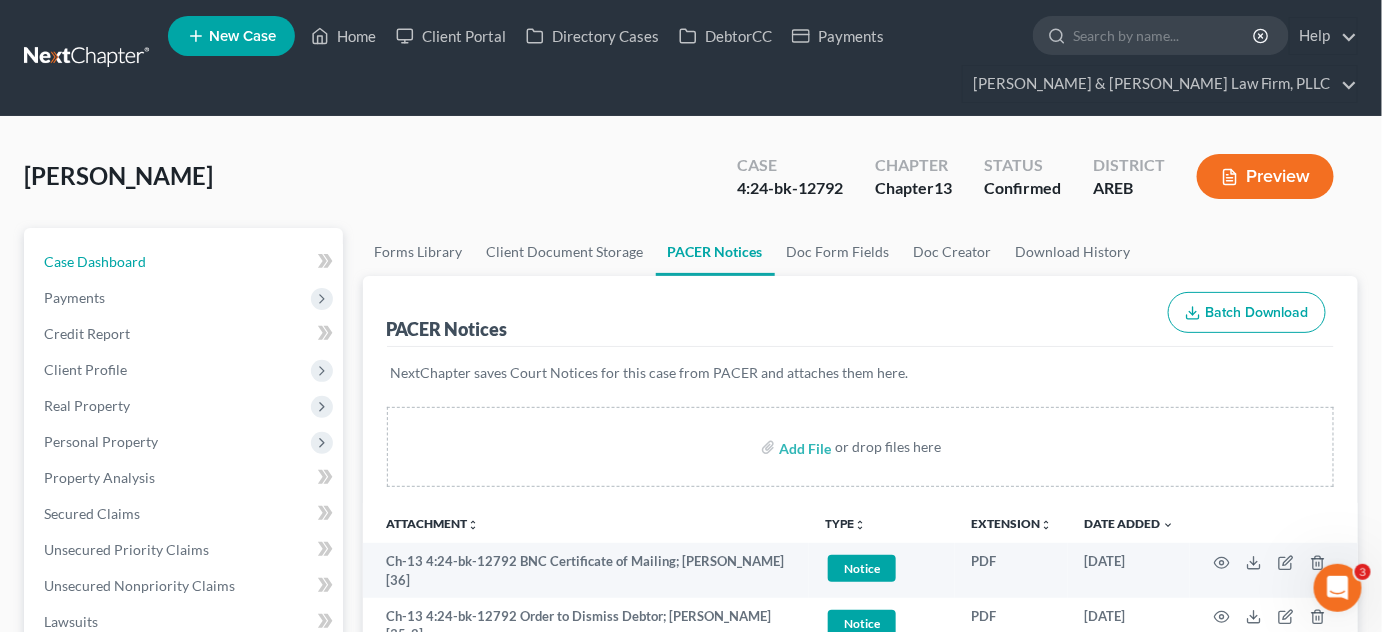 click on "Case Dashboard" at bounding box center [95, 261] 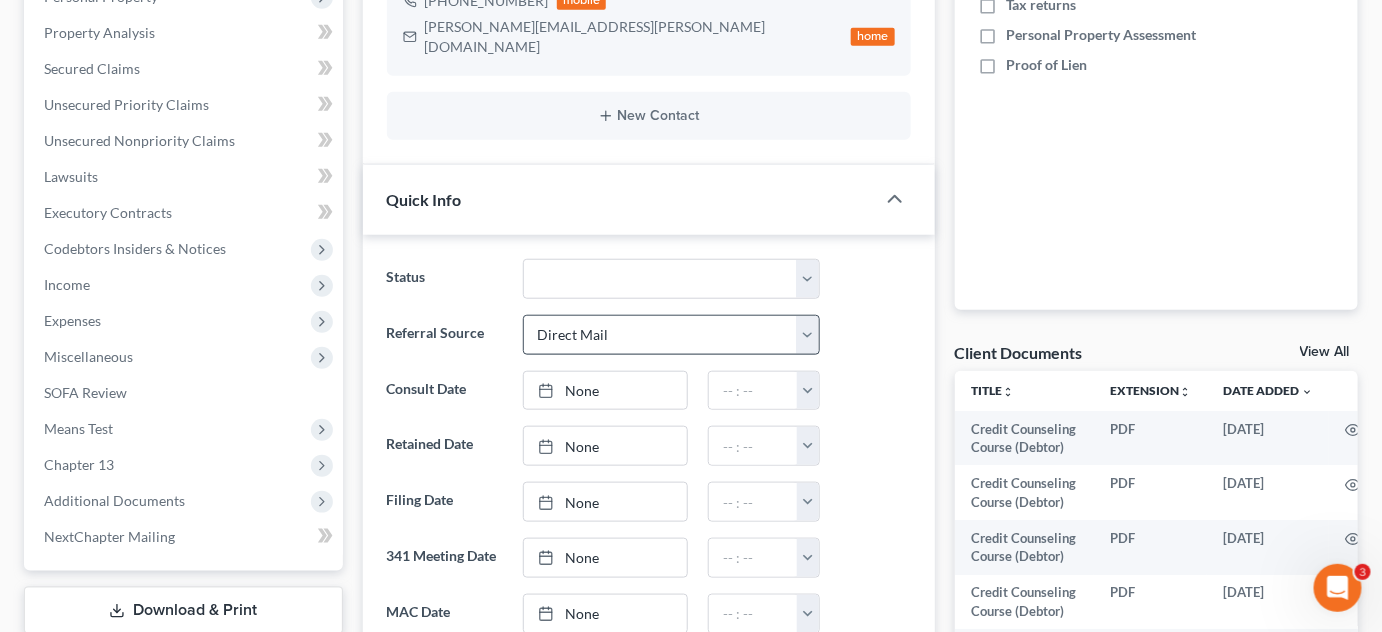 scroll, scrollTop: 454, scrollLeft: 0, axis: vertical 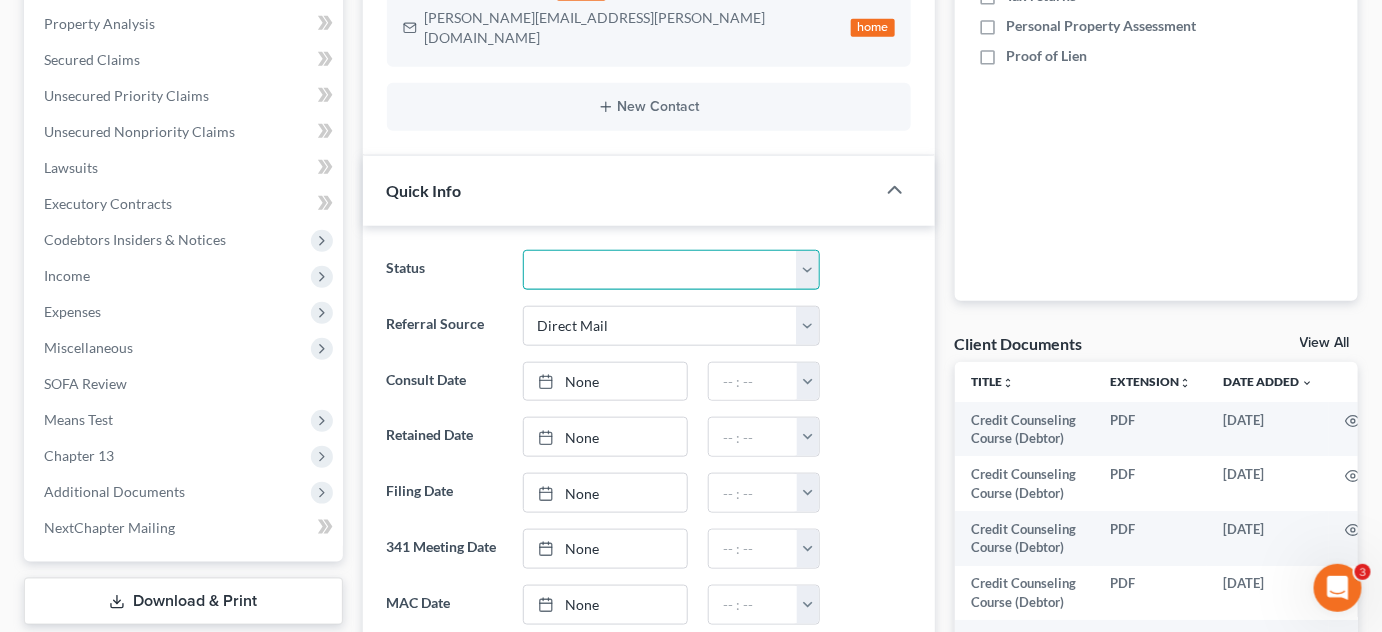 click on "Awaiting 341 Chapter 7 - Attended Meeting Confirmed Discharged Dismissed New Consult Not Retained Rejected Retained Unconfirmed Withdrawn as Counsel" at bounding box center [672, 270] 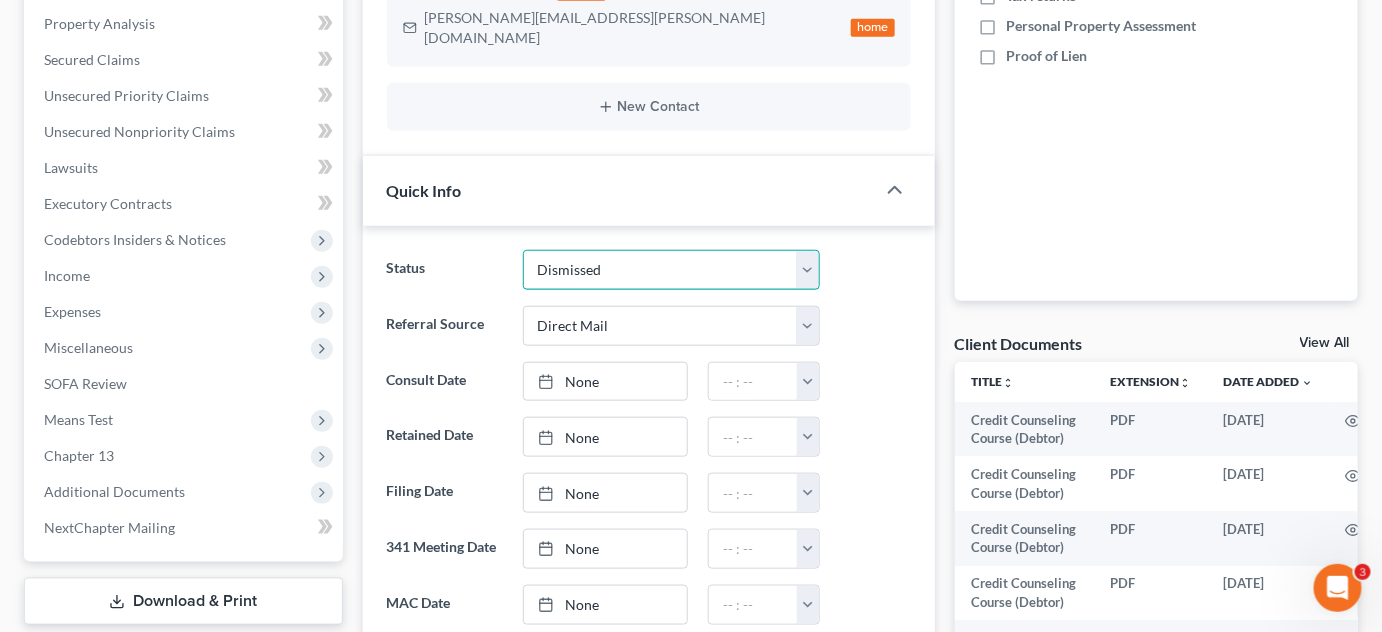 click on "Awaiting 341 Chapter 7 - Attended Meeting Confirmed Discharged Dismissed New Consult Not Retained Rejected Retained Unconfirmed Withdrawn as Counsel" at bounding box center (672, 270) 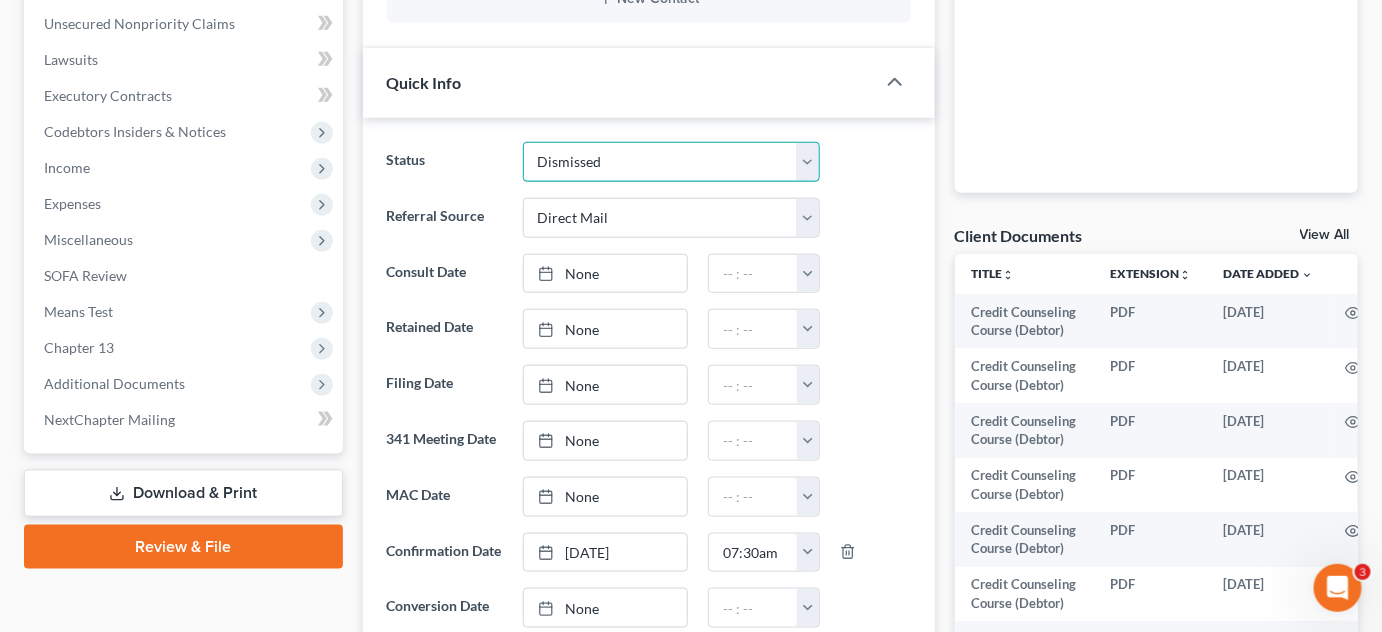 scroll, scrollTop: 818, scrollLeft: 0, axis: vertical 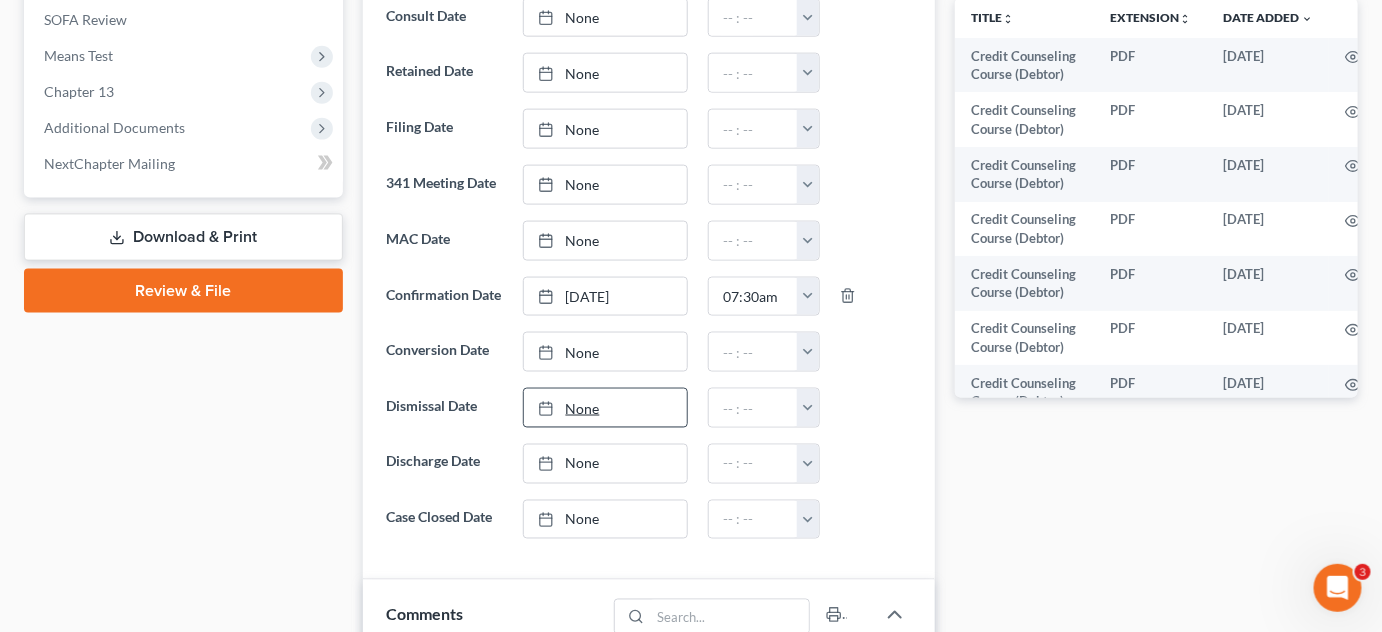click on "None" at bounding box center [605, 408] 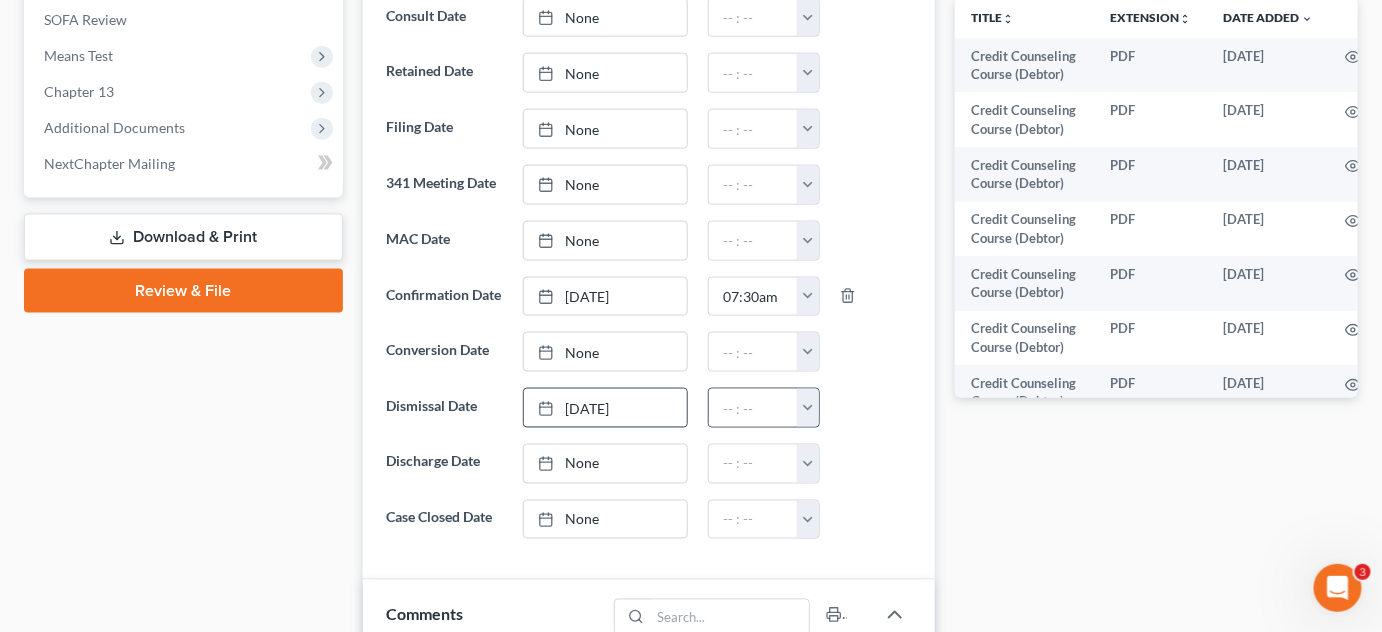 click at bounding box center (808, 408) 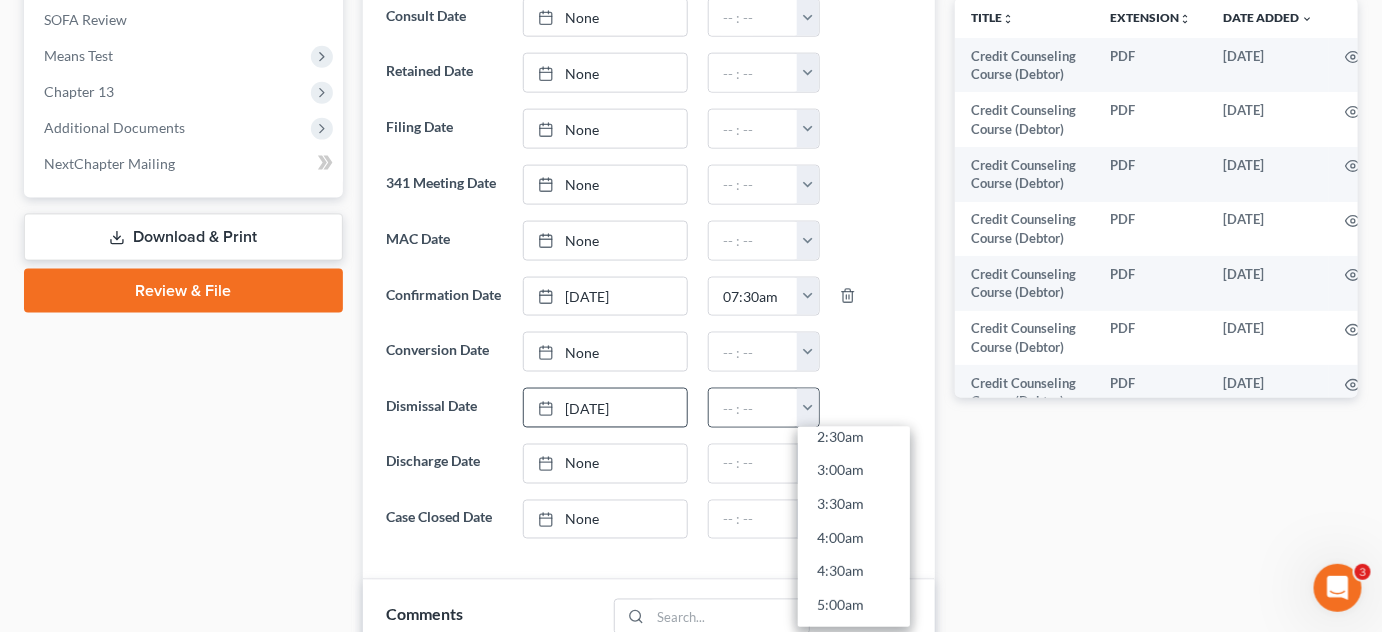 scroll, scrollTop: 545, scrollLeft: 0, axis: vertical 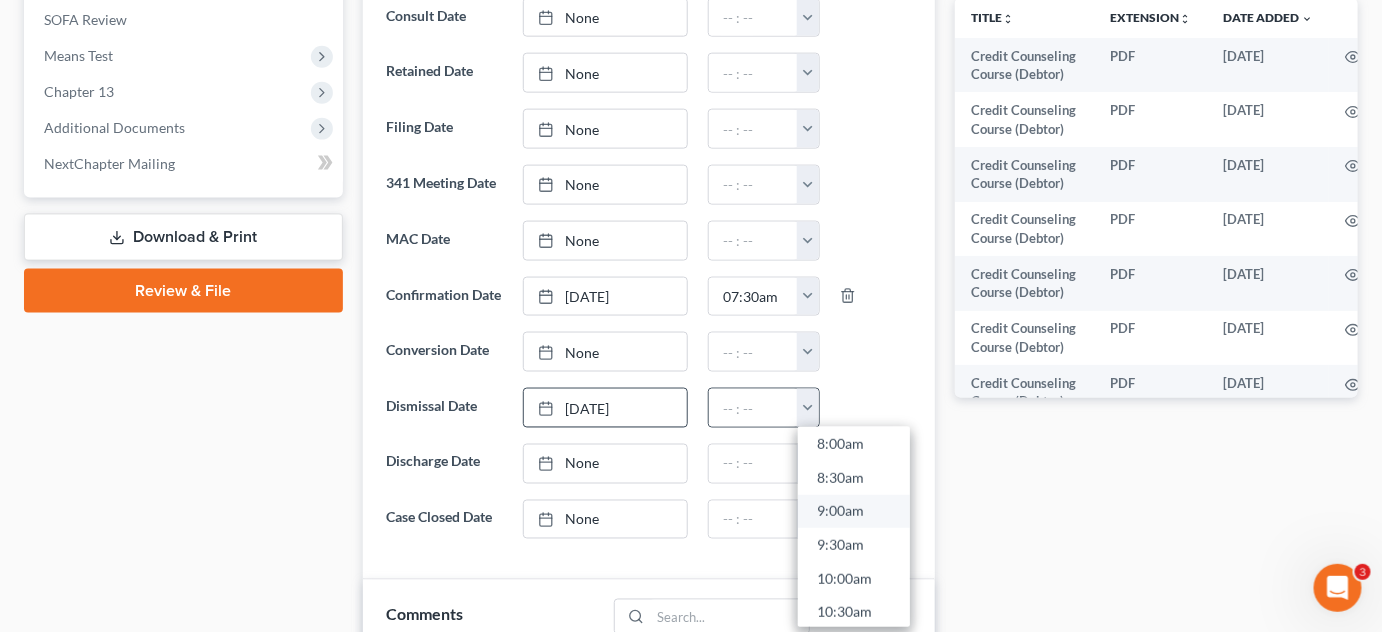click on "9:00am" at bounding box center (854, 512) 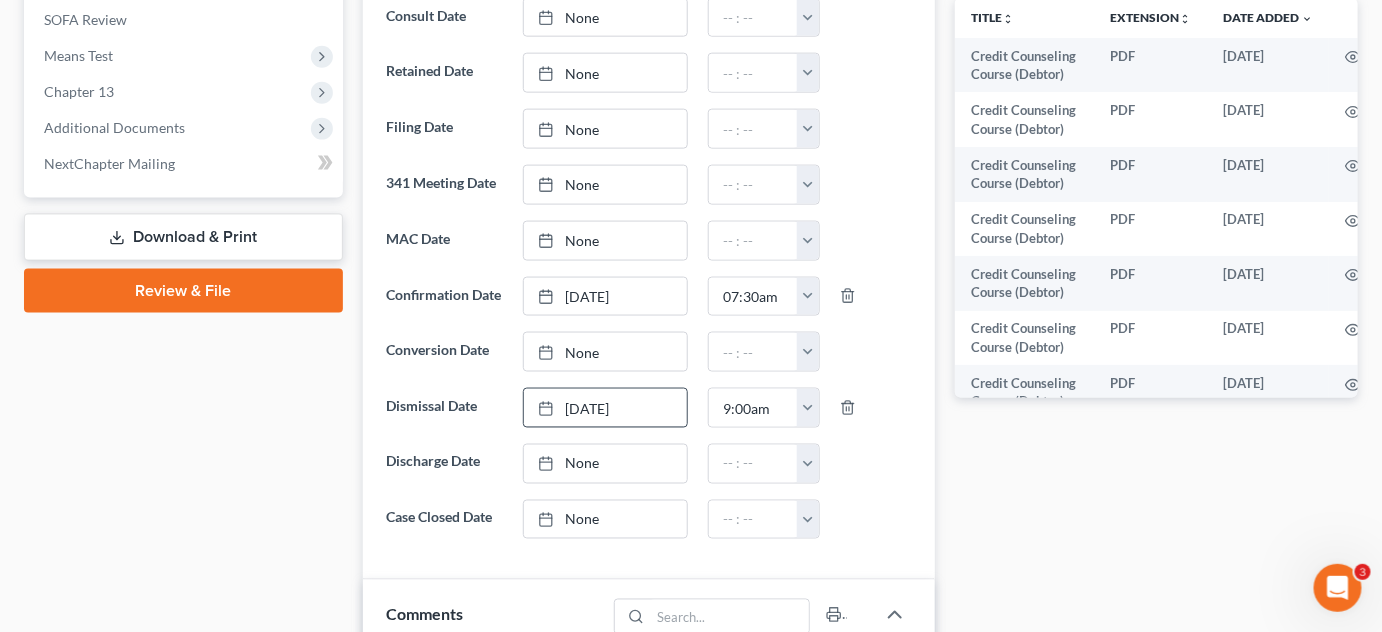 scroll, scrollTop: 0, scrollLeft: 0, axis: both 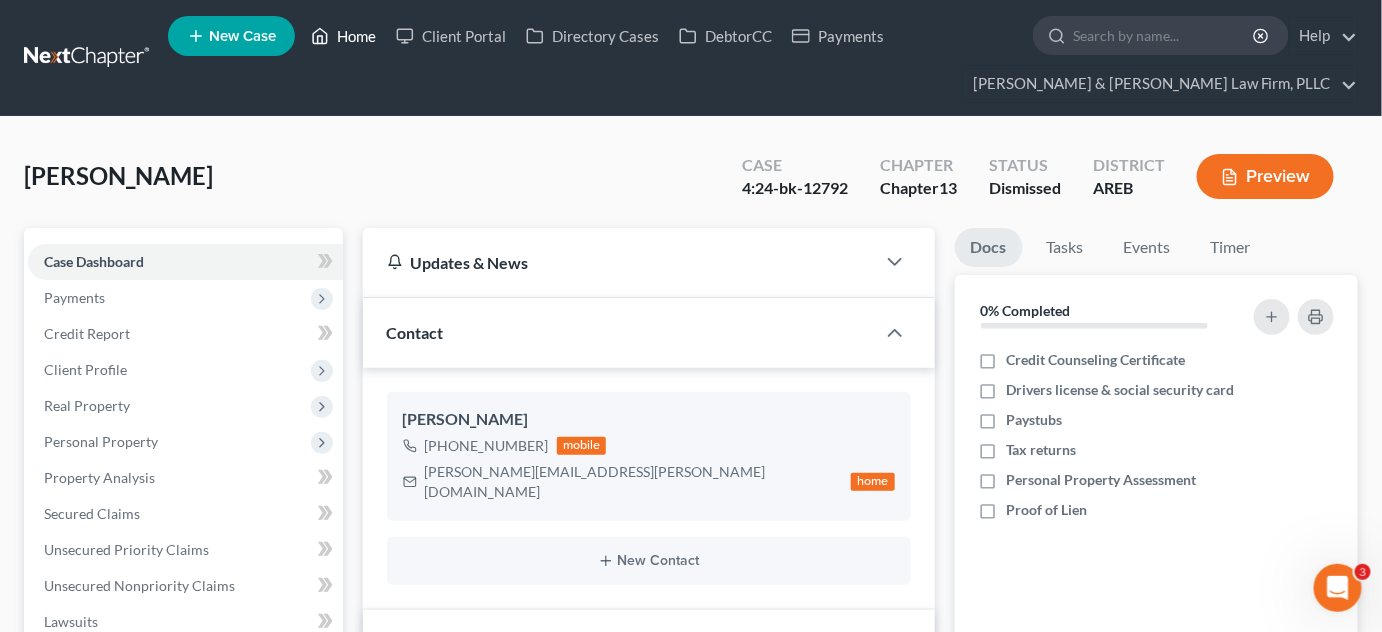 click on "Home" at bounding box center [343, 36] 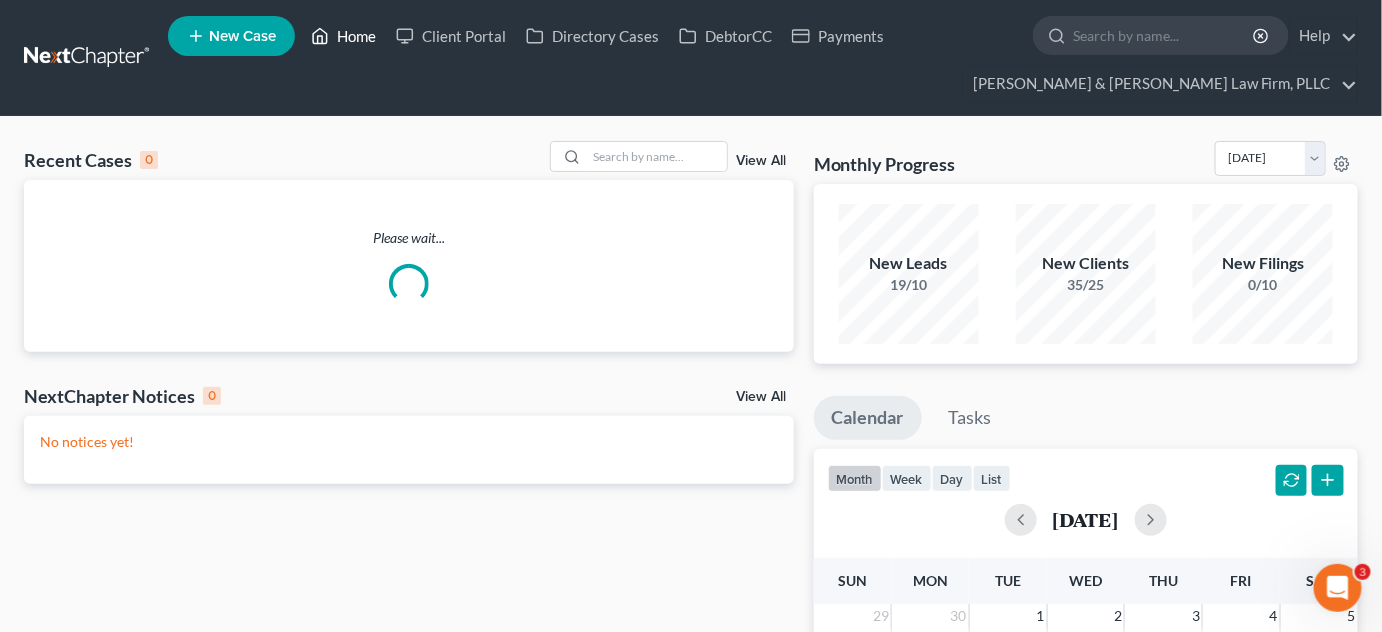 click on "Home" at bounding box center (343, 36) 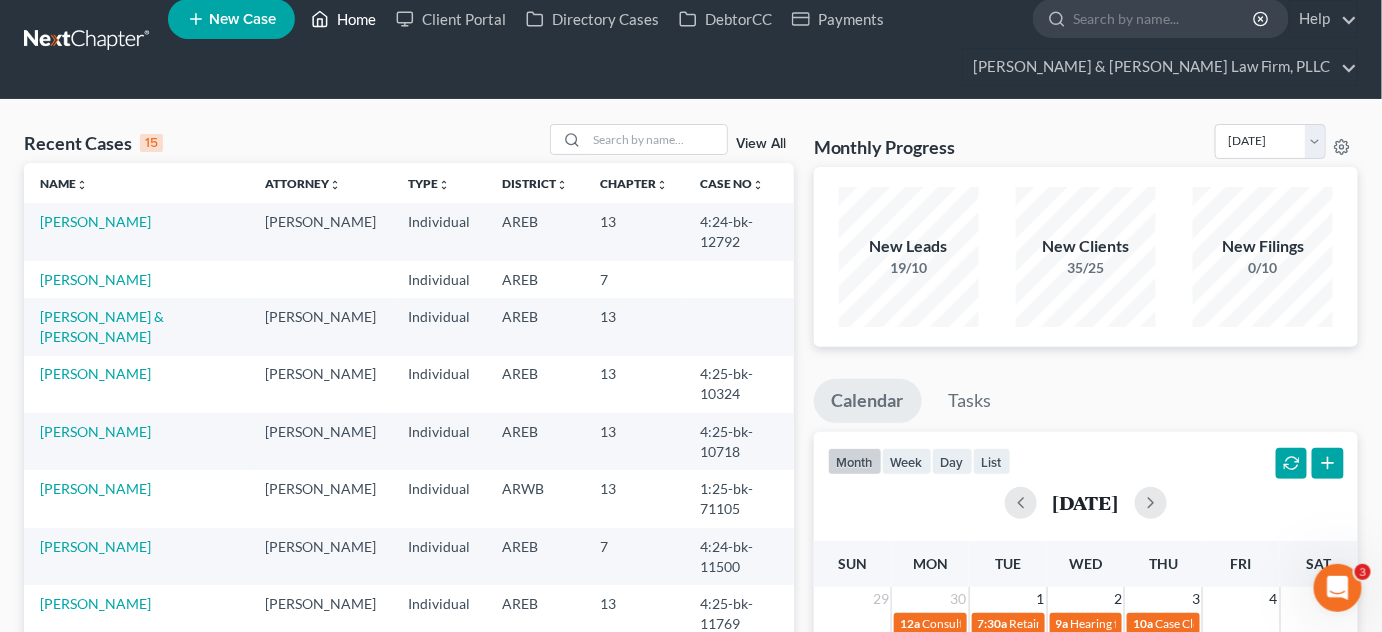 scroll, scrollTop: 0, scrollLeft: 0, axis: both 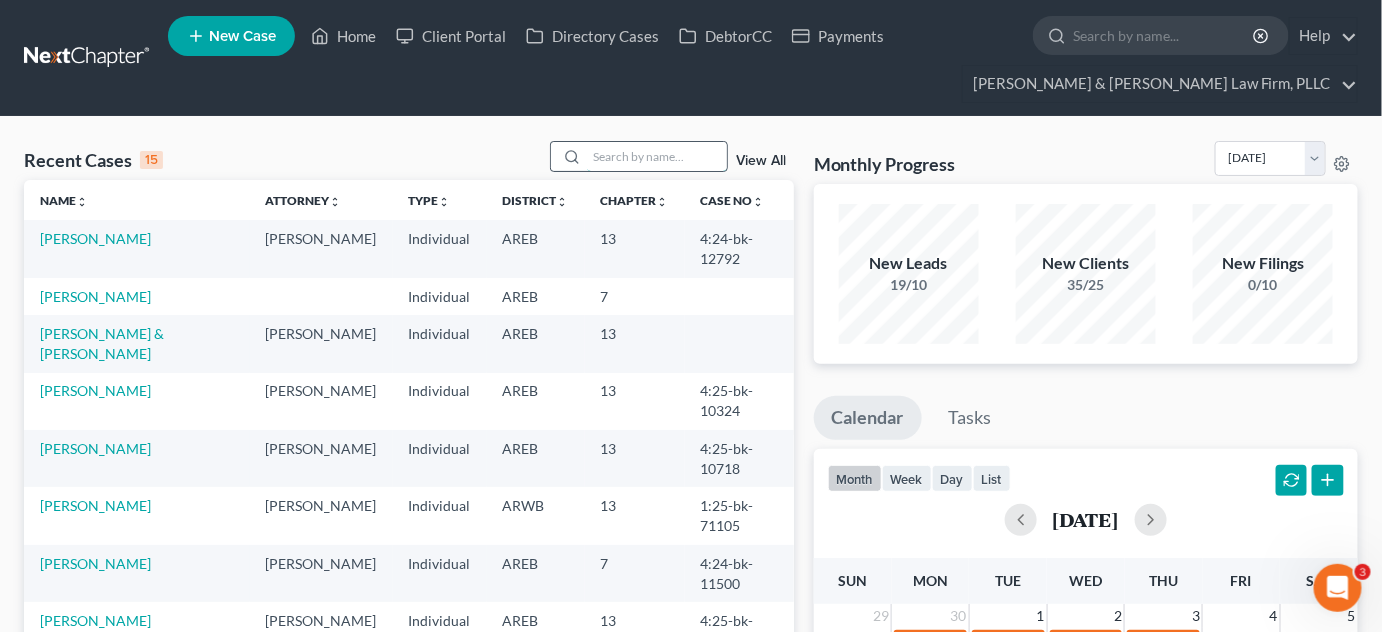click at bounding box center (657, 156) 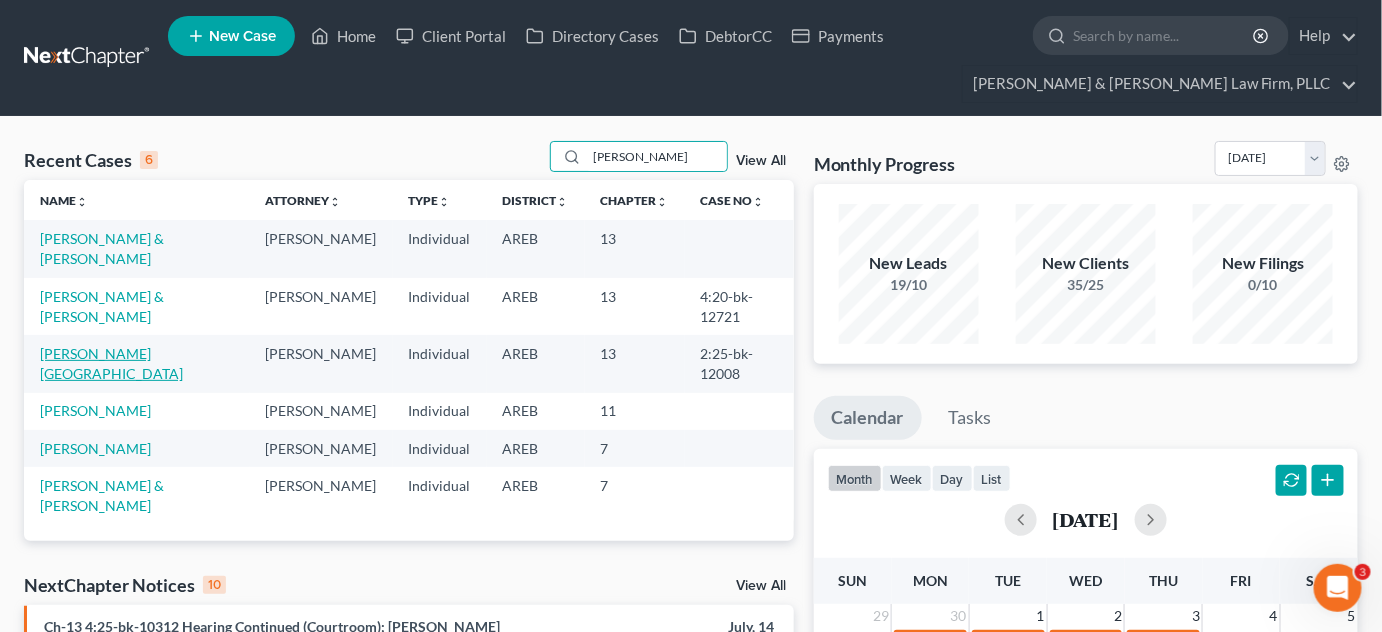 click on "[PERSON_NAME][GEOGRAPHIC_DATA]" at bounding box center (111, 363) 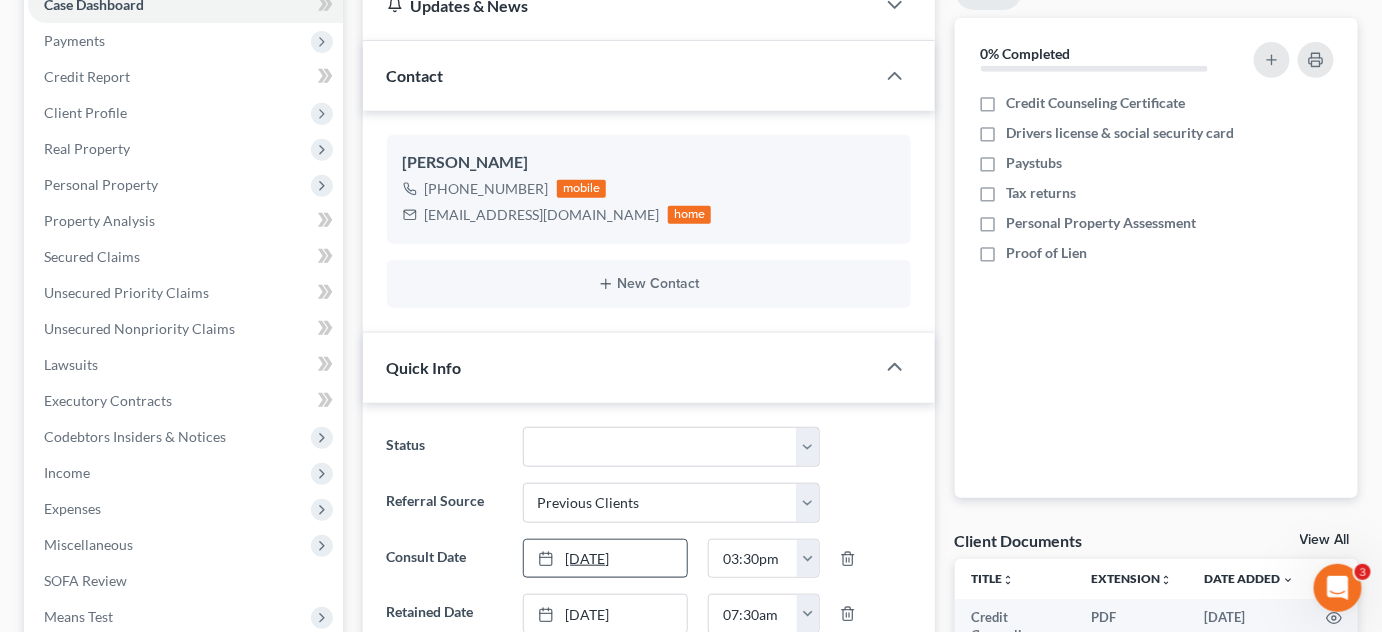 scroll, scrollTop: 363, scrollLeft: 0, axis: vertical 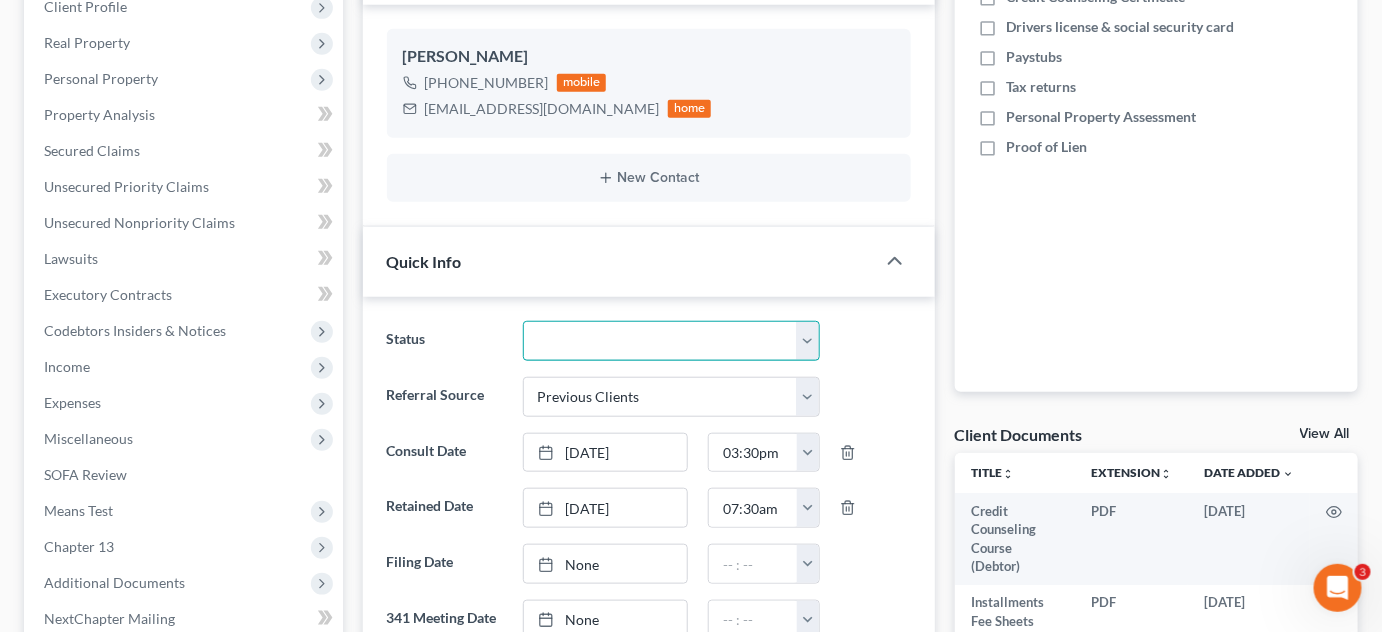 click on "Awaiting 341 Chapter 7 - Attended Meeting Confirmed Discharged Dismissed New Consult Not Retained Rejected Retained Unconfirmed Withdrawn as Counsel" at bounding box center [672, 341] 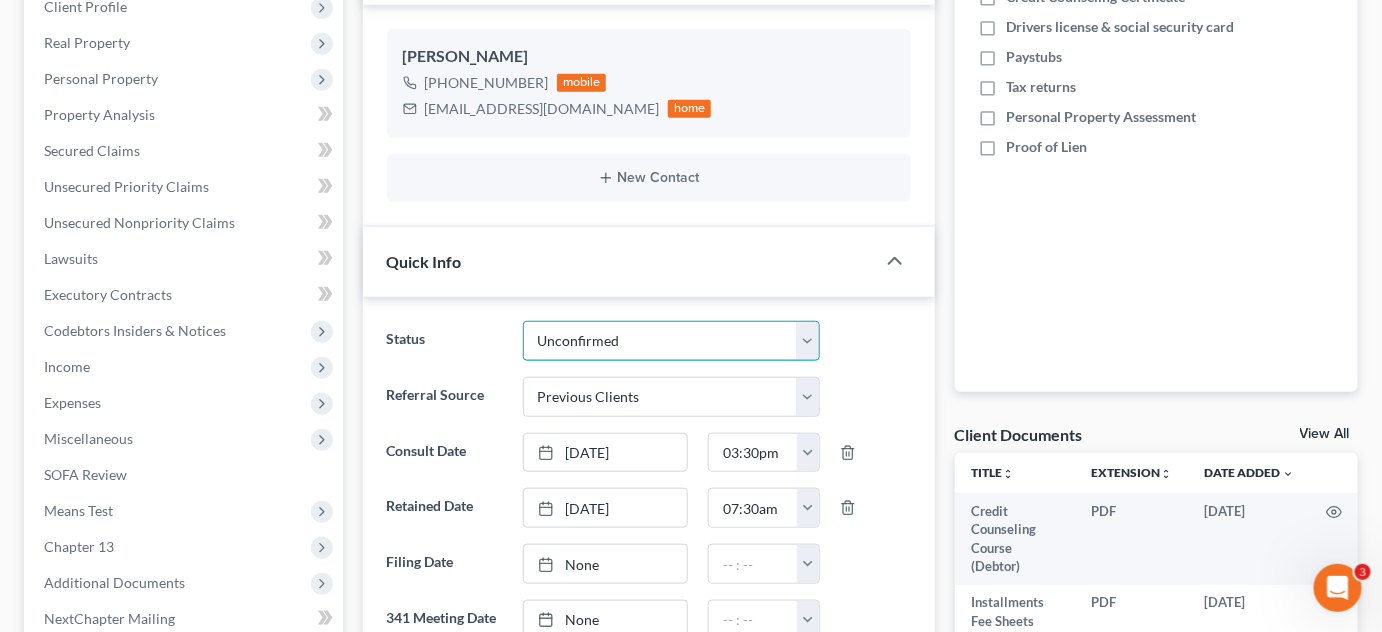 click on "Awaiting 341 Chapter 7 - Attended Meeting Confirmed Discharged Dismissed New Consult Not Retained Rejected Retained Unconfirmed Withdrawn as Counsel" at bounding box center (672, 341) 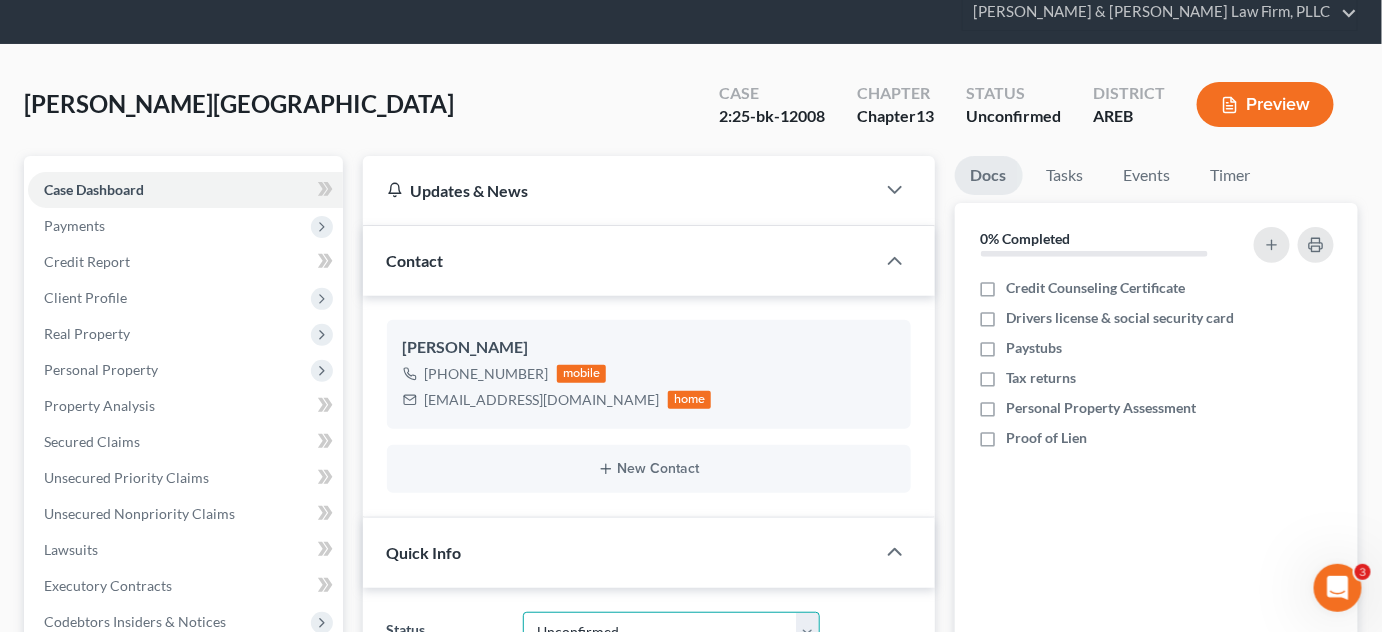 scroll, scrollTop: 0, scrollLeft: 0, axis: both 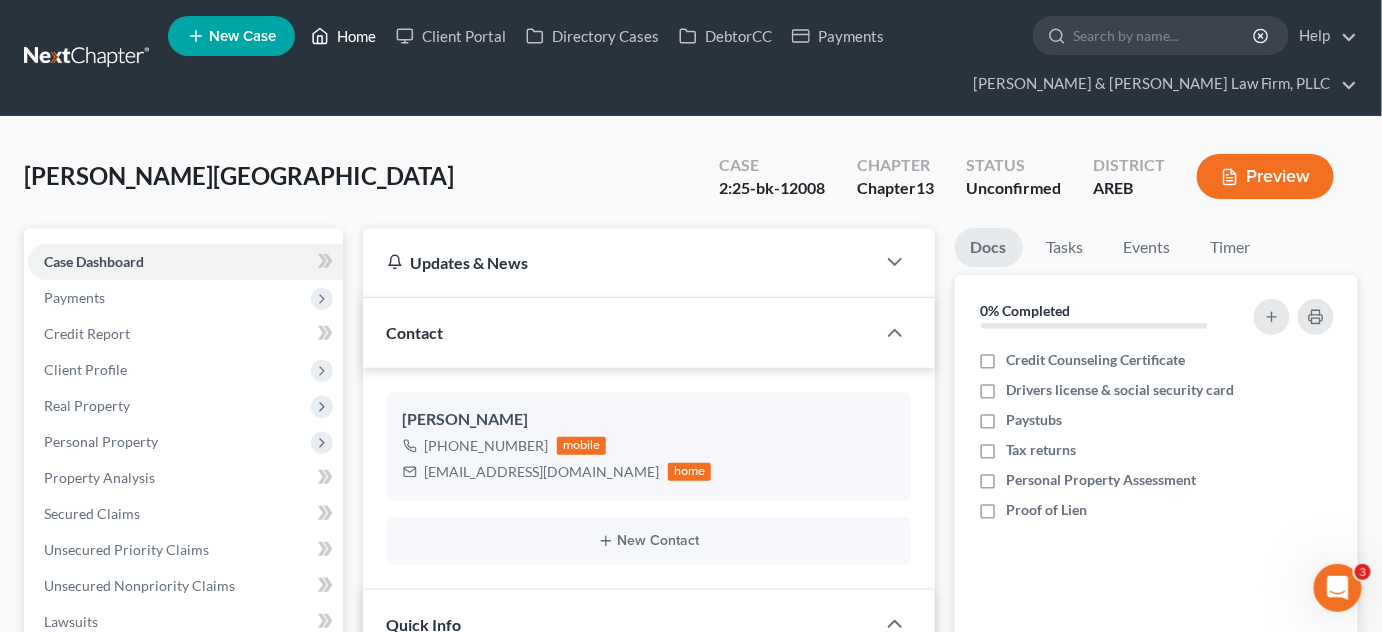 click on "Home" at bounding box center [343, 36] 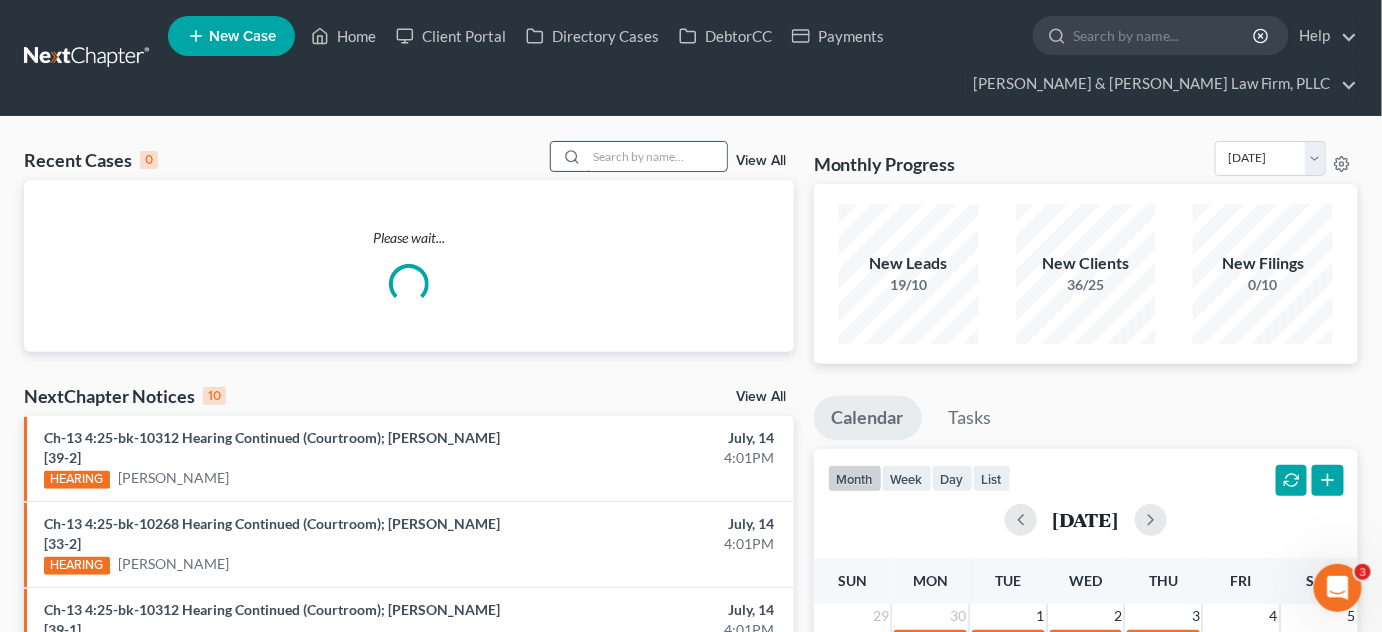 click at bounding box center [657, 156] 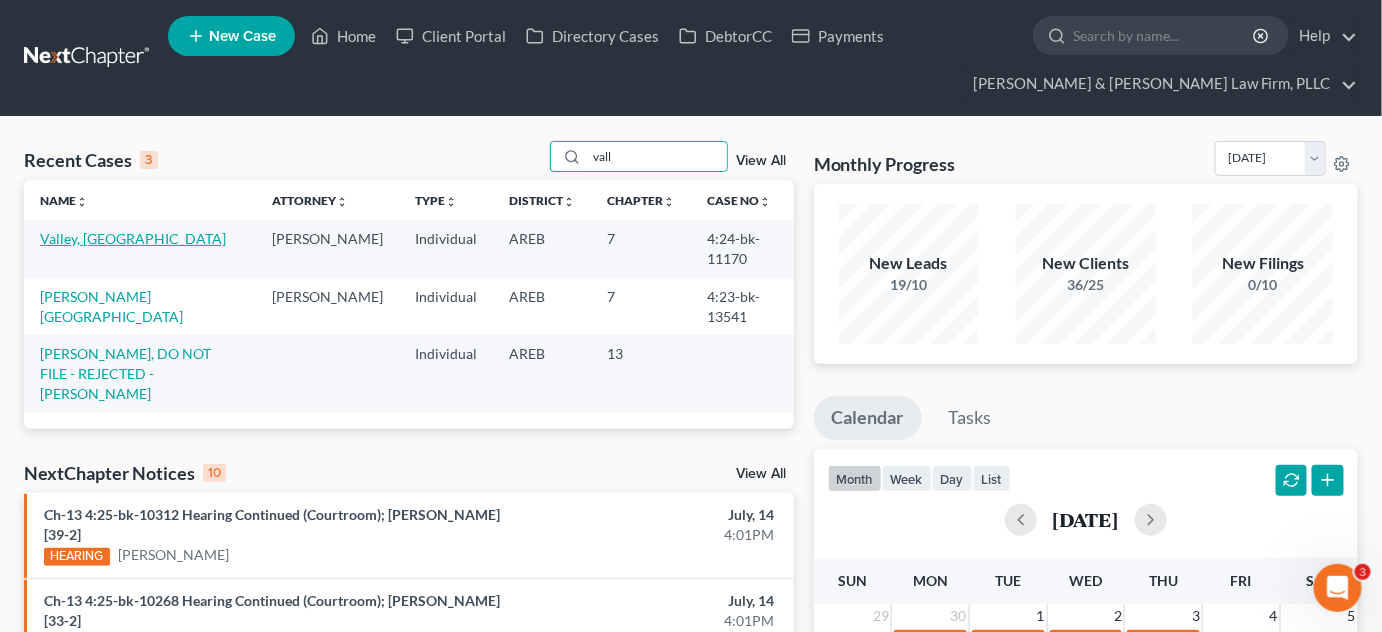 click on "Valley, [GEOGRAPHIC_DATA]" at bounding box center [133, 238] 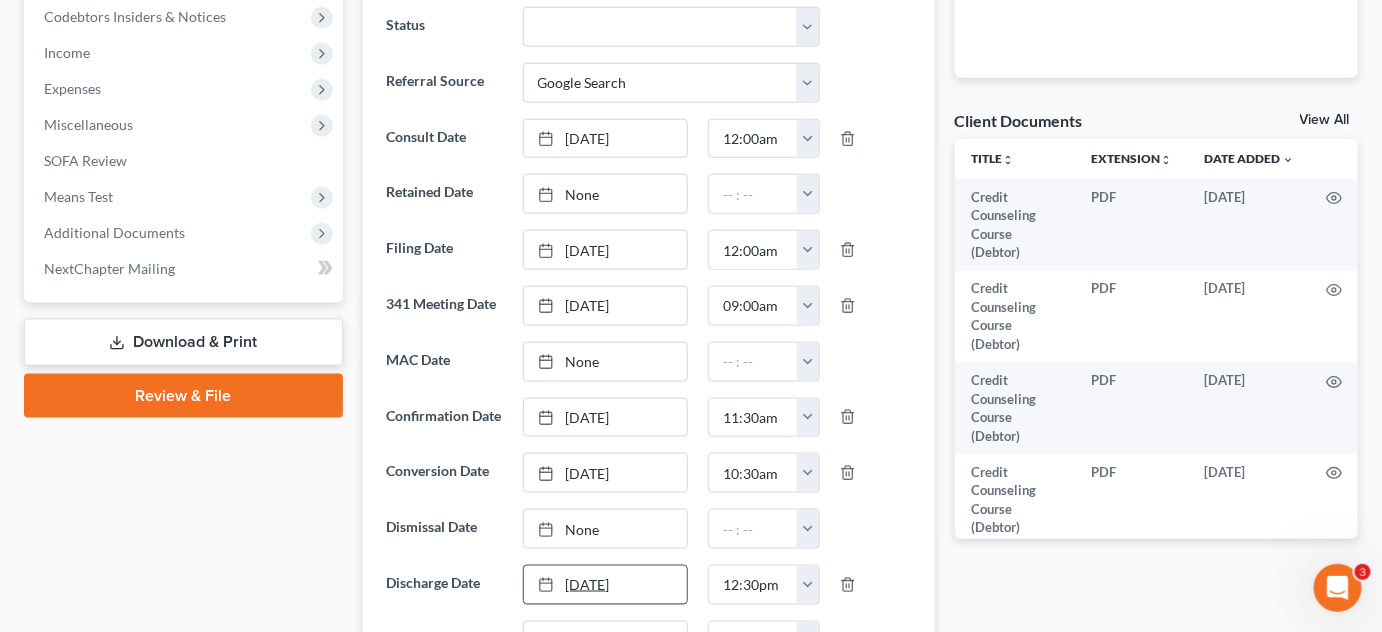 scroll, scrollTop: 909, scrollLeft: 0, axis: vertical 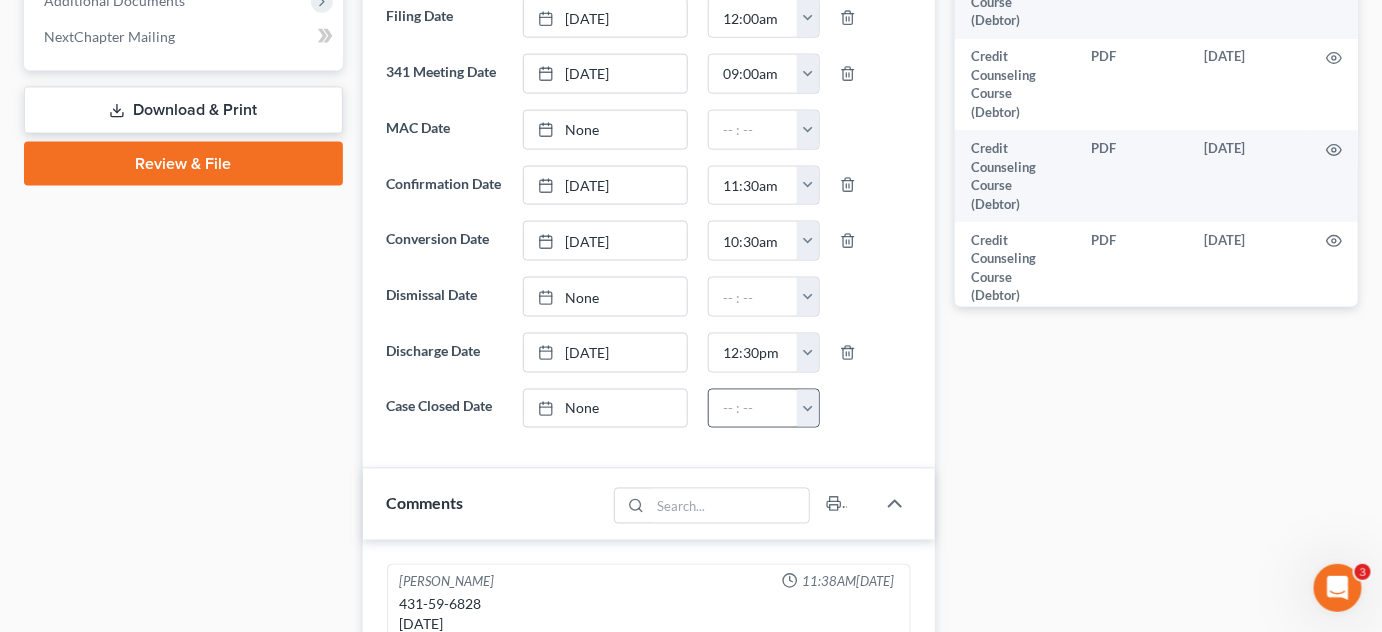 click at bounding box center [552, 408] 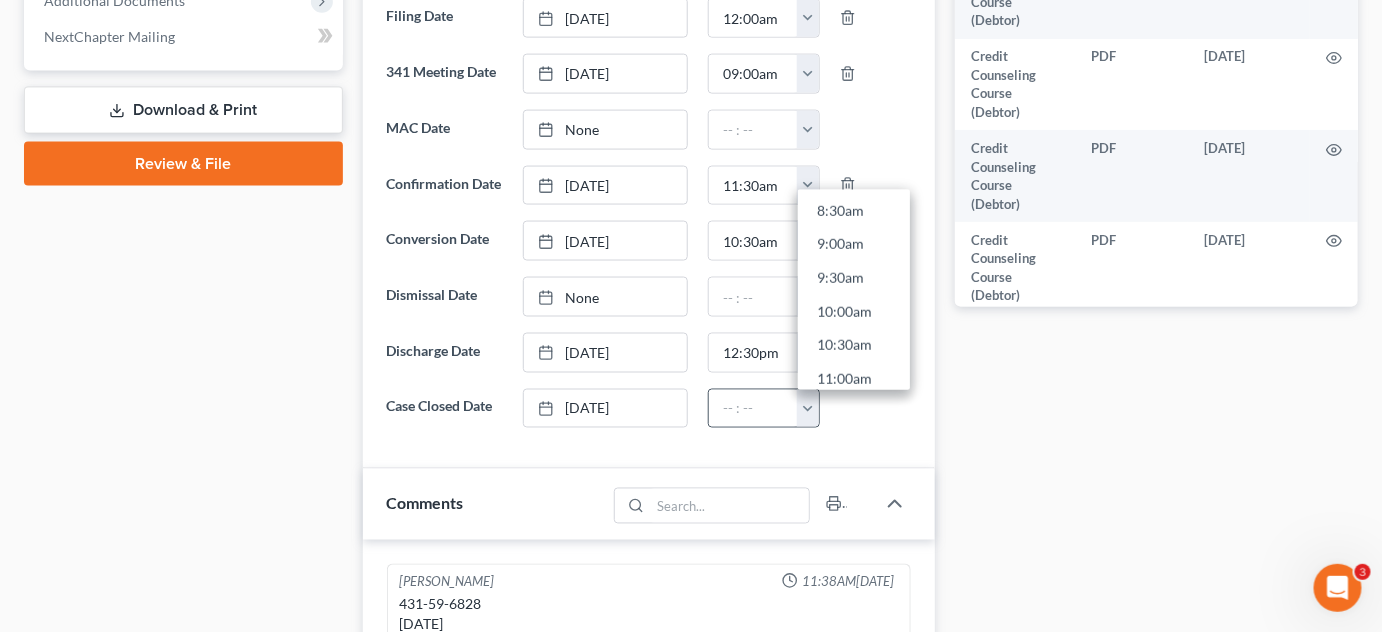 scroll, scrollTop: 636, scrollLeft: 0, axis: vertical 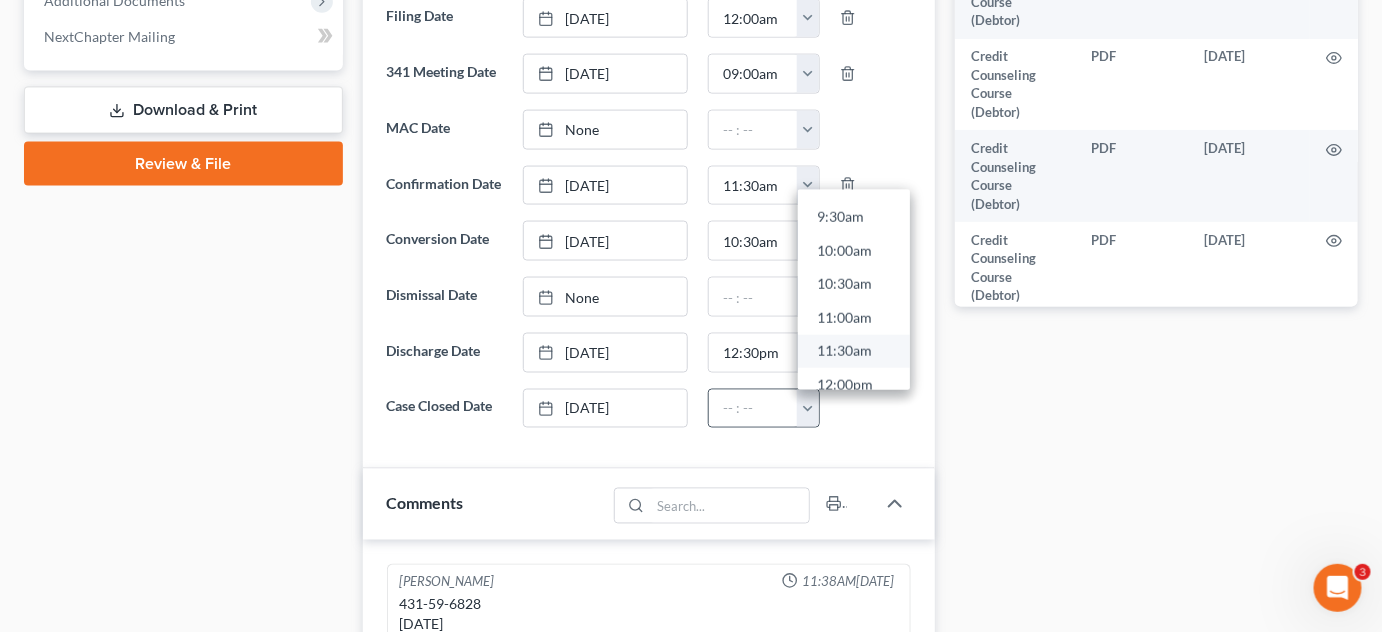 click on "11:30am" at bounding box center [854, 351] 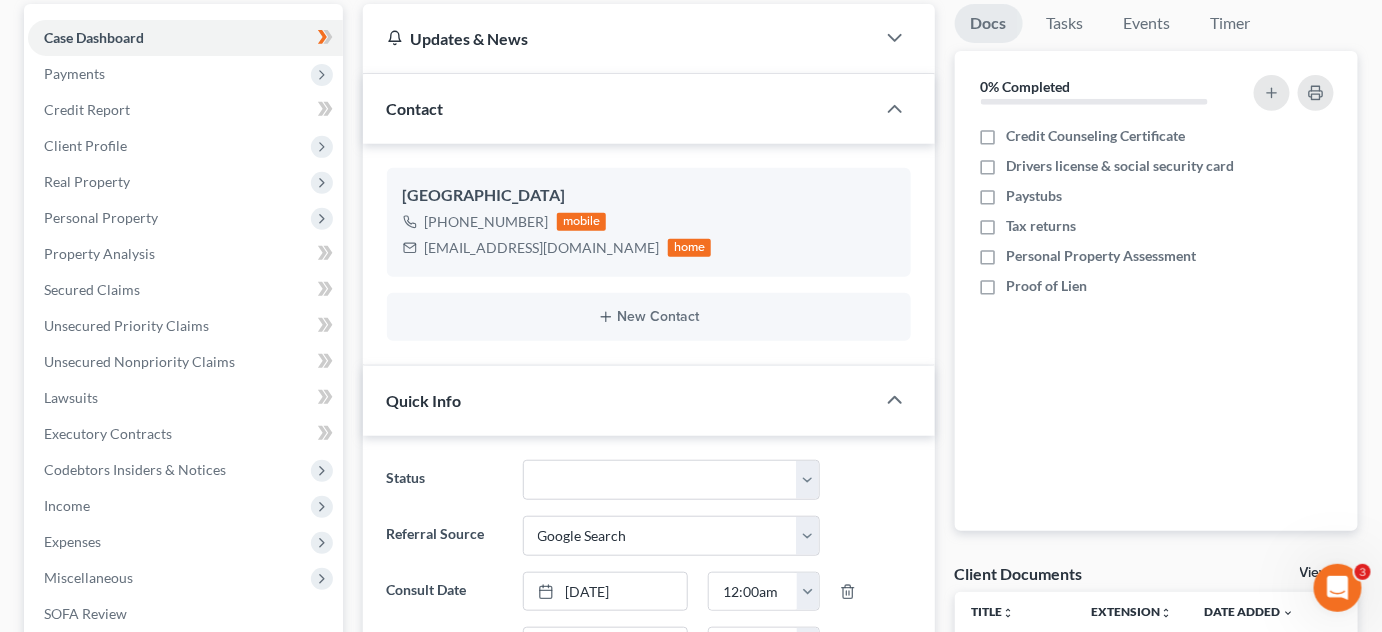 scroll, scrollTop: 0, scrollLeft: 0, axis: both 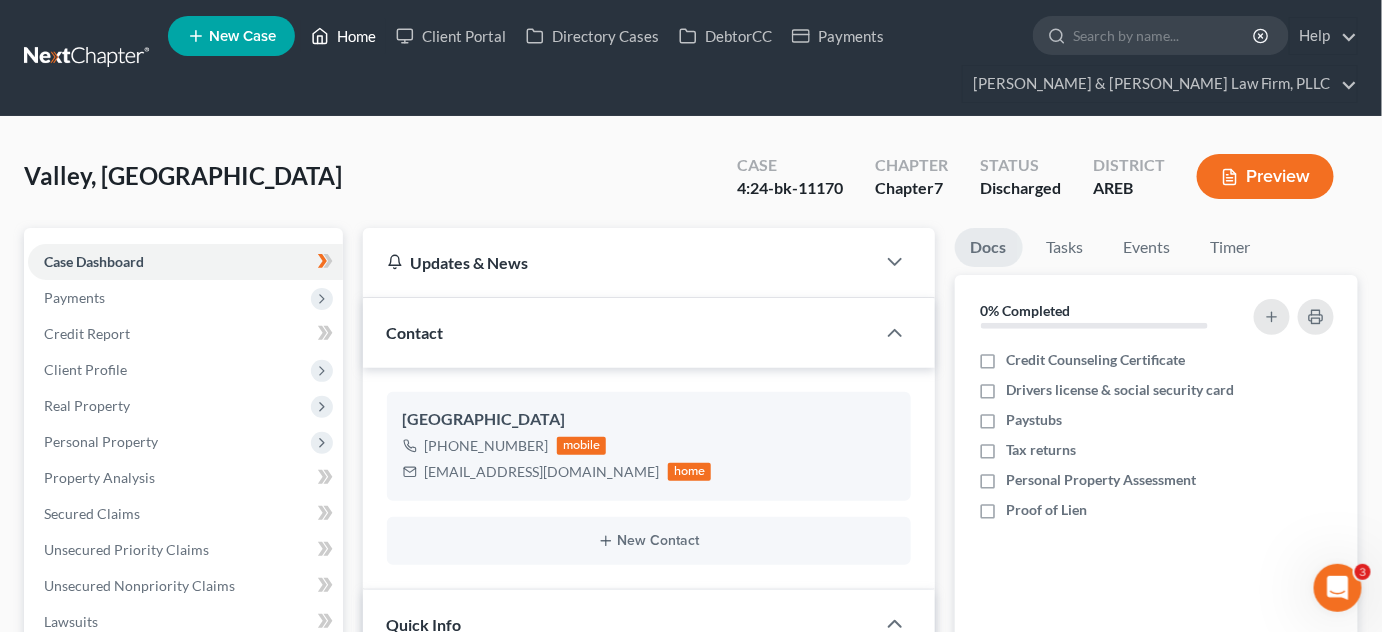 click on "Home" at bounding box center [343, 36] 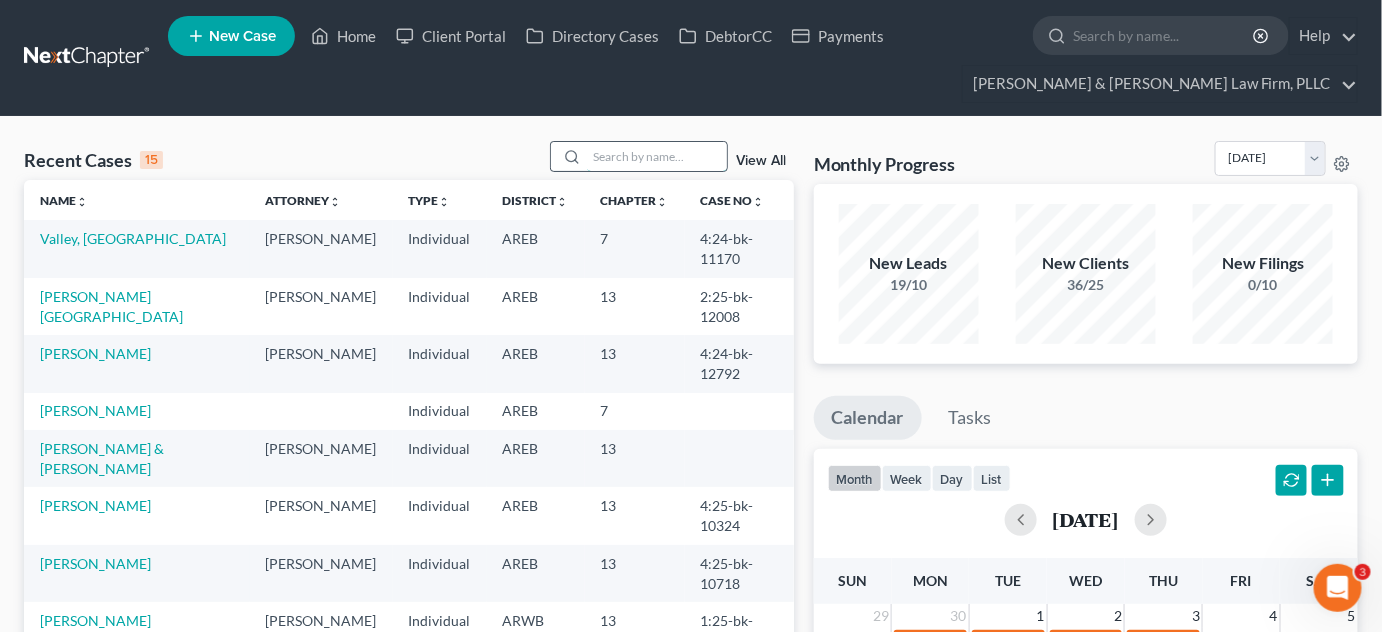 drag, startPoint x: 625, startPoint y: 173, endPoint x: 634, endPoint y: 166, distance: 11.401754 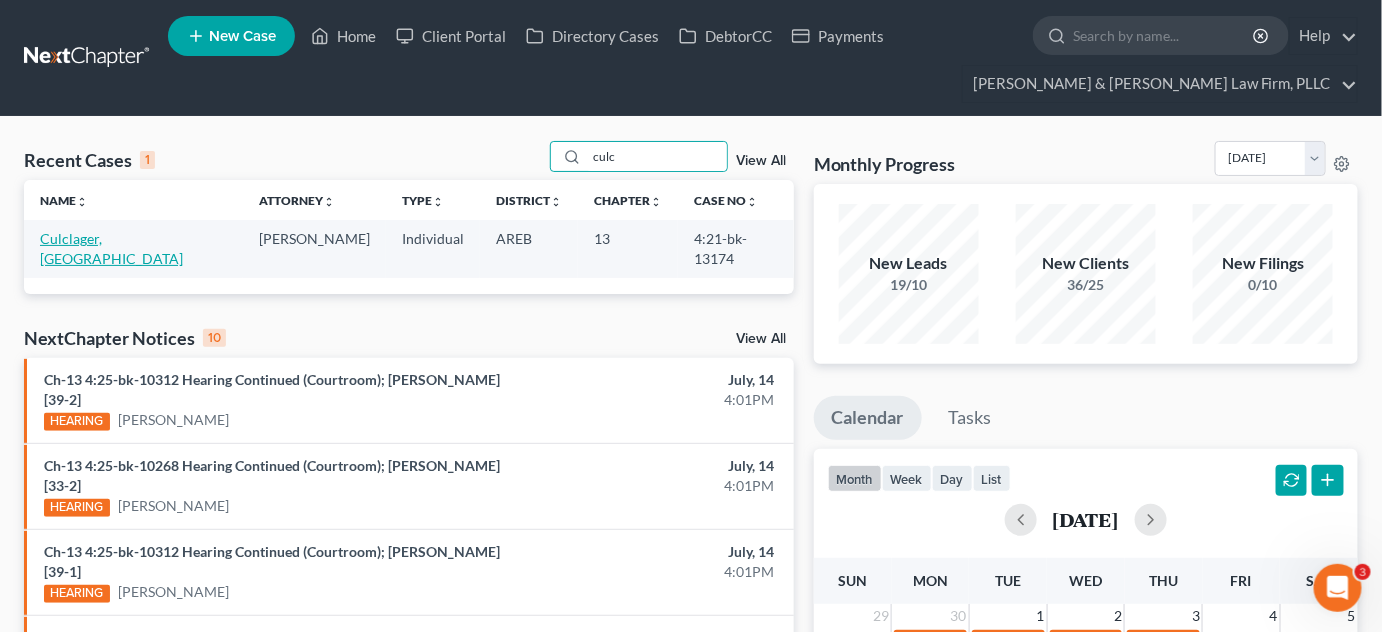 click on "Culclager, [GEOGRAPHIC_DATA]" at bounding box center [111, 248] 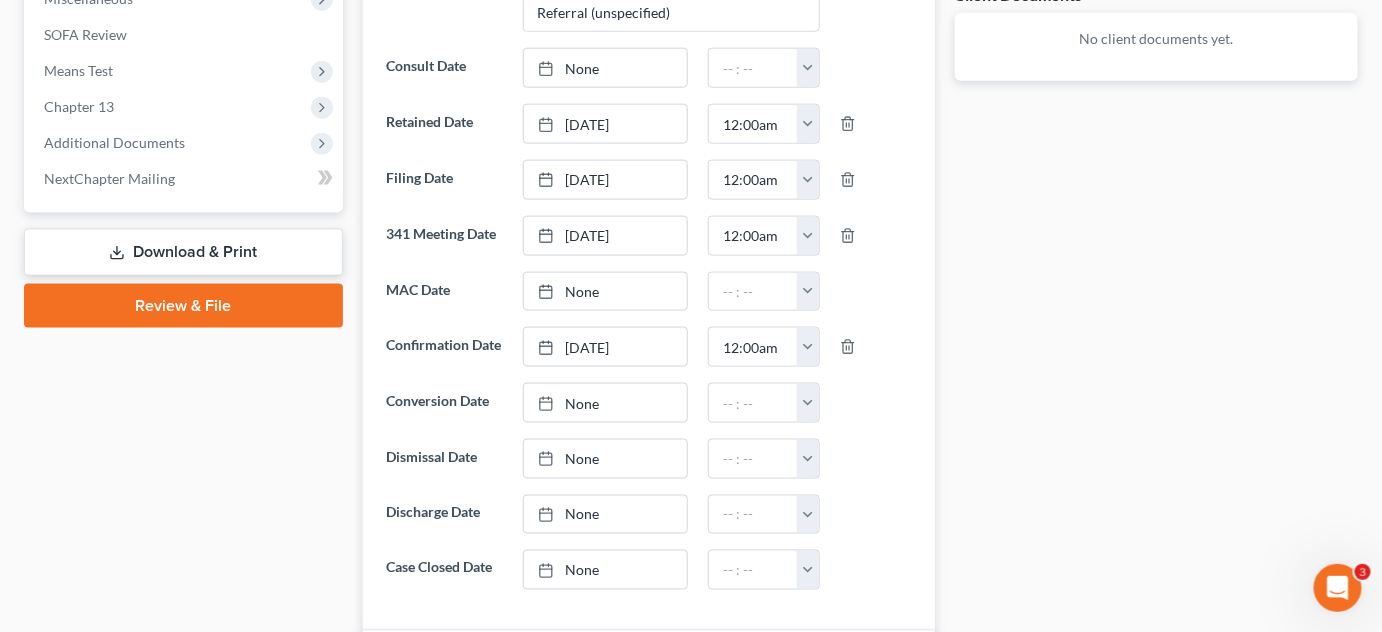 scroll, scrollTop: 1090, scrollLeft: 0, axis: vertical 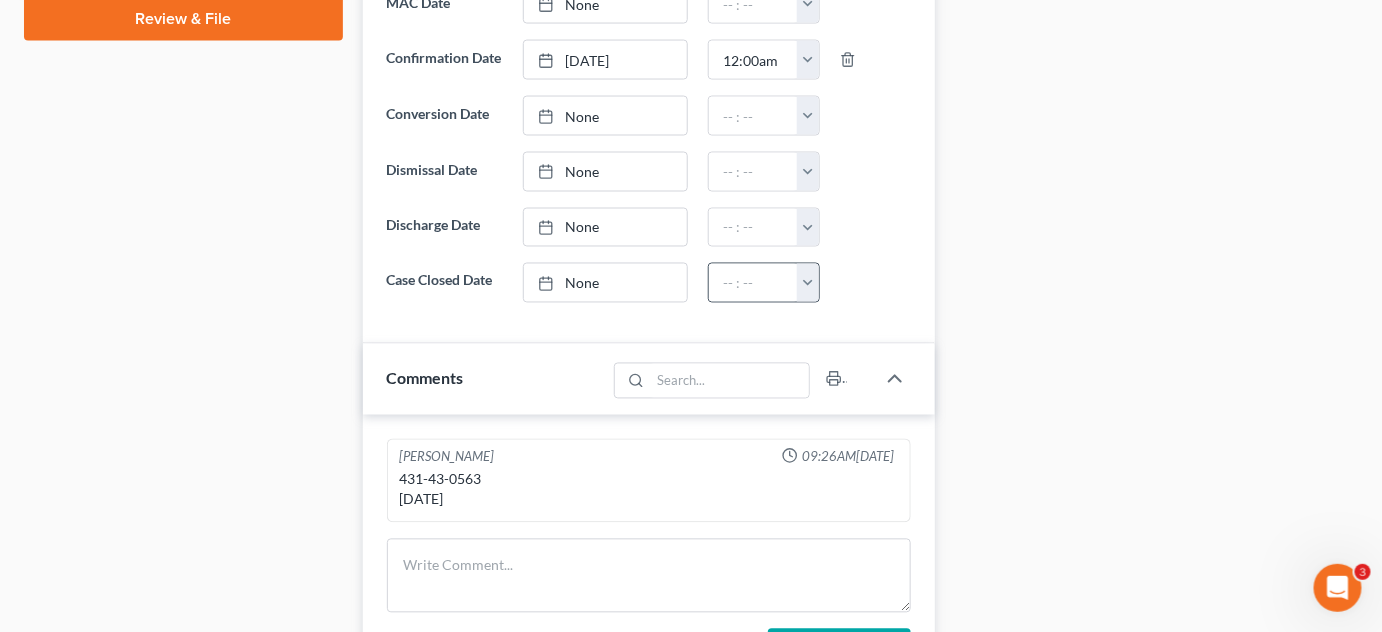 click on "None" at bounding box center (605, 283) 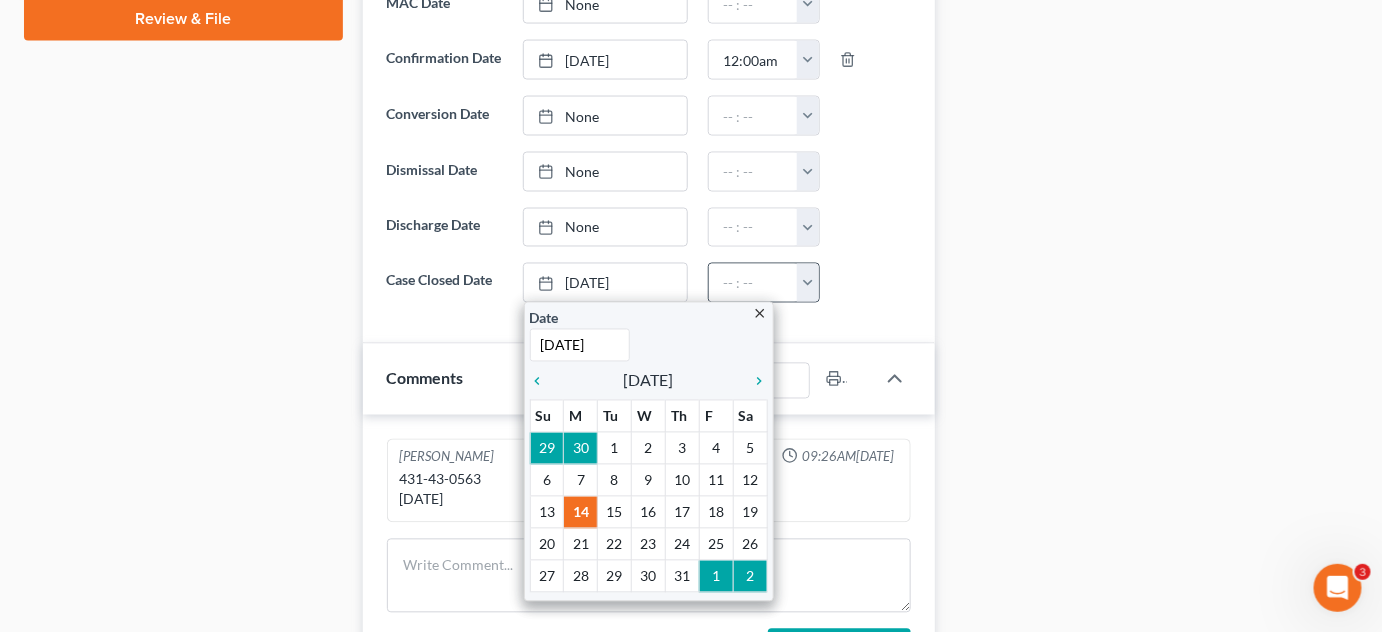 click at bounding box center [808, 283] 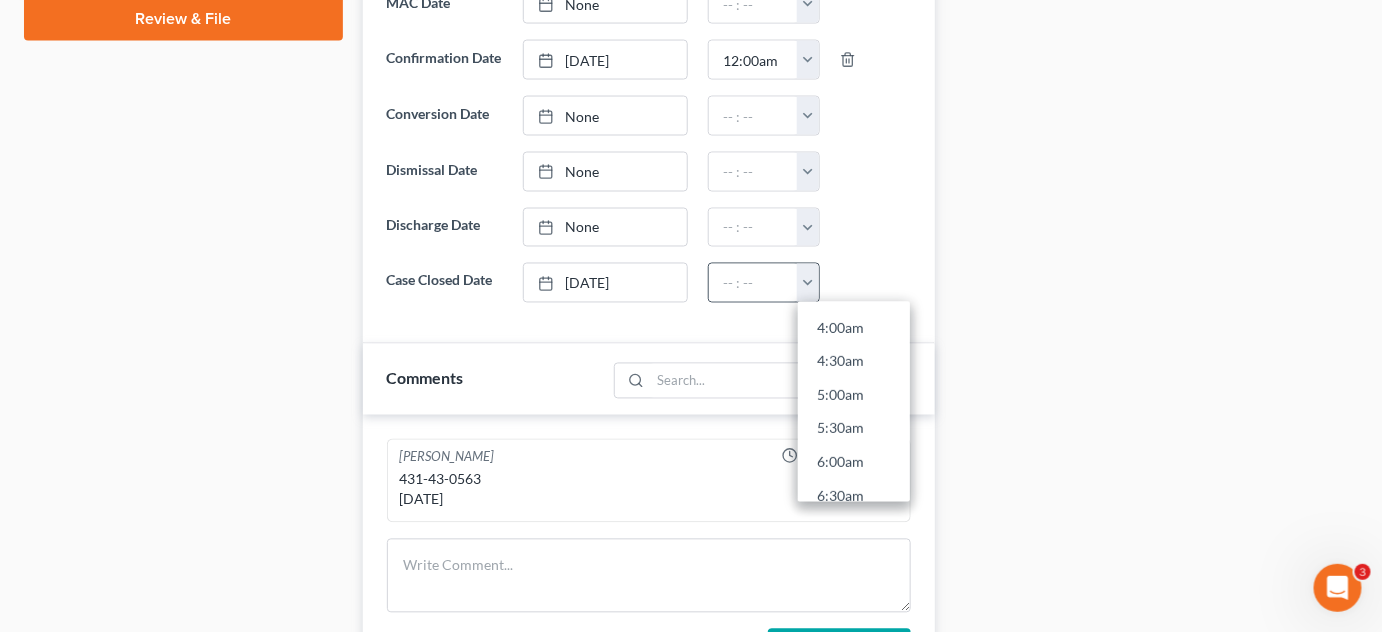 scroll, scrollTop: 545, scrollLeft: 0, axis: vertical 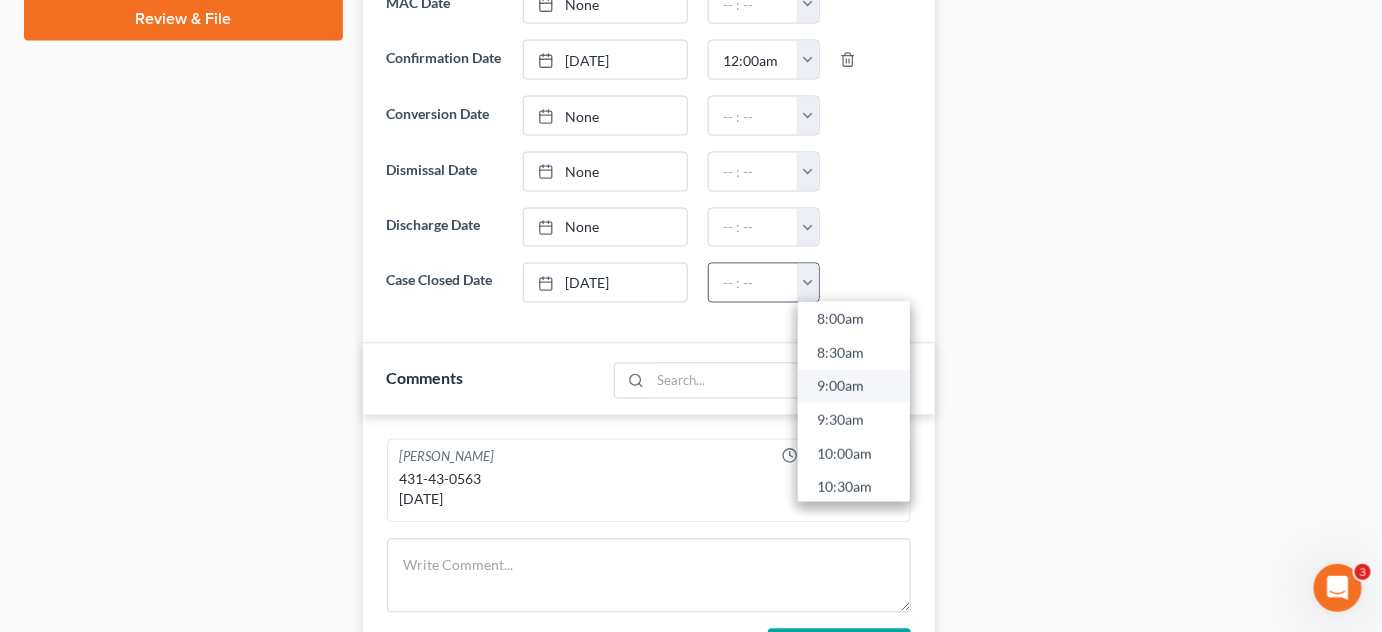click on "9:00am" at bounding box center (854, 387) 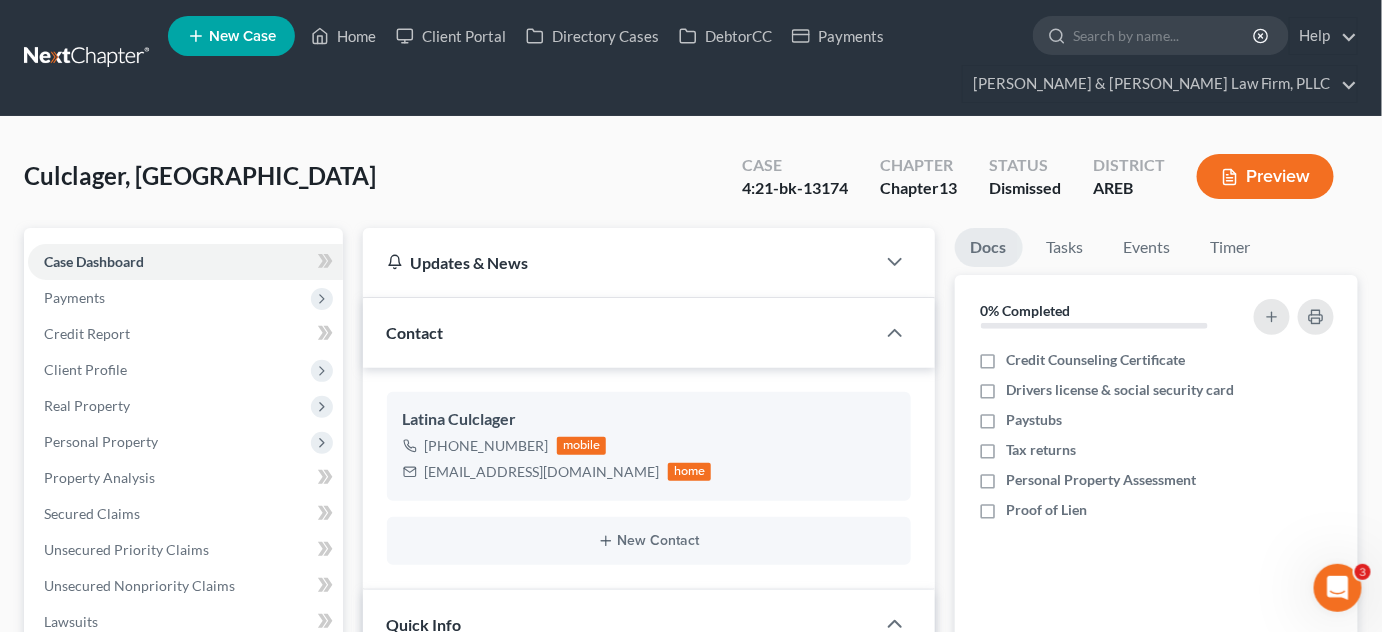 scroll, scrollTop: 0, scrollLeft: 0, axis: both 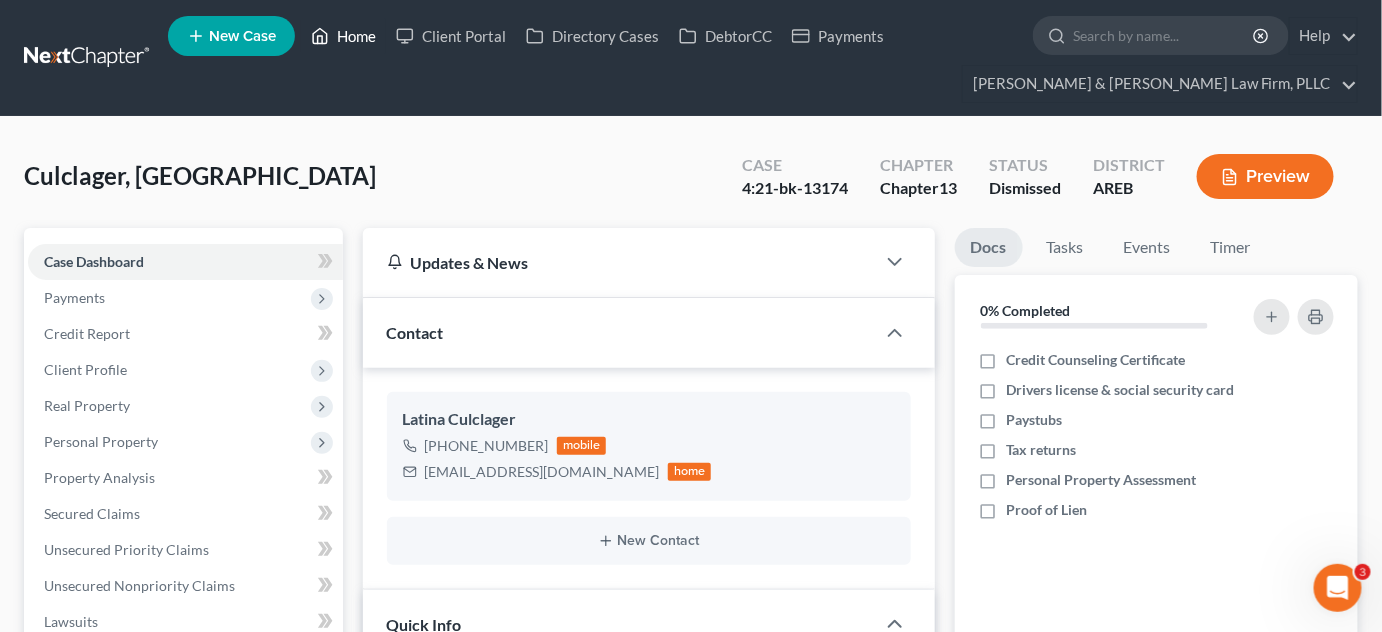 click on "Home" at bounding box center [343, 36] 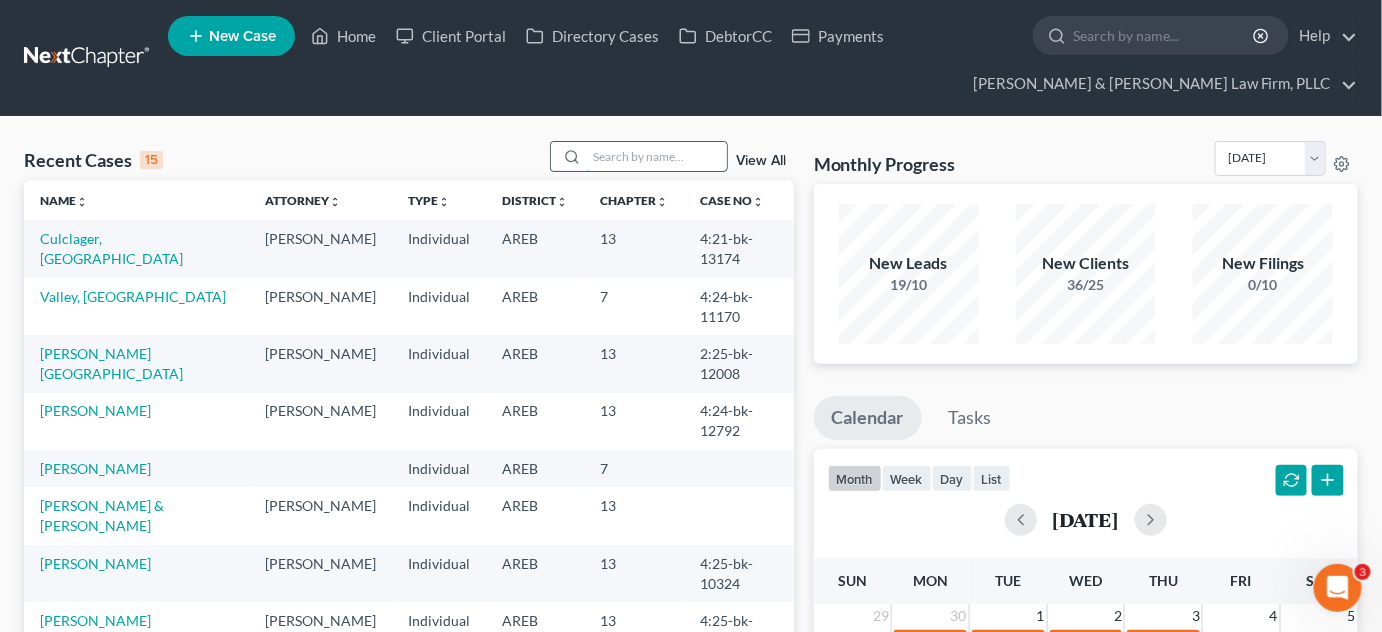 click at bounding box center [657, 156] 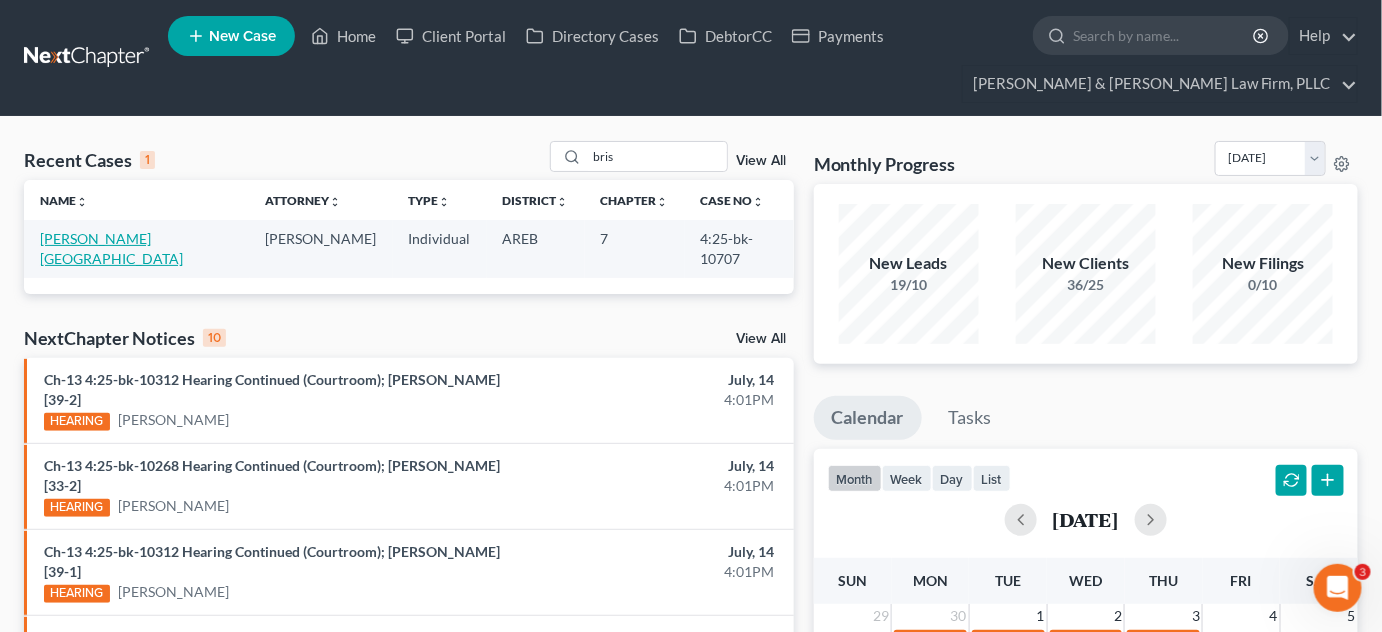 click on "[PERSON_NAME][GEOGRAPHIC_DATA]" at bounding box center [111, 248] 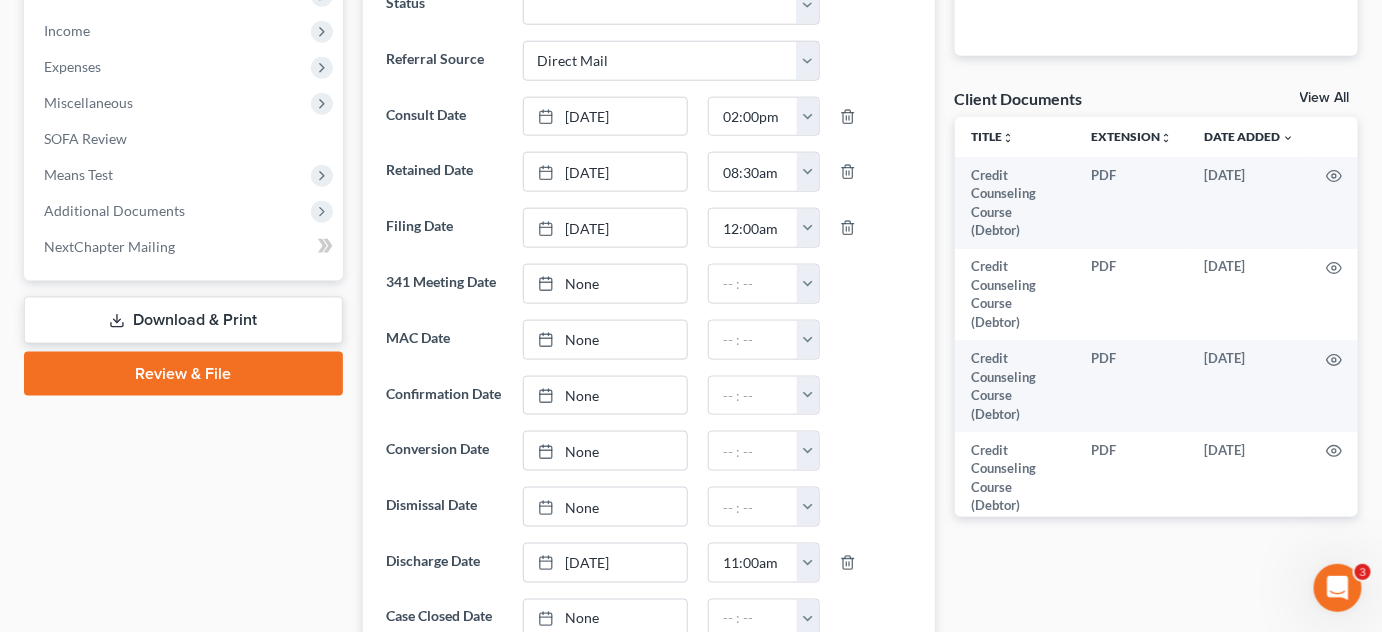 scroll, scrollTop: 909, scrollLeft: 0, axis: vertical 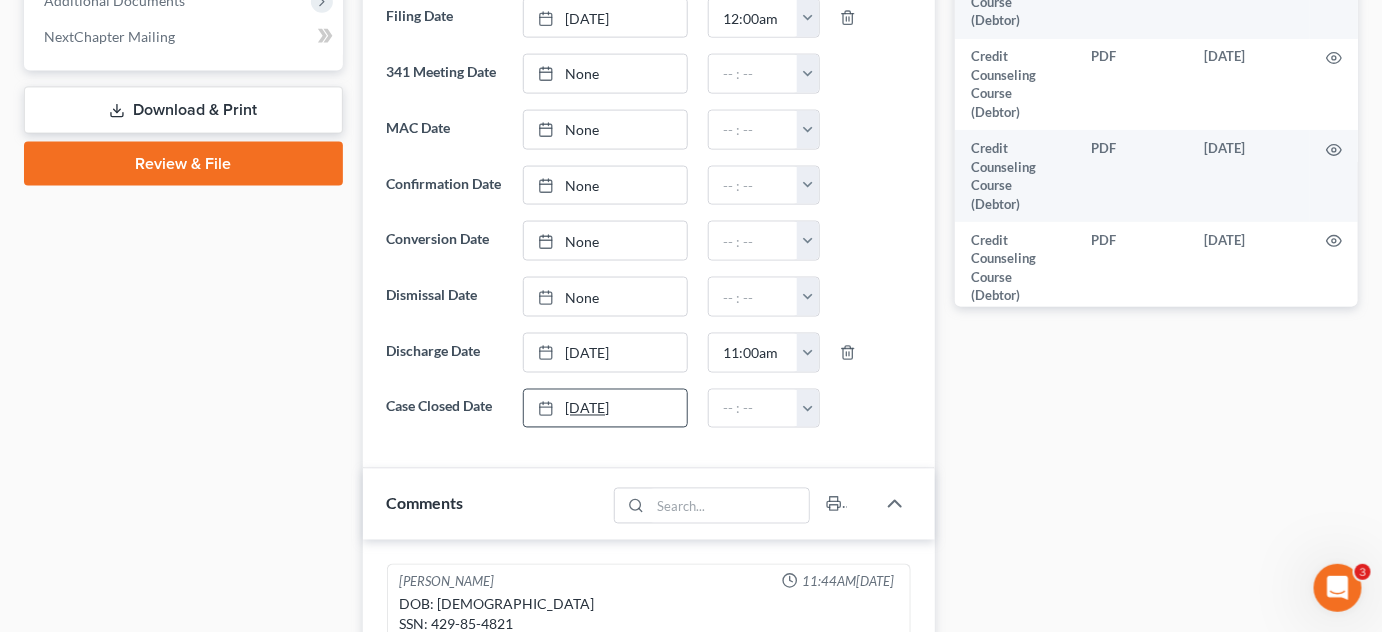 drag, startPoint x: 566, startPoint y: 421, endPoint x: 807, endPoint y: 430, distance: 241.16798 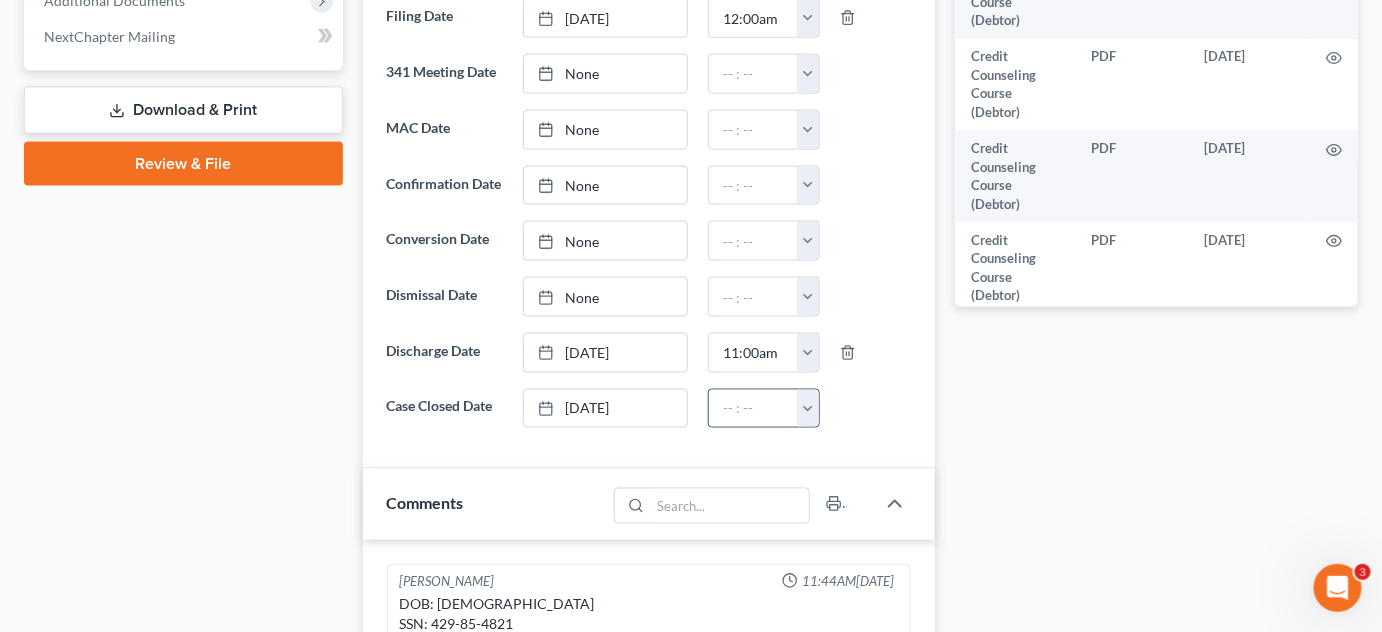 click on "[DATE]" at bounding box center (605, 409) 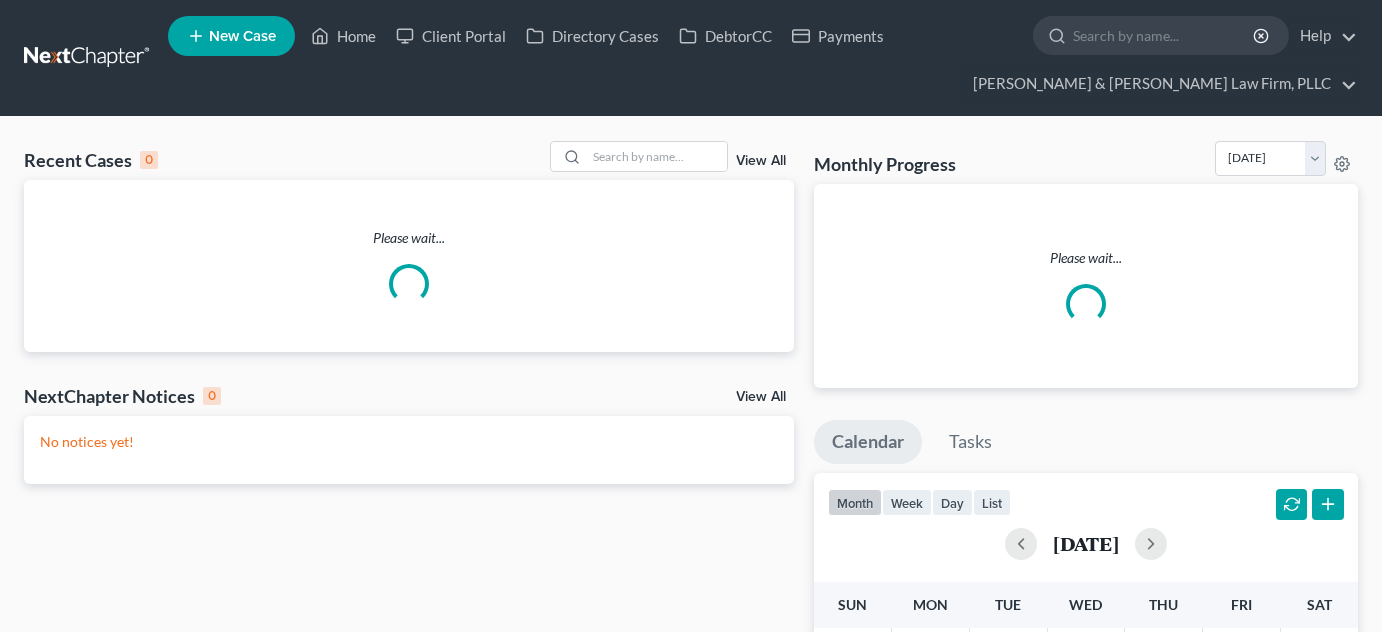scroll, scrollTop: 0, scrollLeft: 0, axis: both 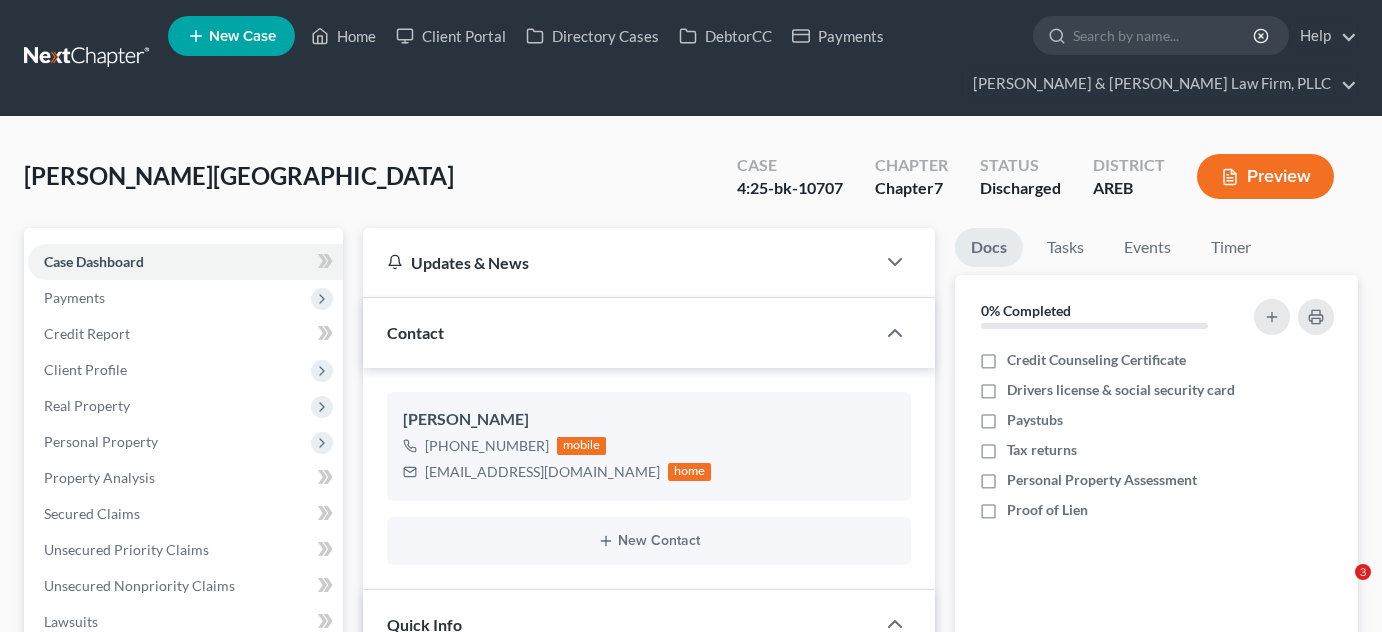 select on "3" 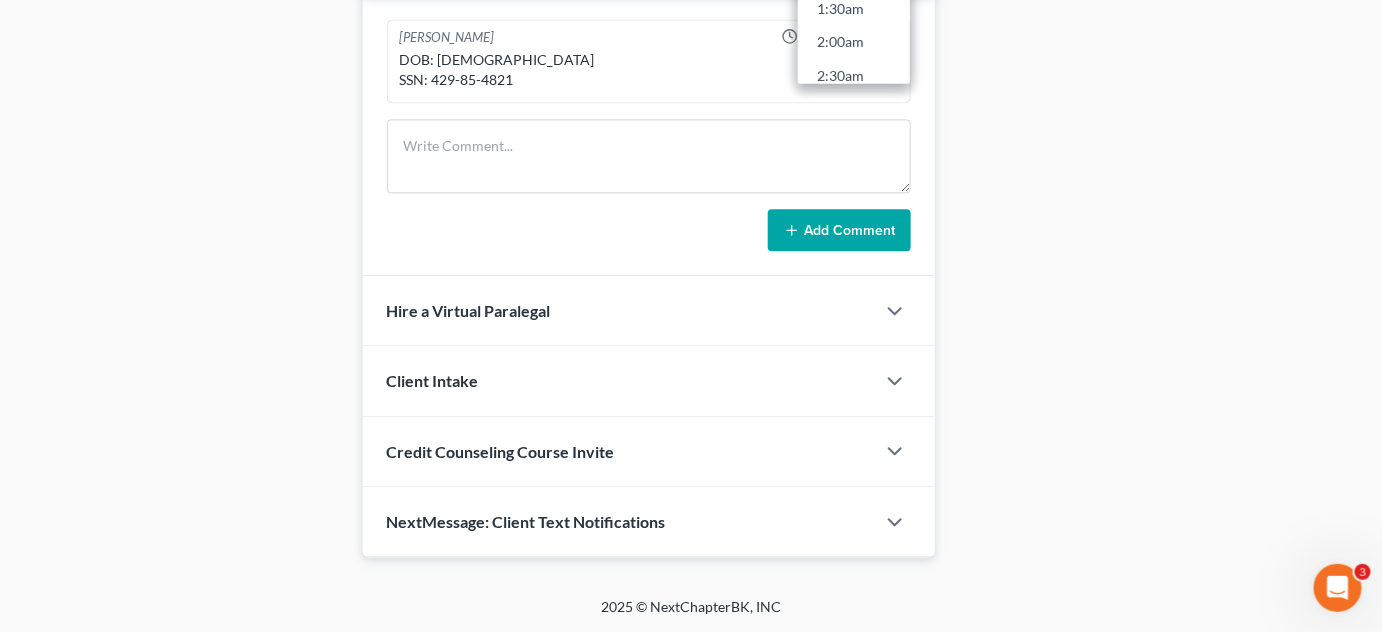scroll, scrollTop: 0, scrollLeft: 0, axis: both 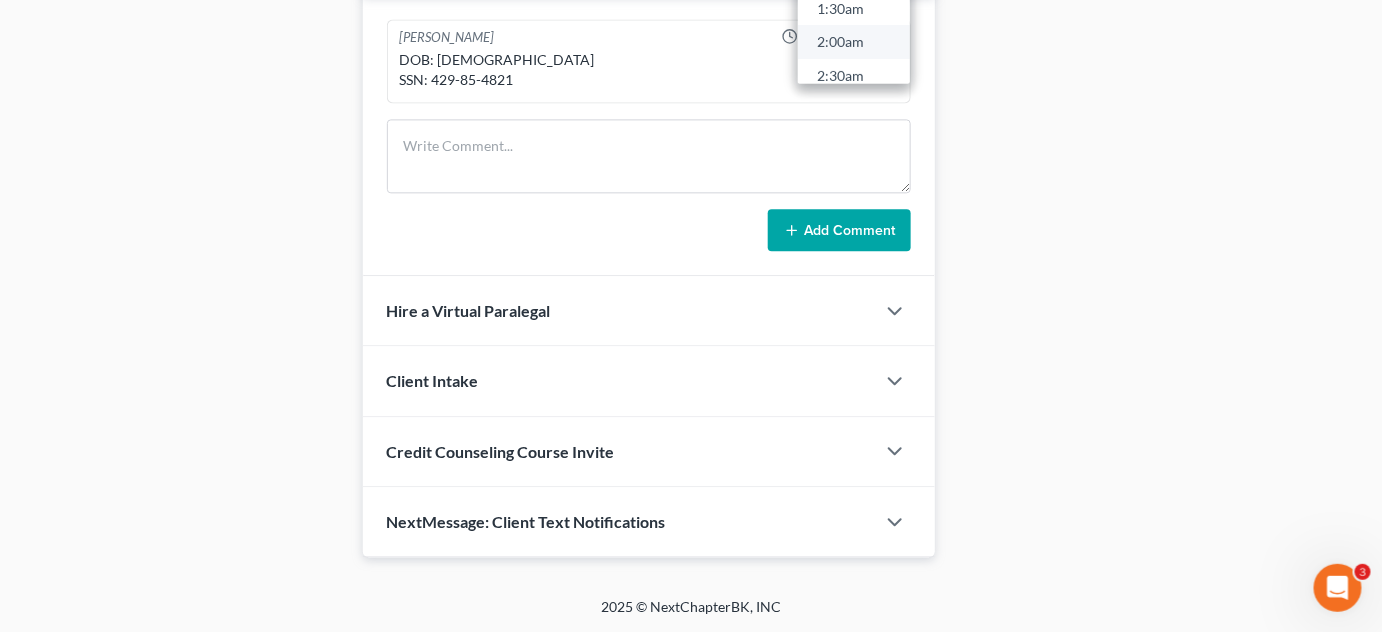 click on "2:00am" at bounding box center [854, 42] 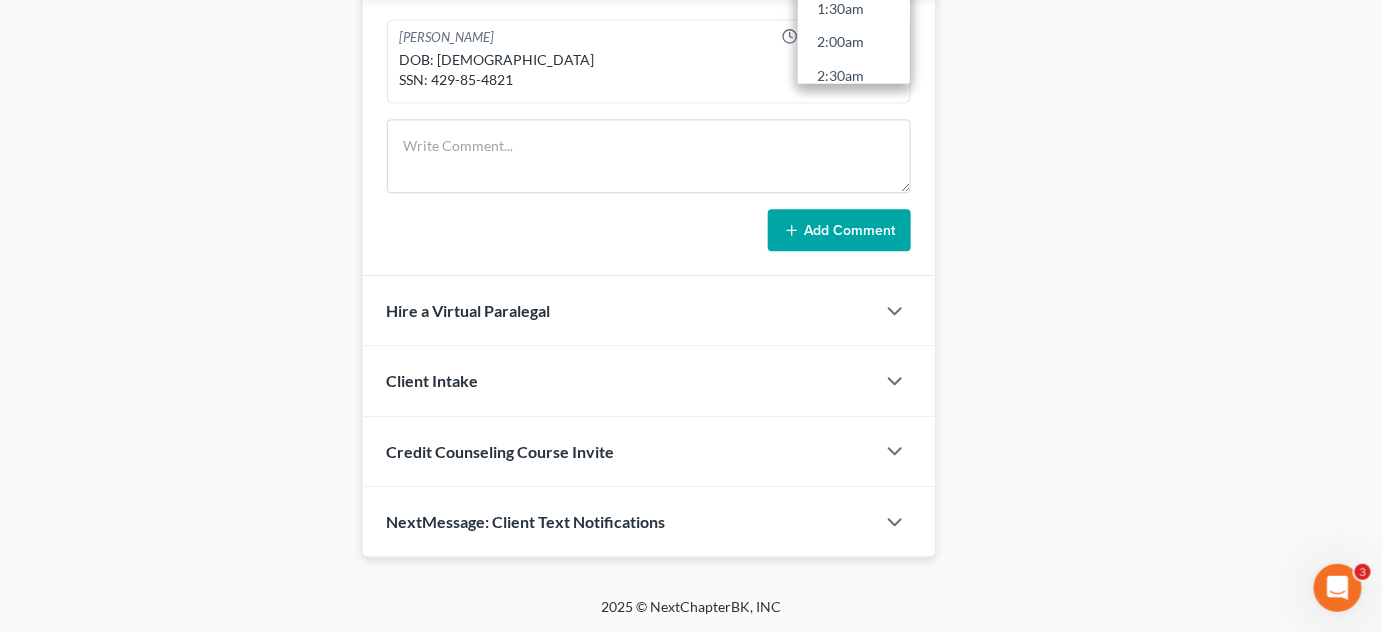 type on "2:00am" 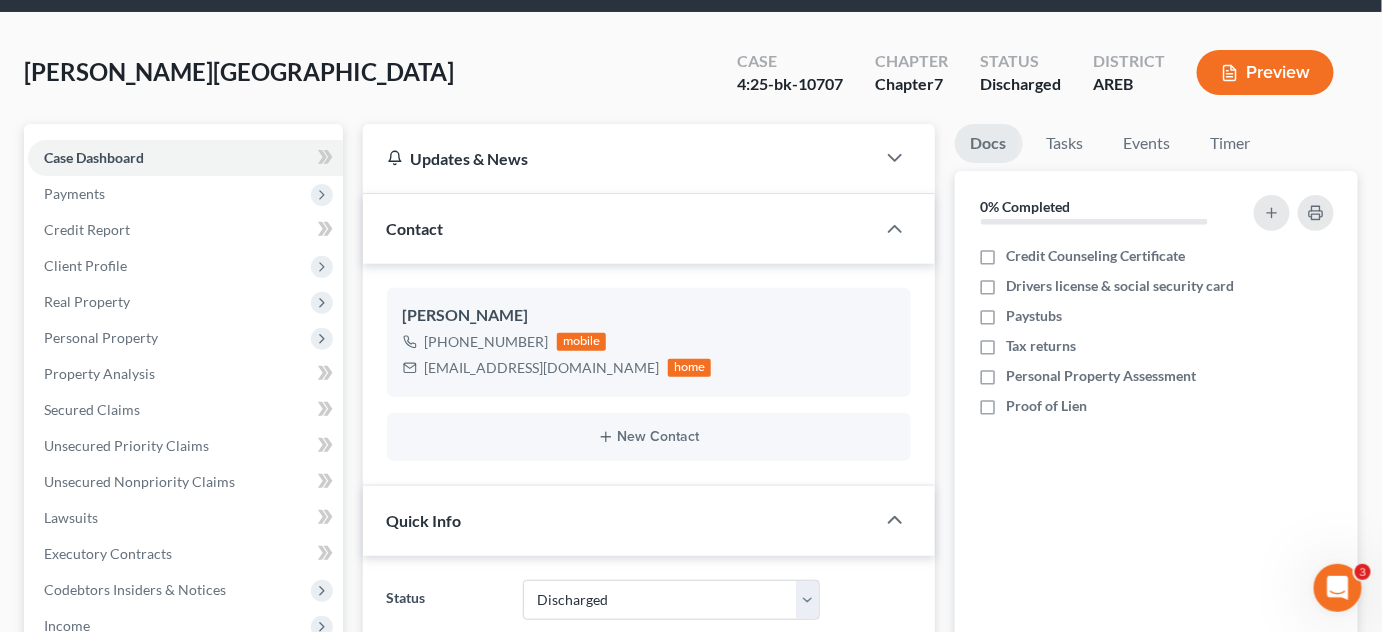 scroll, scrollTop: 0, scrollLeft: 0, axis: both 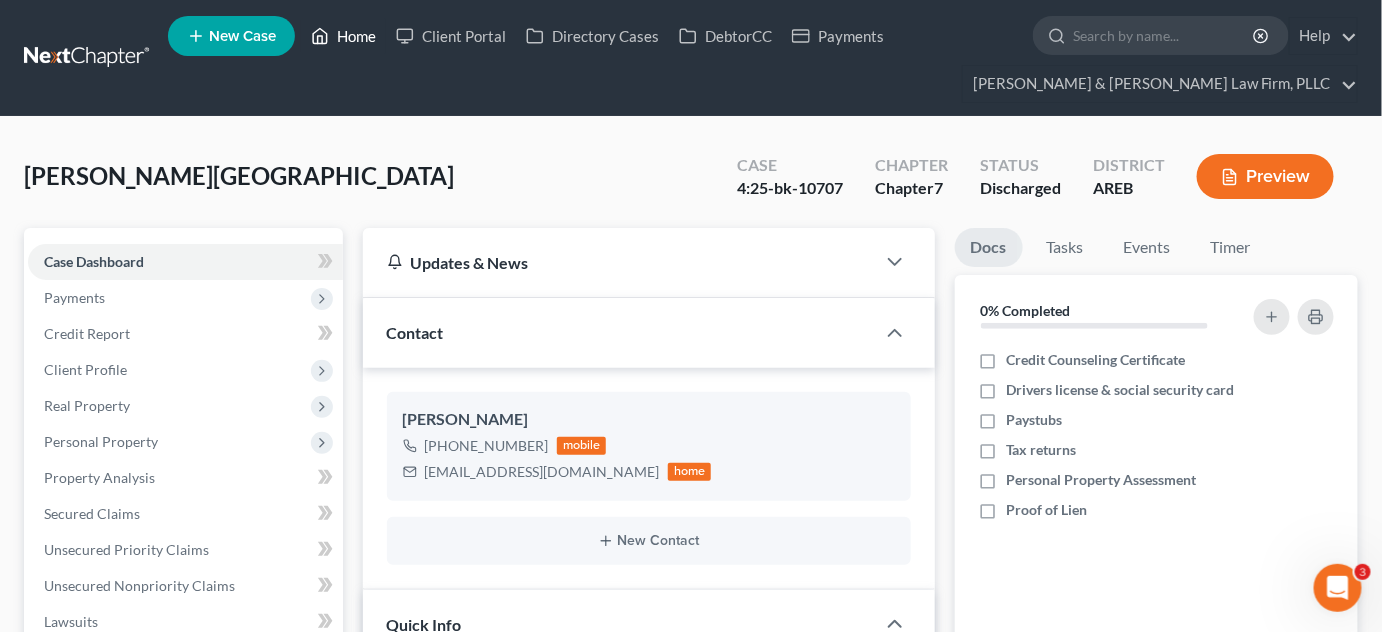 click on "Home" at bounding box center (343, 36) 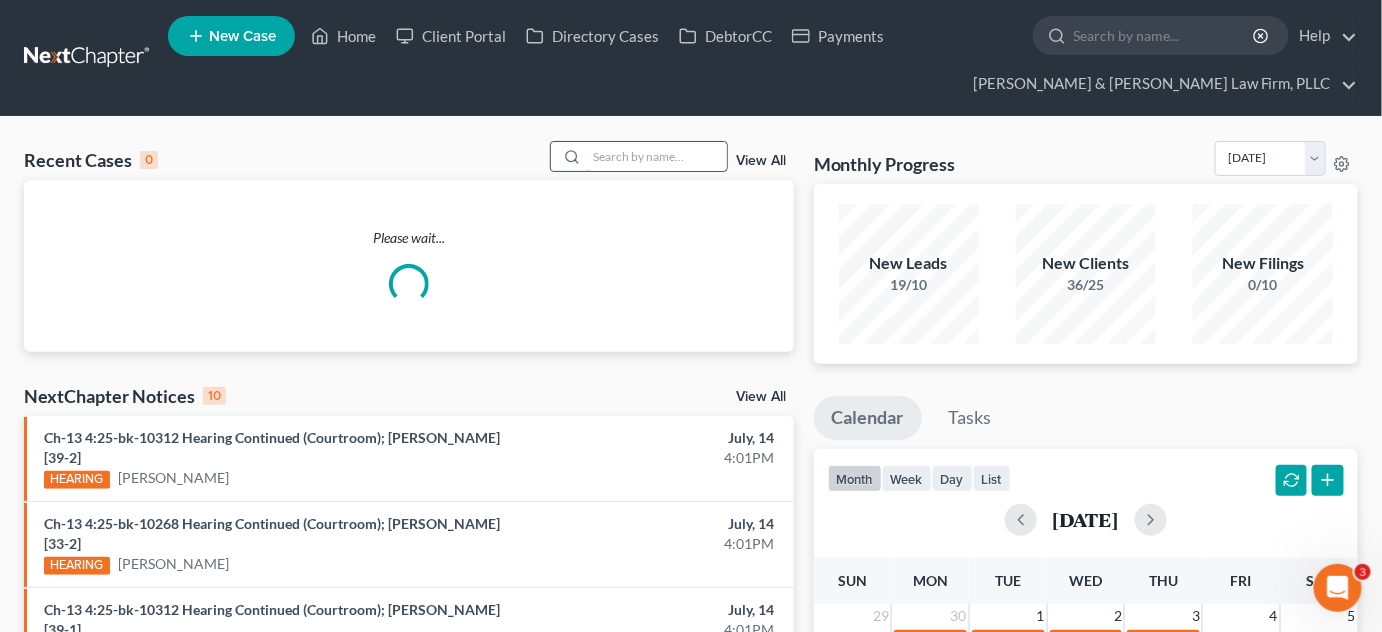 click at bounding box center (657, 156) 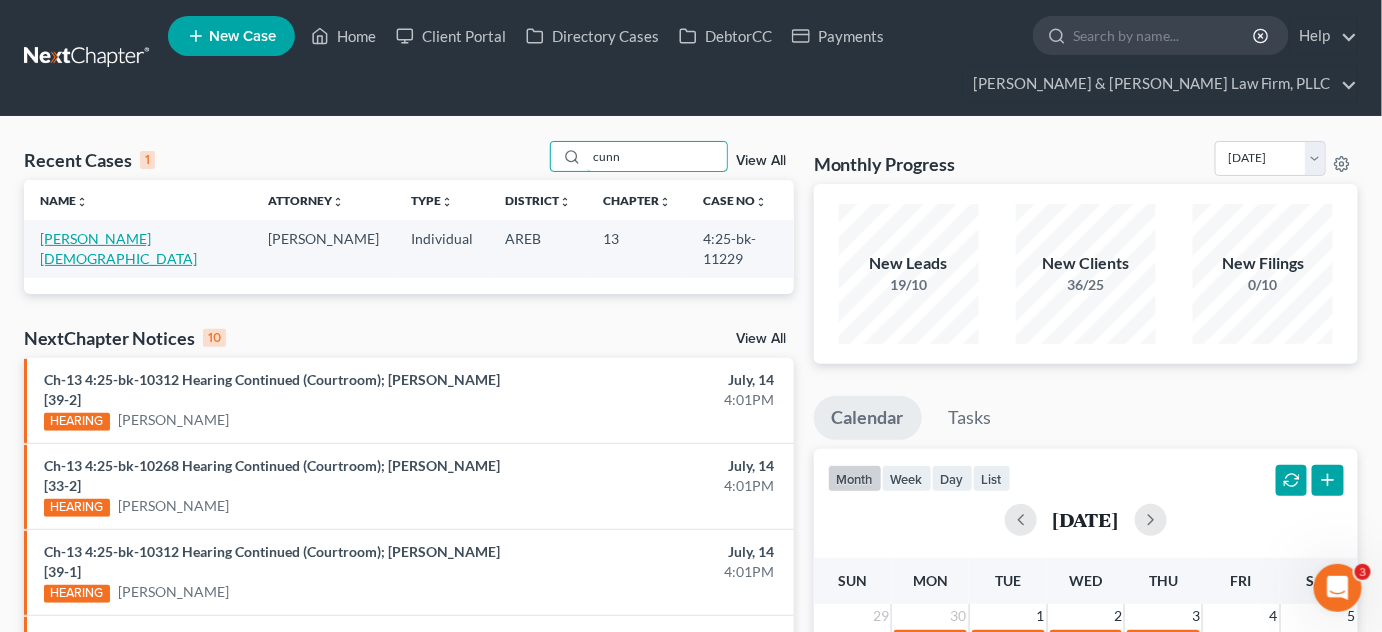 type on "cunn" 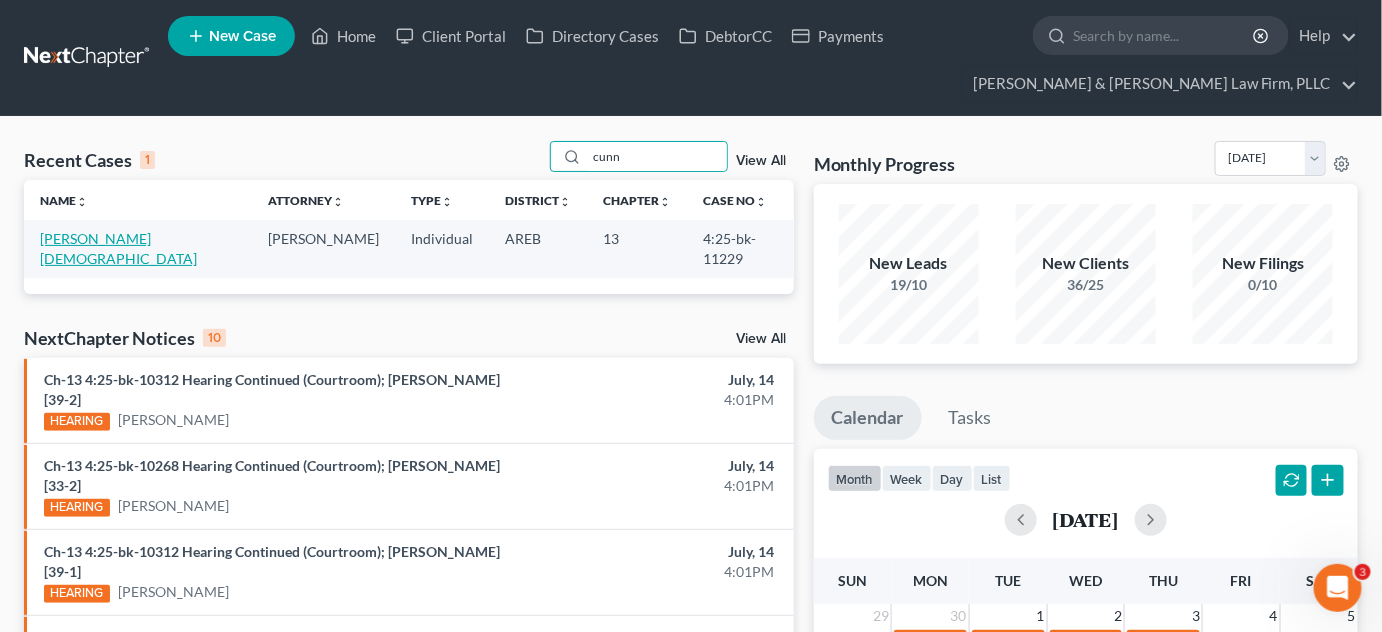 click on "Cunningham, Veda" at bounding box center [118, 248] 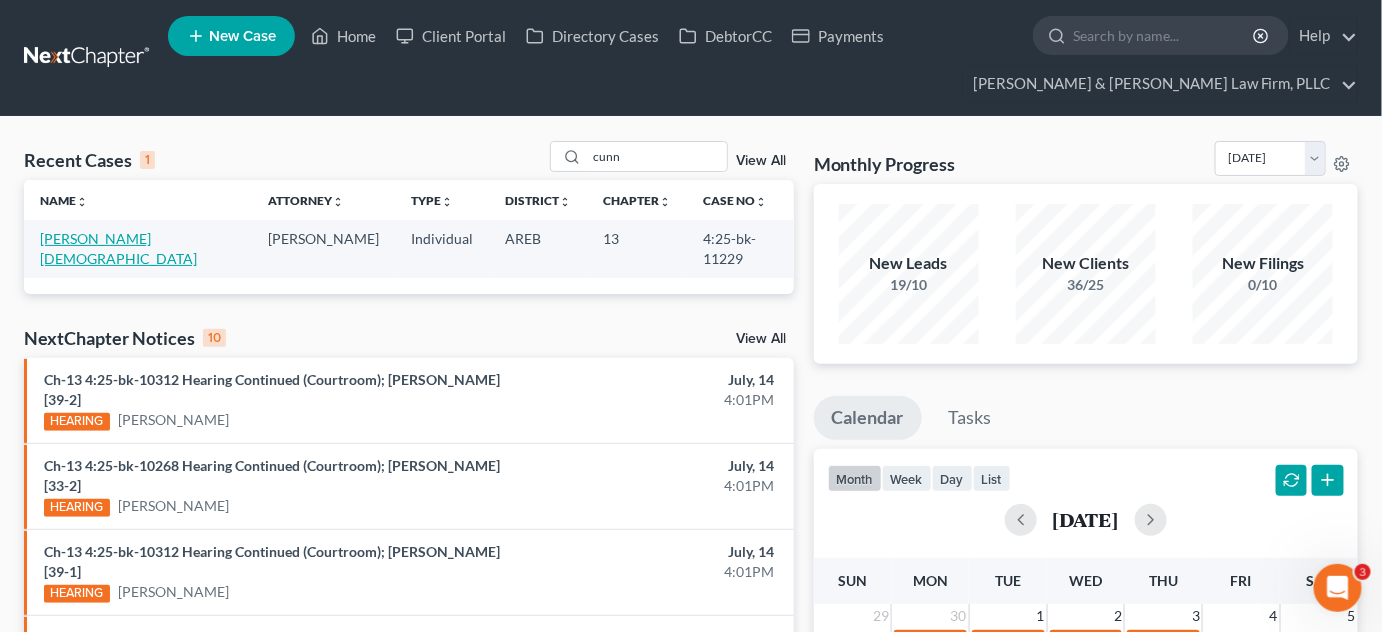 select on "4" 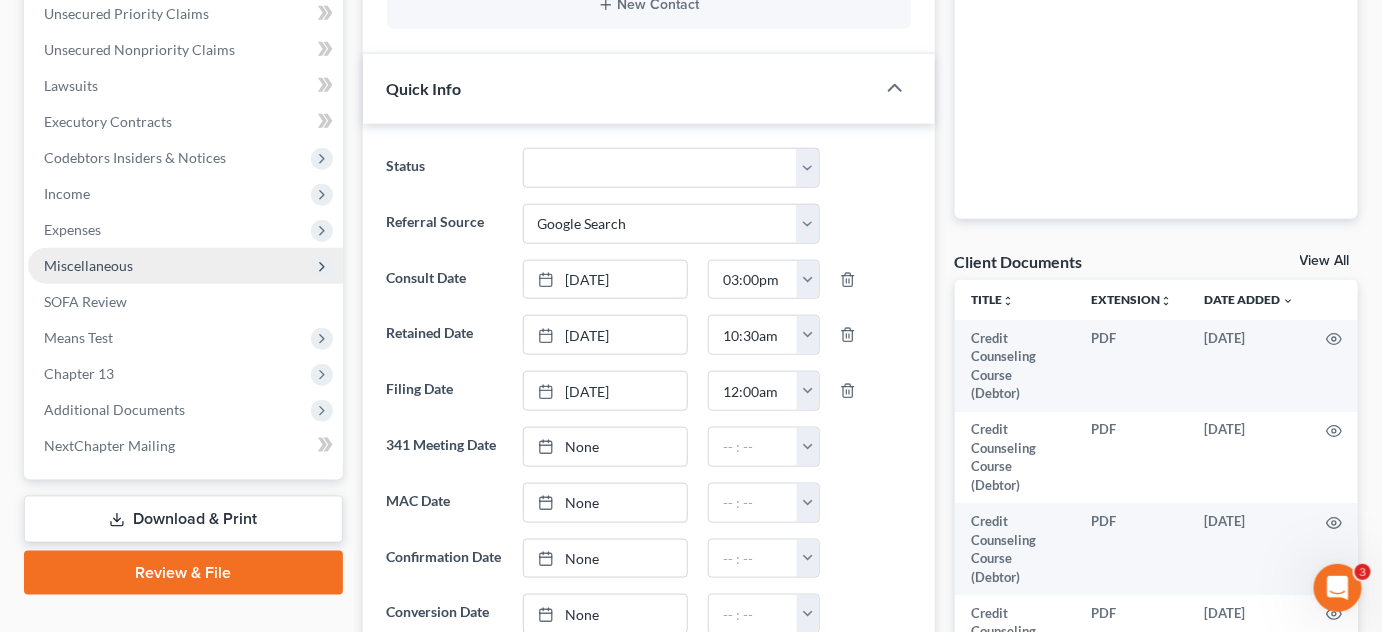scroll, scrollTop: 545, scrollLeft: 0, axis: vertical 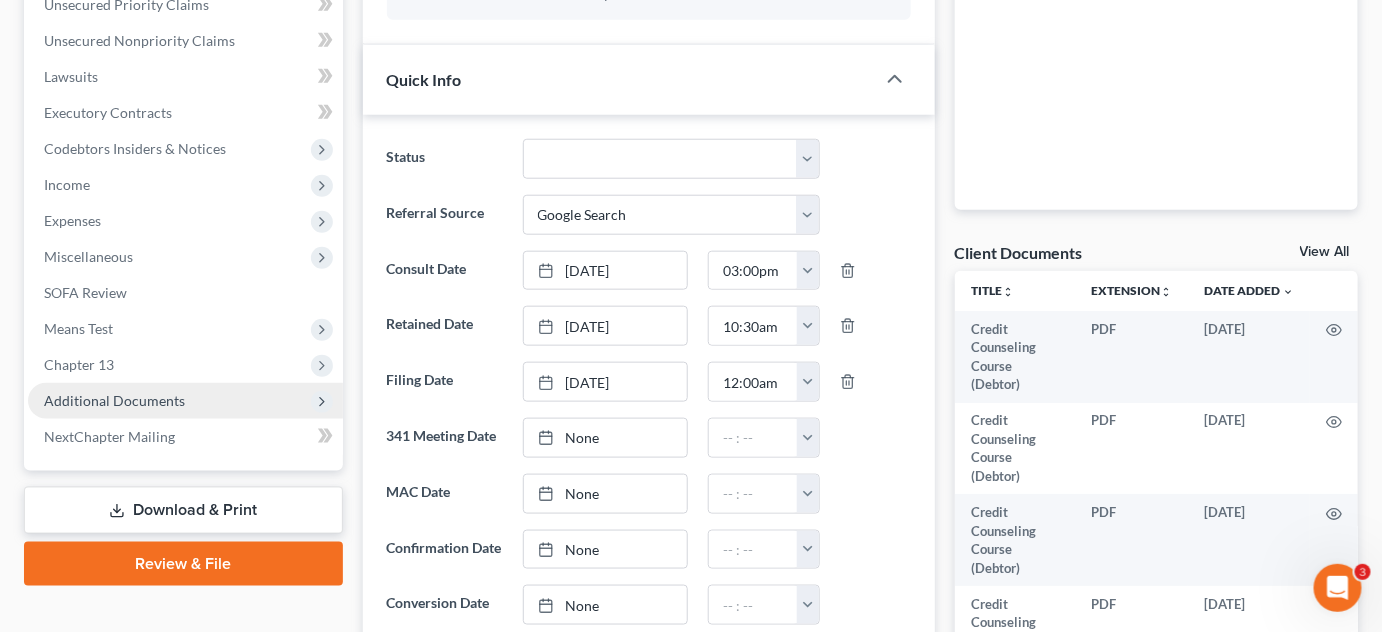 click on "Additional Documents" at bounding box center (185, 401) 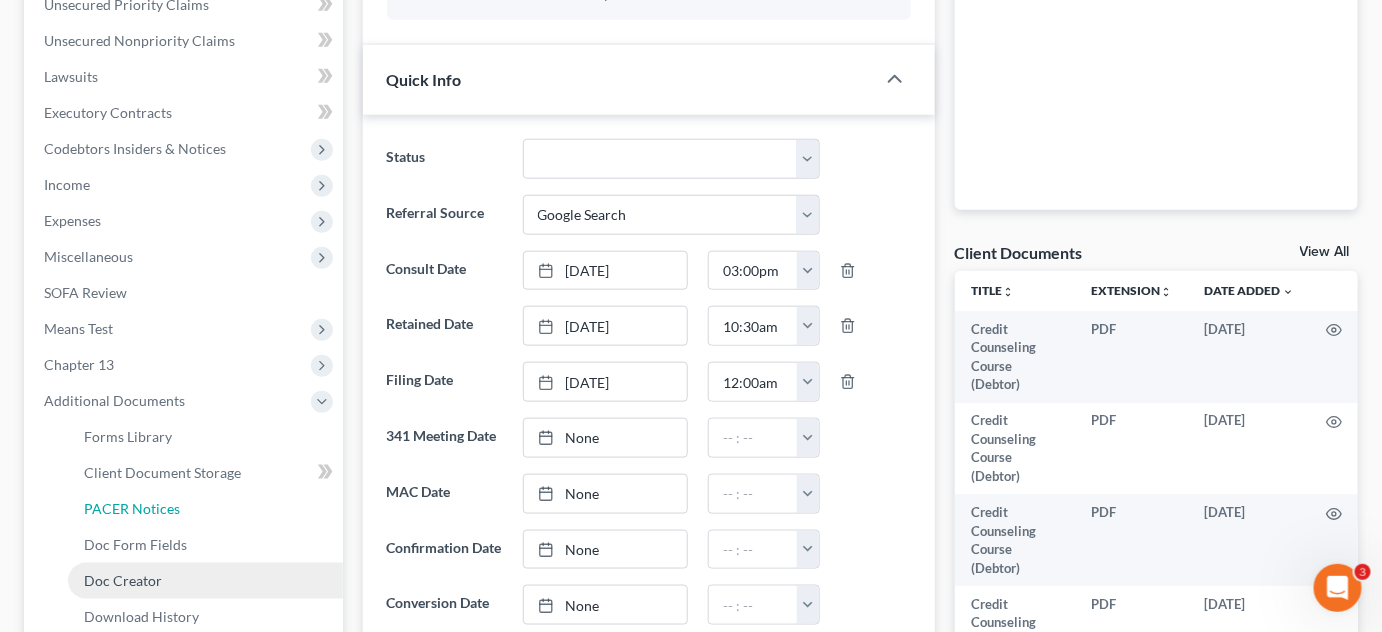drag, startPoint x: 156, startPoint y: 514, endPoint x: 162, endPoint y: 567, distance: 53.338543 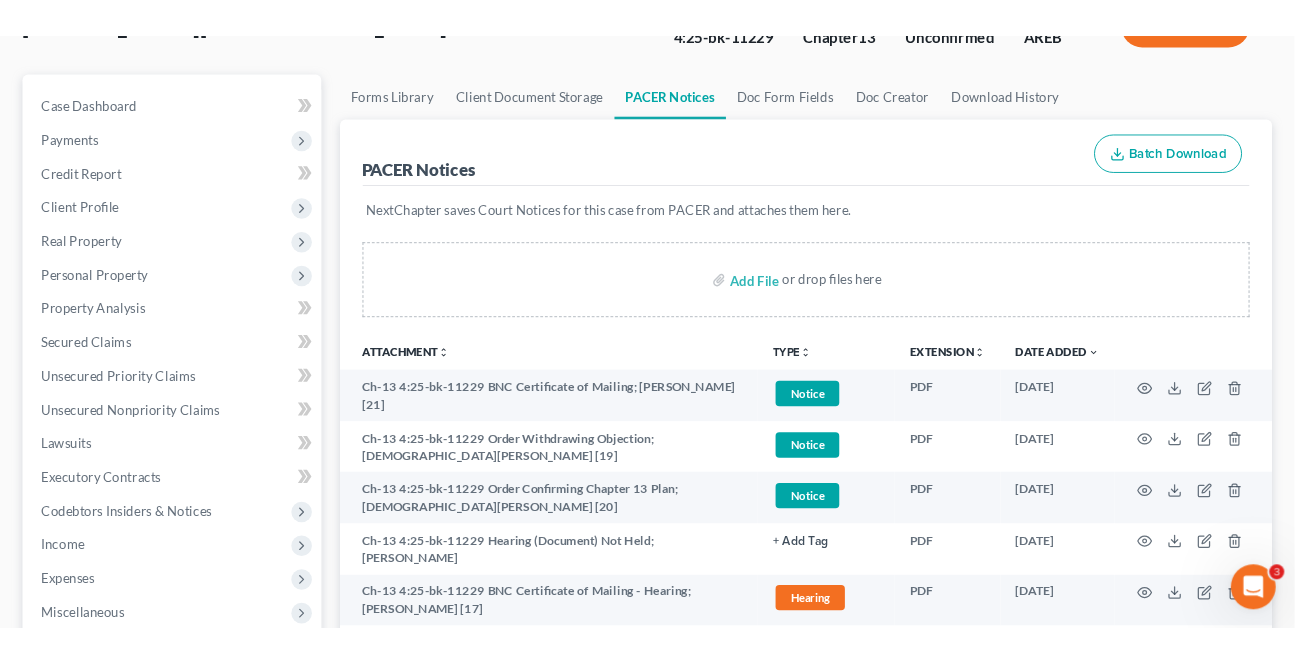 scroll, scrollTop: 272, scrollLeft: 0, axis: vertical 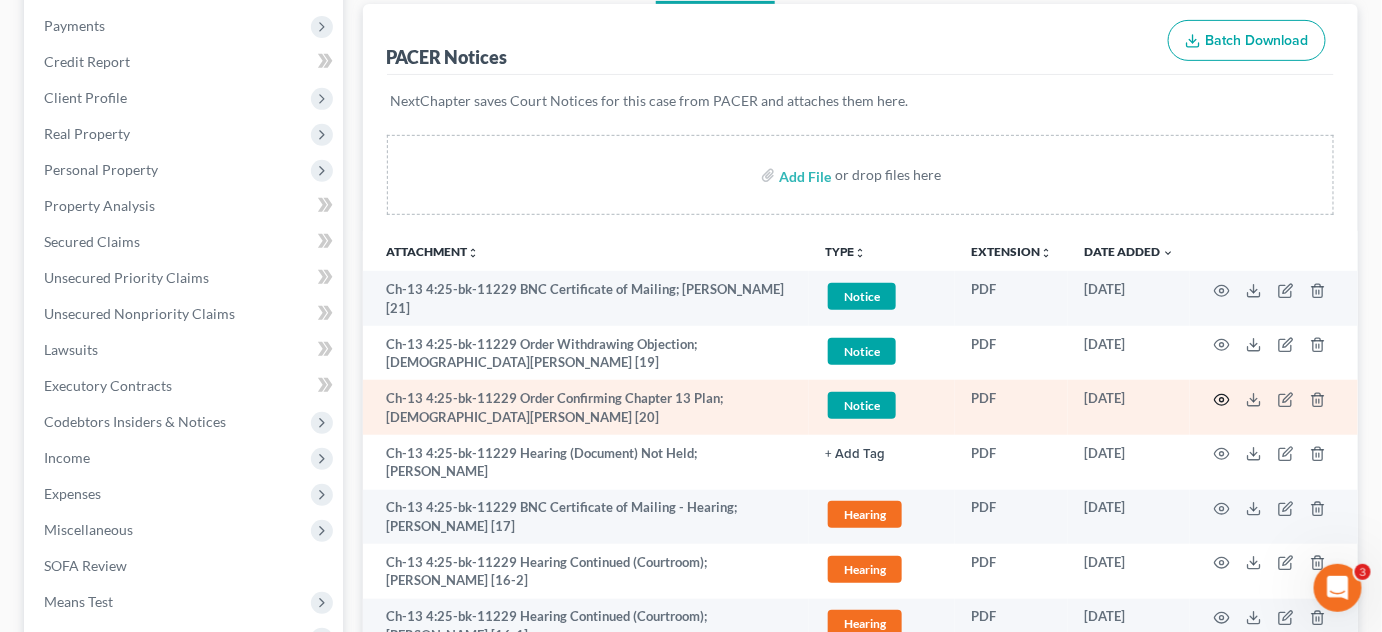 click 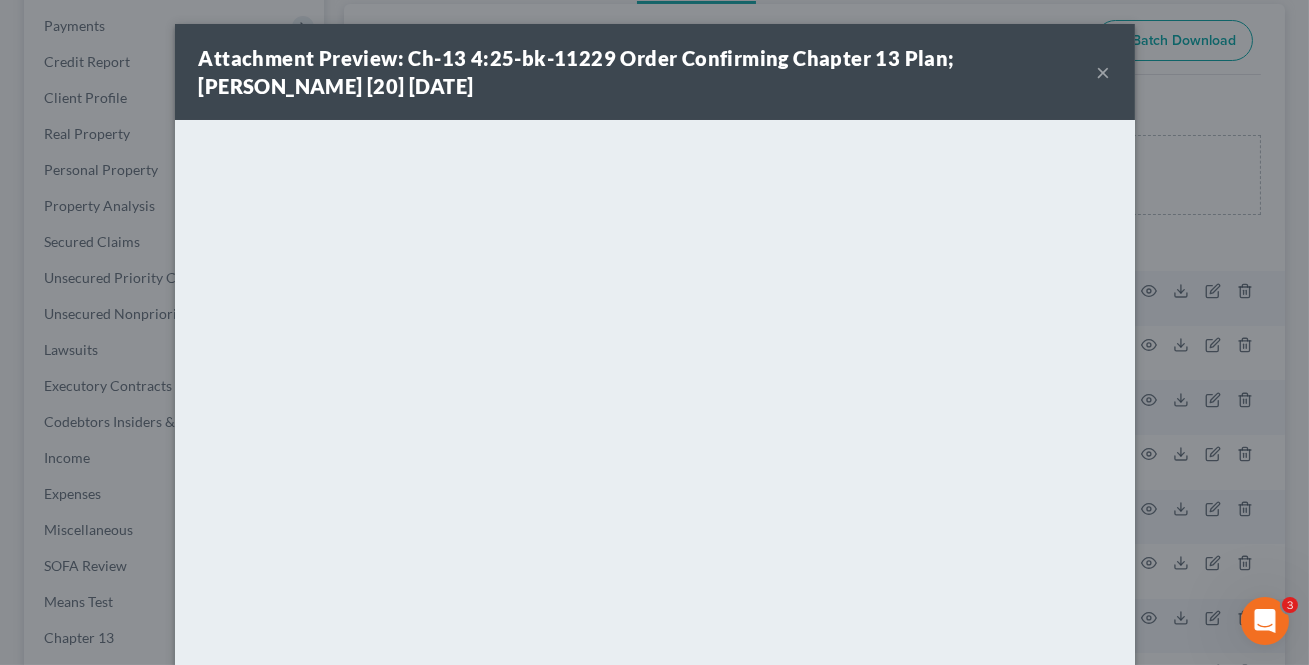 click on "Attachment Preview: Ch-13 4:25-bk-11229 Order Confirming Chapter 13 Plan; Veda Cunningham [20] 07/10/2025 ×" at bounding box center [655, 72] 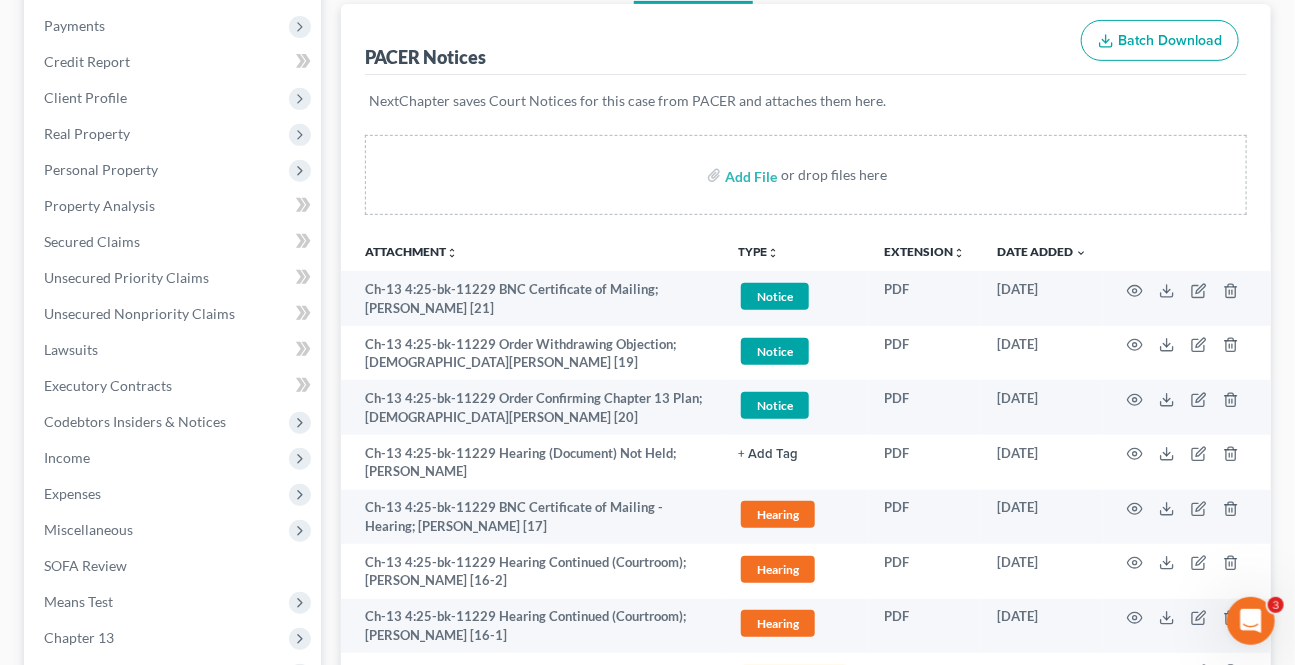 scroll, scrollTop: 0, scrollLeft: 0, axis: both 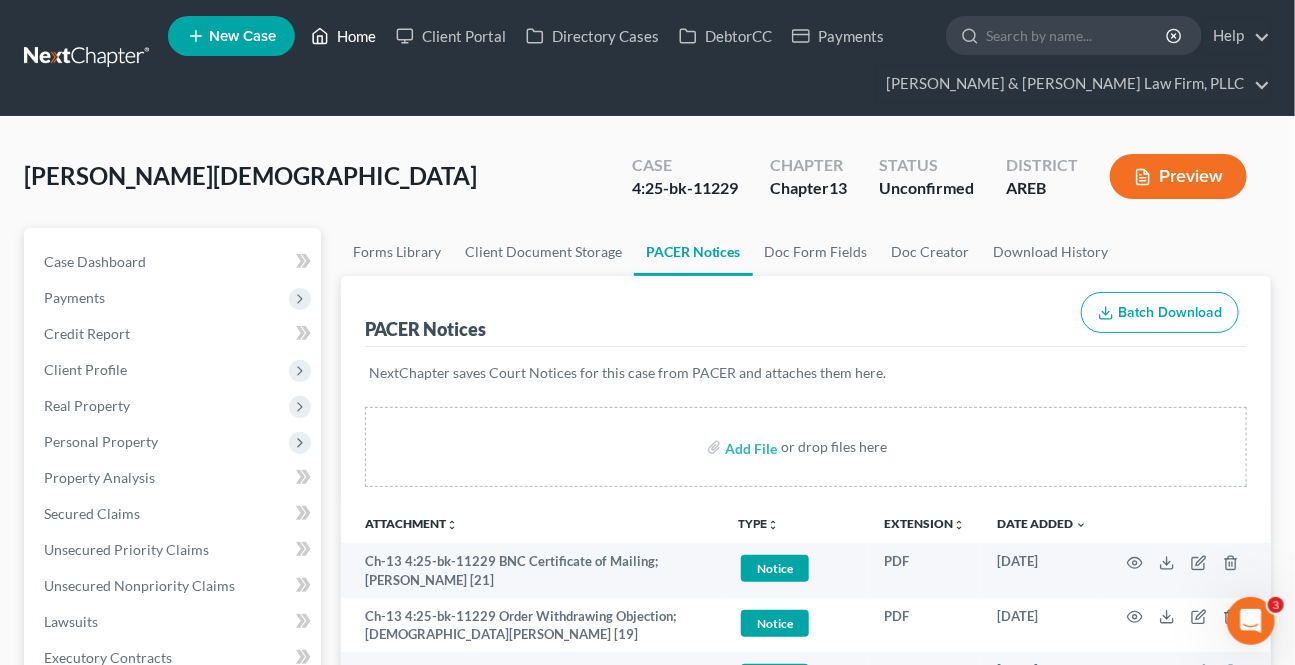 drag, startPoint x: 311, startPoint y: 18, endPoint x: 550, endPoint y: 133, distance: 265.2282 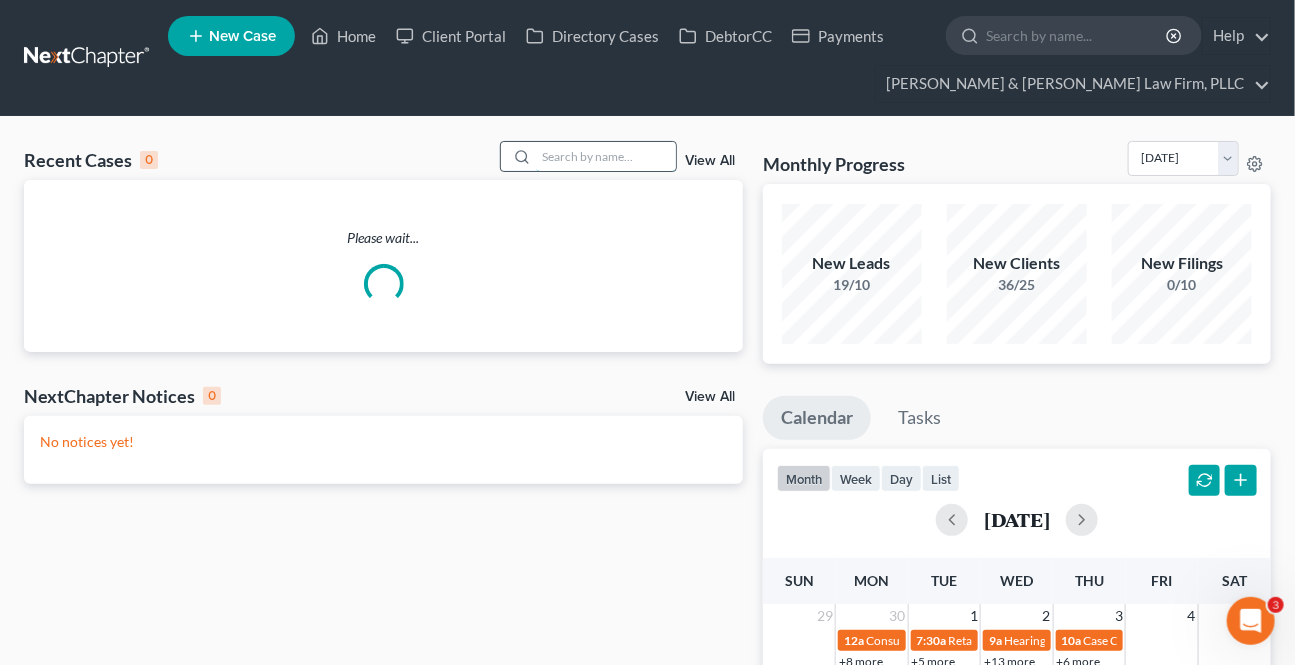 click at bounding box center [606, 156] 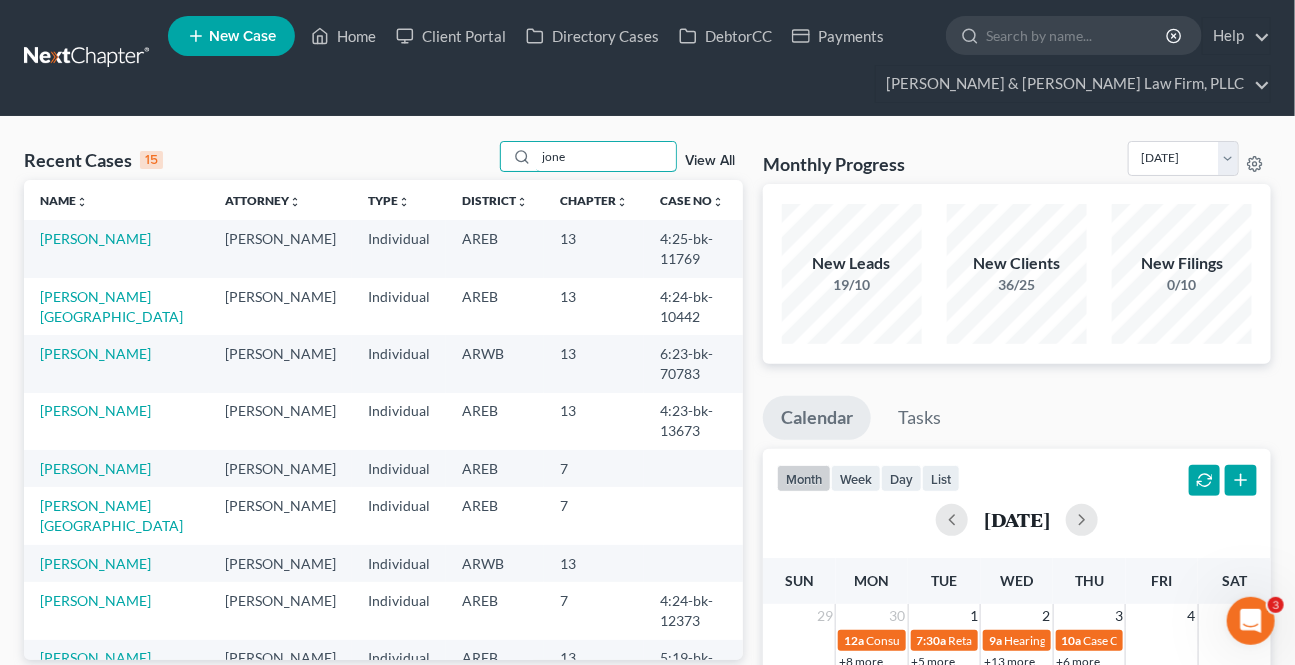 type on "jone" 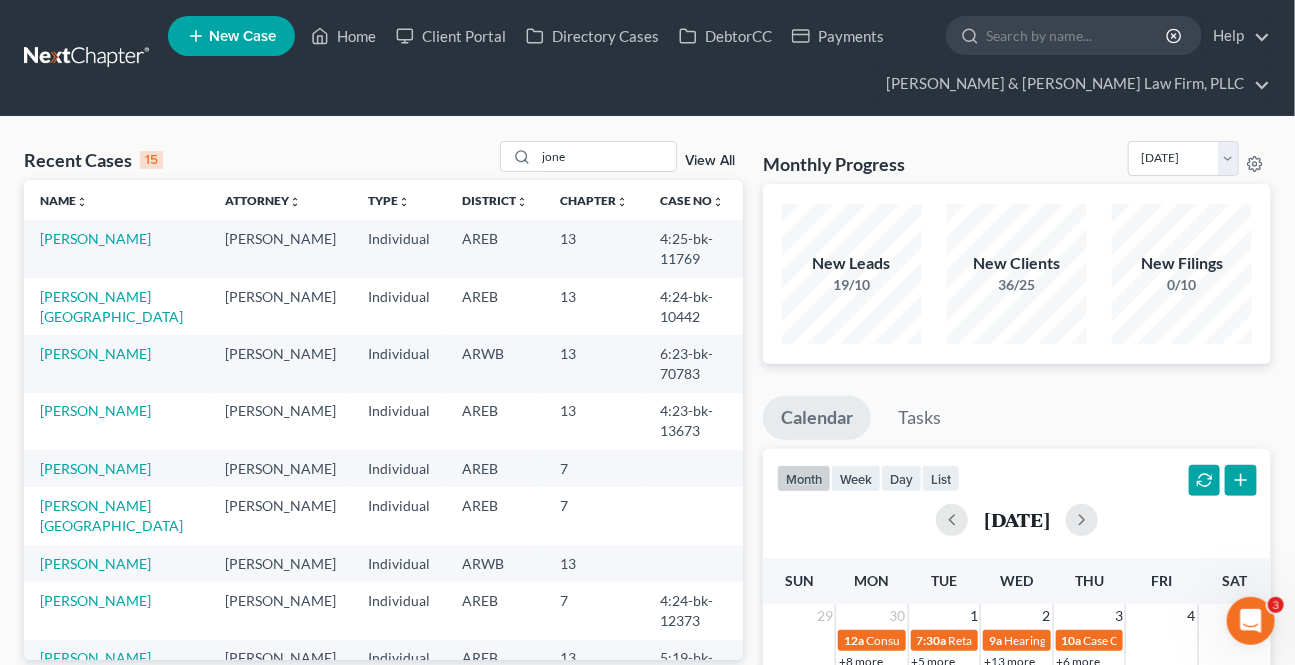 click on "[PERSON_NAME]" at bounding box center [116, 248] 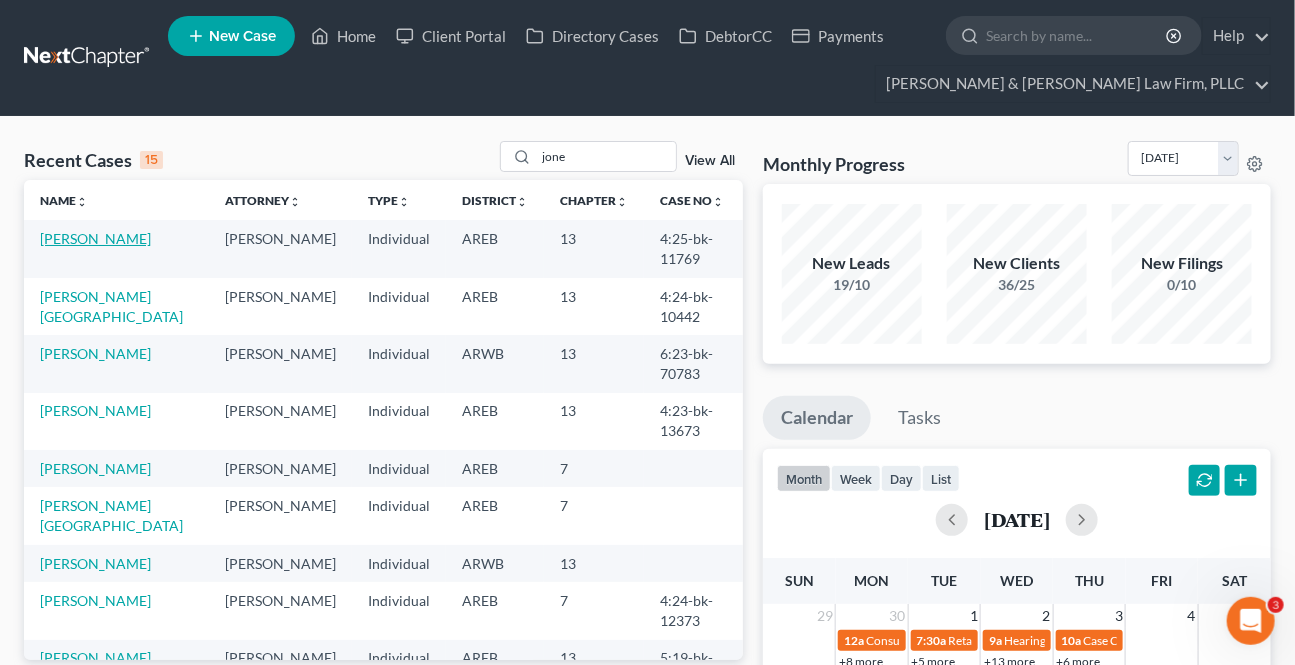 click on "[PERSON_NAME]" at bounding box center (95, 238) 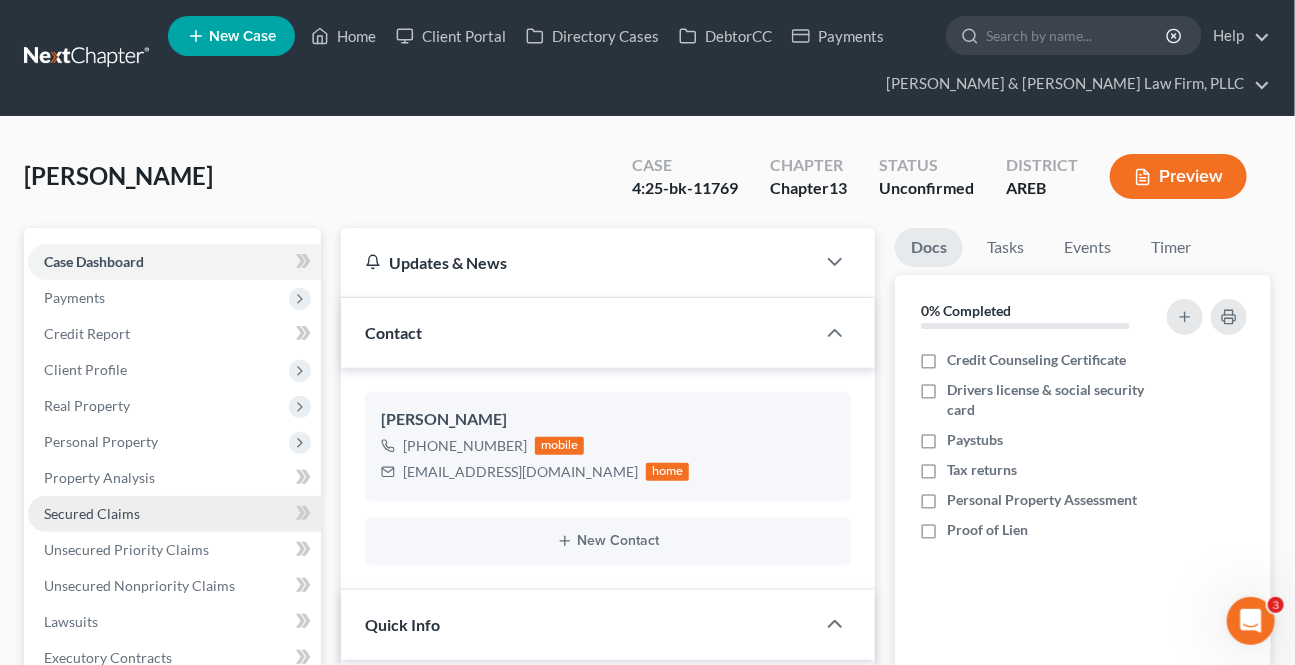 drag, startPoint x: 112, startPoint y: 400, endPoint x: 103, endPoint y: 509, distance: 109.370926 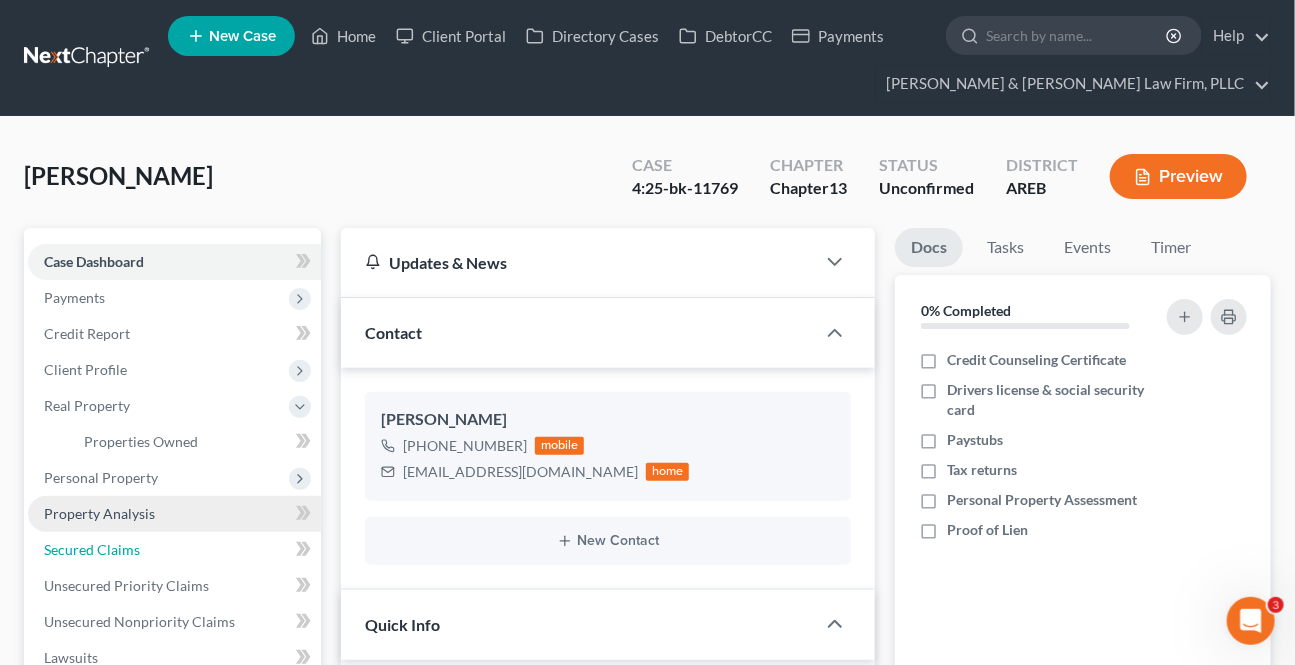 click on "Case Dashboard
Payments
Invoices
Payments
Payments
Credit Report
Client Profile" at bounding box center (174, 640) 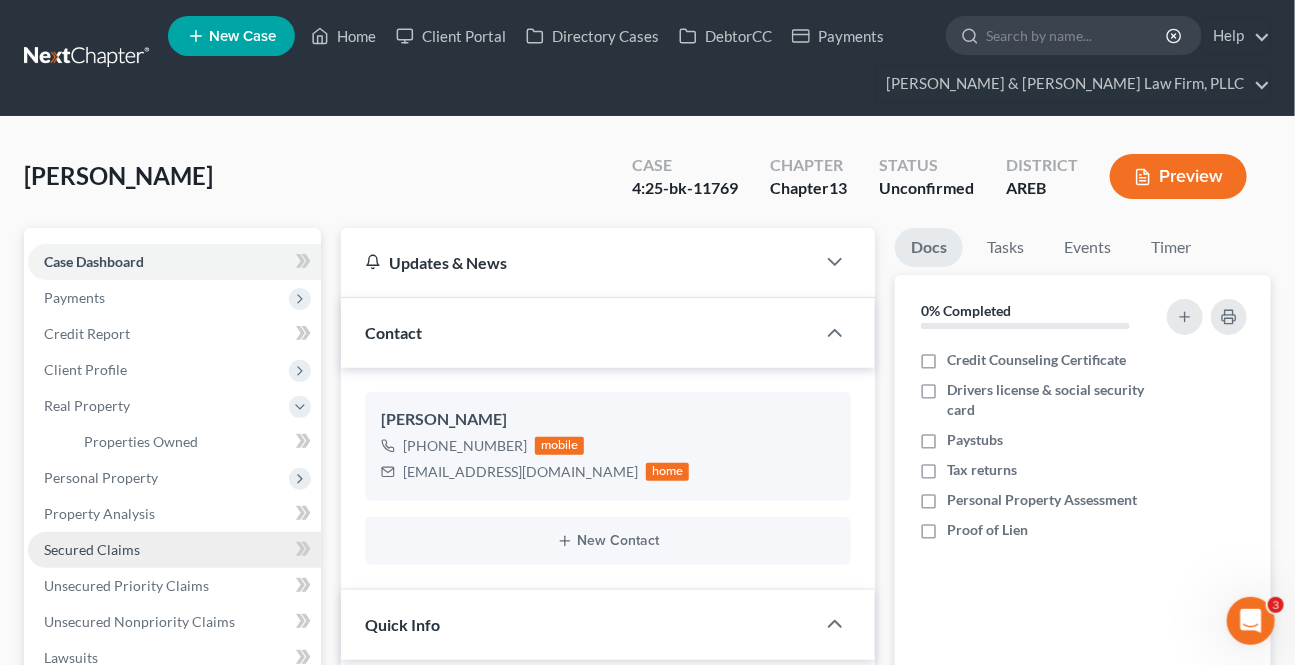 click on "Secured Claims" at bounding box center [92, 549] 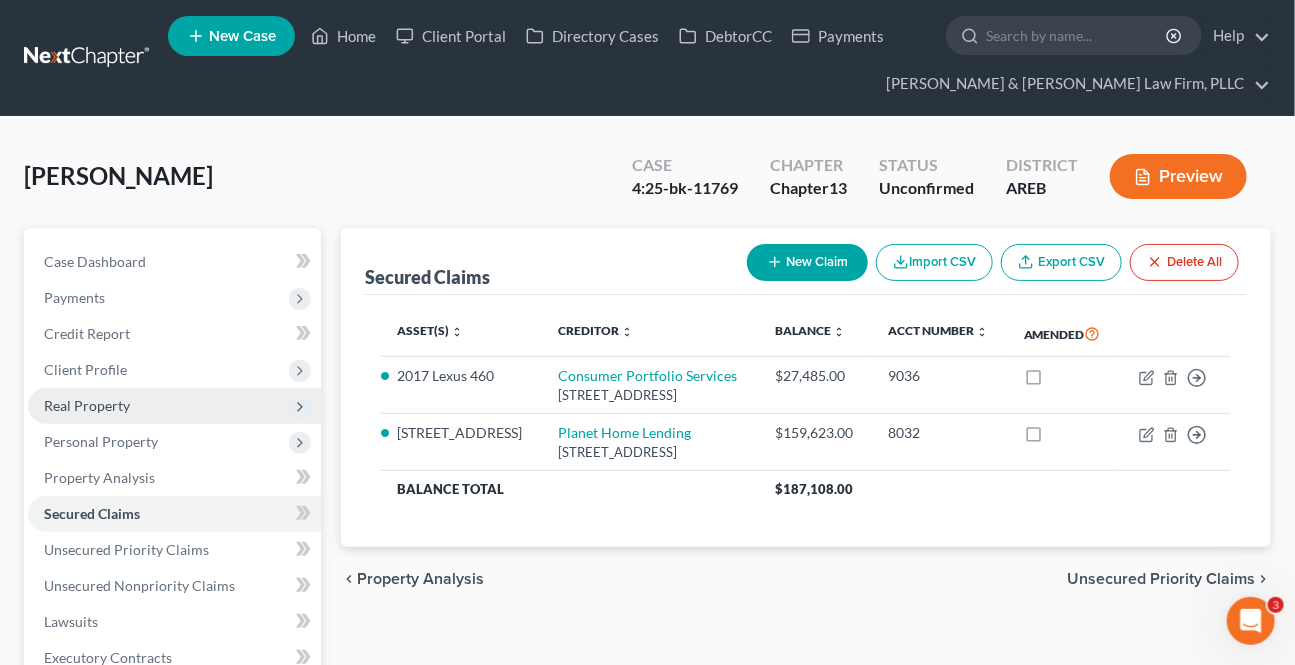 click on "Real Property" at bounding box center (174, 406) 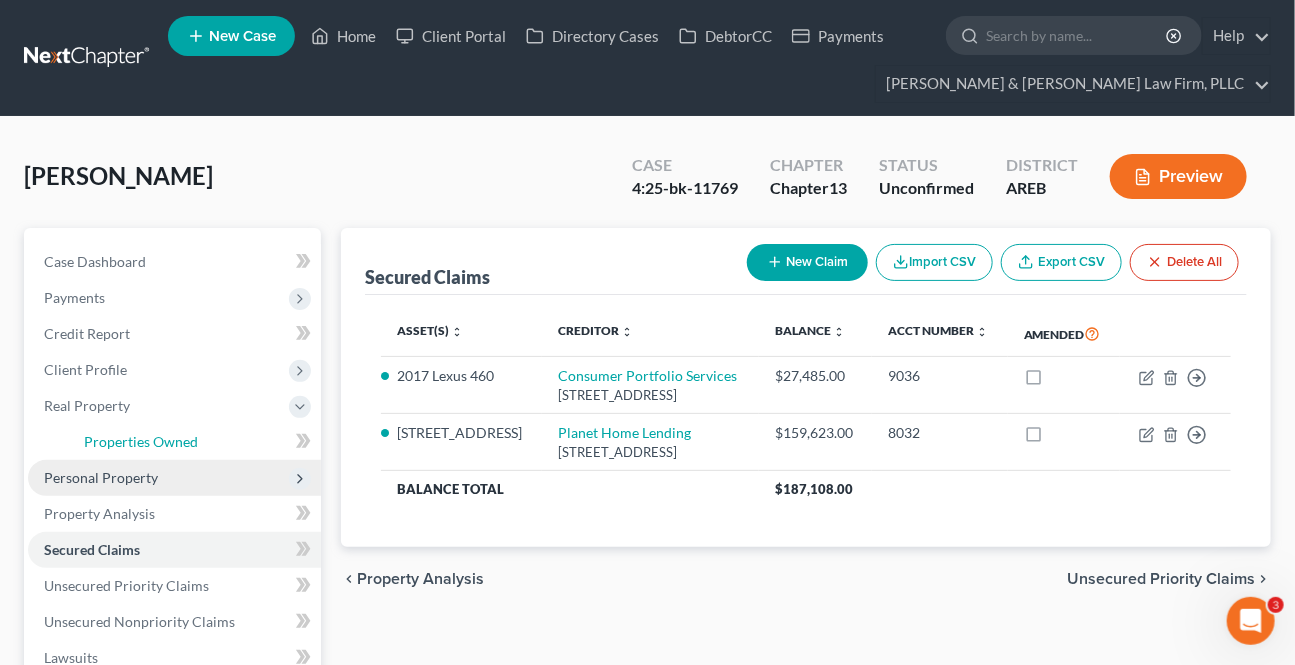 drag, startPoint x: 160, startPoint y: 439, endPoint x: 55, endPoint y: 468, distance: 108.93117 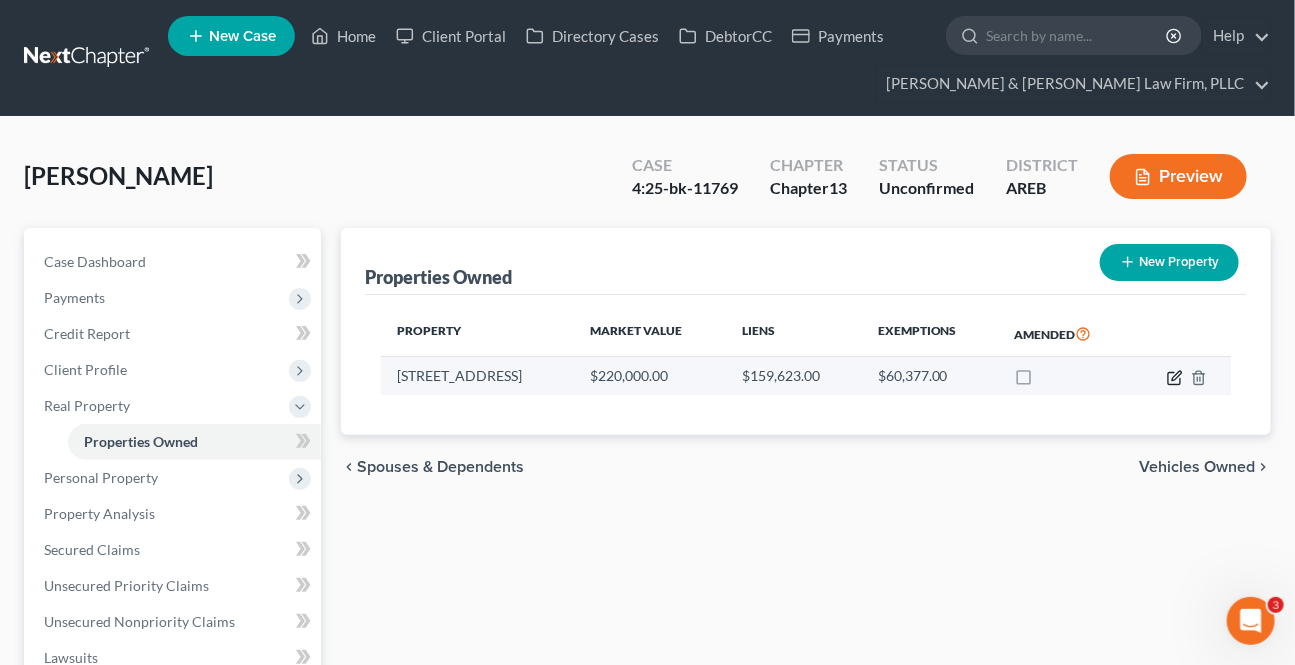 click 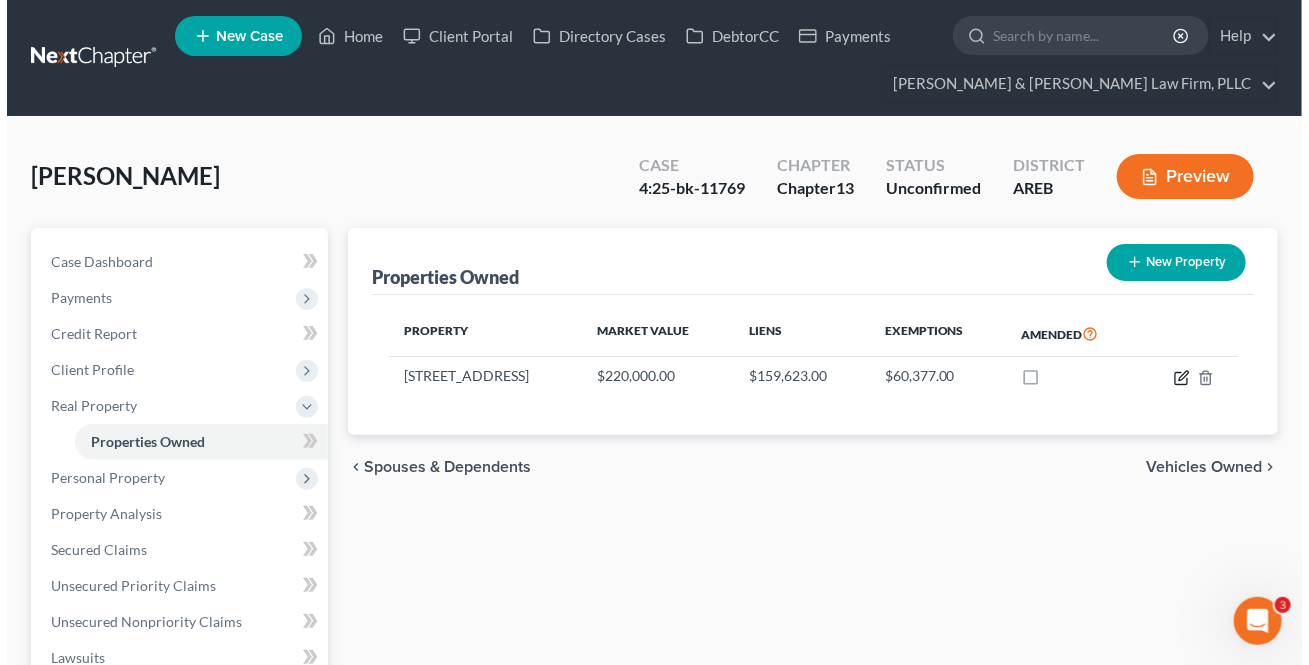 select on "2" 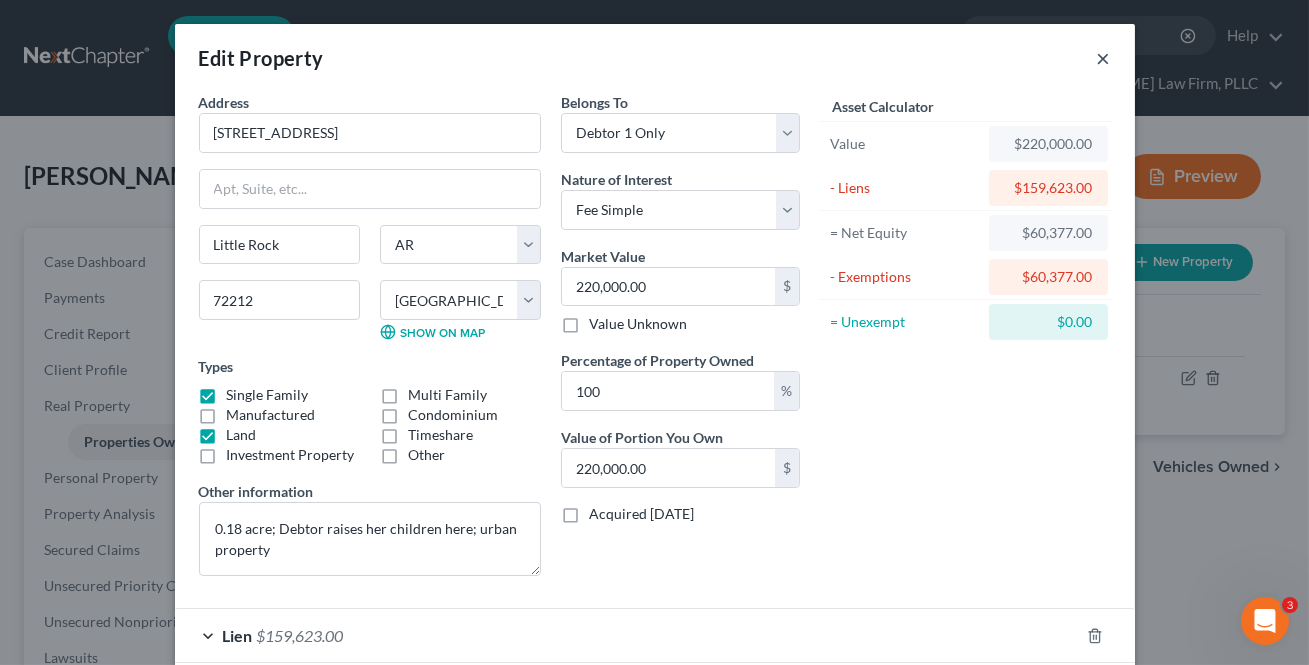 click on "×" at bounding box center [1104, 58] 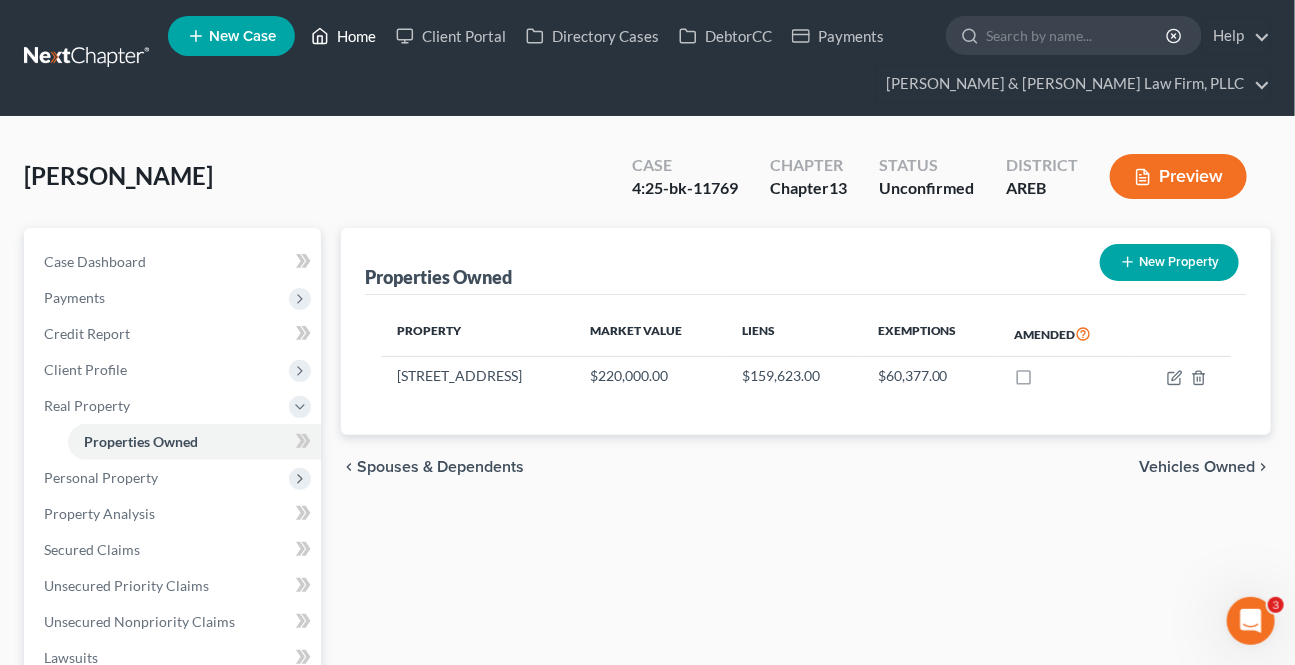 click on "Home" at bounding box center [343, 36] 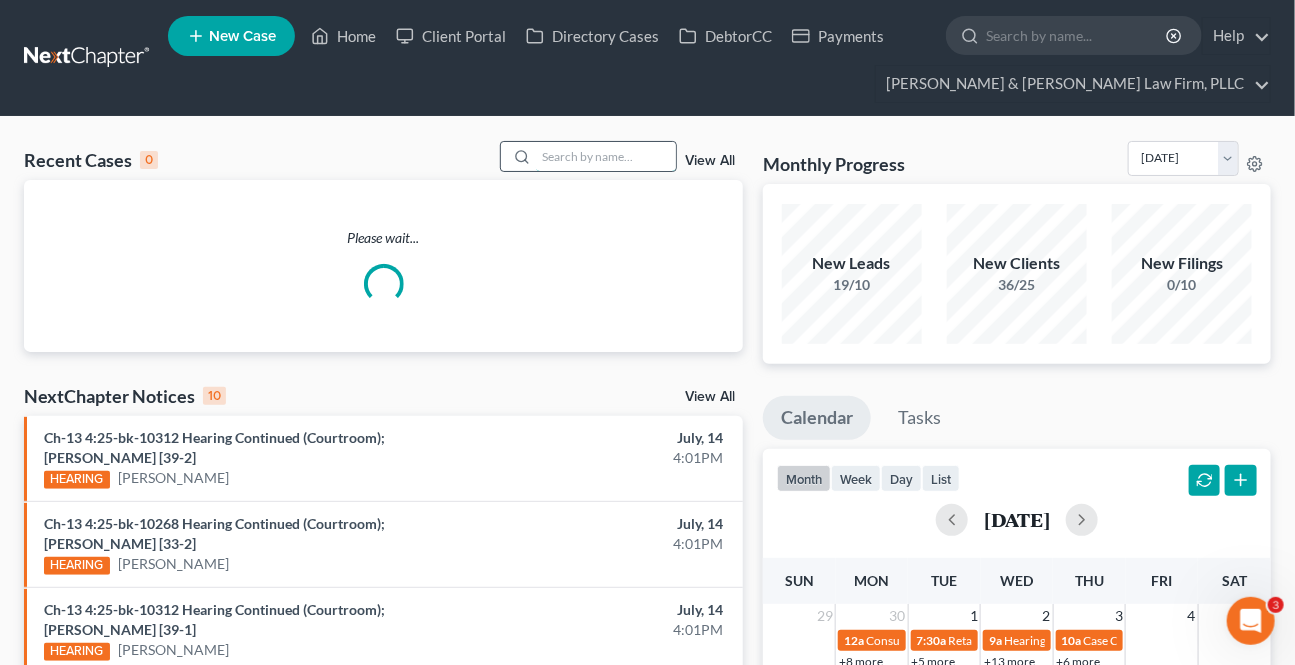 click at bounding box center [606, 156] 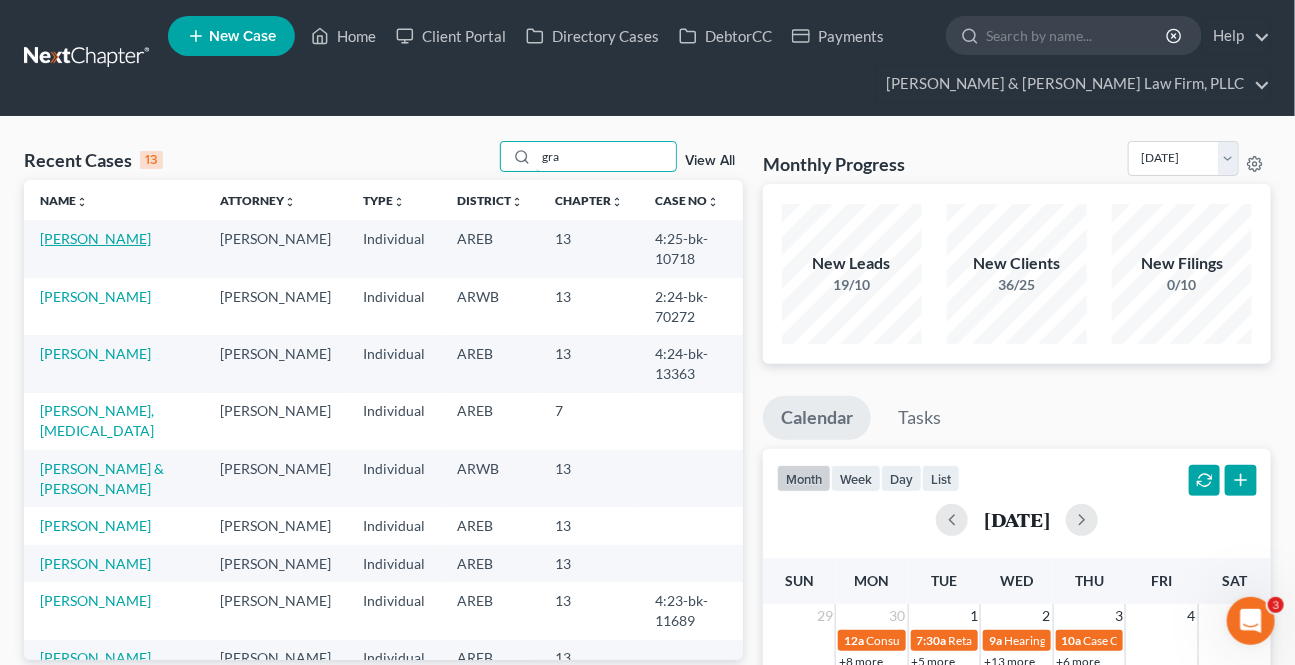 type on "gra" 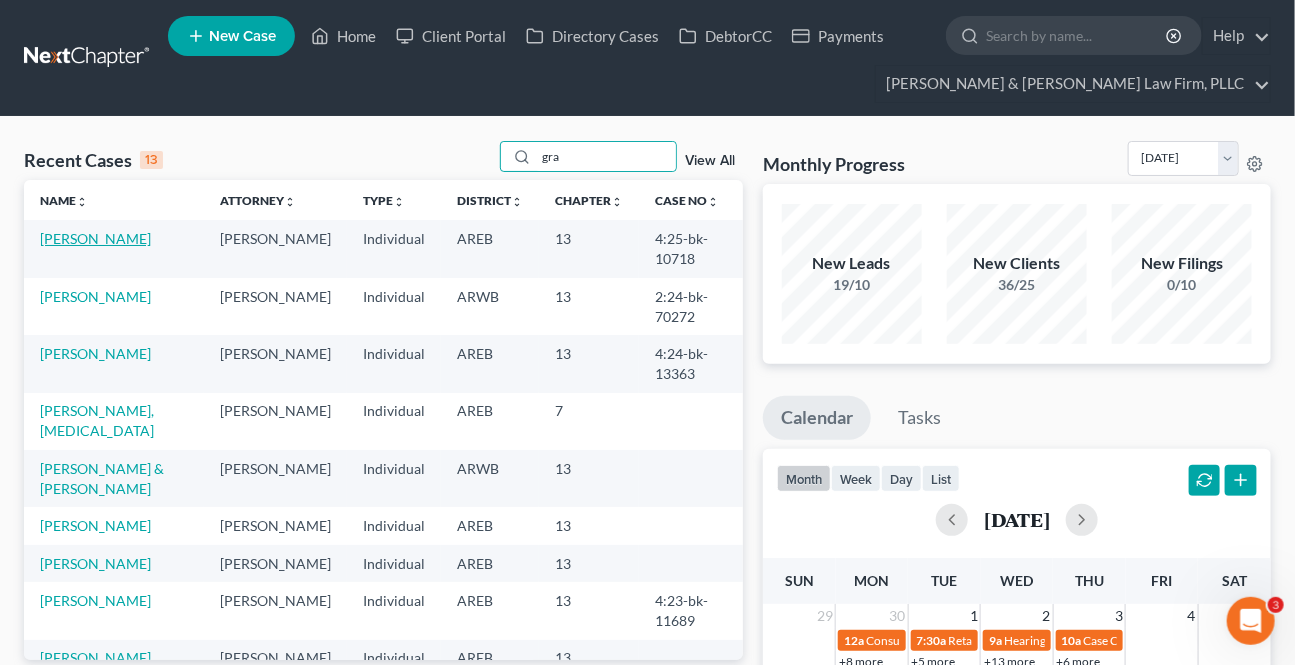 drag, startPoint x: 131, startPoint y: 238, endPoint x: 129, endPoint y: 248, distance: 10.198039 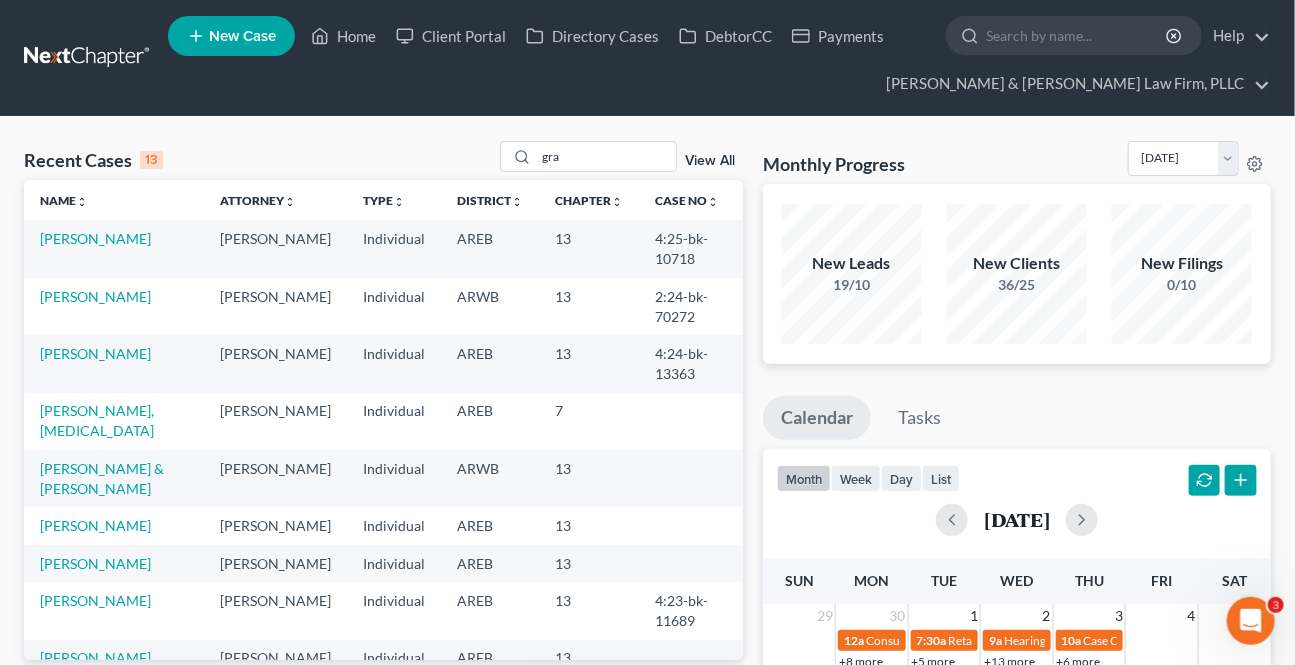 select on "2" 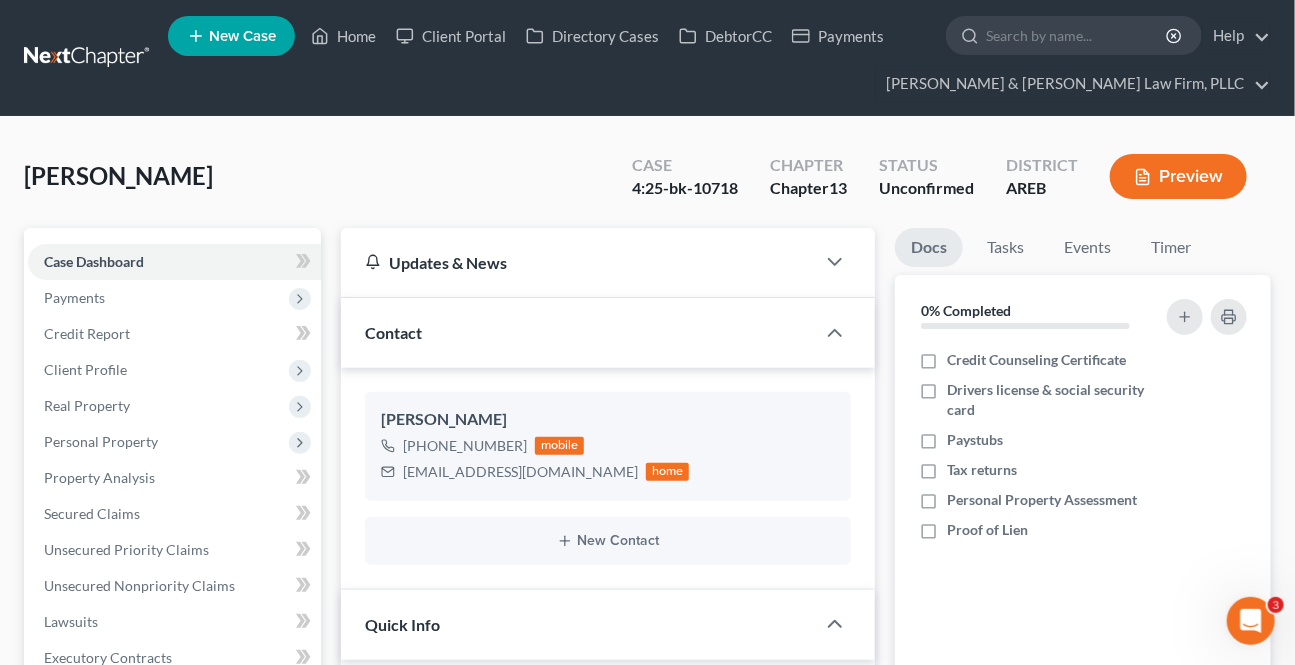 scroll, scrollTop: 454, scrollLeft: 0, axis: vertical 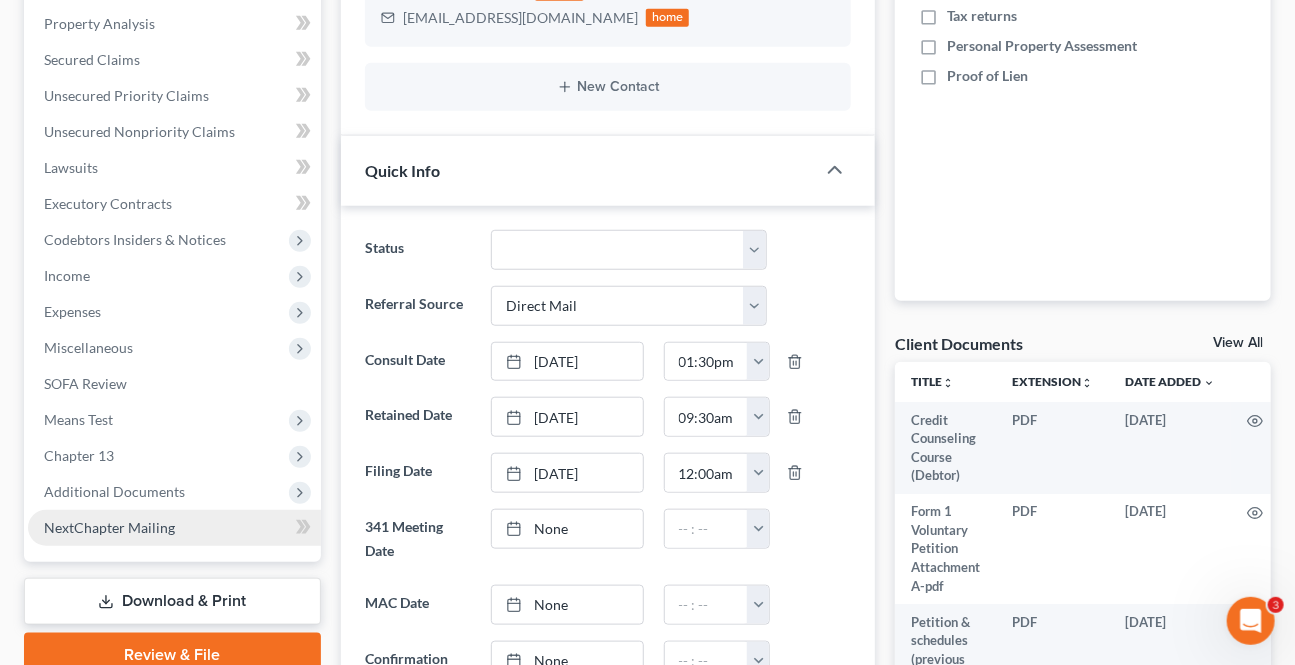 drag, startPoint x: 131, startPoint y: 487, endPoint x: 96, endPoint y: 509, distance: 41.340054 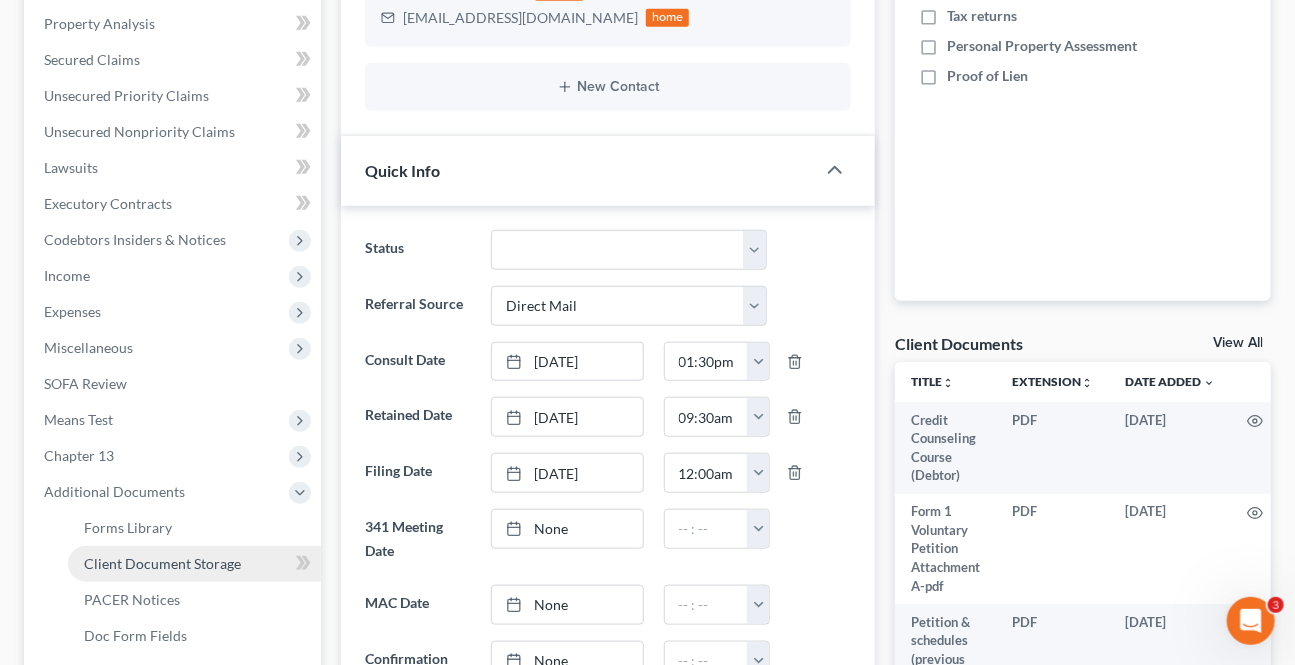scroll, scrollTop: 121, scrollLeft: 0, axis: vertical 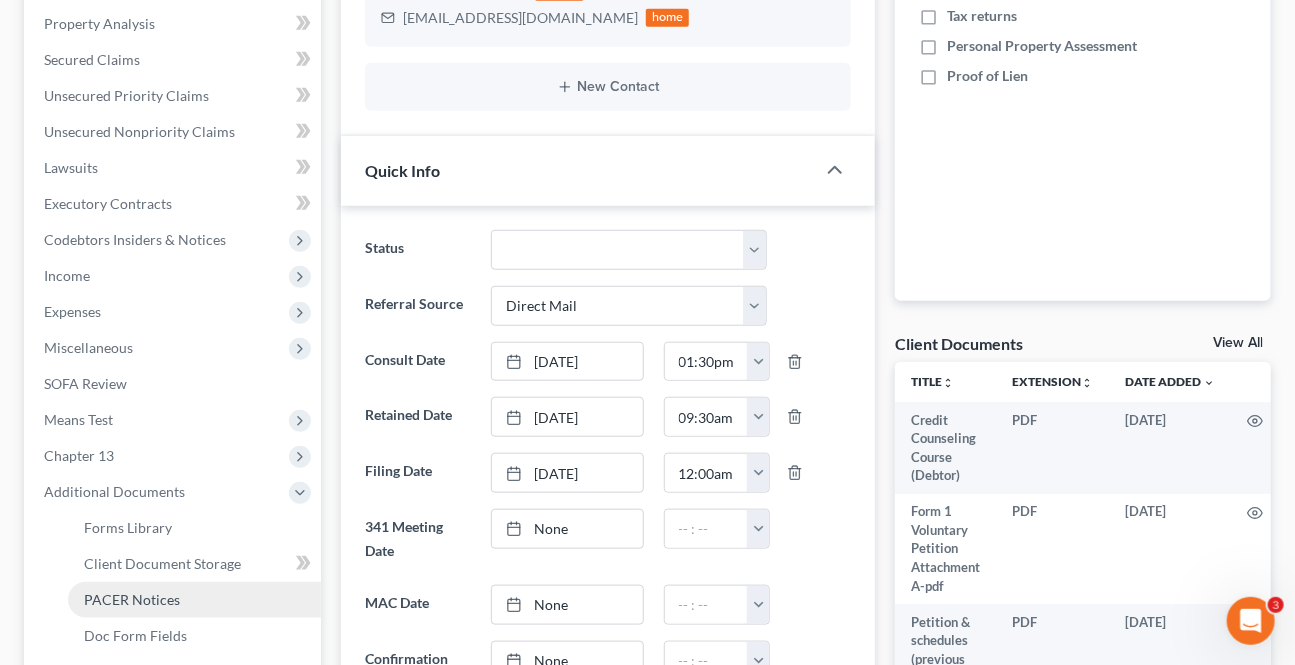 click on "PACER Notices" at bounding box center [194, 600] 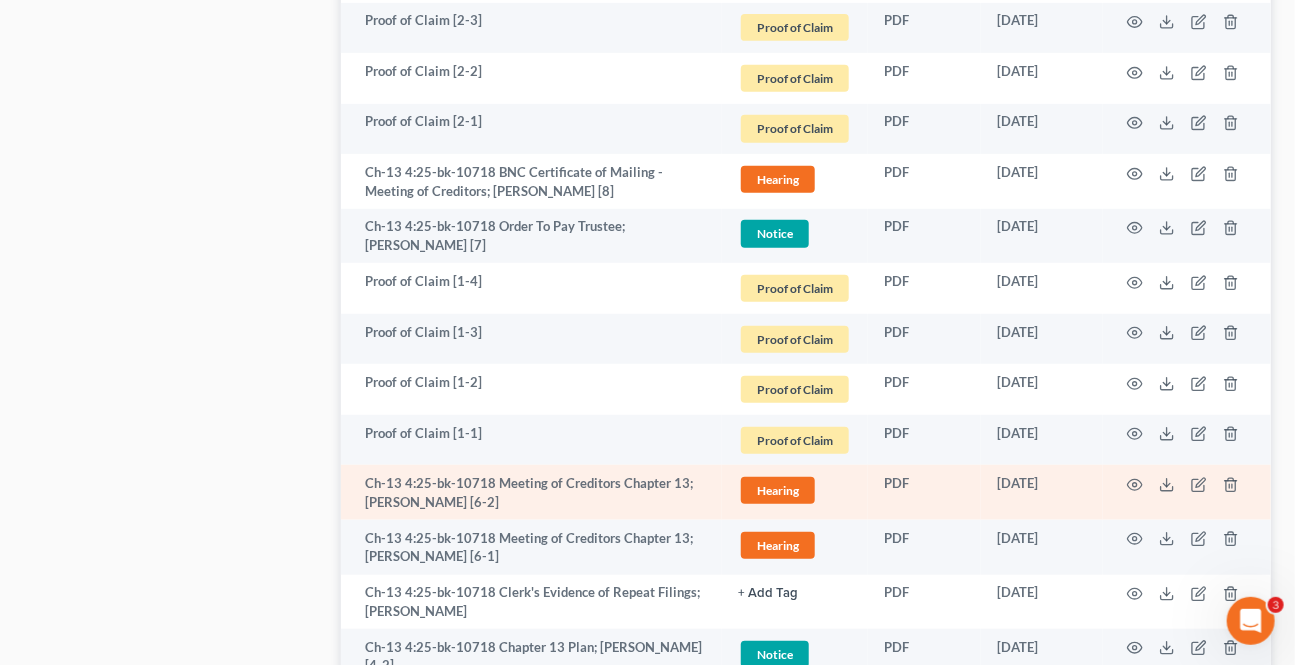 scroll, scrollTop: 3181, scrollLeft: 0, axis: vertical 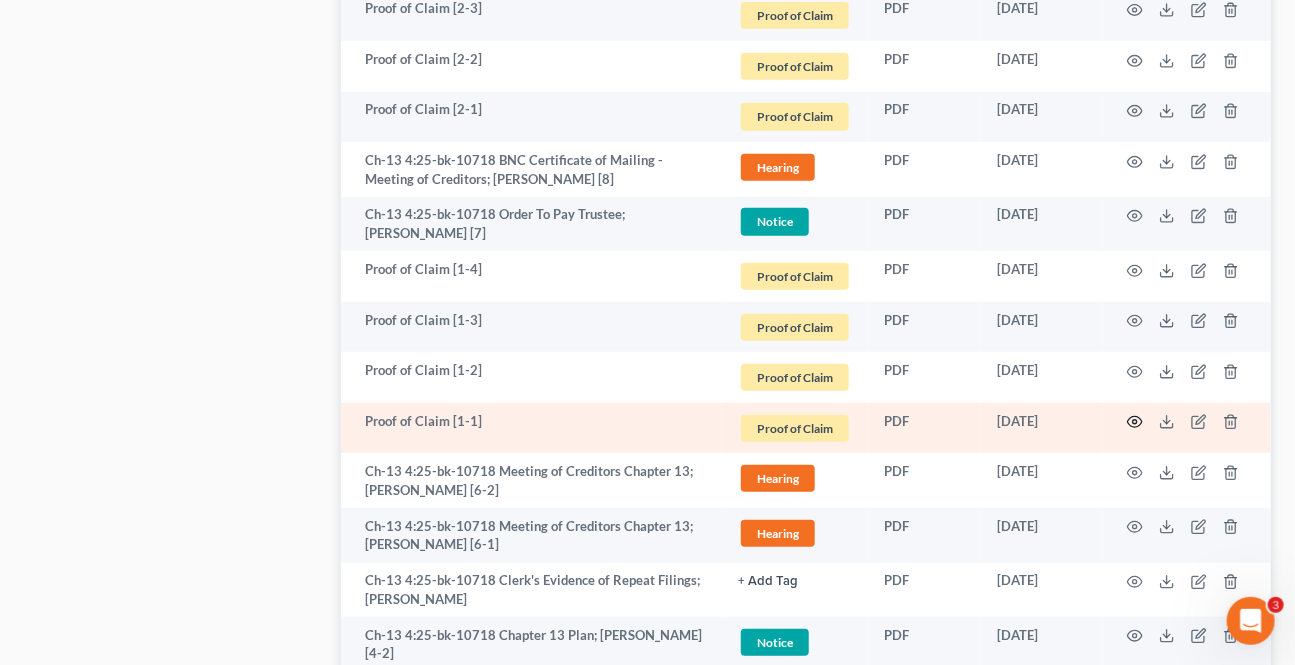 click 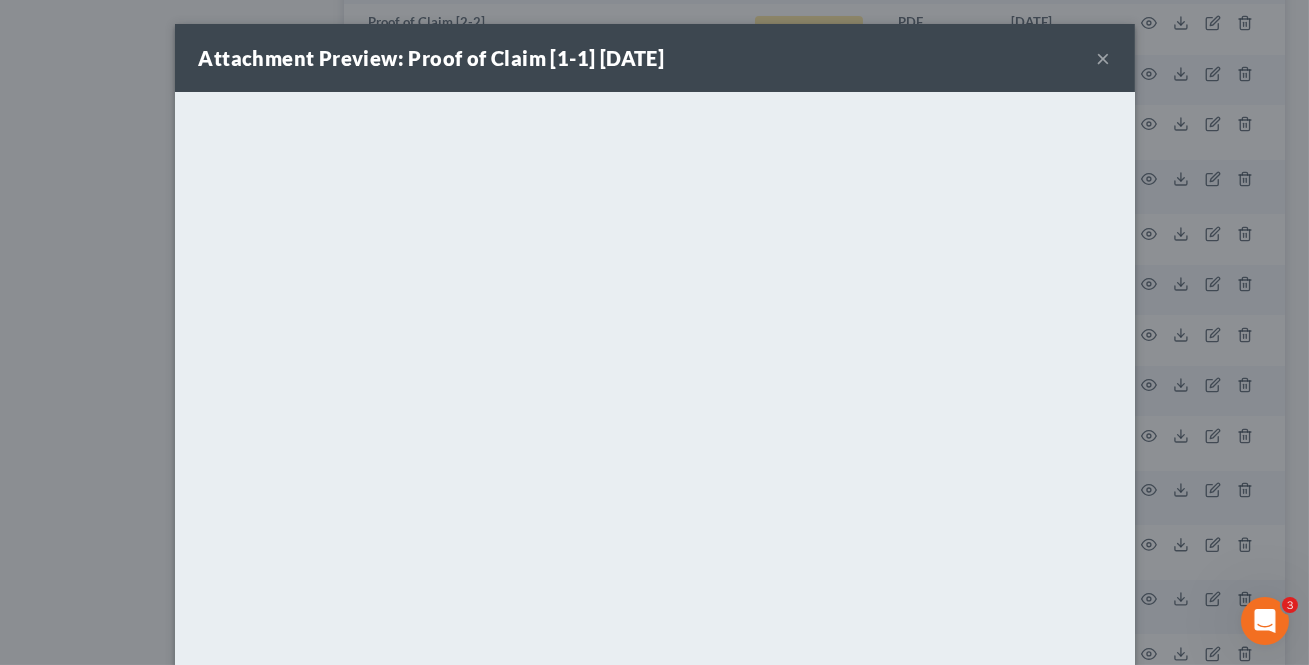 click on "×" at bounding box center [1104, 58] 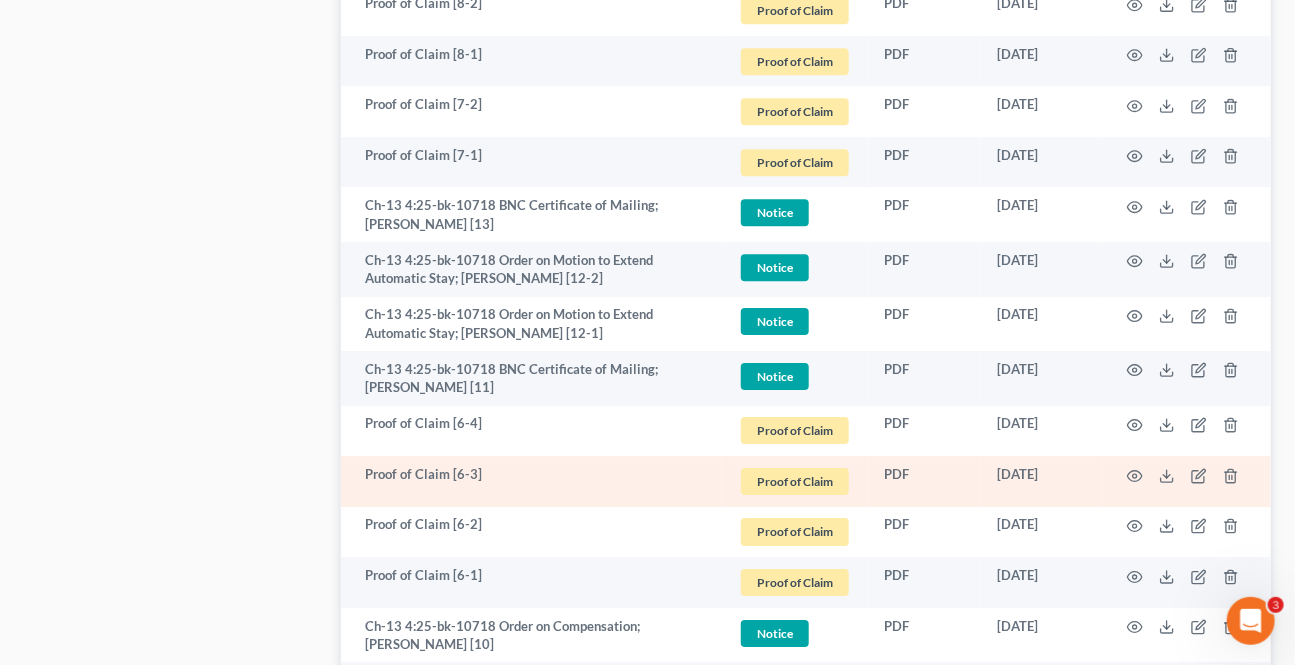 scroll, scrollTop: 2727, scrollLeft: 0, axis: vertical 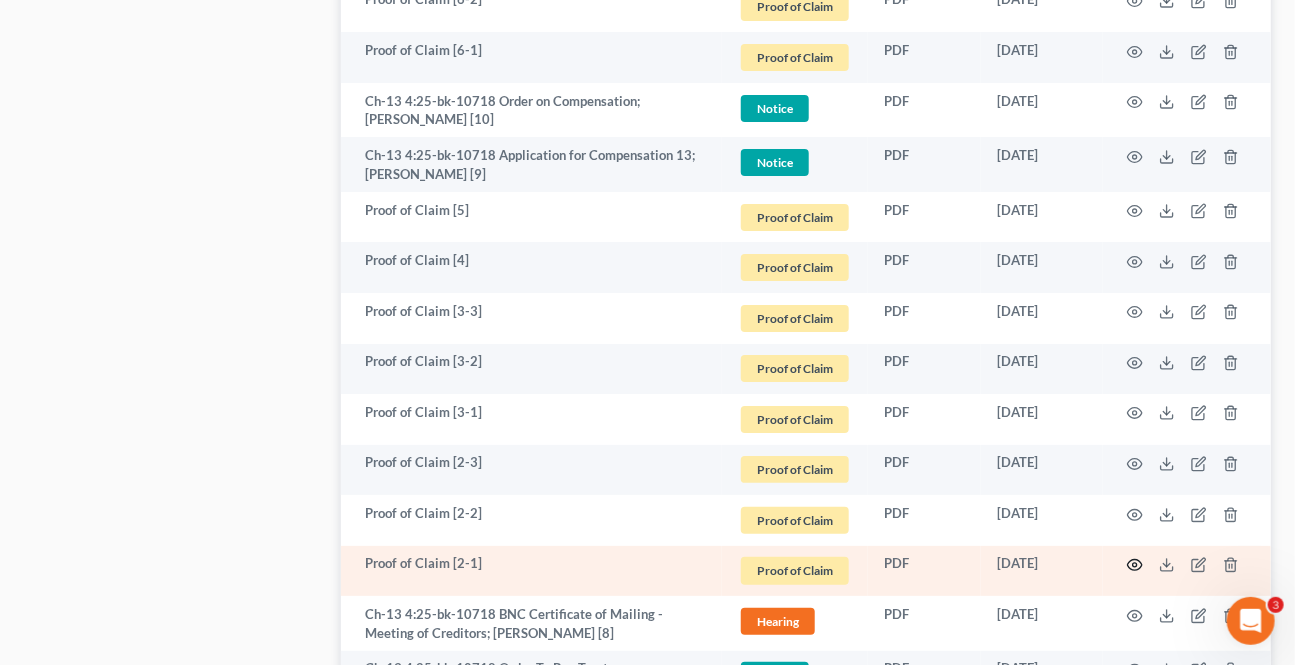 click 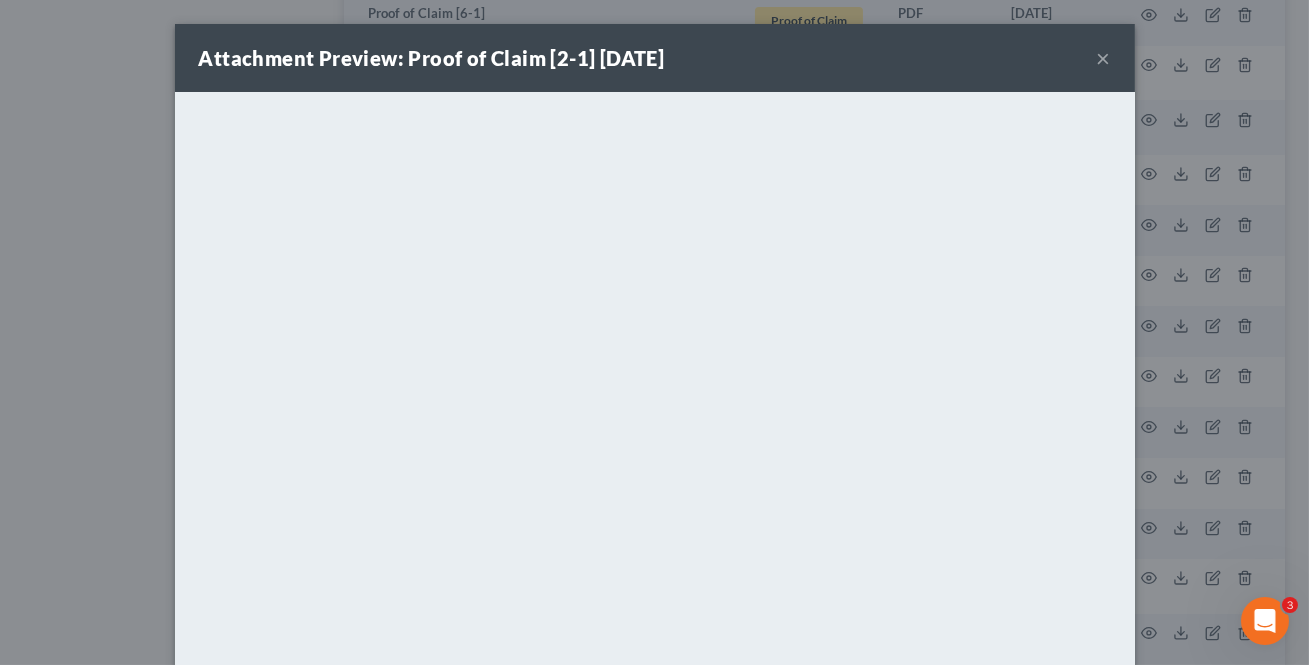 click on "×" at bounding box center [1104, 58] 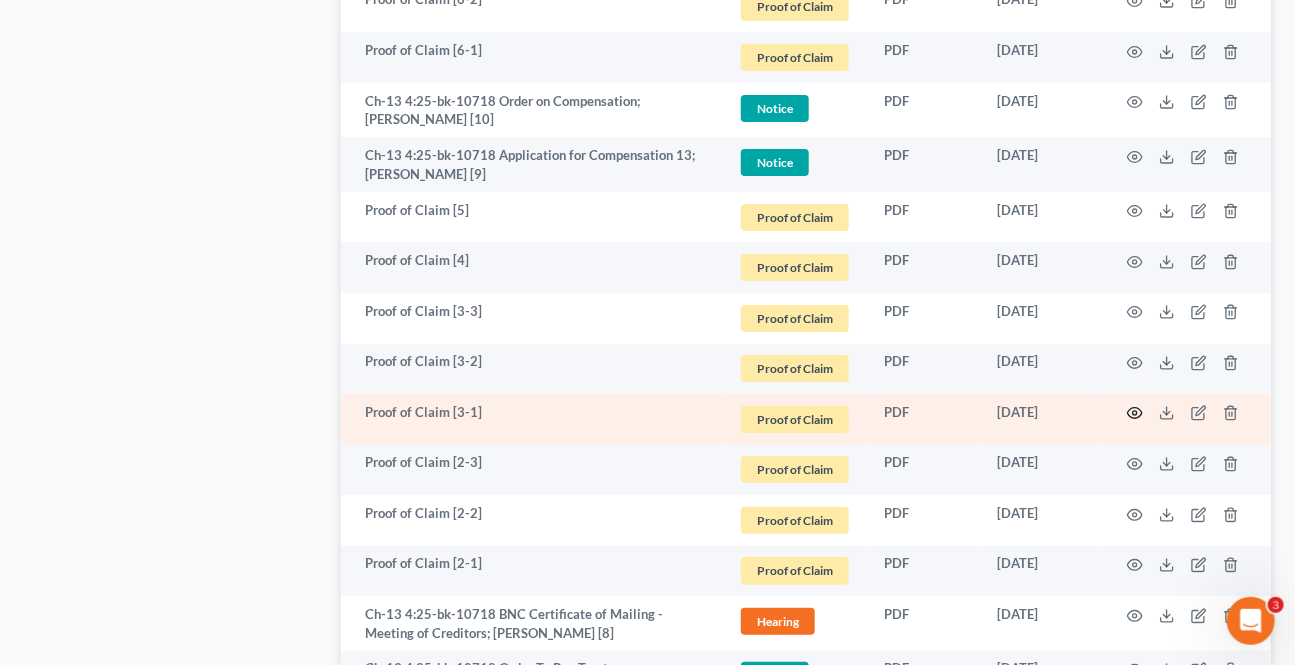 click 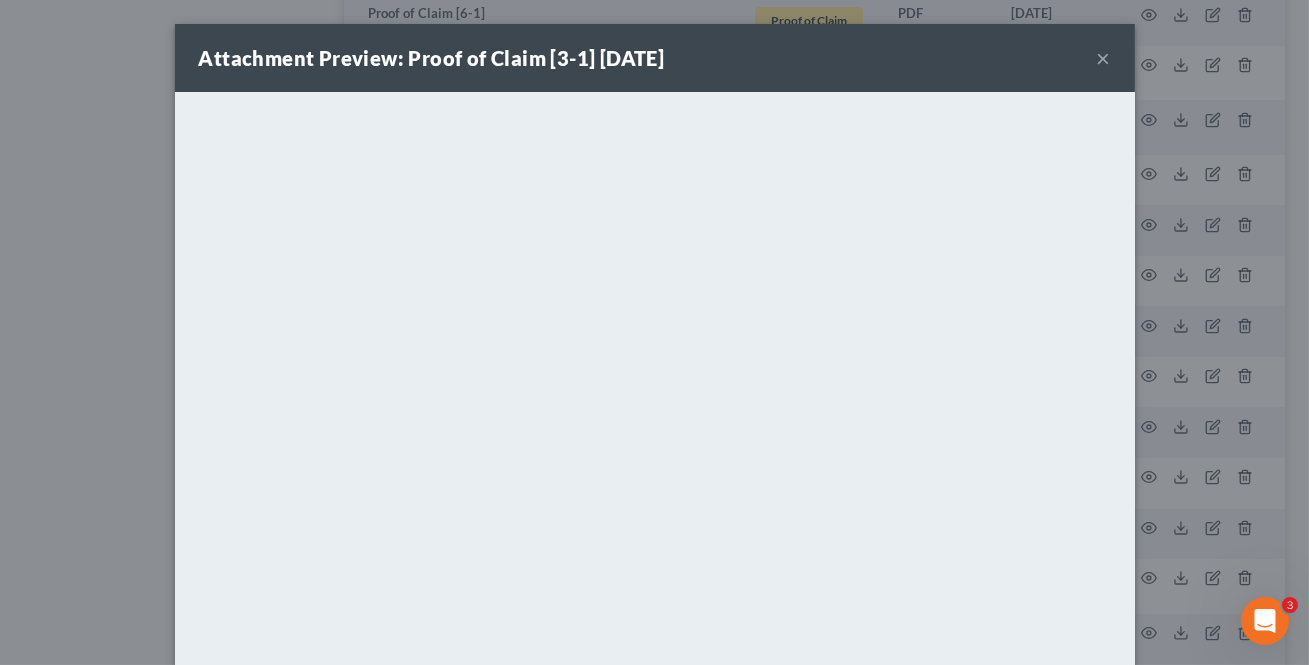 click on "×" at bounding box center [1104, 58] 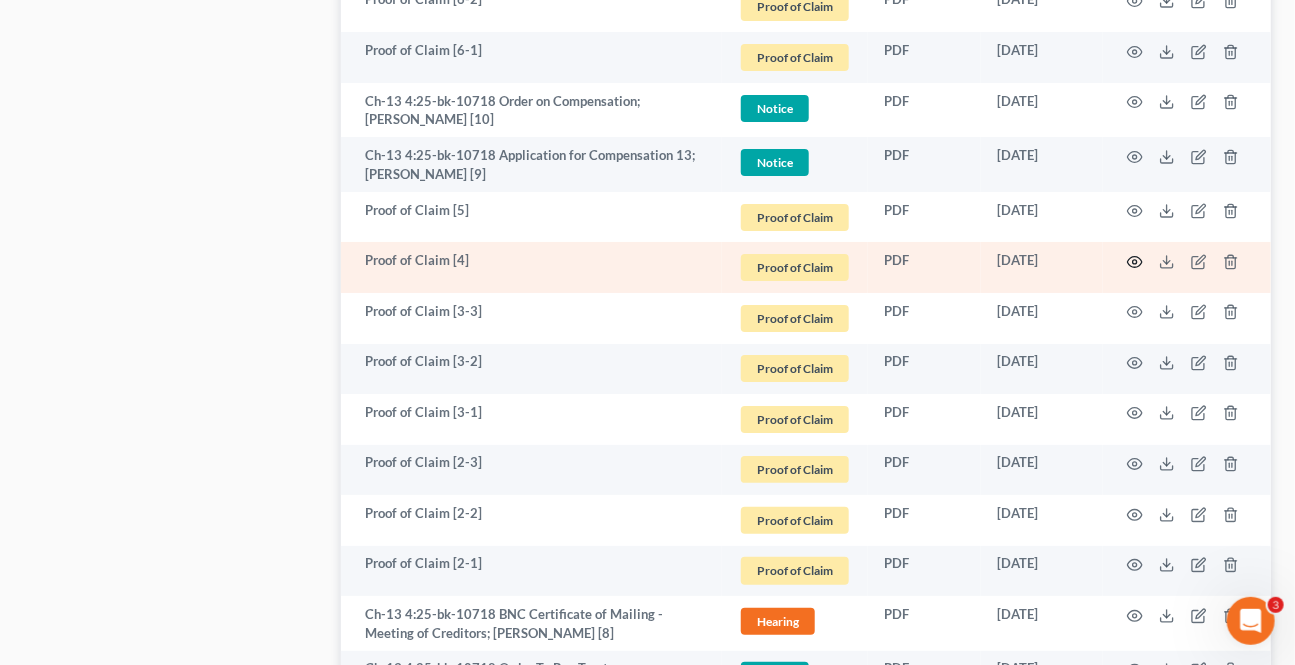 click 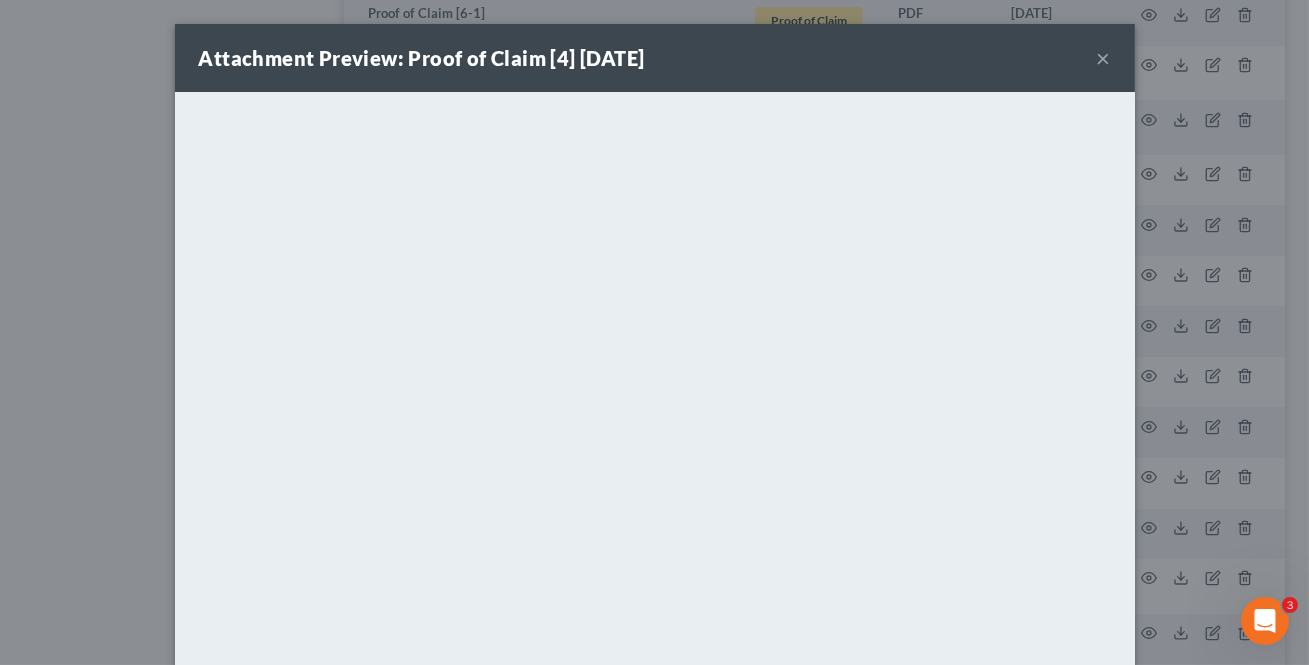 click on "×" at bounding box center [1104, 58] 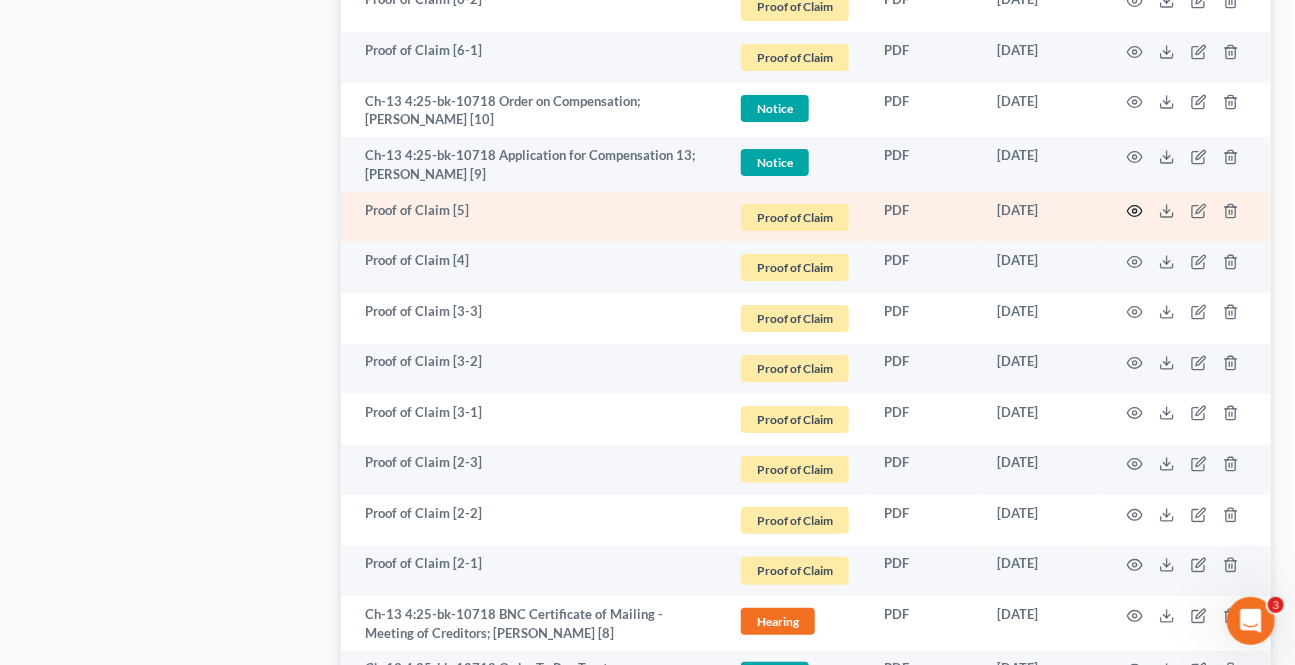 click 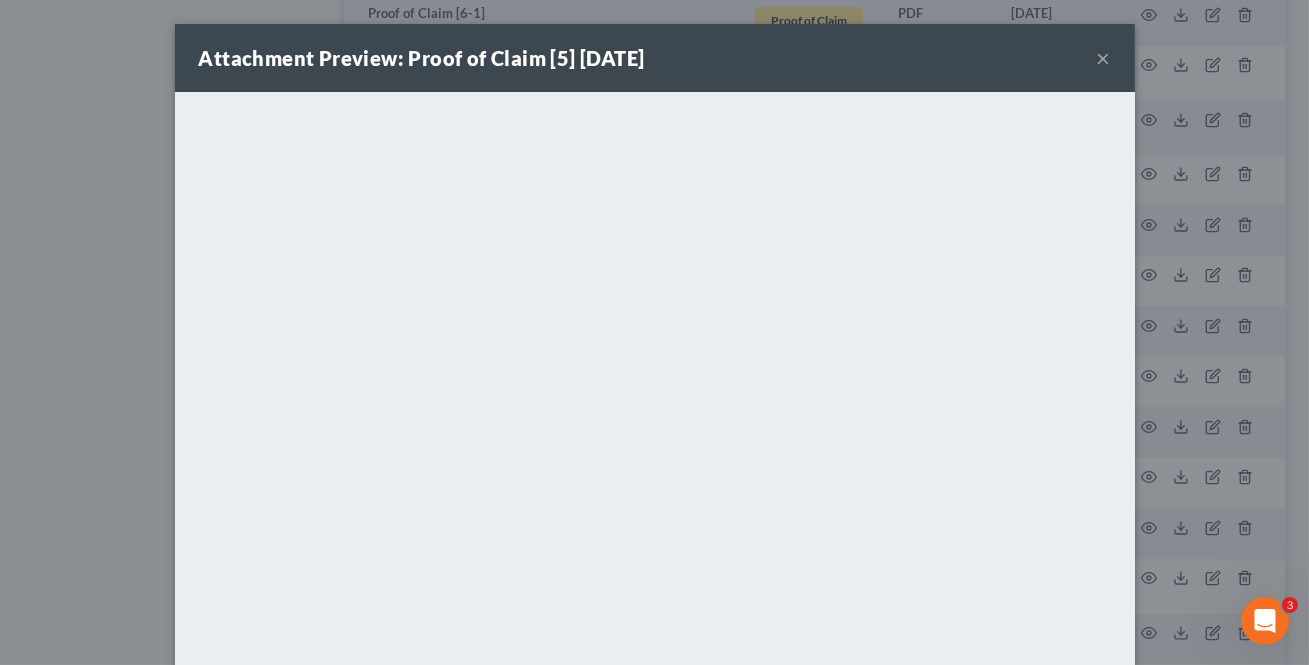 click on "×" at bounding box center [1104, 58] 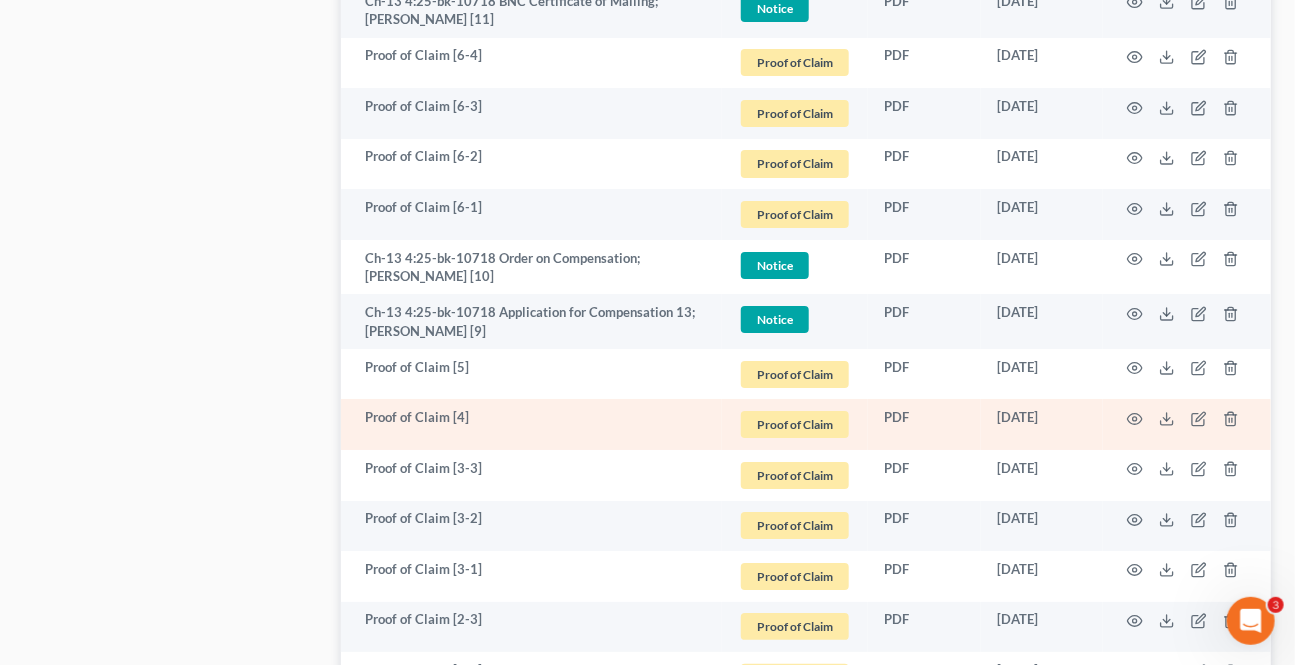 scroll, scrollTop: 2454, scrollLeft: 0, axis: vertical 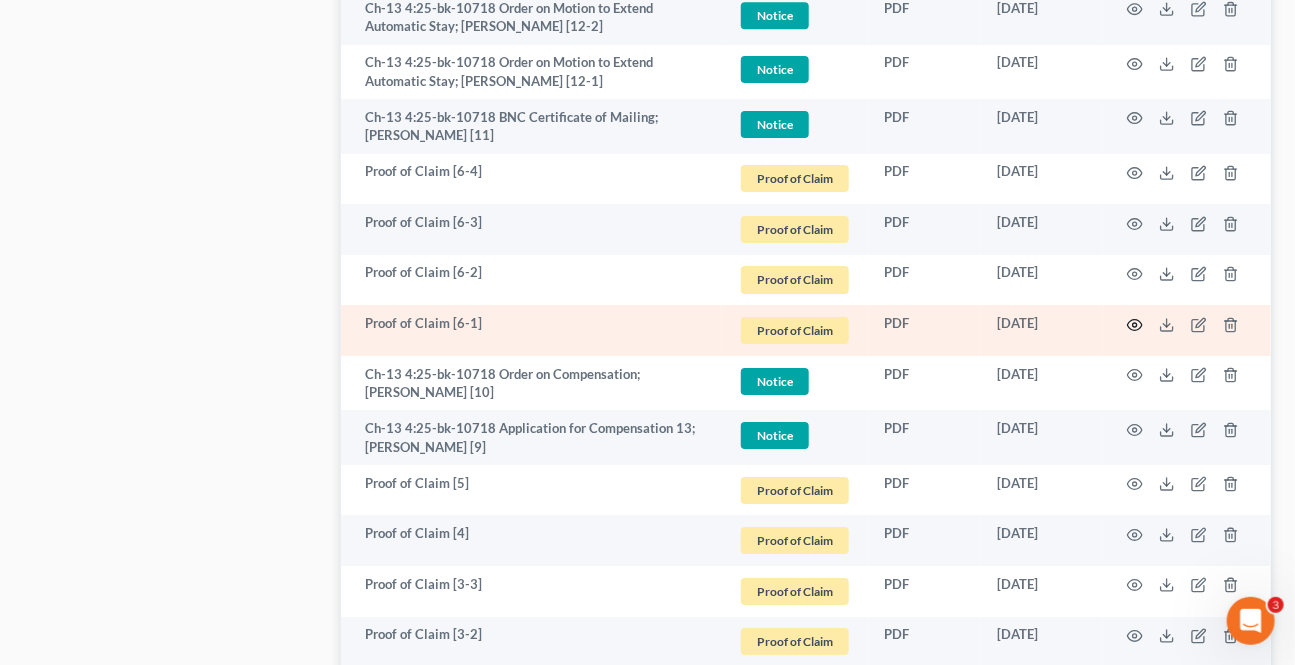 click 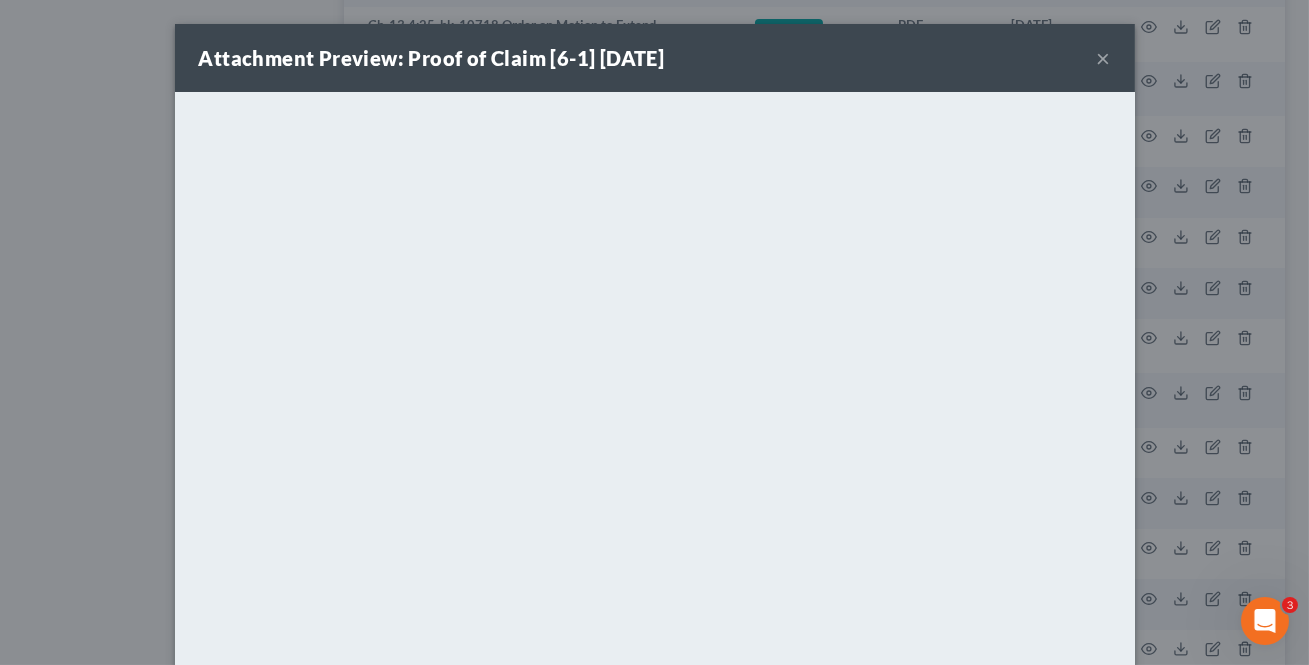 click on "×" at bounding box center (1104, 58) 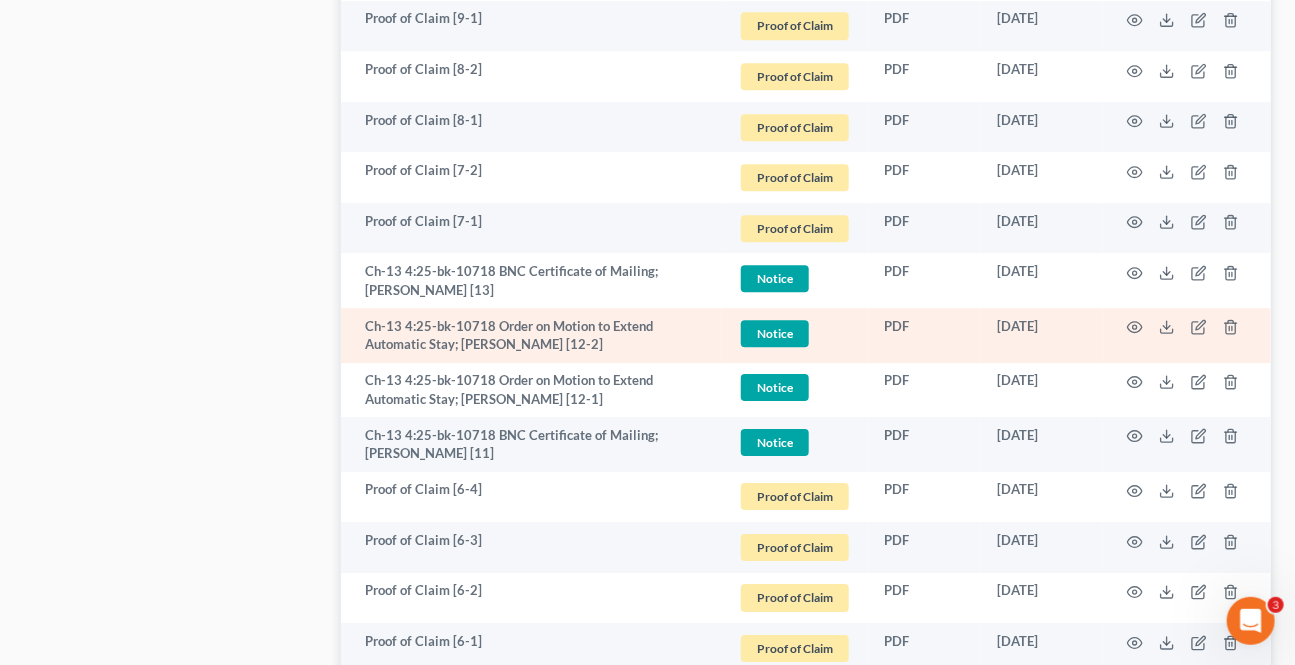 scroll, scrollTop: 2090, scrollLeft: 0, axis: vertical 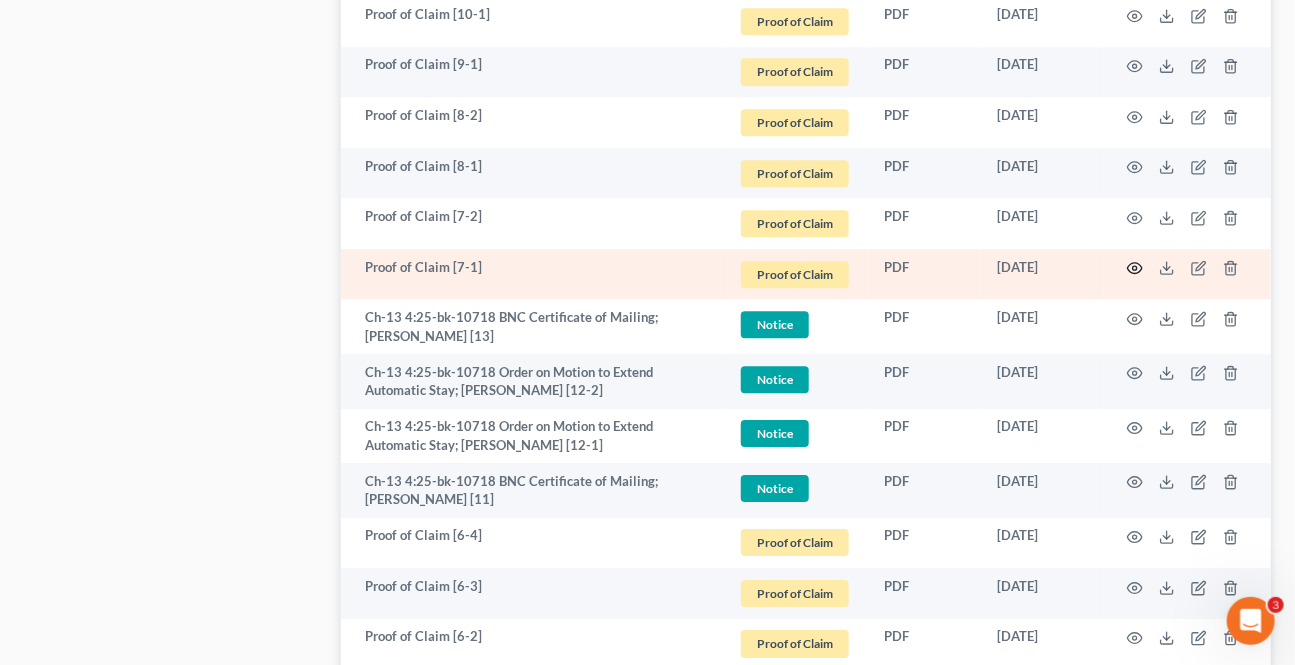 click 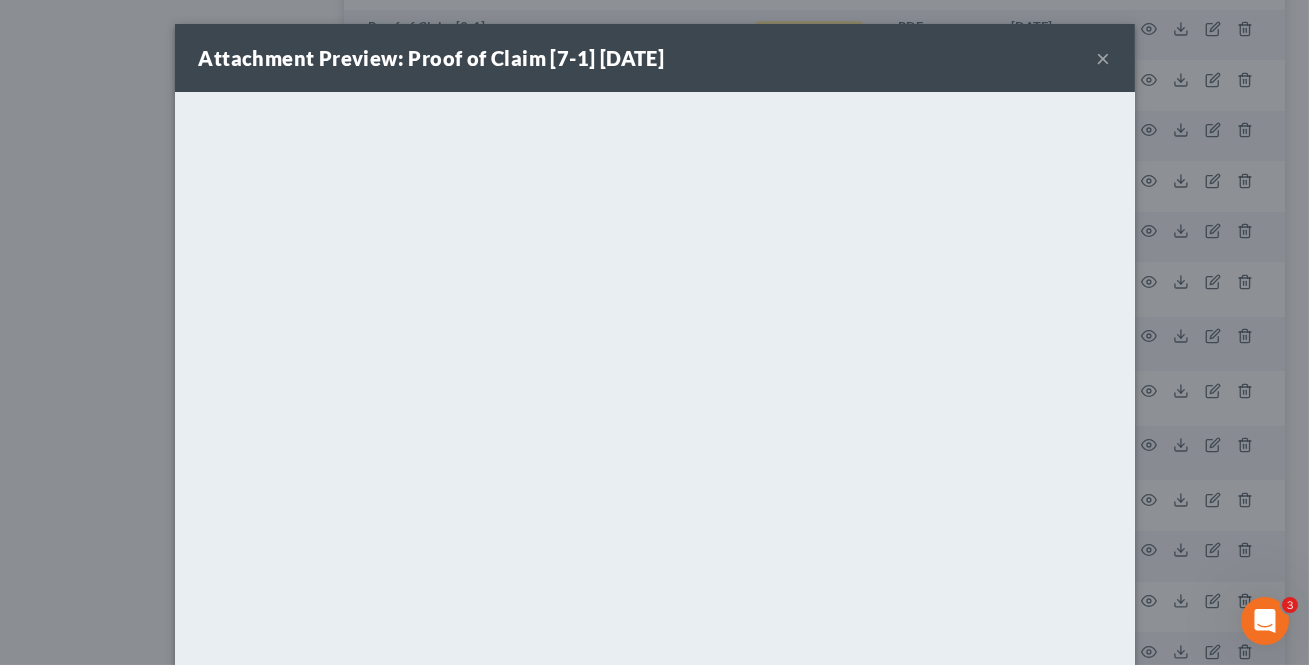 click on "×" at bounding box center [1104, 58] 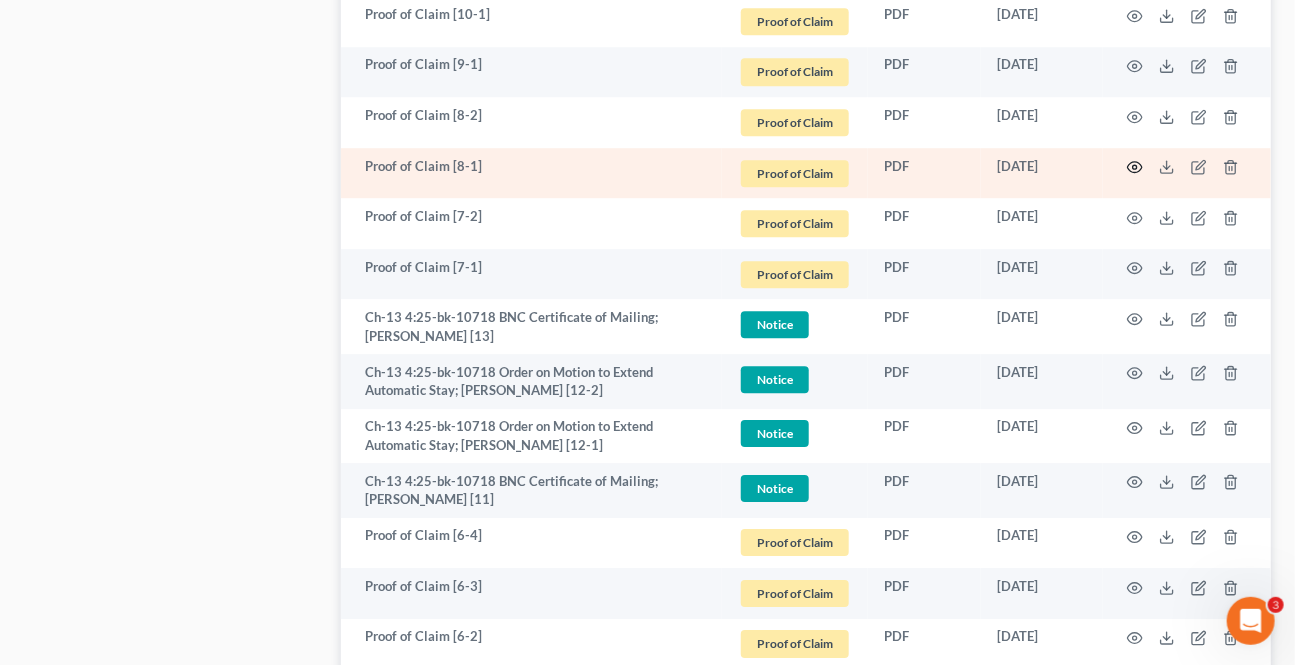 click 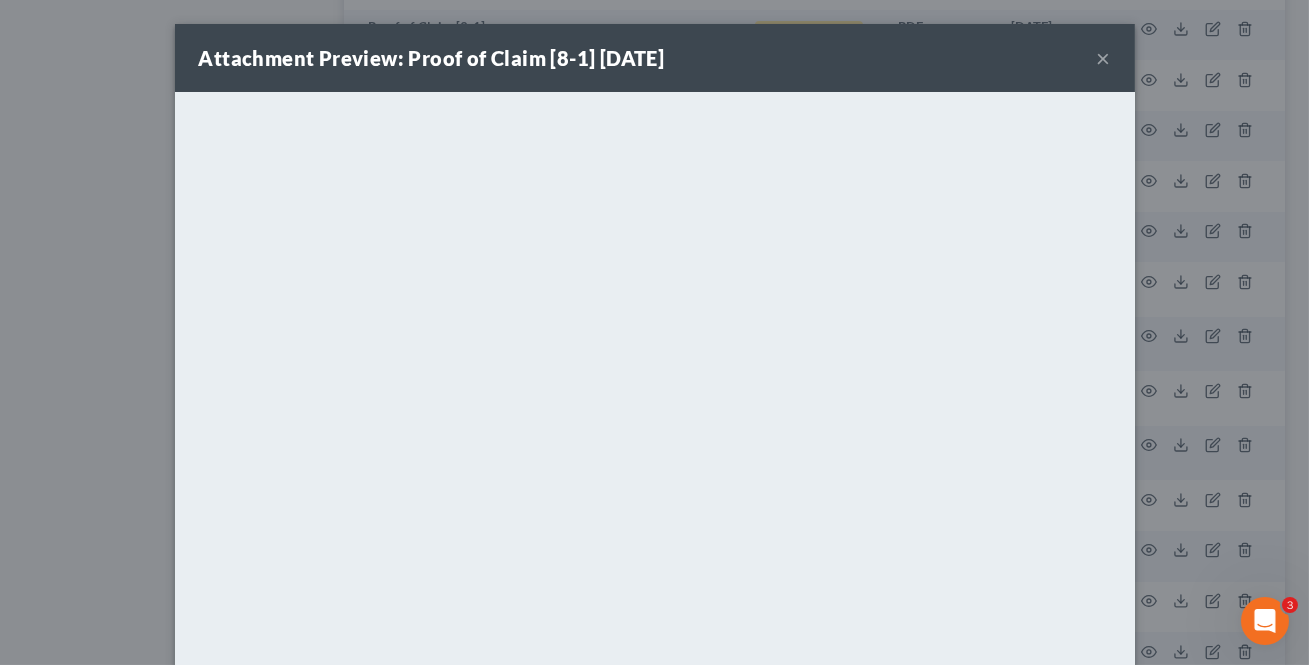 drag, startPoint x: 1101, startPoint y: 55, endPoint x: 1097, endPoint y: 69, distance: 14.56022 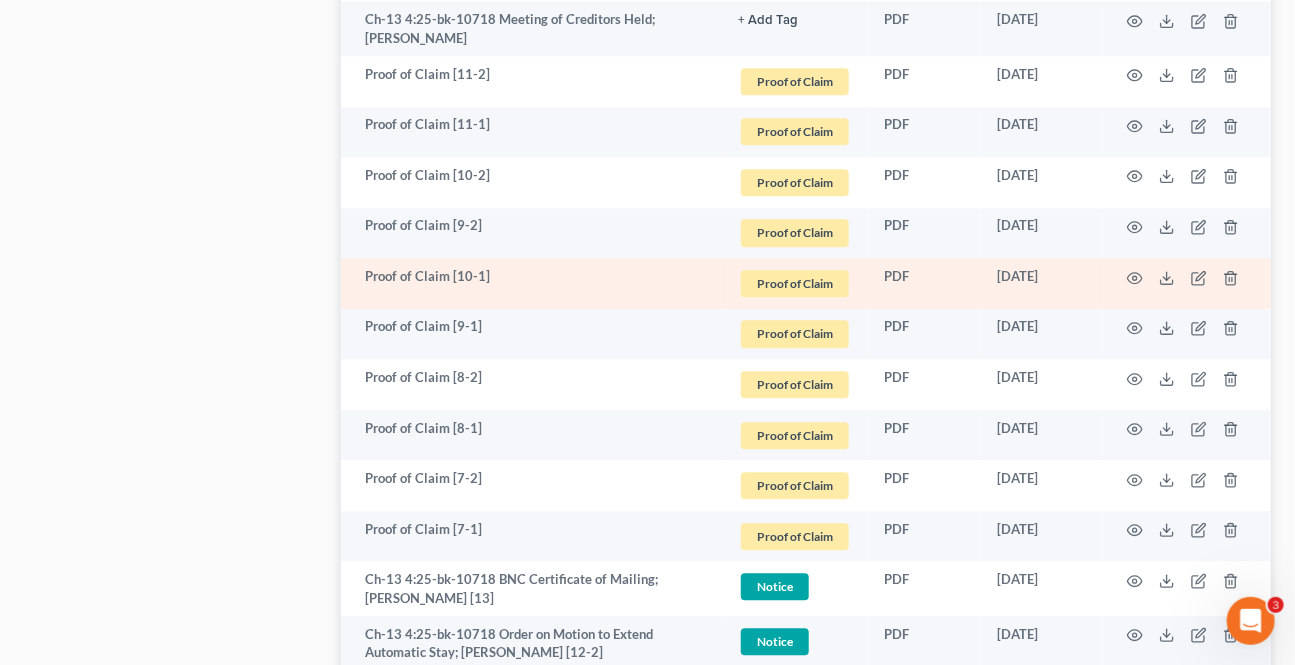 scroll, scrollTop: 1818, scrollLeft: 0, axis: vertical 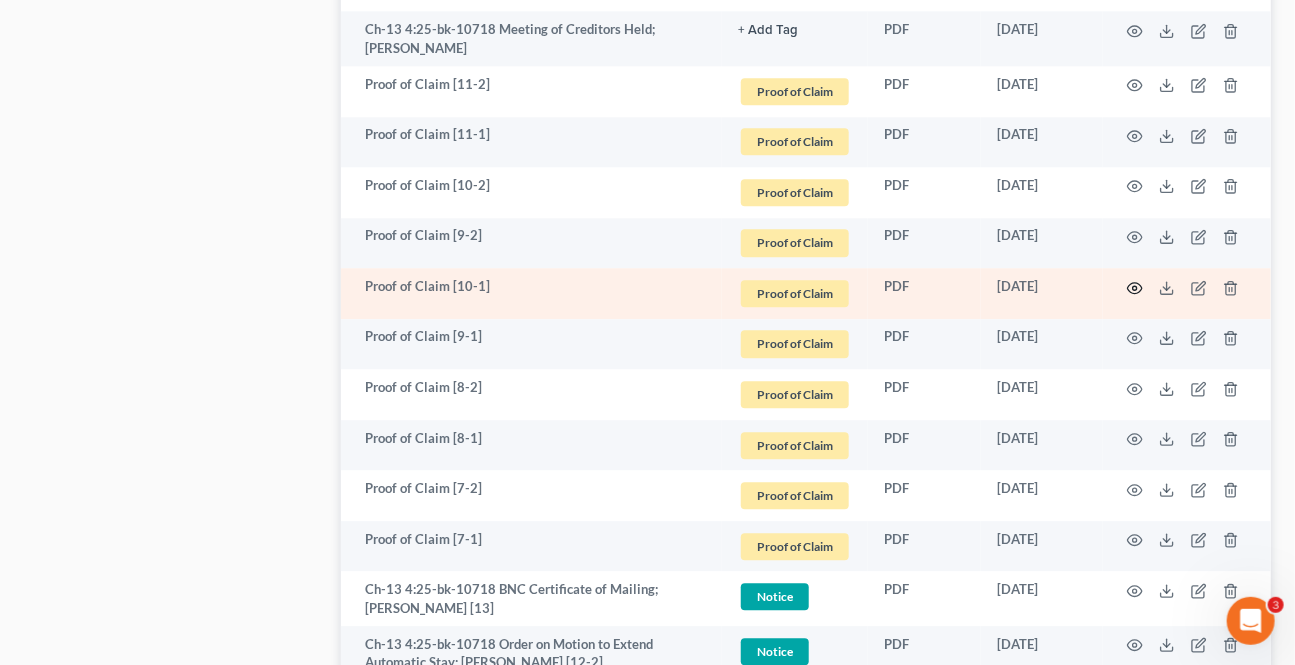 click 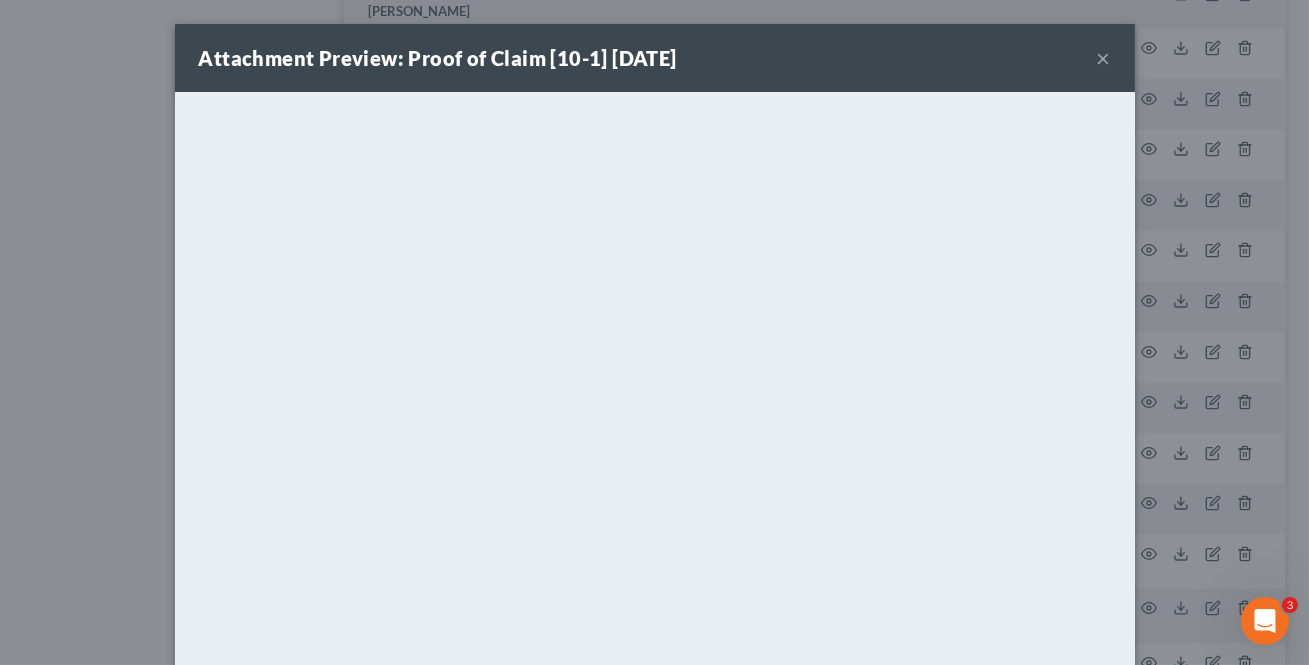 click on "×" at bounding box center (1104, 58) 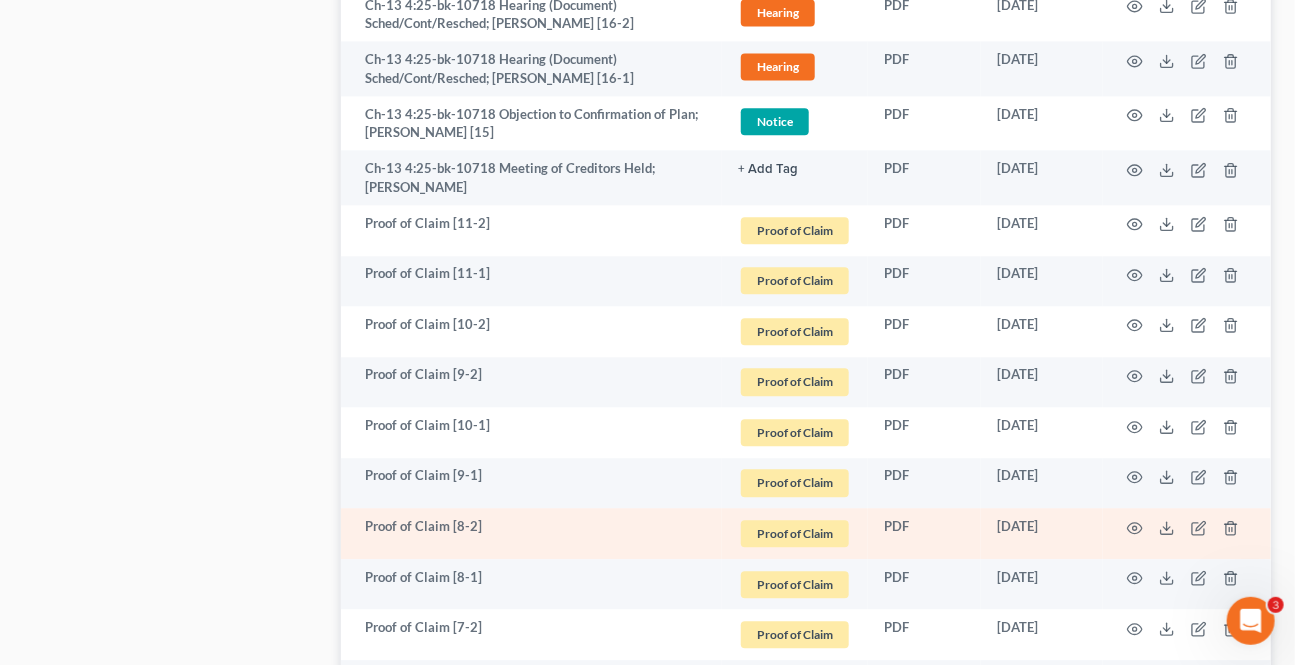 scroll, scrollTop: 1636, scrollLeft: 0, axis: vertical 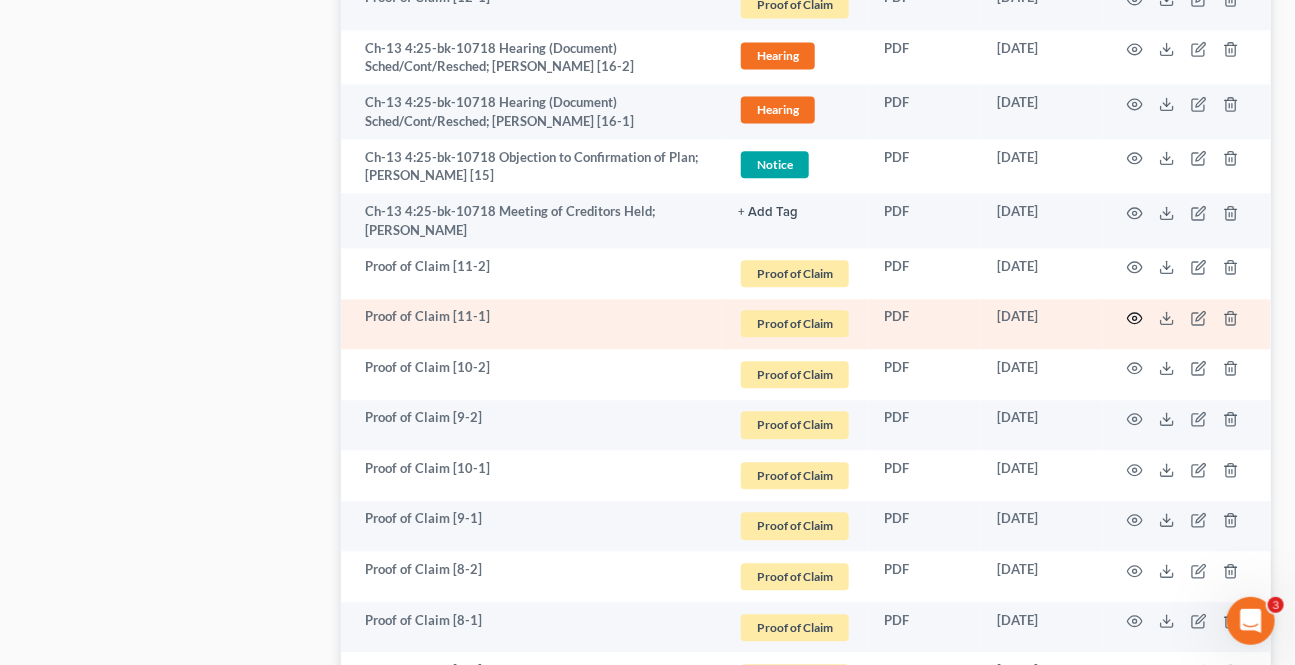 click 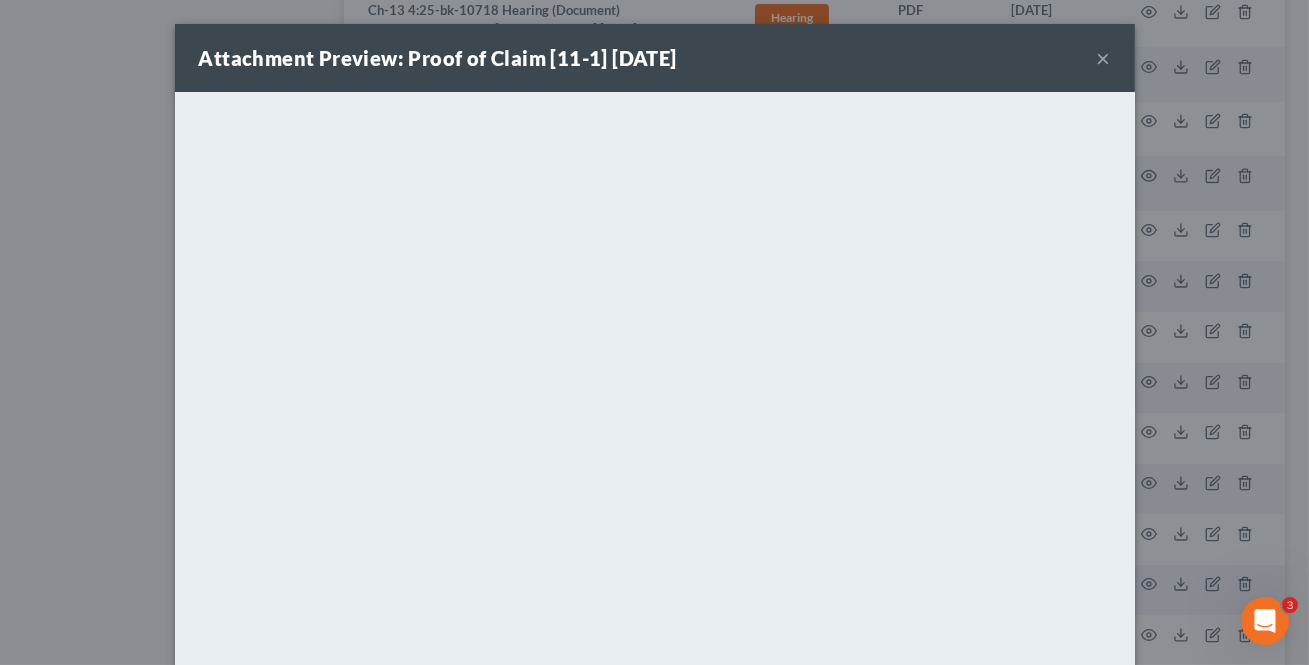 click on "×" at bounding box center [1104, 58] 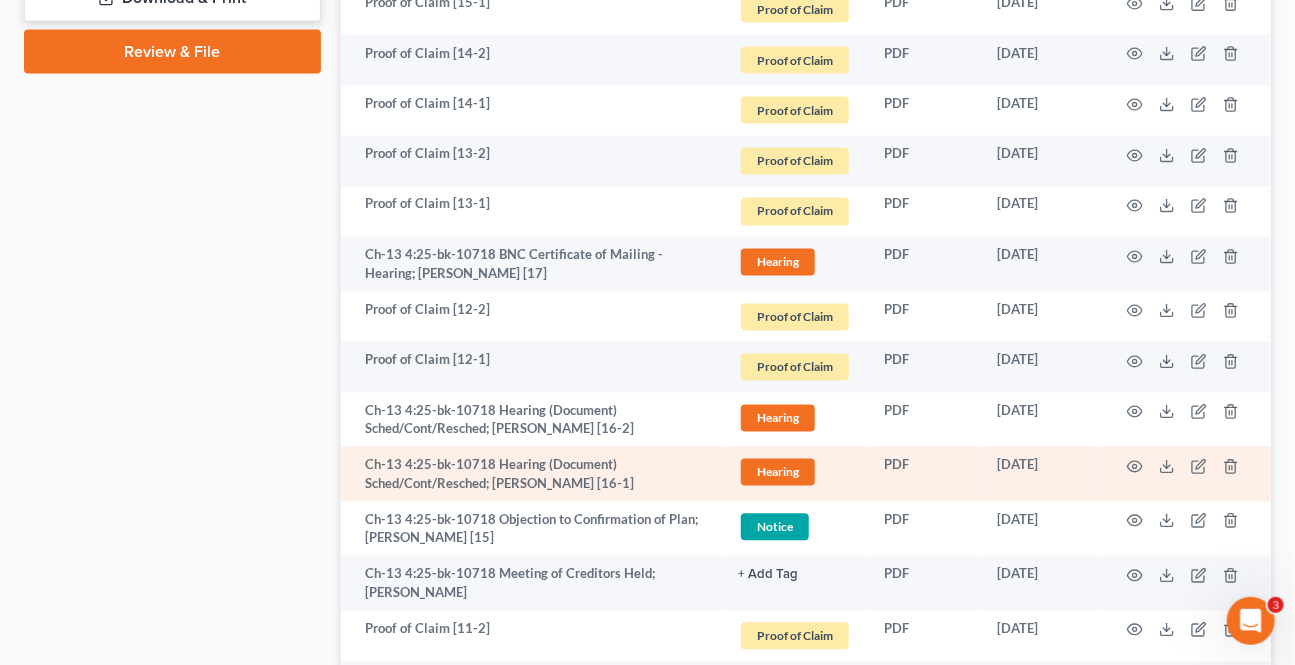 scroll, scrollTop: 1272, scrollLeft: 0, axis: vertical 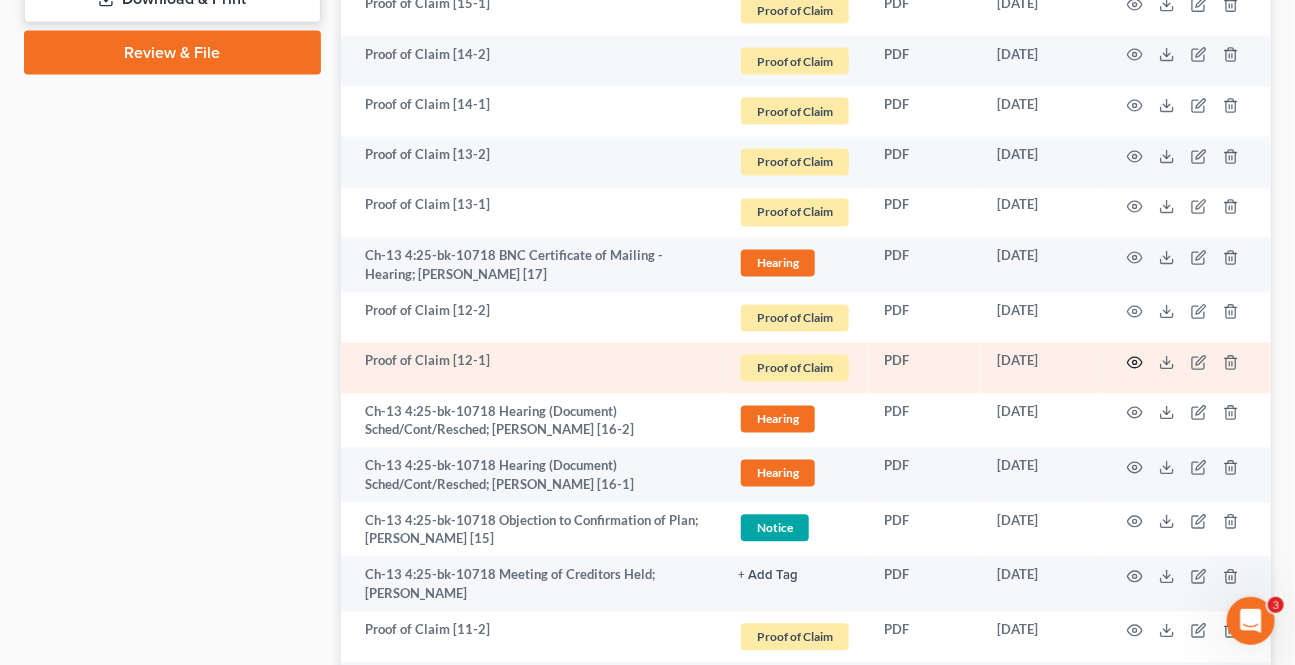 click 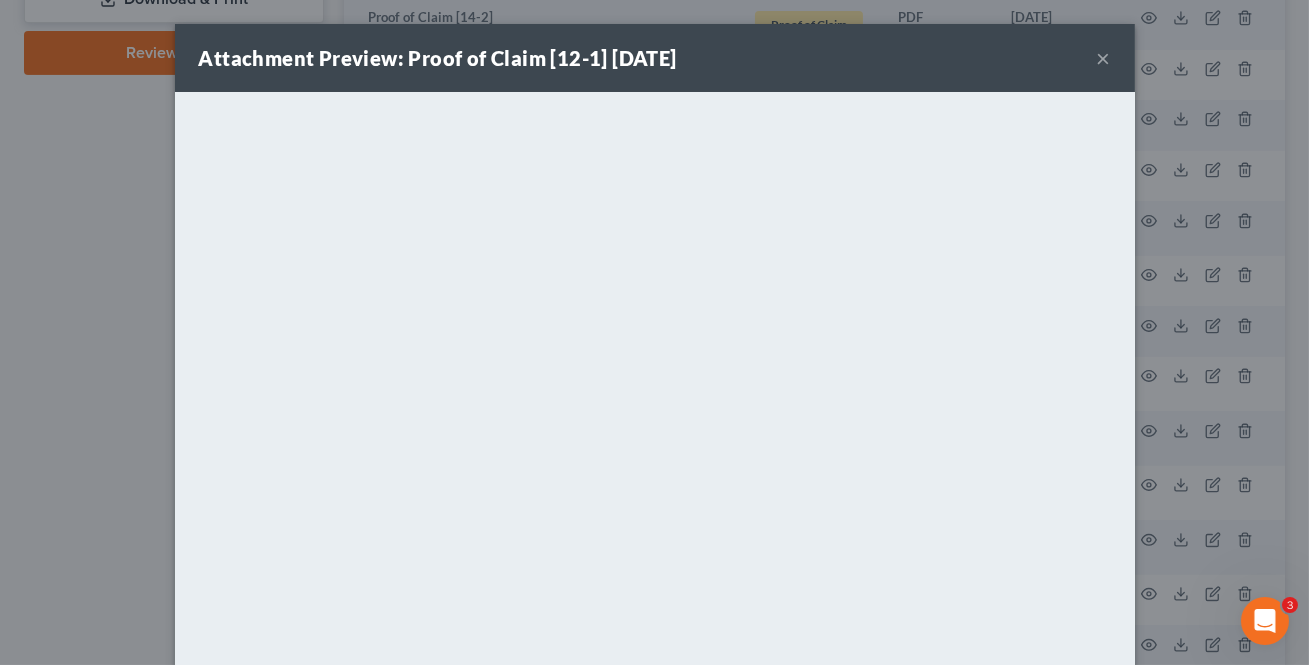 click on "×" at bounding box center (1104, 58) 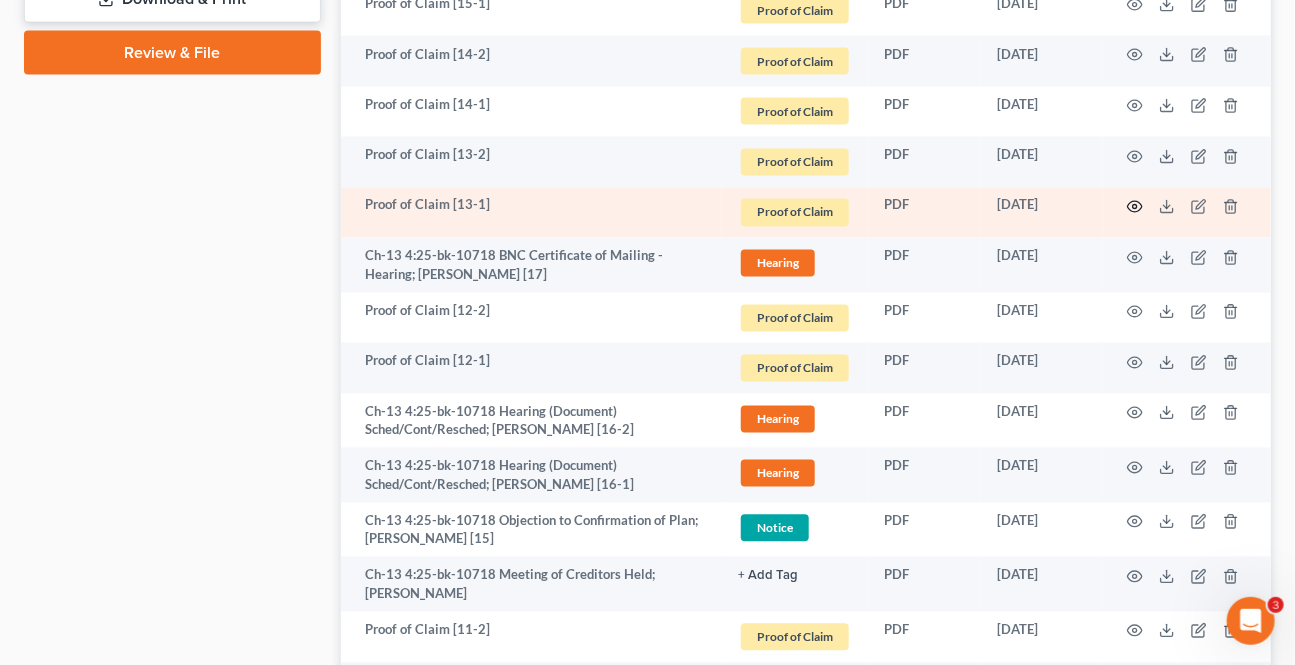 click 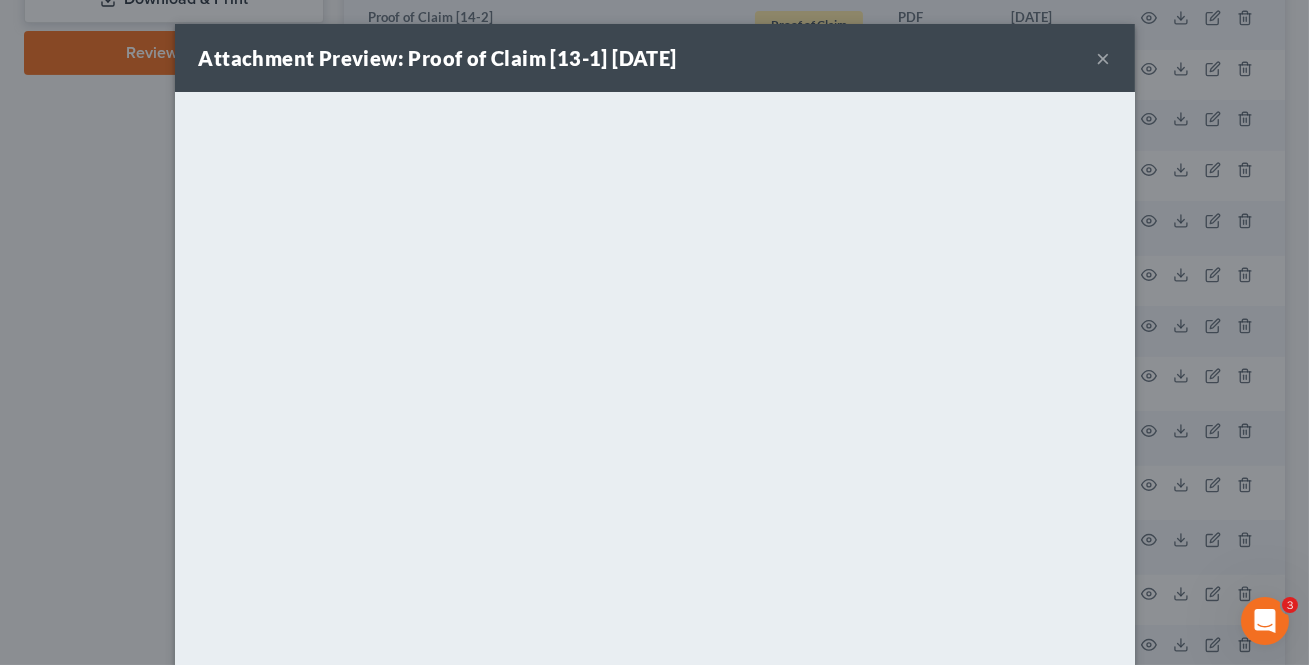 click on "×" at bounding box center (1104, 58) 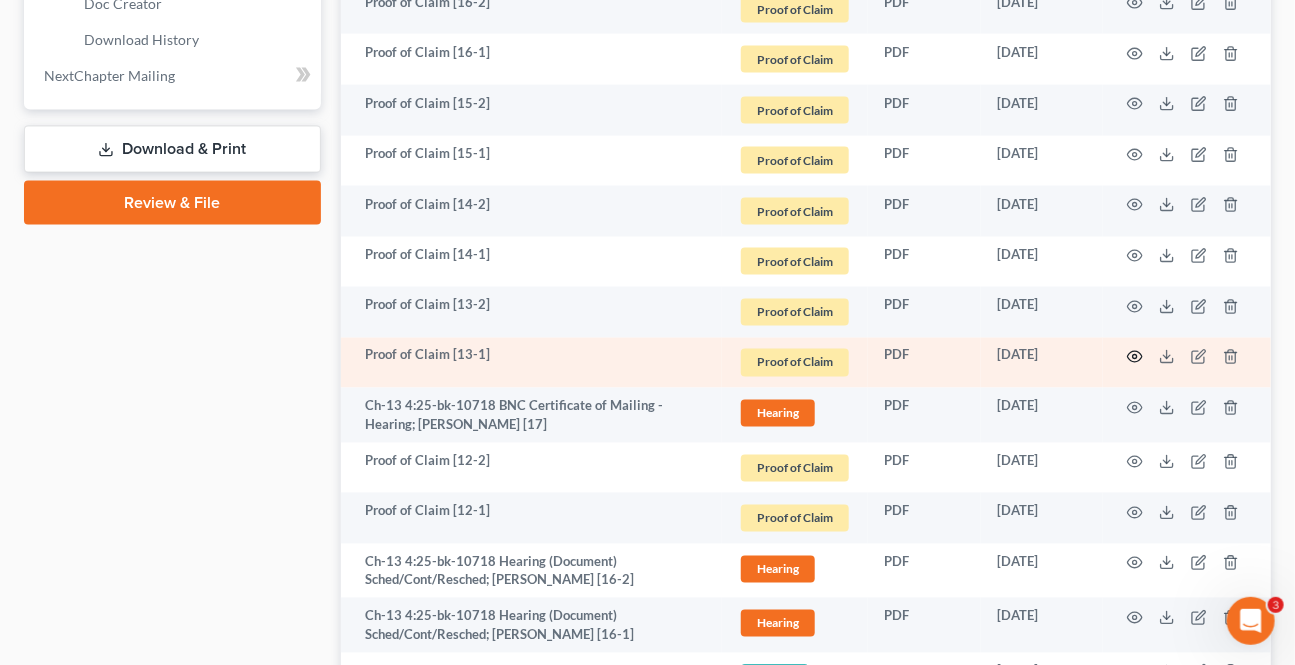 scroll, scrollTop: 1090, scrollLeft: 0, axis: vertical 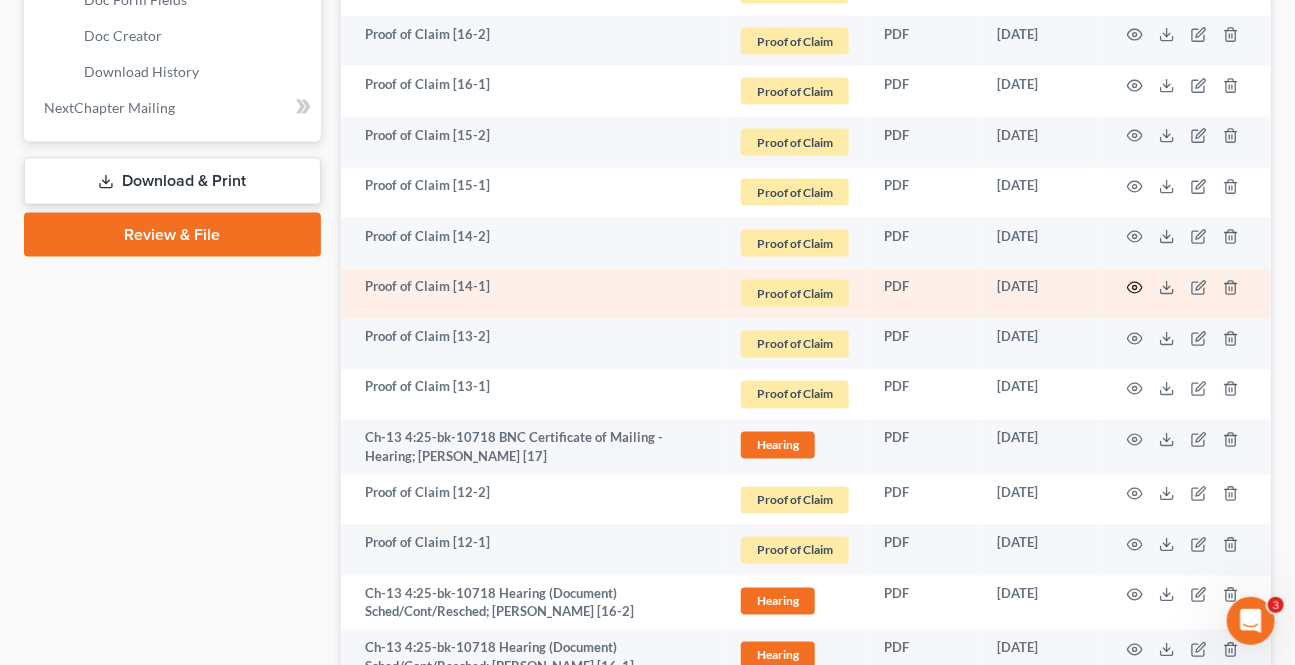 click 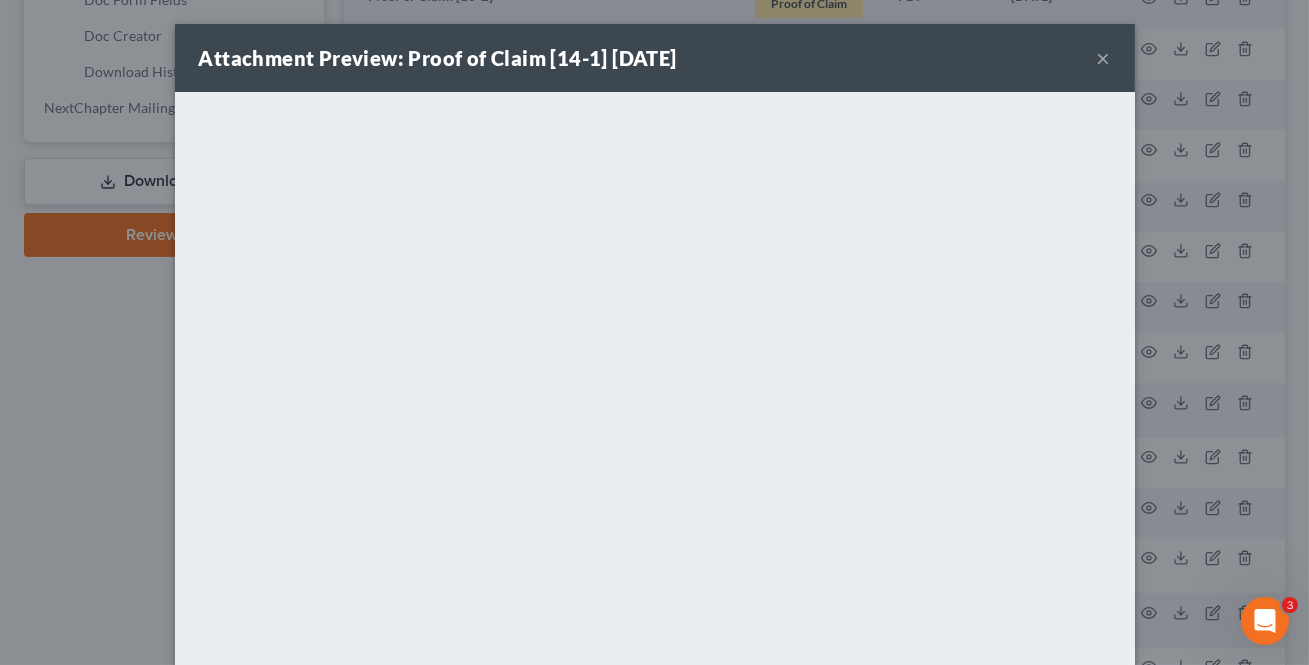 click on "×" at bounding box center (1104, 58) 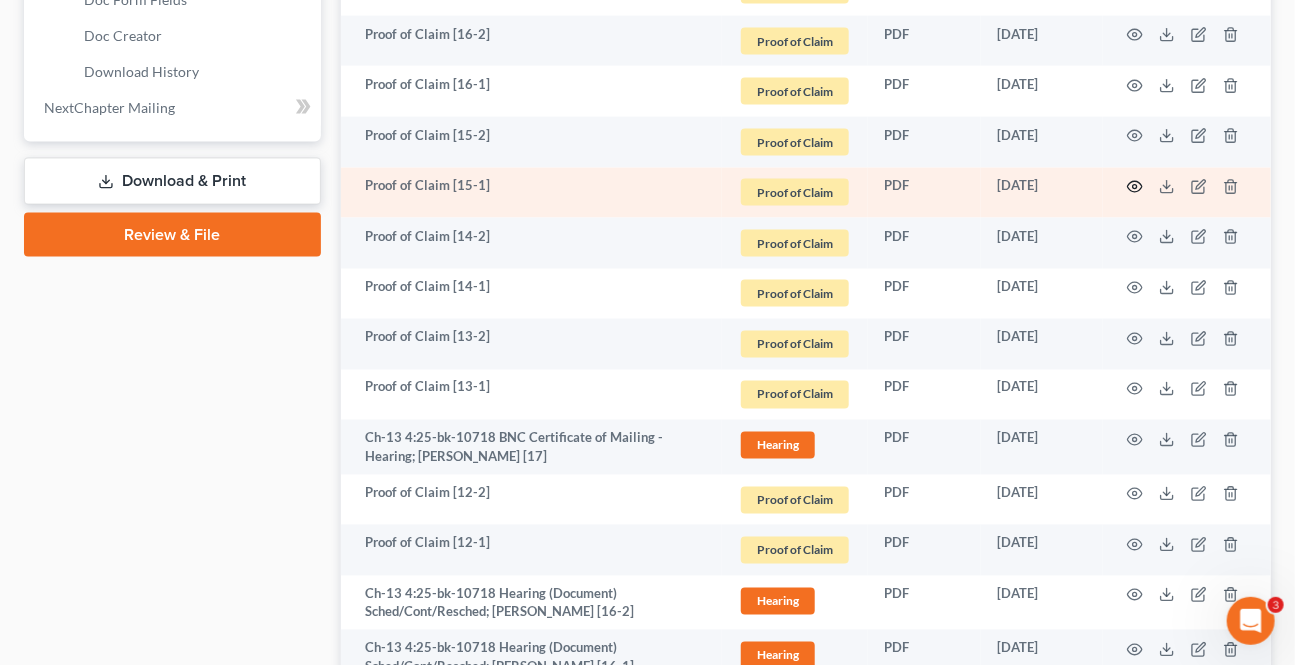 click 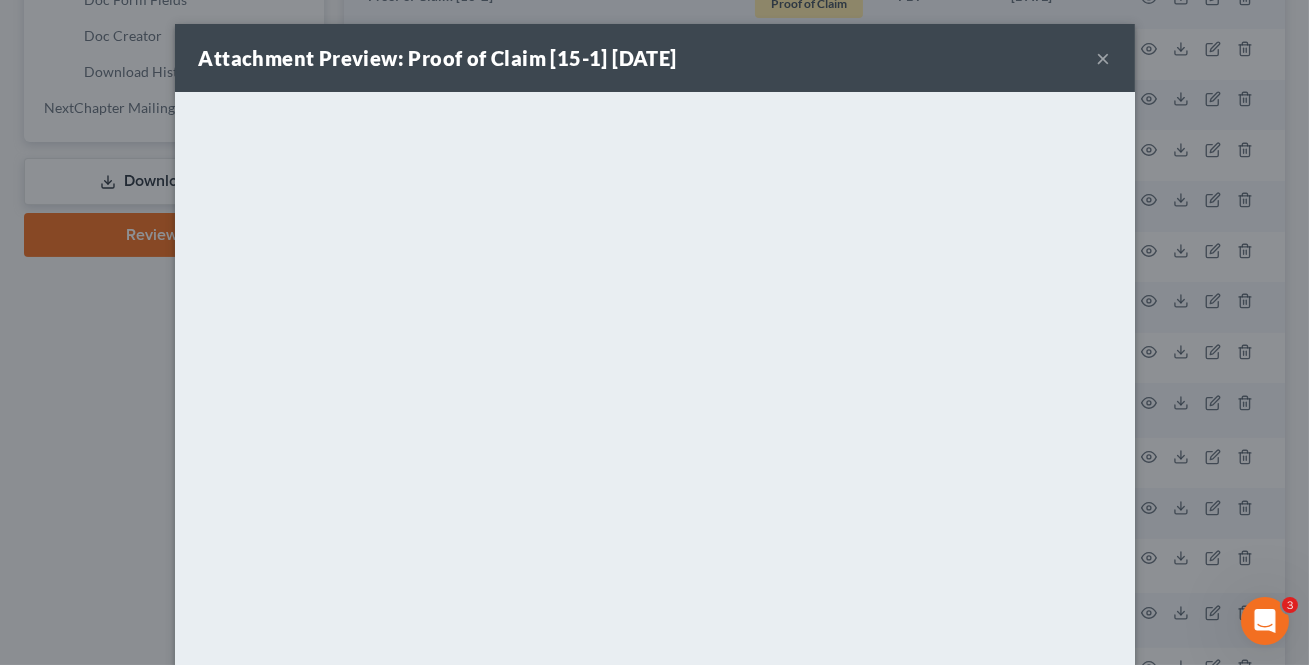 click on "×" at bounding box center [1104, 58] 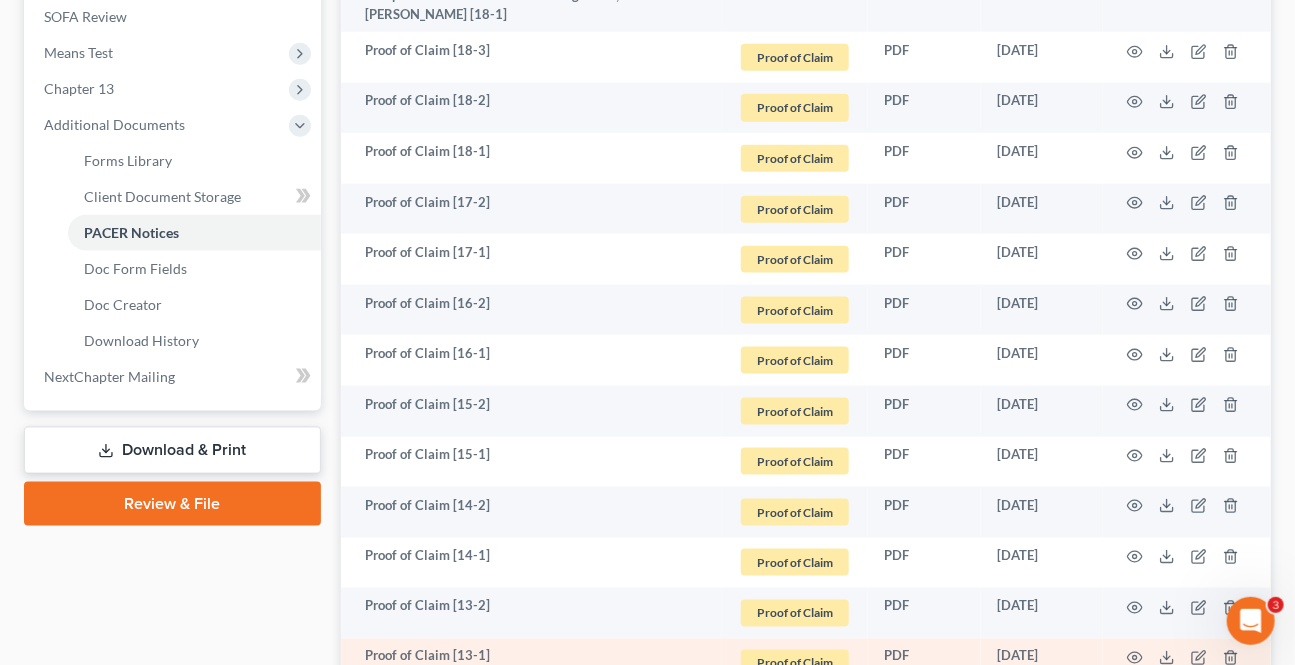 scroll, scrollTop: 818, scrollLeft: 0, axis: vertical 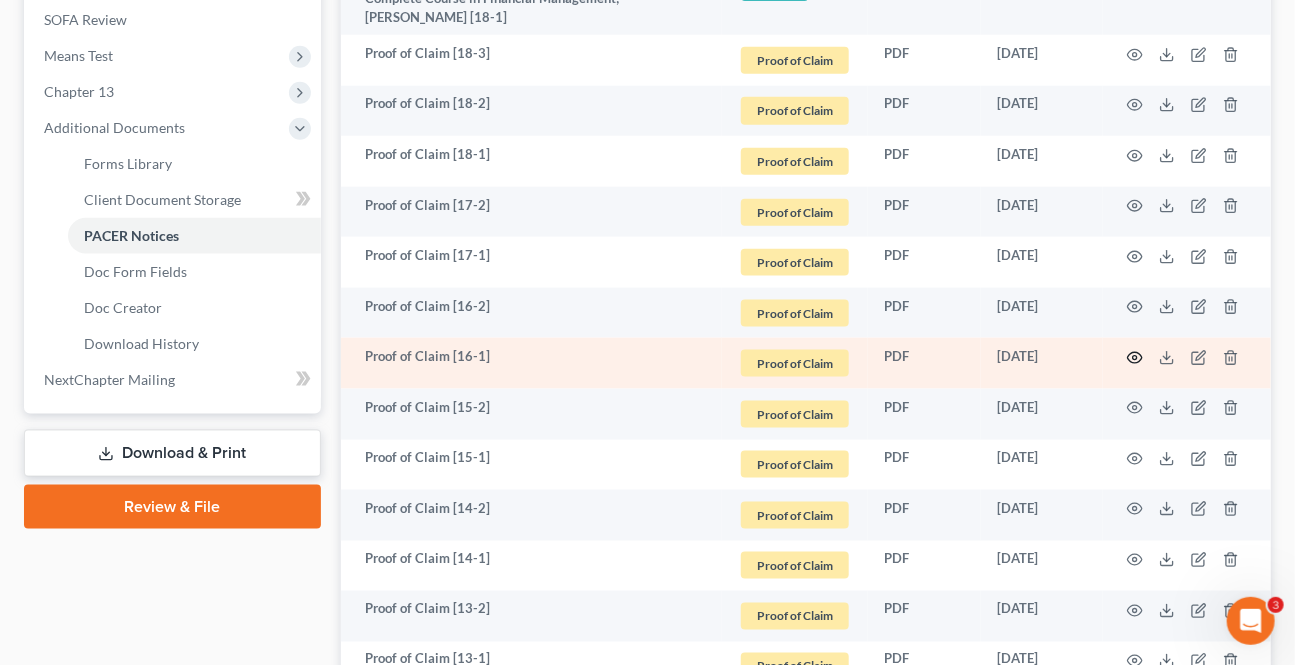 click 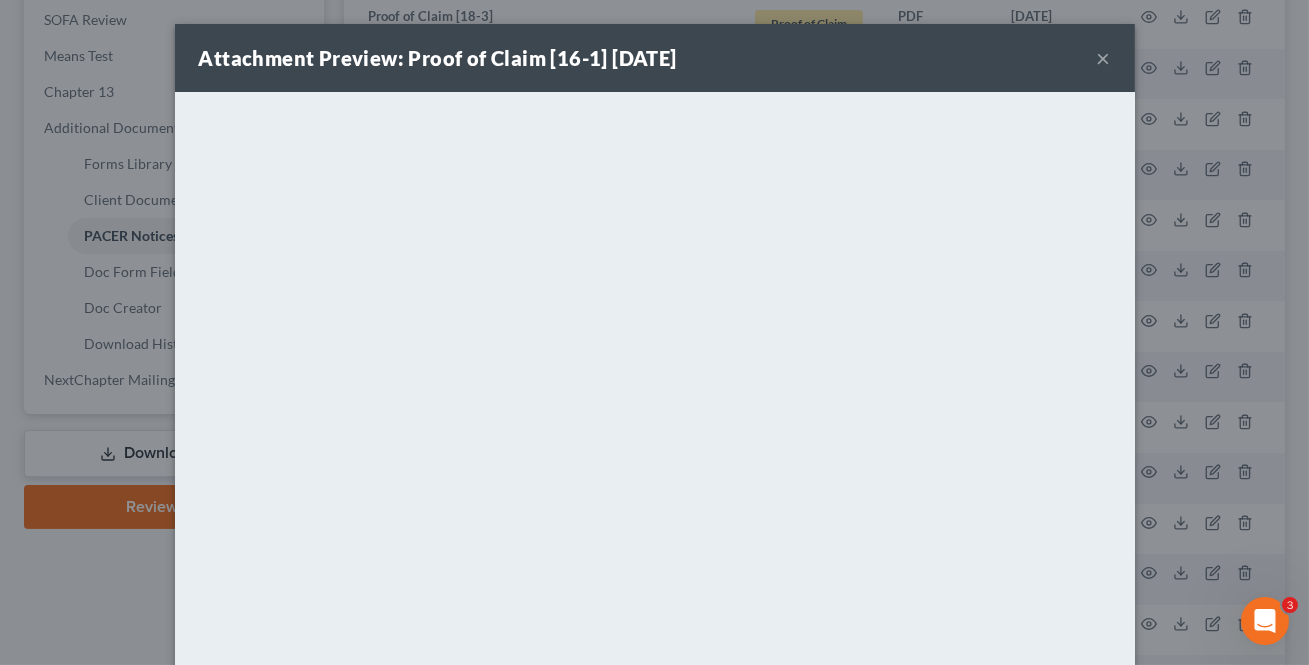 click on "×" at bounding box center (1104, 58) 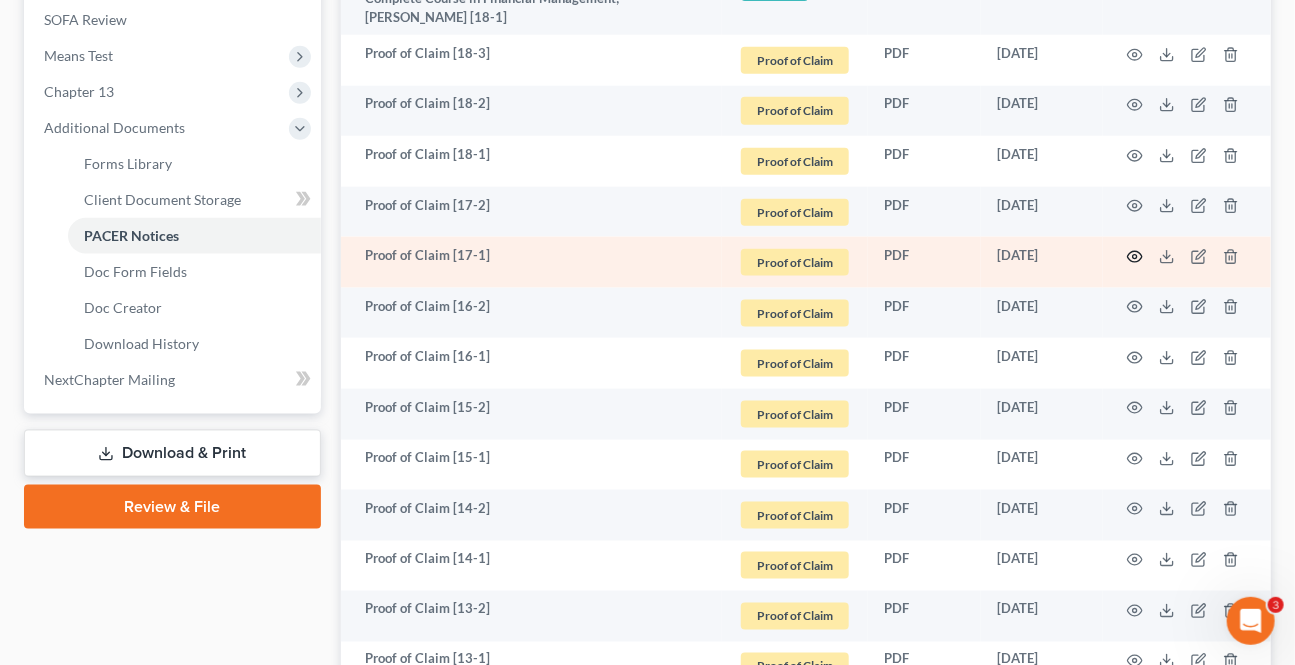click 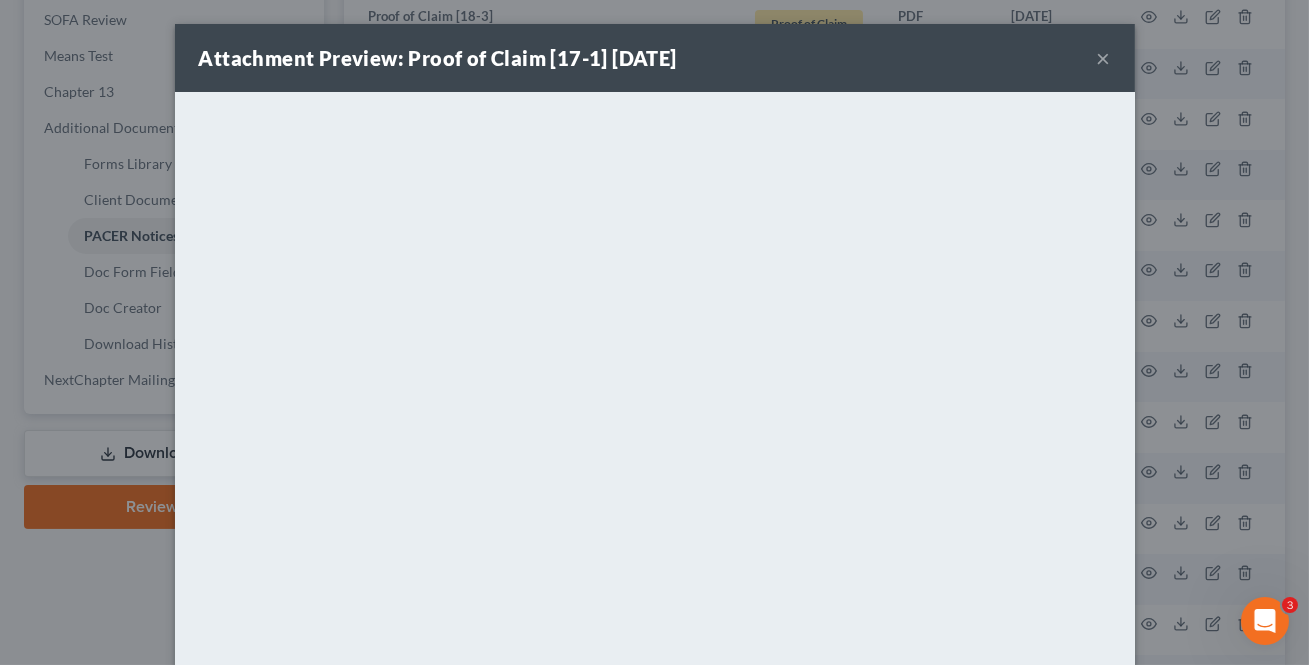 click on "×" at bounding box center [1104, 58] 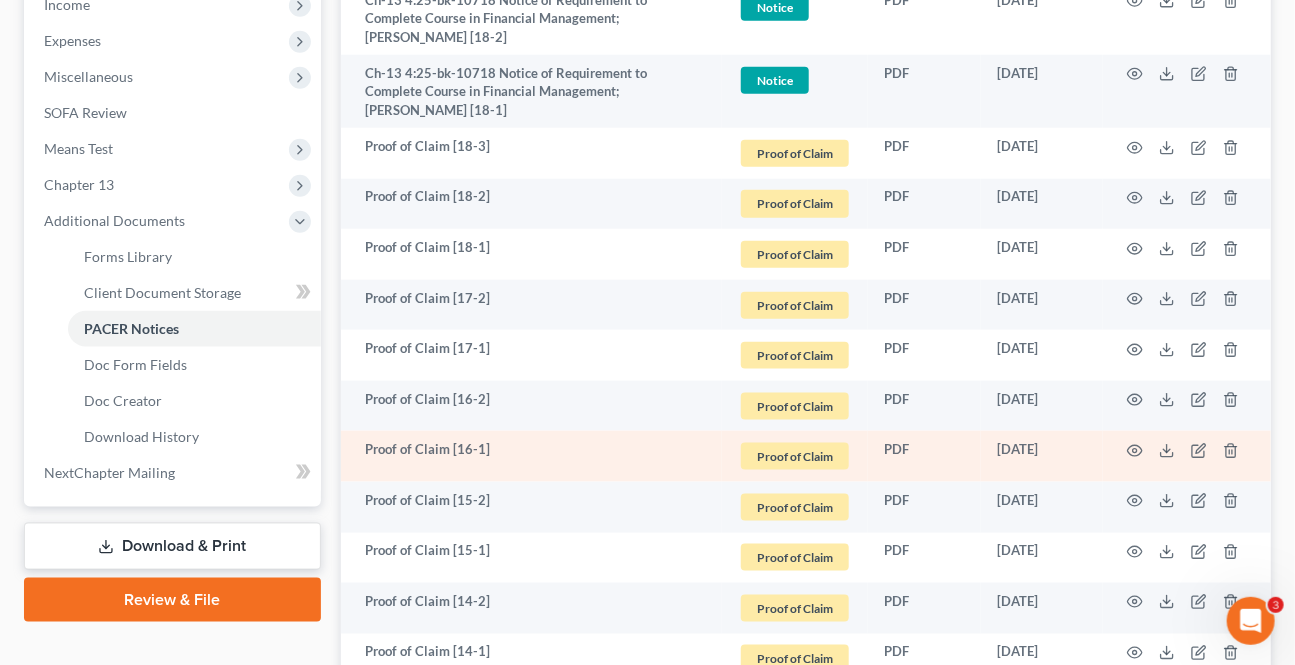 scroll, scrollTop: 636, scrollLeft: 0, axis: vertical 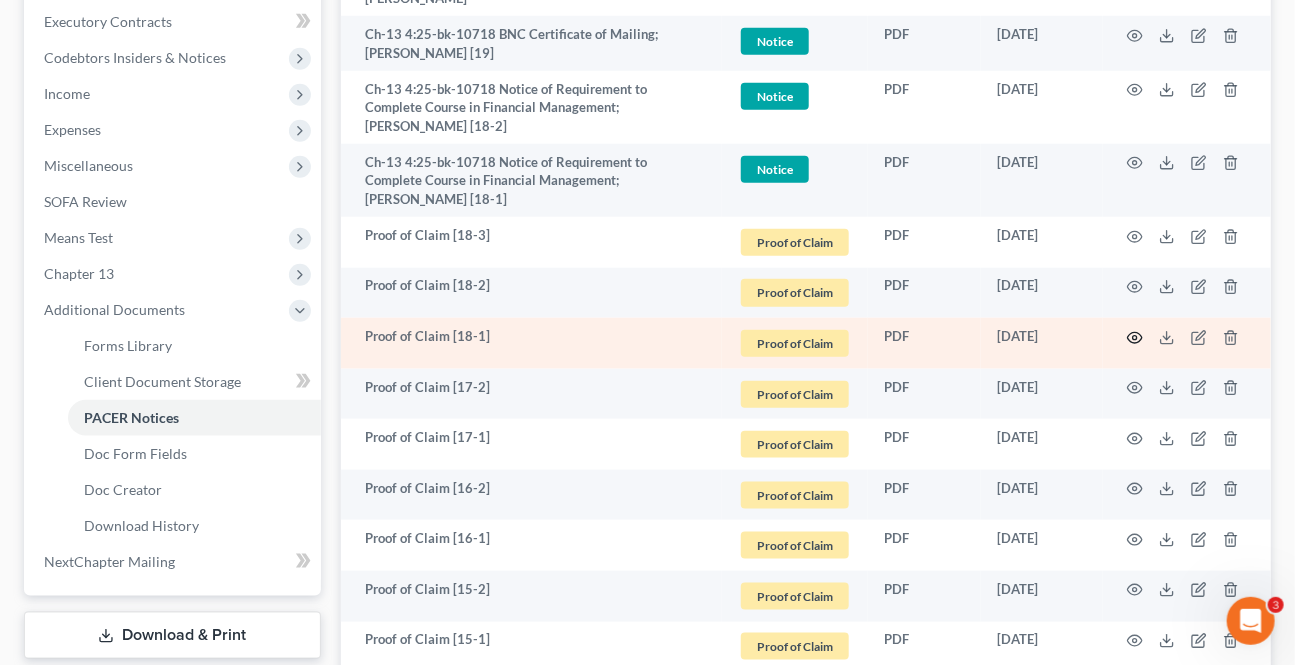 click 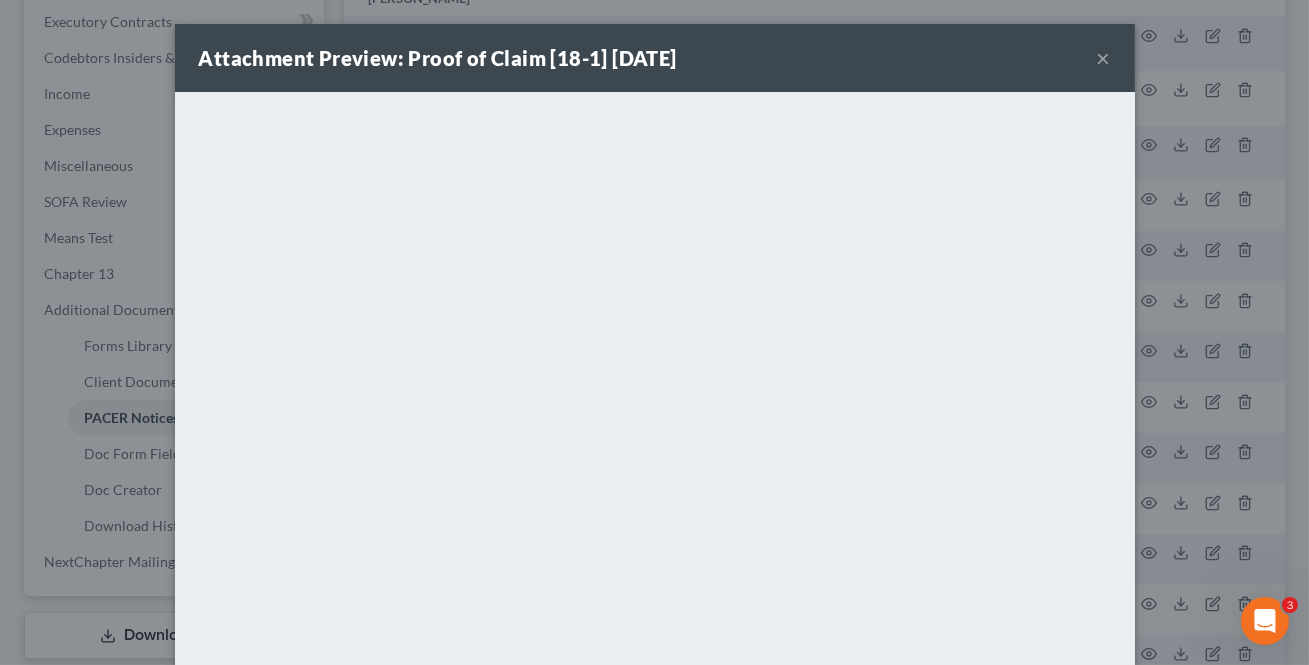 click on "×" at bounding box center (1104, 58) 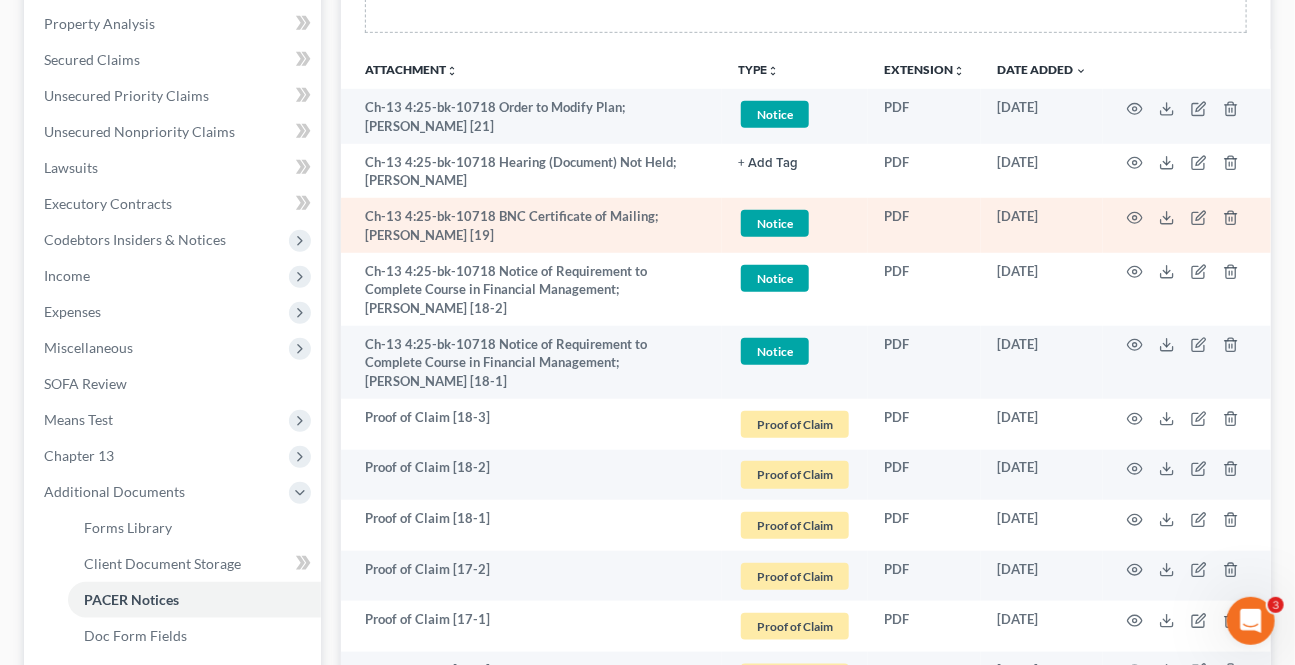 scroll, scrollTop: 363, scrollLeft: 0, axis: vertical 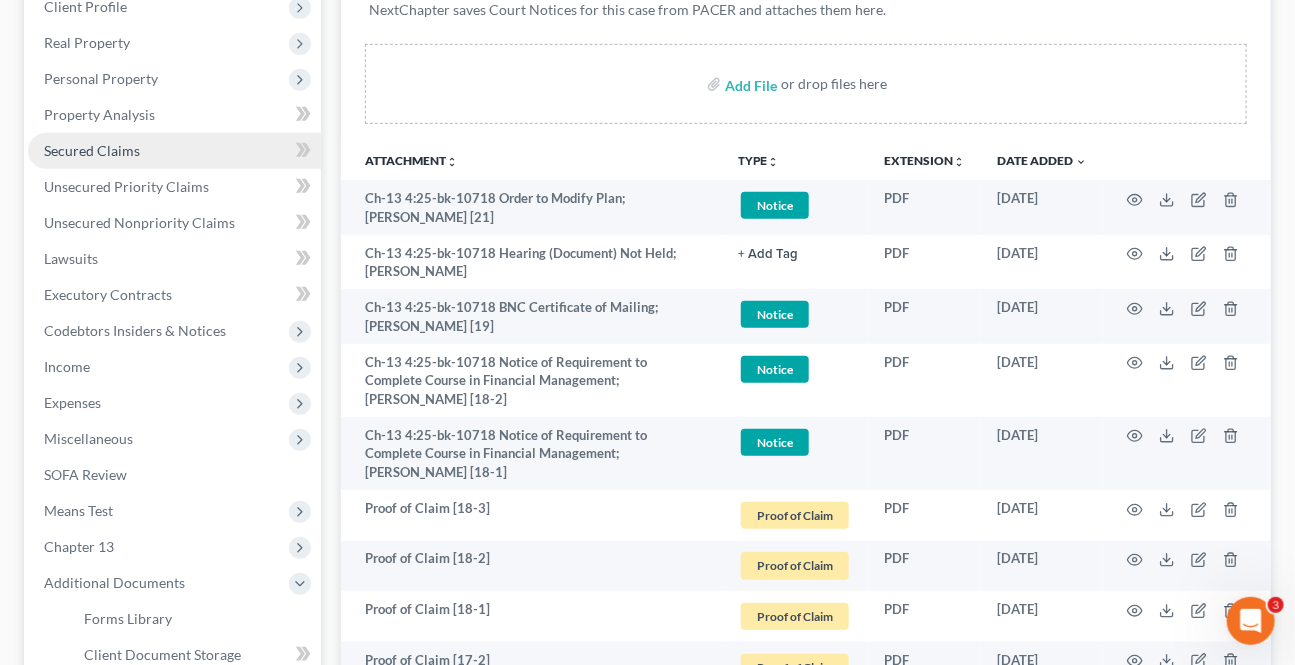 click on "Secured Claims" at bounding box center (92, 150) 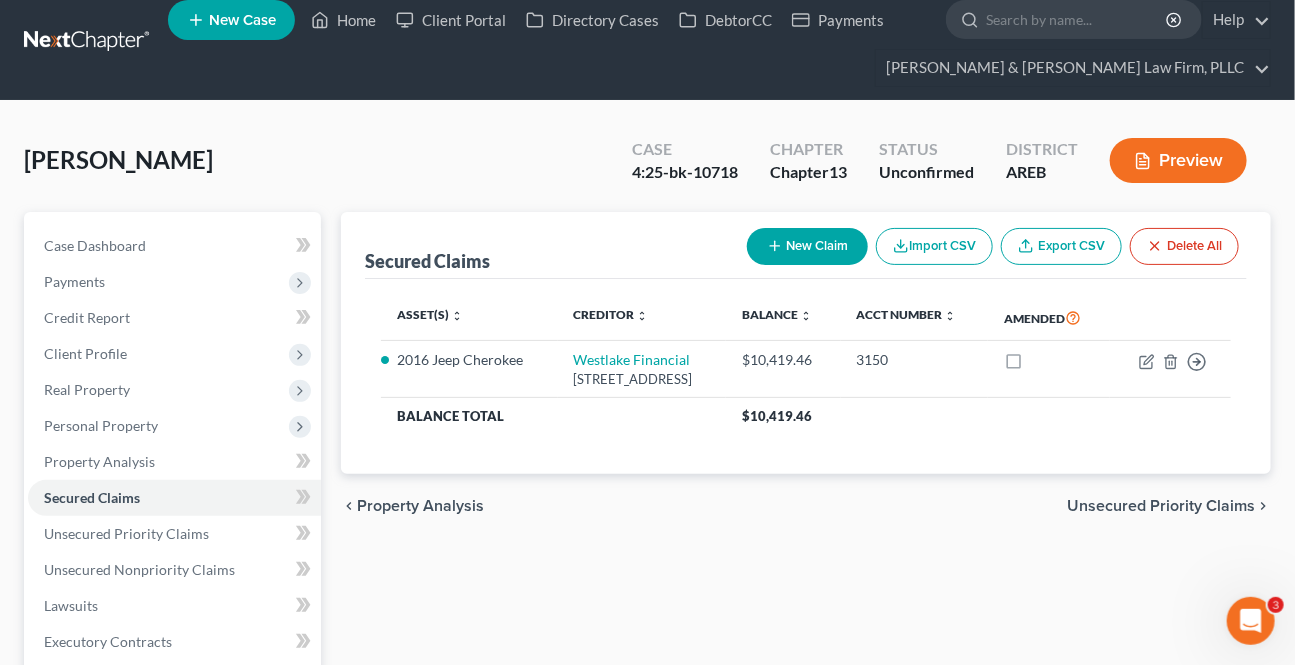 scroll, scrollTop: 0, scrollLeft: 0, axis: both 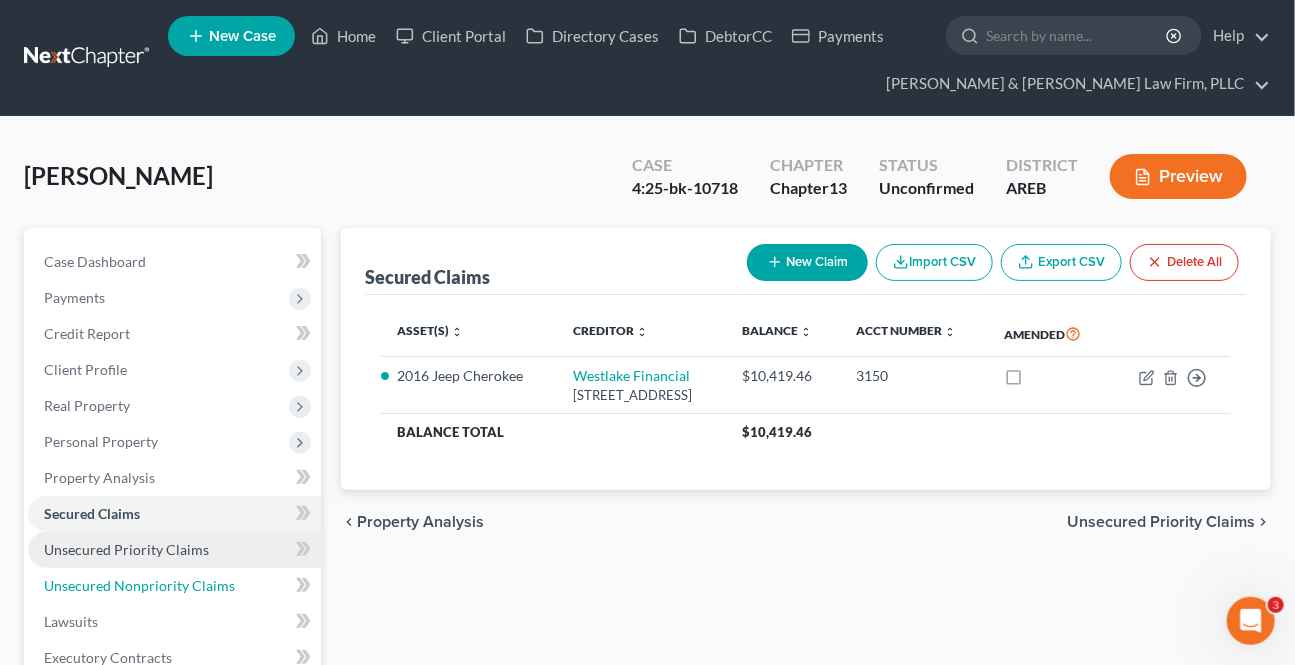 drag, startPoint x: 98, startPoint y: 569, endPoint x: 119, endPoint y: 563, distance: 21.84033 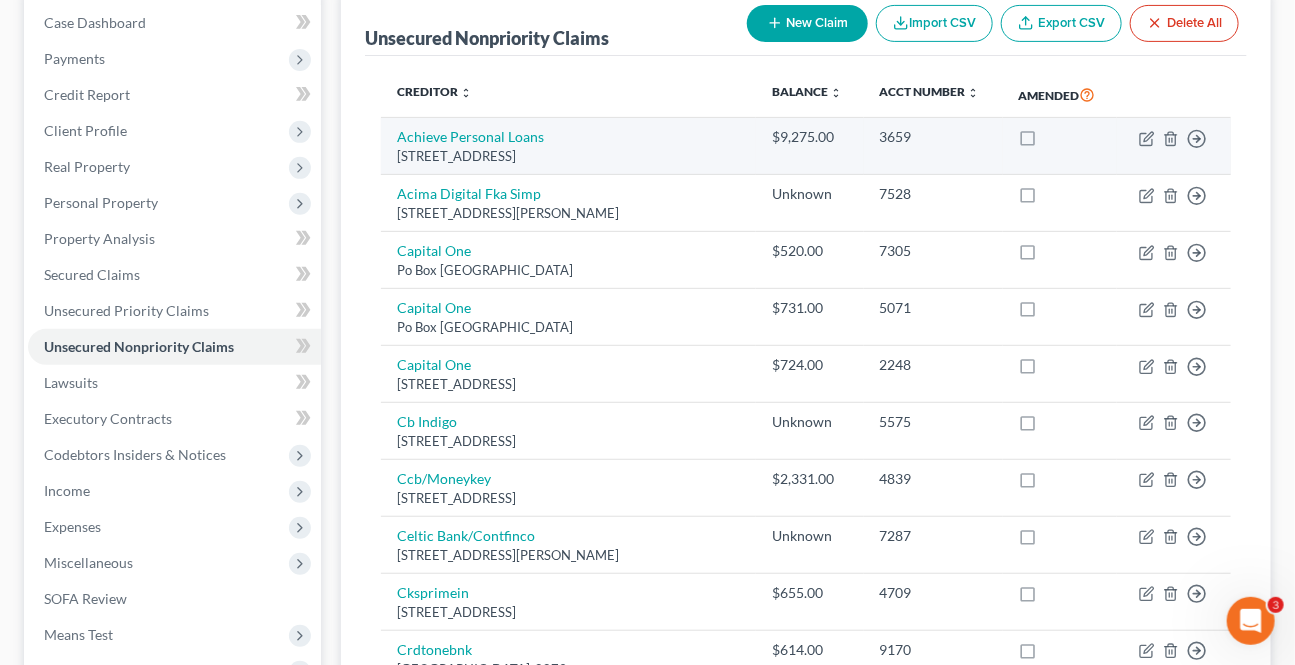 scroll, scrollTop: 0, scrollLeft: 0, axis: both 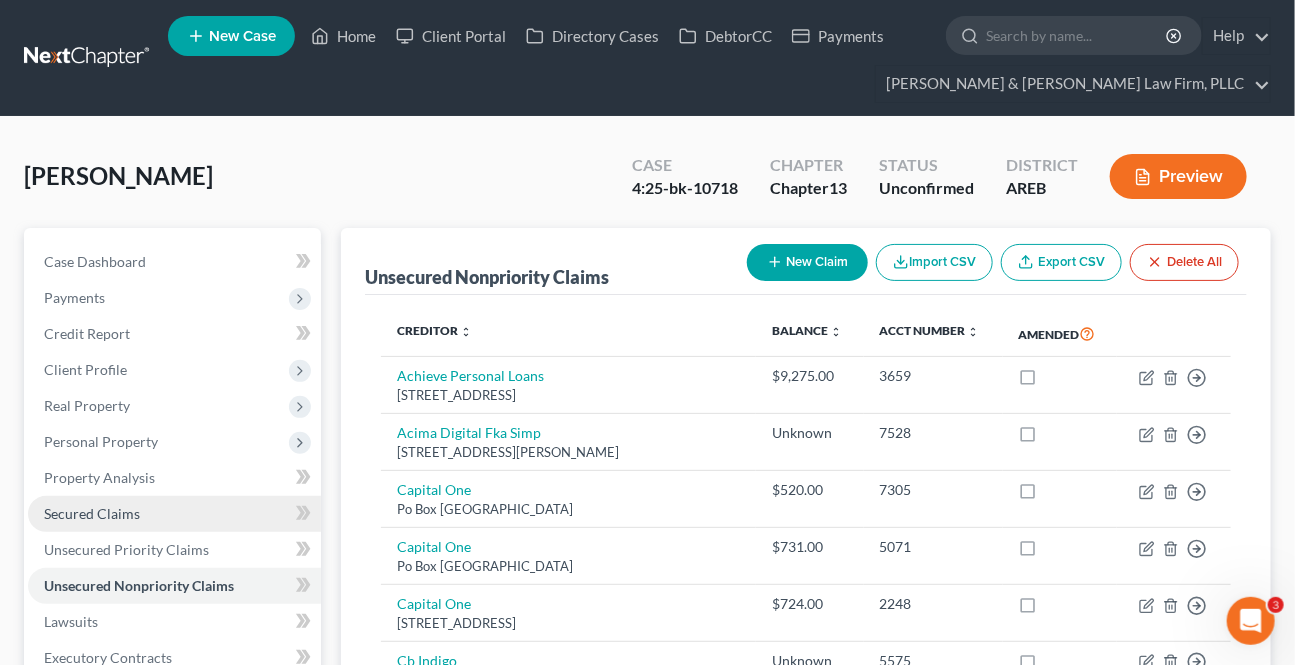 click on "Secured Claims" at bounding box center (92, 513) 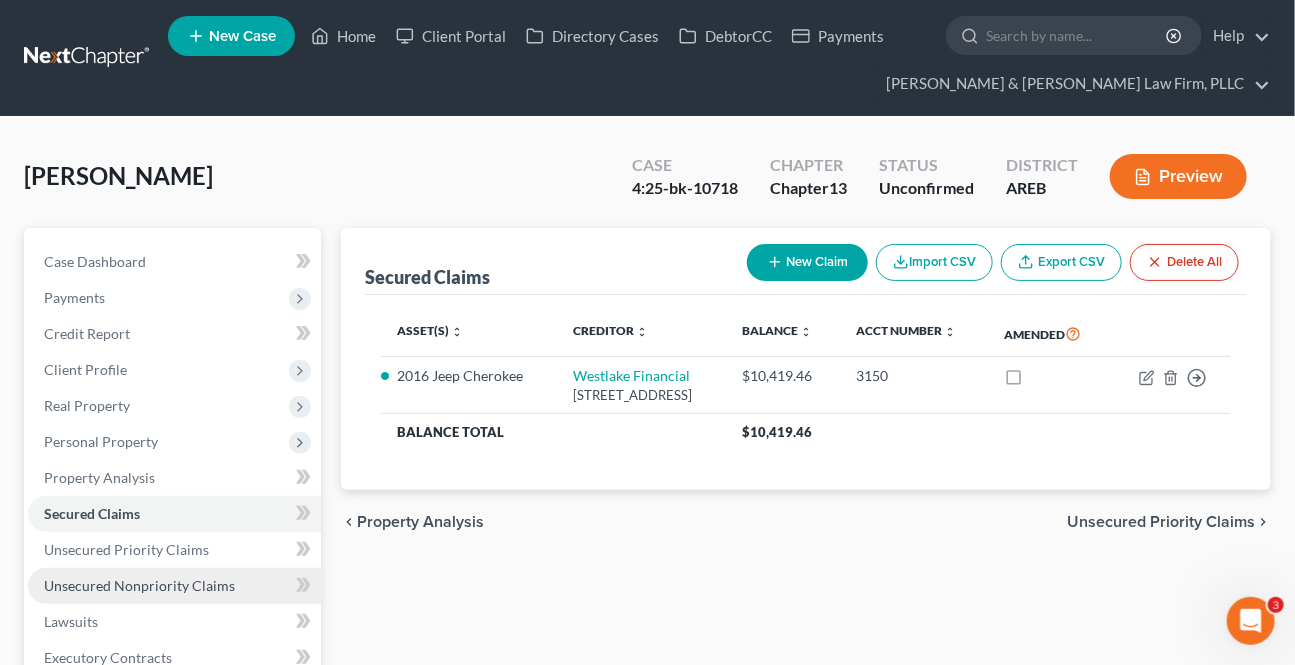 click on "Unsecured Nonpriority Claims" at bounding box center (139, 585) 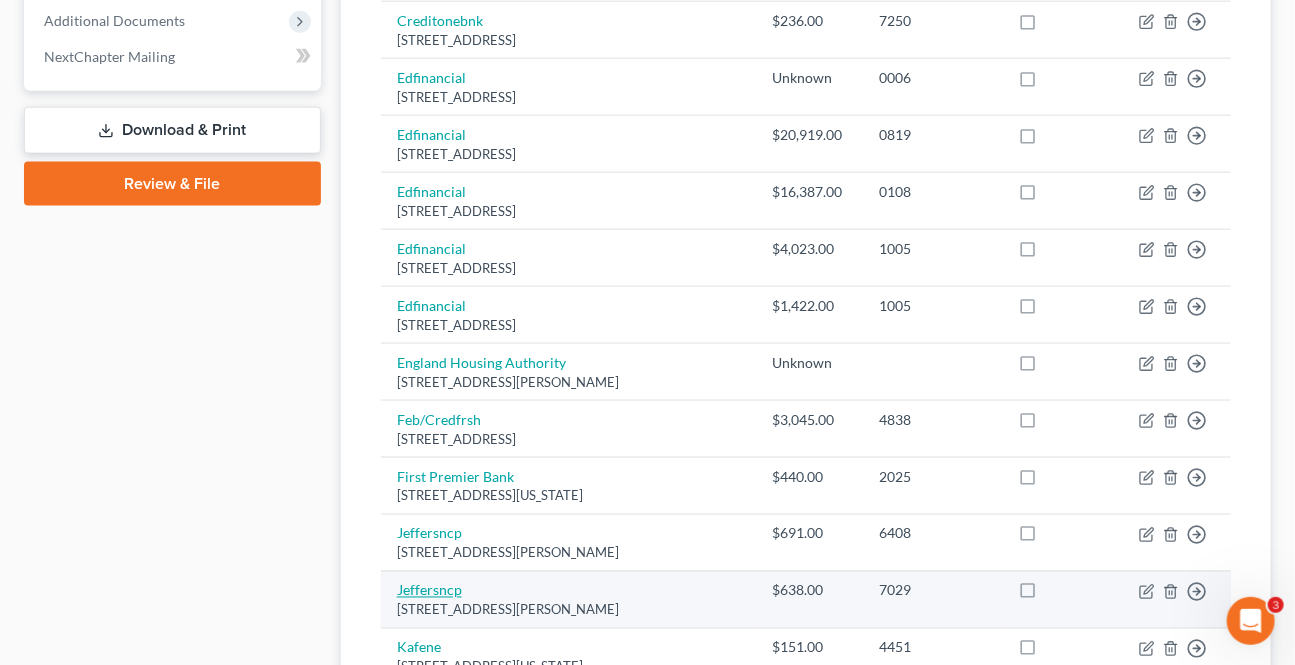 scroll, scrollTop: 897, scrollLeft: 0, axis: vertical 